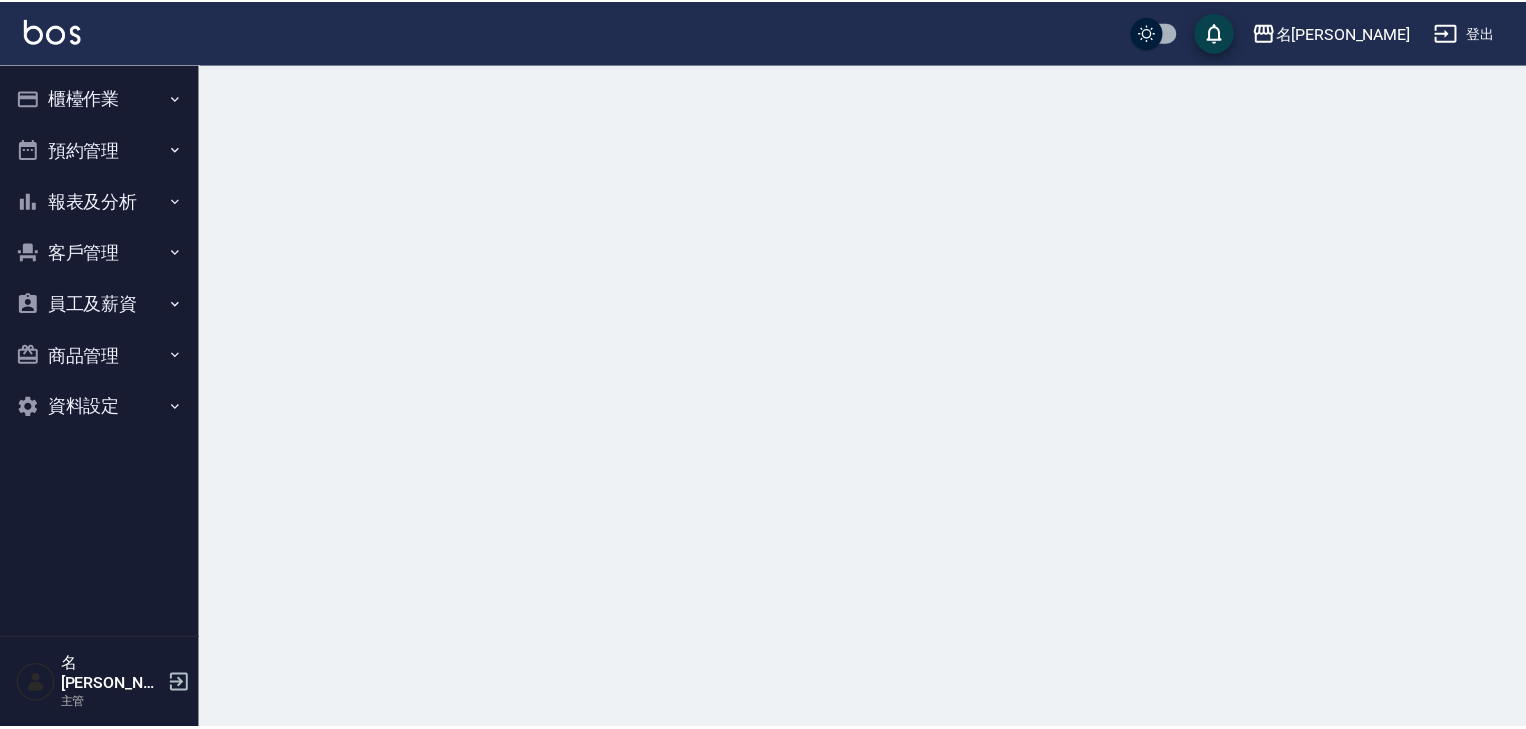 scroll, scrollTop: 0, scrollLeft: 0, axis: both 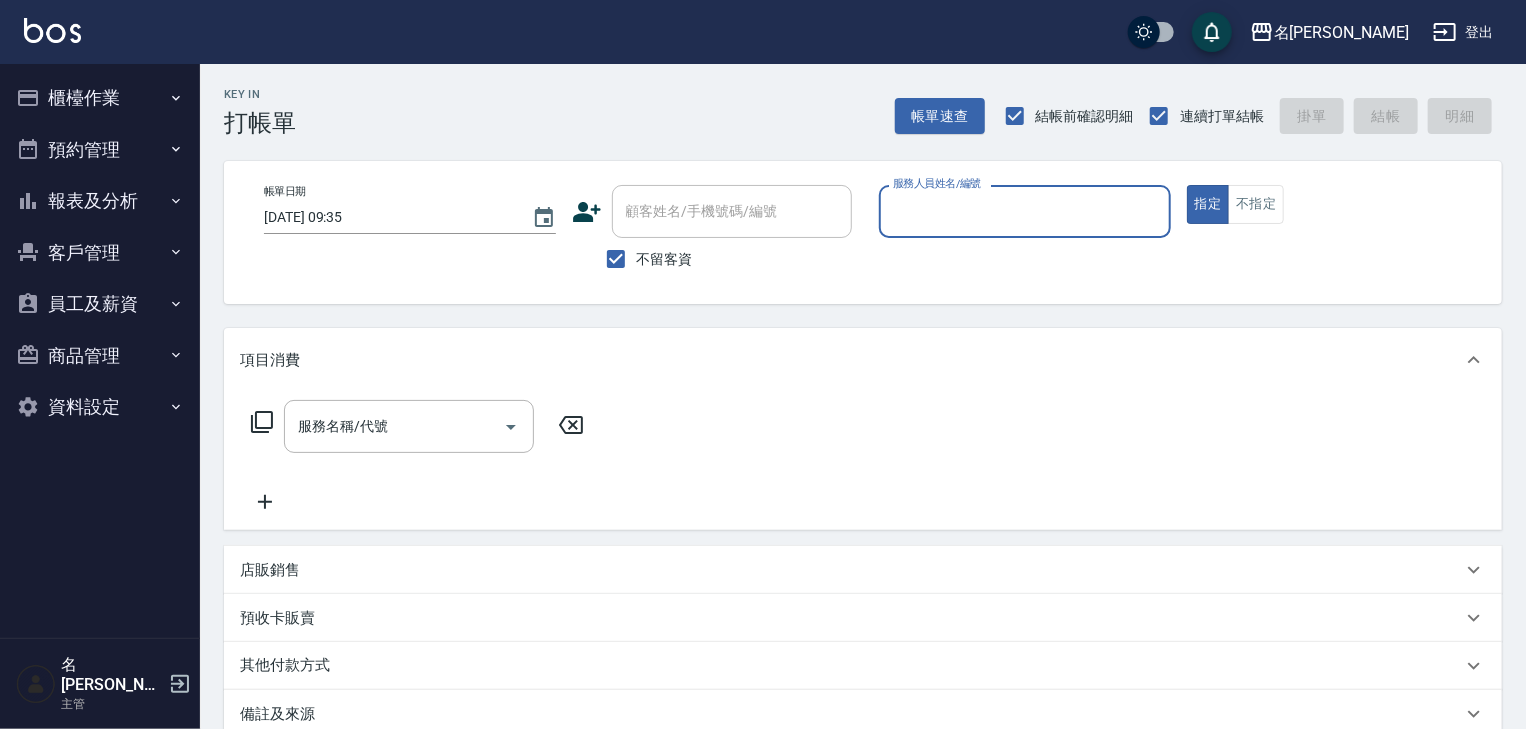 click on "櫃檯作業" at bounding box center [100, 98] 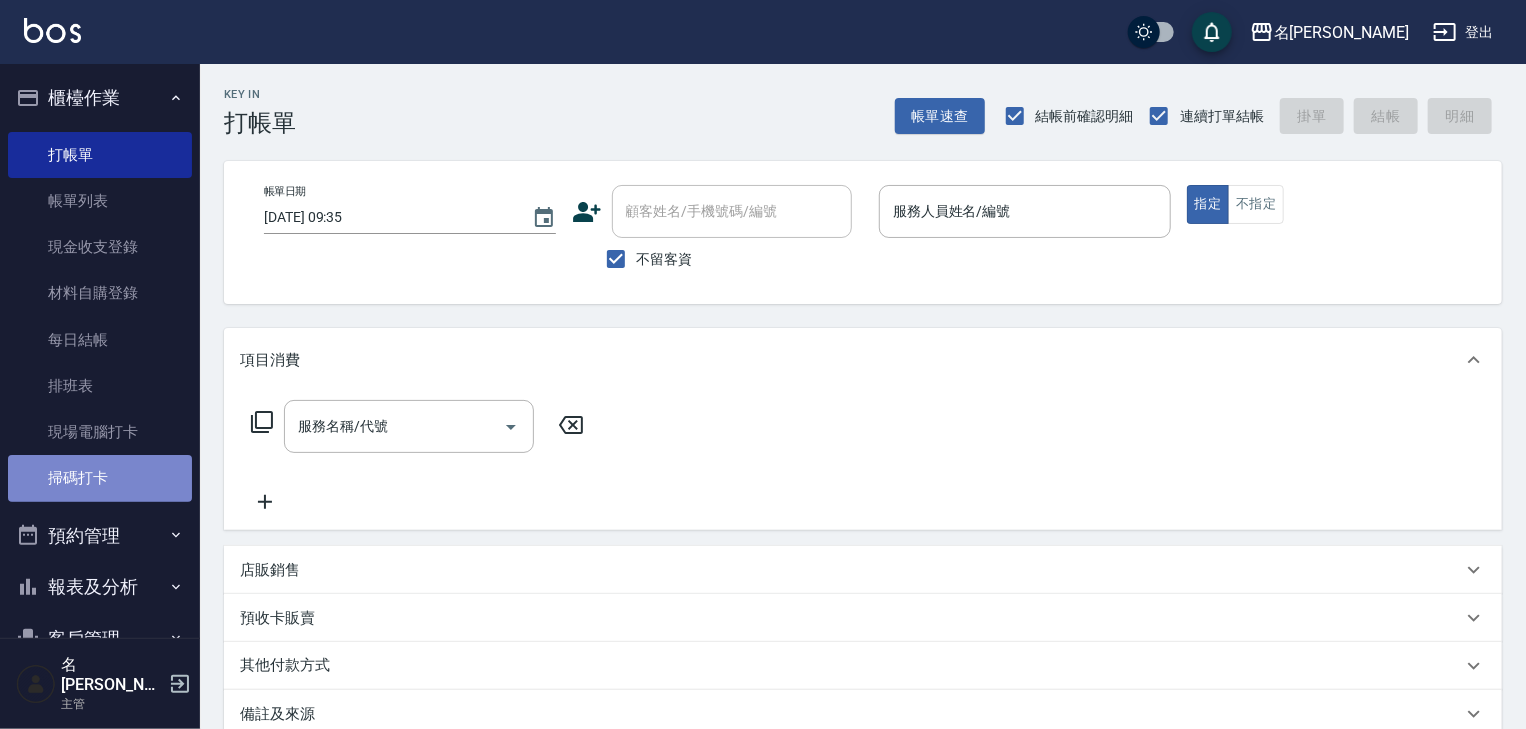 click on "掃碼打卡" at bounding box center (100, 478) 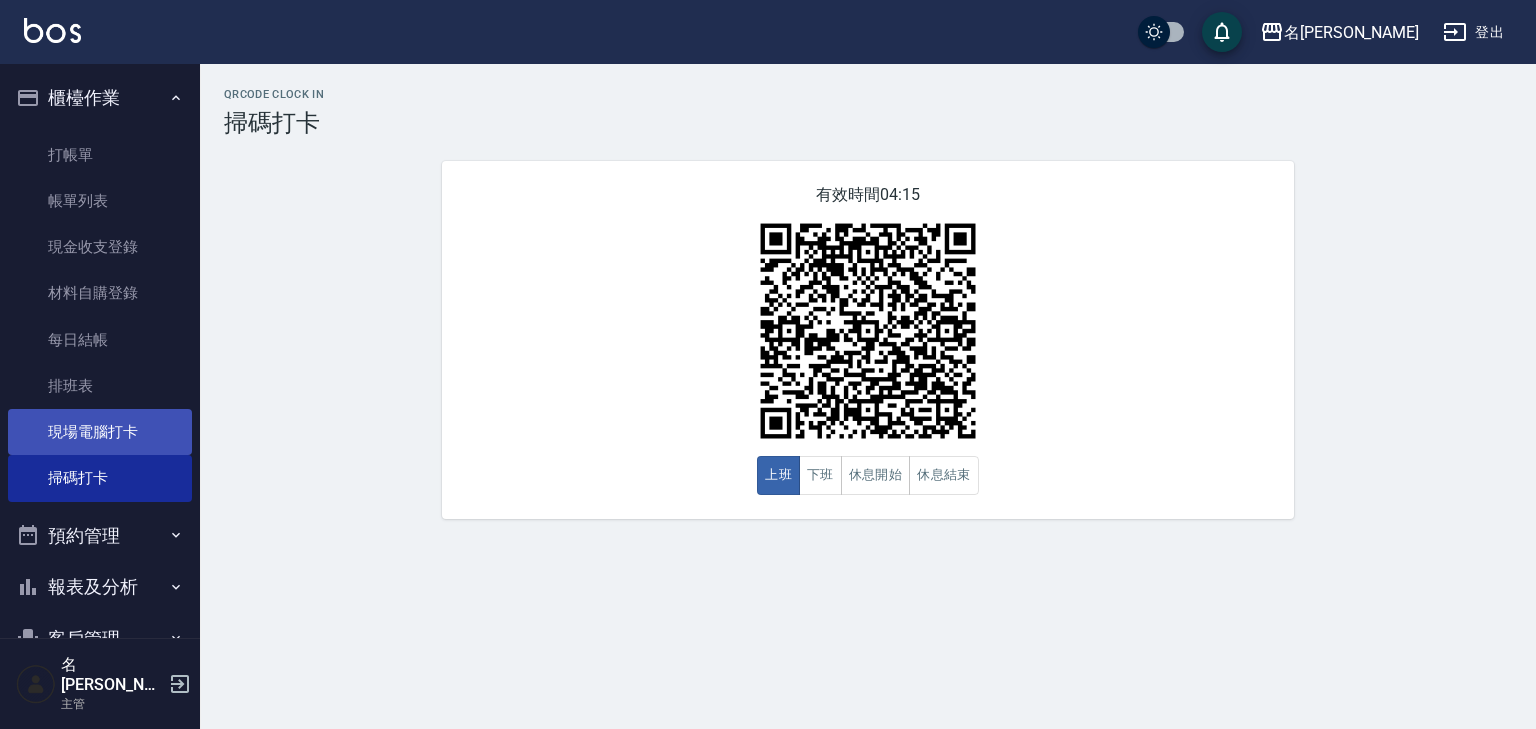 click on "現場電腦打卡" at bounding box center (100, 432) 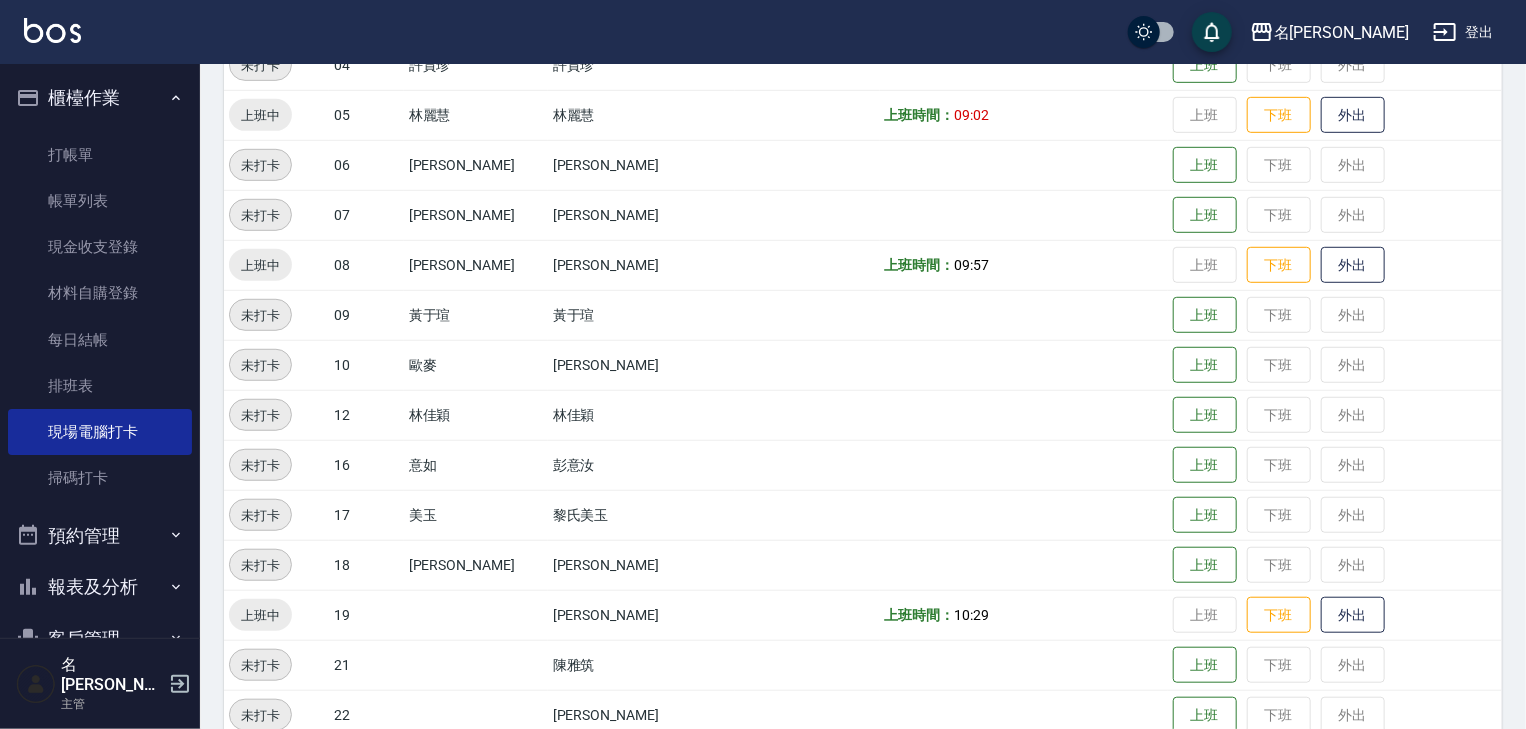 scroll, scrollTop: 853, scrollLeft: 0, axis: vertical 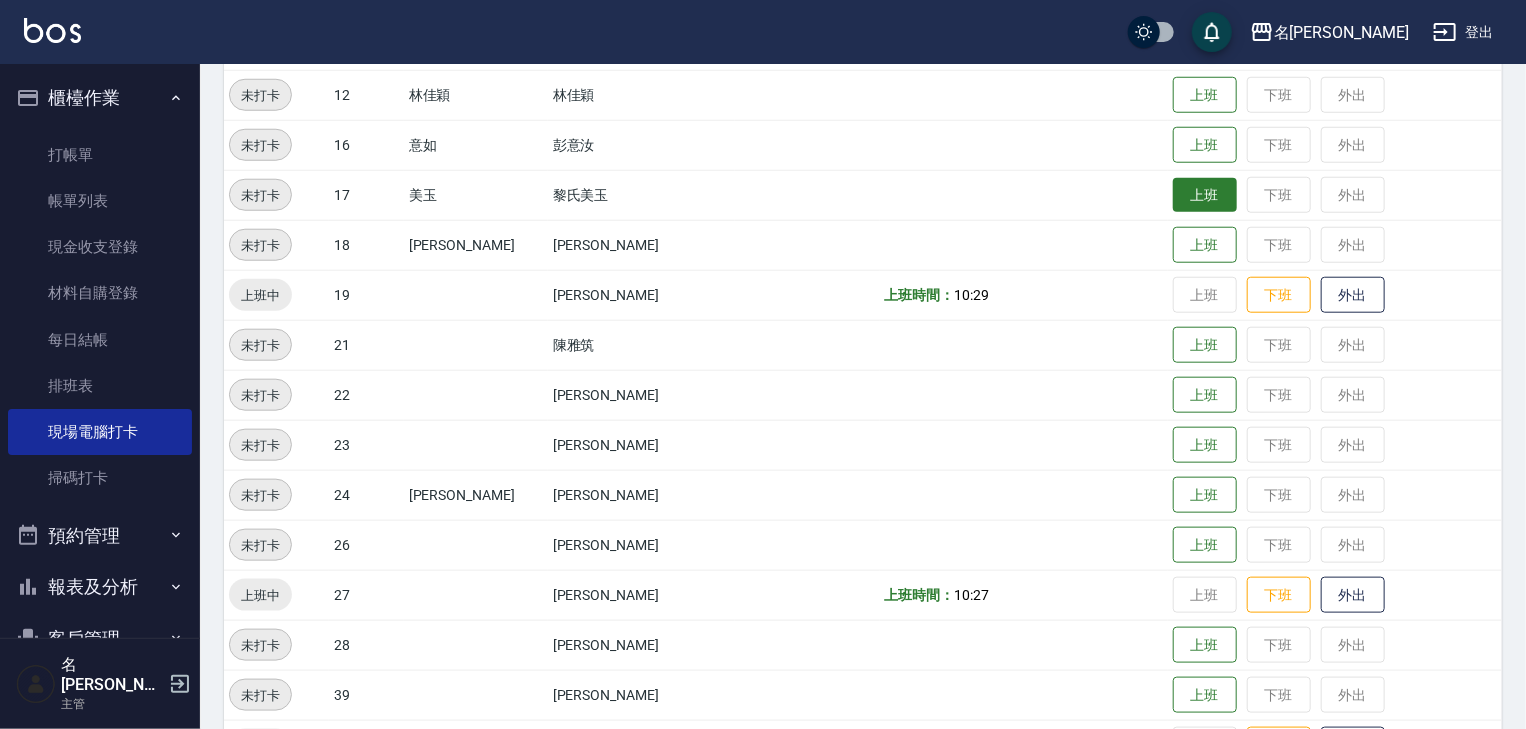 click on "上班" at bounding box center [1205, 195] 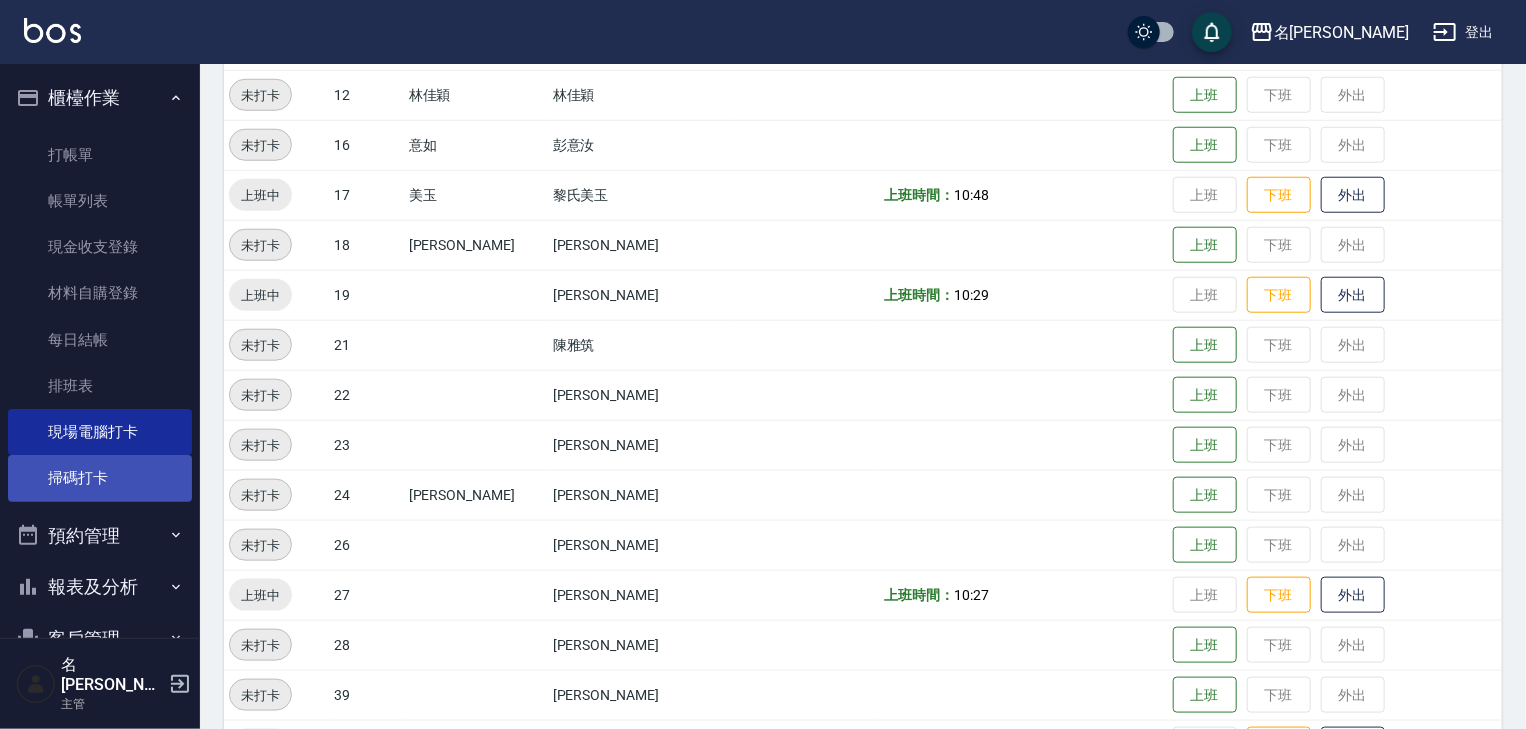click on "掃碼打卡" at bounding box center (100, 478) 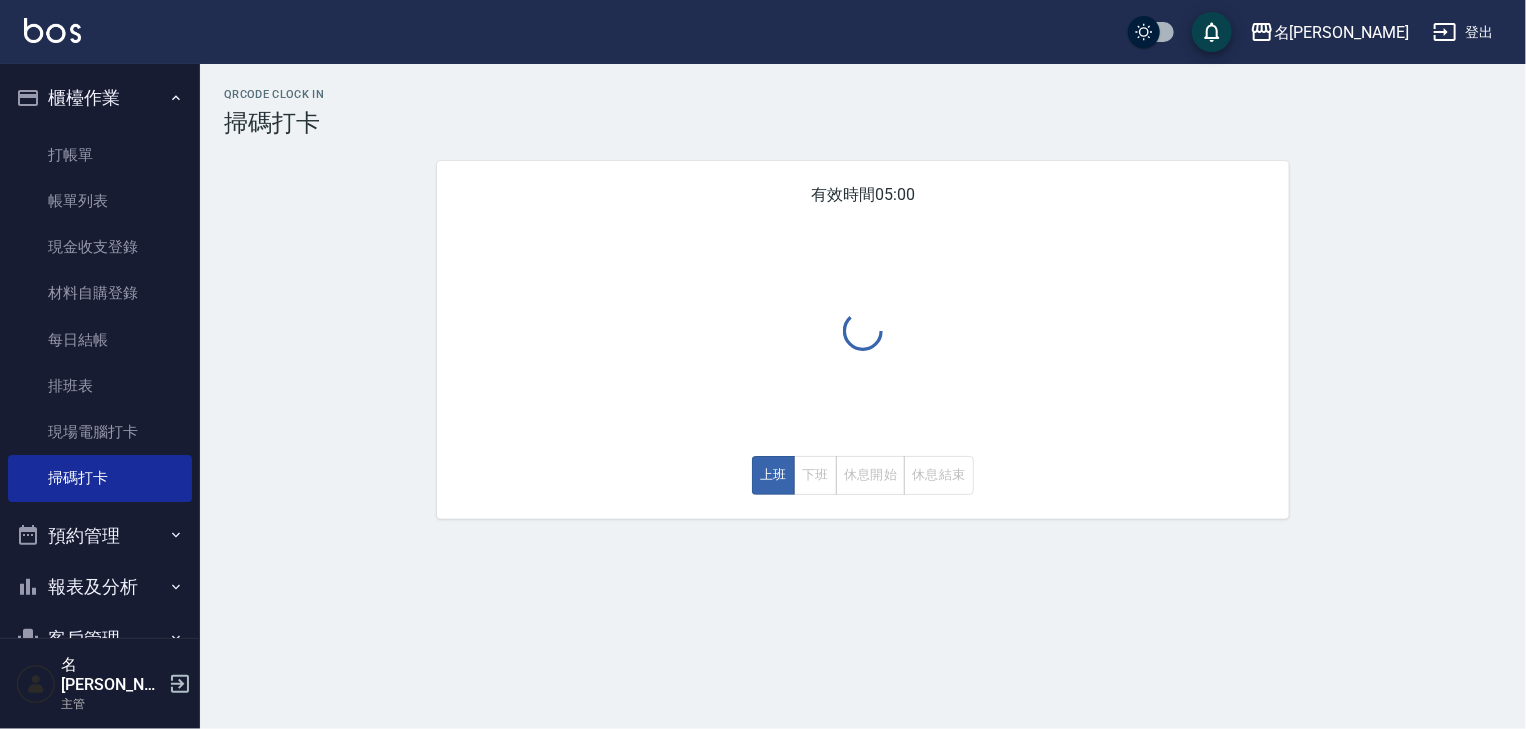 scroll, scrollTop: 0, scrollLeft: 0, axis: both 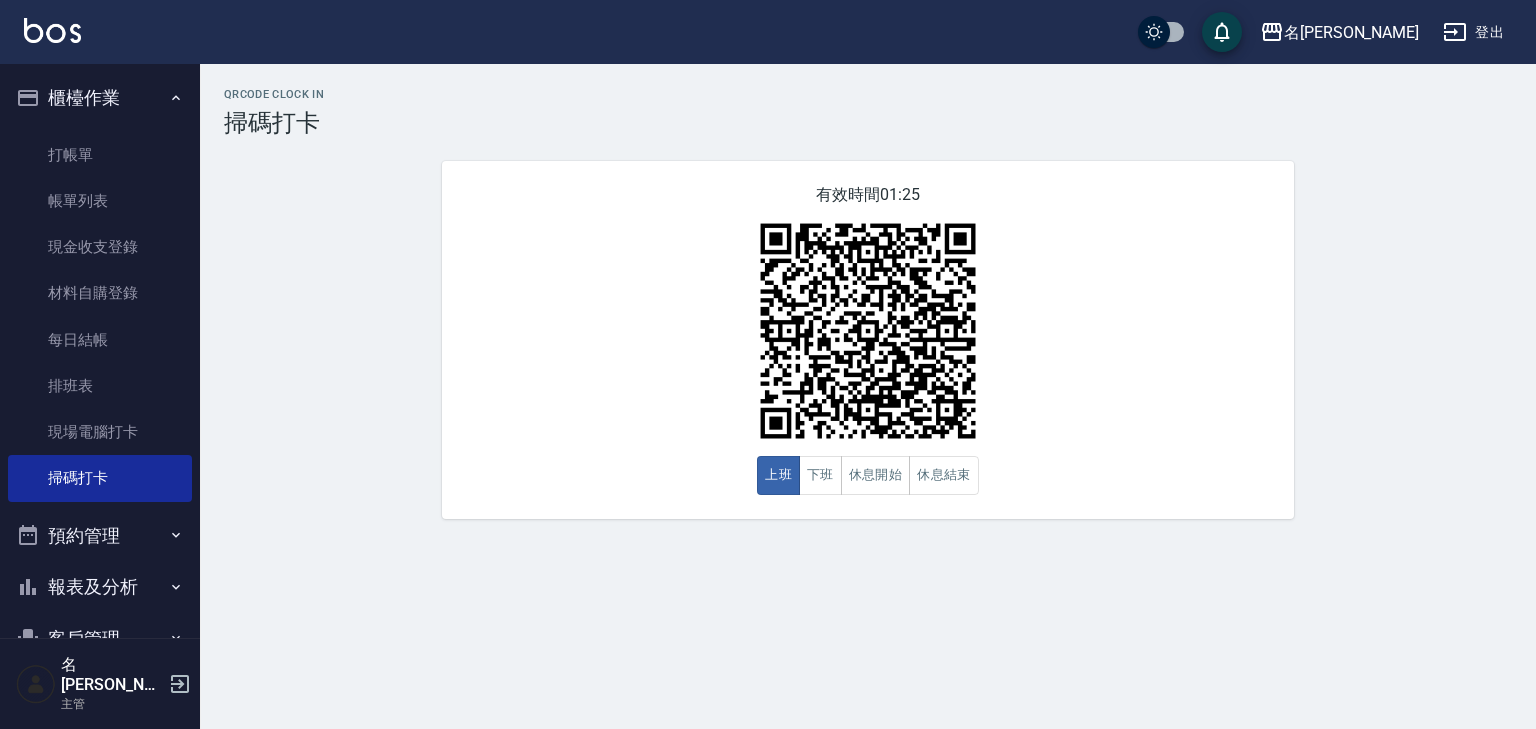 click at bounding box center (52, 30) 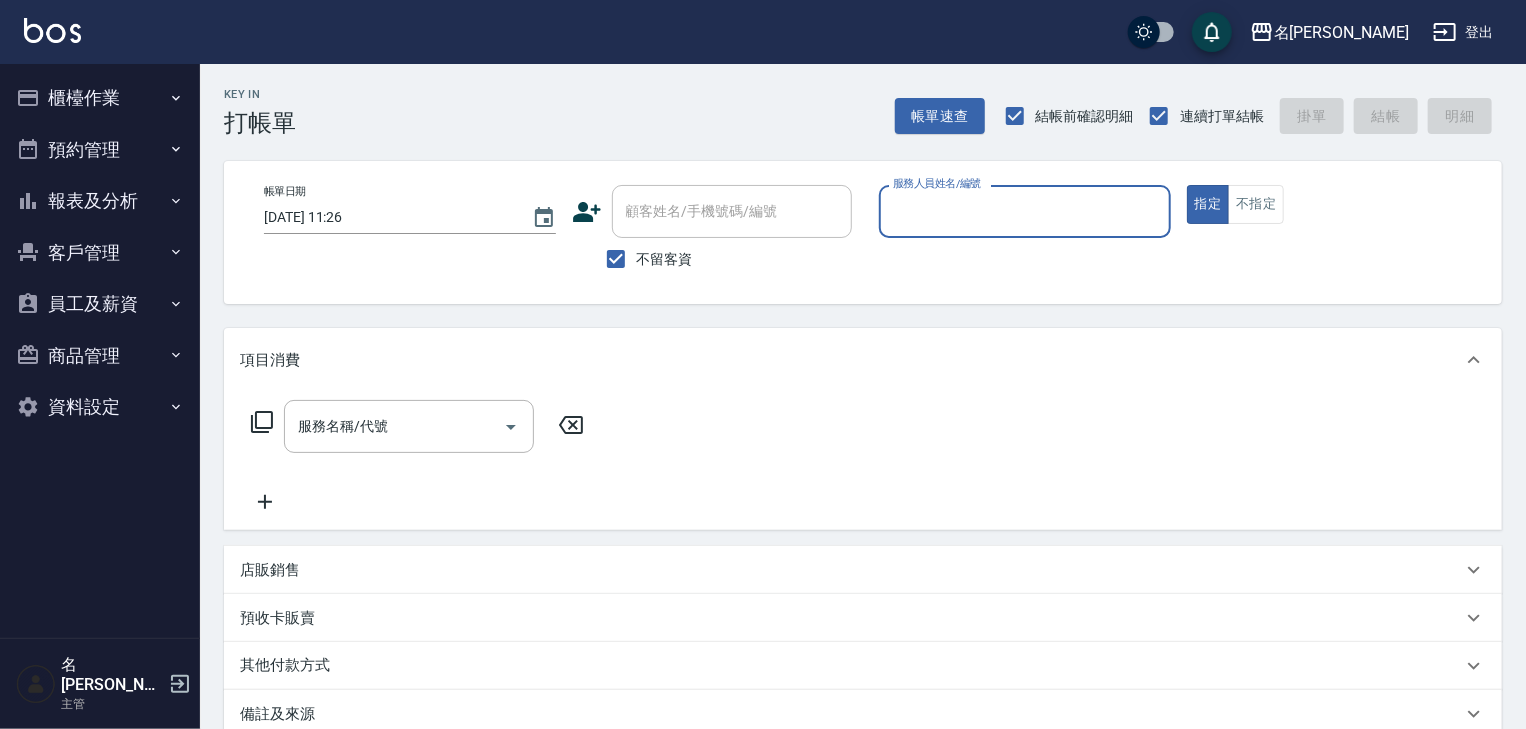 click on "服務人員姓名/編號" at bounding box center [1025, 211] 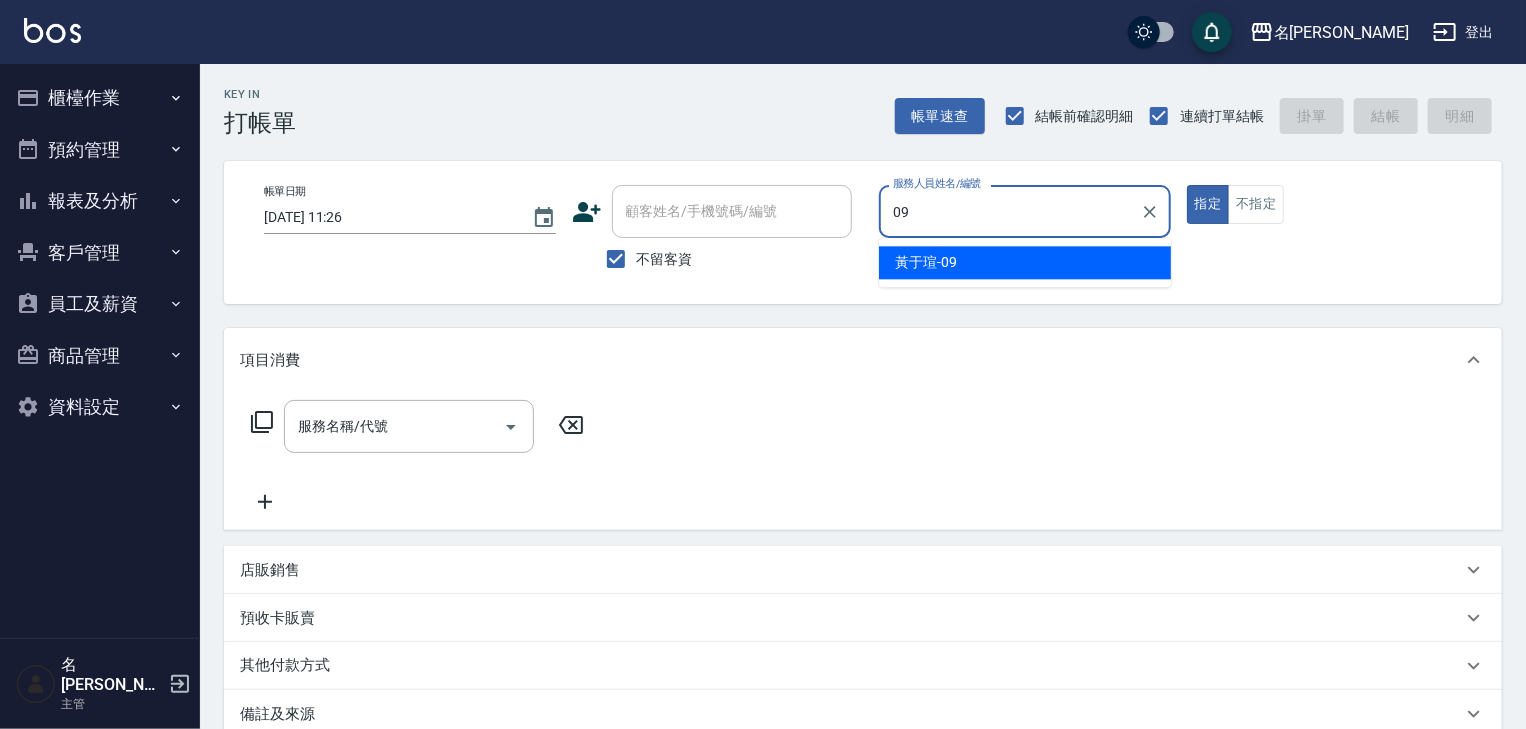 type on "[PERSON_NAME]-09" 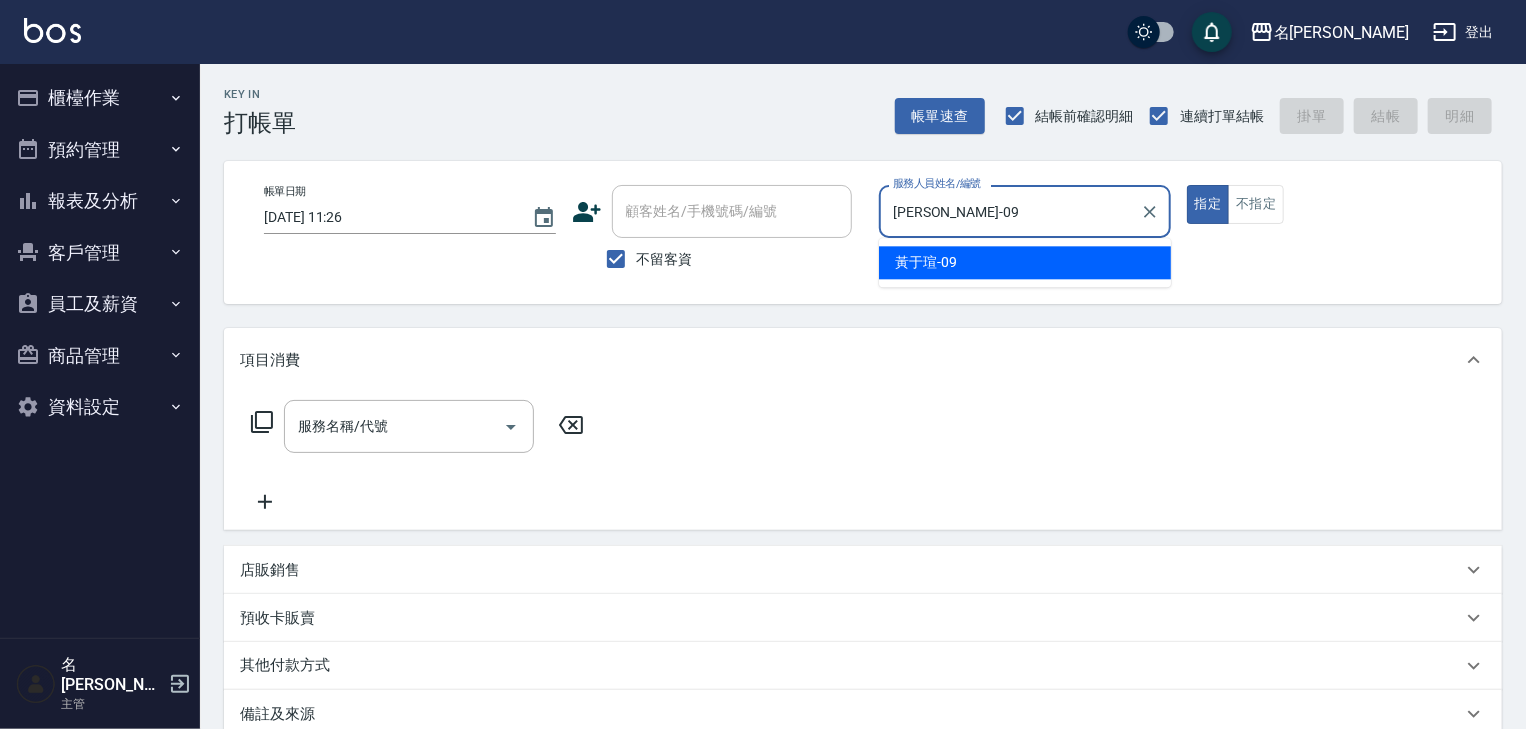 type on "true" 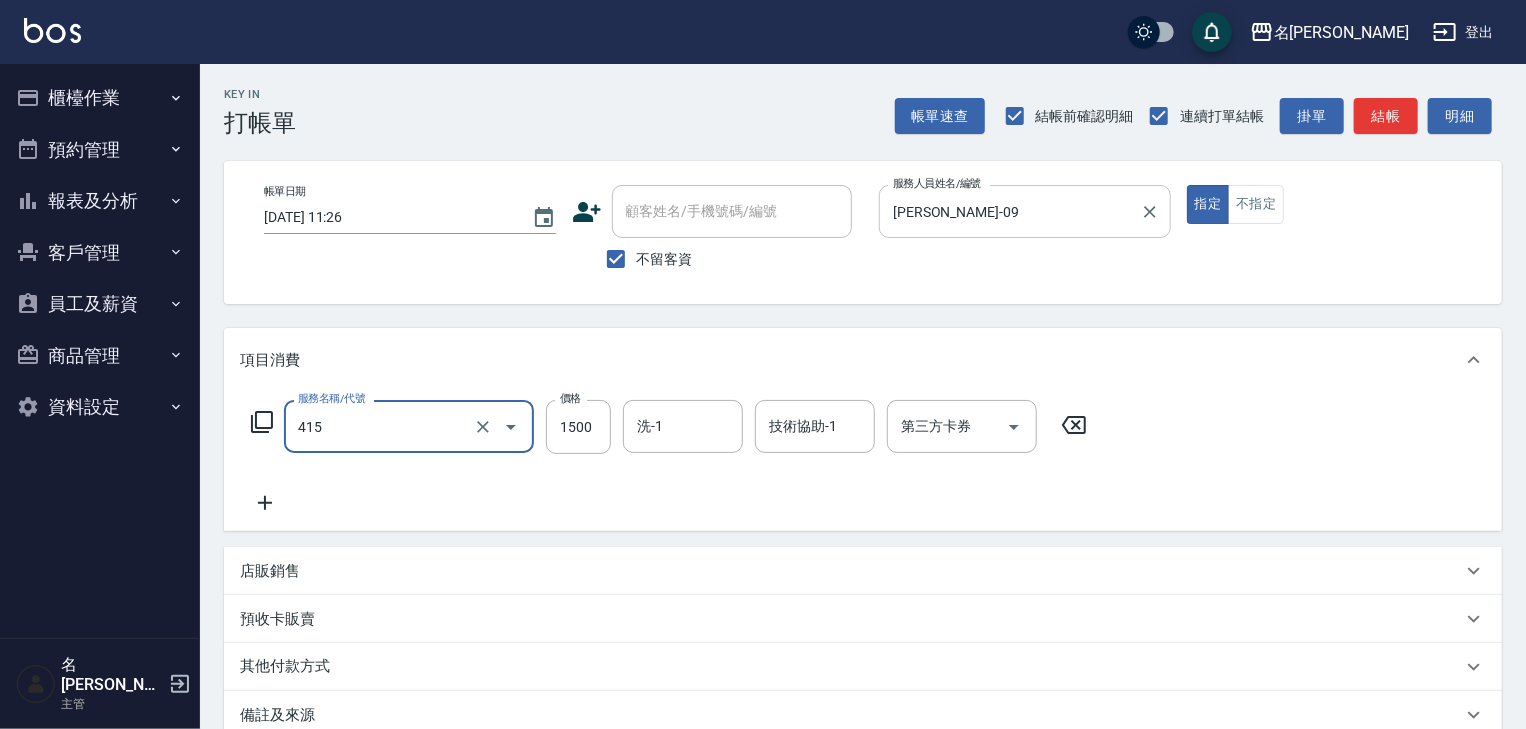 type on "染髮1500↑(415)" 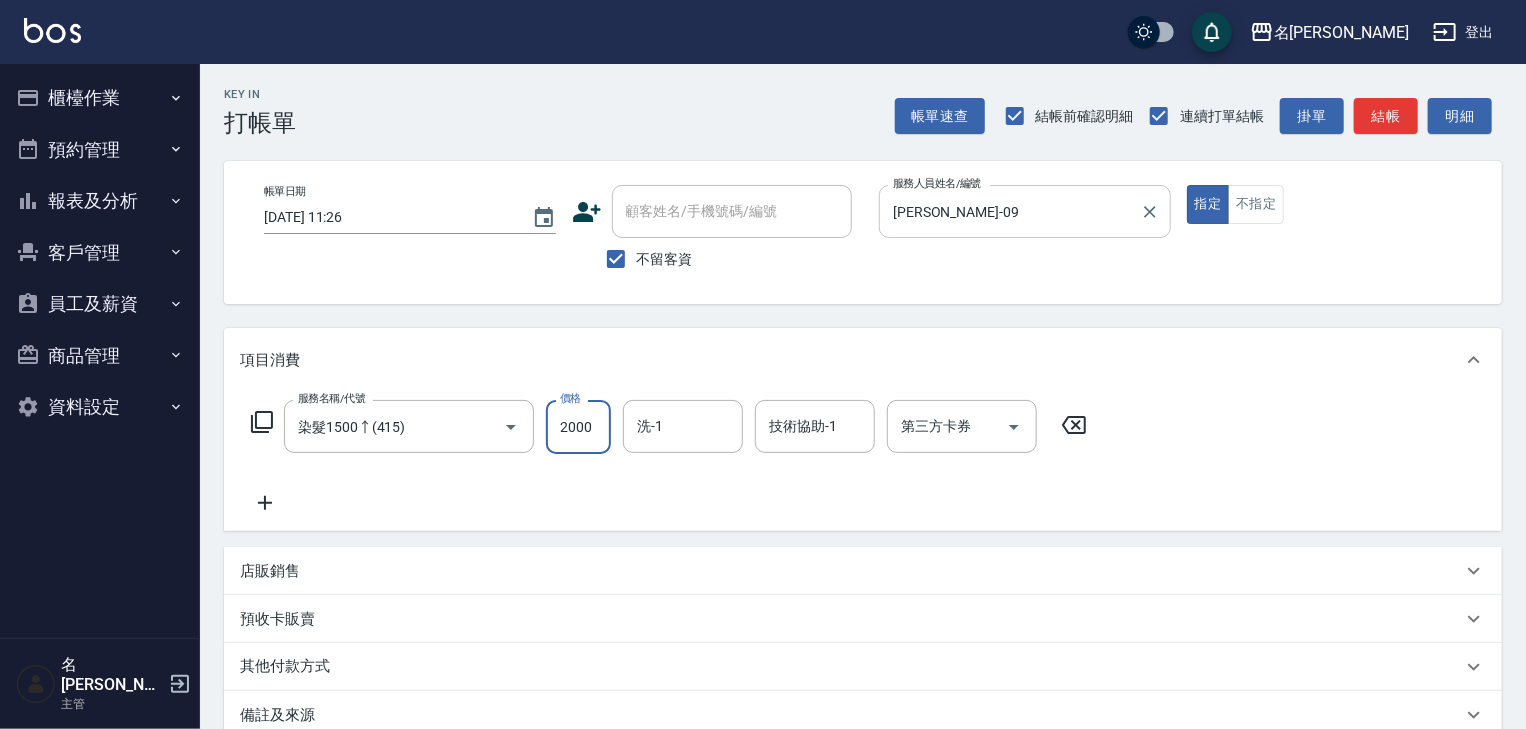 type on "2000" 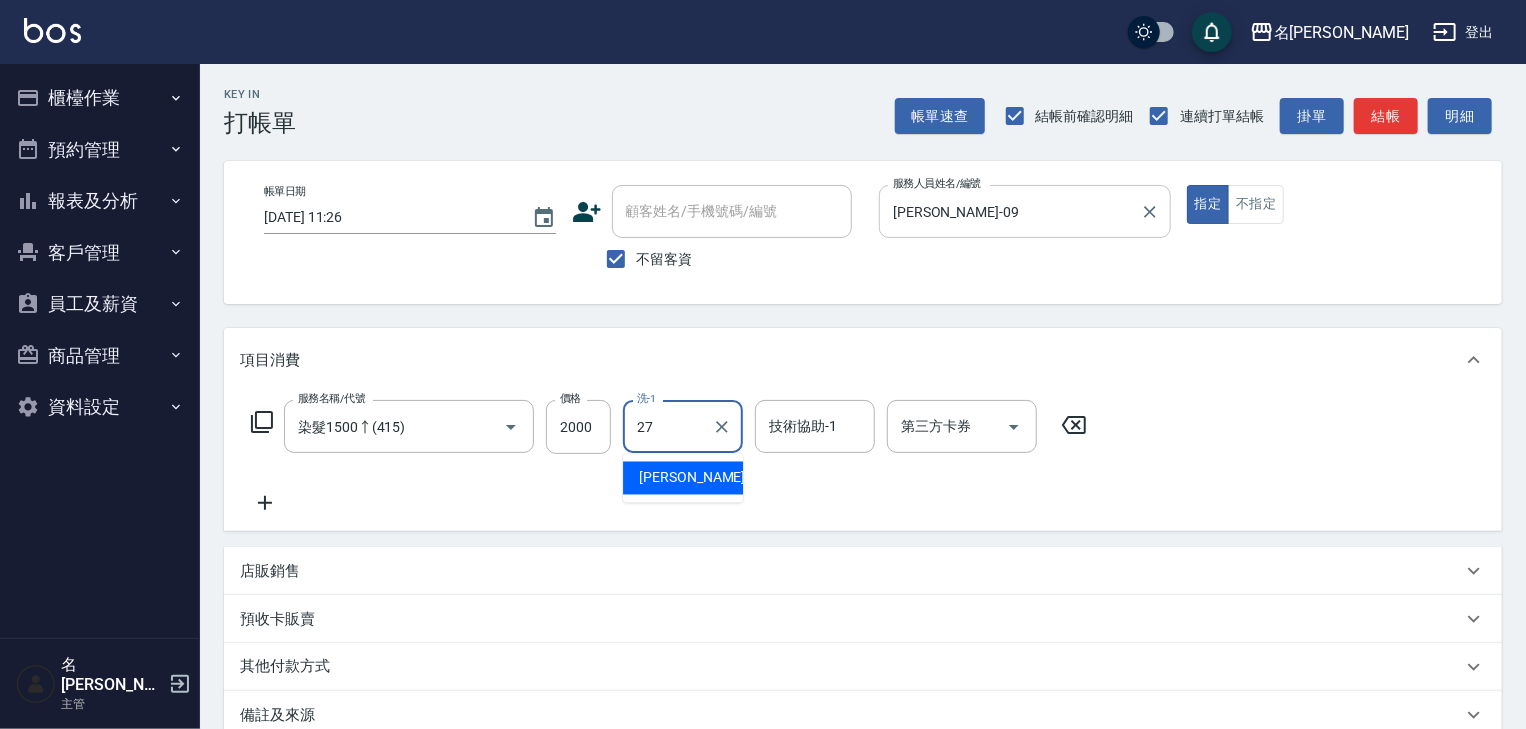 type on "[PERSON_NAME]-27" 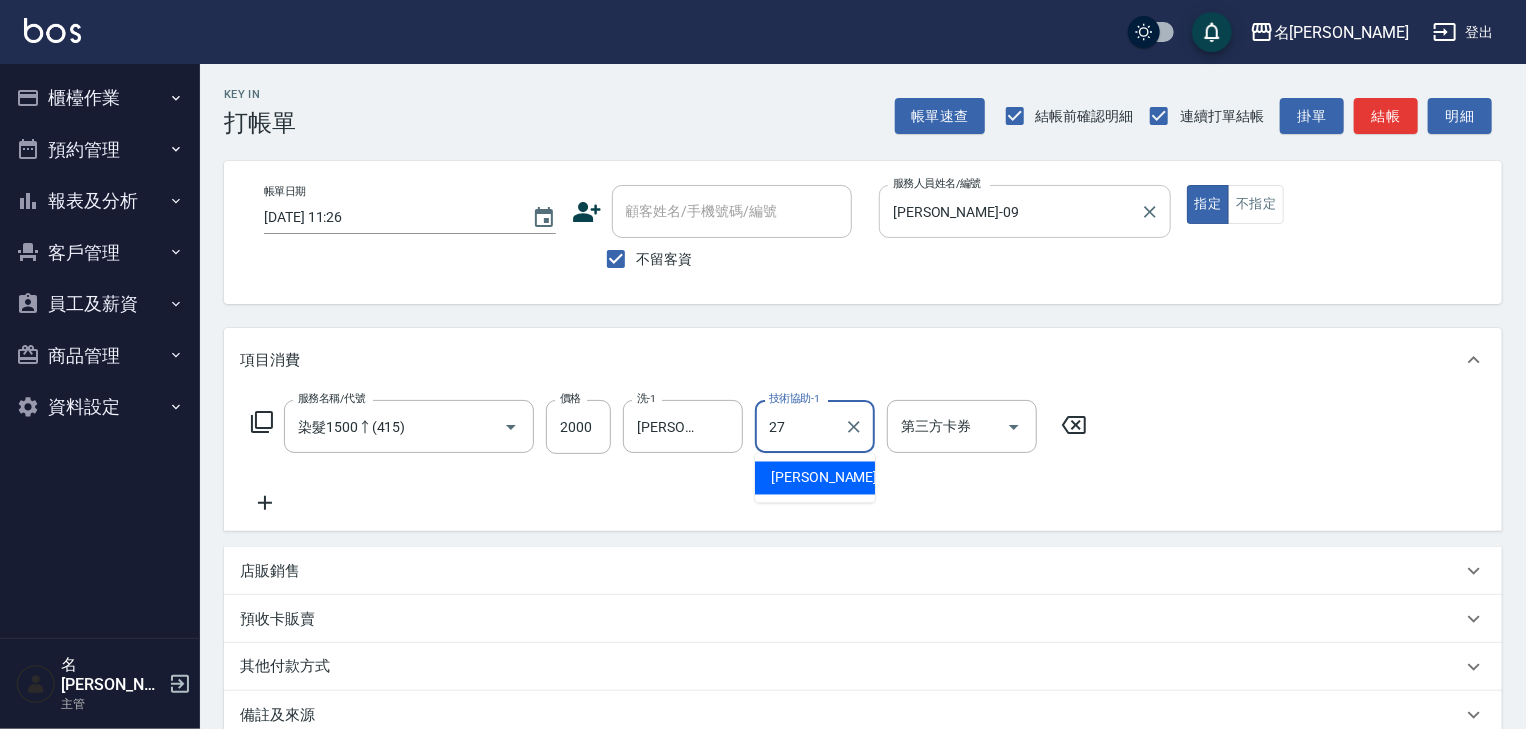 type on "[PERSON_NAME]-27" 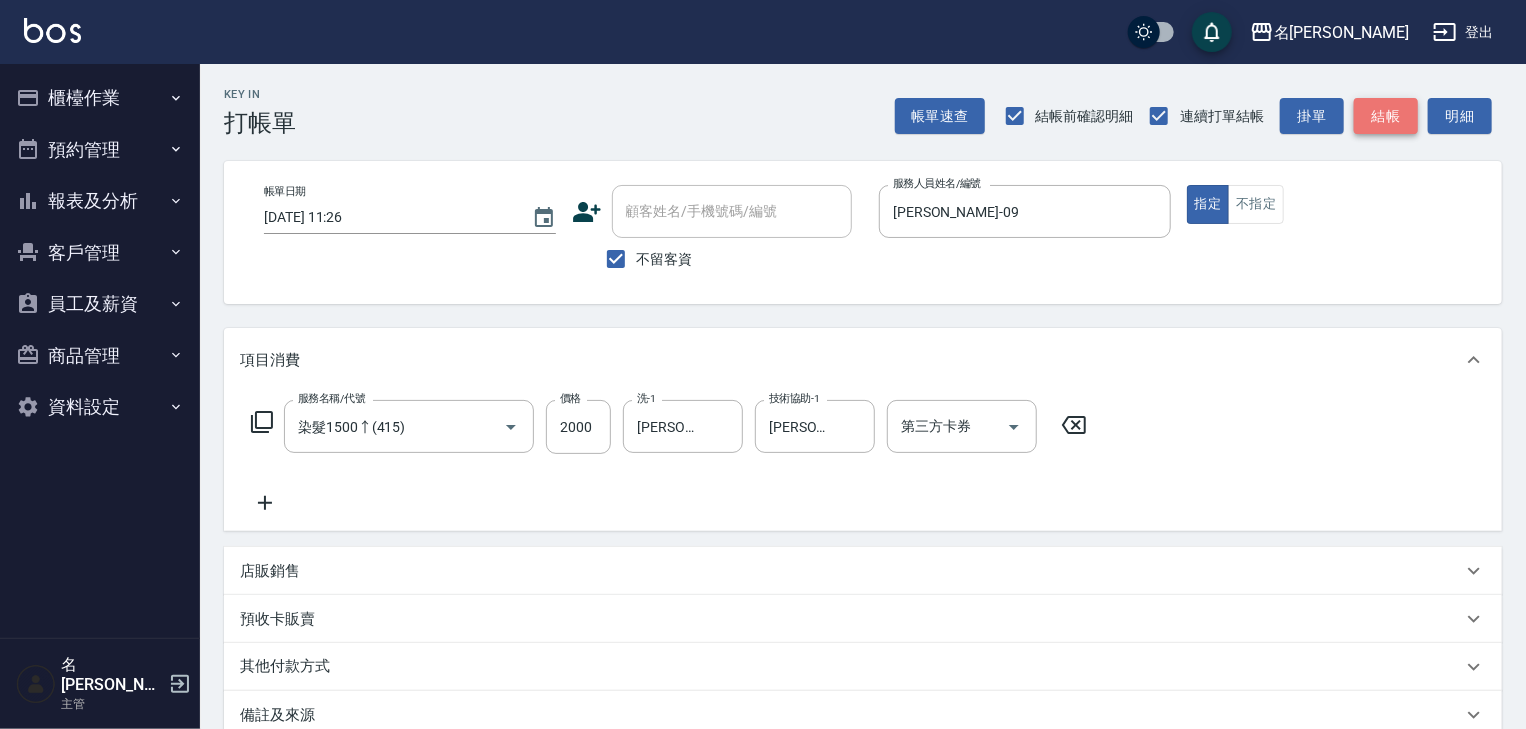 click on "結帳" at bounding box center (1386, 116) 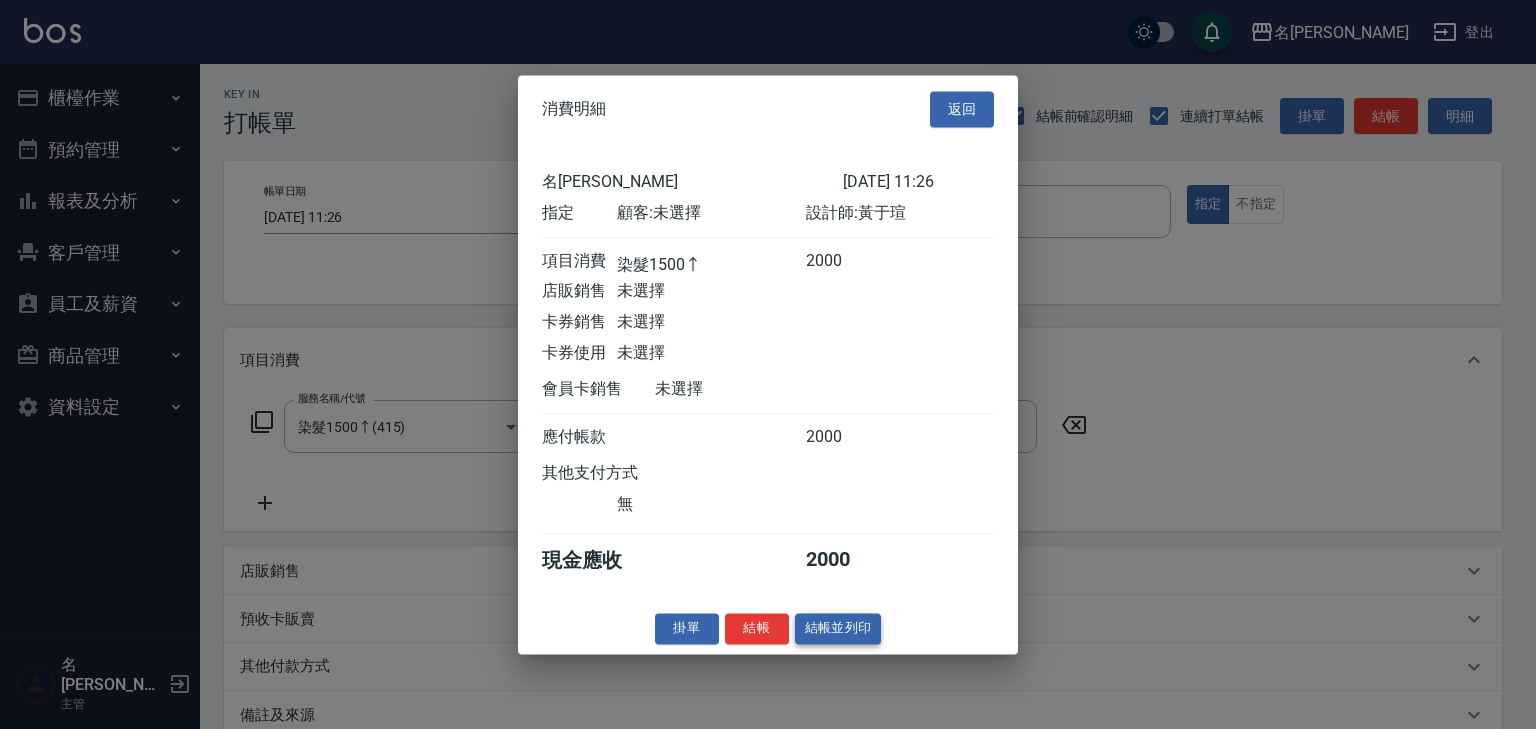 click on "結帳並列印" at bounding box center [838, 628] 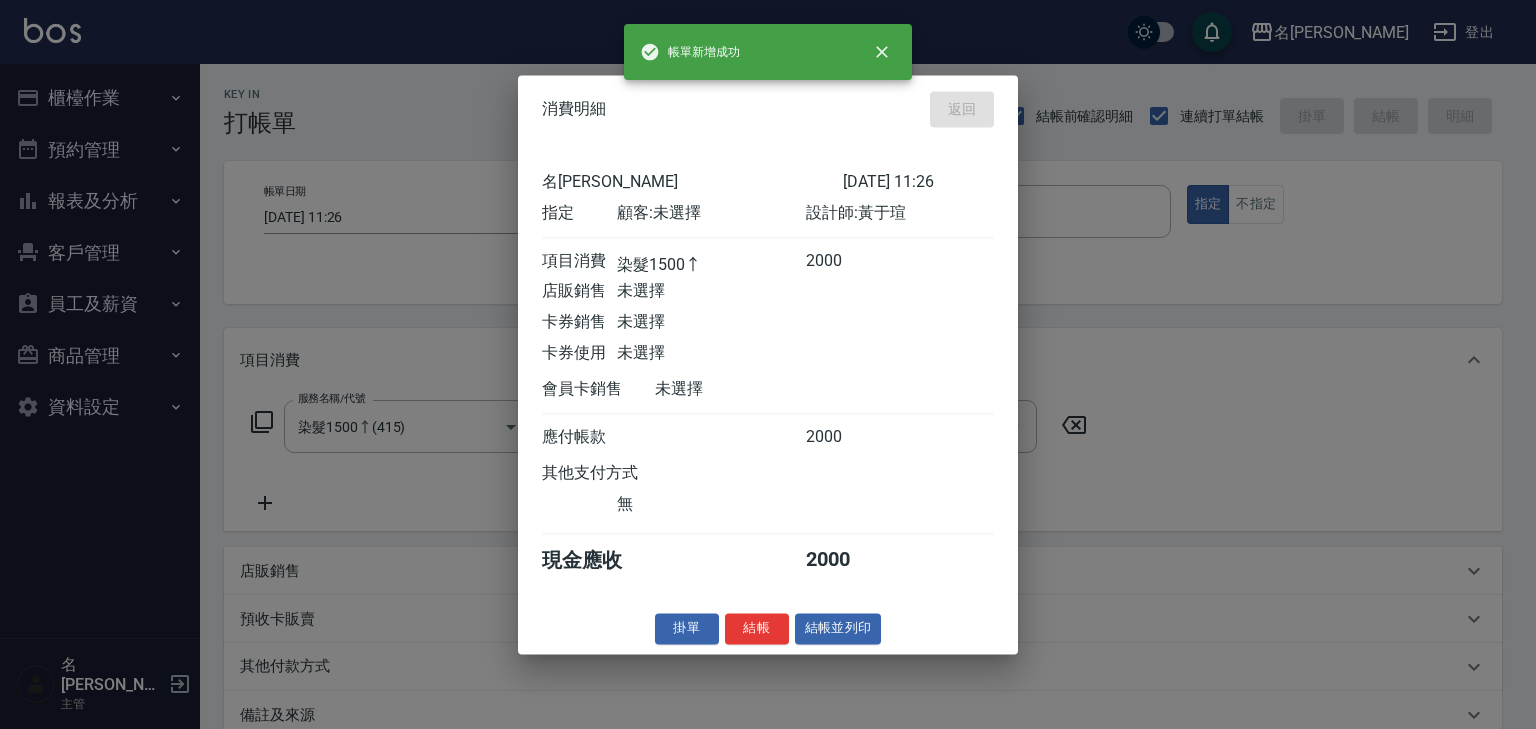 type 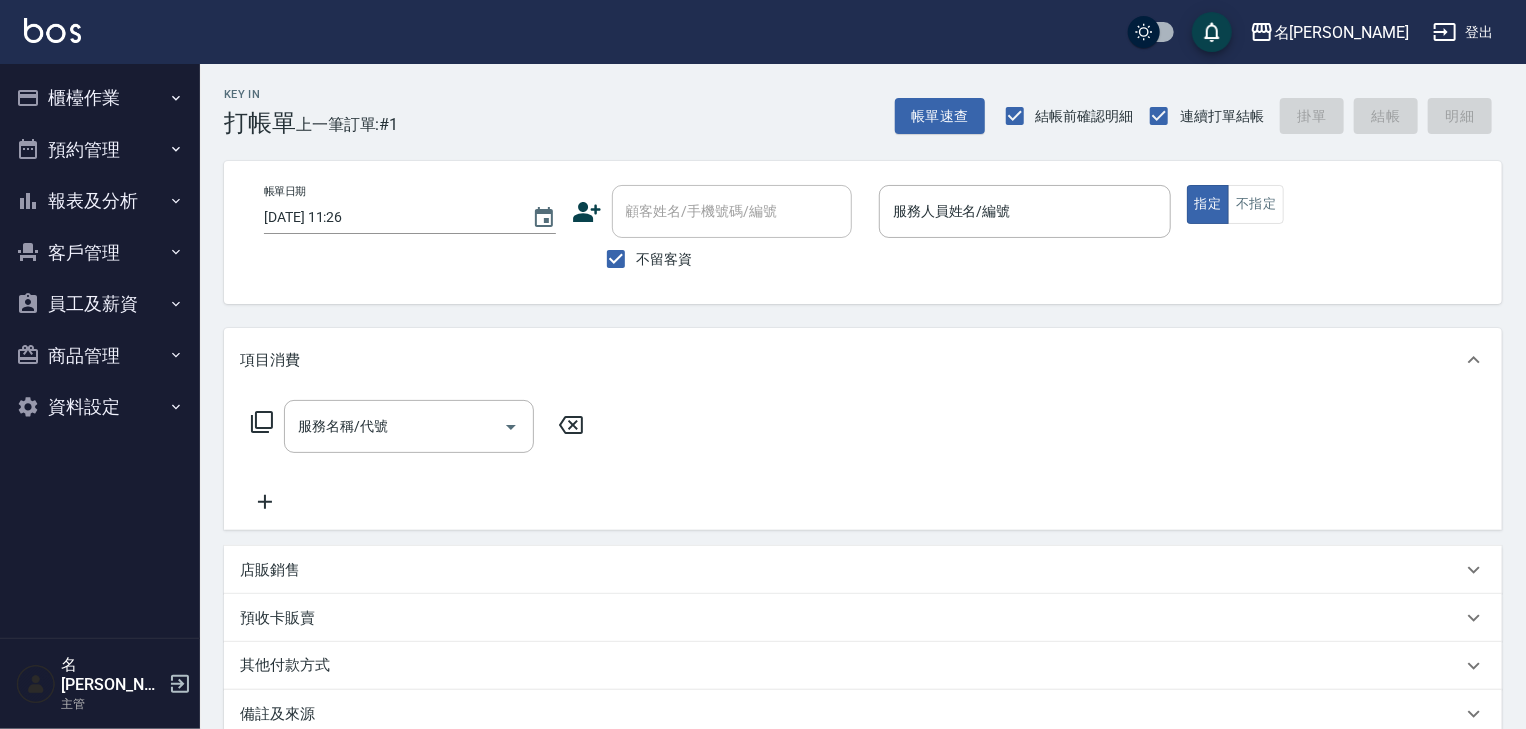 click on "帳單日期 [DATE] 11:26 顧客姓名/手機號碼/編號 顧客姓名/手機號碼/編號 不留客資 服務人員姓名/編號 服務人員姓名/編號 指定 不指定" at bounding box center (863, 232) 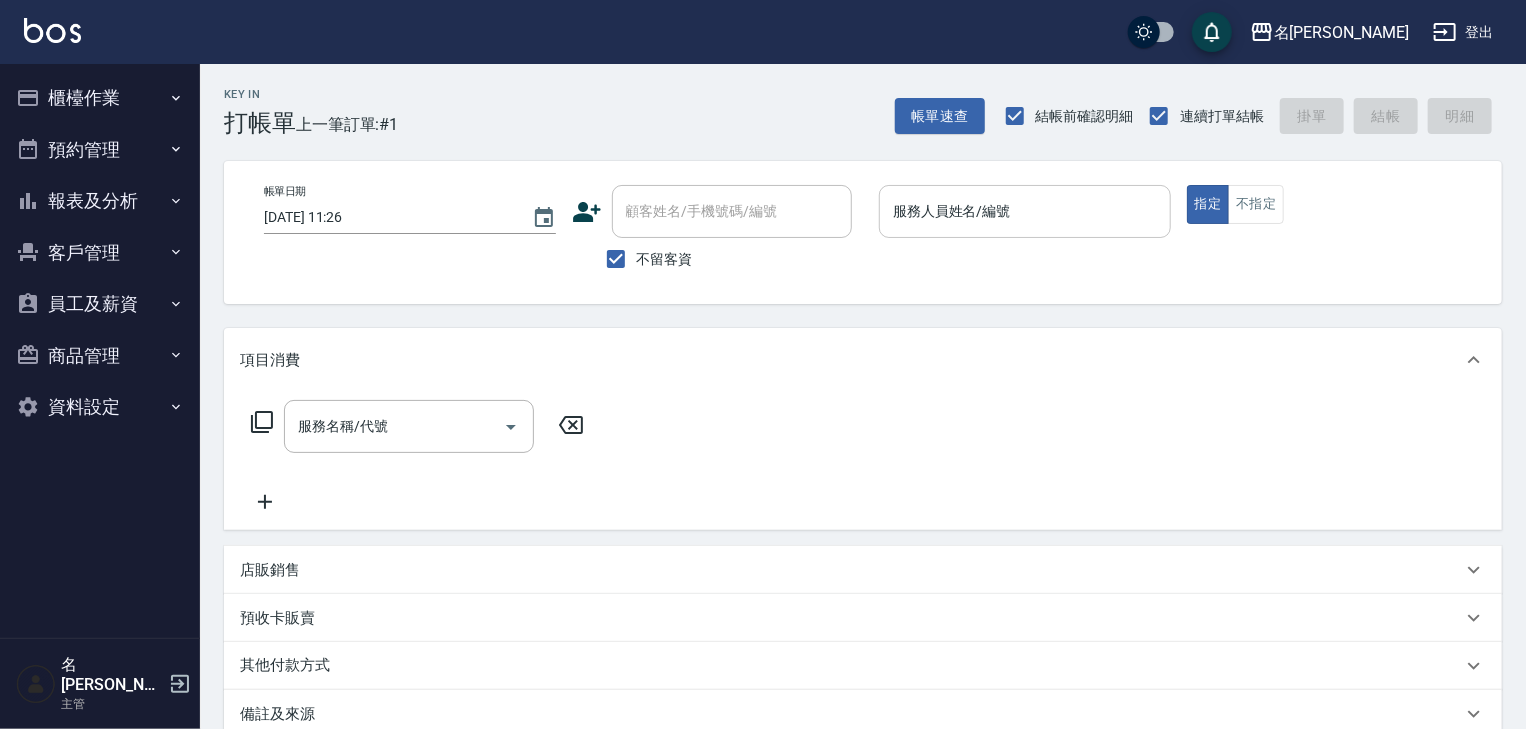 click on "服務人員姓名/編號" at bounding box center [1025, 211] 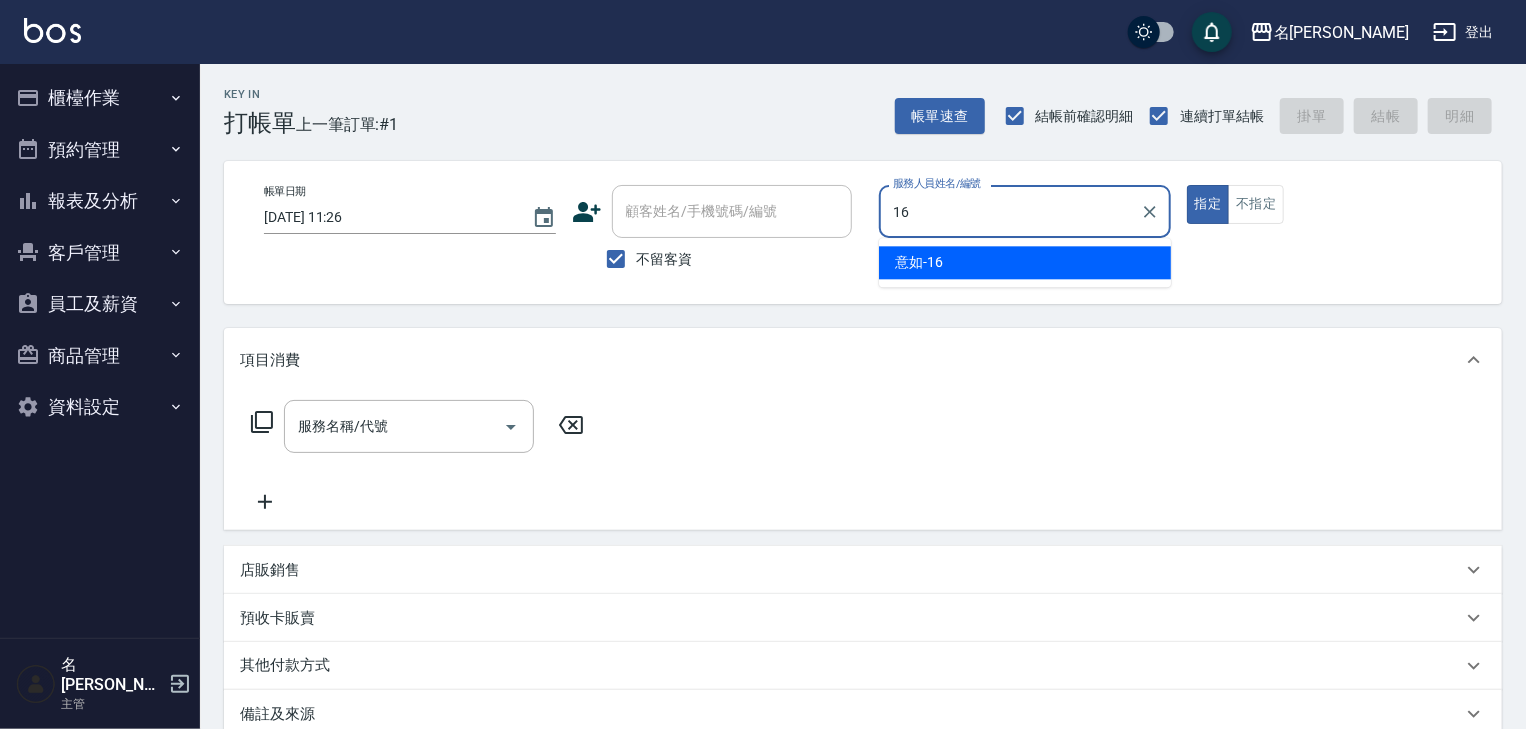 type on "意如-16" 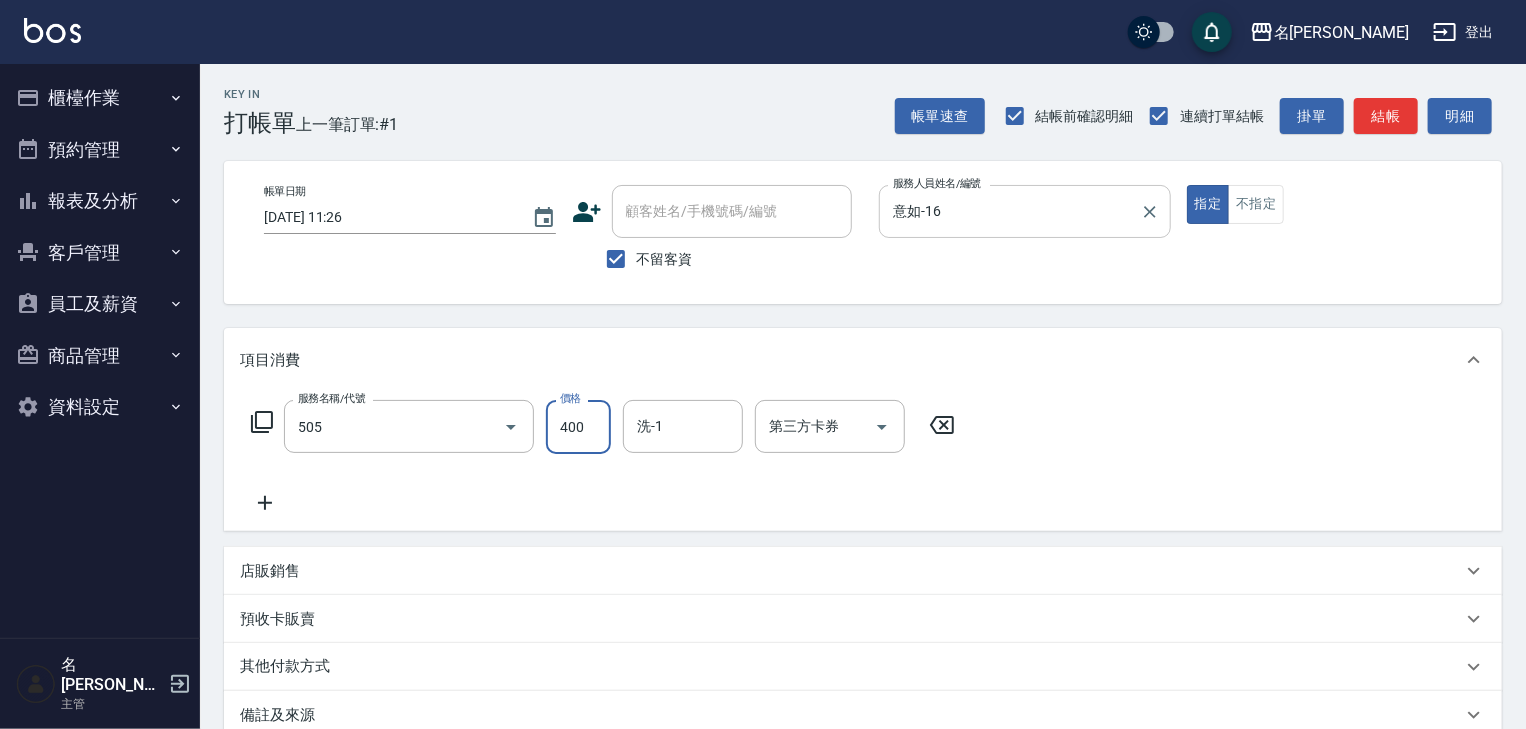 type on "洗髮(505)" 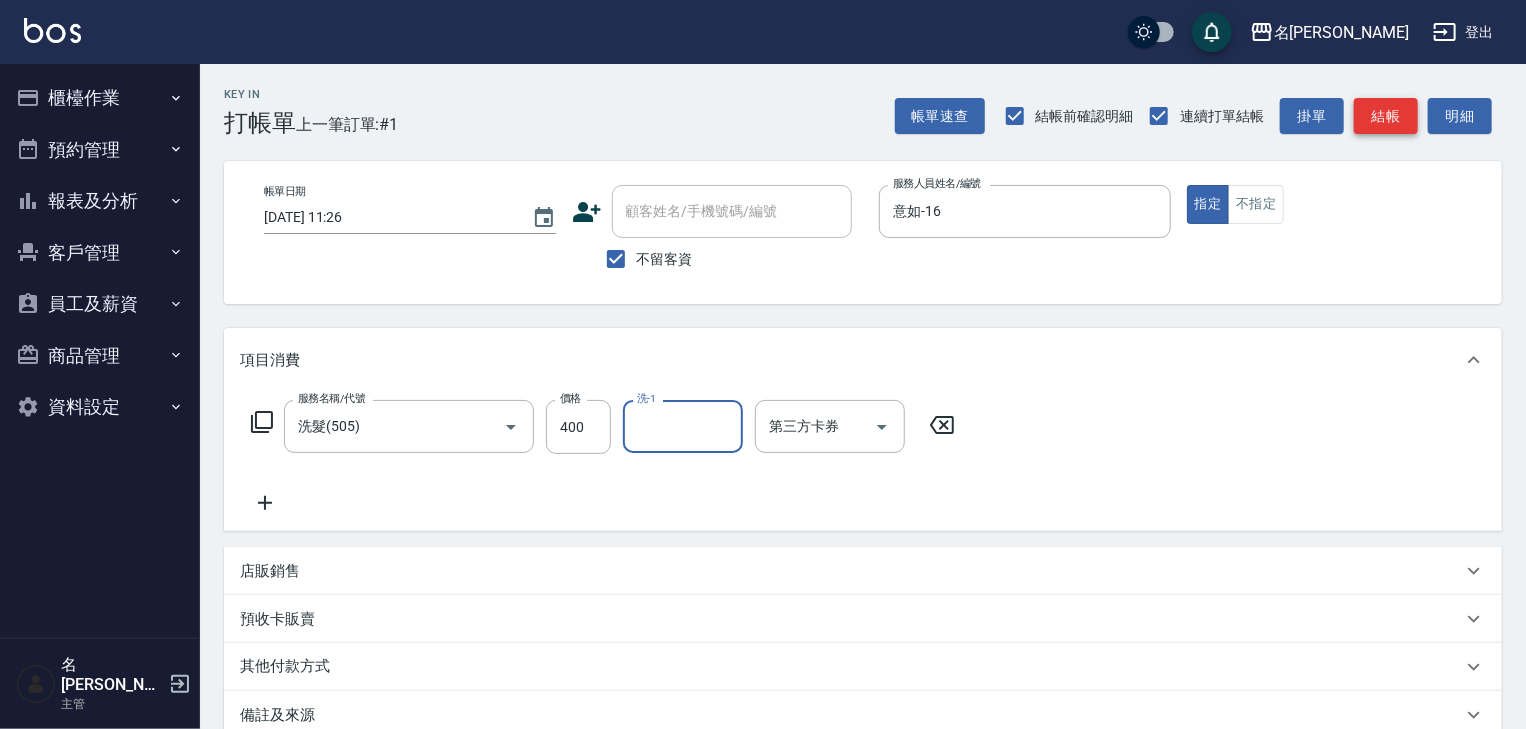 click on "結帳" at bounding box center (1386, 116) 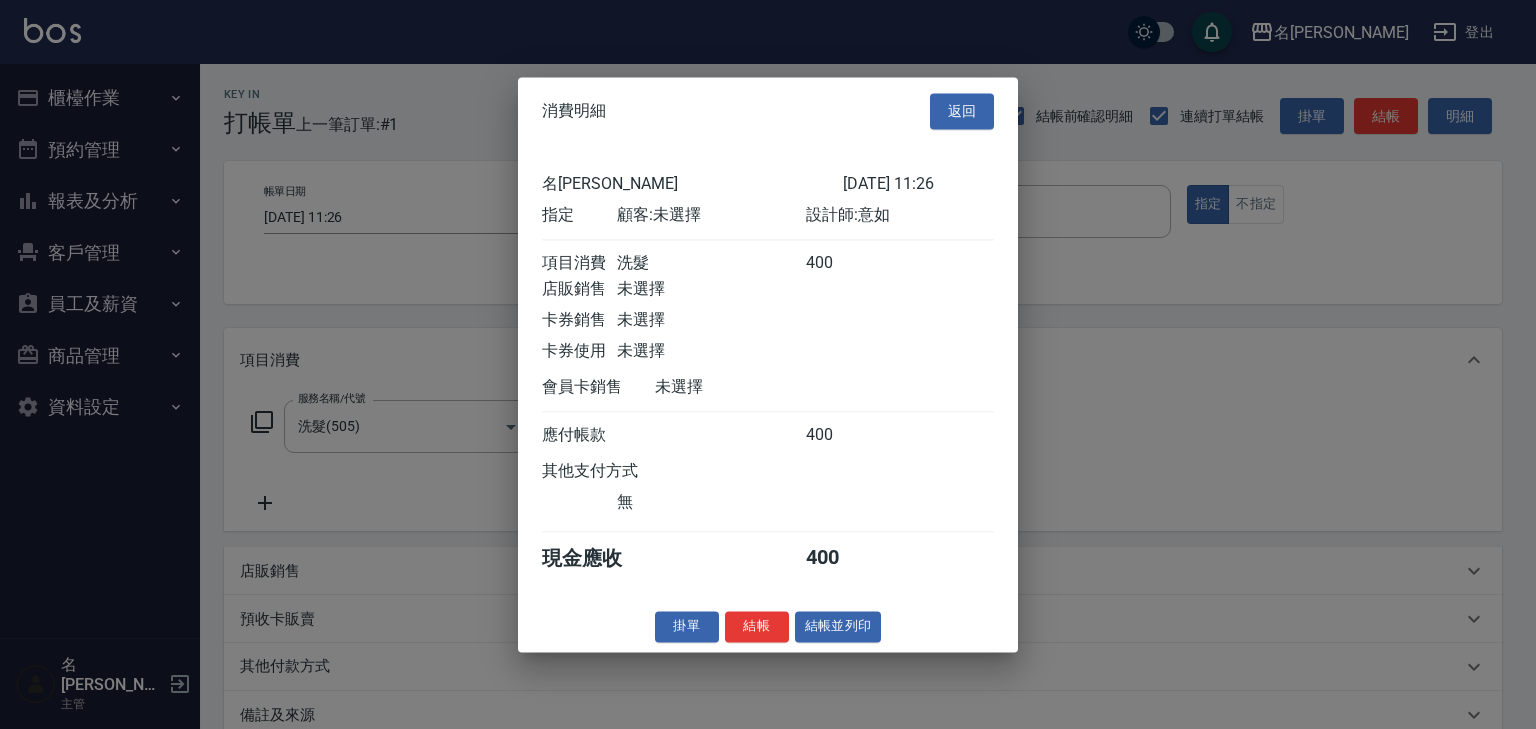 click on "結帳並列印" at bounding box center (838, 626) 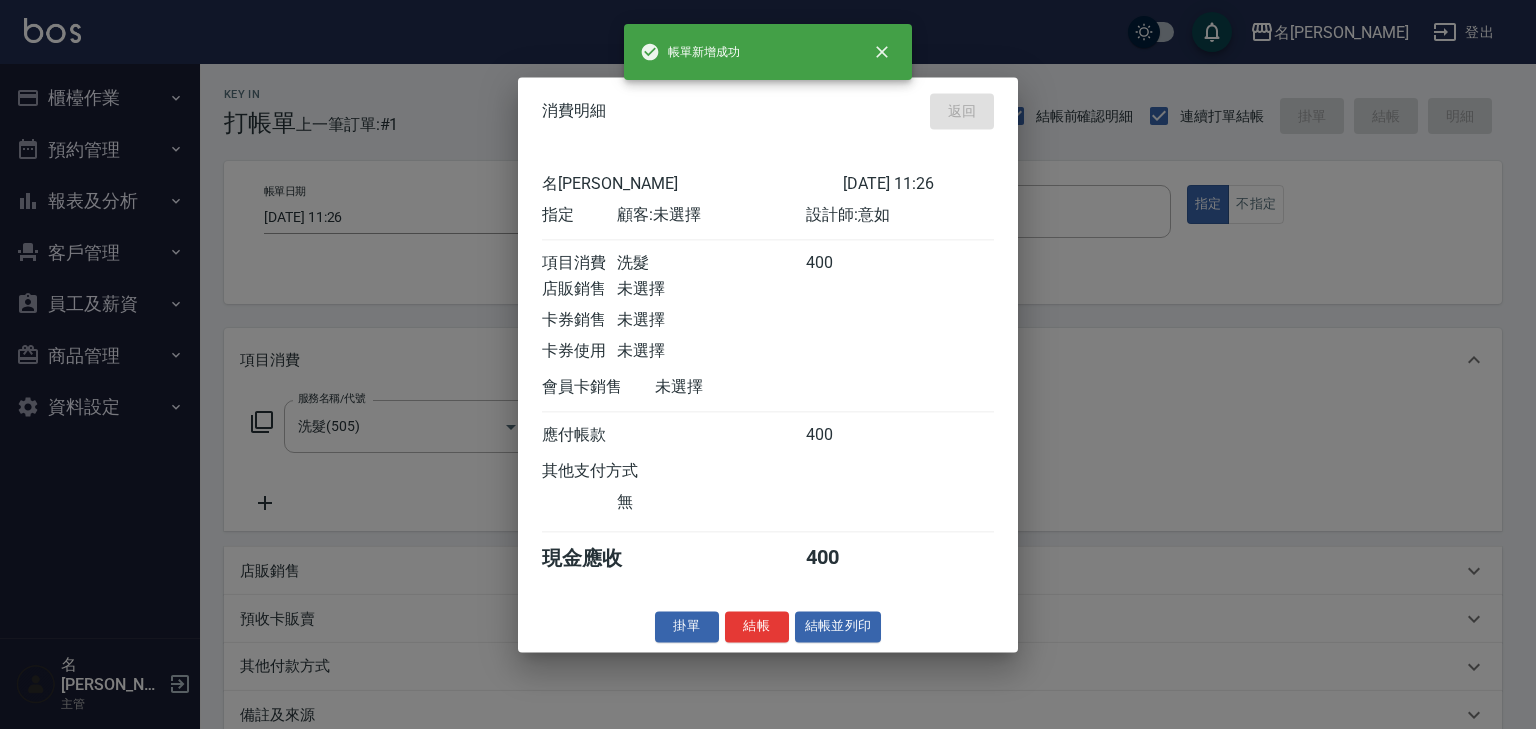 type on "[DATE] 11:27" 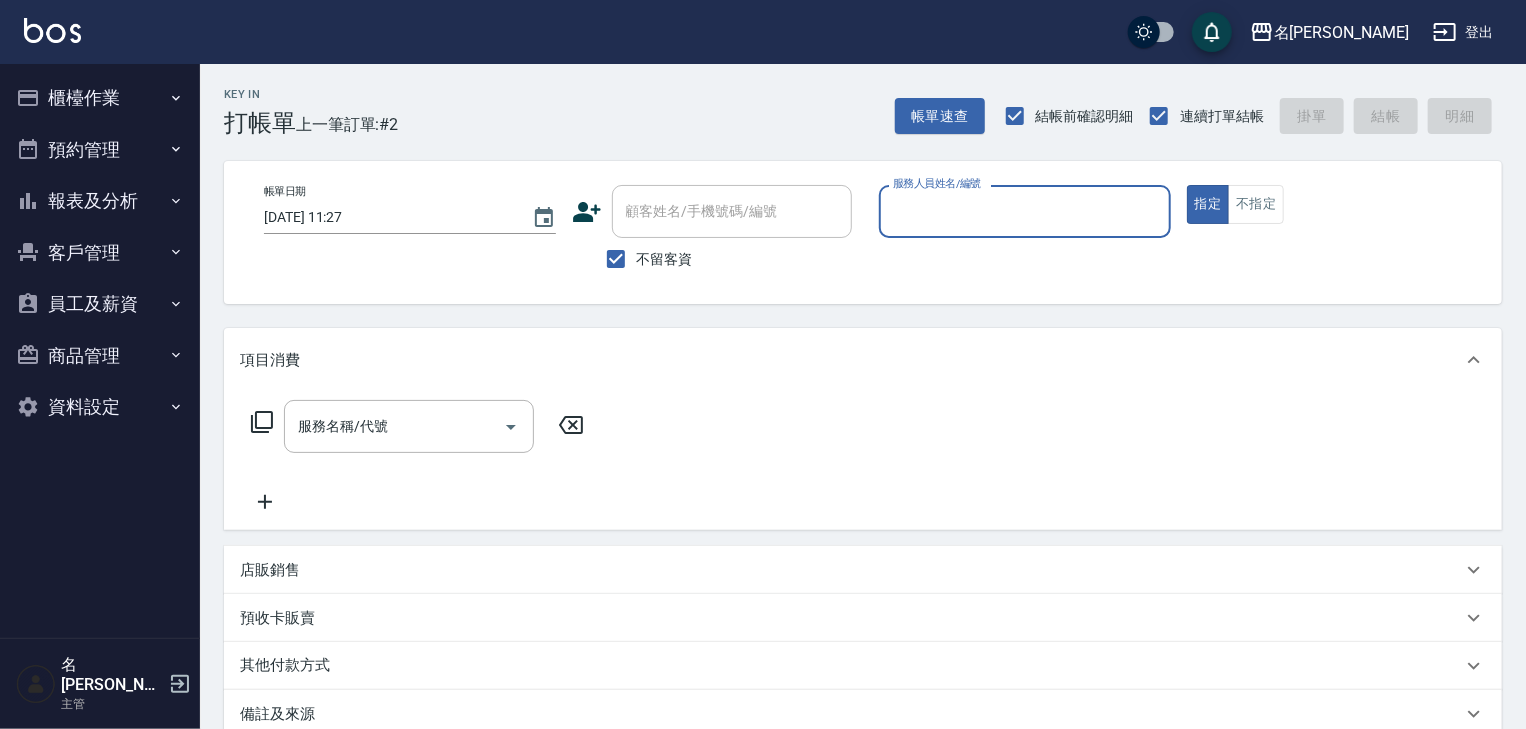 type on "ㄣ" 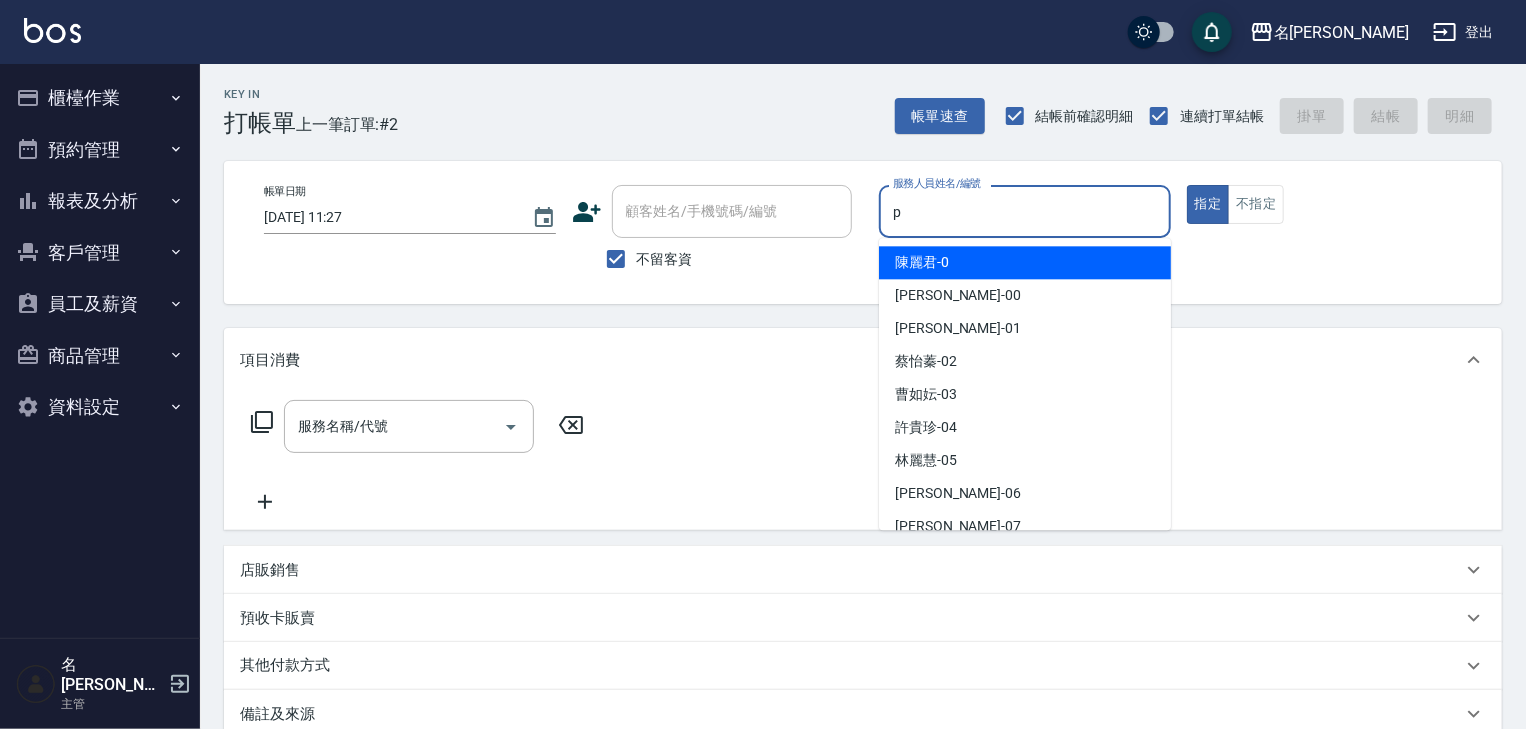 type on "皮皮-P" 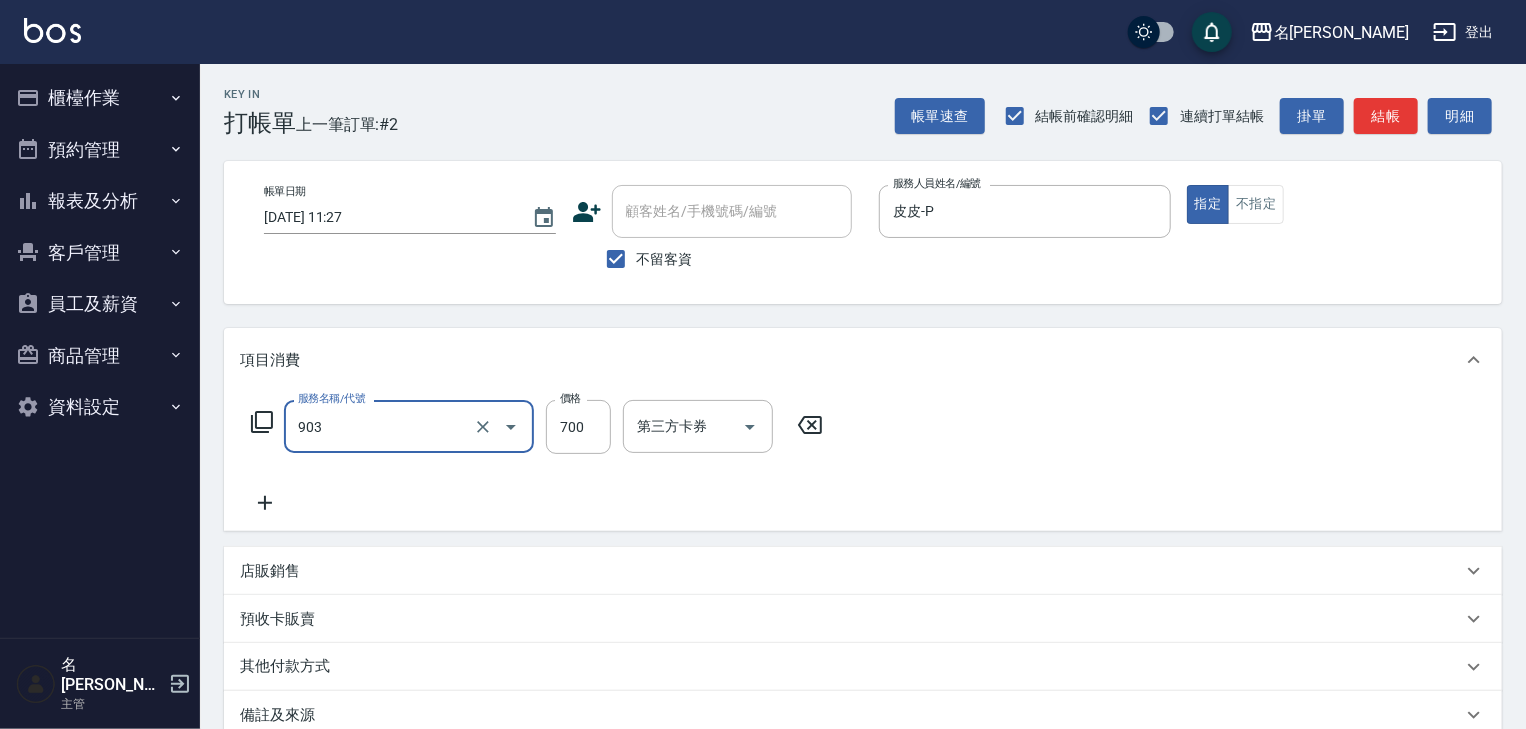 type on "修腳+手(903)" 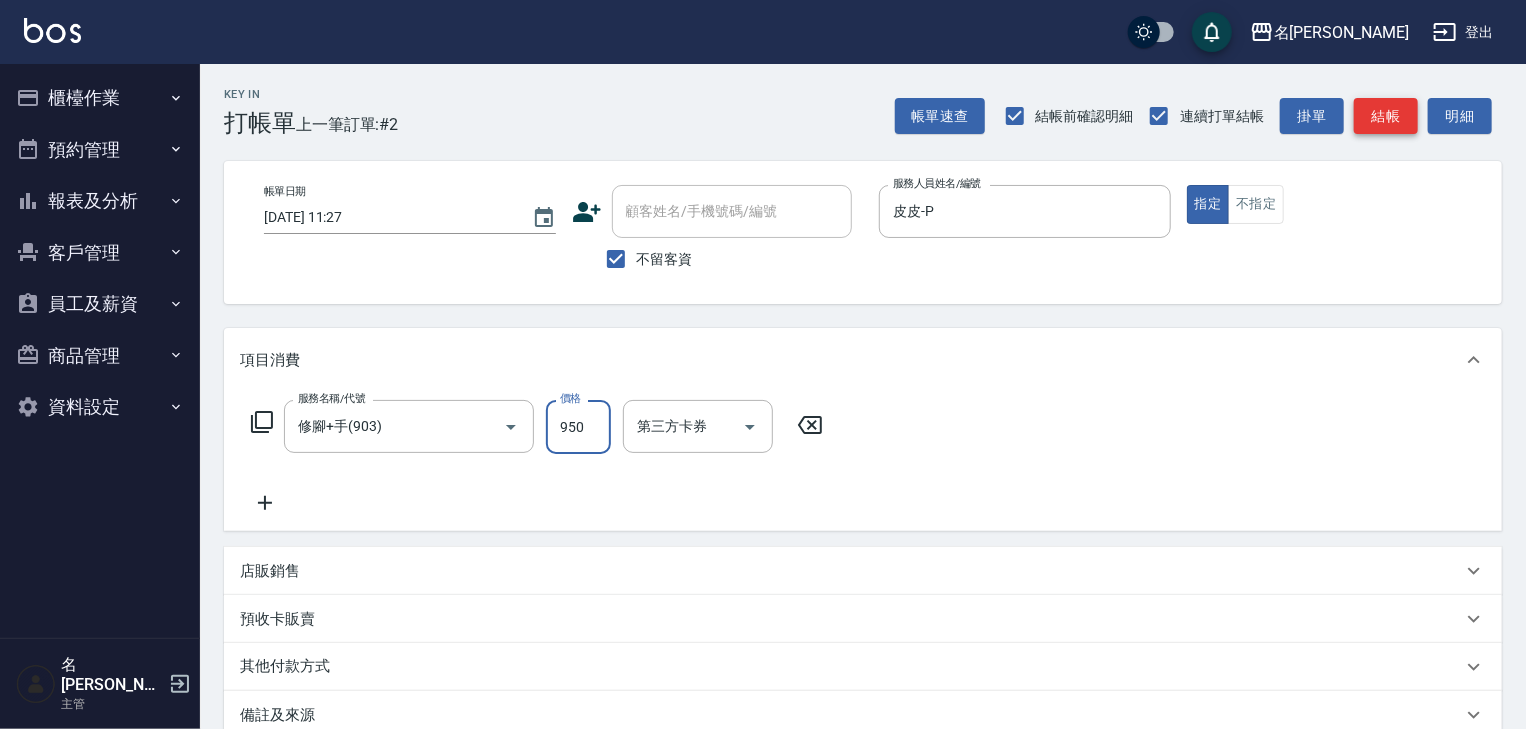 type on "950" 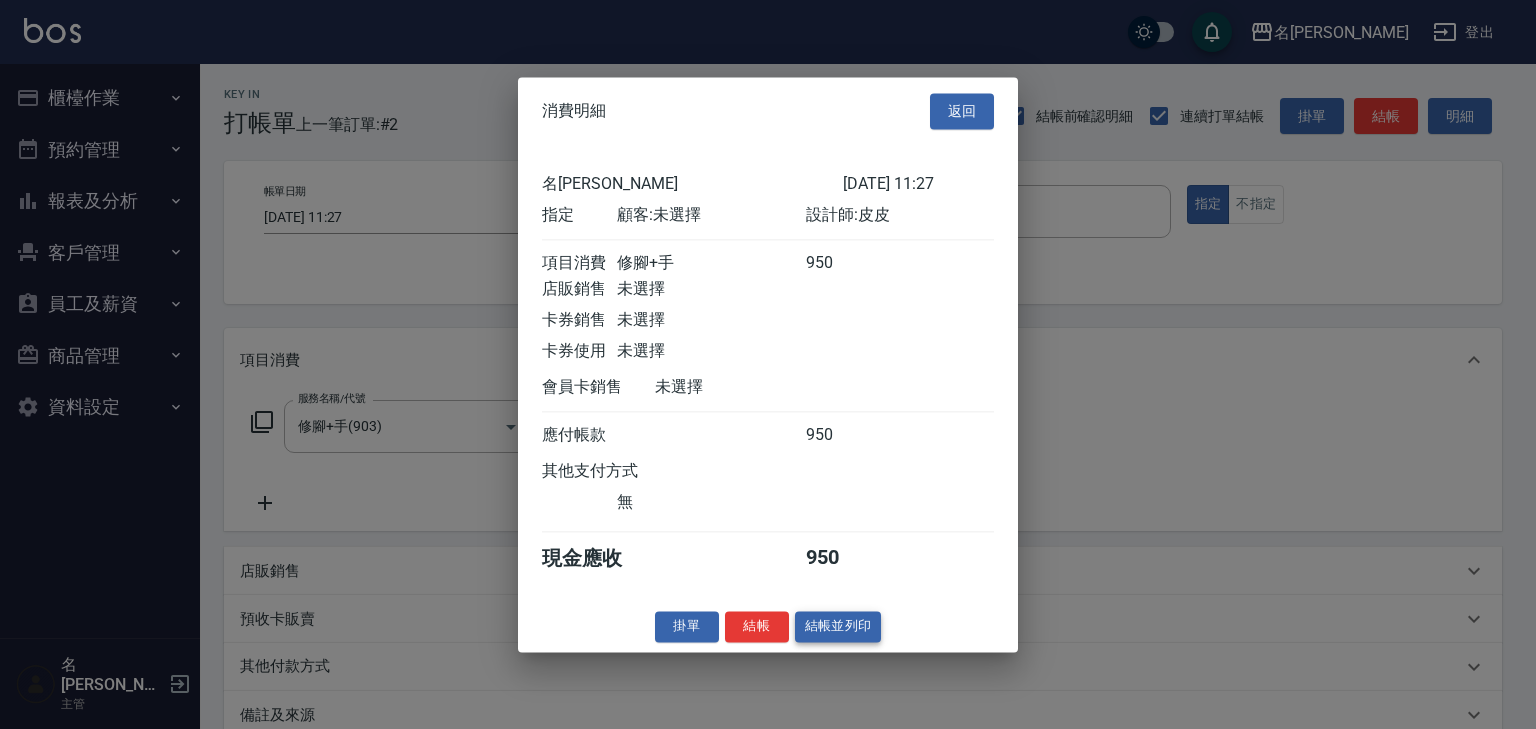 click on "結帳並列印" at bounding box center (838, 626) 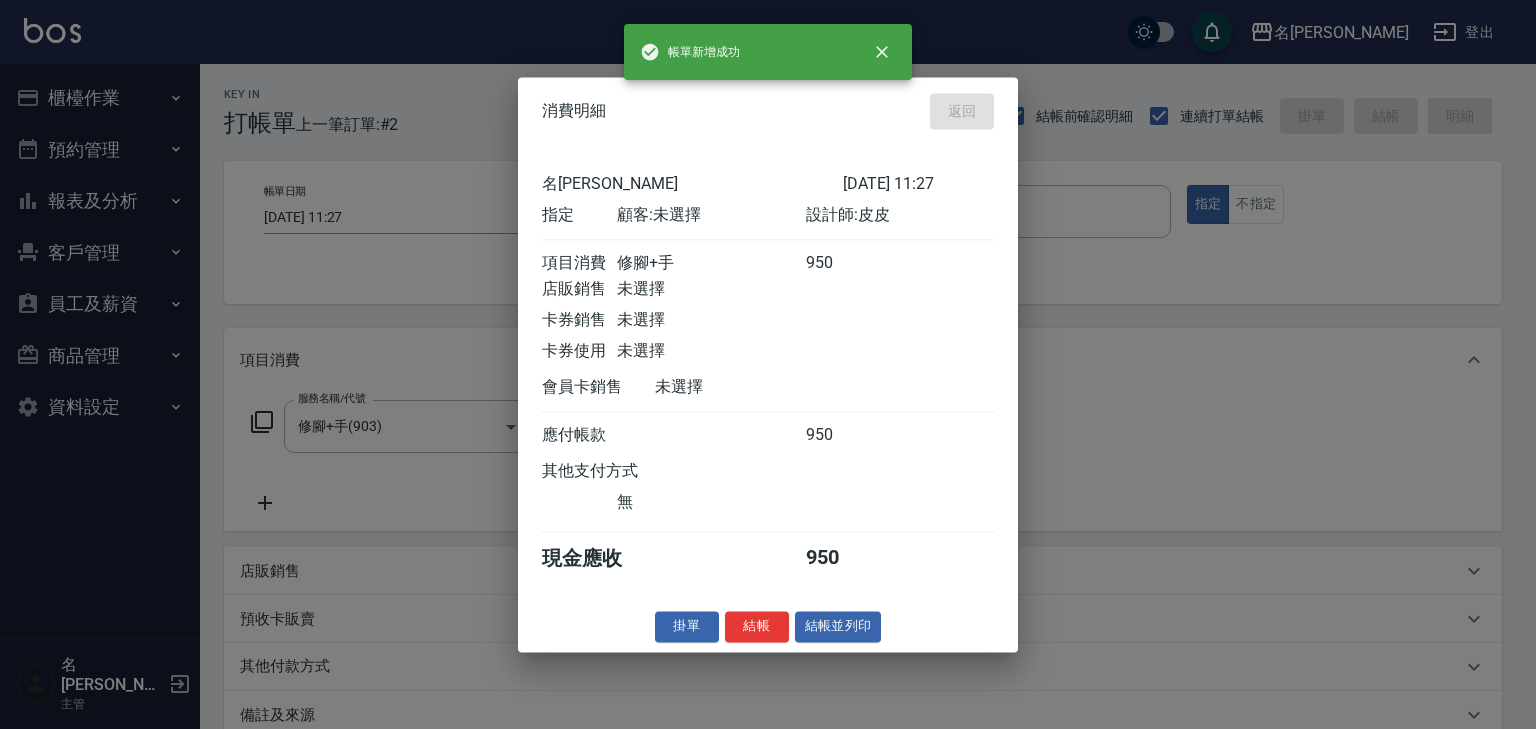 type 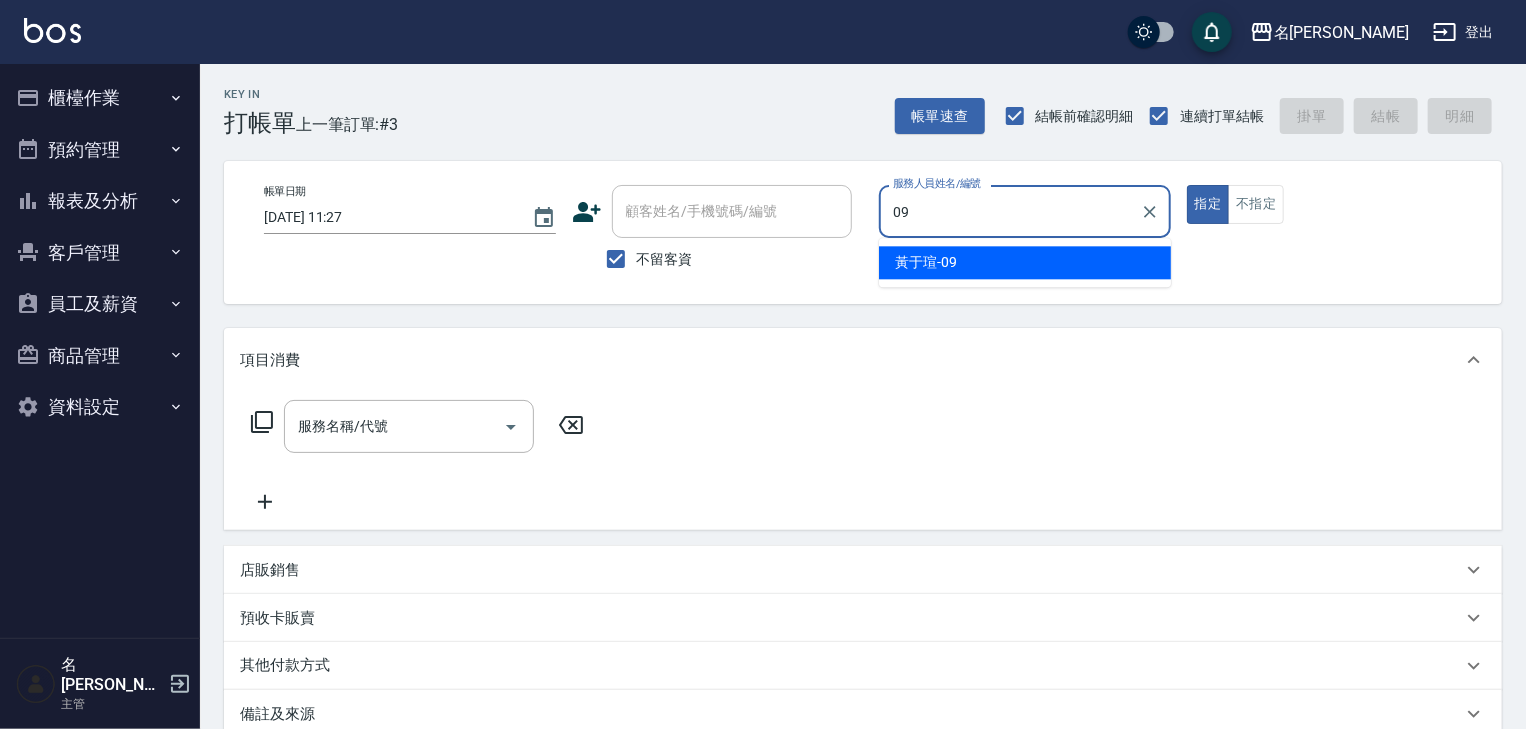 type on "[PERSON_NAME]-09" 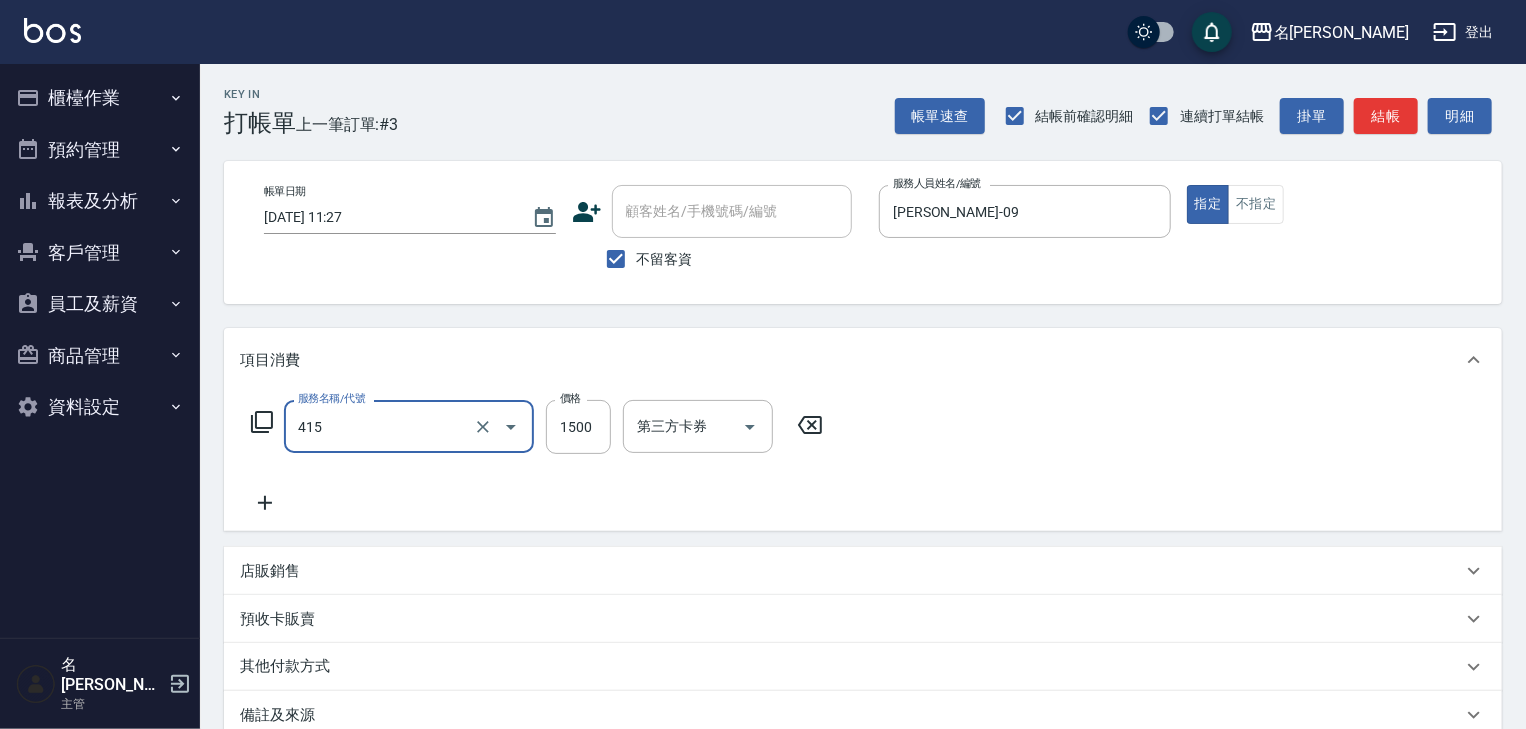 type on "染髮1500↑(415)" 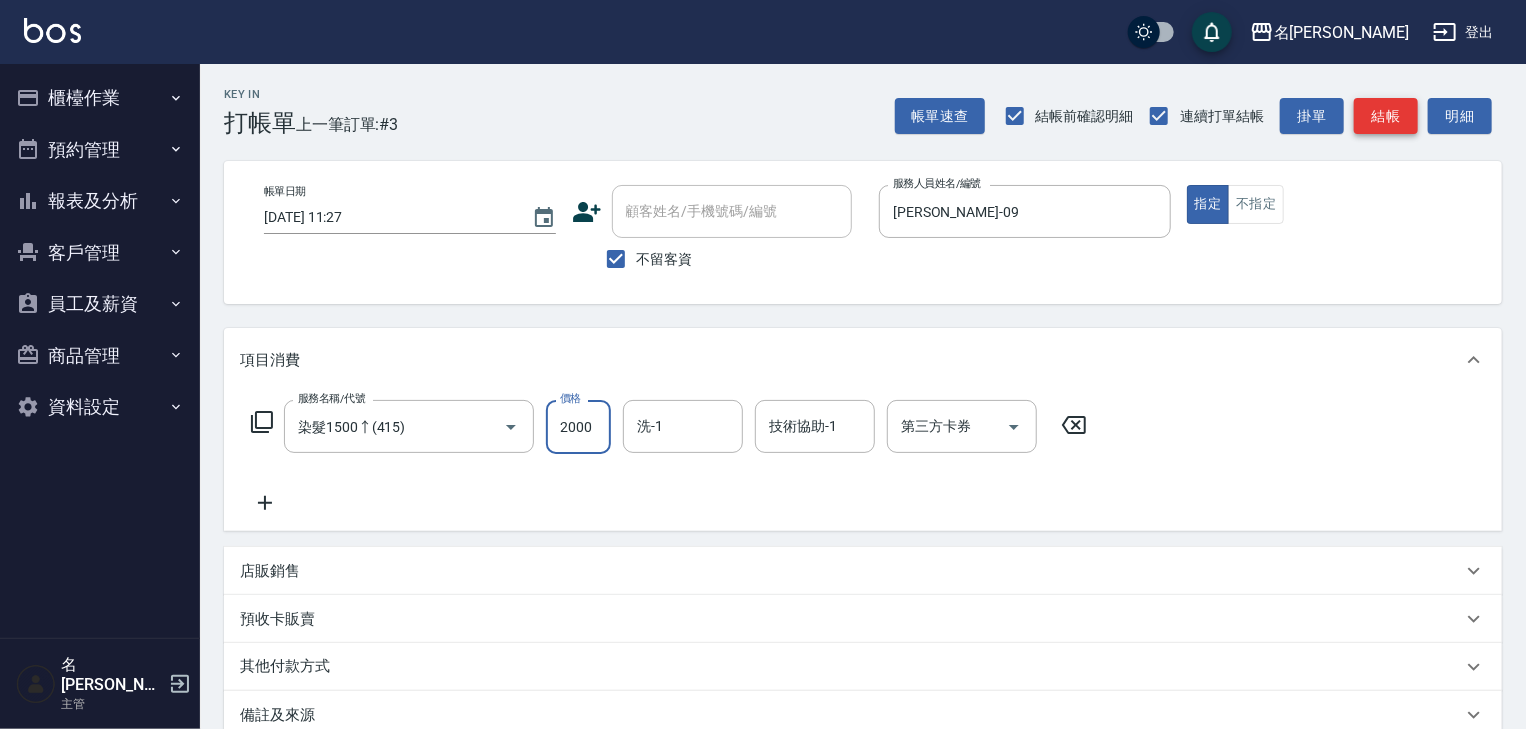 type on "2000" 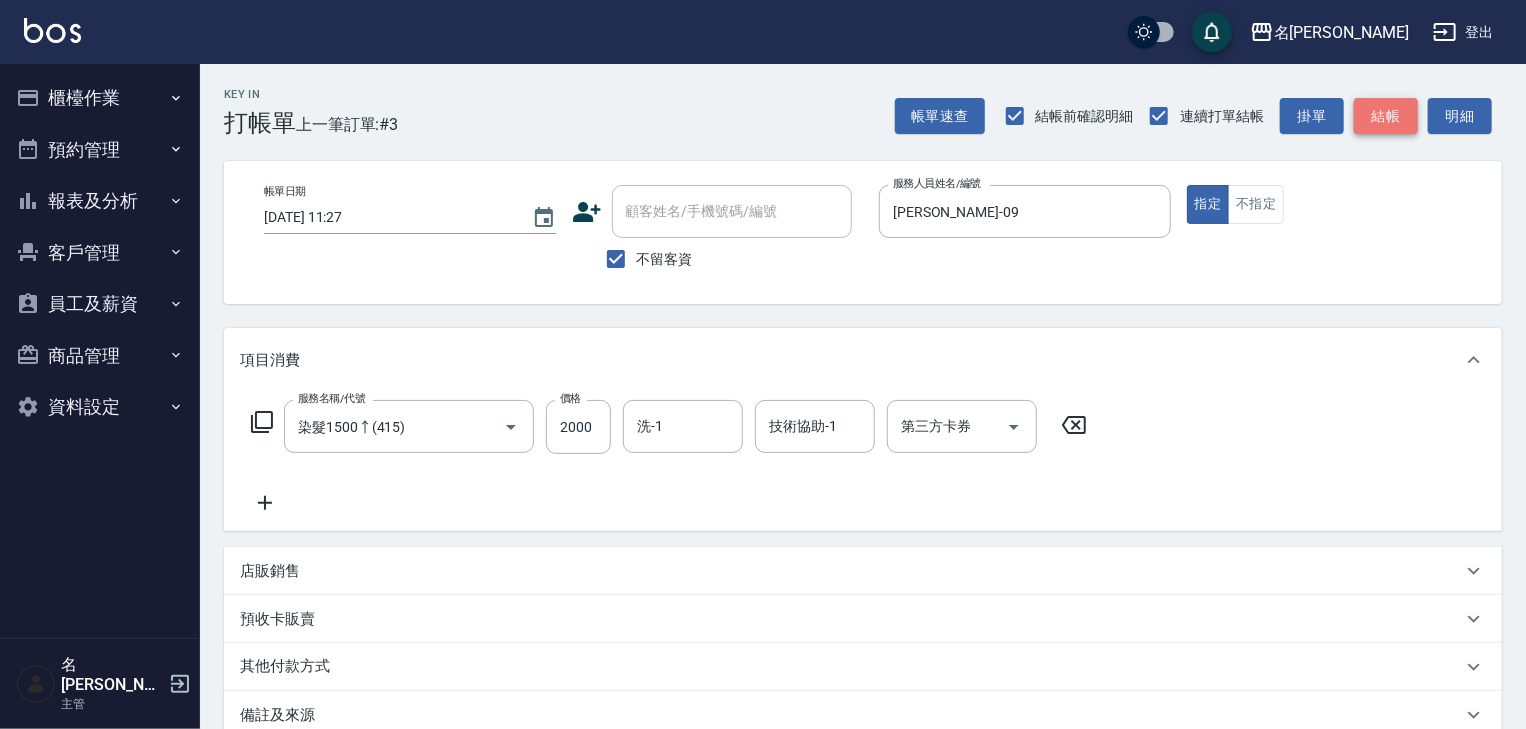 click on "結帳" at bounding box center (1386, 116) 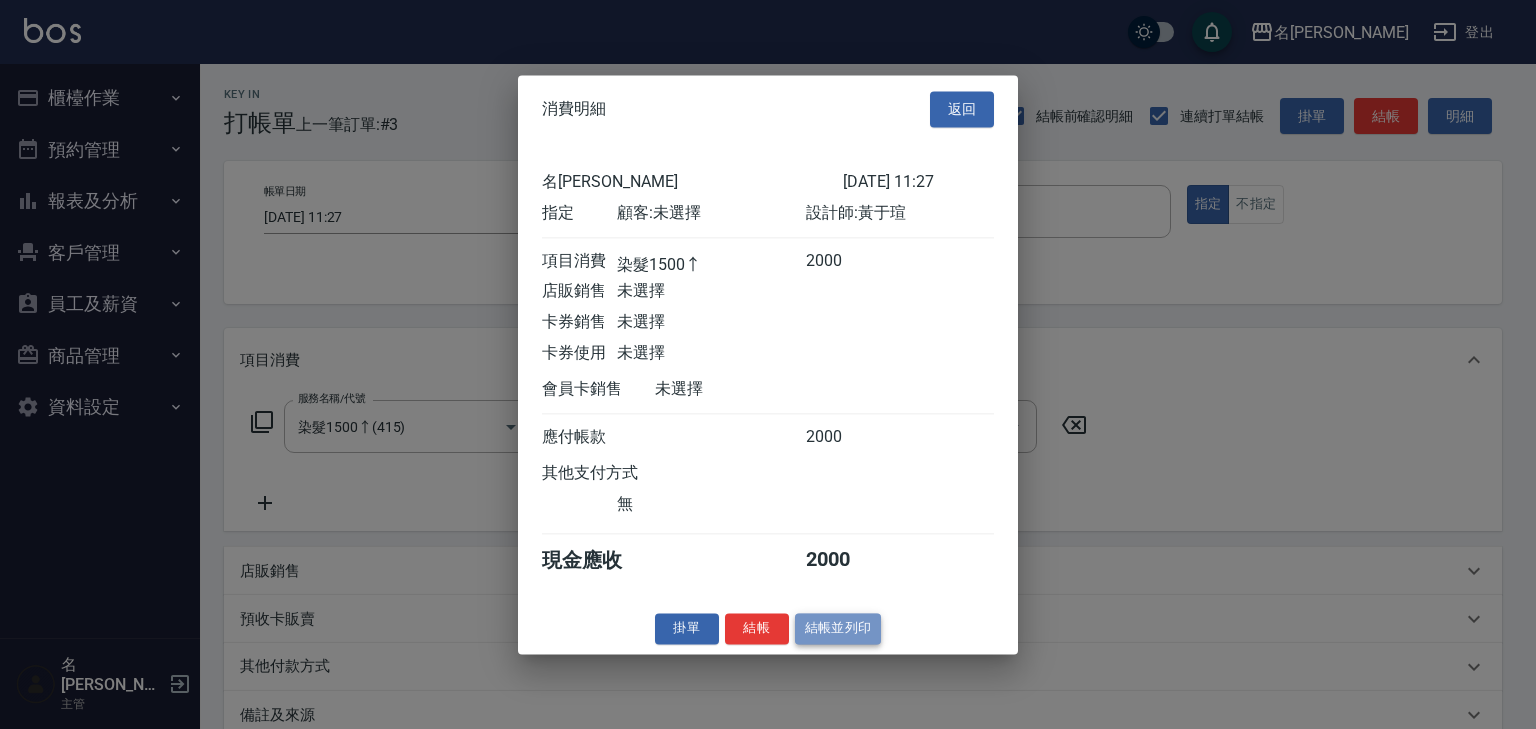 click on "結帳並列印" at bounding box center (838, 628) 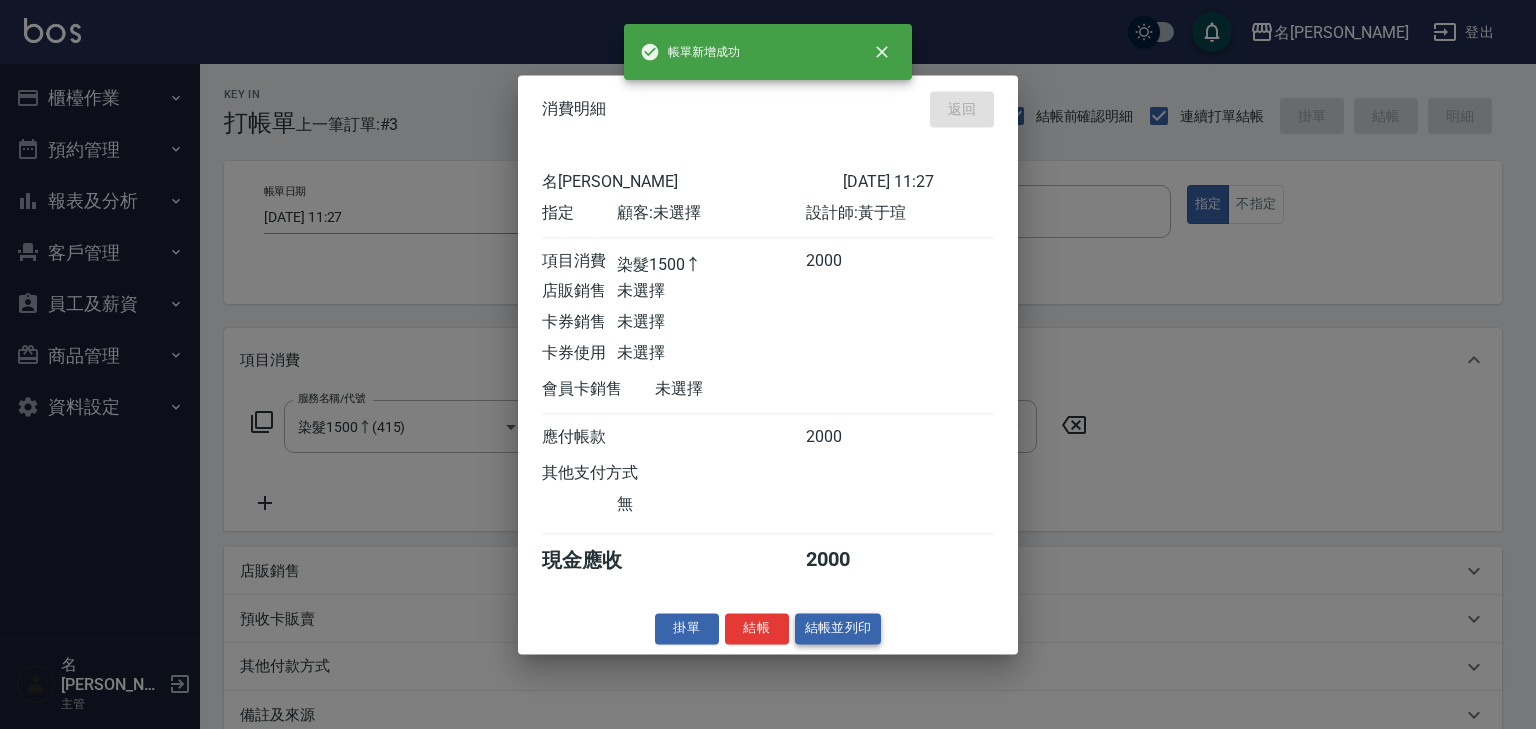 type on "[DATE] 11:34" 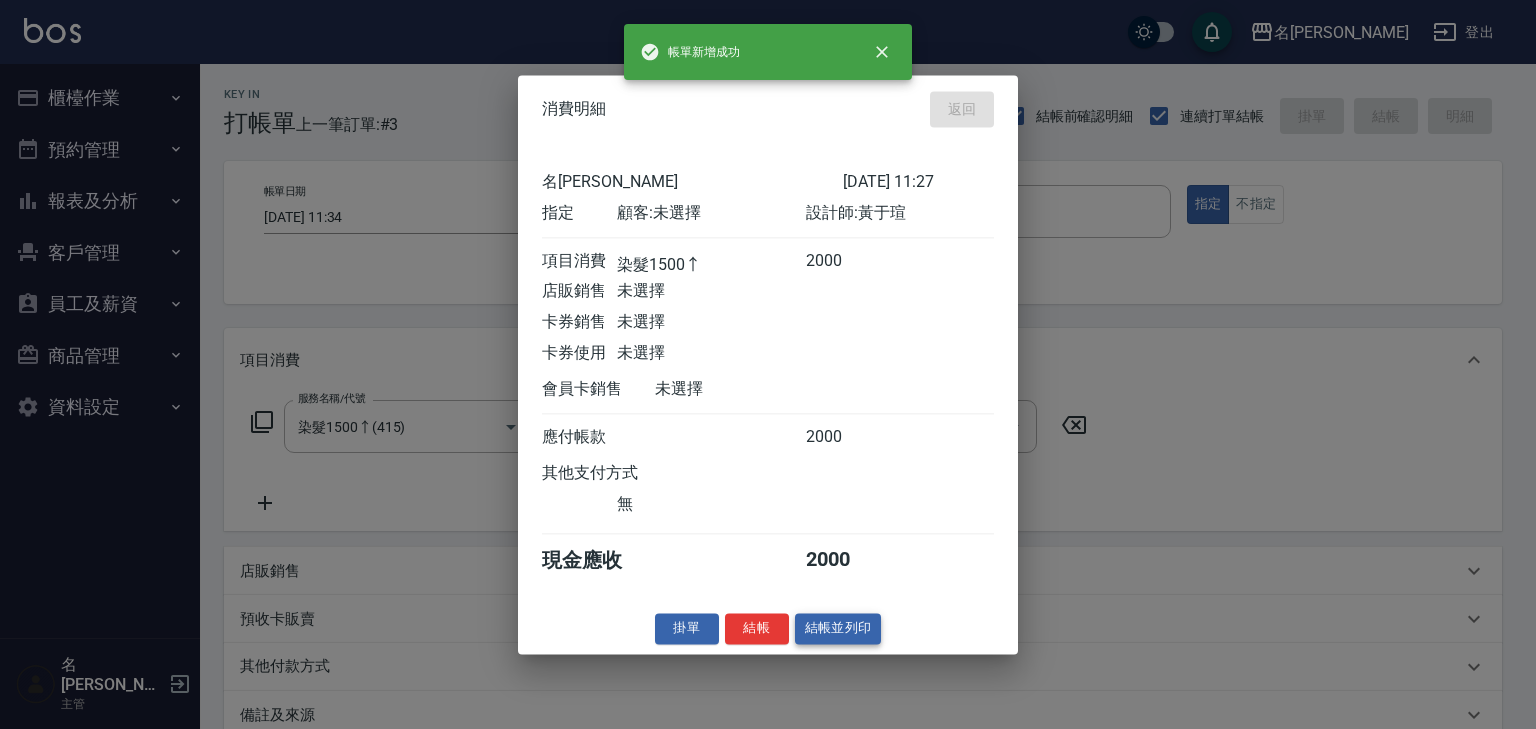 type 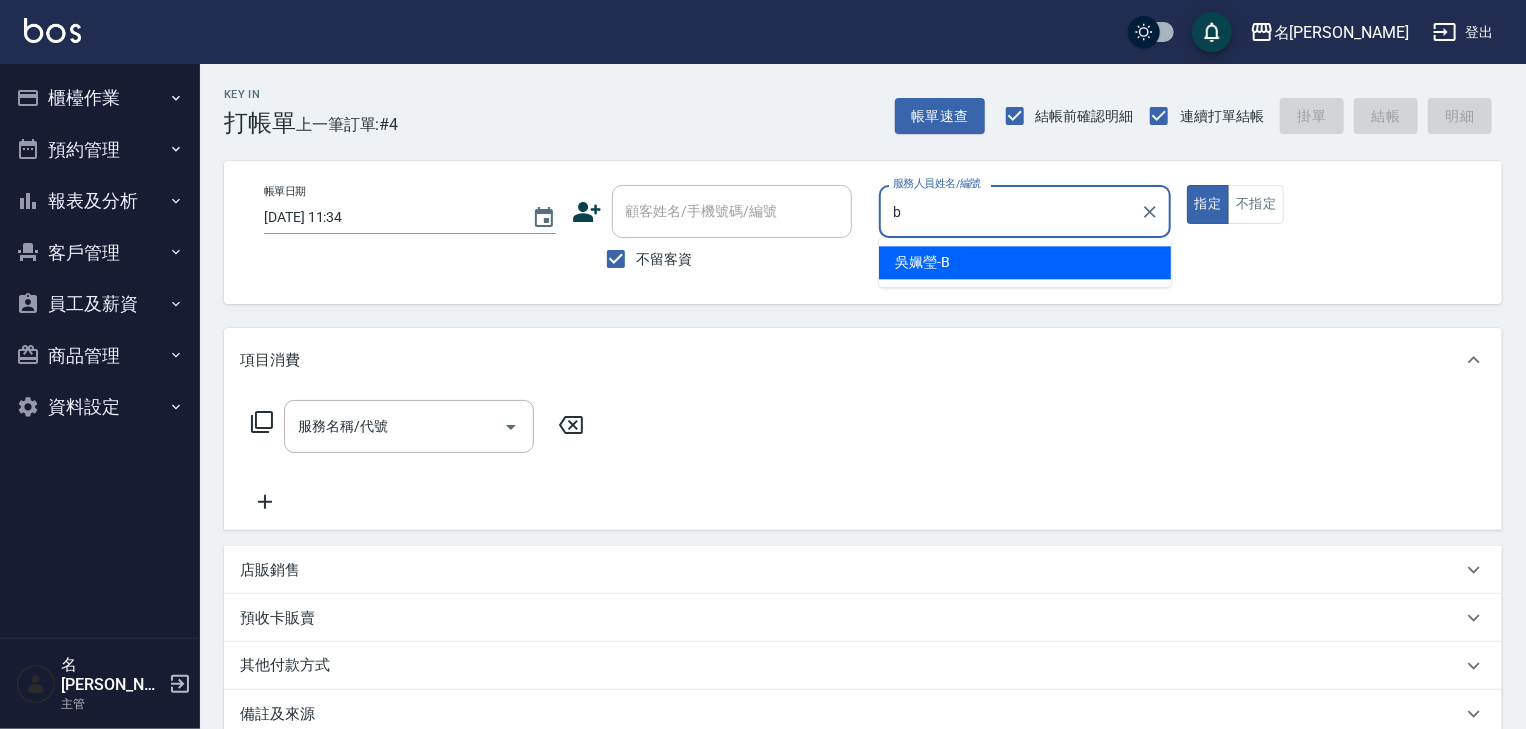 type on "[PERSON_NAME]" 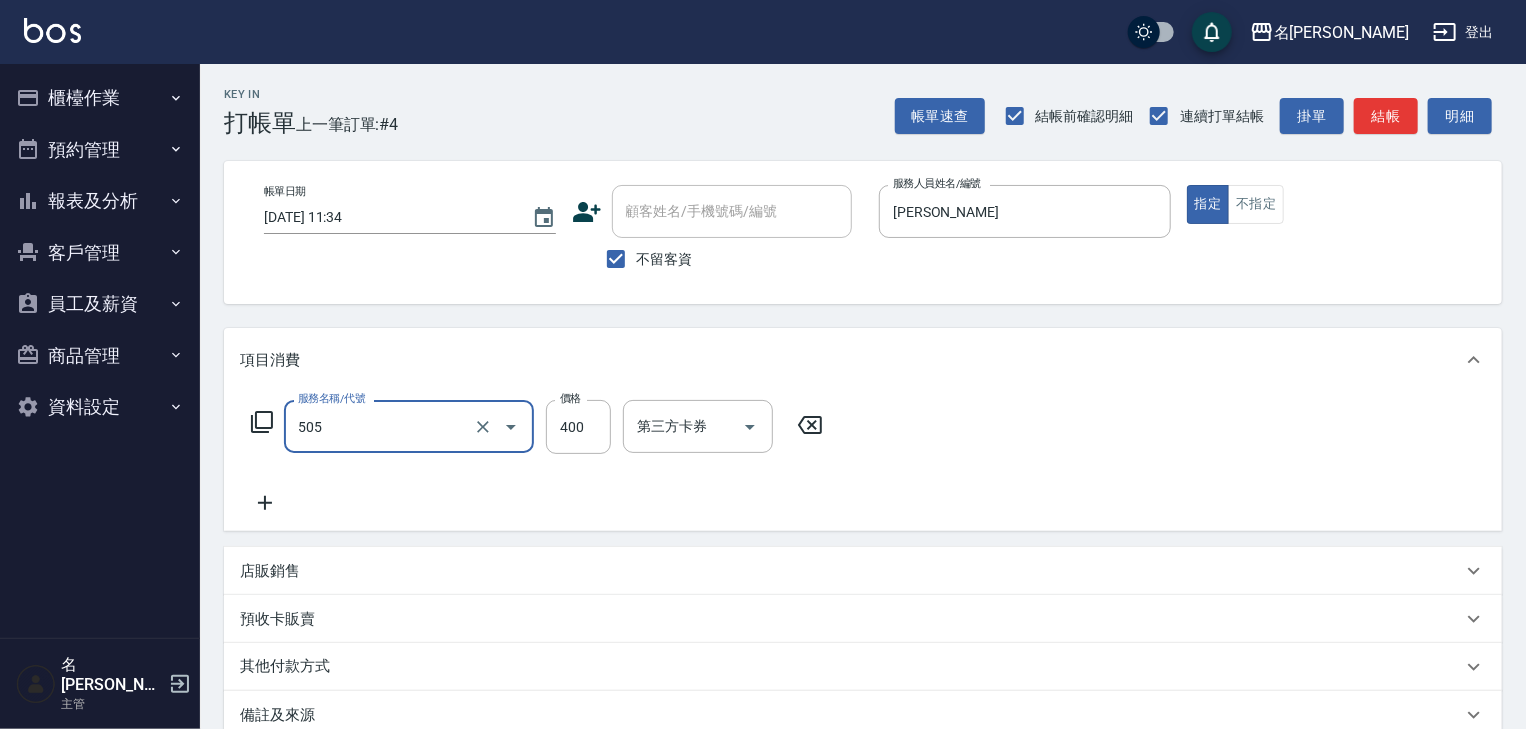type on "洗髮(505)" 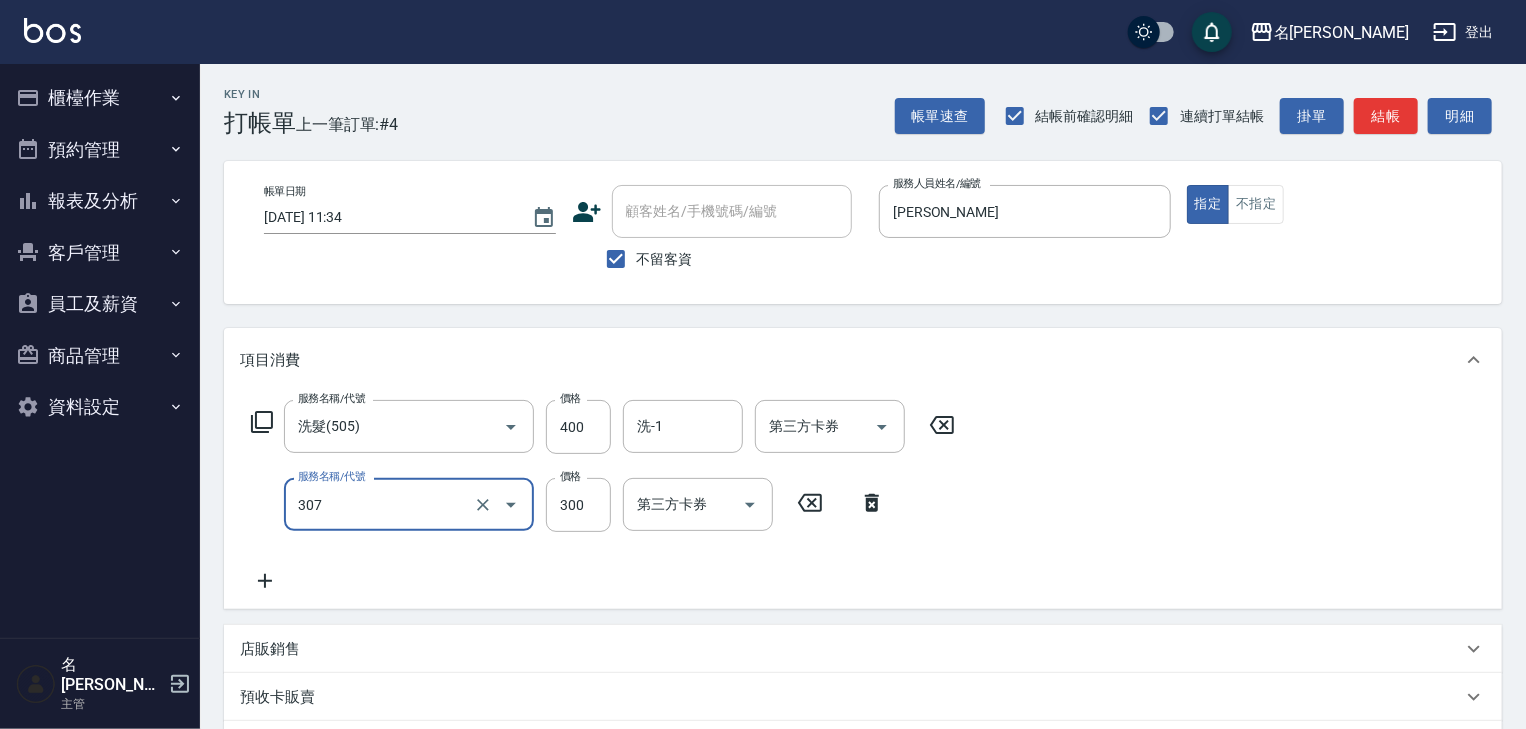 type on "剪髮(307)" 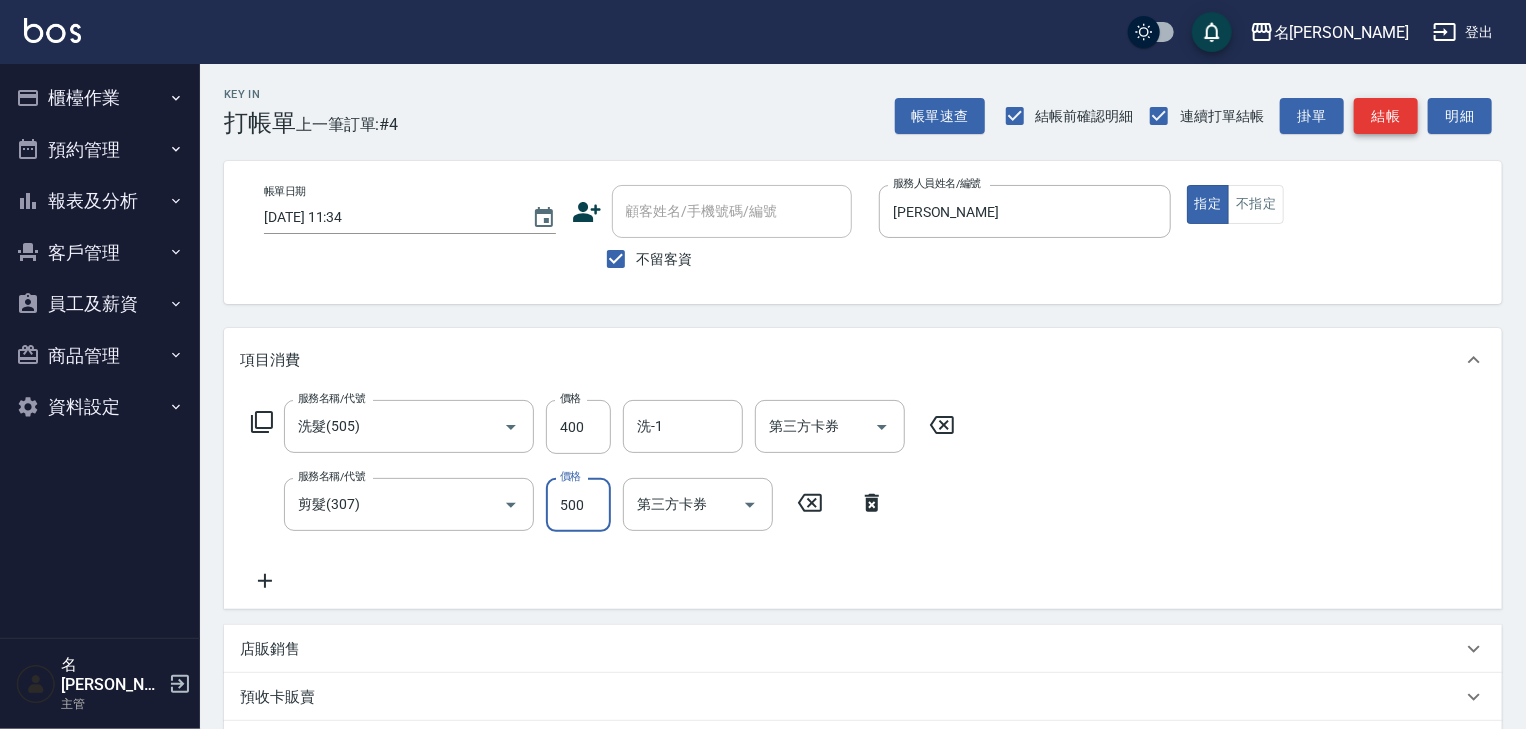 type on "500" 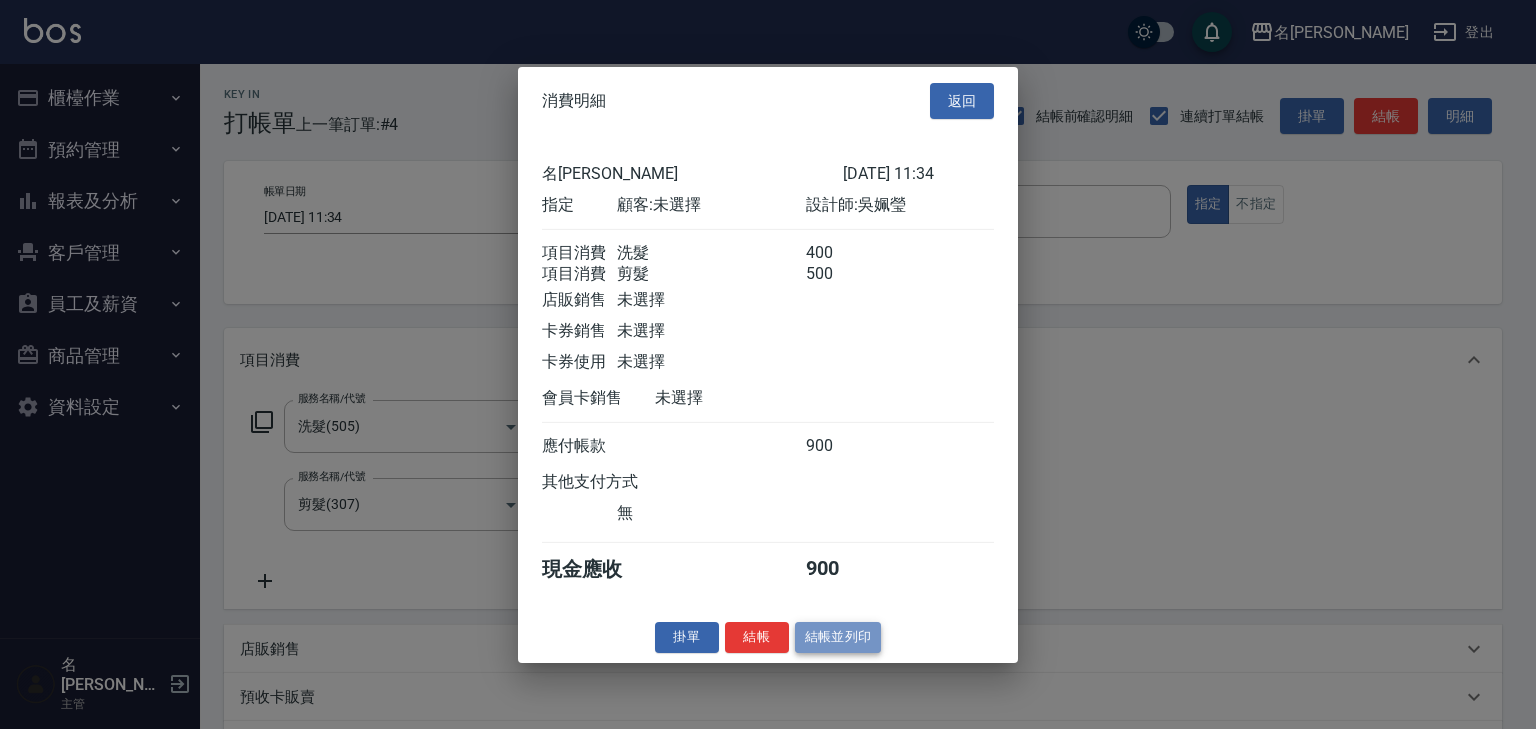 click on "結帳並列印" at bounding box center (838, 637) 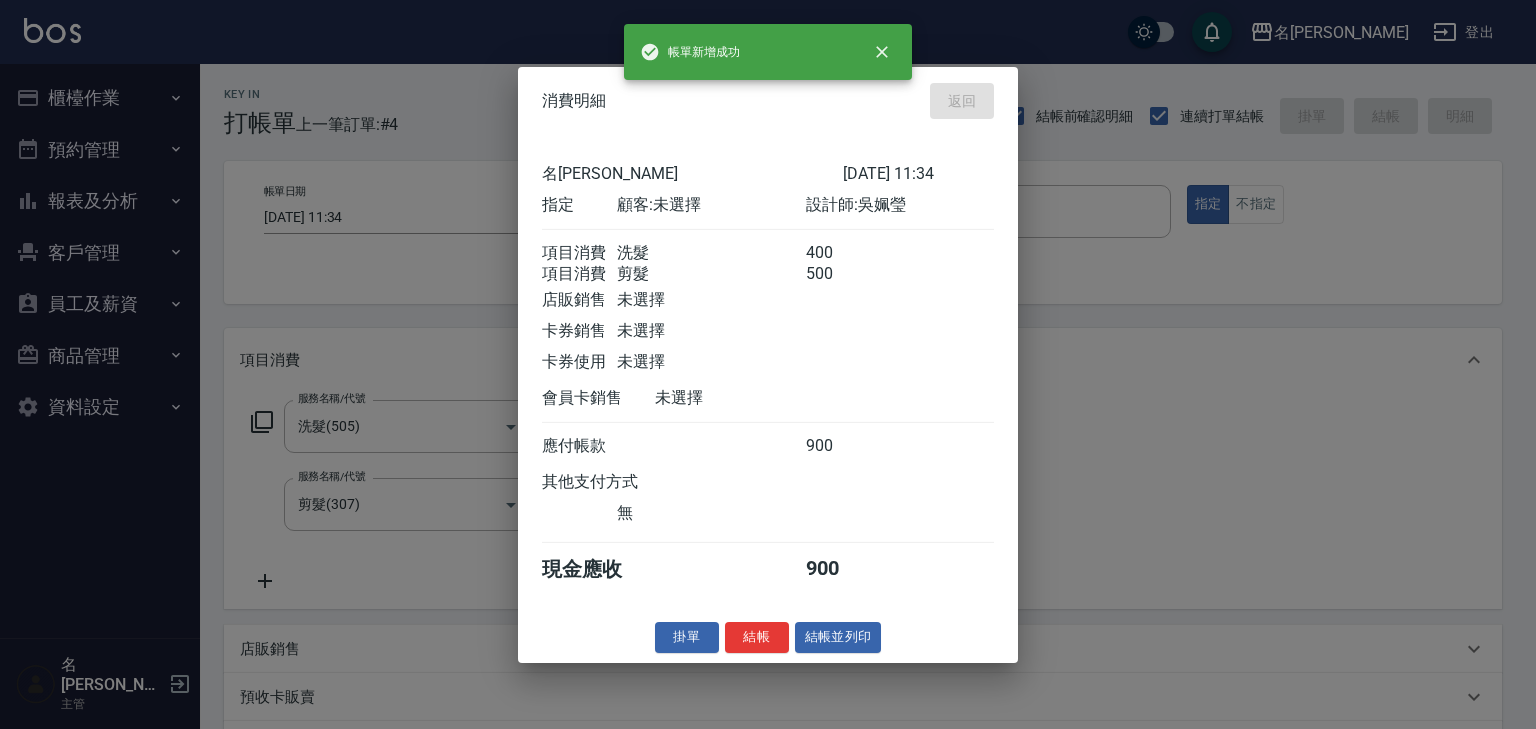 type on "[DATE] 11:35" 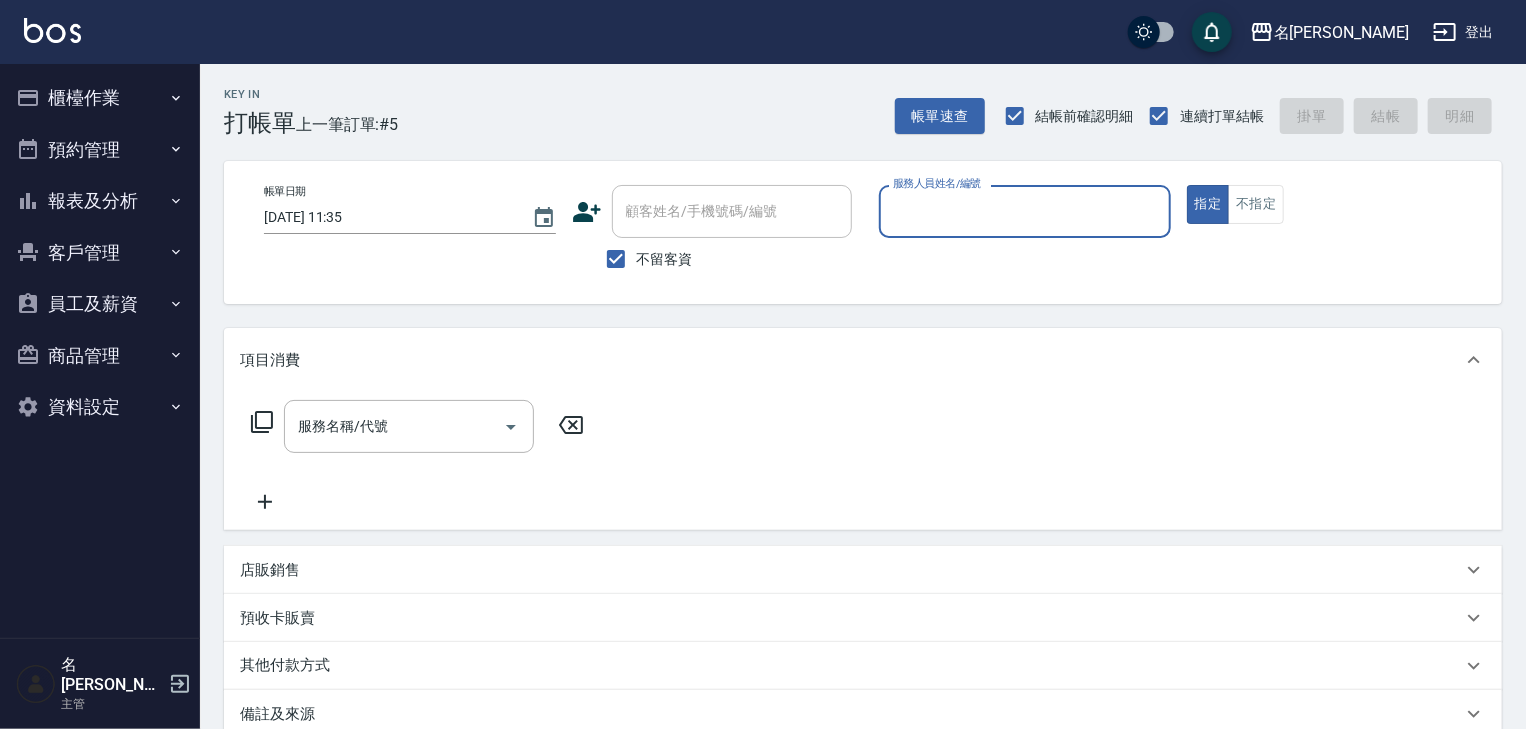 click on "櫃檯作業" at bounding box center (100, 98) 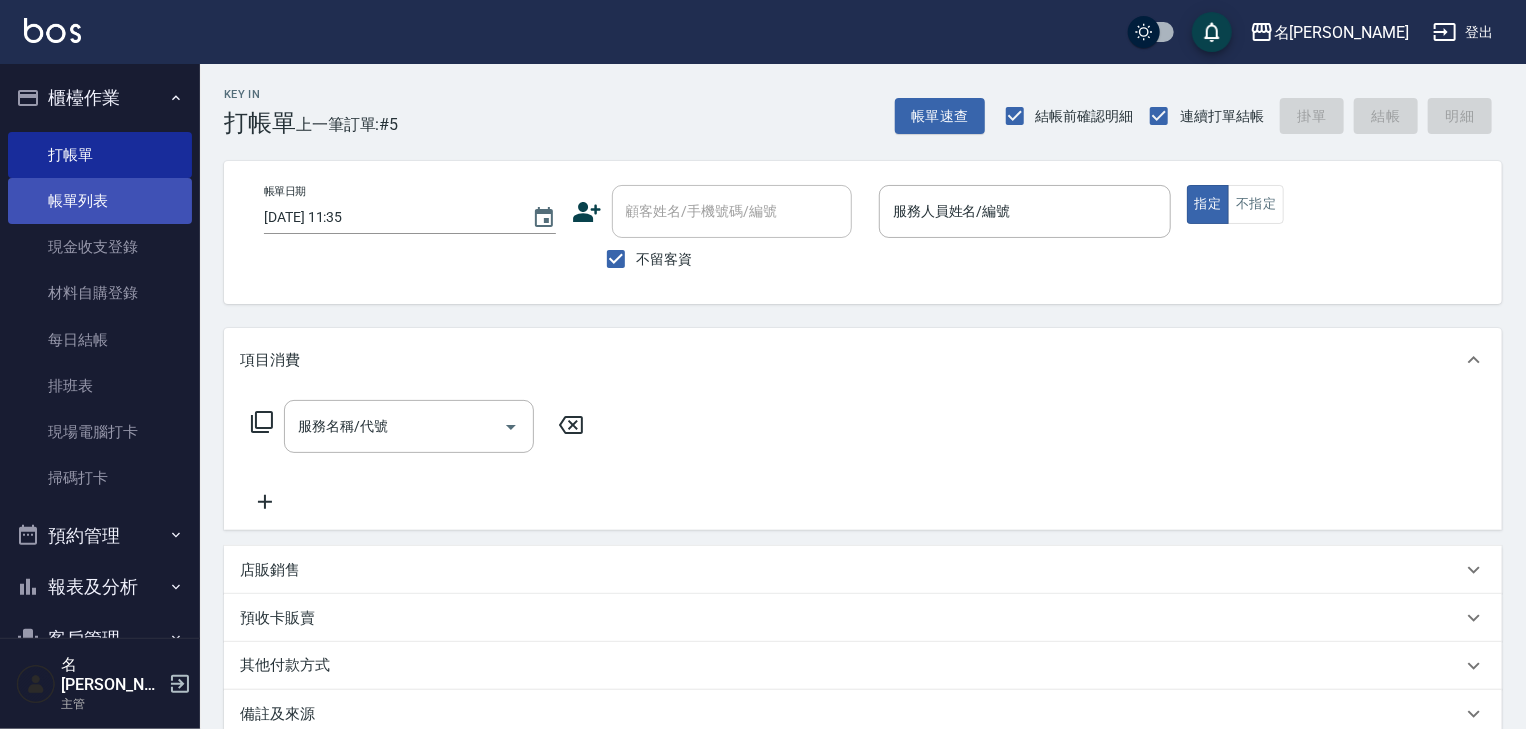 click on "帳單列表" at bounding box center (100, 201) 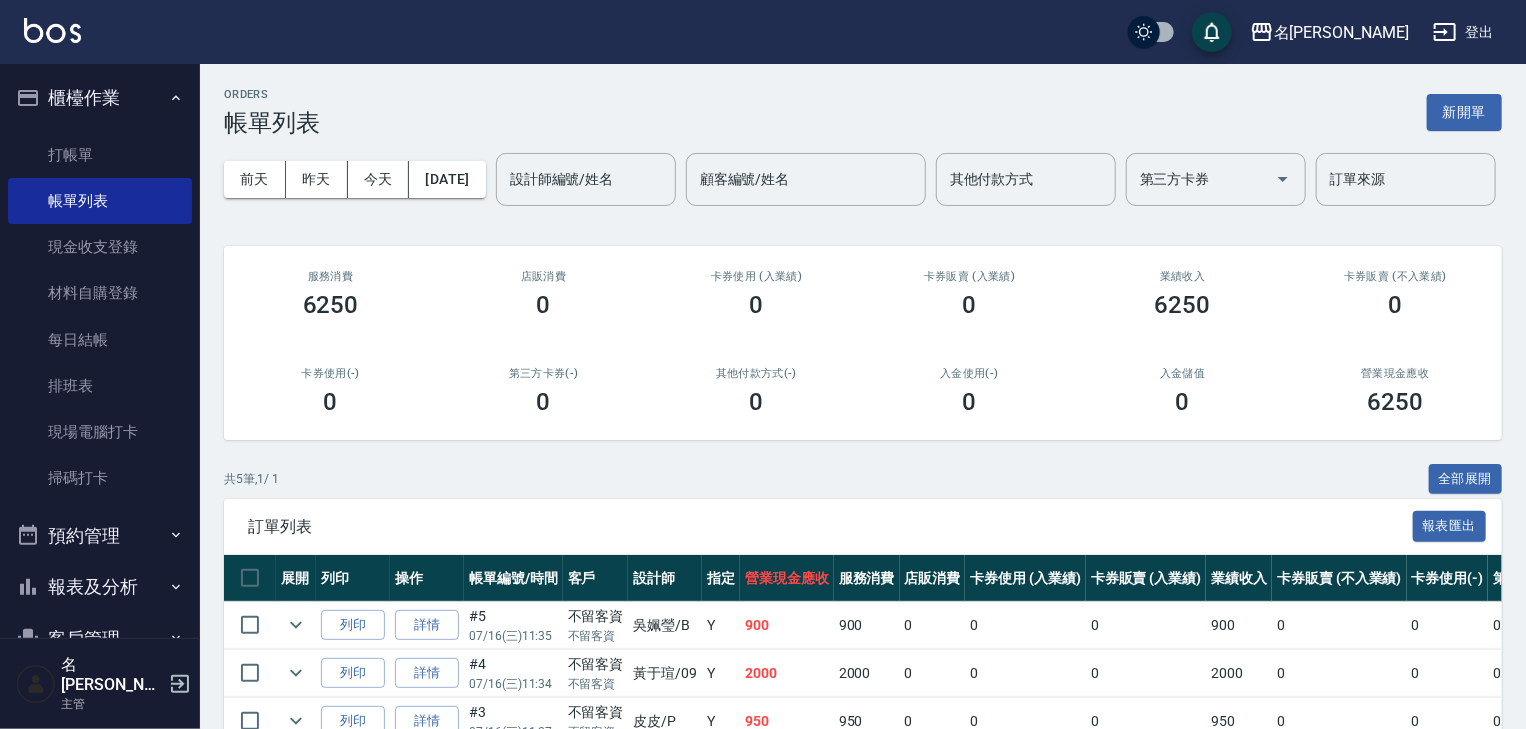 scroll, scrollTop: 186, scrollLeft: 0, axis: vertical 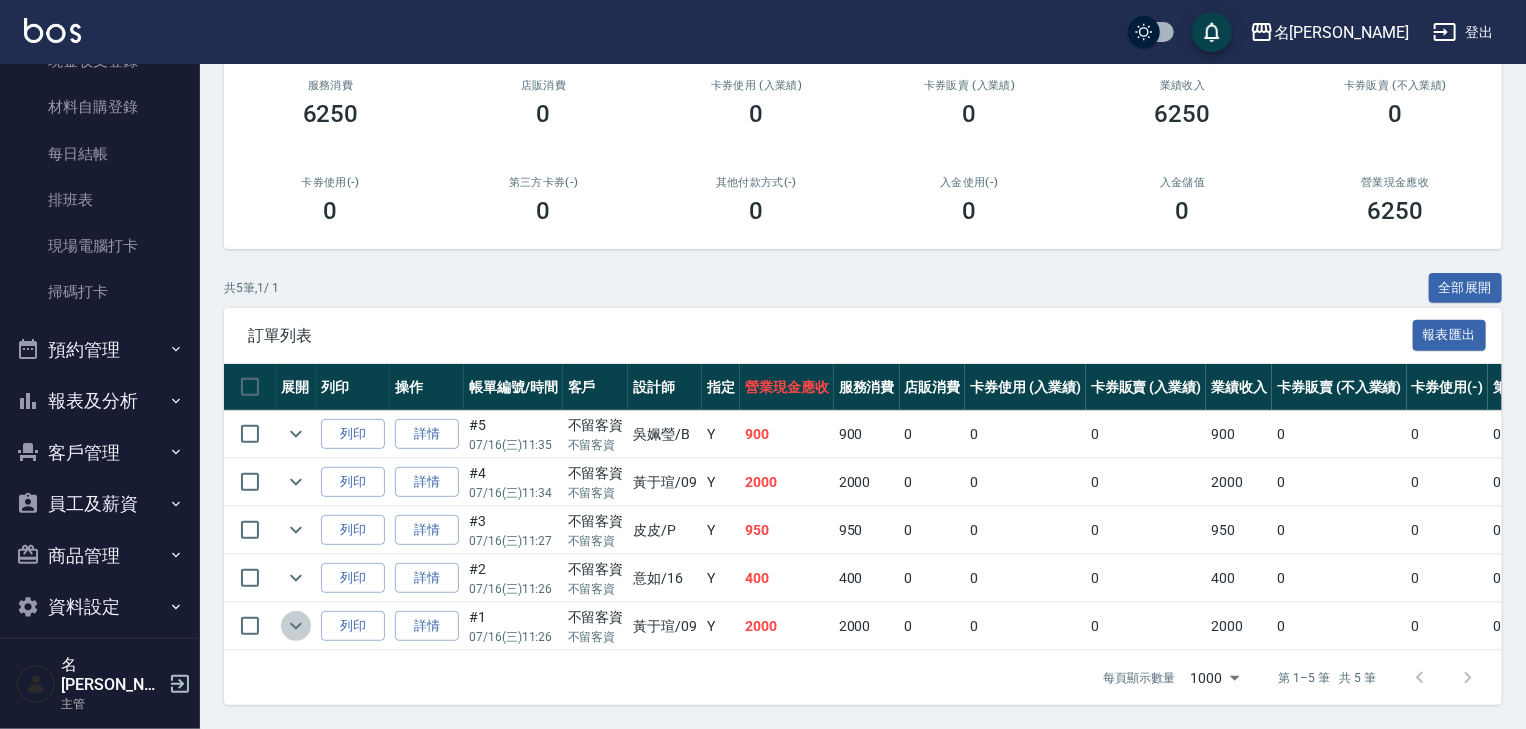 click at bounding box center [296, 626] 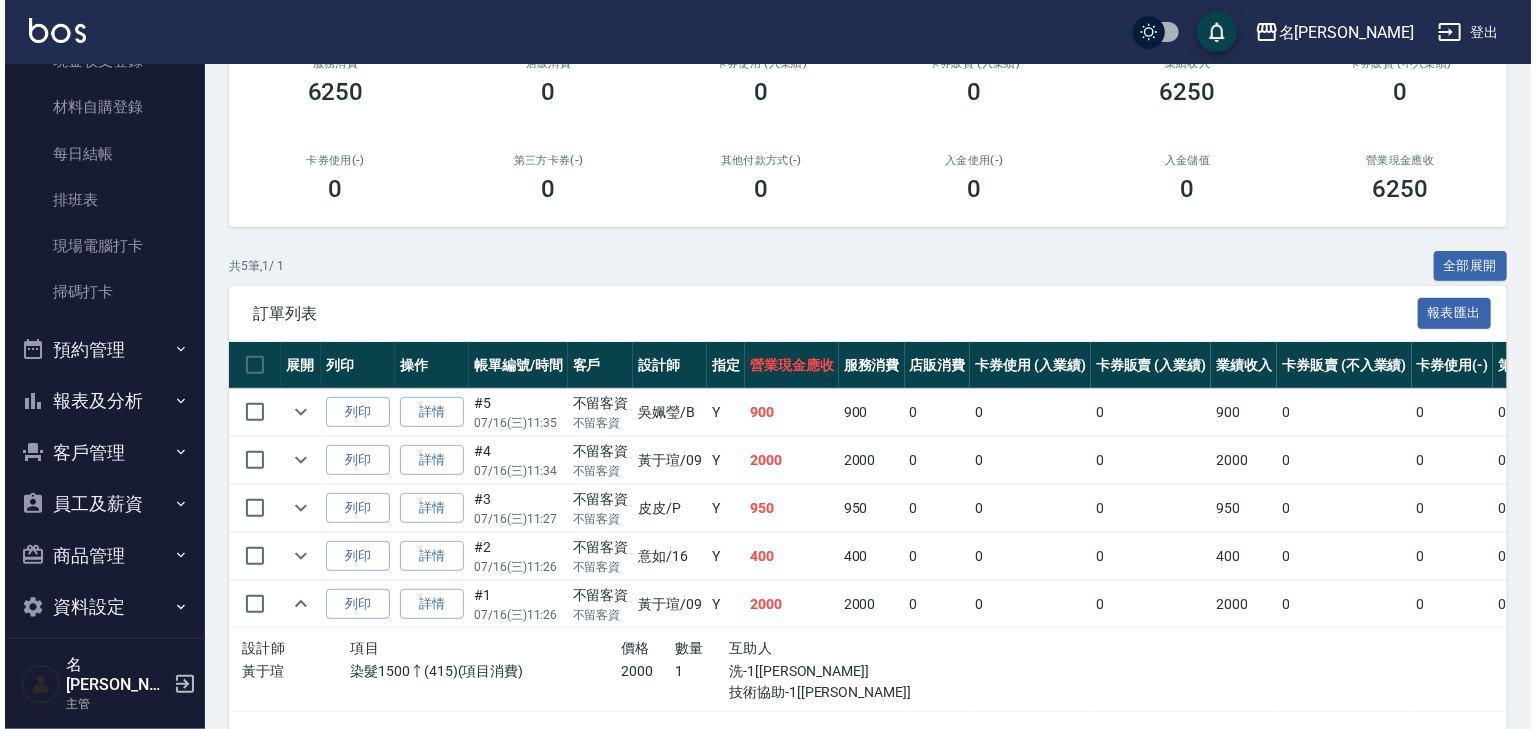 scroll, scrollTop: 320, scrollLeft: 0, axis: vertical 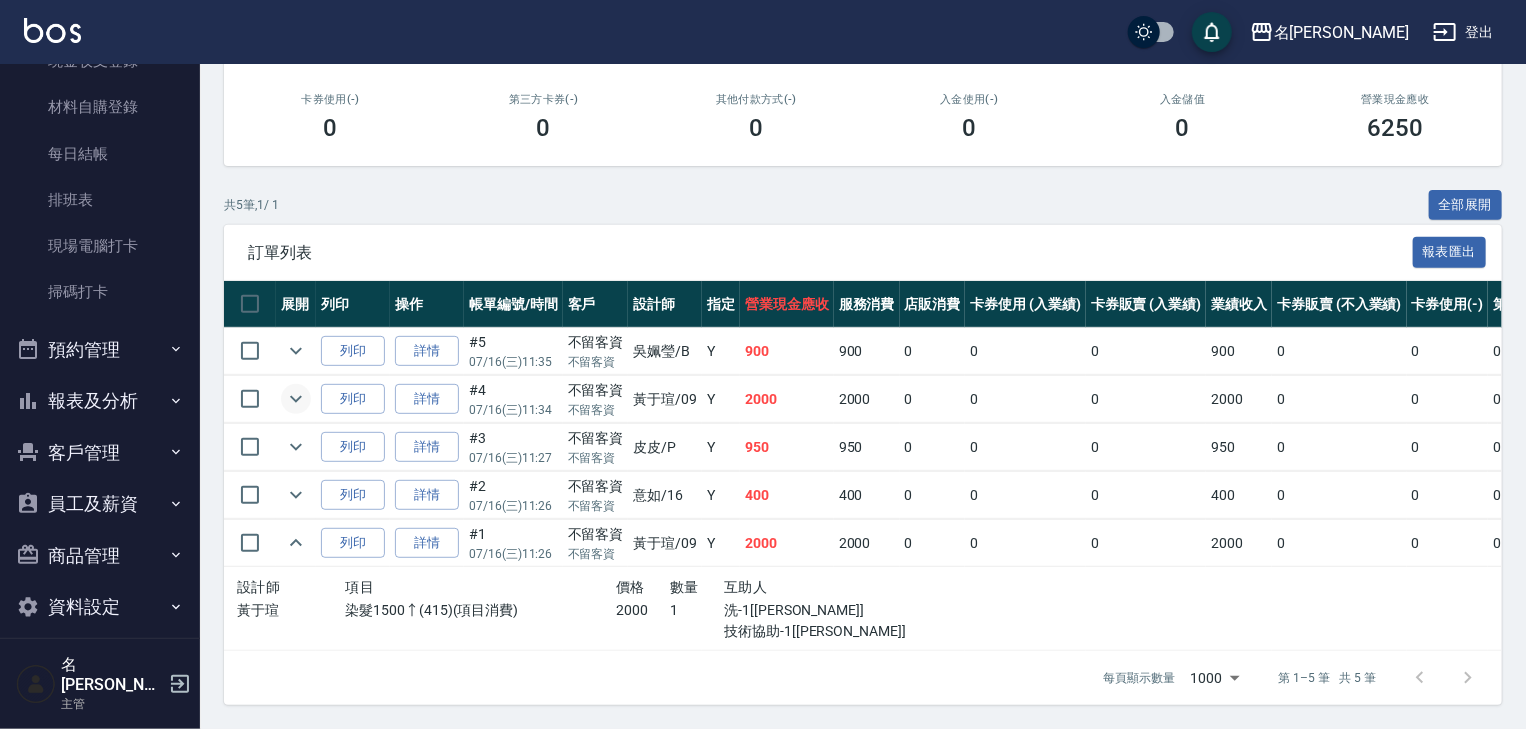 click 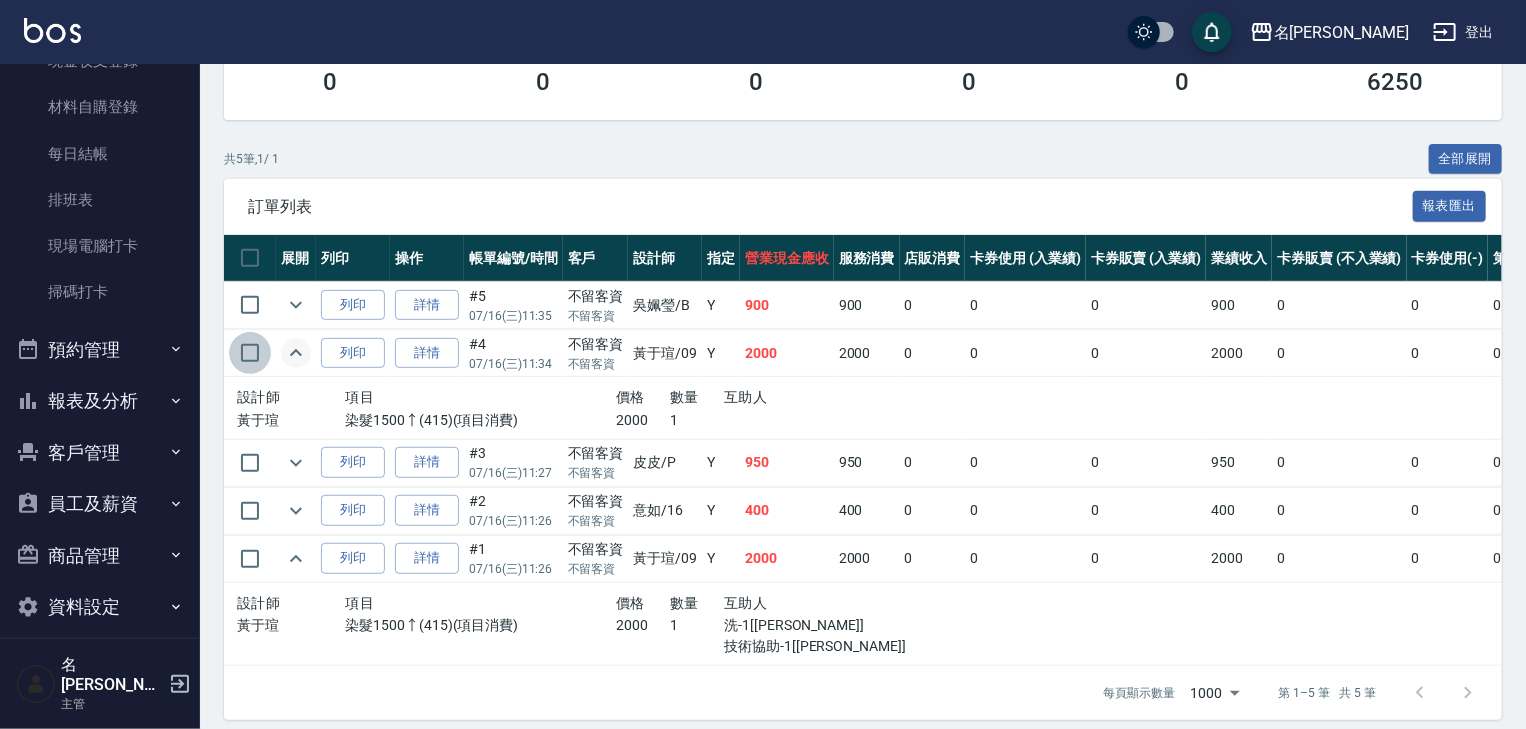 click at bounding box center (250, 353) 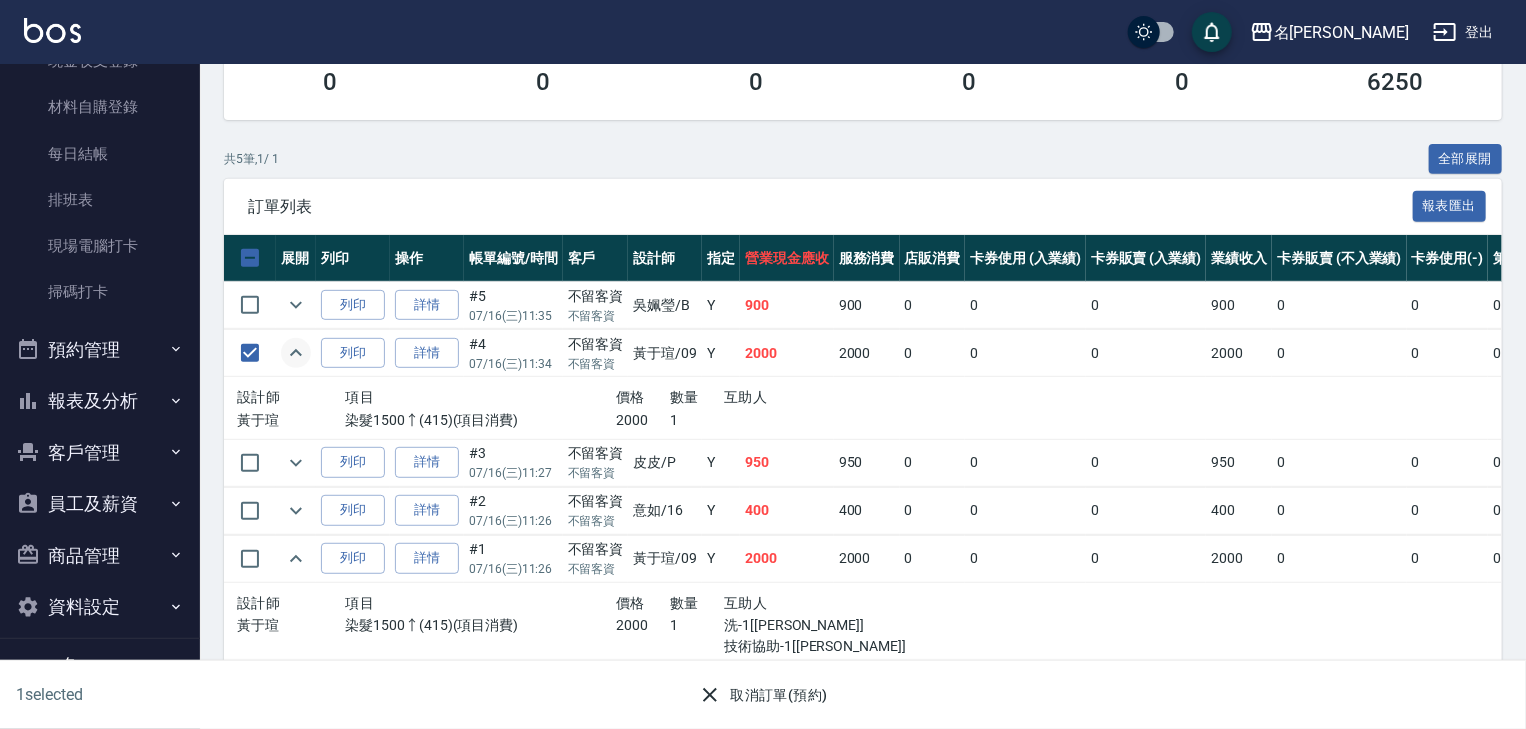click on "取消訂單(預約)" at bounding box center (762, 695) 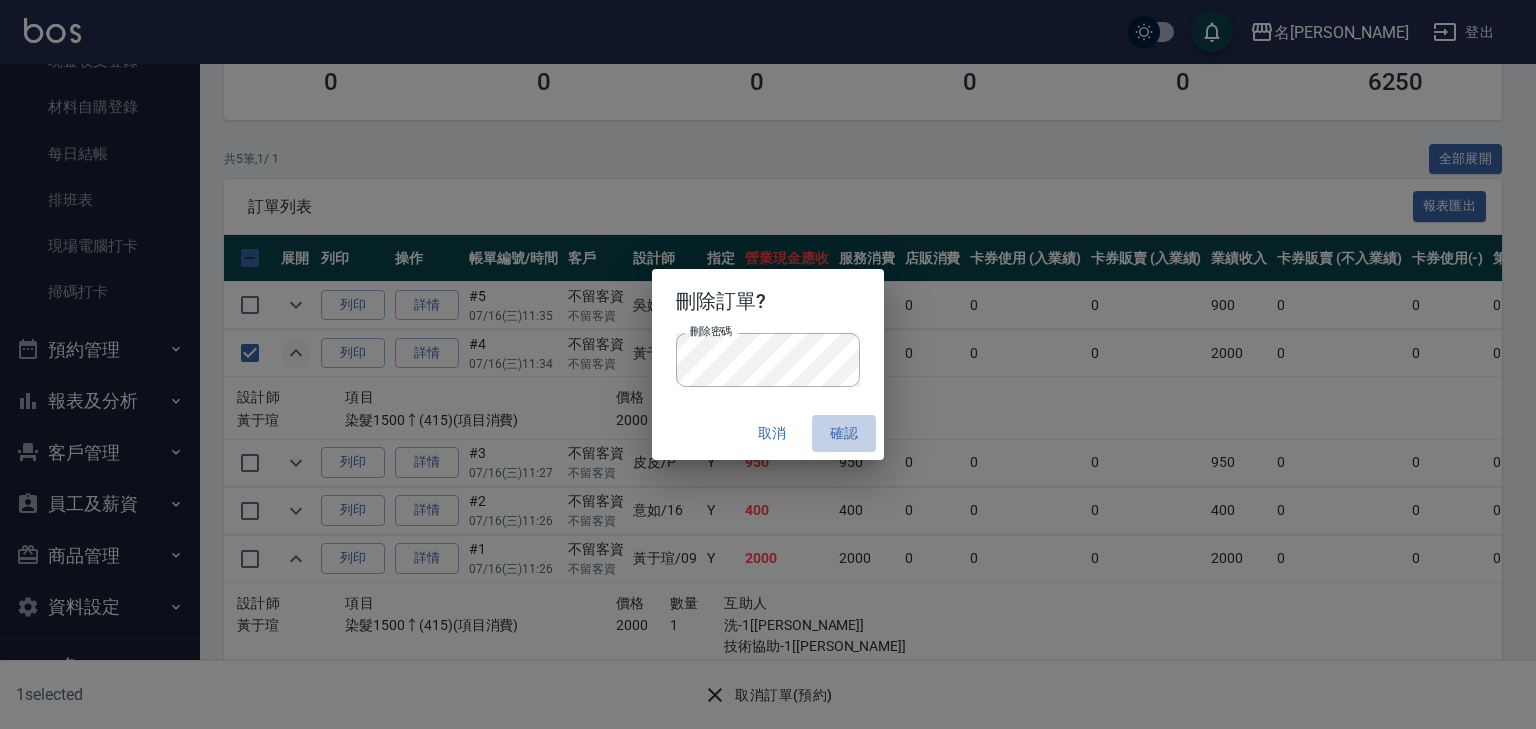click on "確認" at bounding box center (844, 433) 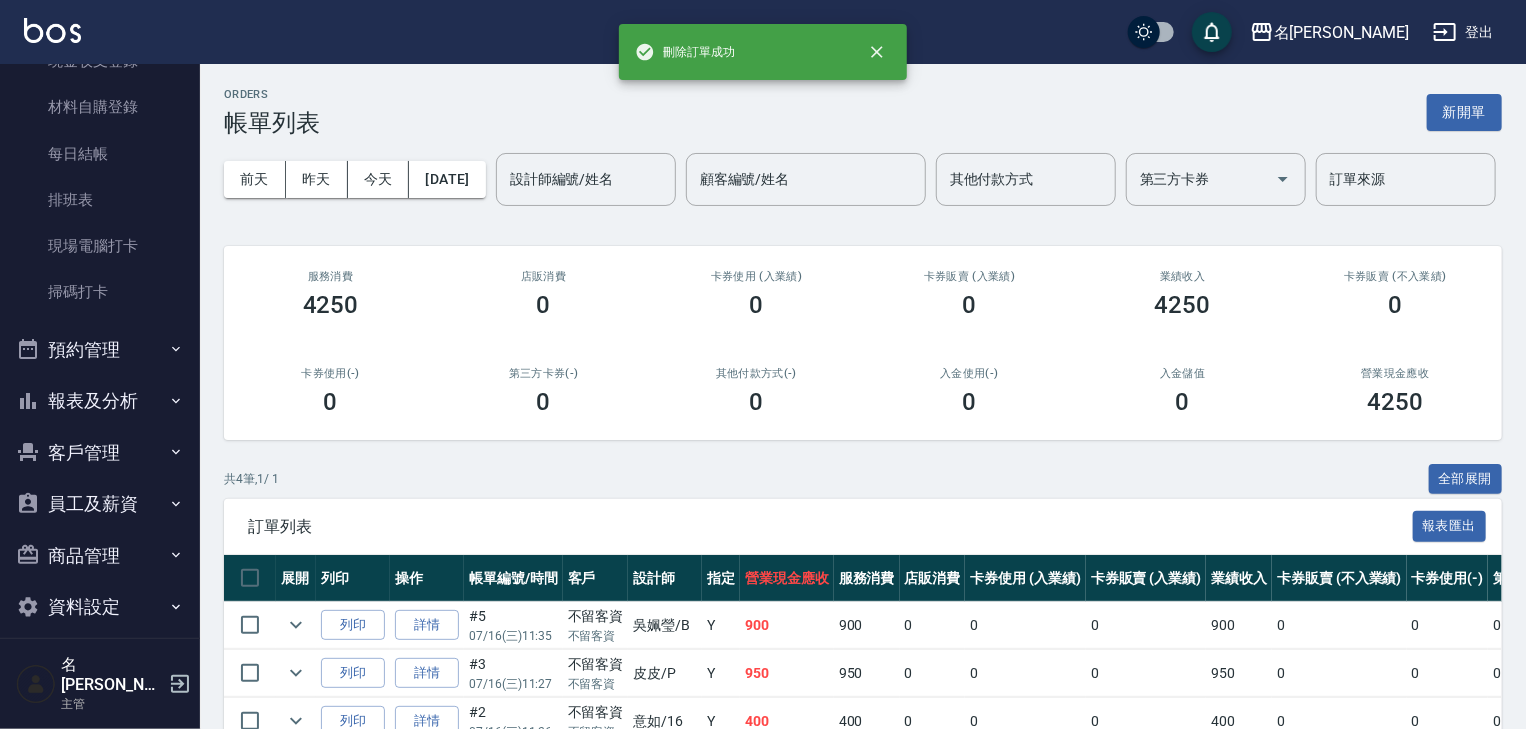 scroll, scrollTop: 216, scrollLeft: 0, axis: vertical 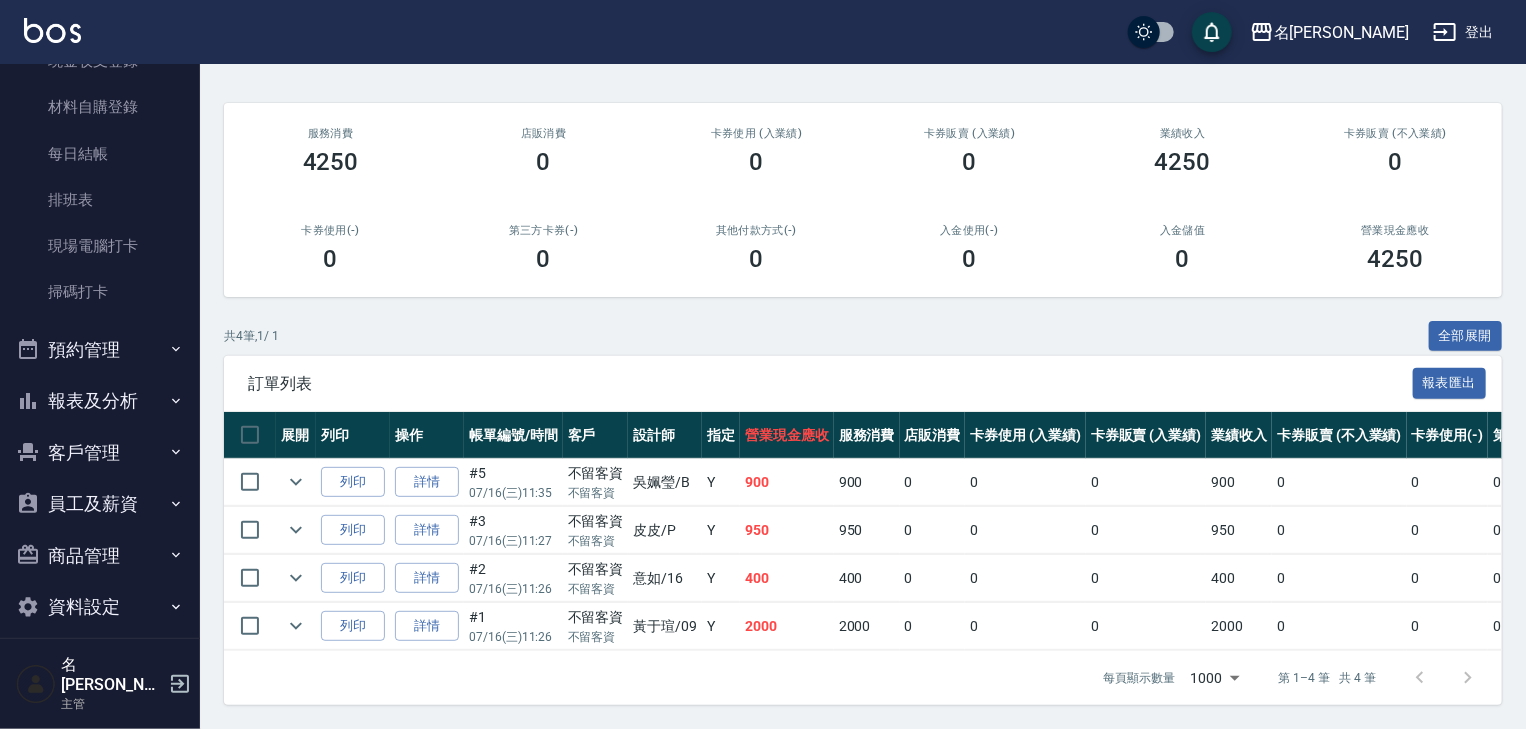 click at bounding box center [52, 30] 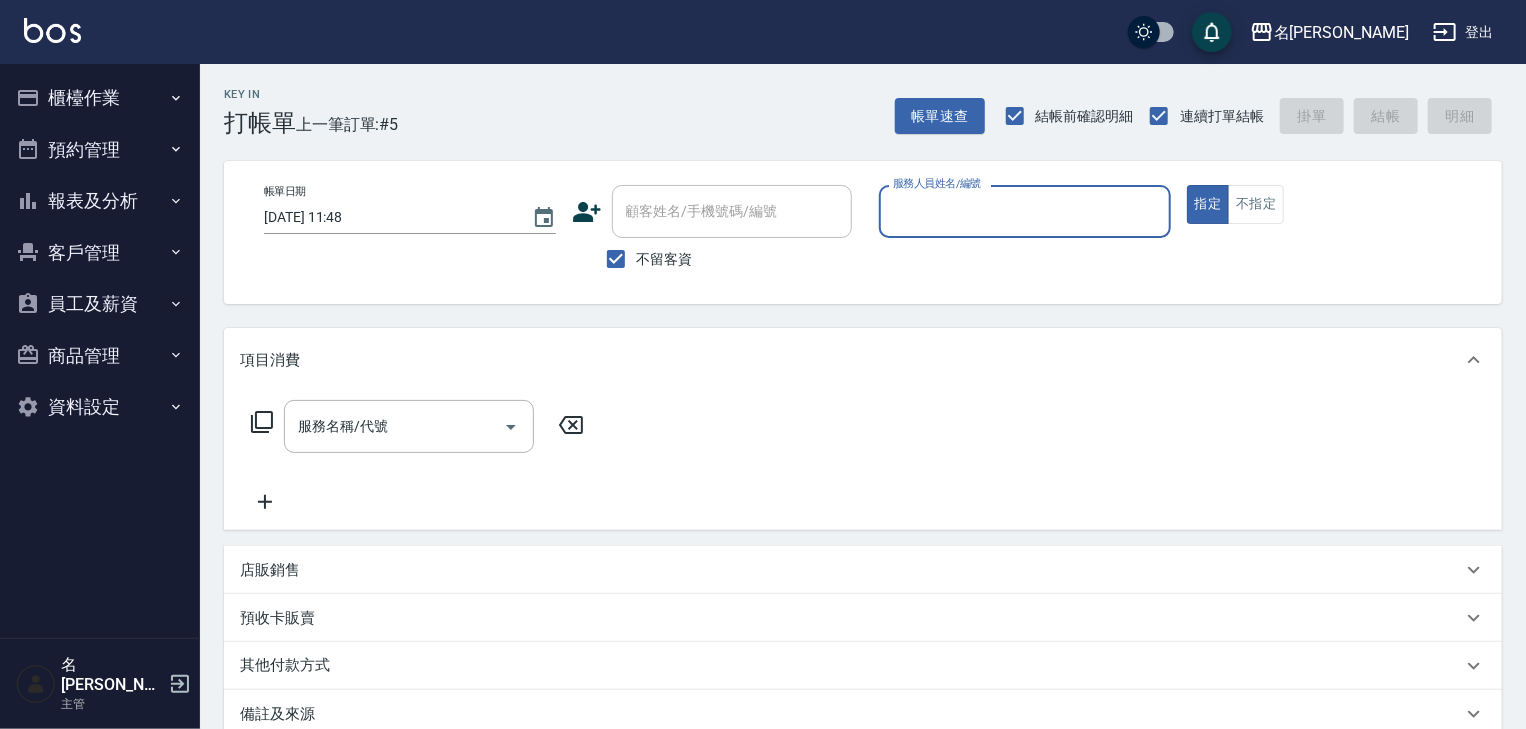 click on "服務人員姓名/編號" at bounding box center [1025, 211] 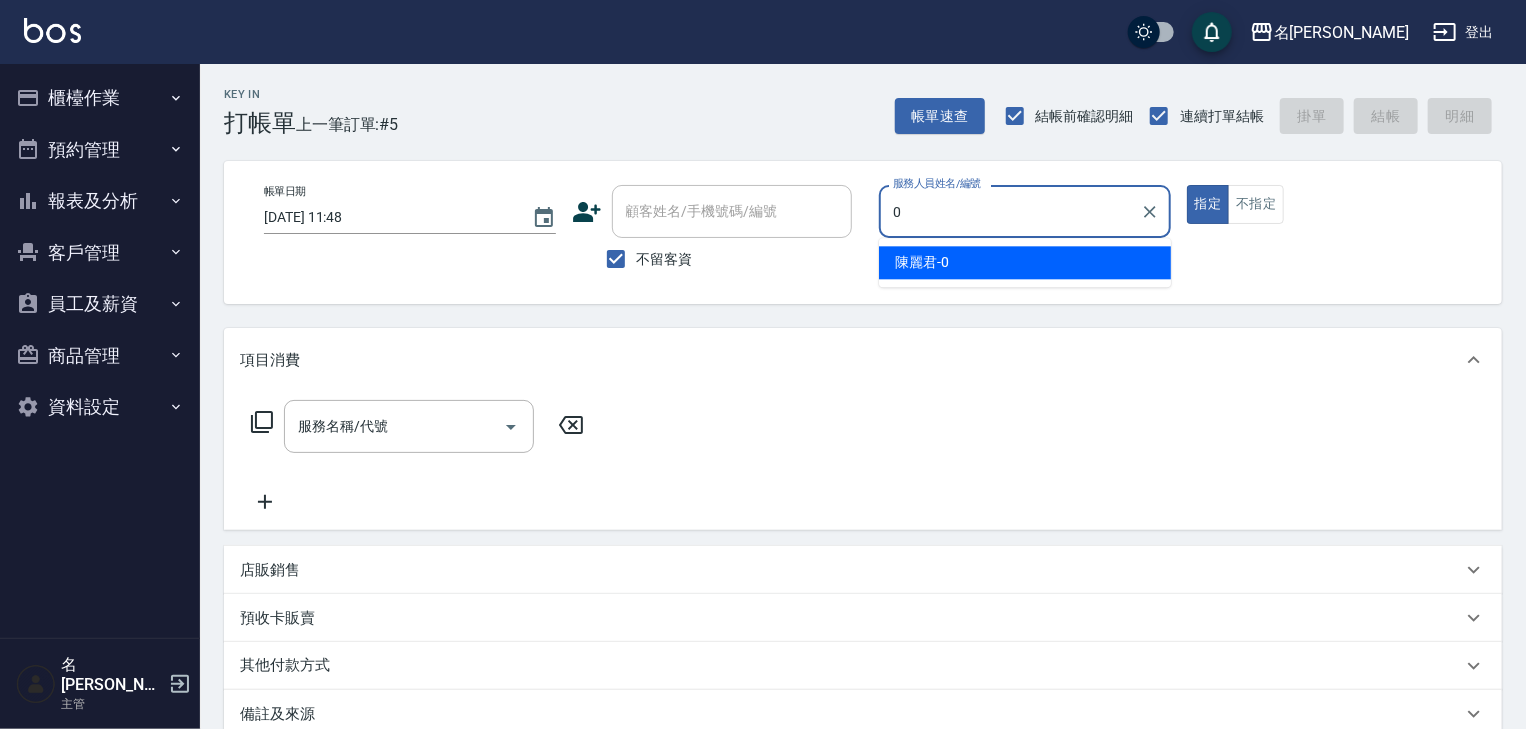 type on "[PERSON_NAME]-0" 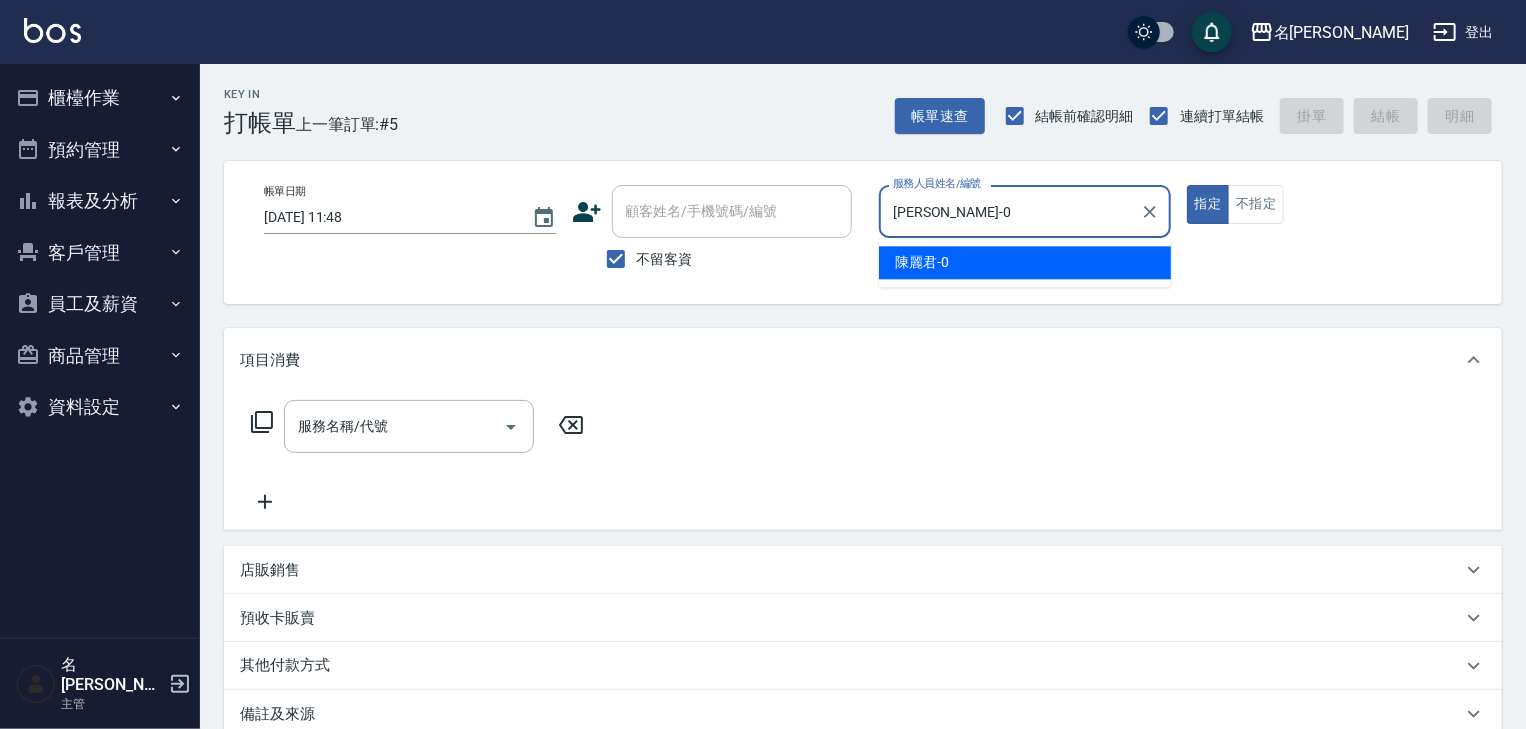 type on "true" 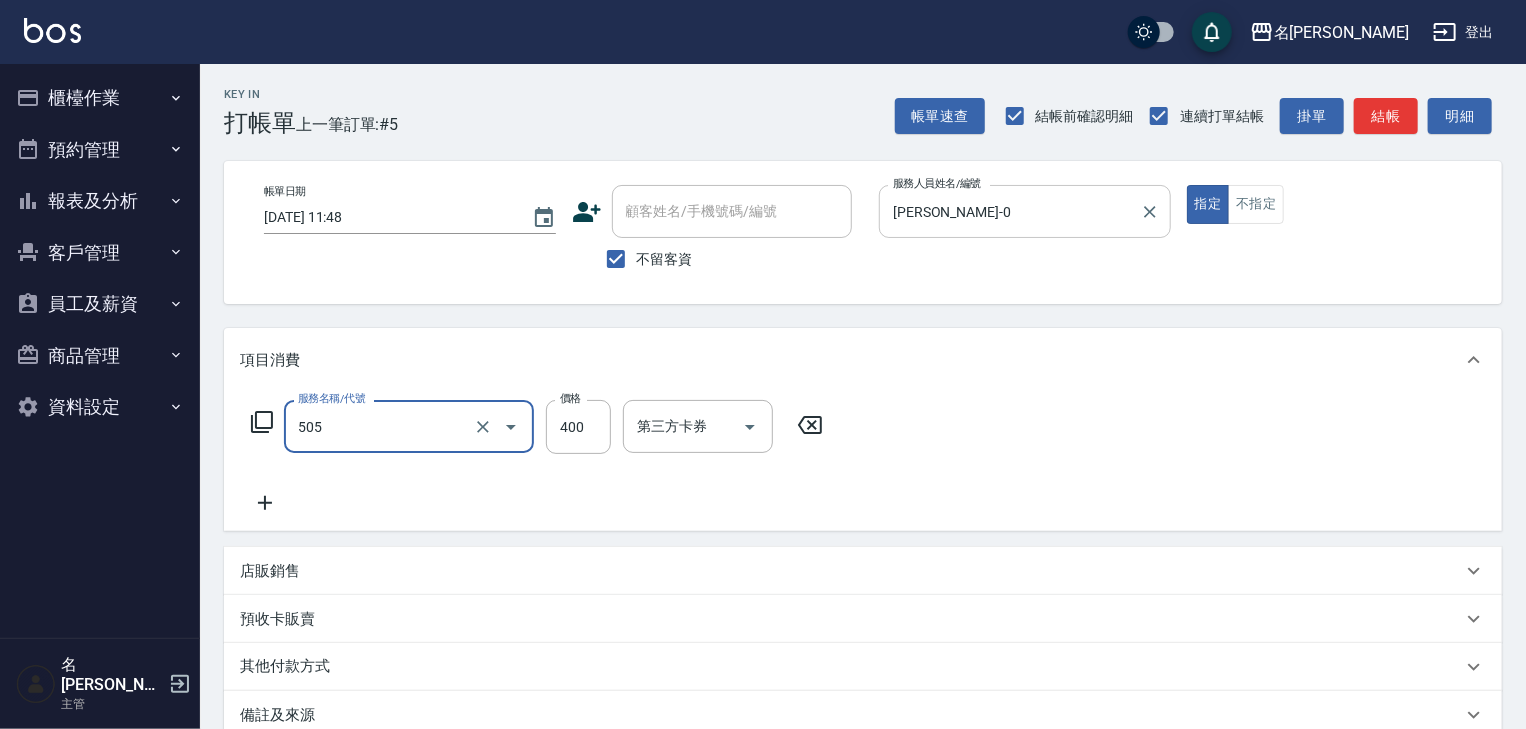 type on "洗髮(505)" 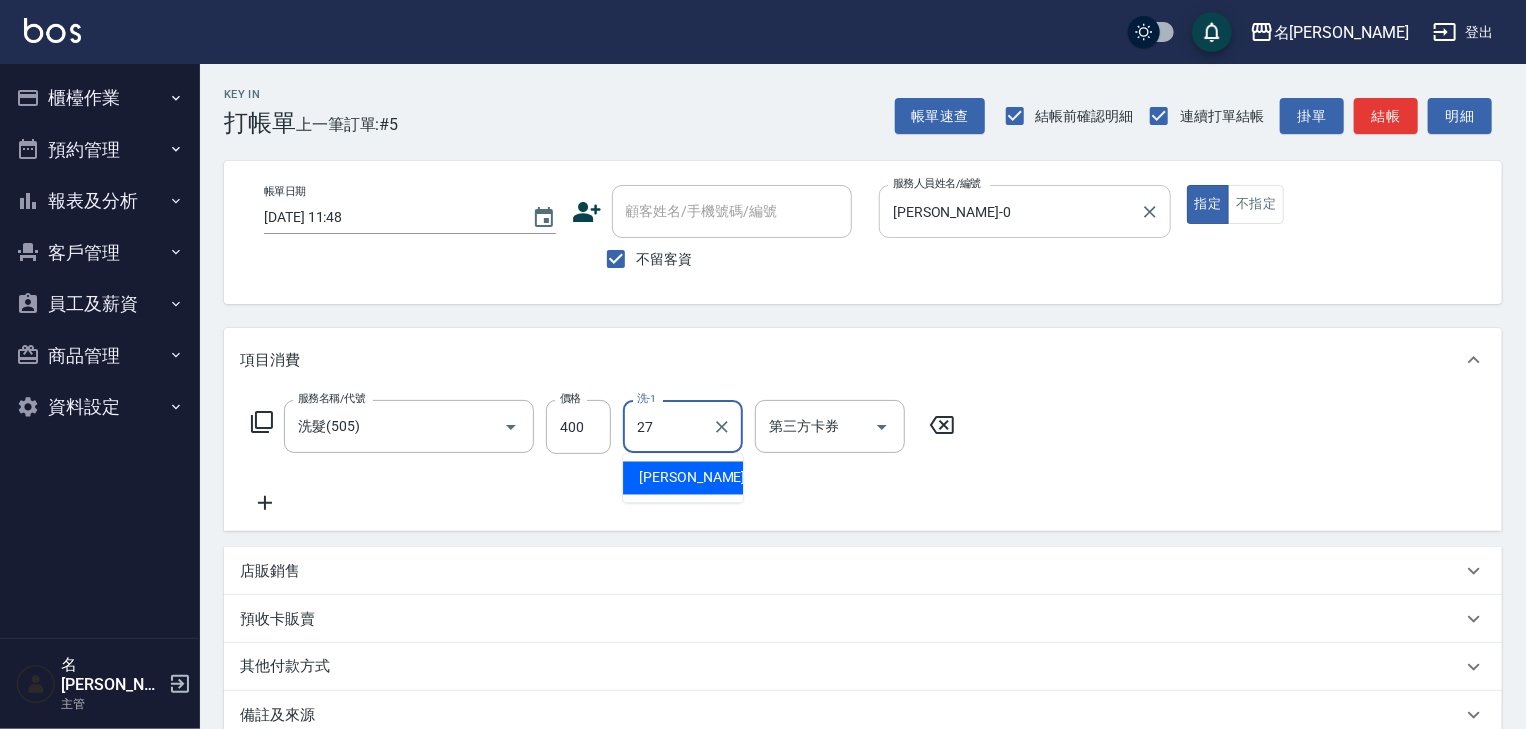 type on "[PERSON_NAME]-27" 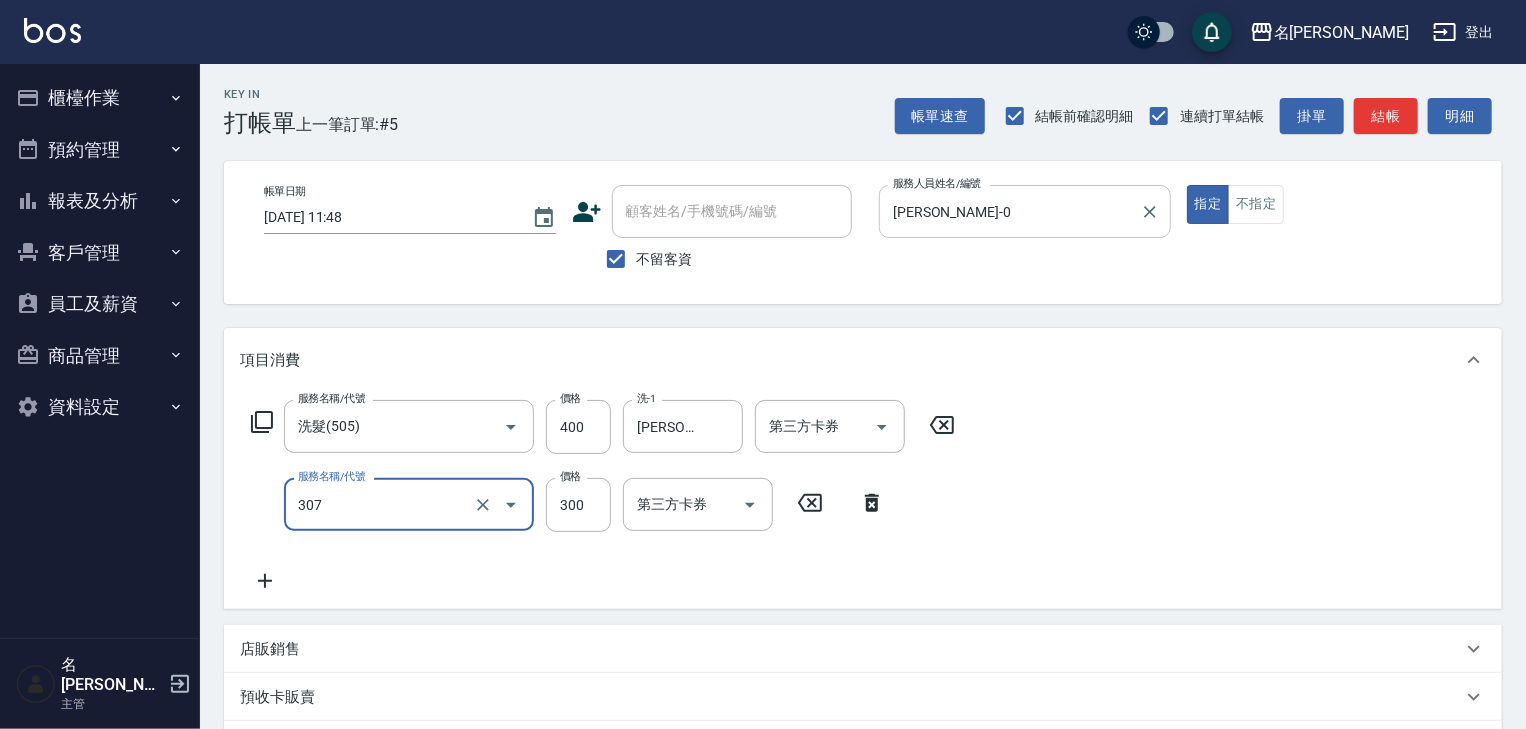 type on "剪髮(307)" 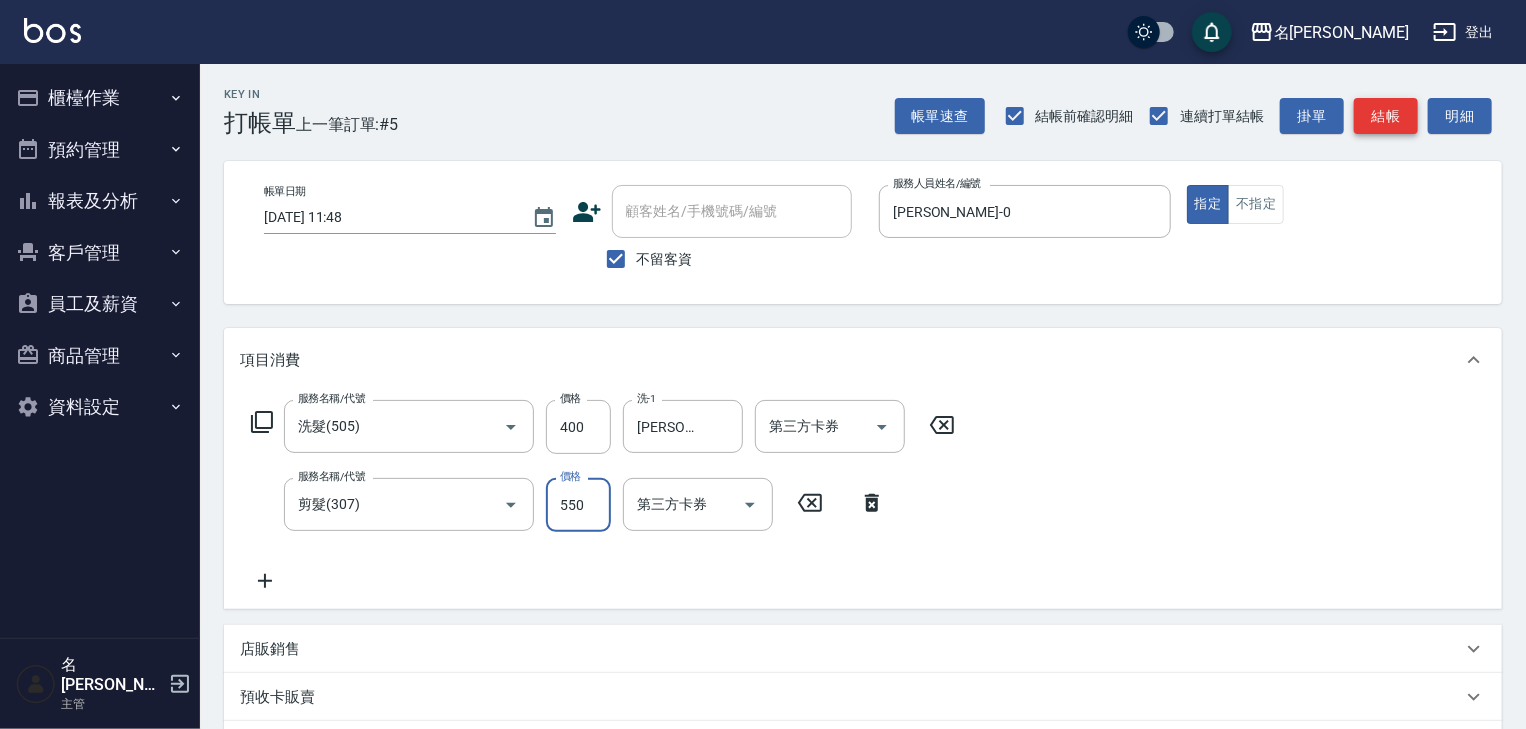 type on "550" 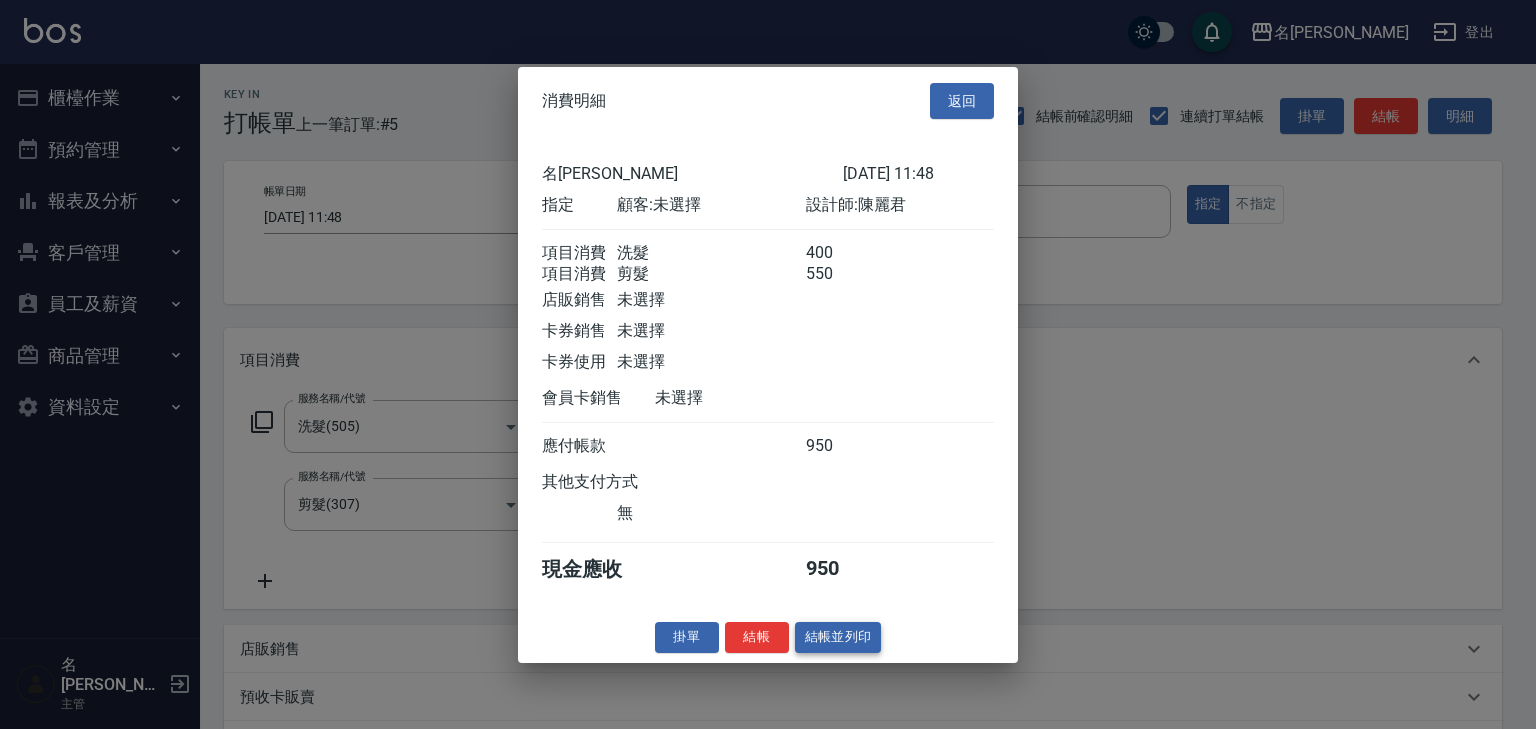 click on "結帳並列印" at bounding box center (838, 637) 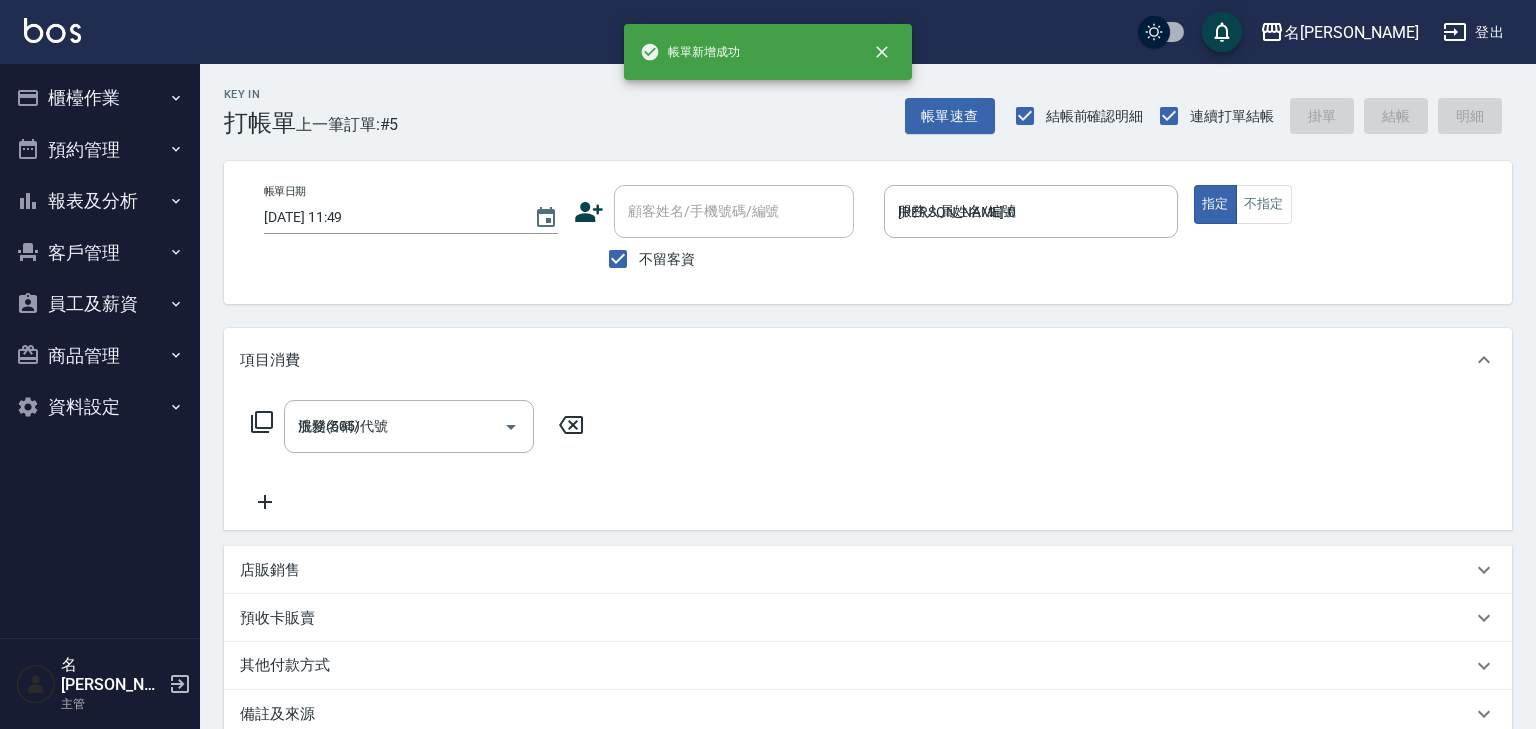 type on "[DATE] 11:49" 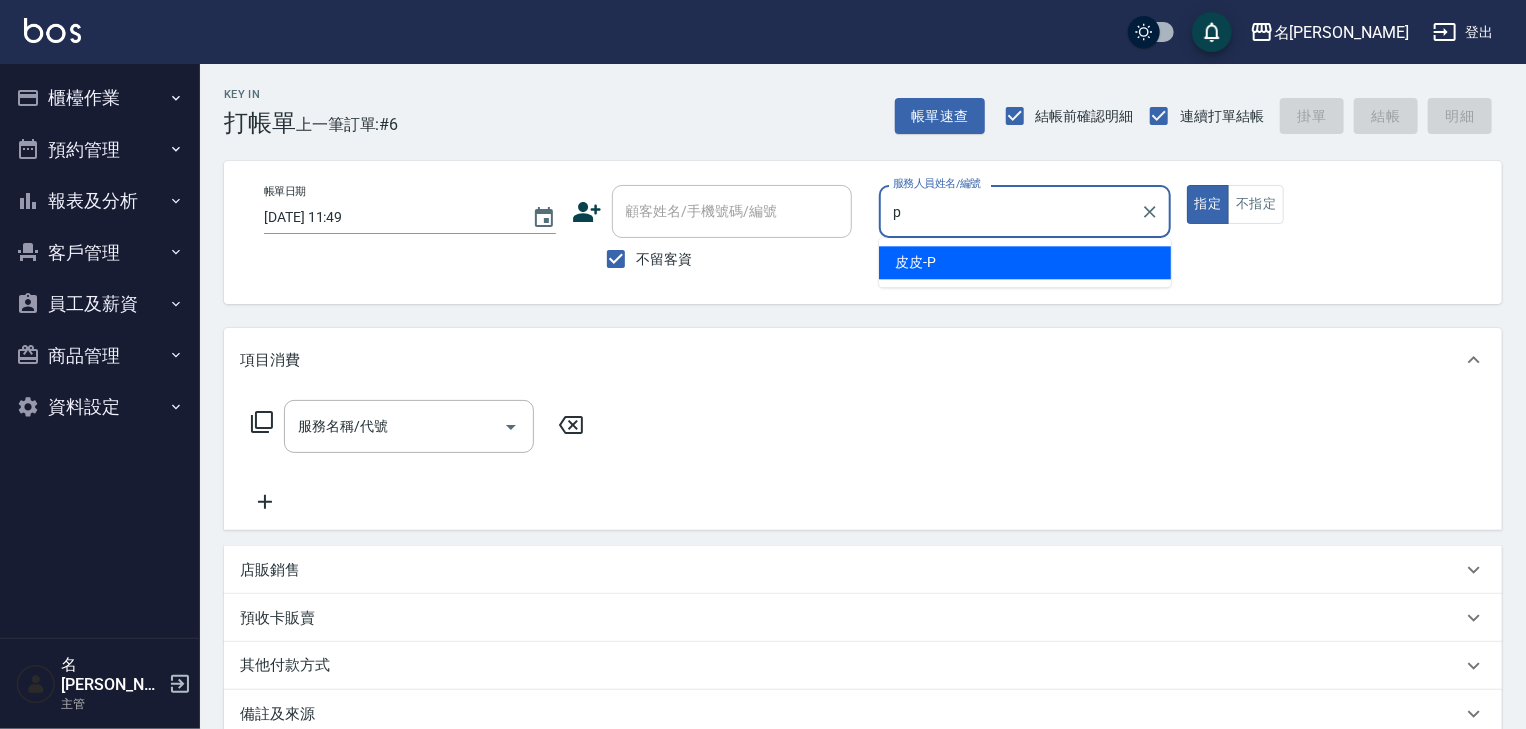 type on "皮皮-P" 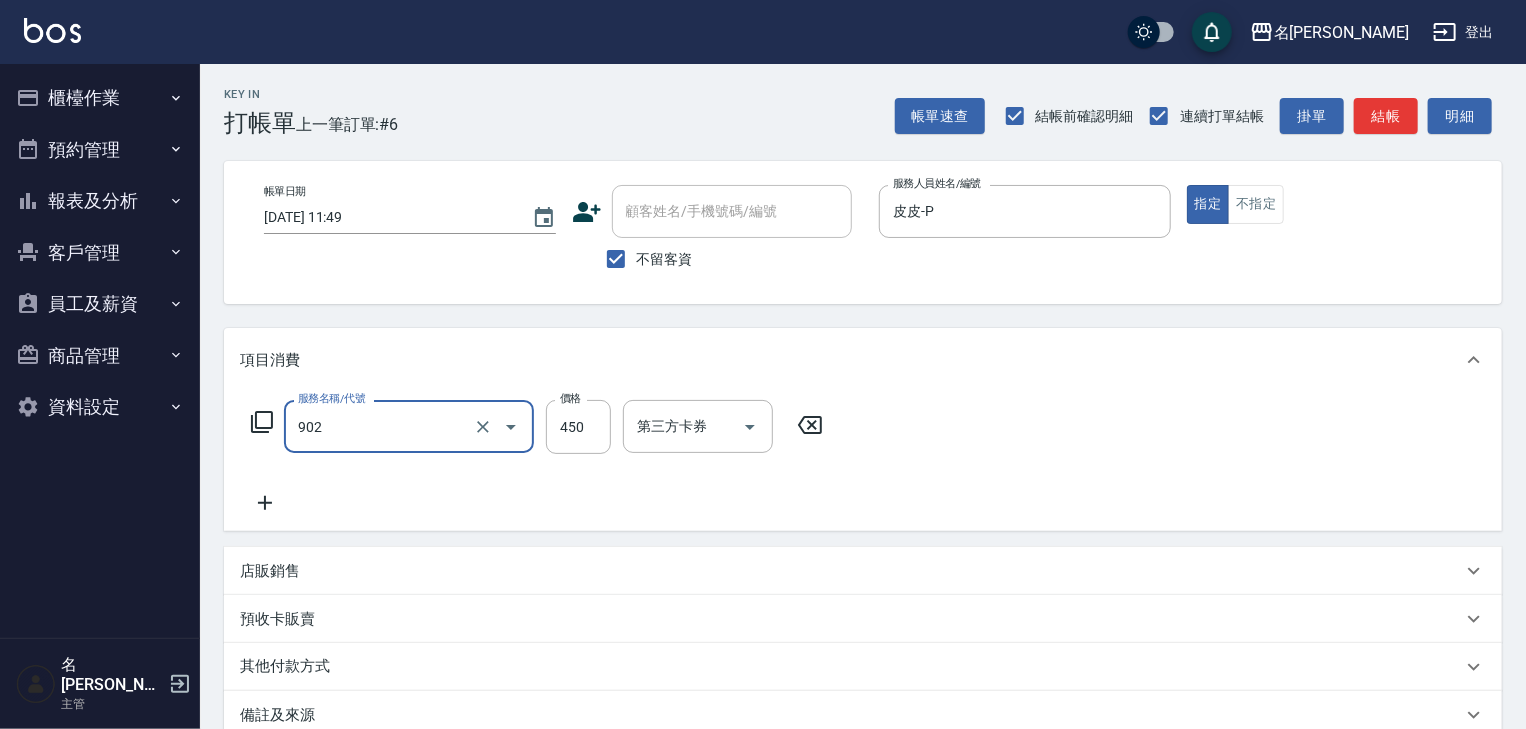 type on "修腳指甲(902)" 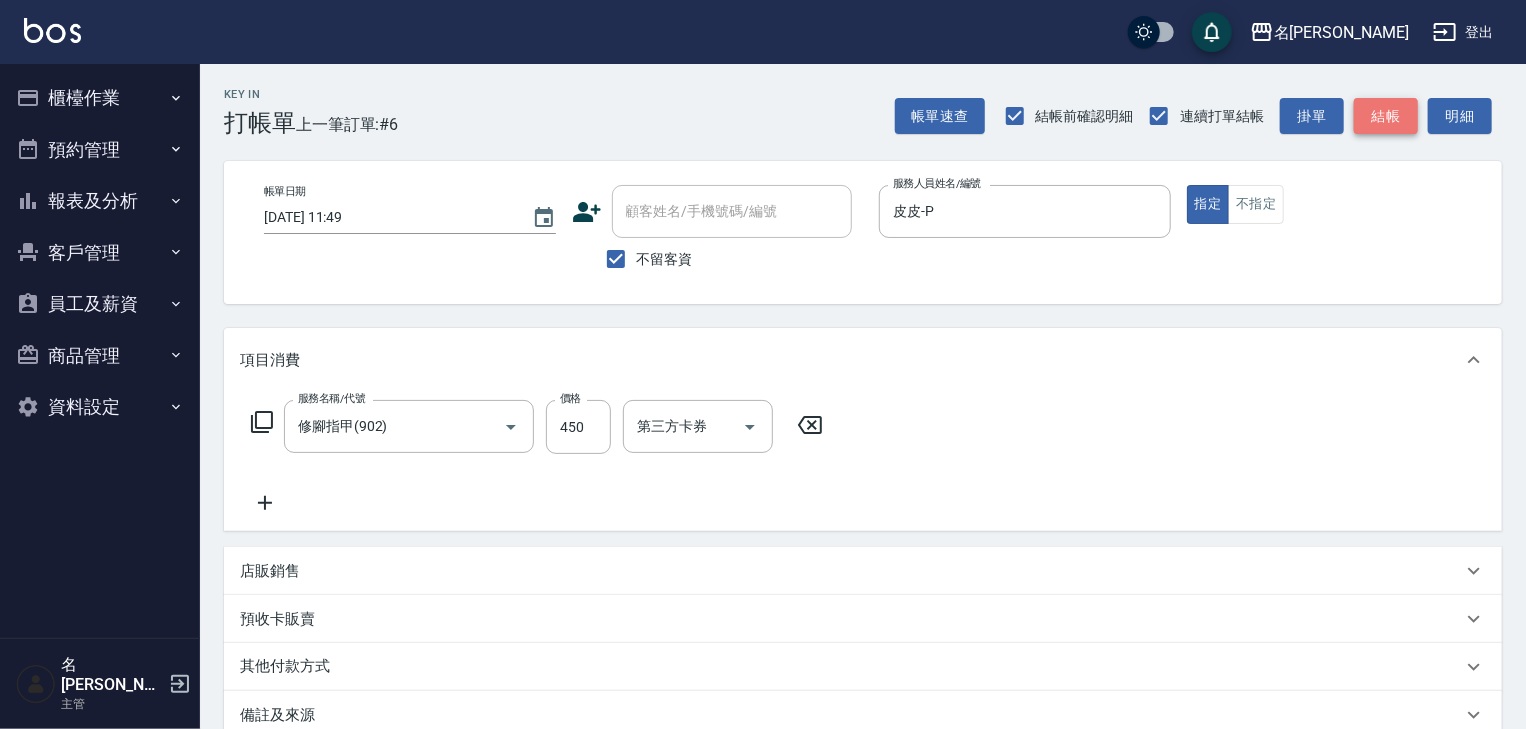 click on "結帳" at bounding box center [1386, 116] 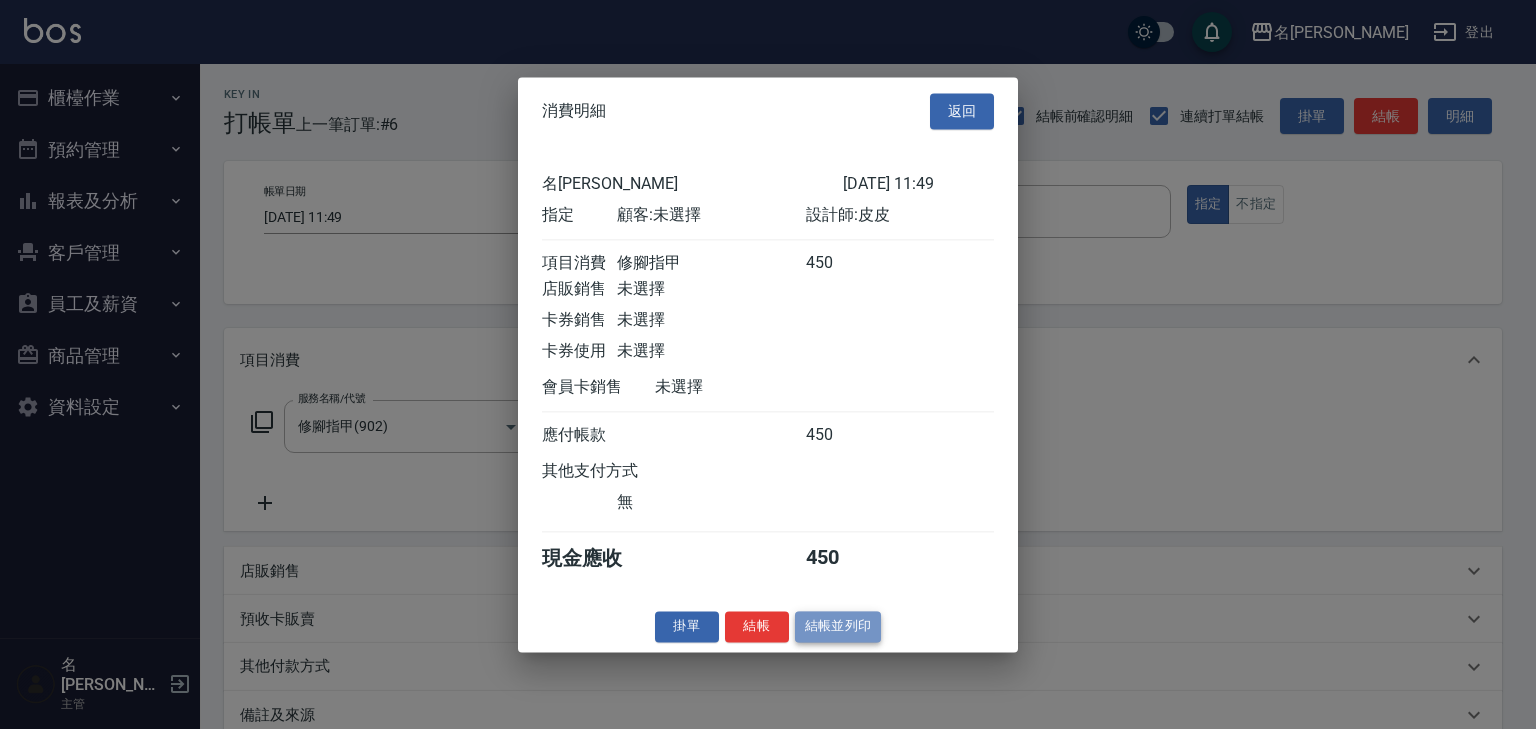 click on "結帳並列印" at bounding box center (838, 626) 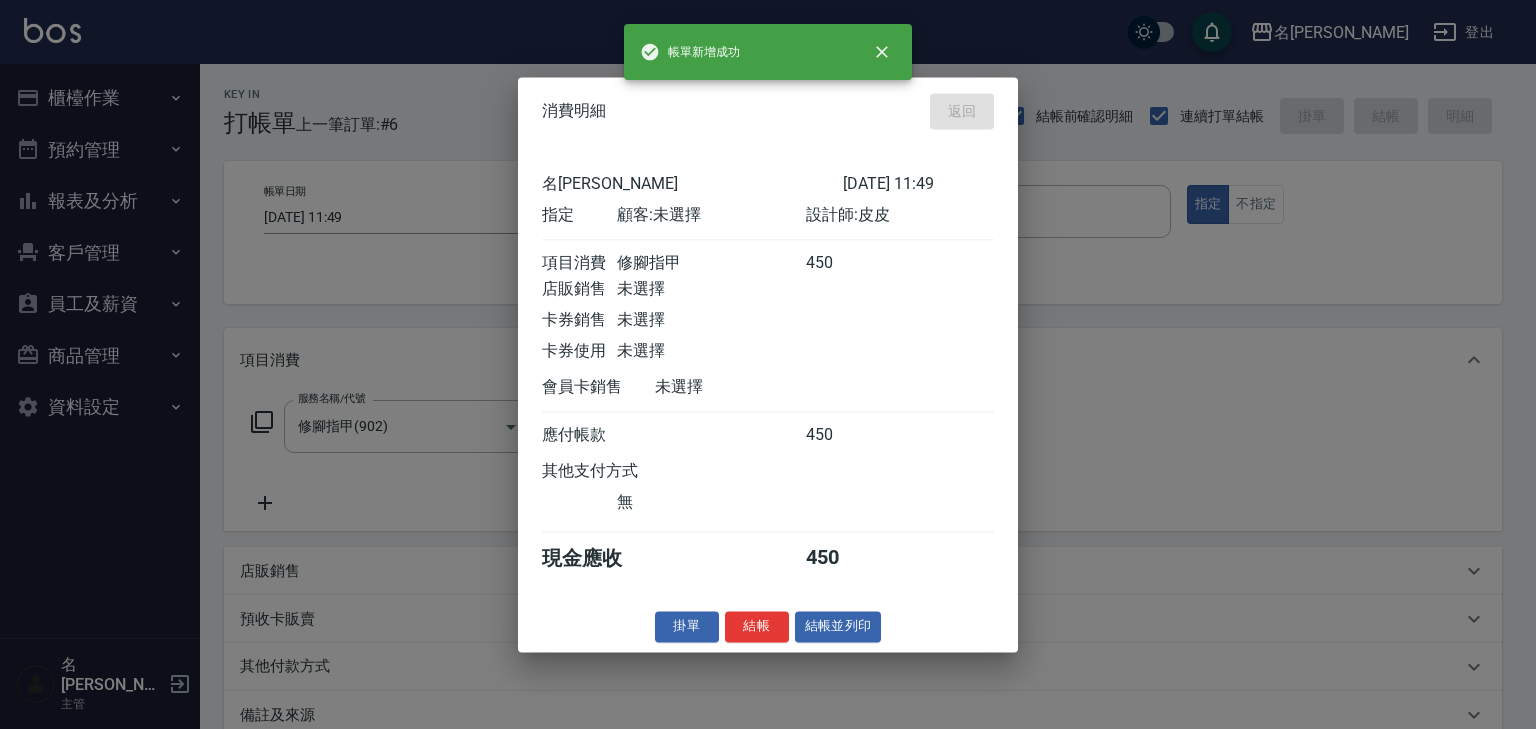 type on "[DATE] 11:51" 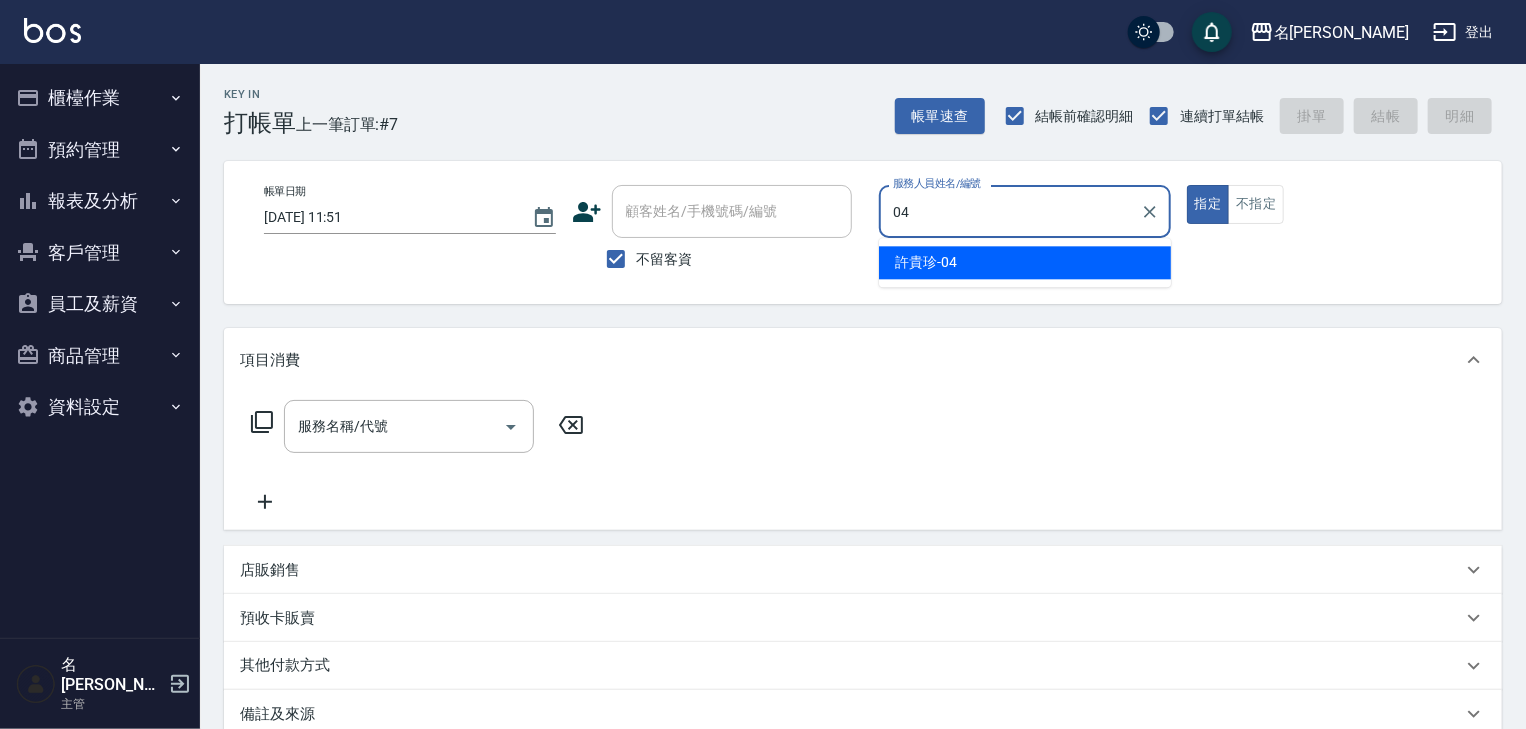 type on "[PERSON_NAME]-04" 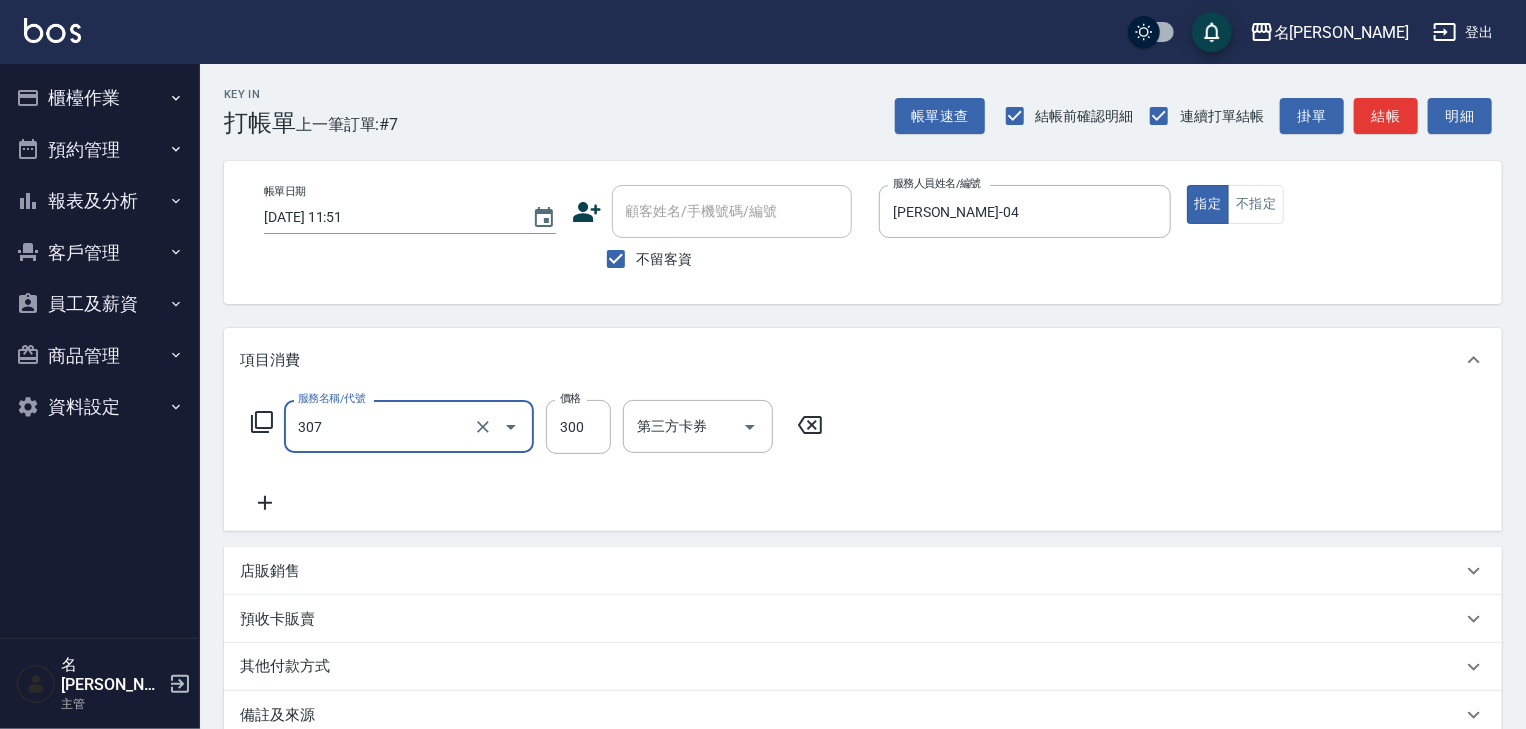 type on "剪髮(307)" 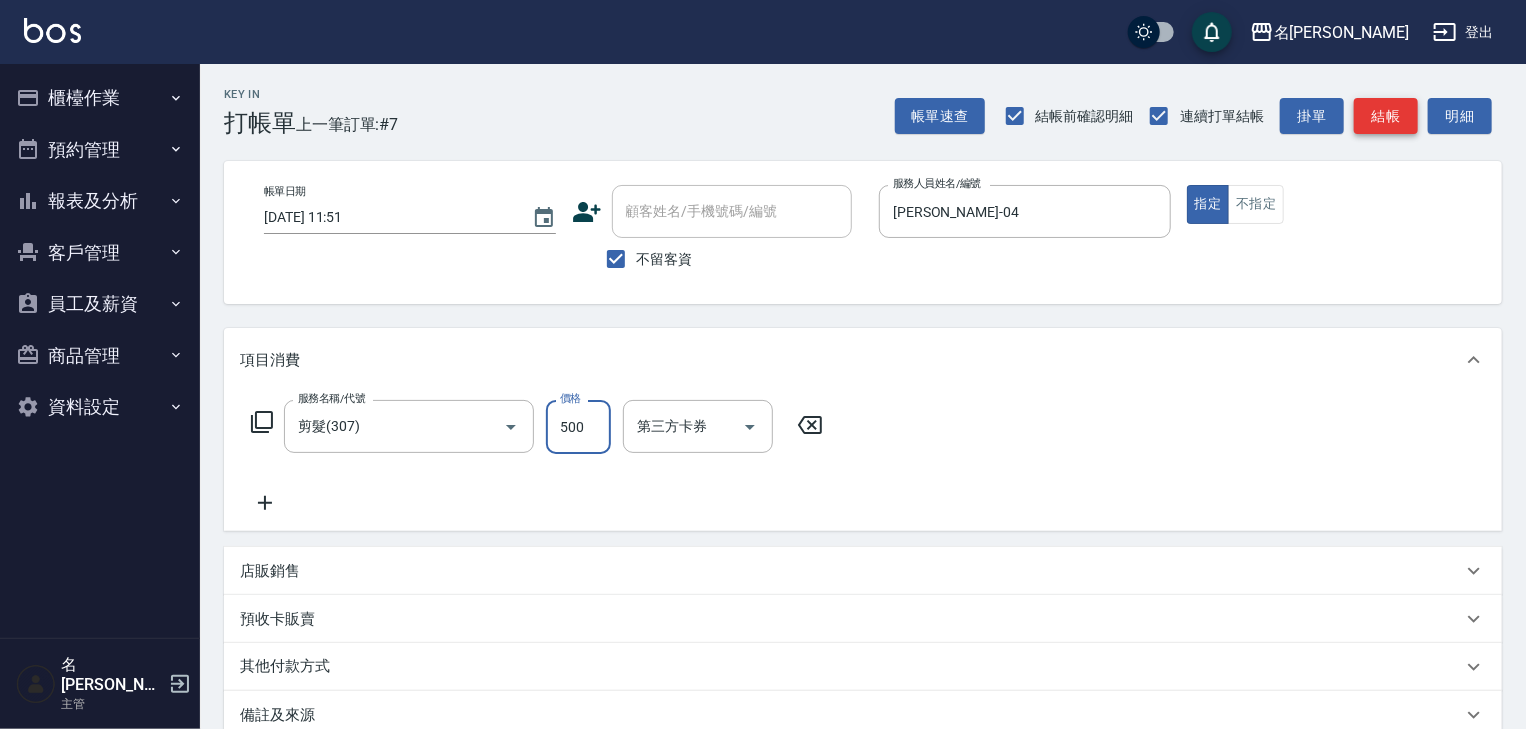 type on "500" 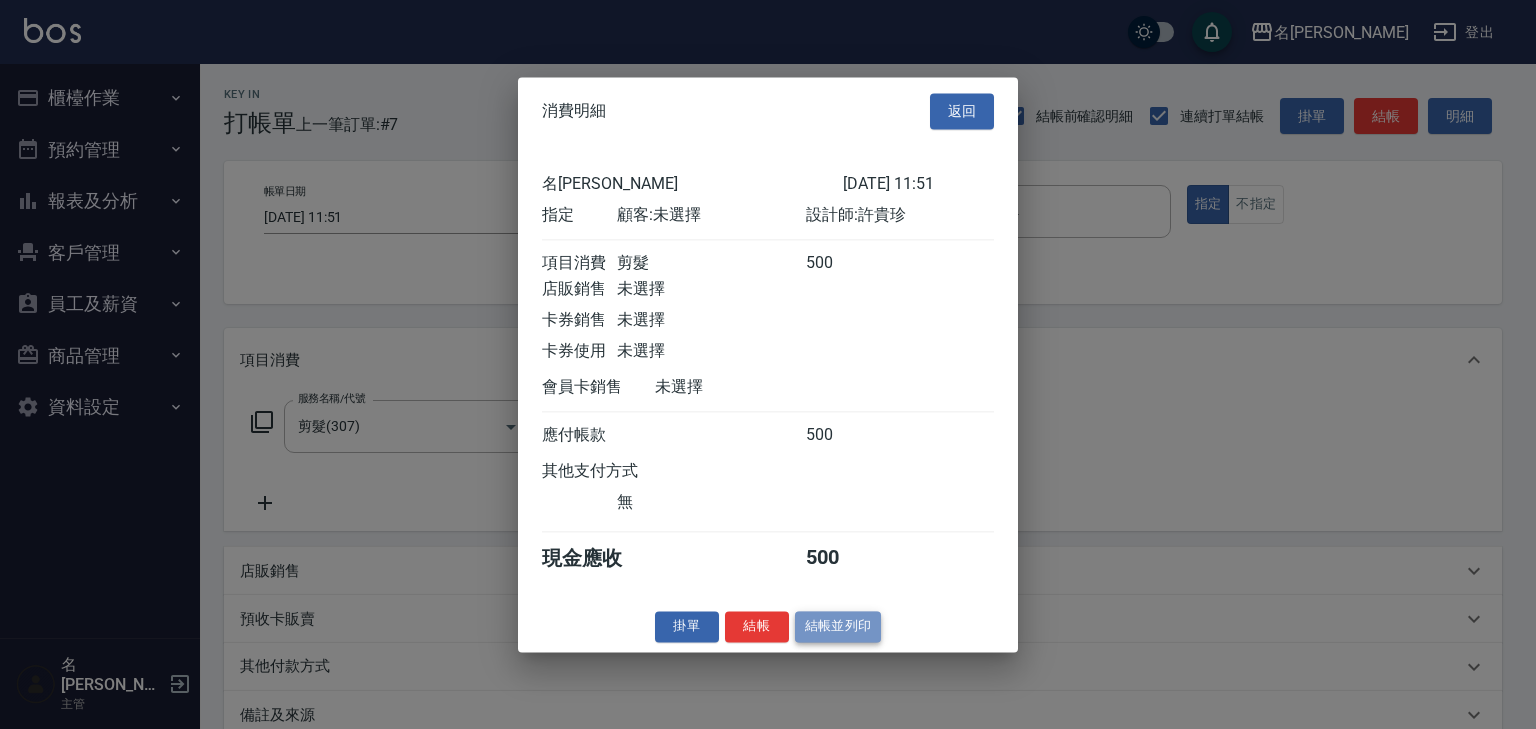click on "結帳並列印" at bounding box center [838, 626] 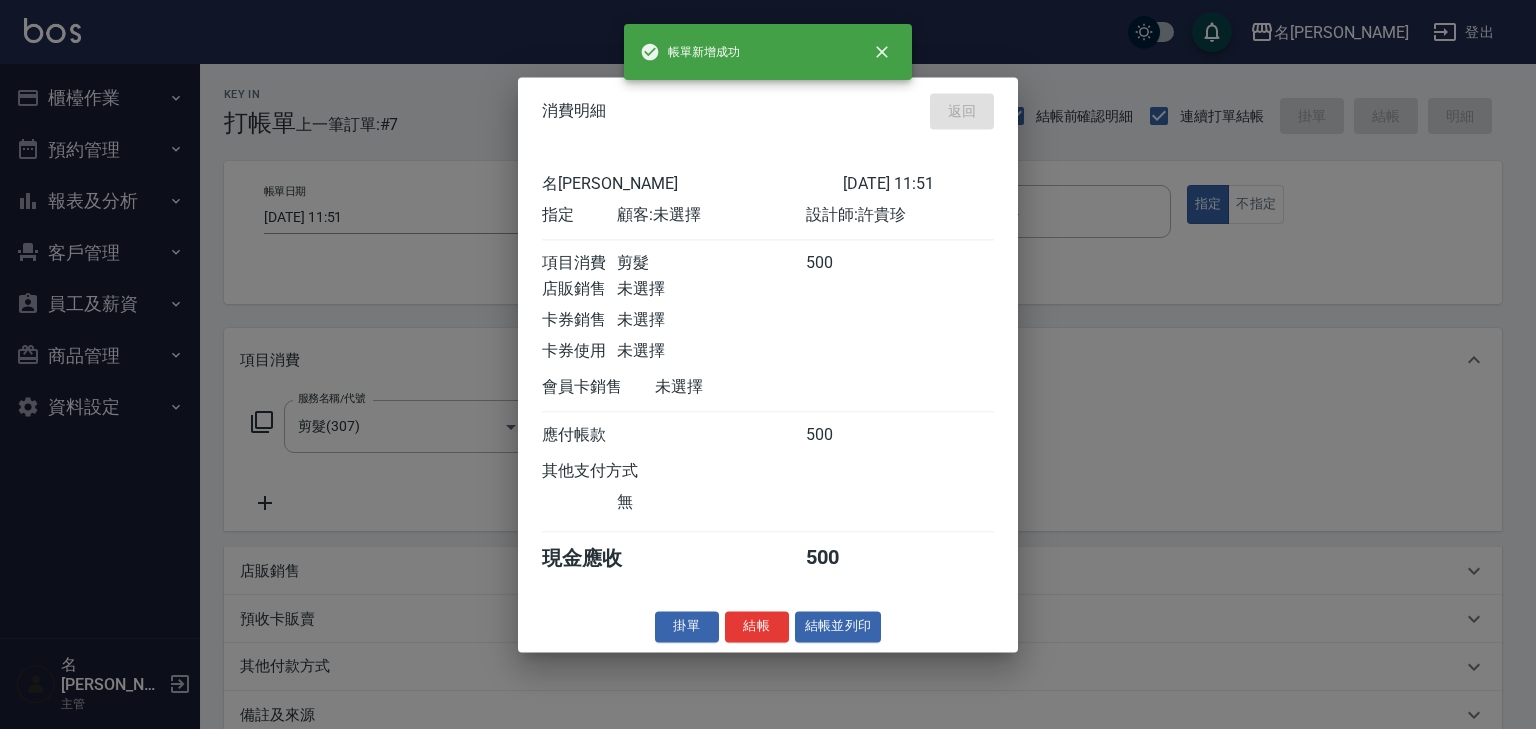 type 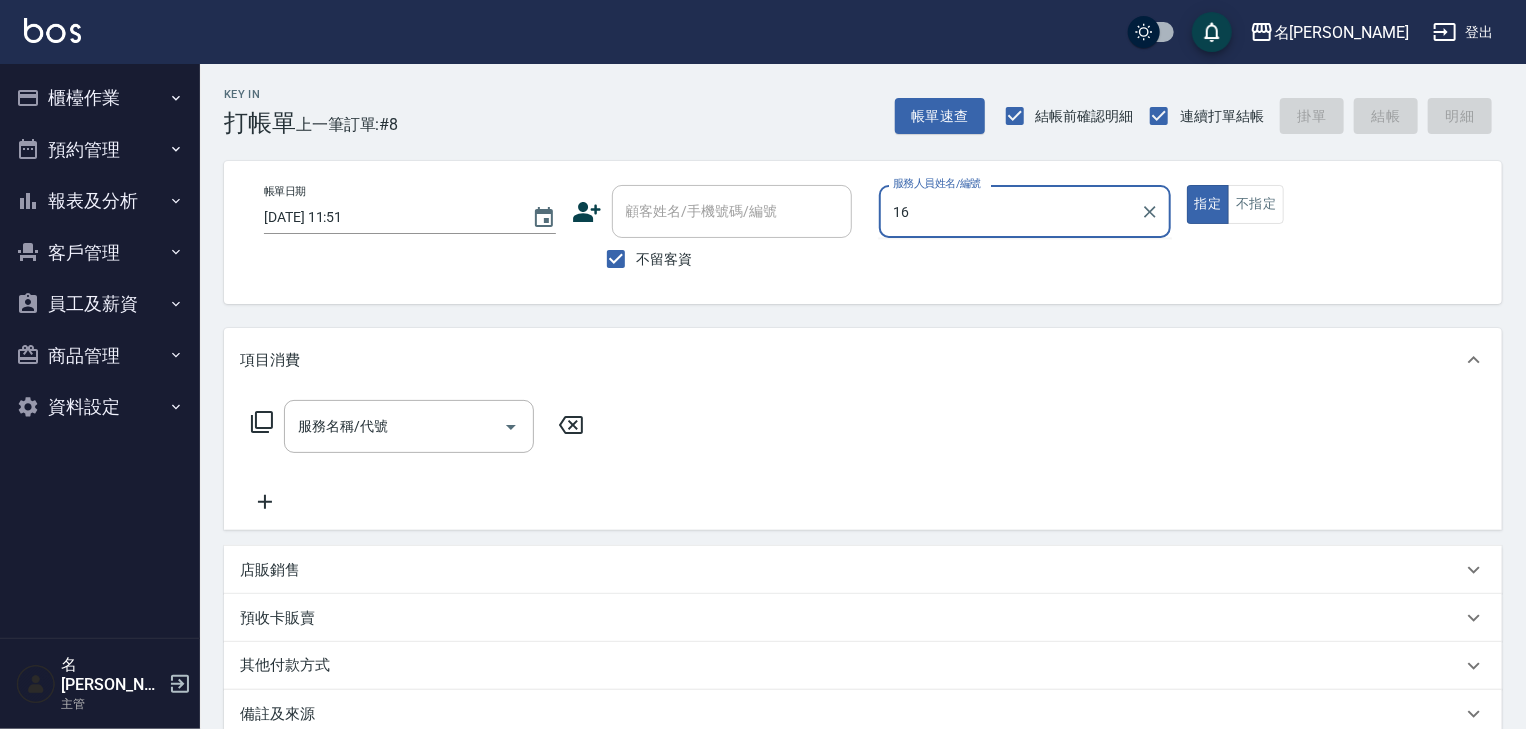 type on "意如-16" 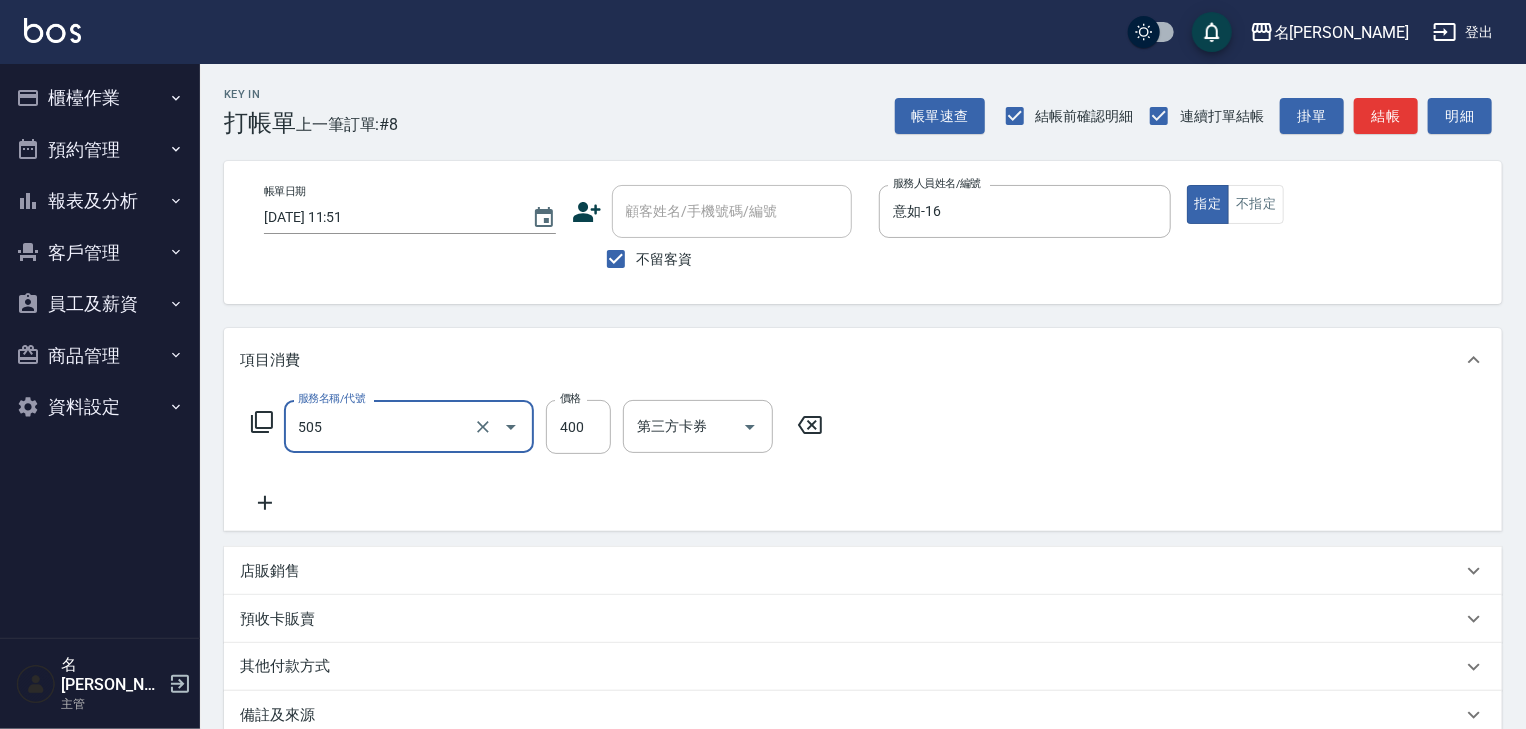 type on "洗髮(505)" 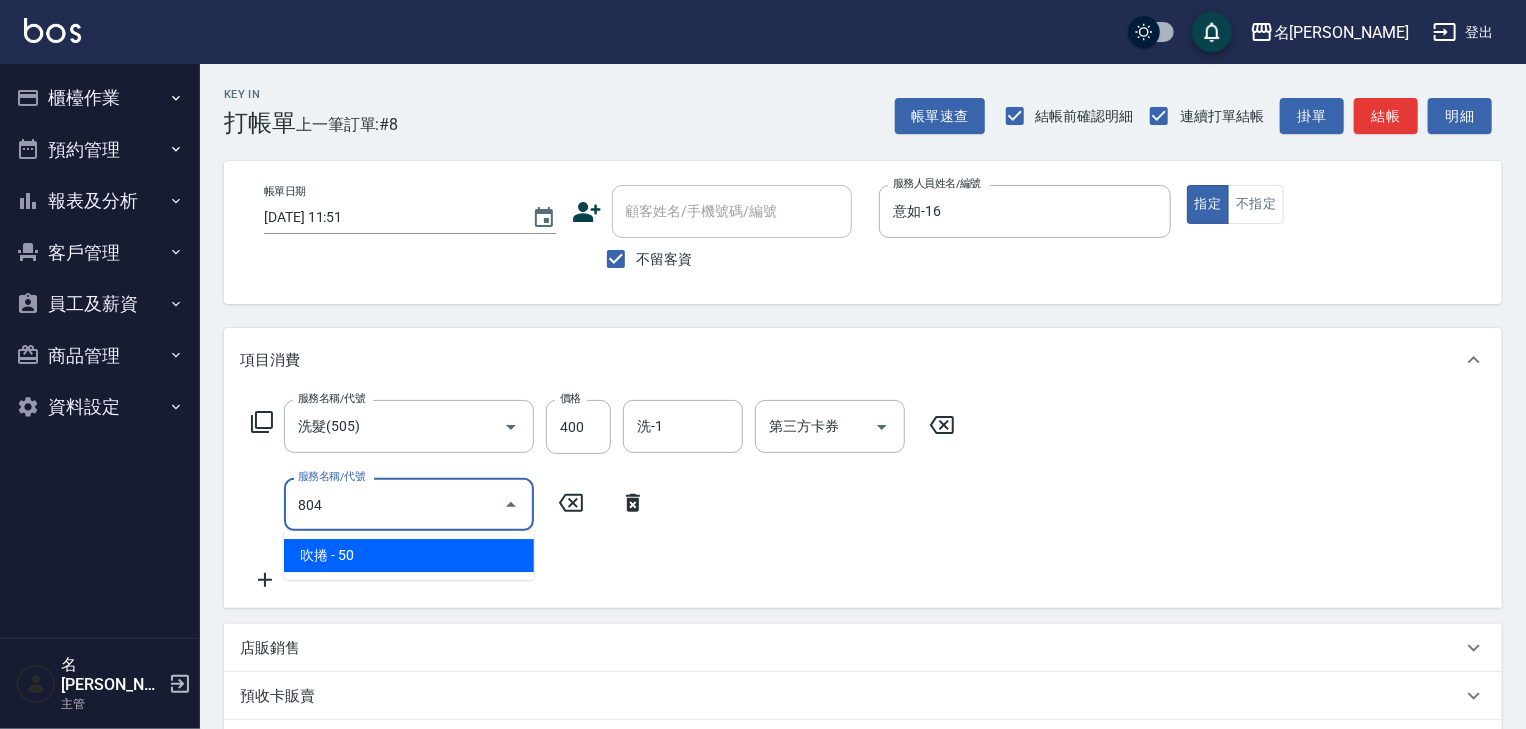 type on "吹捲(804)" 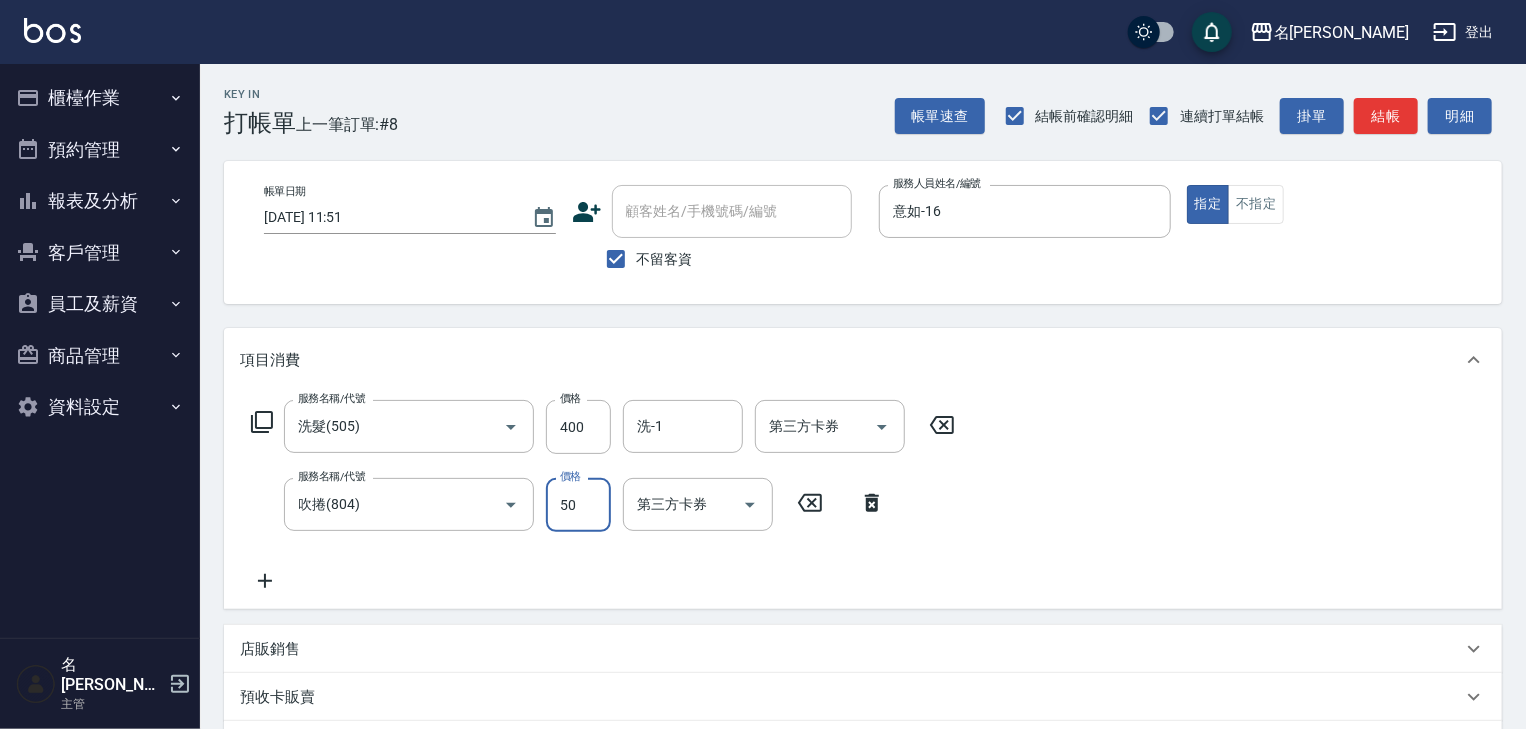 click on "帳單速查 結帳前確認明細 連續打單結帳 掛單 結帳 明細" at bounding box center [1198, 116] 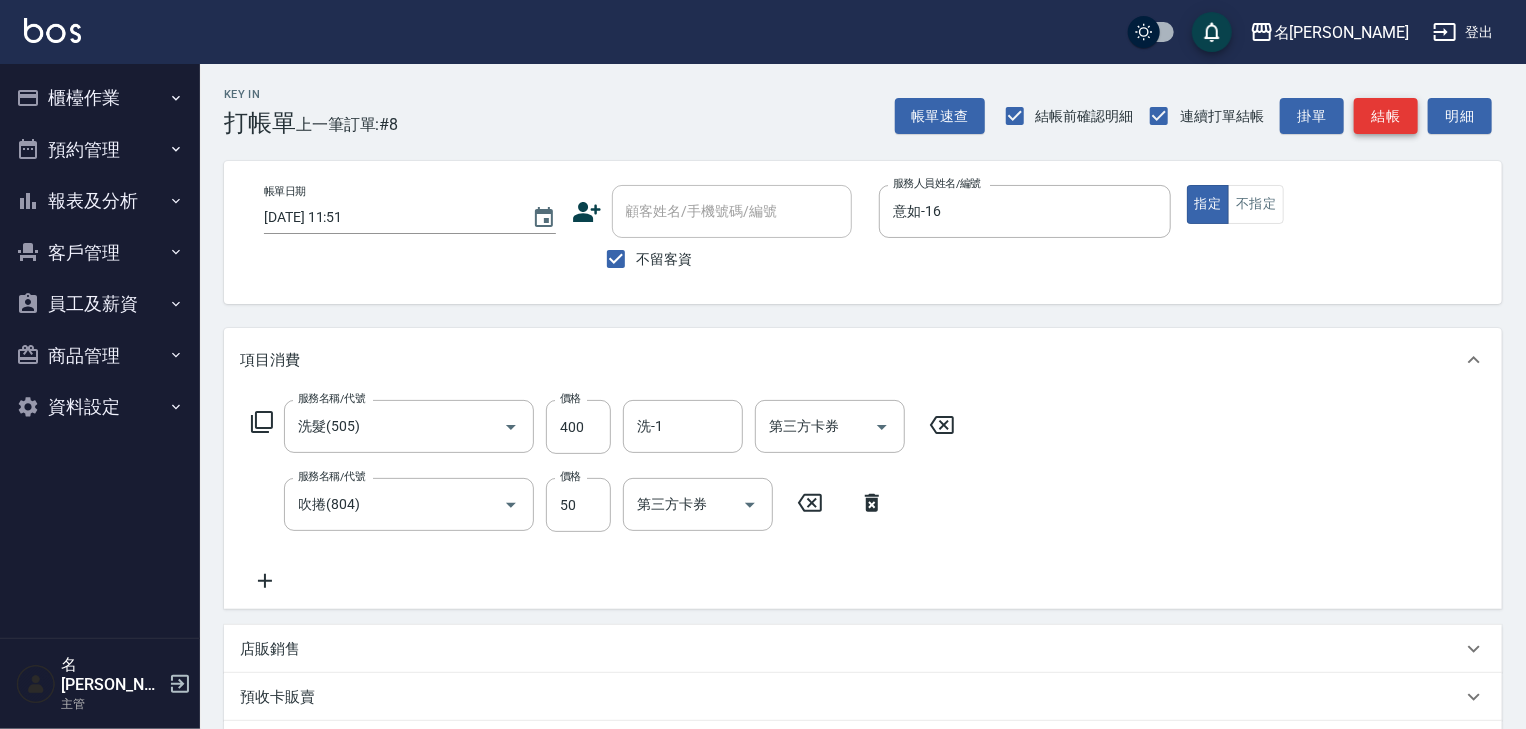 click on "結帳" at bounding box center [1386, 116] 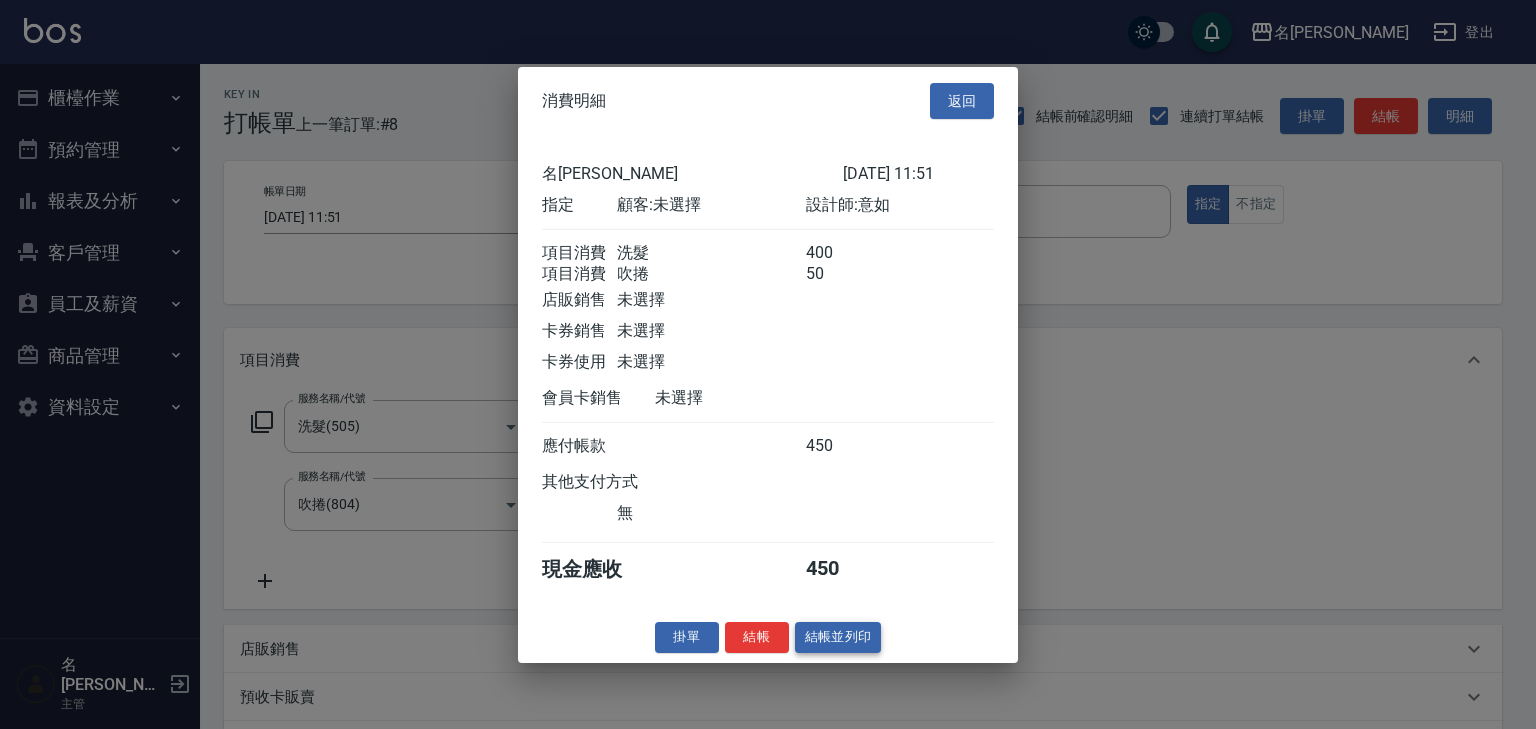 click on "結帳並列印" at bounding box center (838, 637) 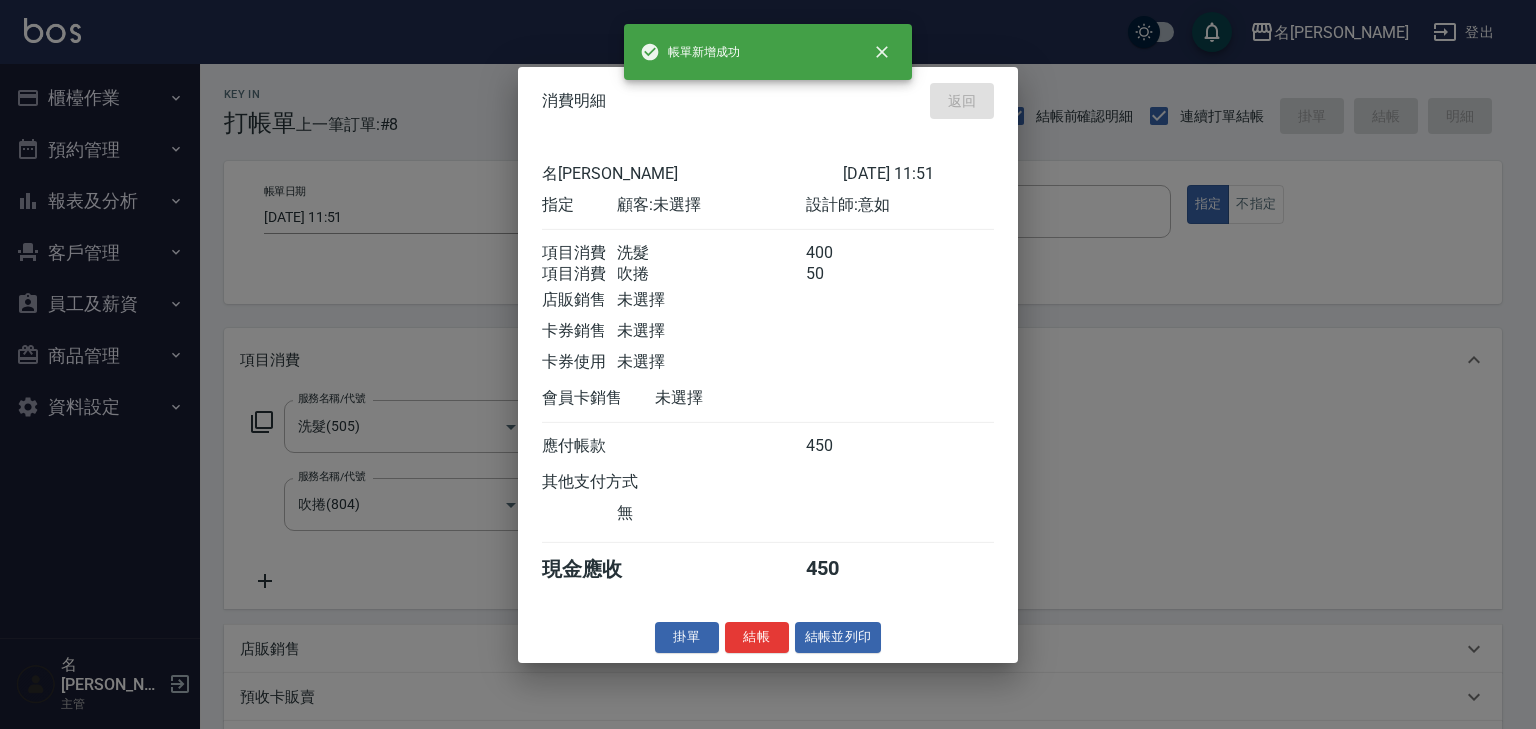 type on "[DATE] 12:08" 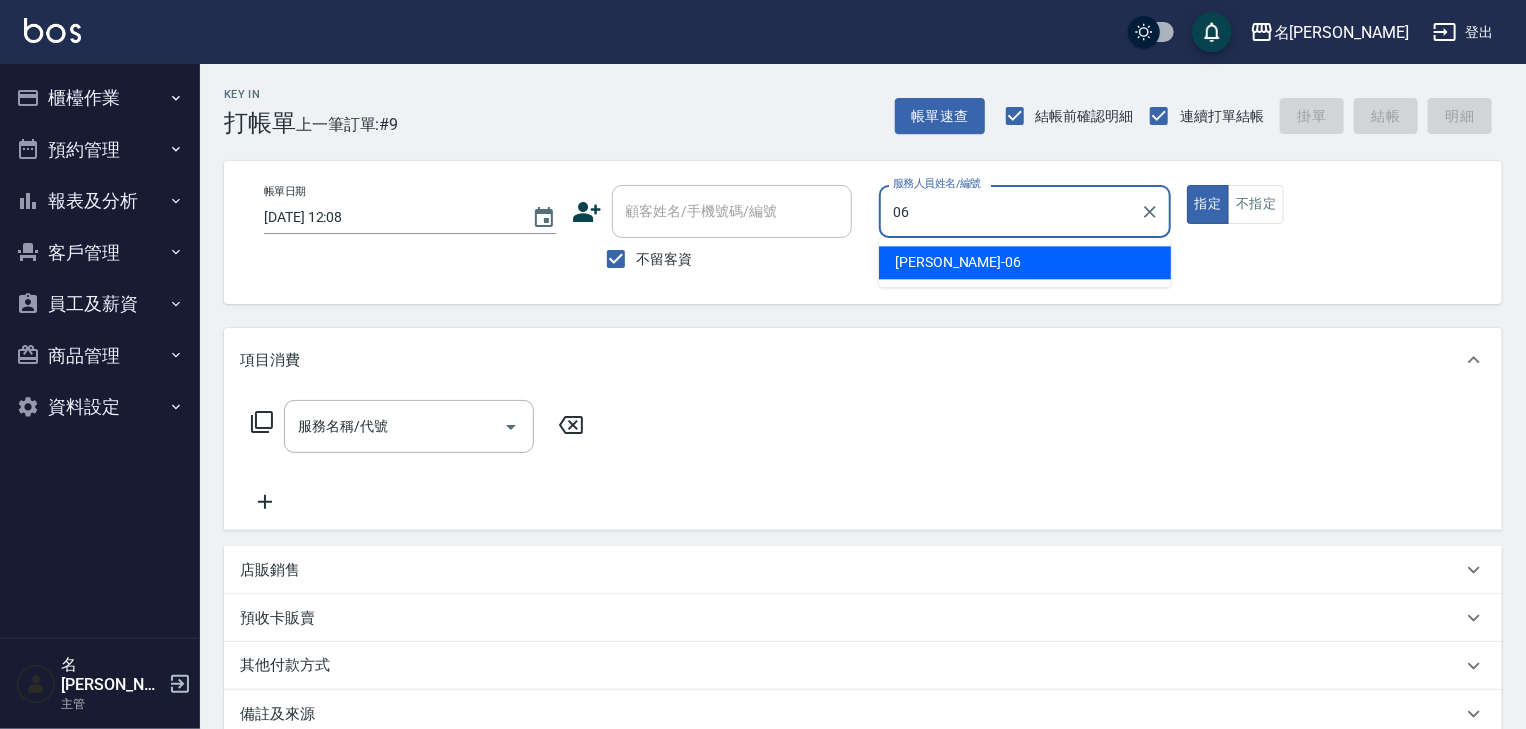 type on "[PERSON_NAME]-06" 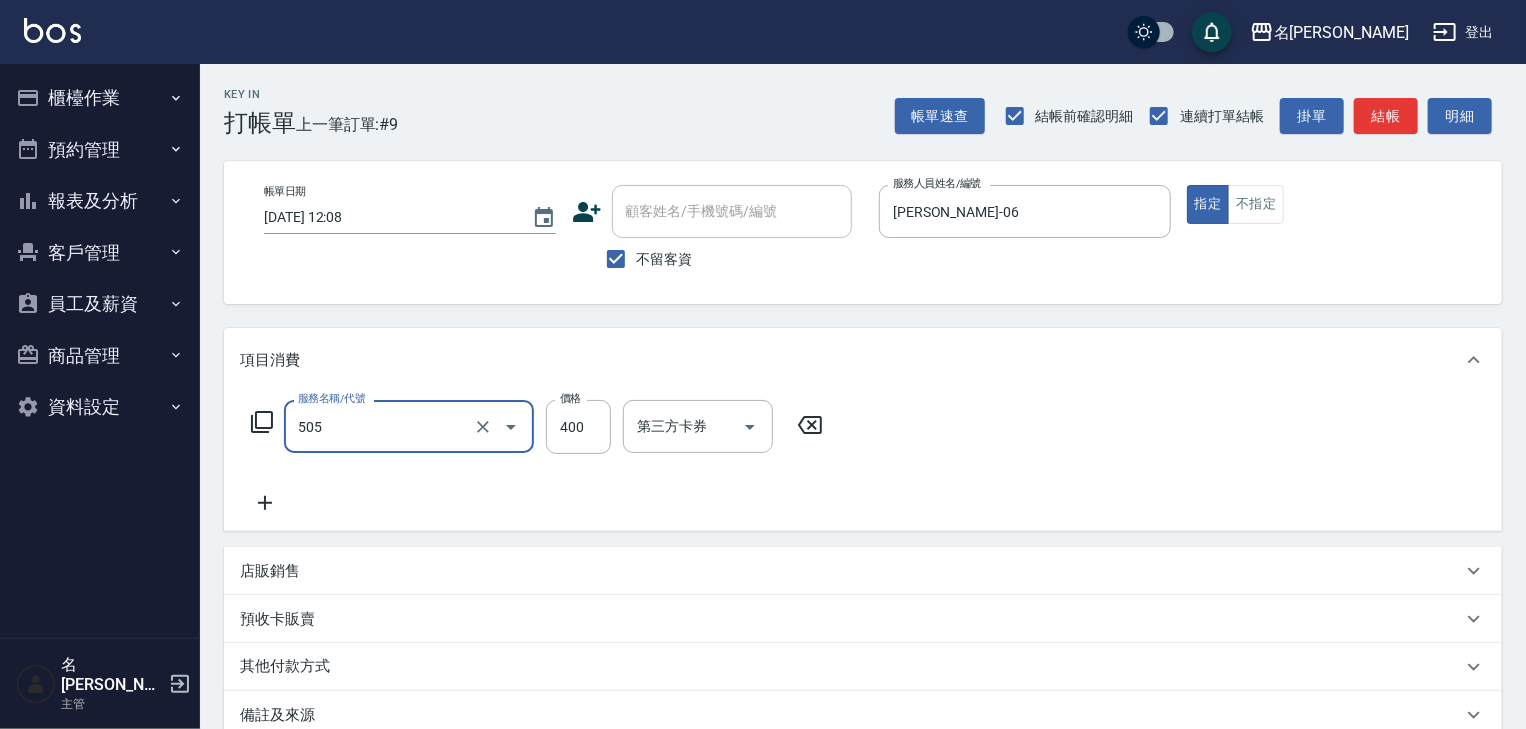 type on "洗髮(505)" 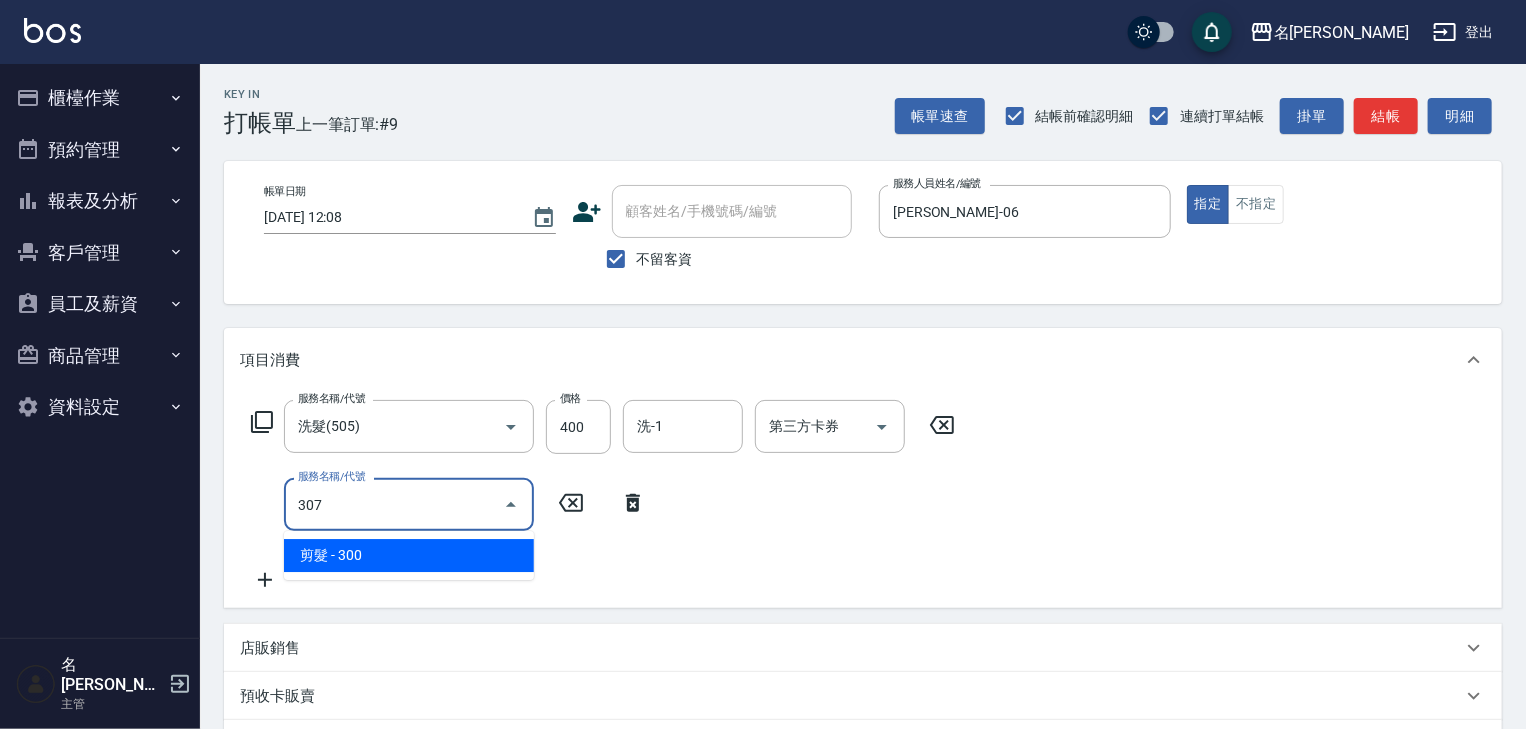 type on "剪髮(307)" 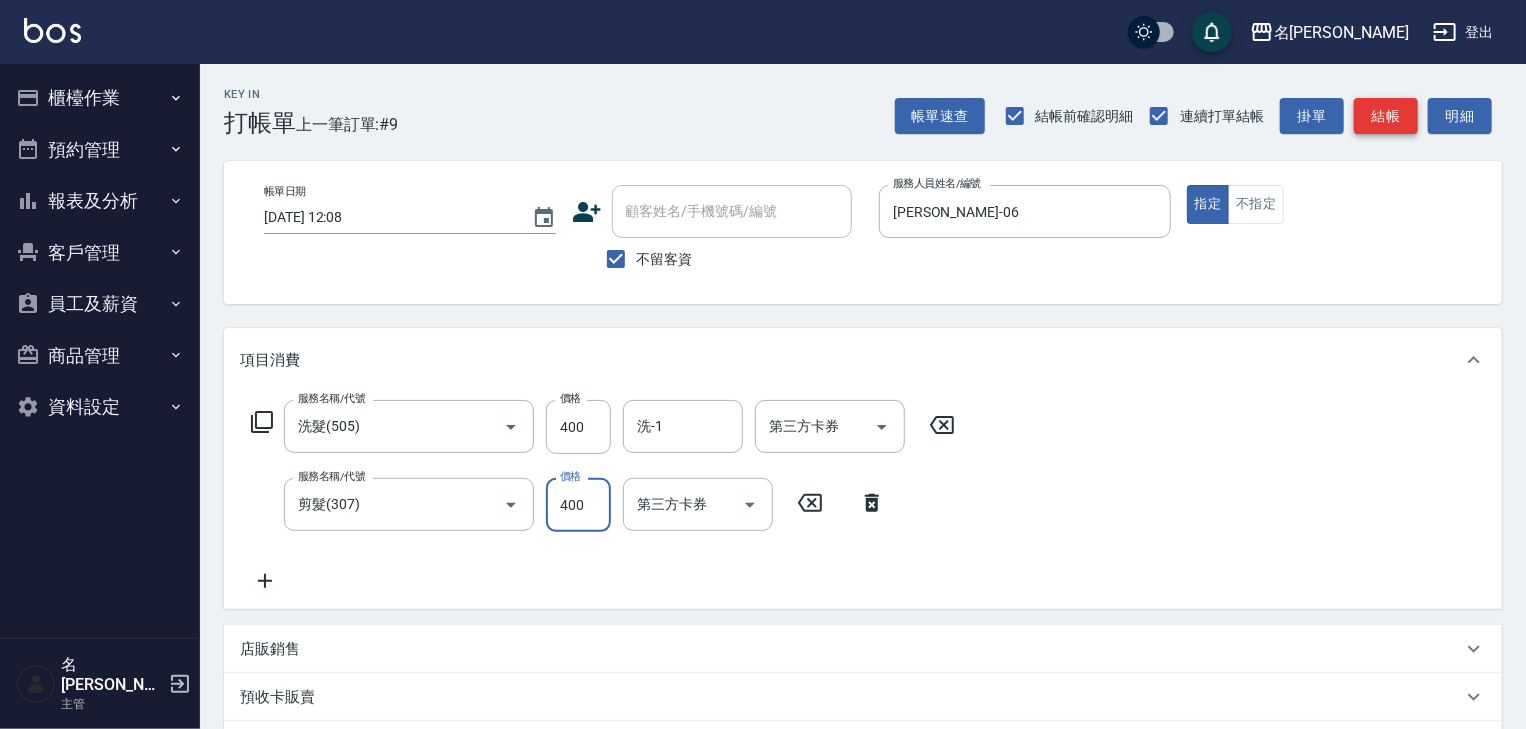 type on "400" 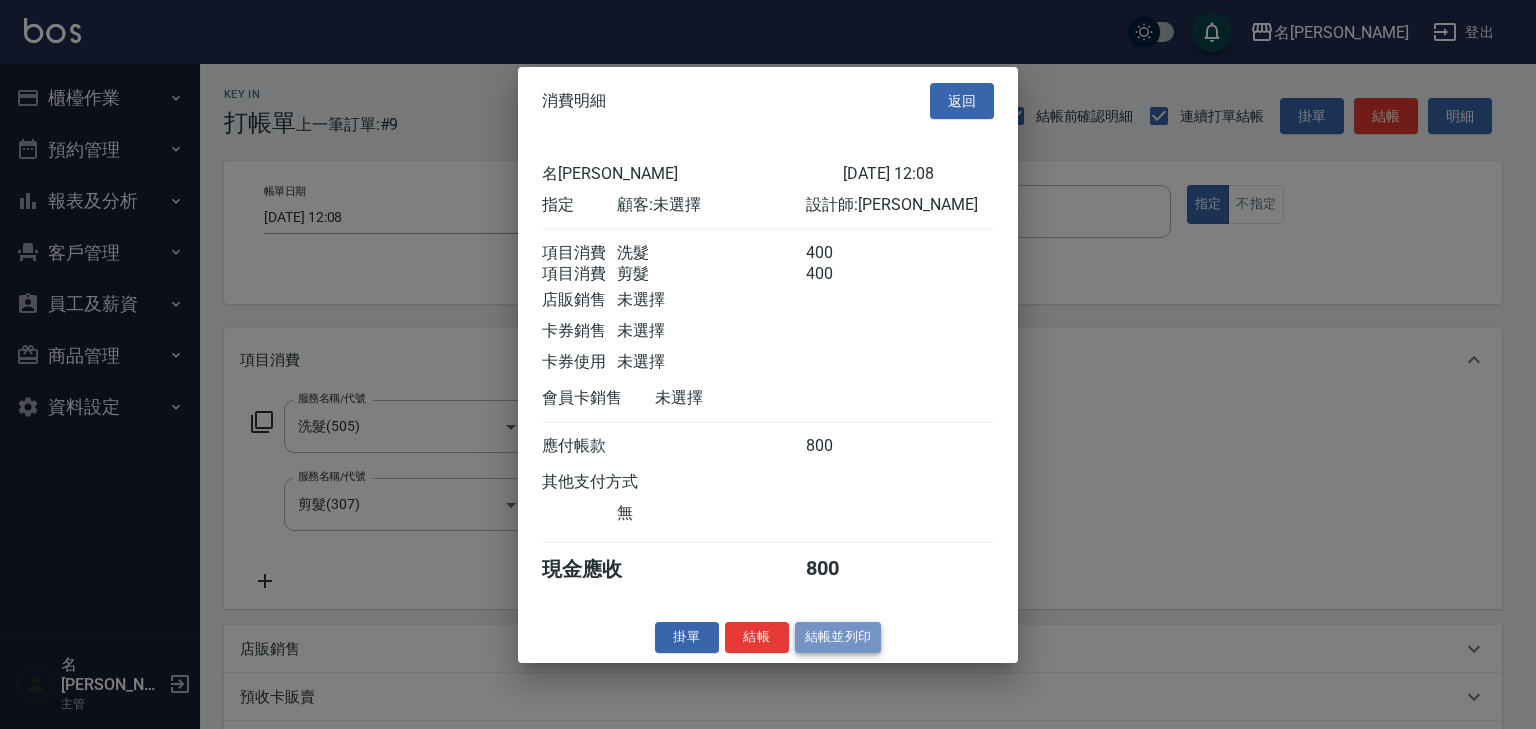 click on "結帳並列印" at bounding box center [838, 637] 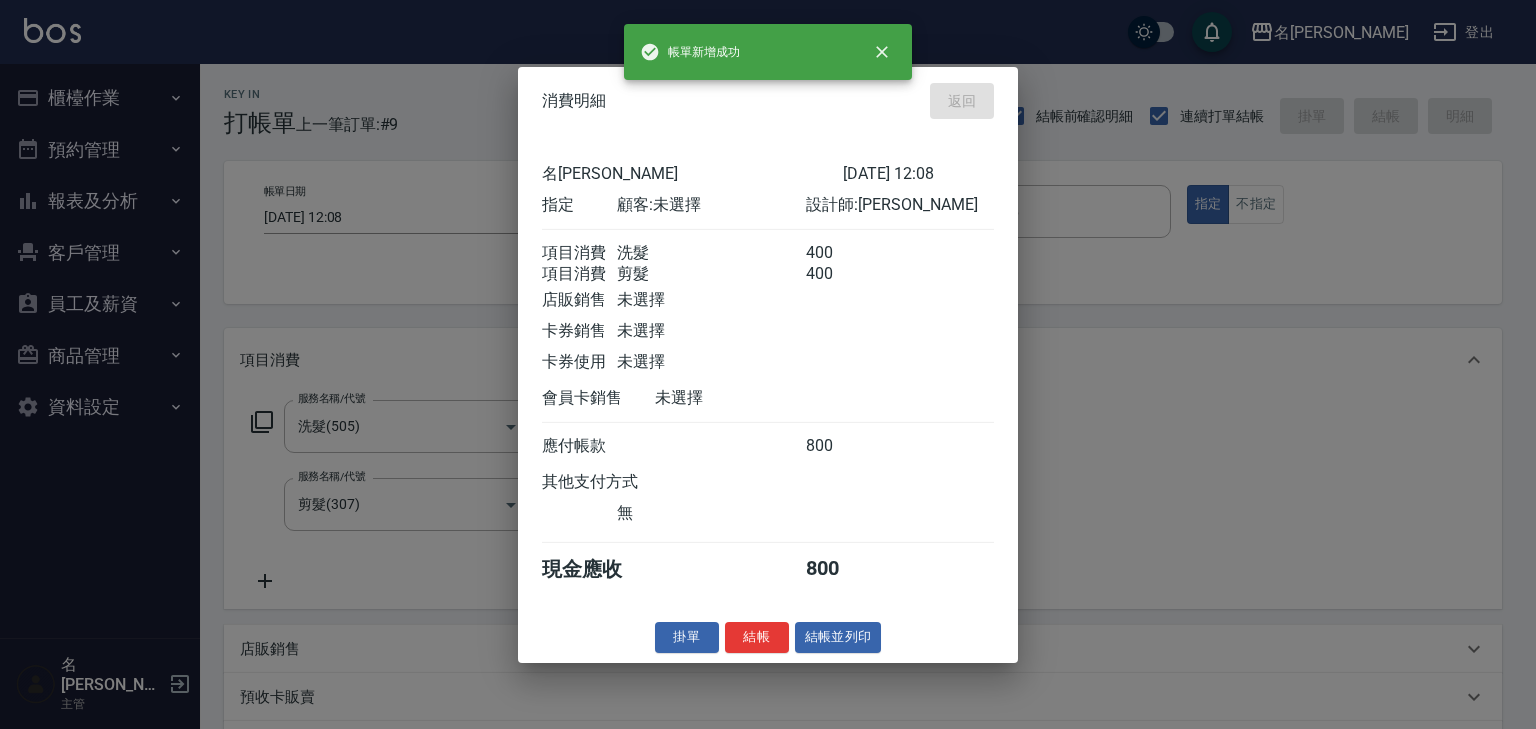 type on "[DATE] 12:21" 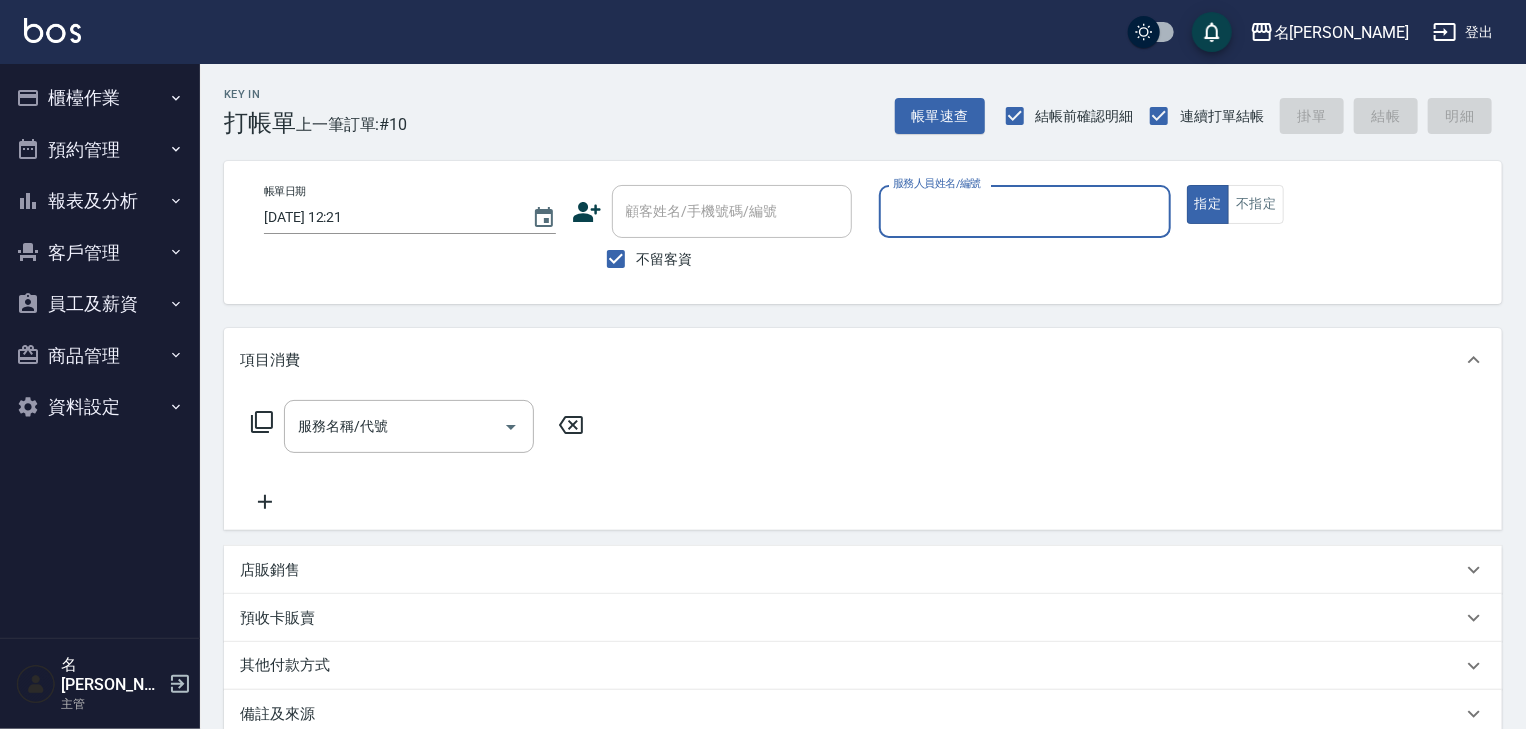 drag, startPoint x: 47, startPoint y: 103, endPoint x: 68, endPoint y: 74, distance: 35.805027 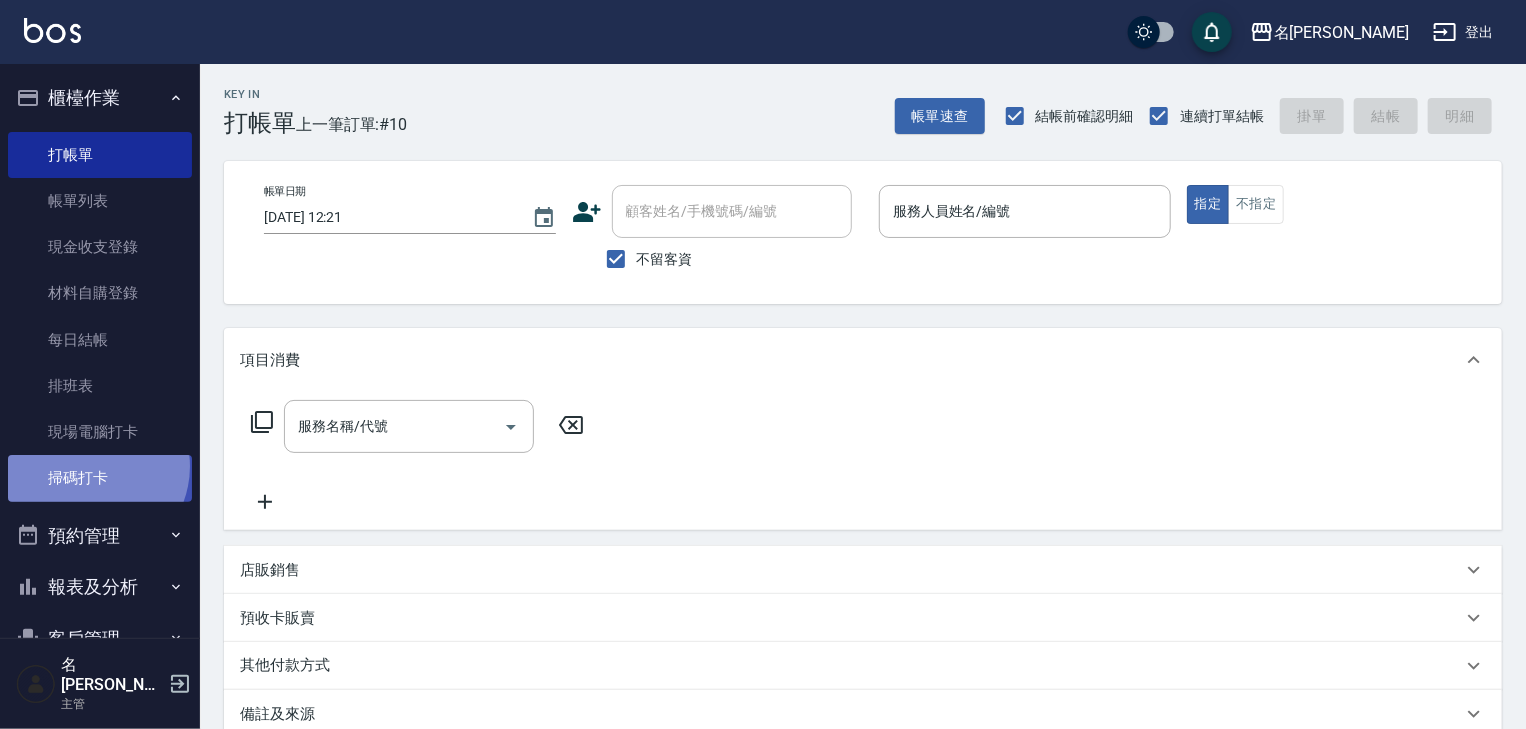 click on "掃碼打卡" at bounding box center (100, 478) 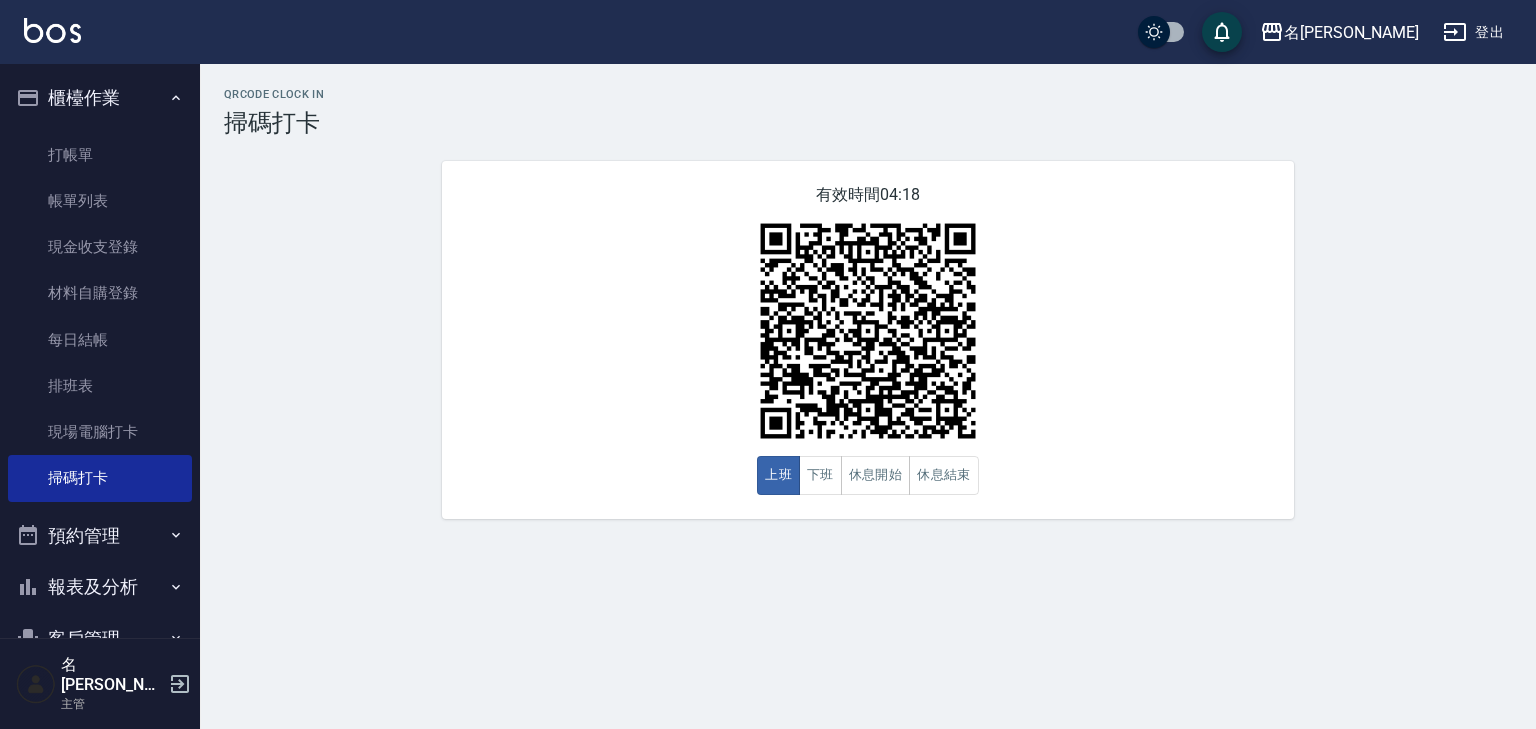 click at bounding box center [52, 30] 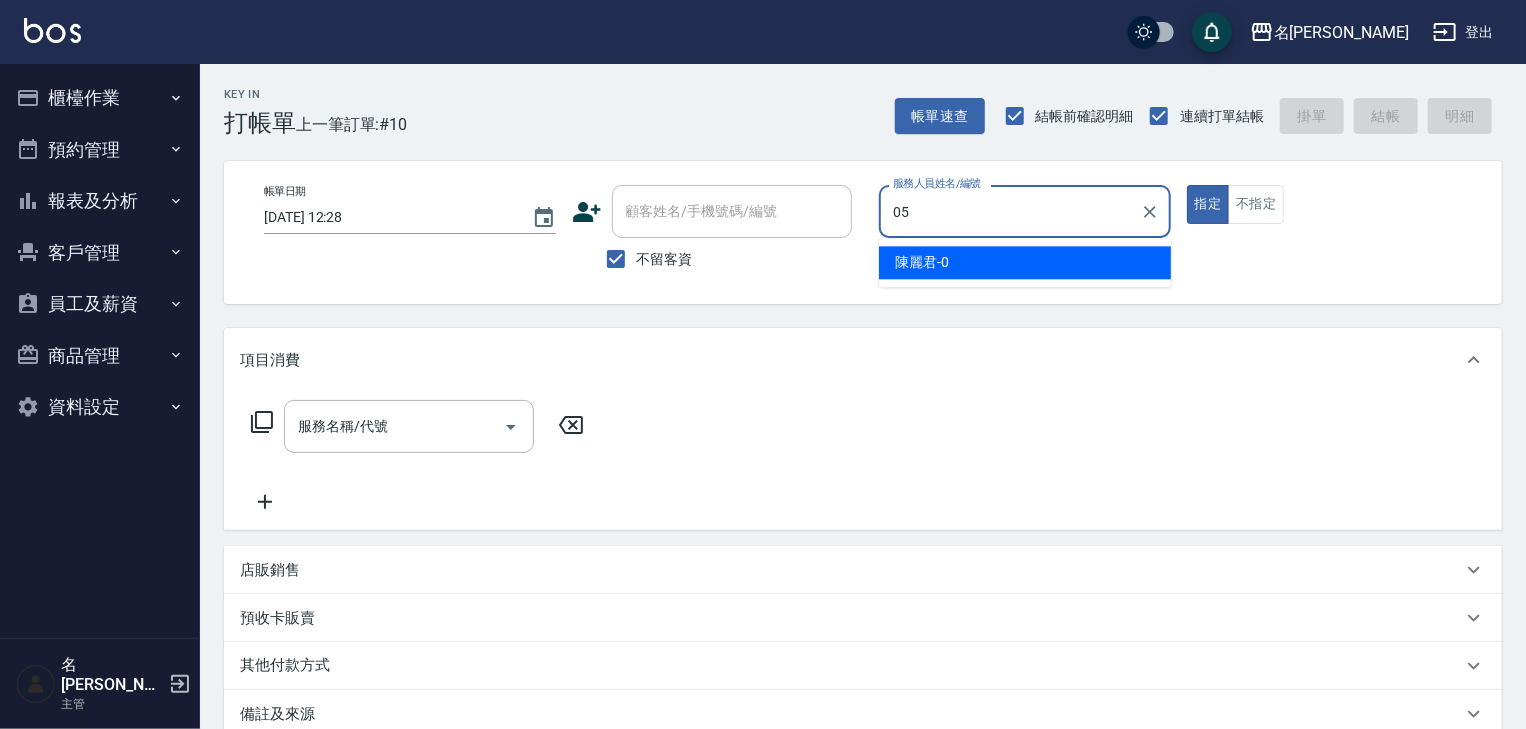 type on "[PERSON_NAME]-05" 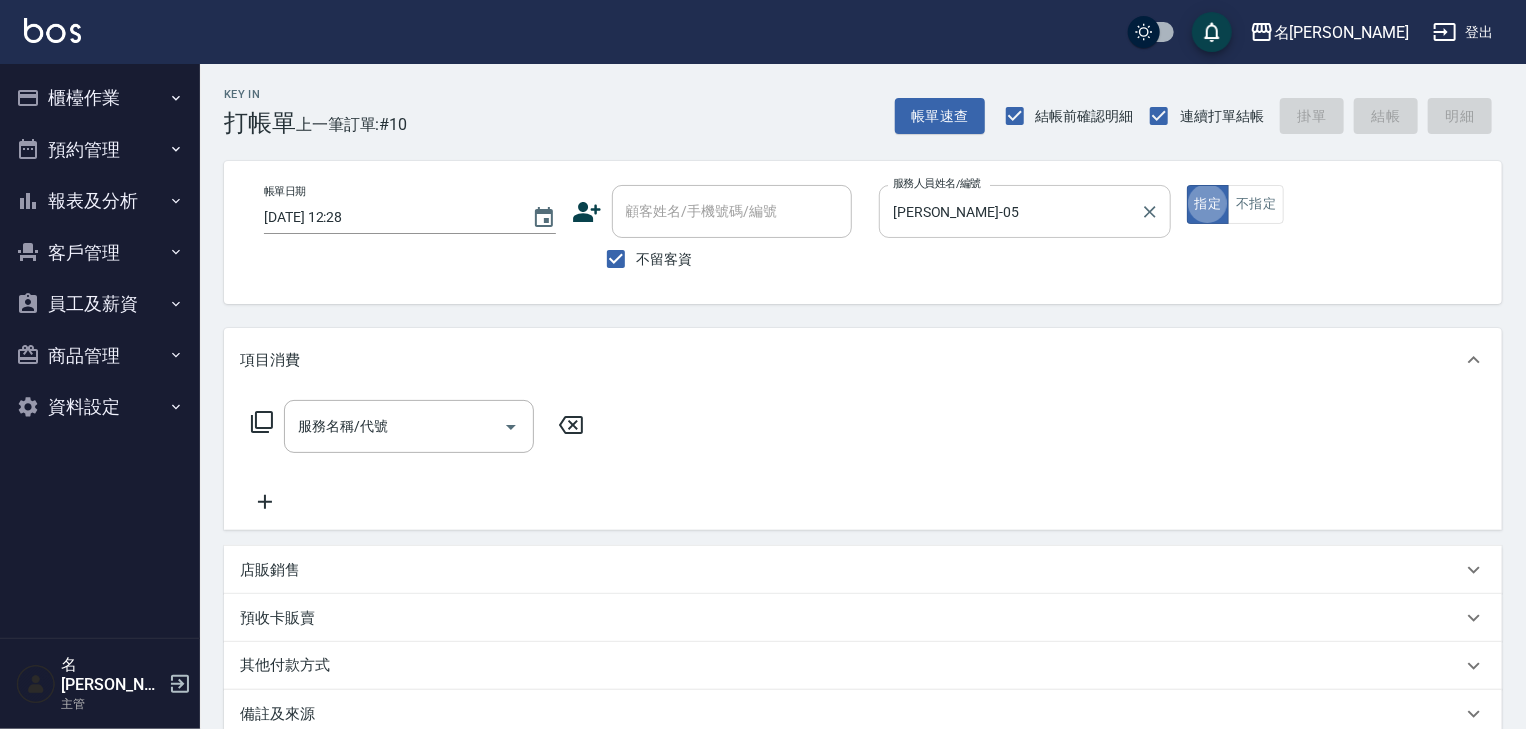 type on "true" 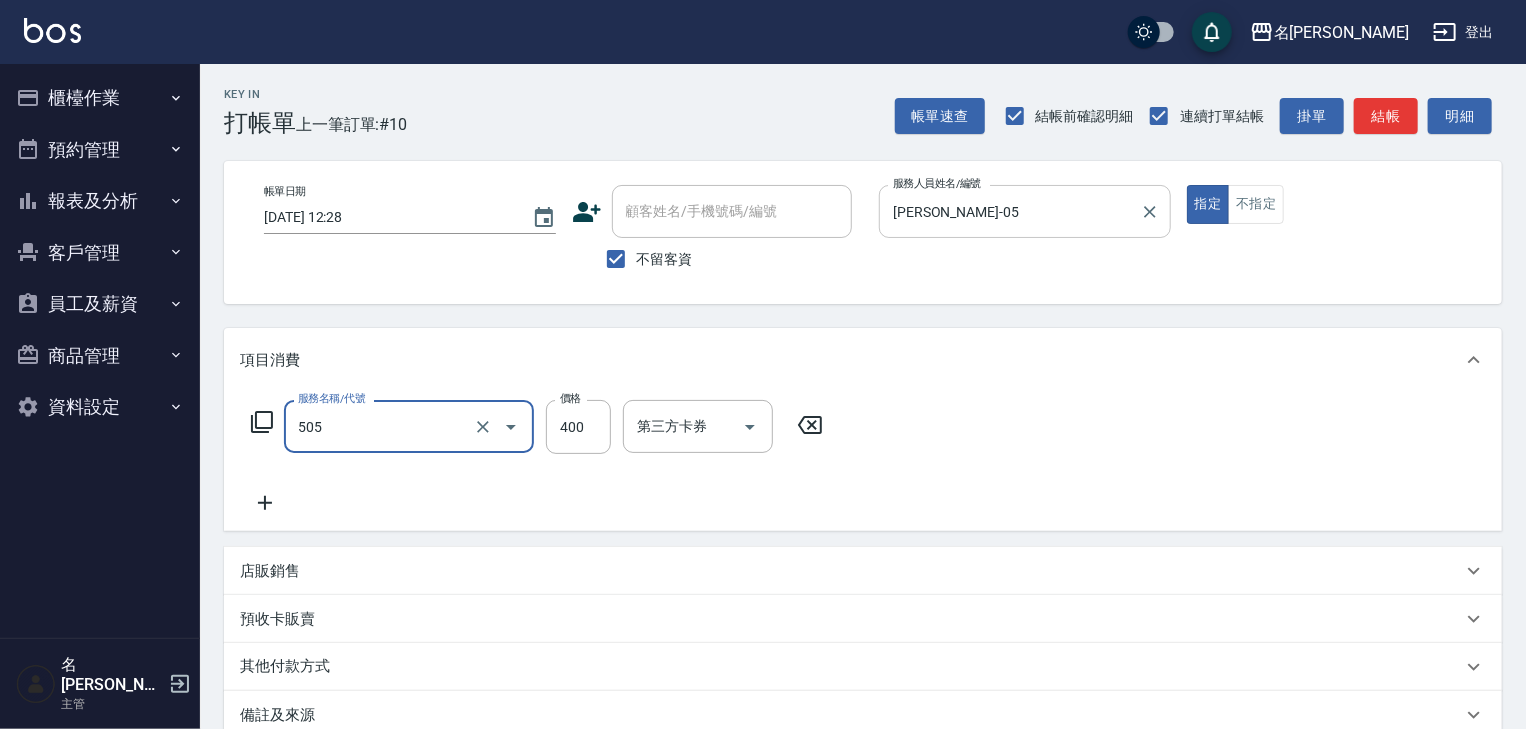 type on "洗髮(505)" 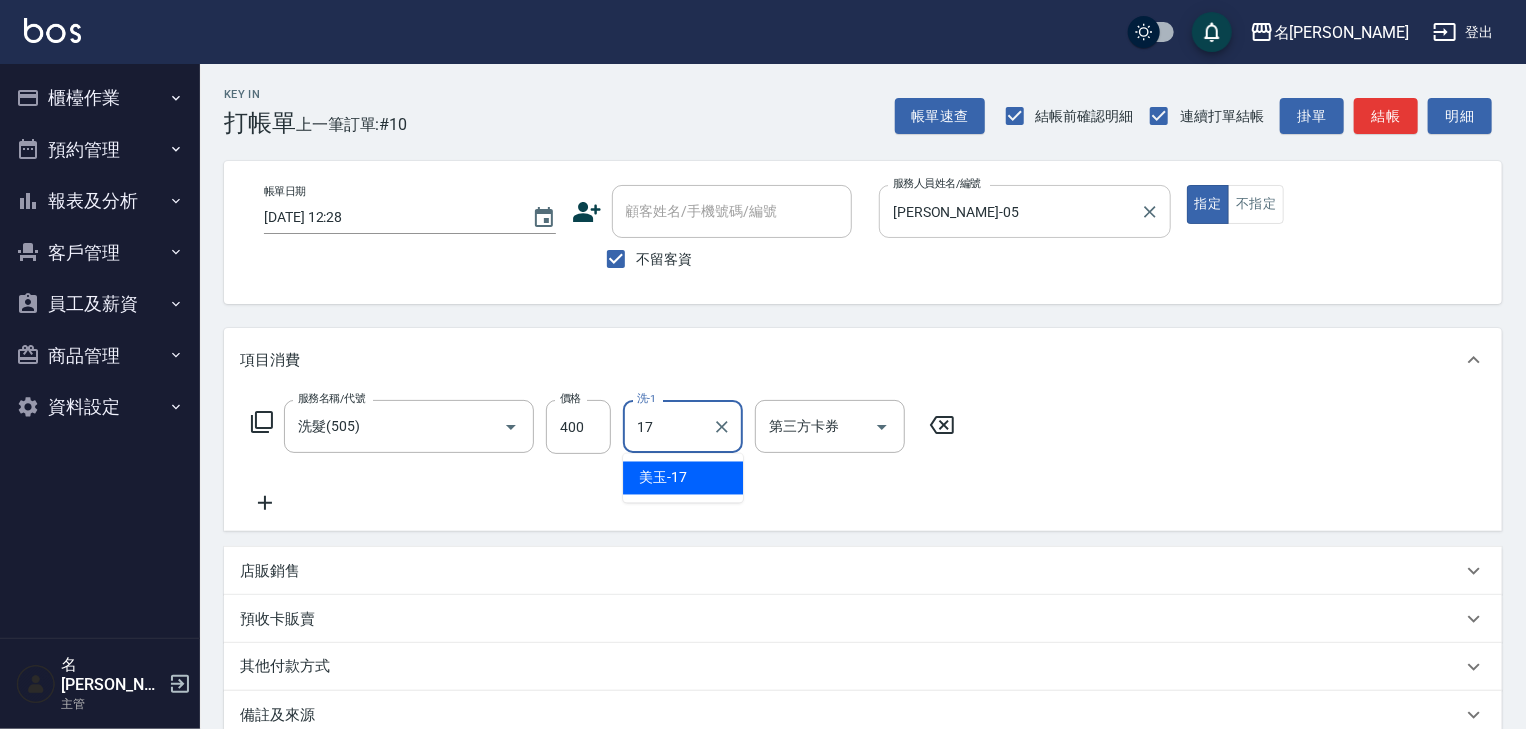 type on "美玉-17" 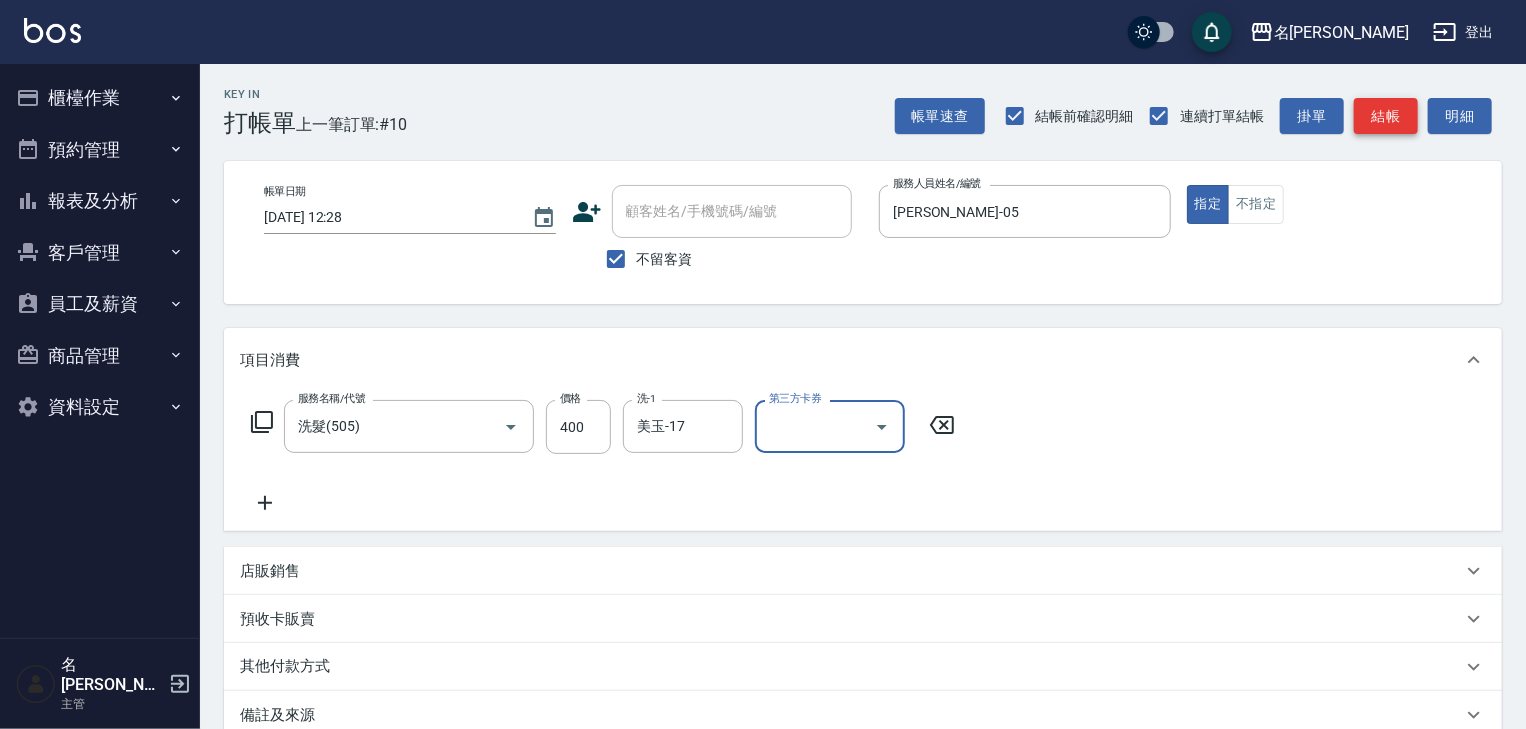 click on "結帳" at bounding box center (1386, 116) 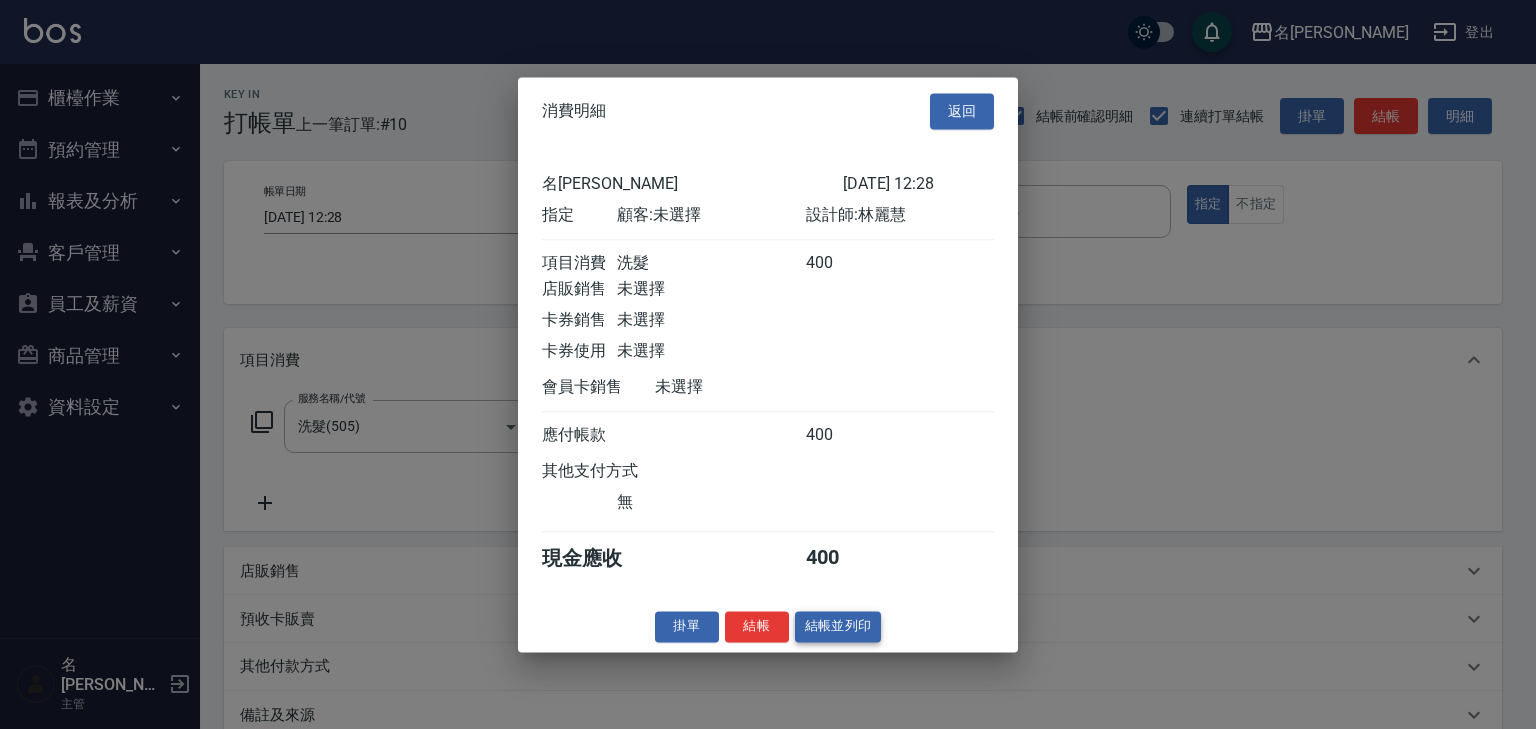 click on "結帳並列印" at bounding box center [838, 626] 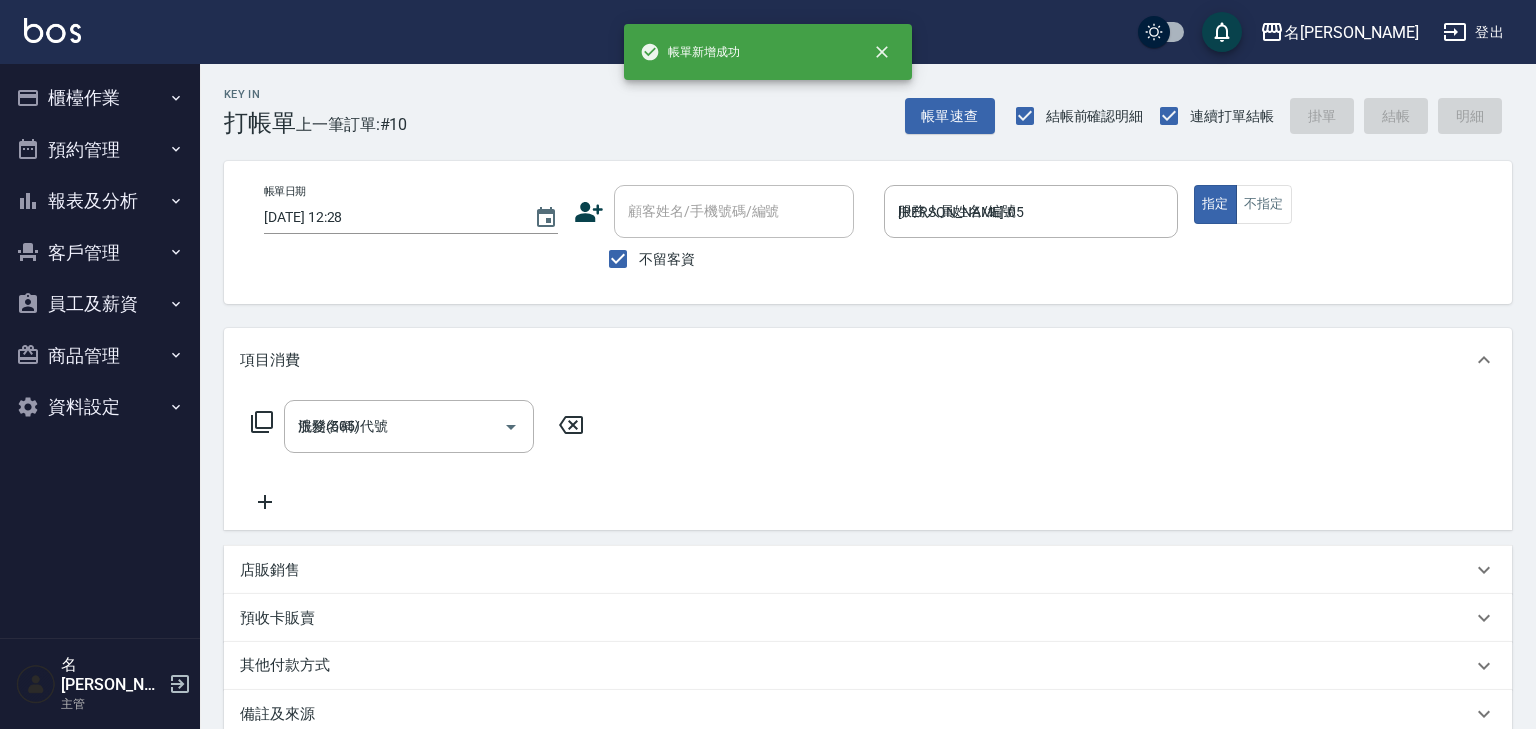 type 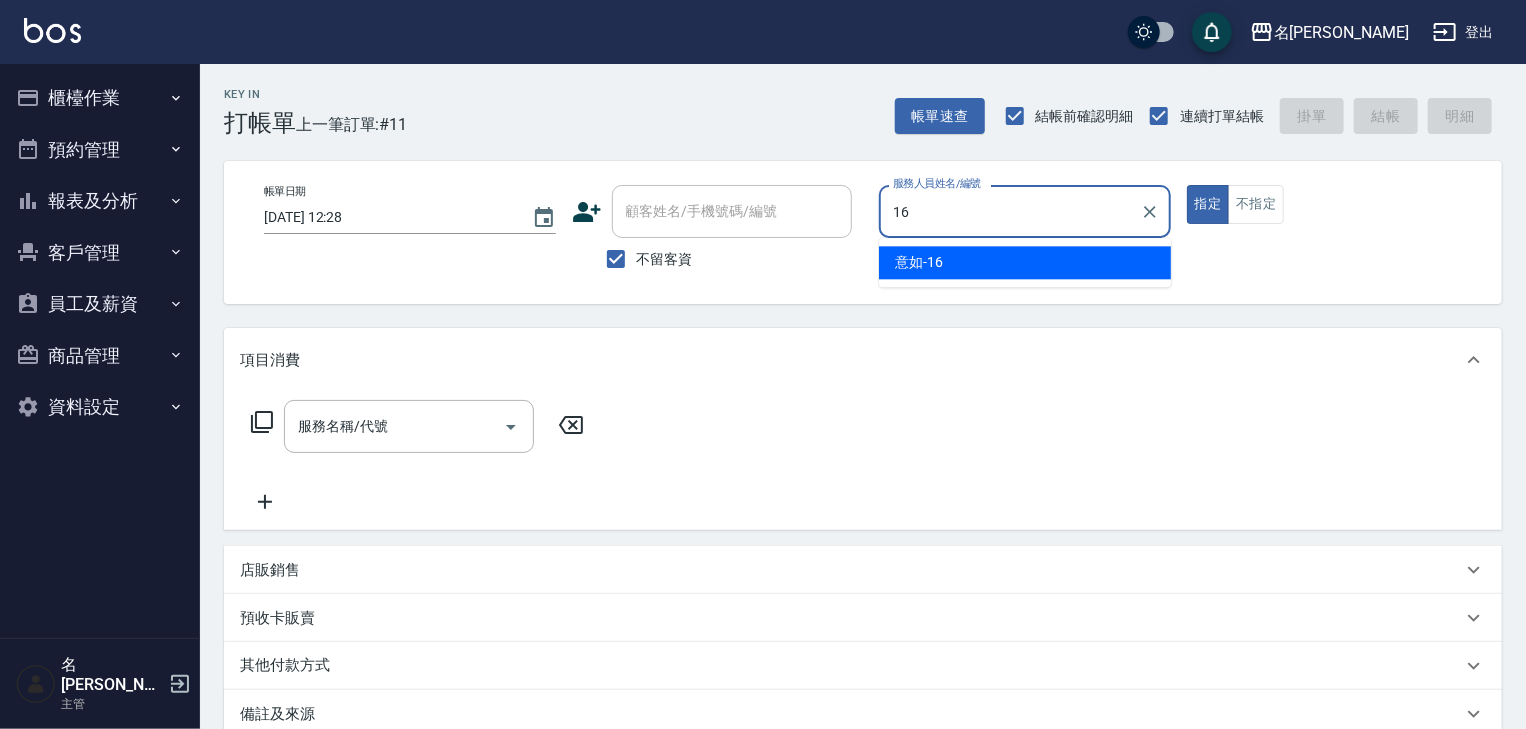 type on "1" 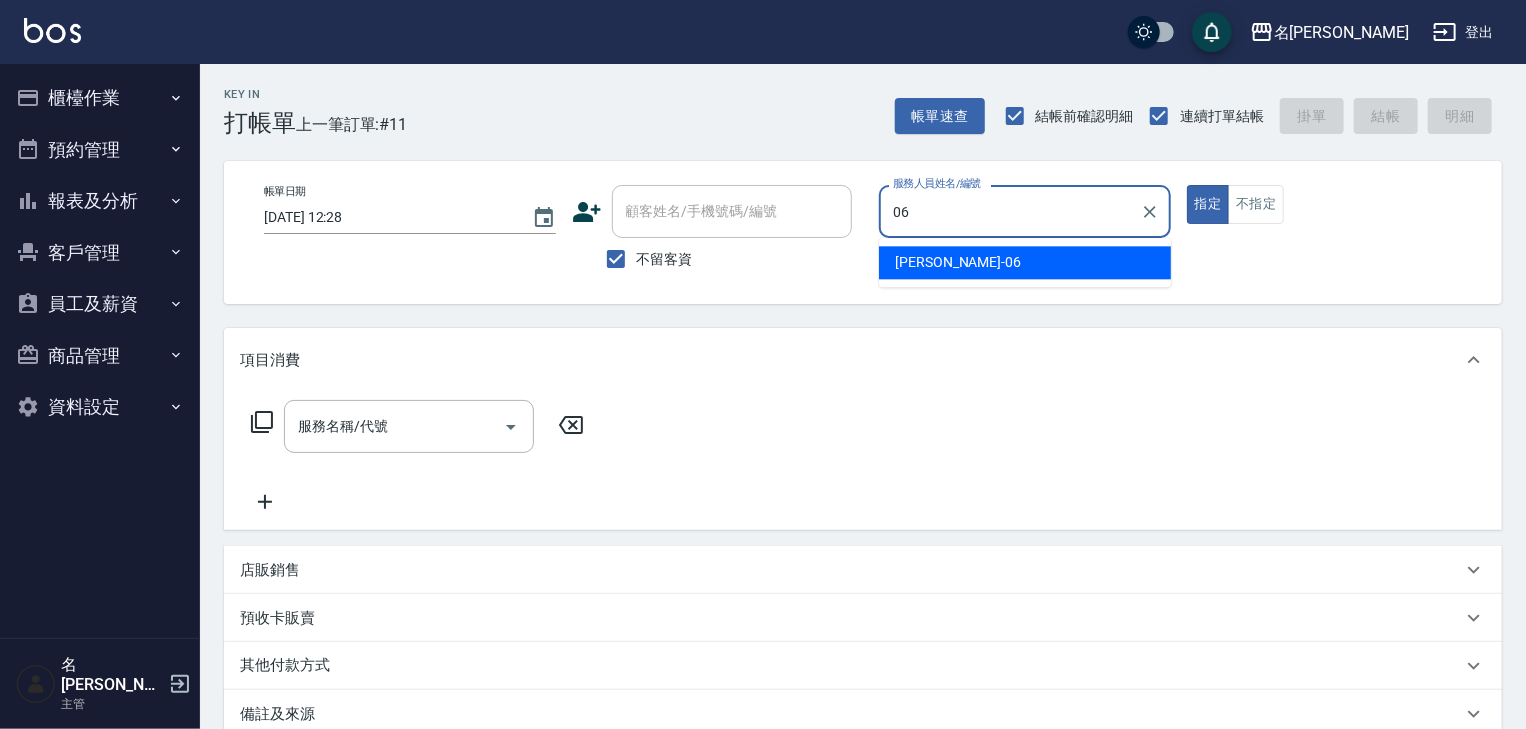 type on "[PERSON_NAME]-06" 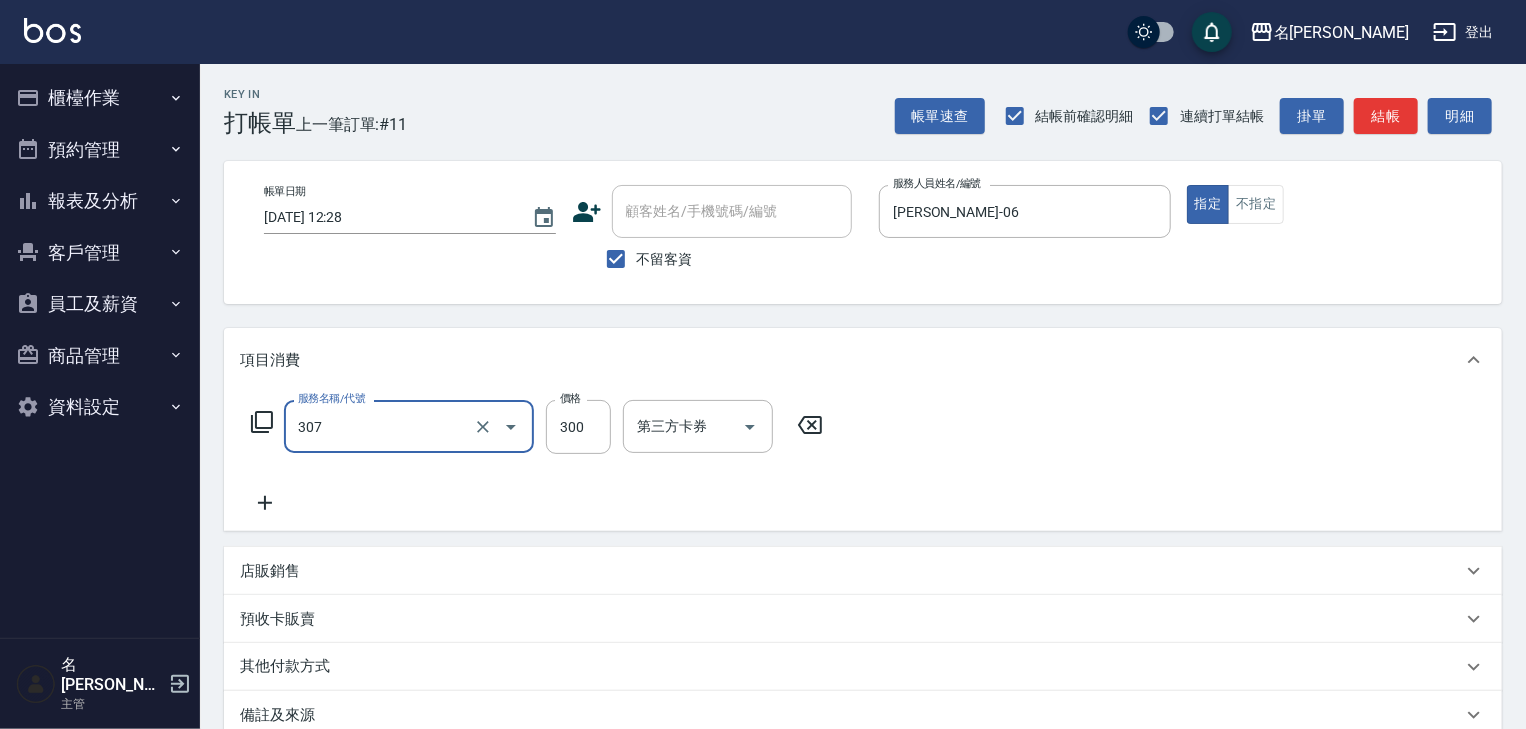 type on "剪髮(307)" 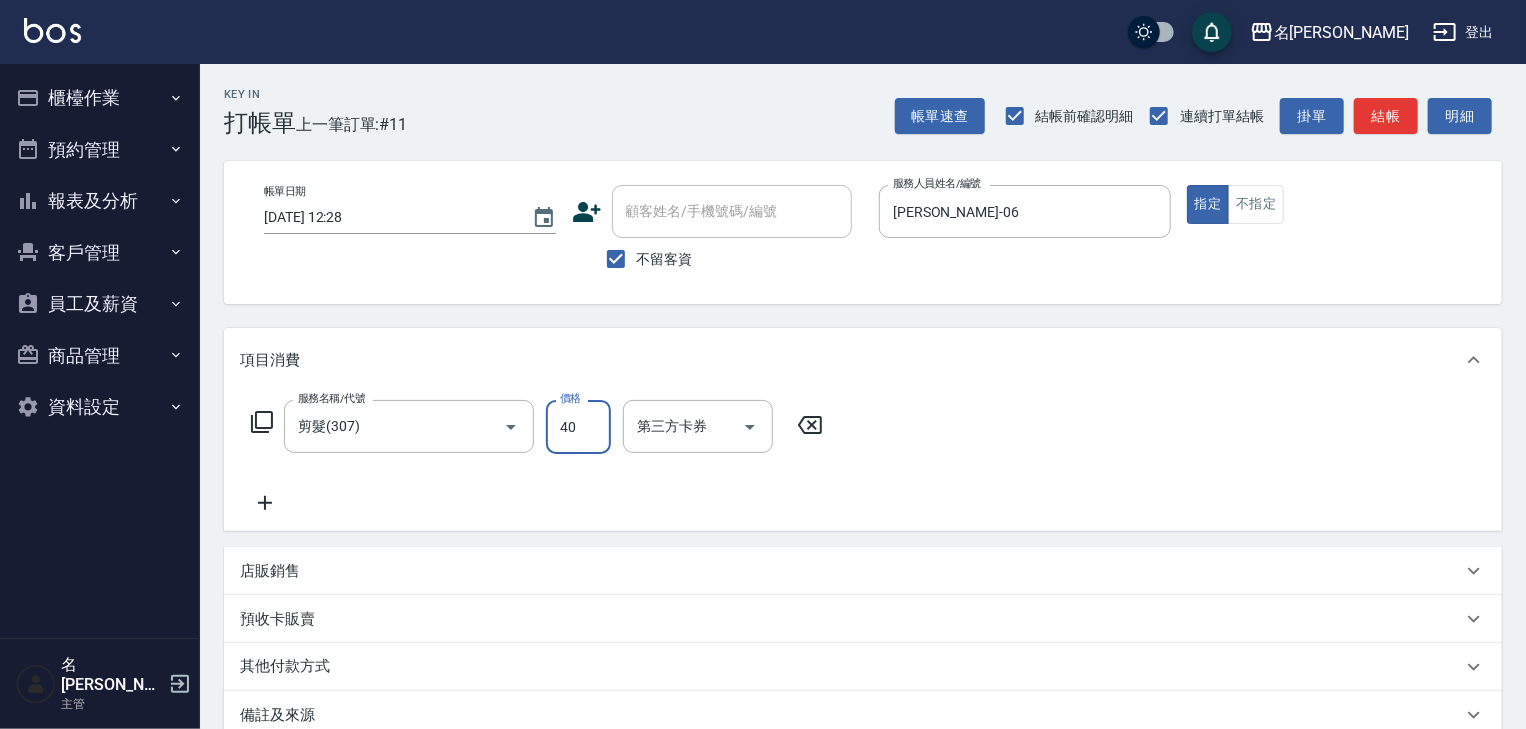 type on "400" 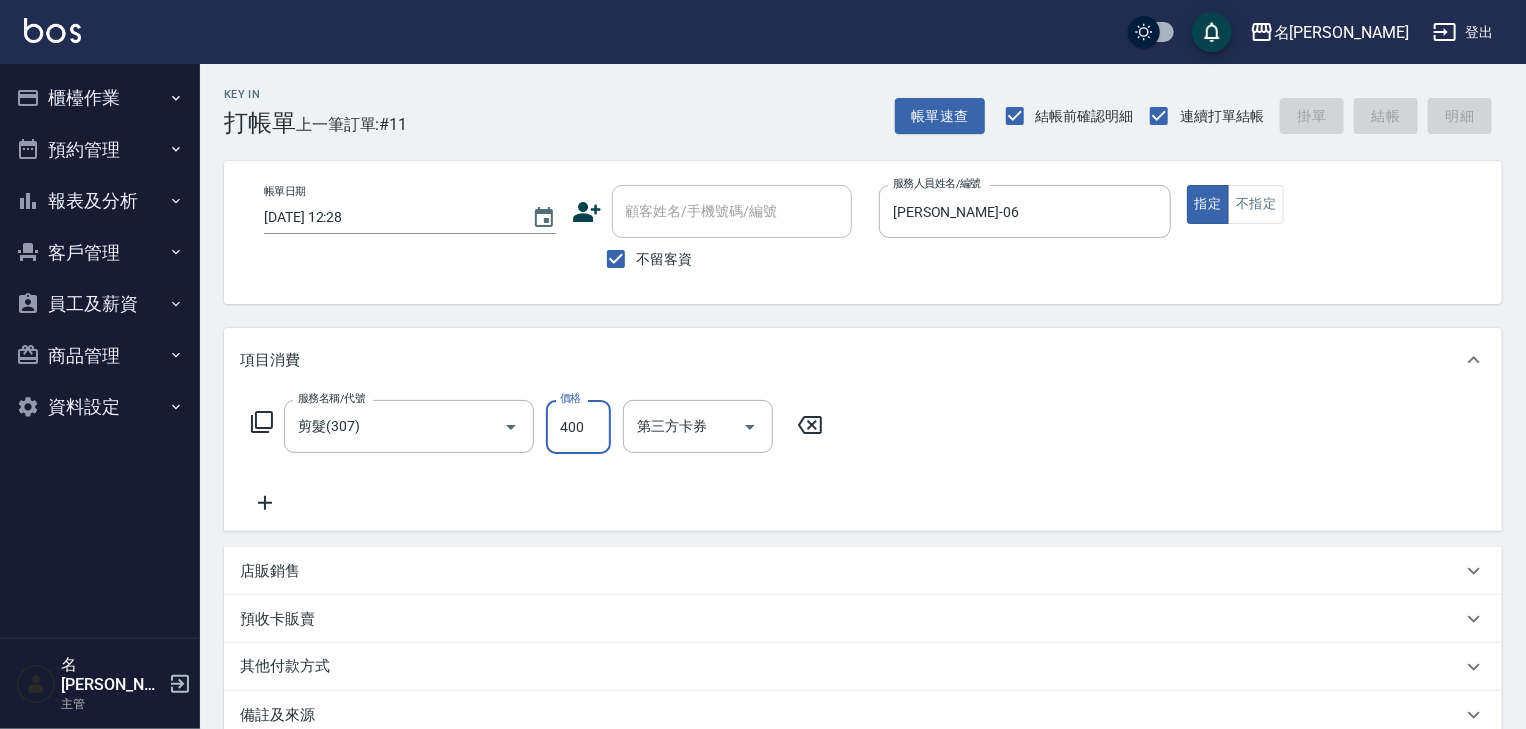 type on "[DATE] 12:46" 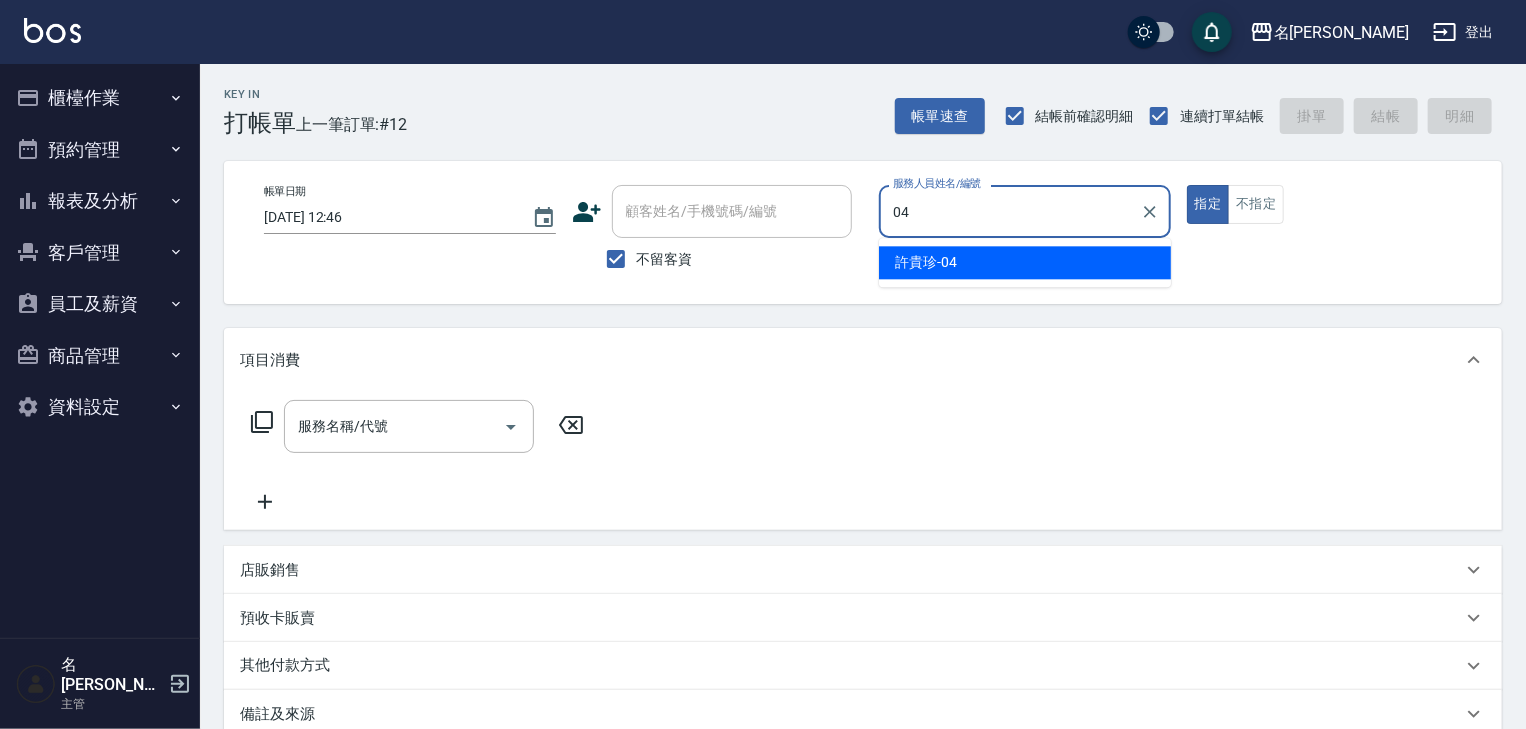 type on "[PERSON_NAME]-04" 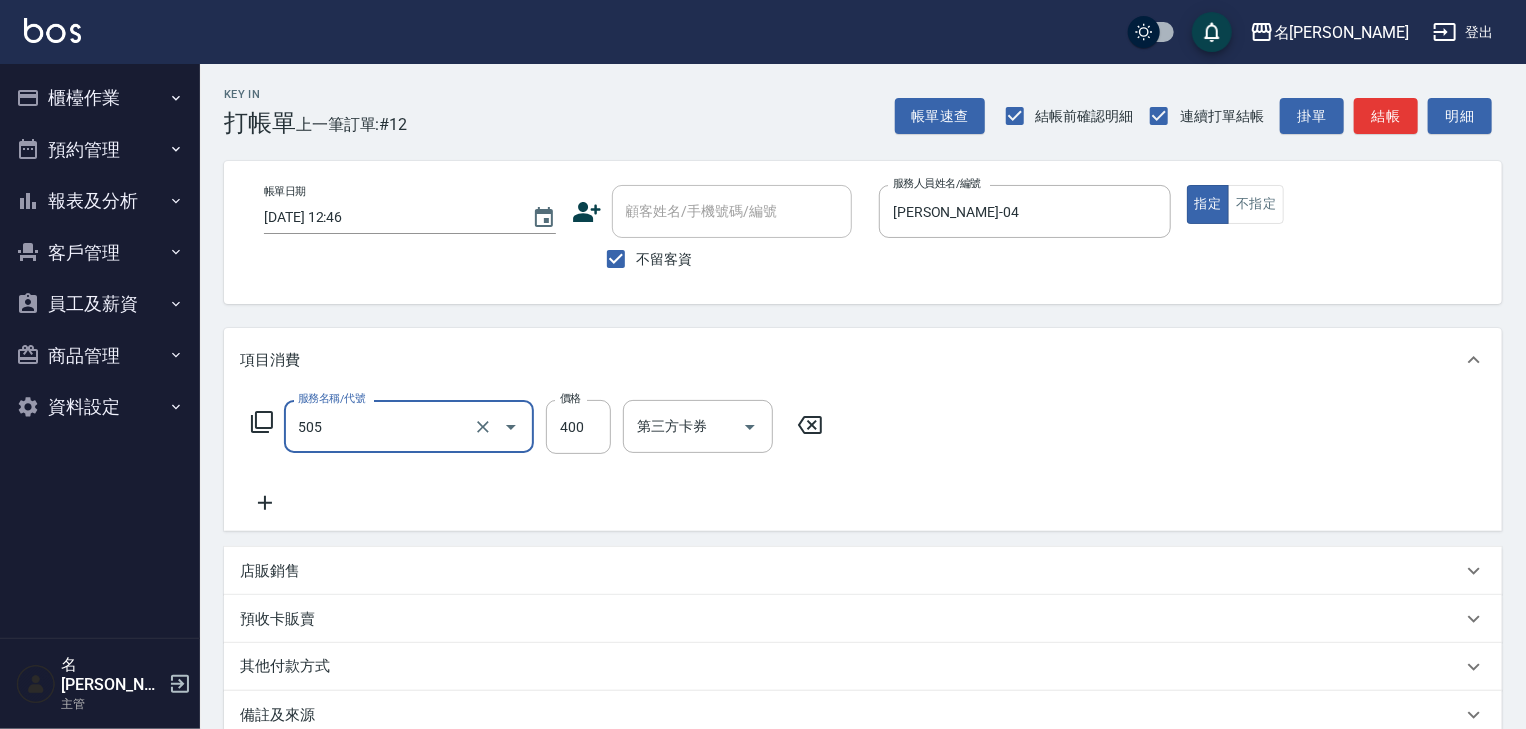 type on "洗髮(505)" 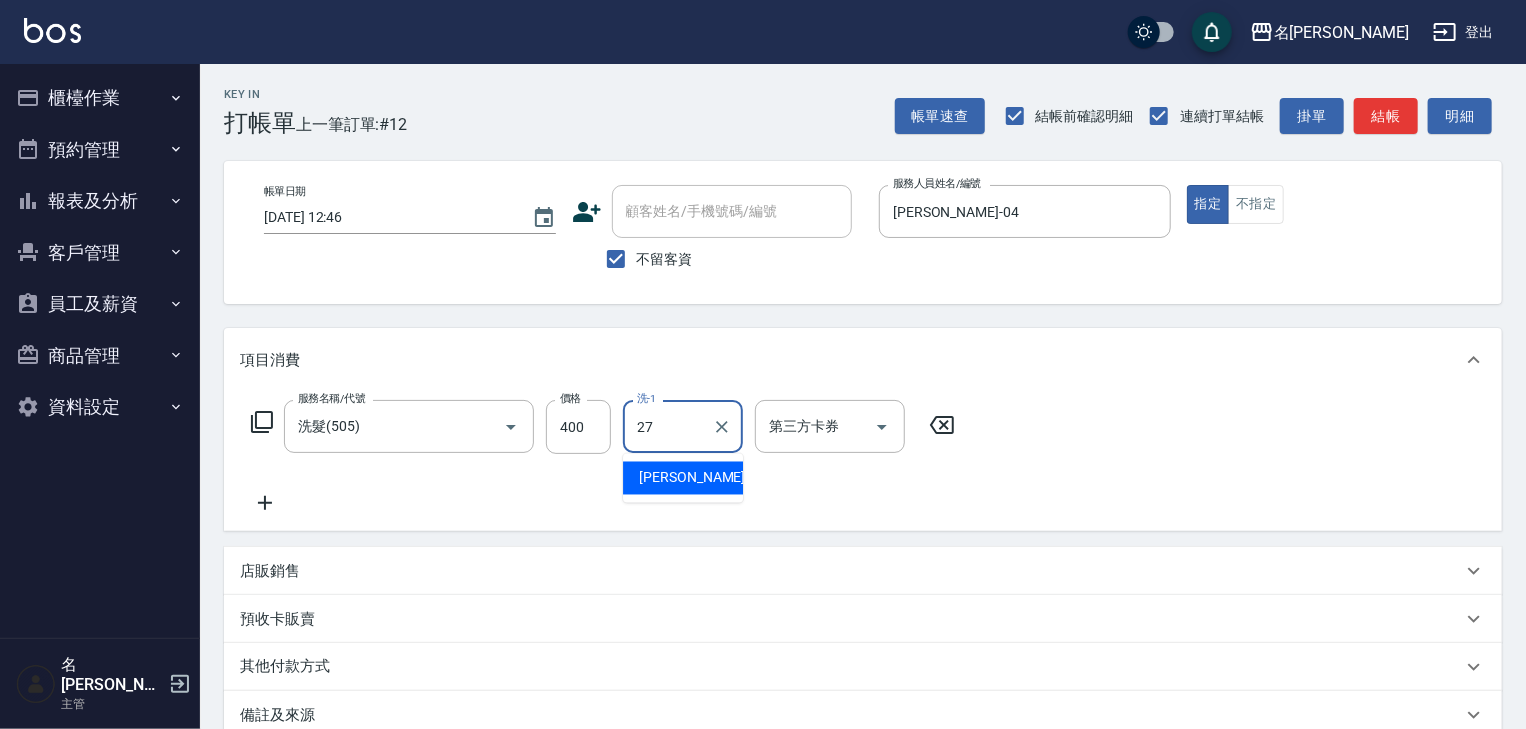 type on "[PERSON_NAME]-27" 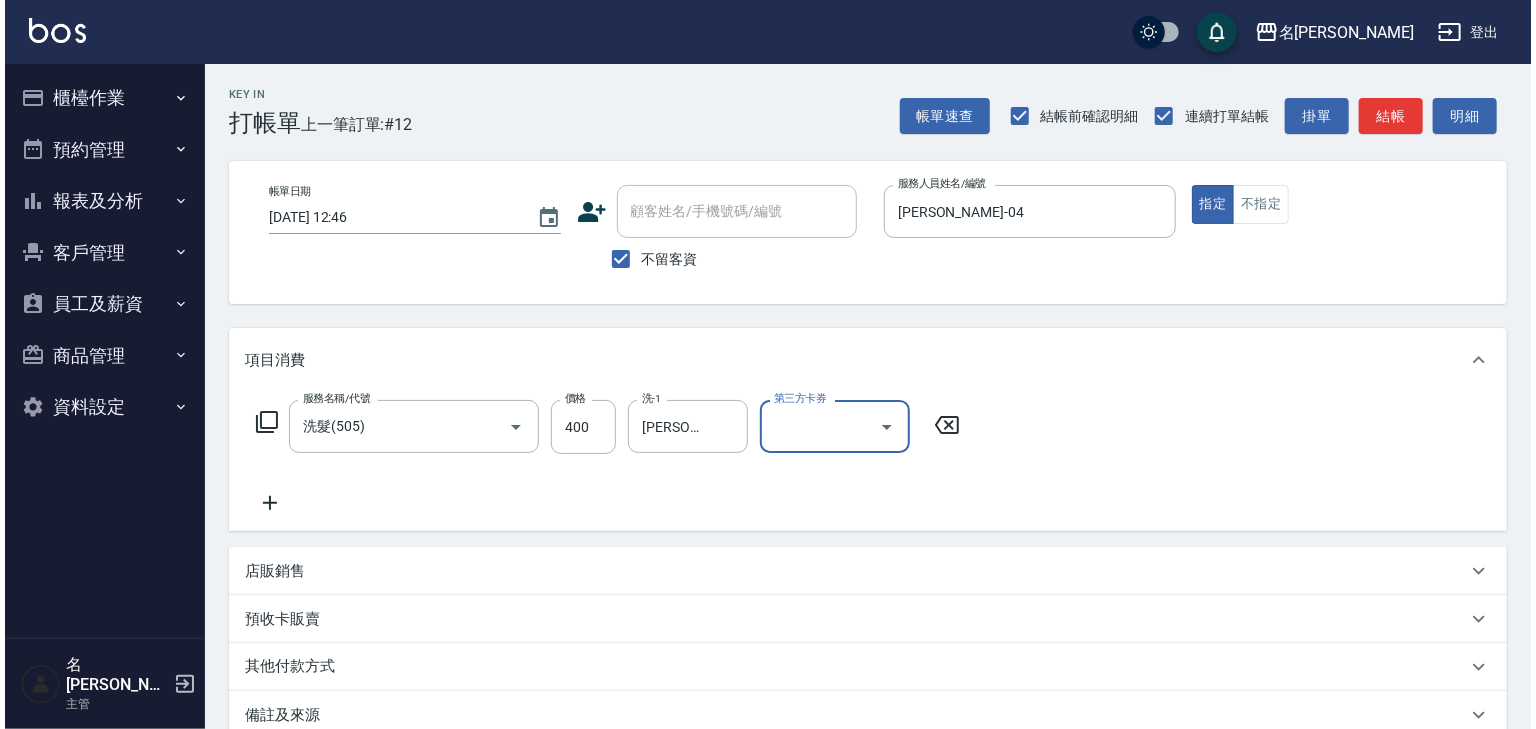 scroll, scrollTop: 234, scrollLeft: 0, axis: vertical 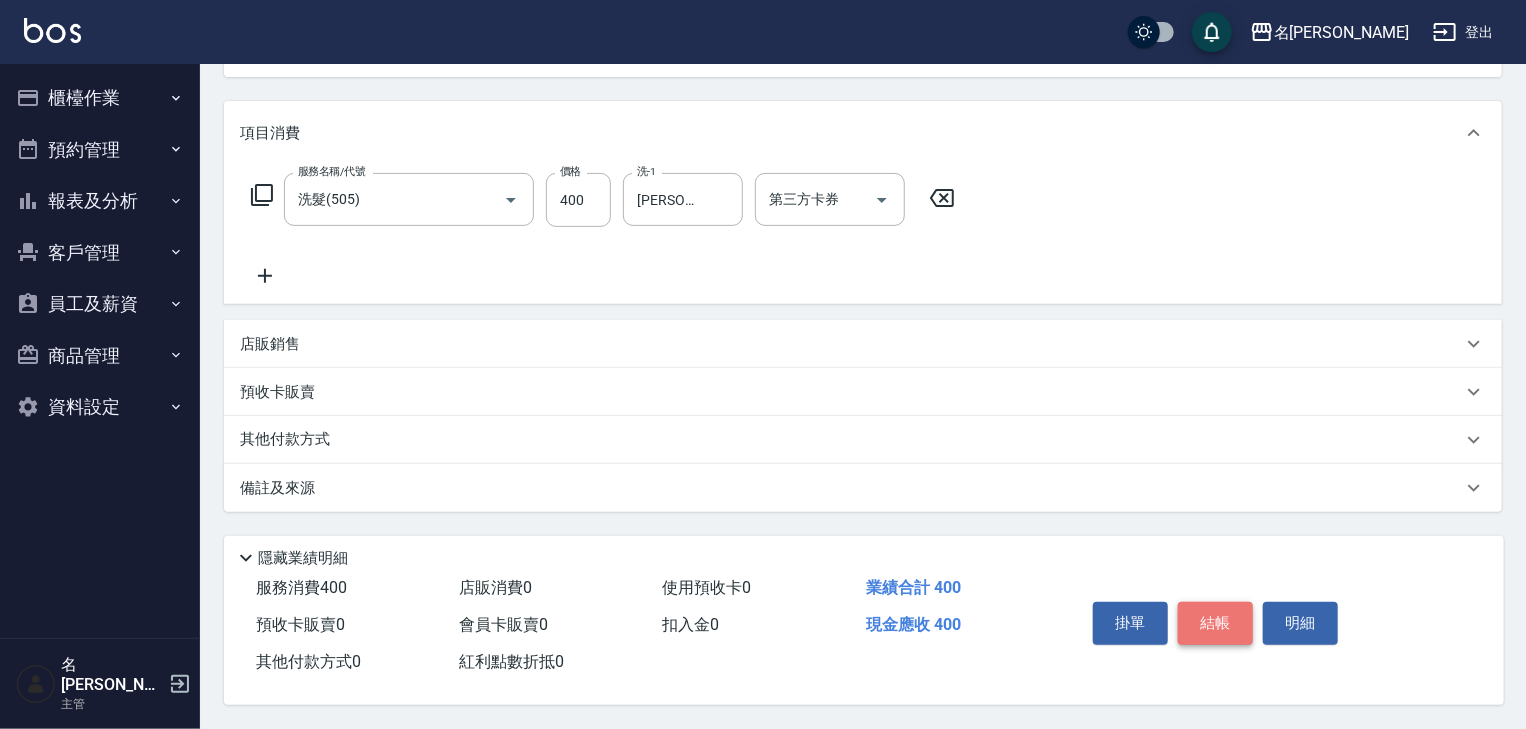 click on "結帳" at bounding box center [1215, 623] 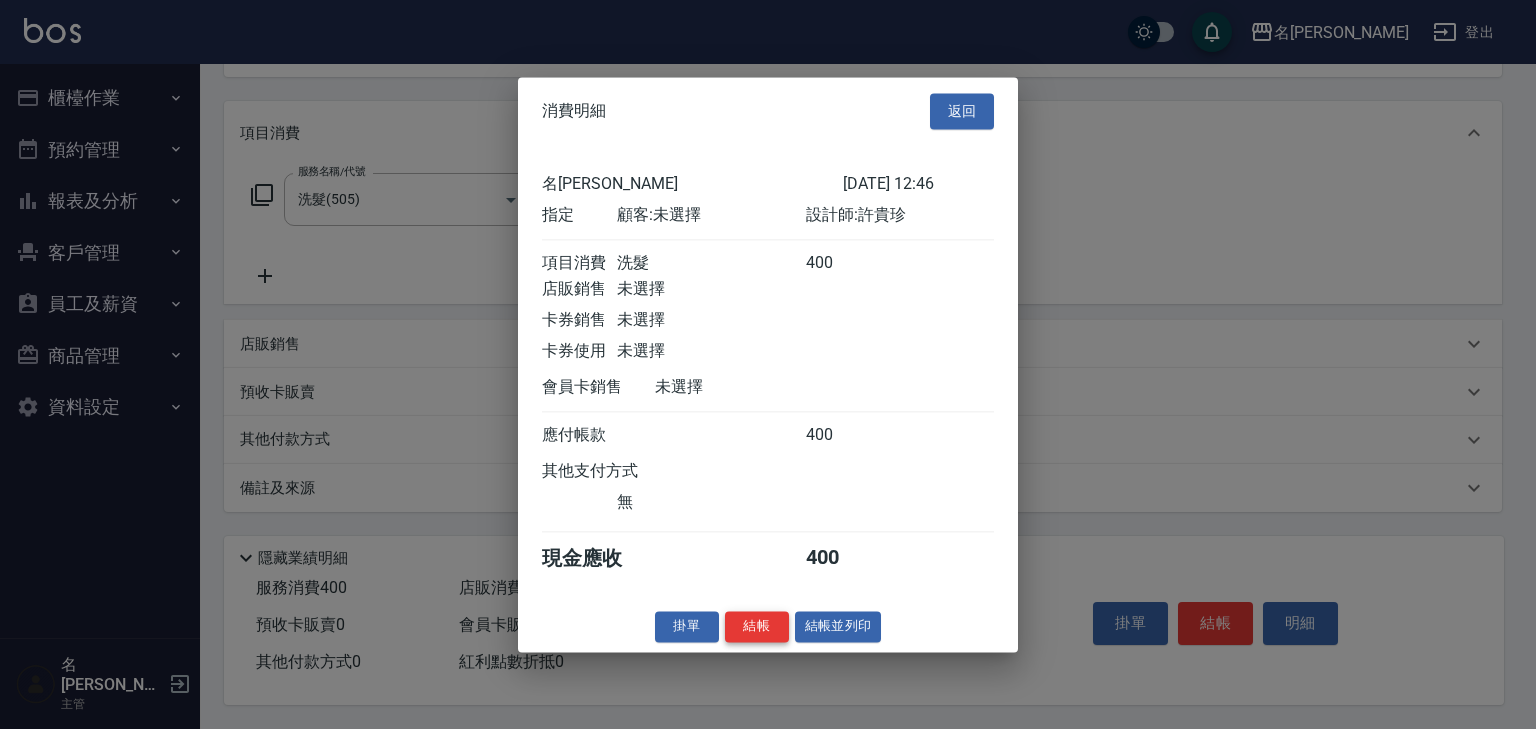 click on "結帳" at bounding box center [757, 626] 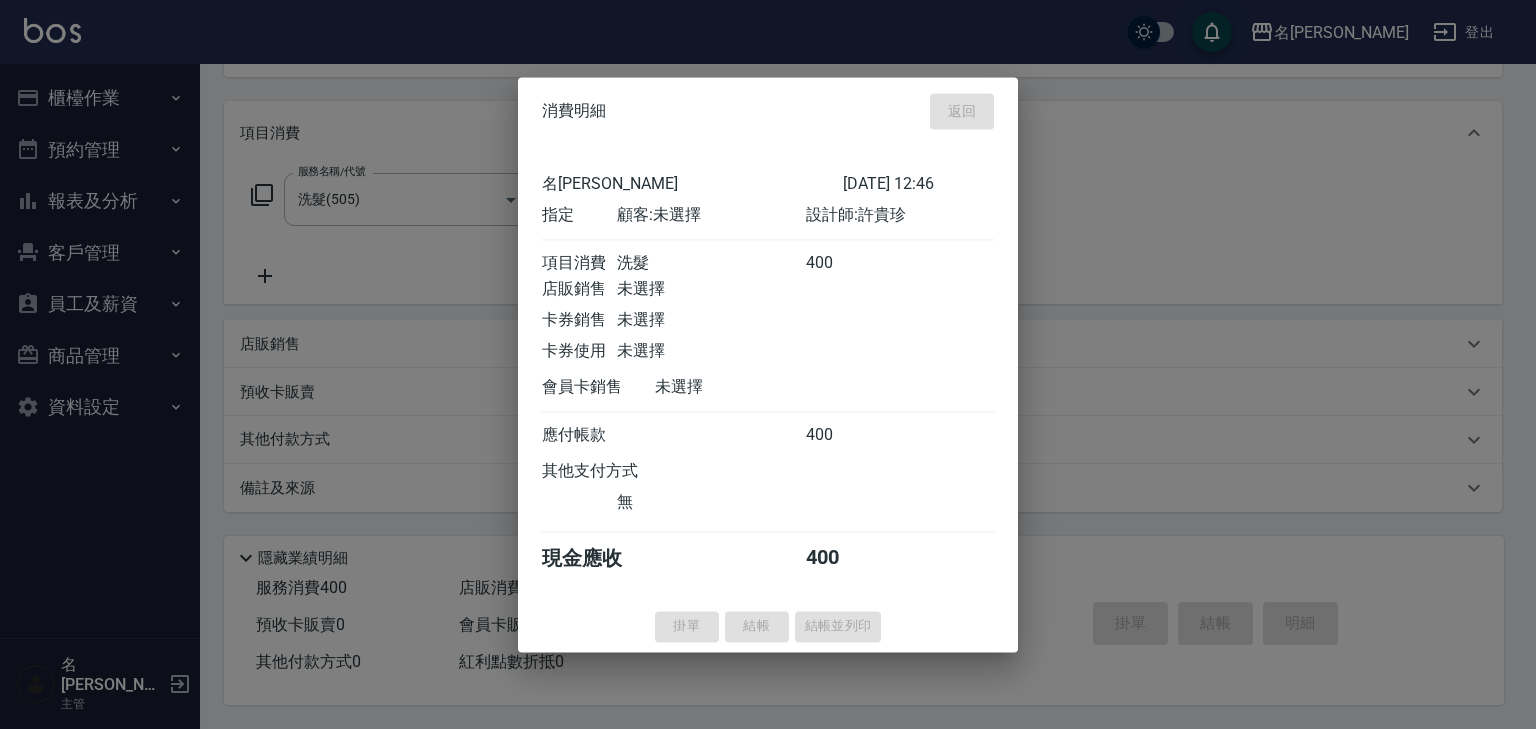 type on "[DATE] 12:57" 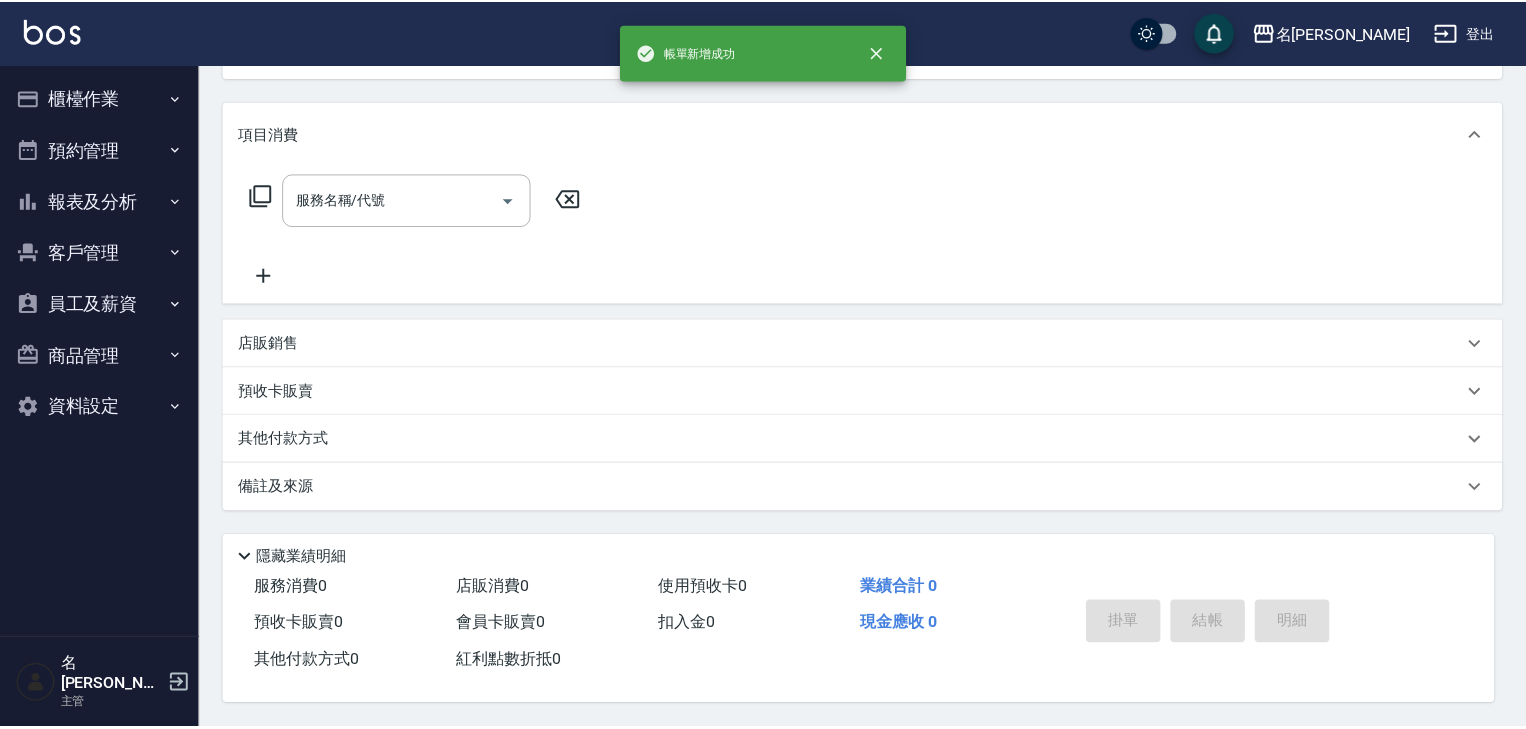 scroll, scrollTop: 0, scrollLeft: 0, axis: both 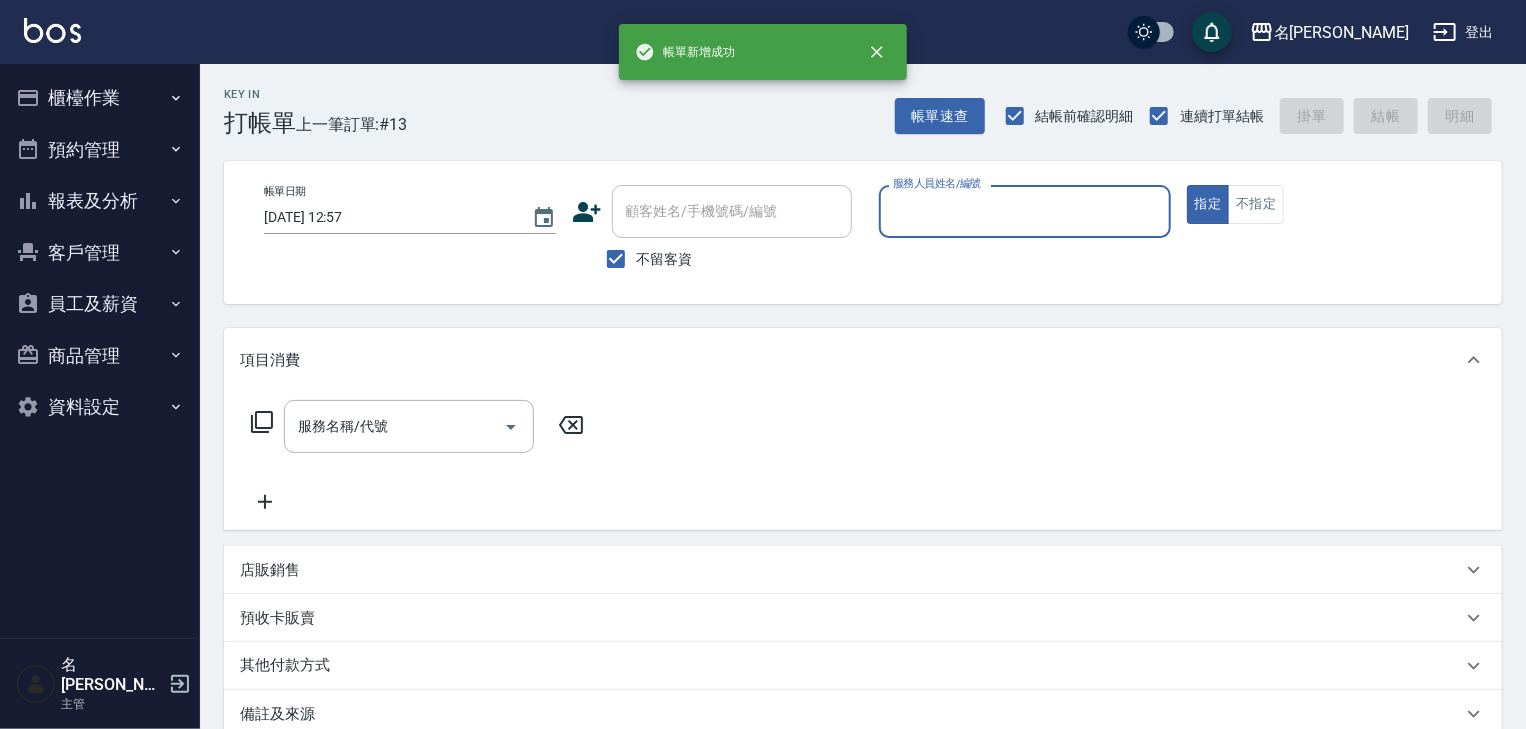 click on "櫃檯作業" at bounding box center (100, 98) 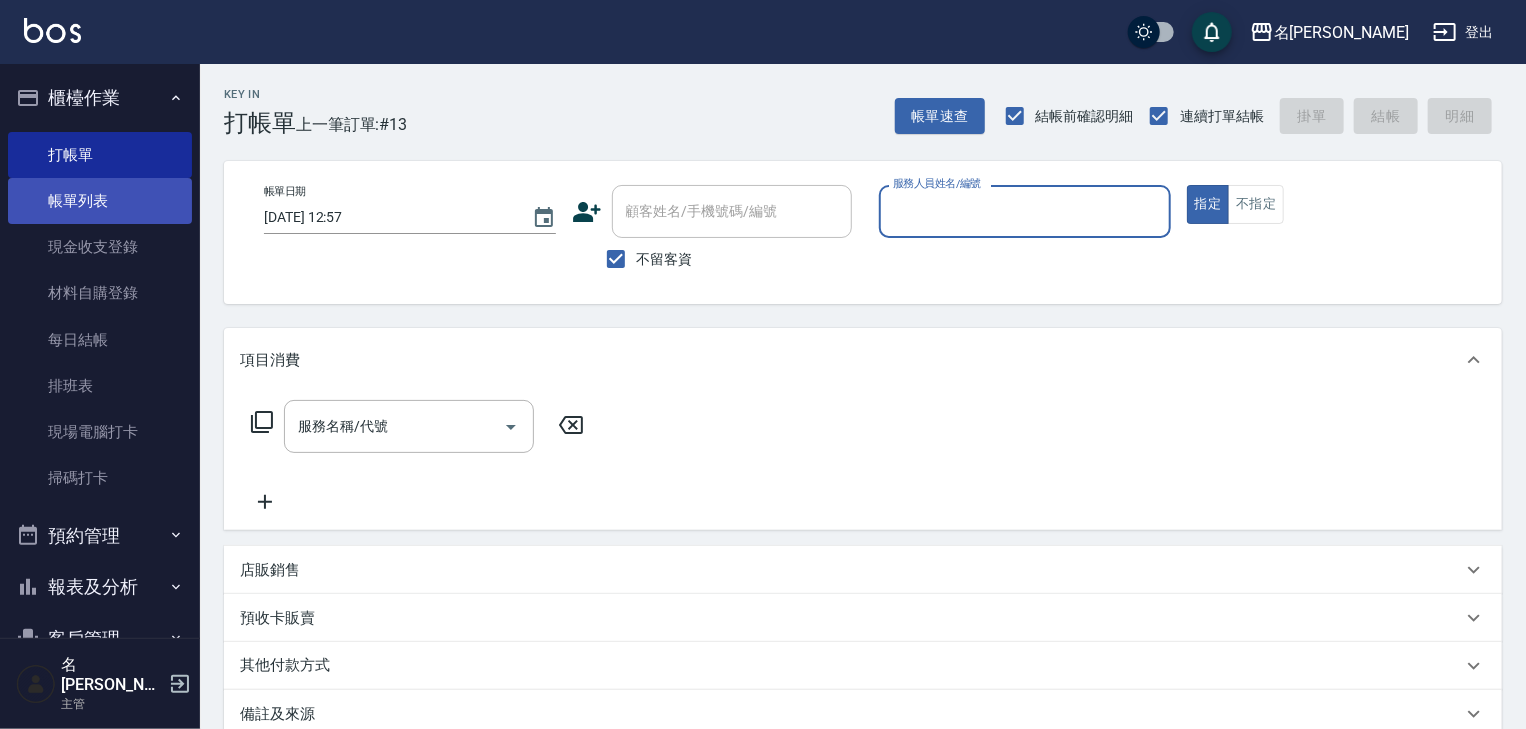 click on "帳單列表" at bounding box center [100, 201] 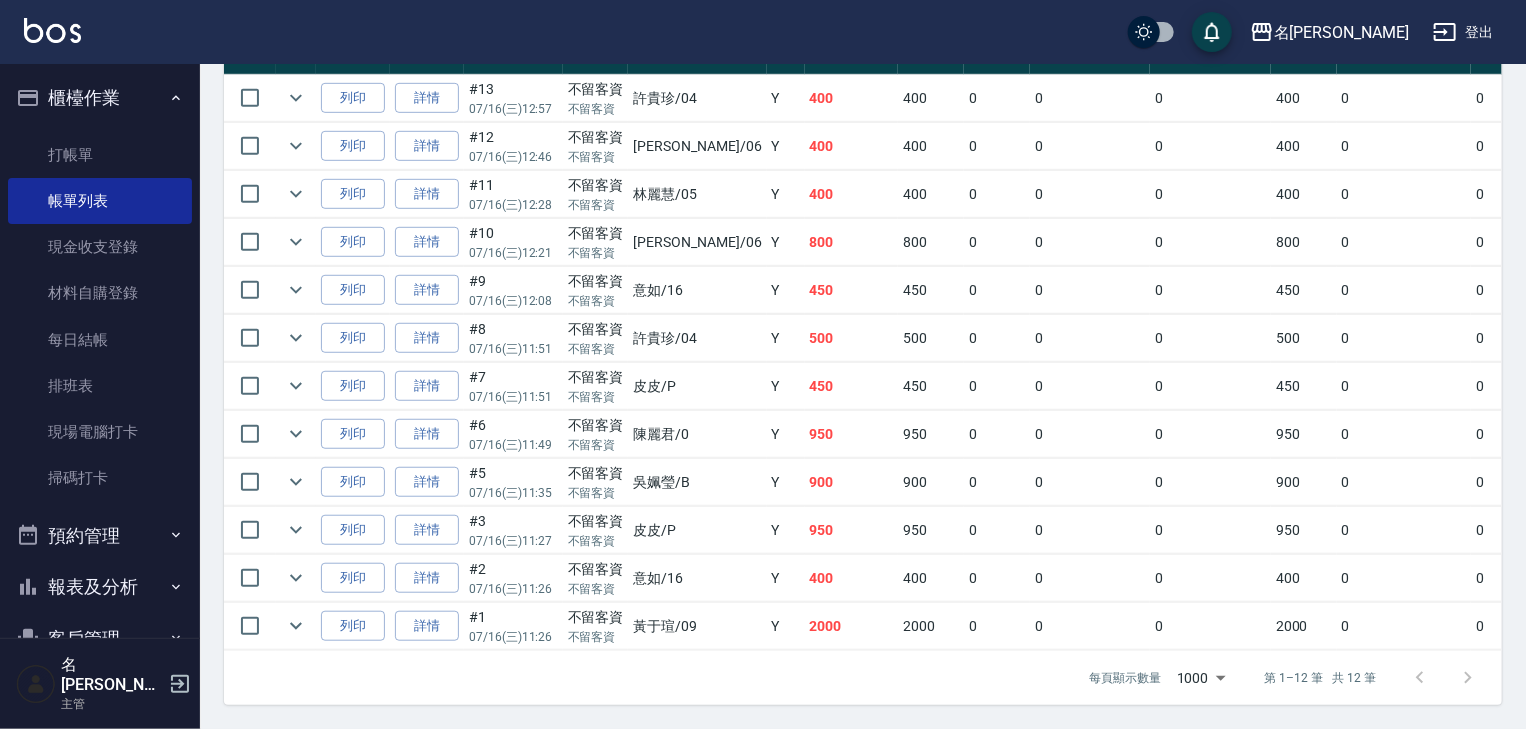 scroll, scrollTop: 597, scrollLeft: 0, axis: vertical 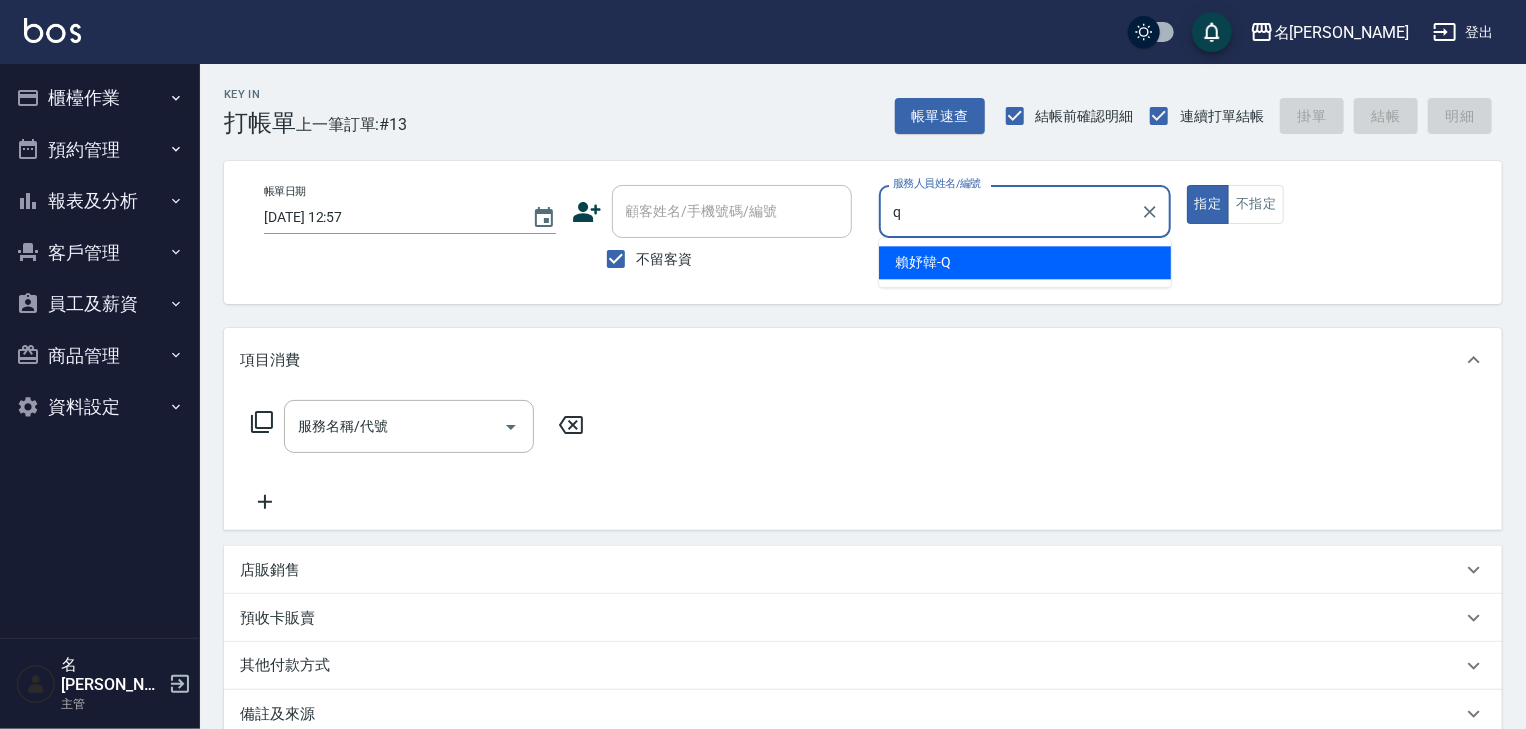 type on "[PERSON_NAME]" 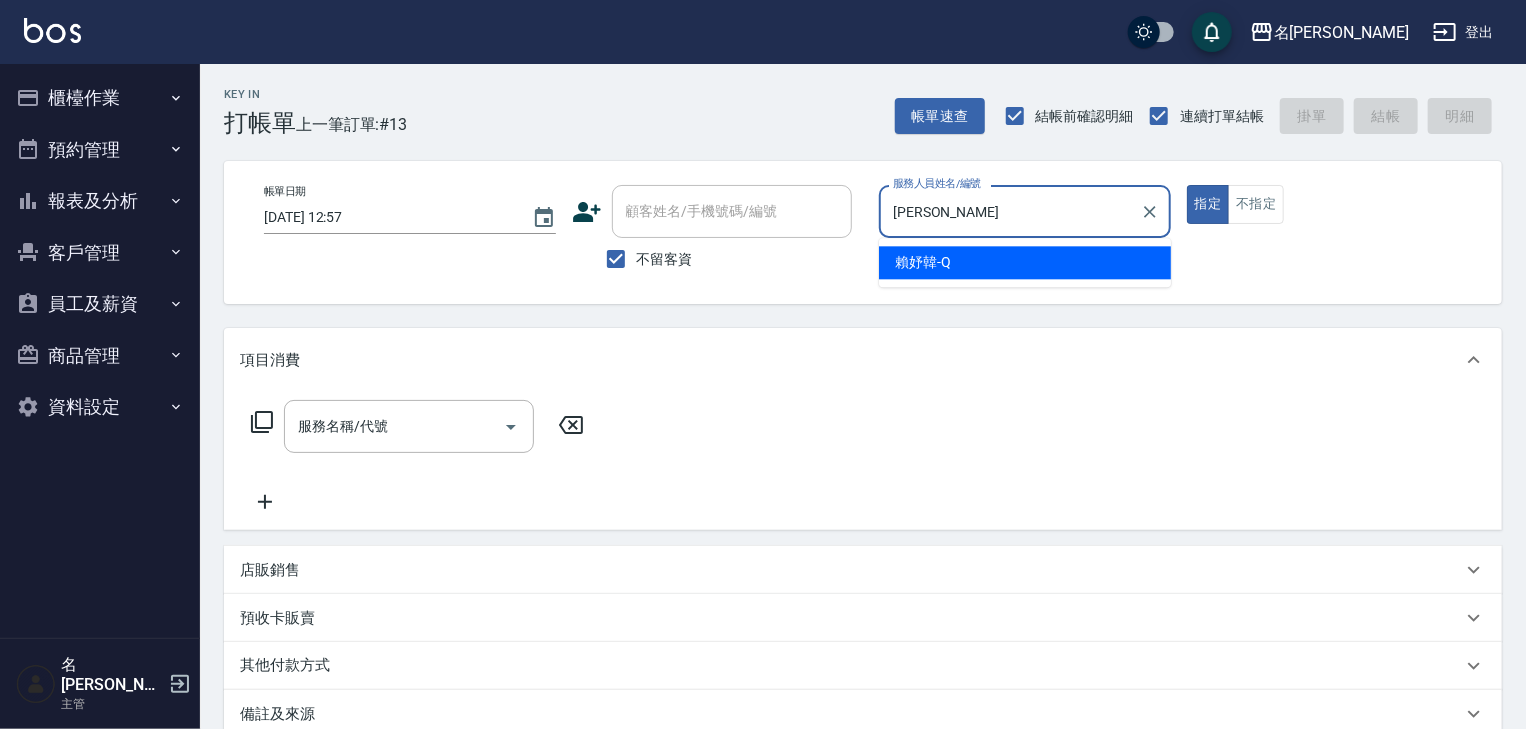 type on "true" 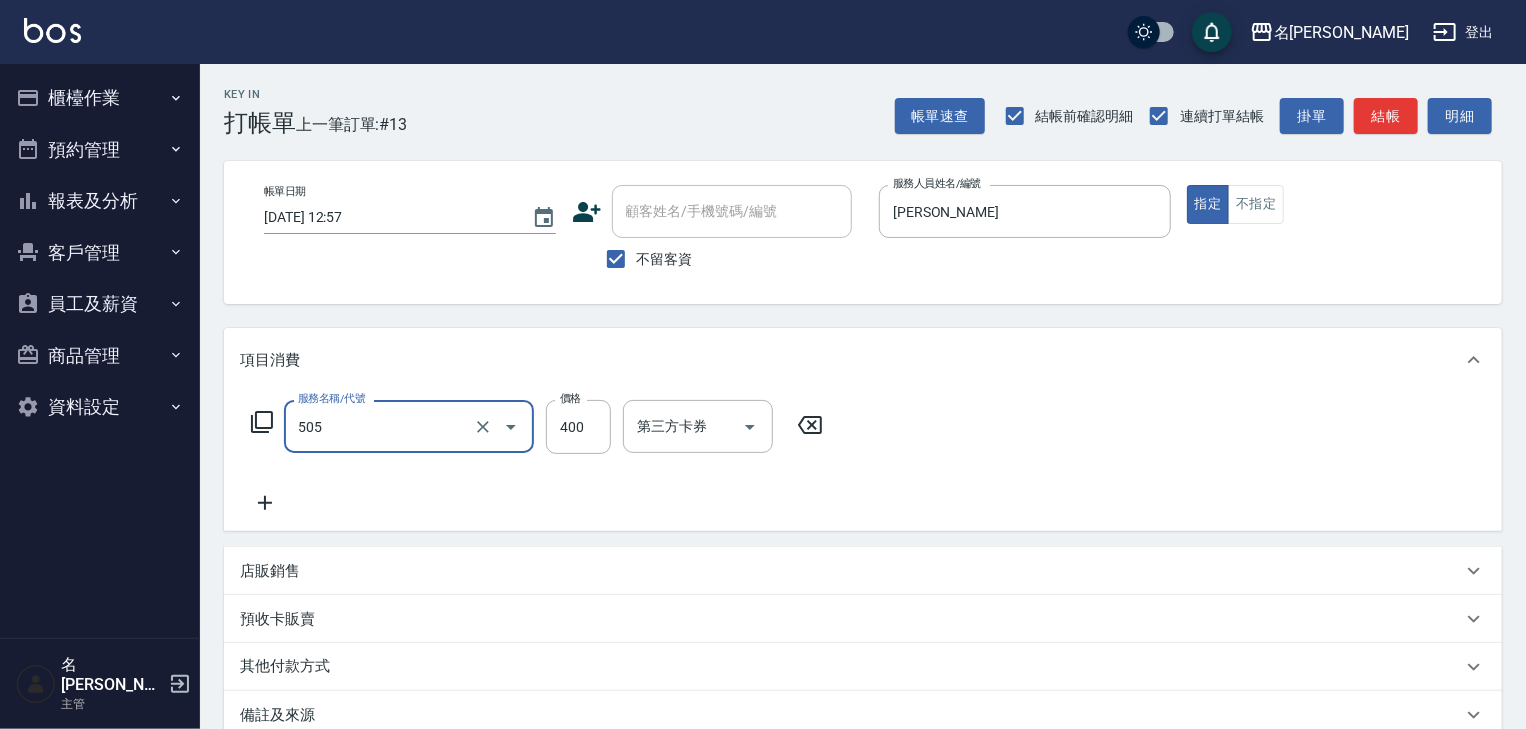 type on "洗髮(505)" 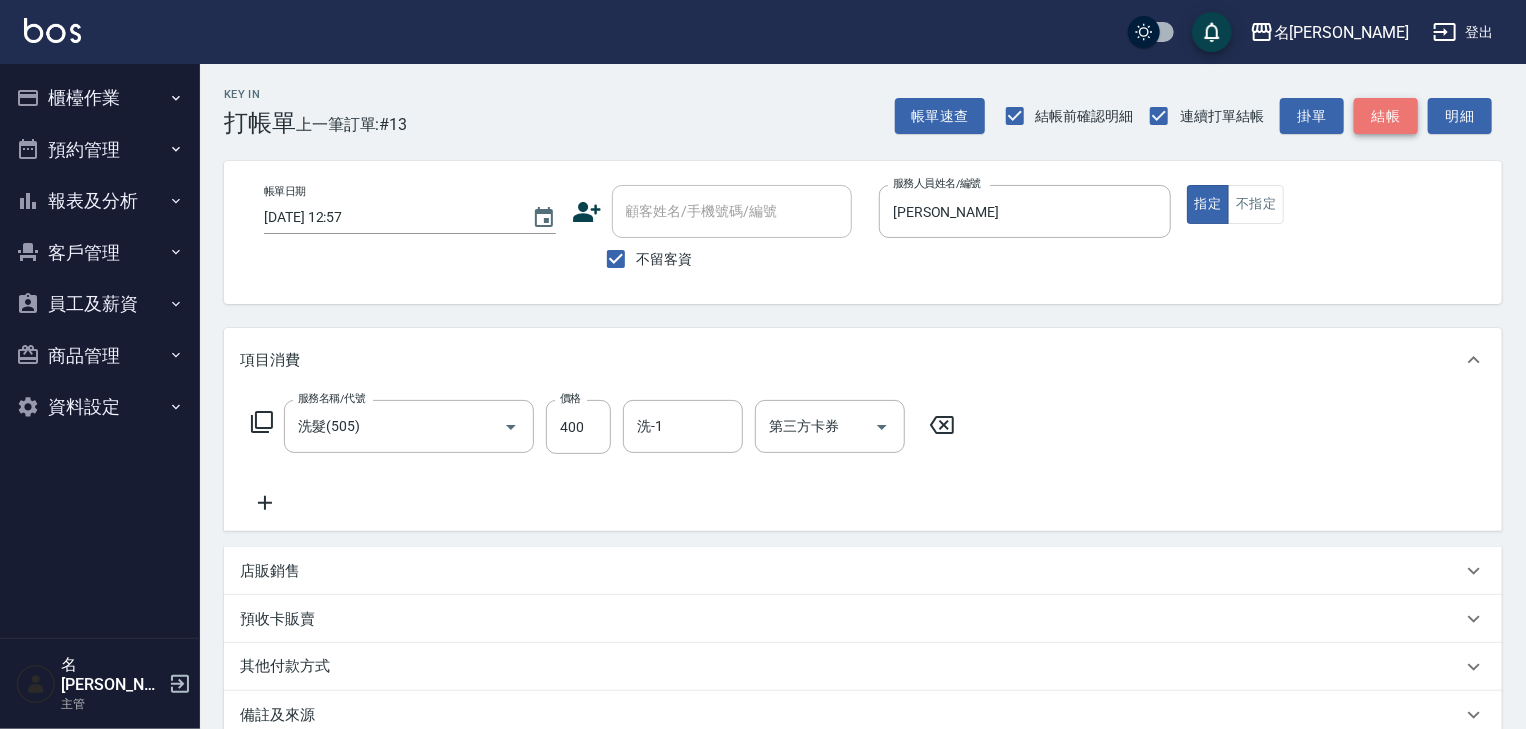 click on "結帳" at bounding box center [1386, 116] 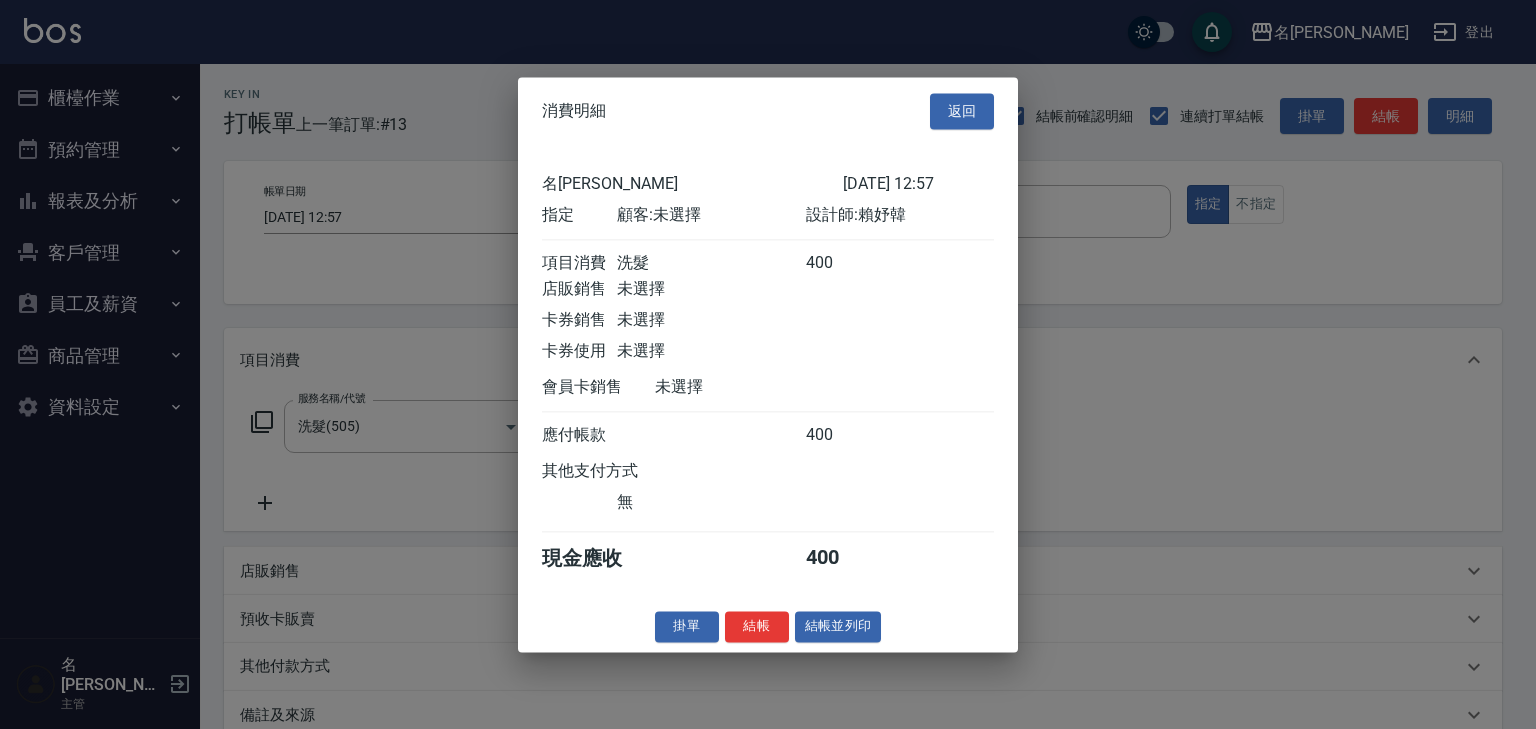 click on "消費明細 返回 名留[PERSON_NAME] [DATE] 12:57 指定 顧客: 未選擇 設計師: 賴妤韓 項目消費 洗髮 400 店販銷售 未選擇 卡券銷售 未選擇 卡券使用 未選擇 會員卡銷售 未選擇 應付帳款 400 其他支付方式 無 現金應收 400 掛單 結帳 結帳並列印 名留[PERSON_NAME] 結帳單 日期： [DATE] 12:57 帳單編號： 0 設計師: 賴妤韓 顧客： 未選擇 洗髮 400 x1 合計： 400 結帳： 扣入金： 0 入金餘額： 0 卡券金額： 0 付現金額： 400 名[PERSON_NAME] 結帳單 日期： [DATE] 12:57 帳單編號： 設計師: [PERSON_NAME]： 未選擇 名稱 單價 數量 小計 洗髮 400 1 400 合計： 400 扣入金： 0 入金餘額： 0 卡券金額： 0 付現金額： 400 [PERSON_NAME],歡迎下次光臨!" at bounding box center (768, 364) 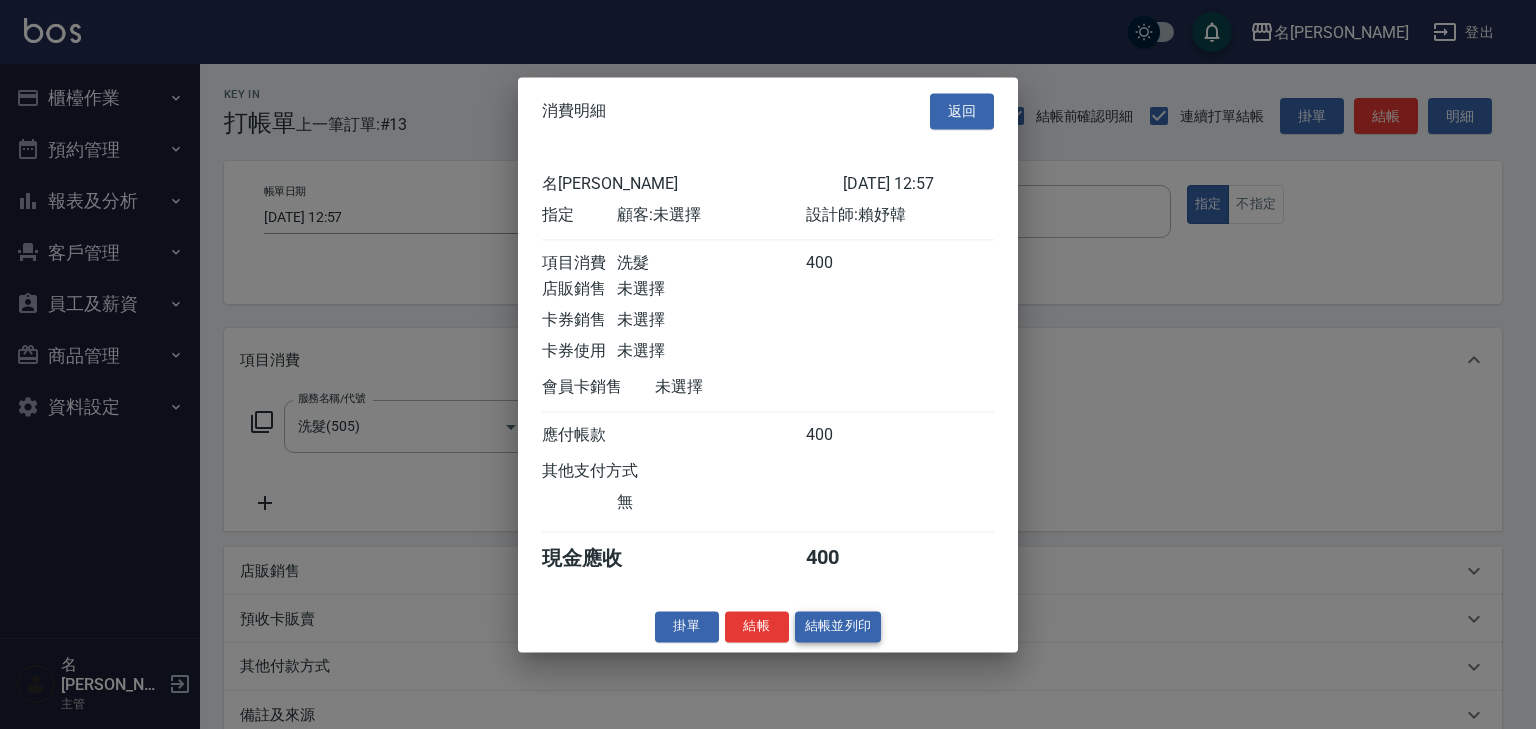 click on "結帳並列印" at bounding box center [838, 626] 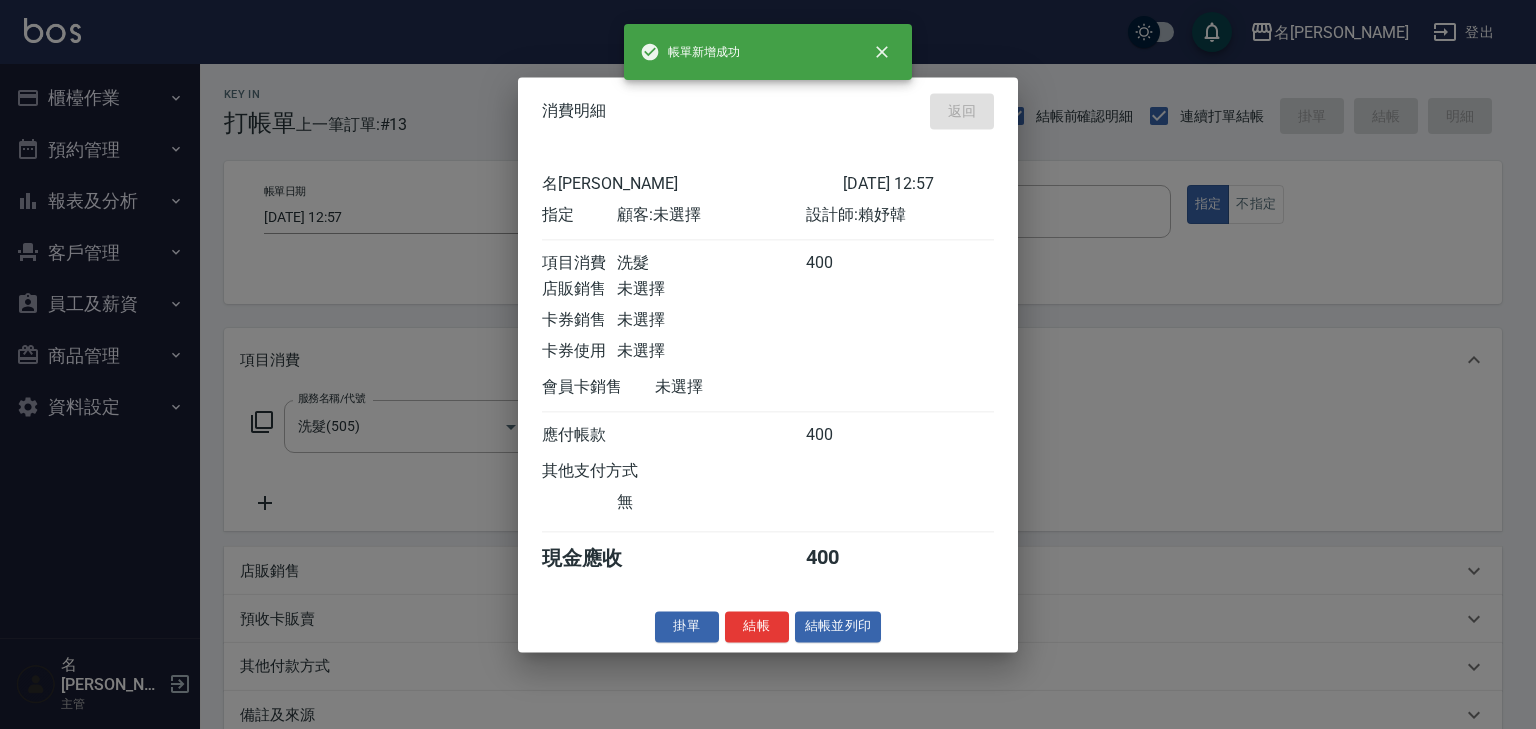 type on "[DATE] 13:05" 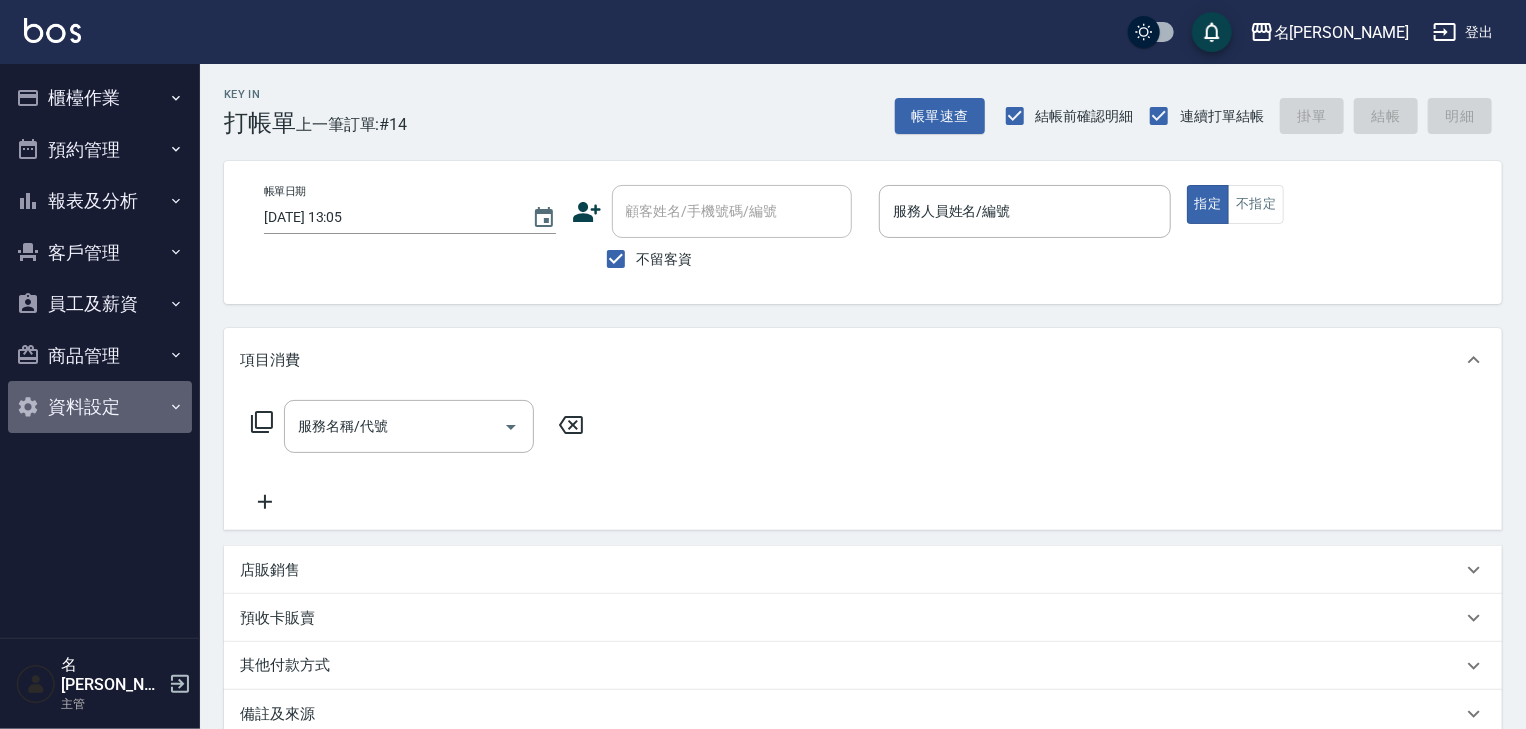click on "資料設定" at bounding box center [100, 407] 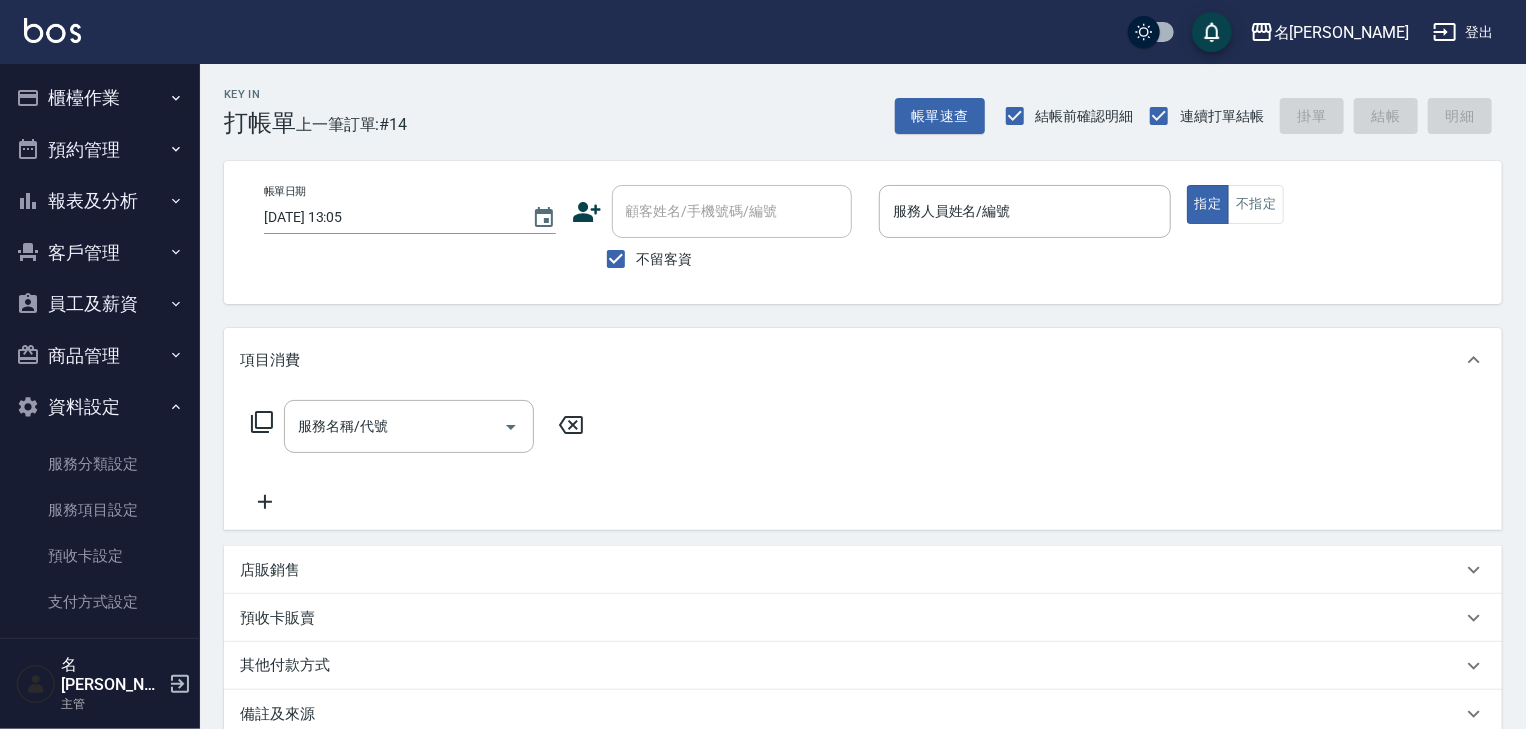 scroll, scrollTop: 48, scrollLeft: 0, axis: vertical 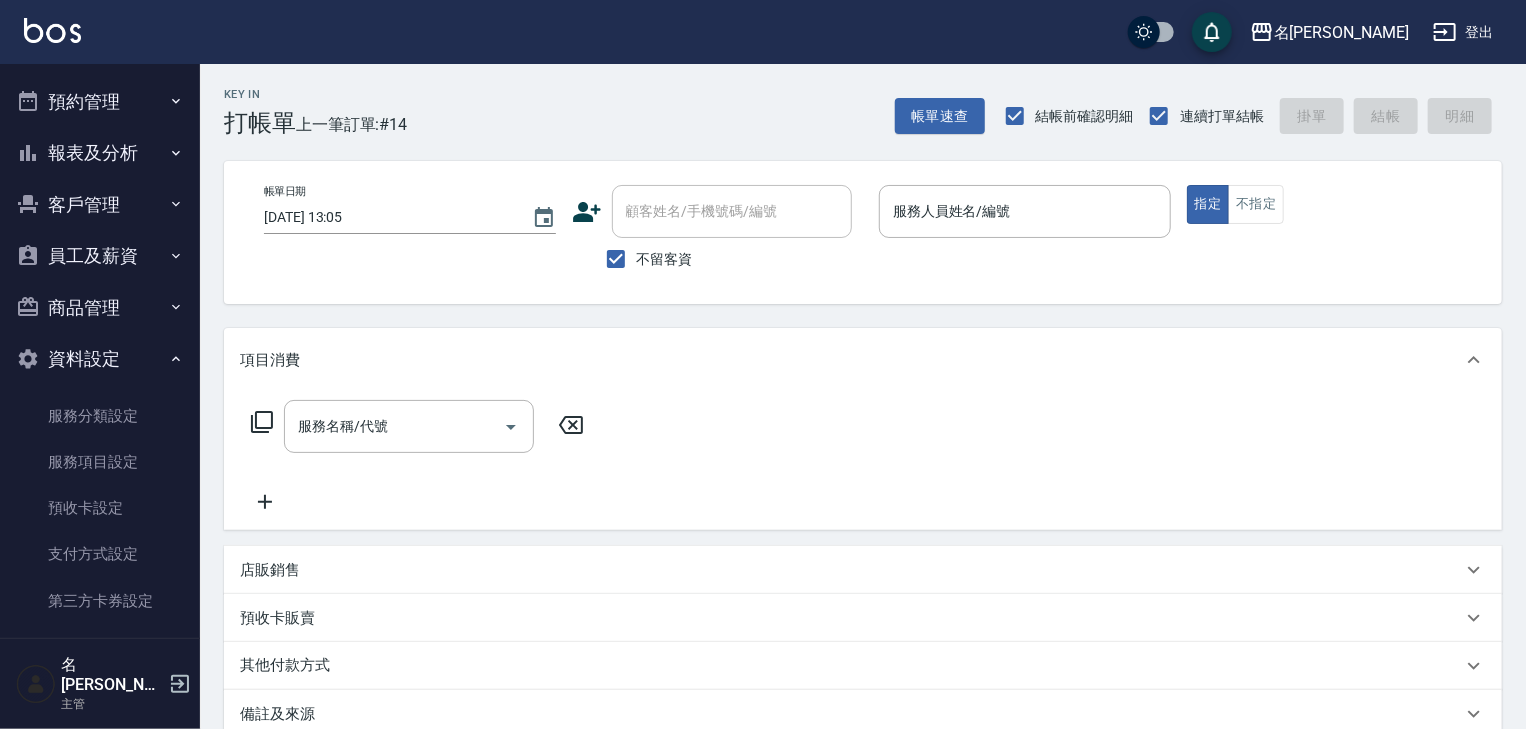 click on "商品管理" at bounding box center [100, 308] 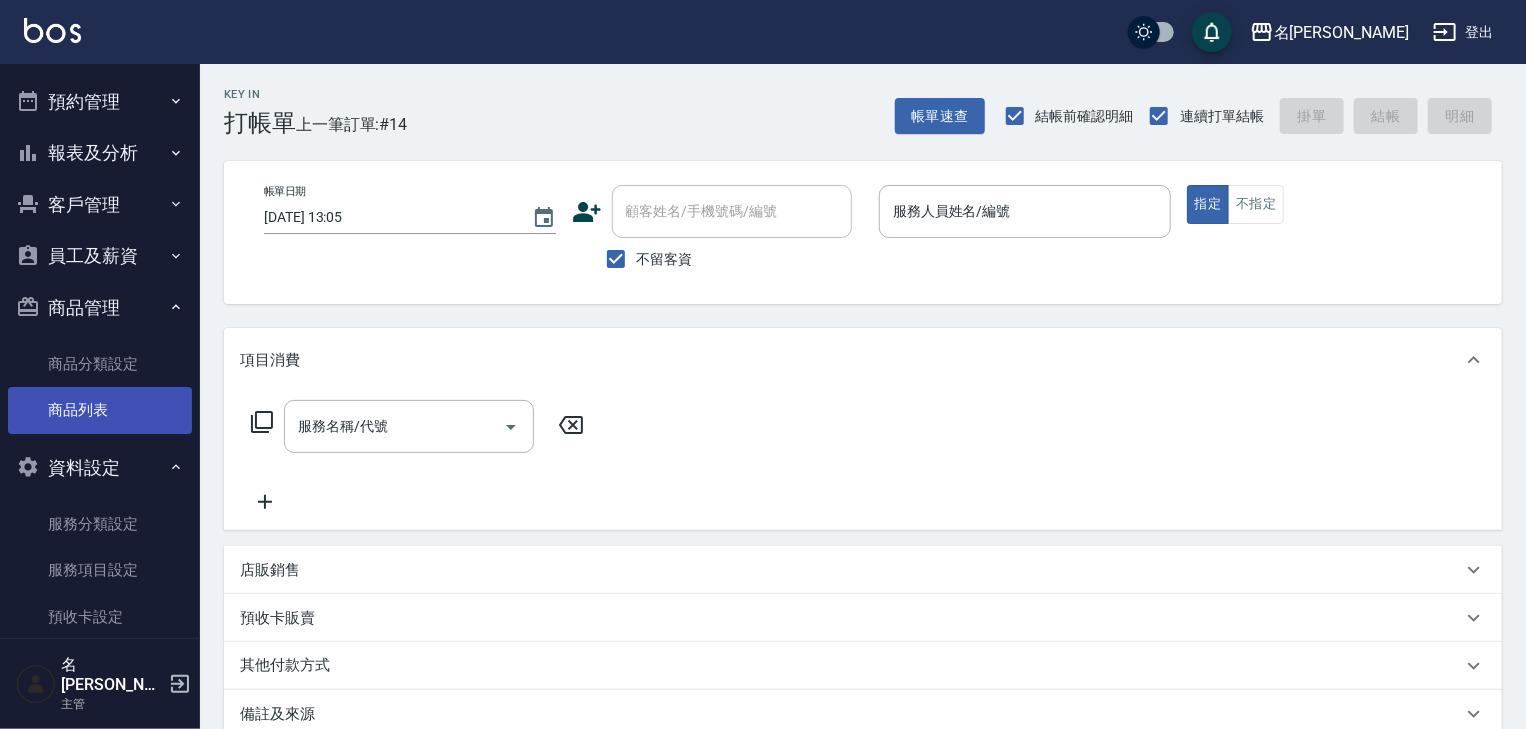 click on "商品列表" at bounding box center [100, 410] 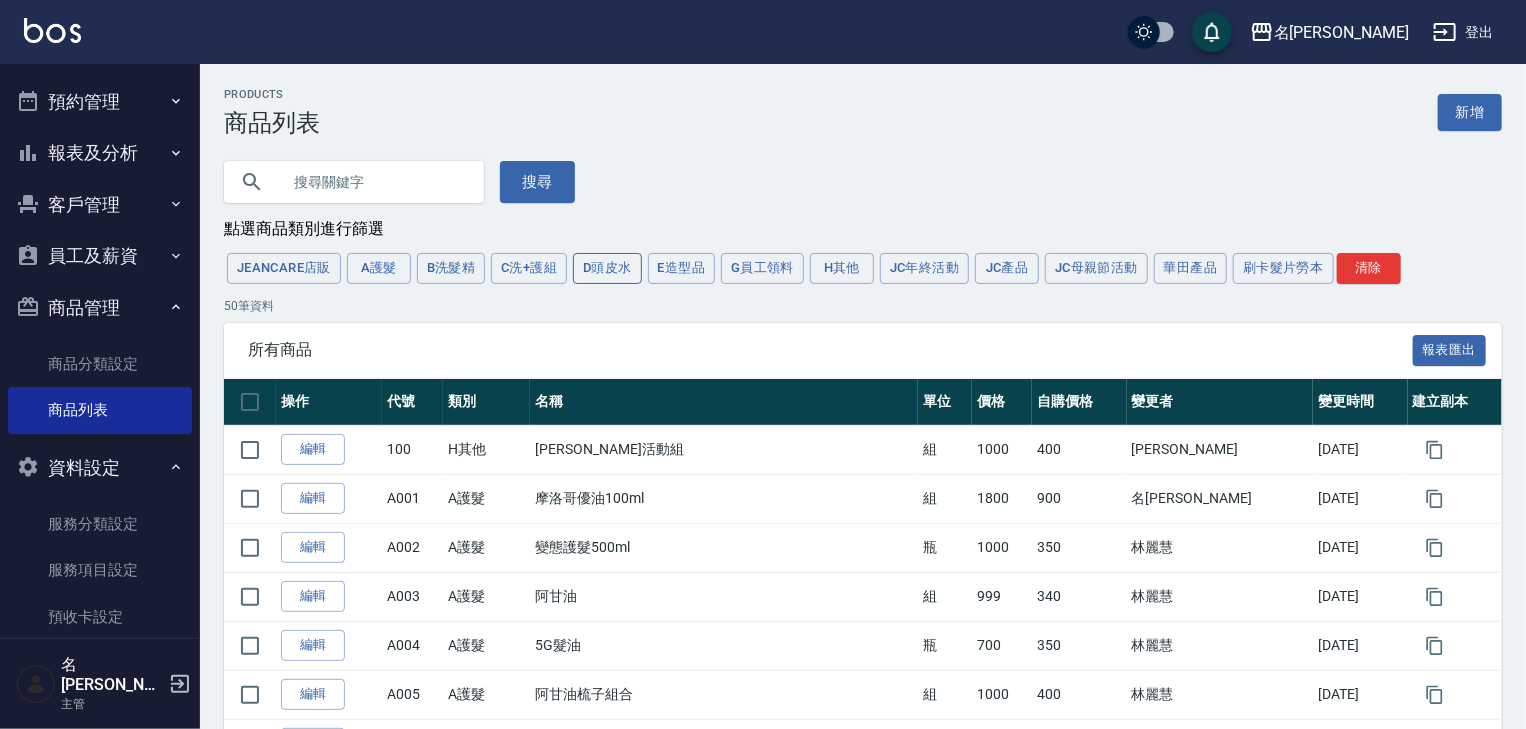 click on "D頭皮水" at bounding box center [607, 268] 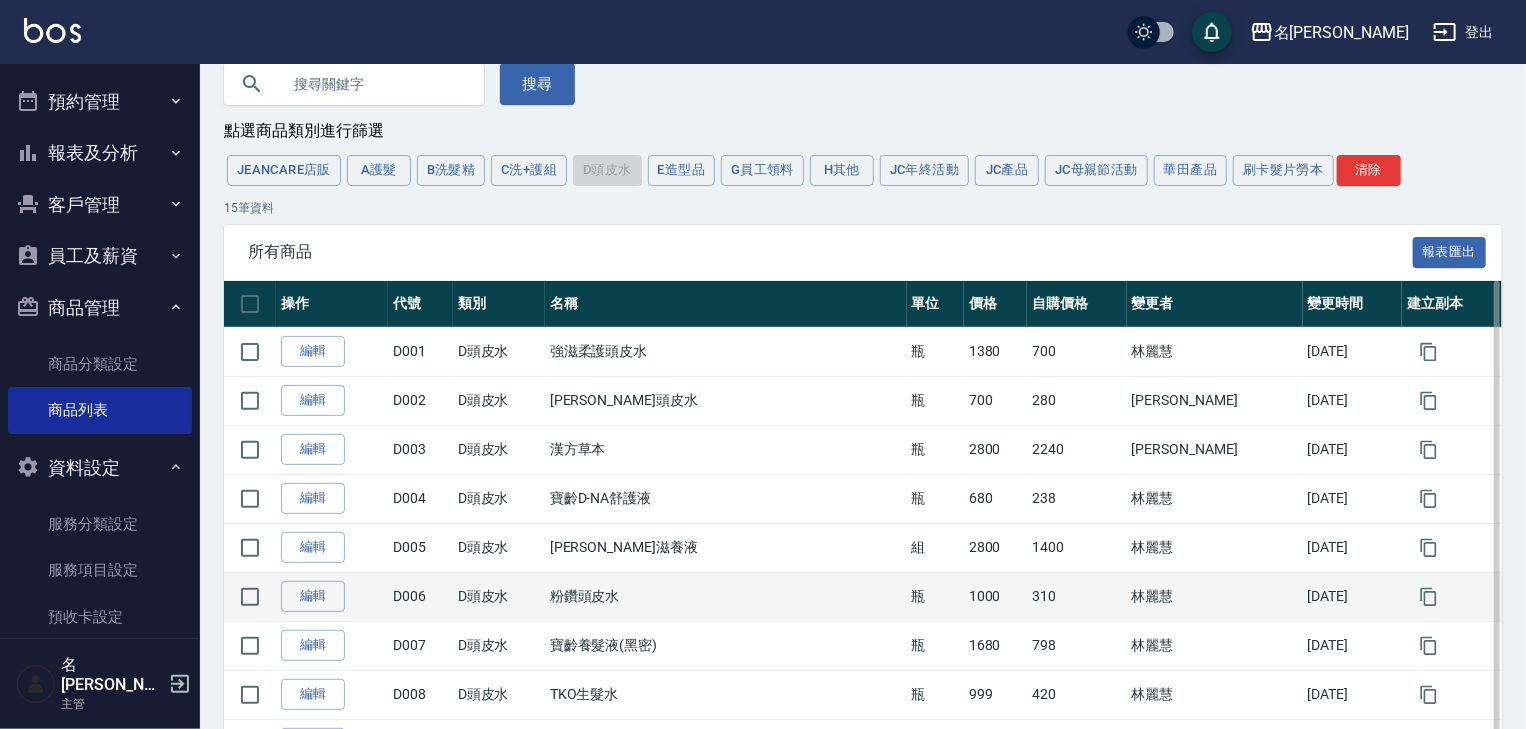 scroll, scrollTop: 0, scrollLeft: 0, axis: both 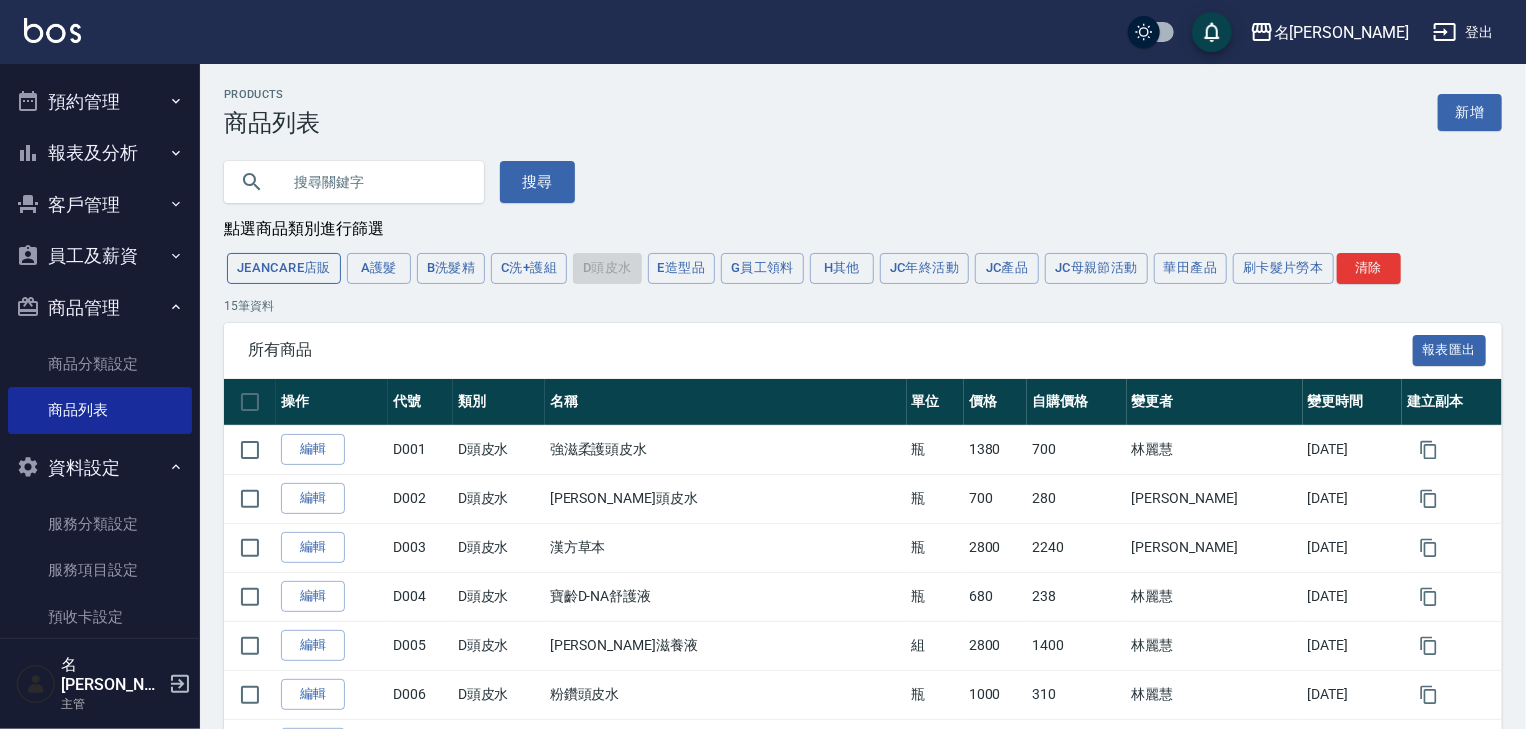 click on "JeanCare店販" at bounding box center [284, 268] 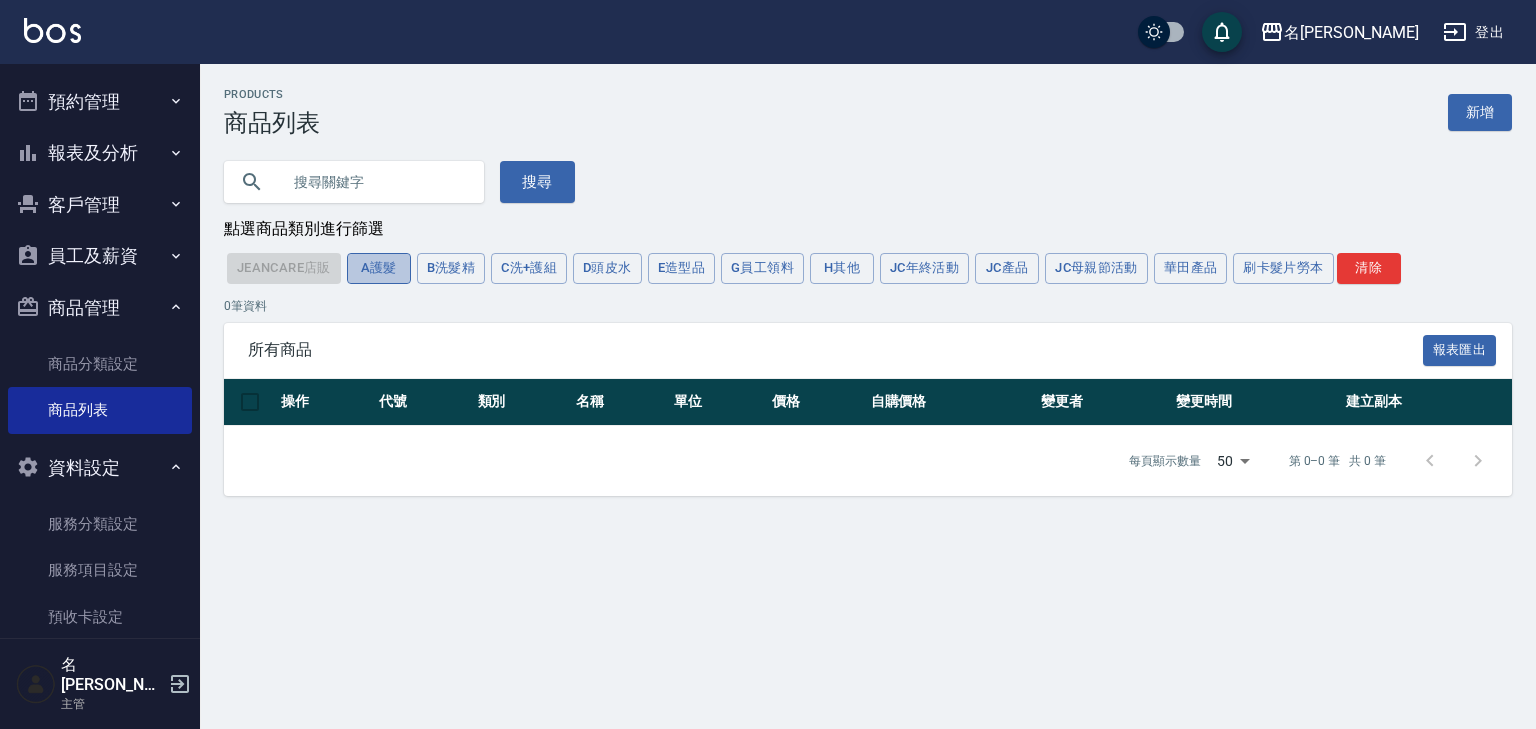 click on "A護髮" at bounding box center [379, 268] 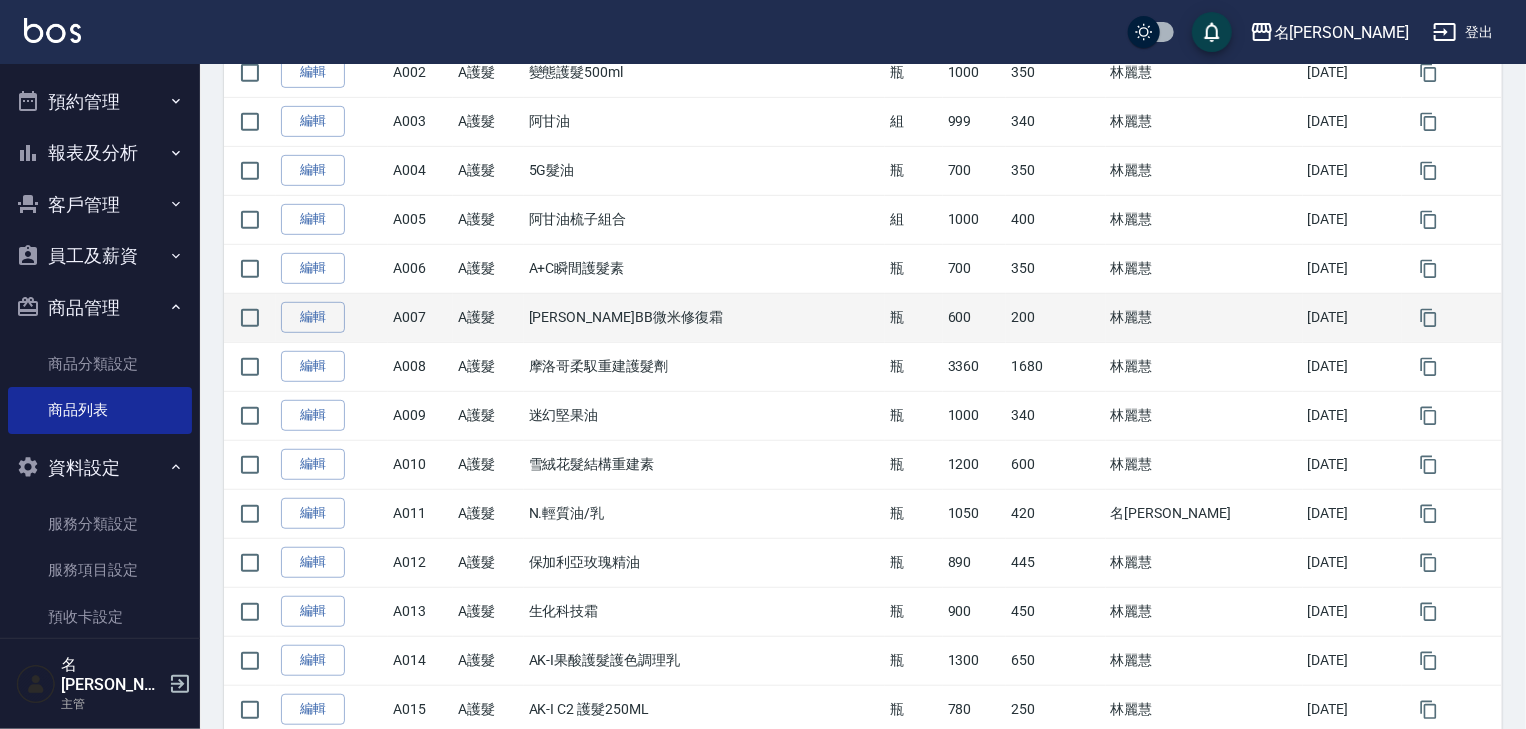 scroll, scrollTop: 0, scrollLeft: 0, axis: both 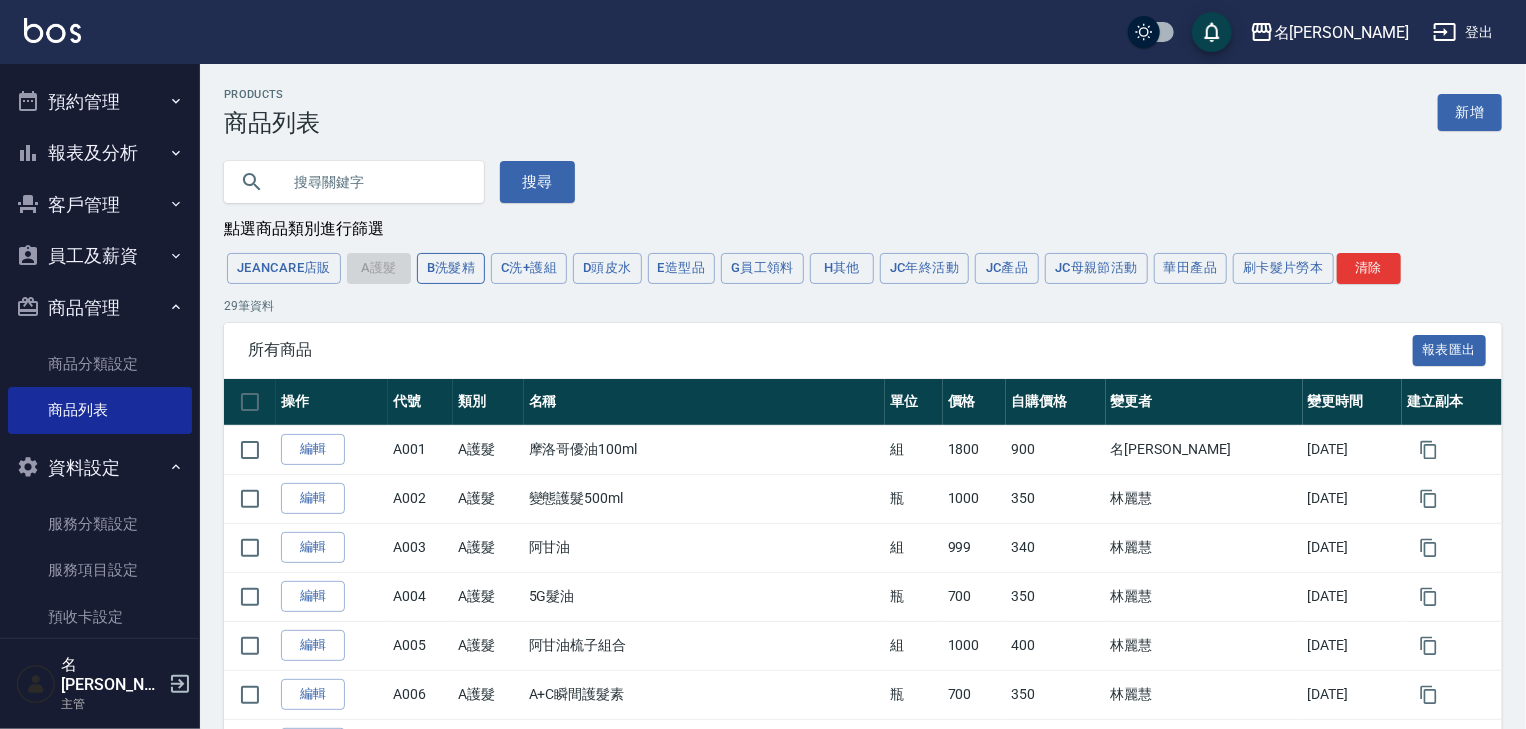 click on "B洗髮精" at bounding box center [451, 268] 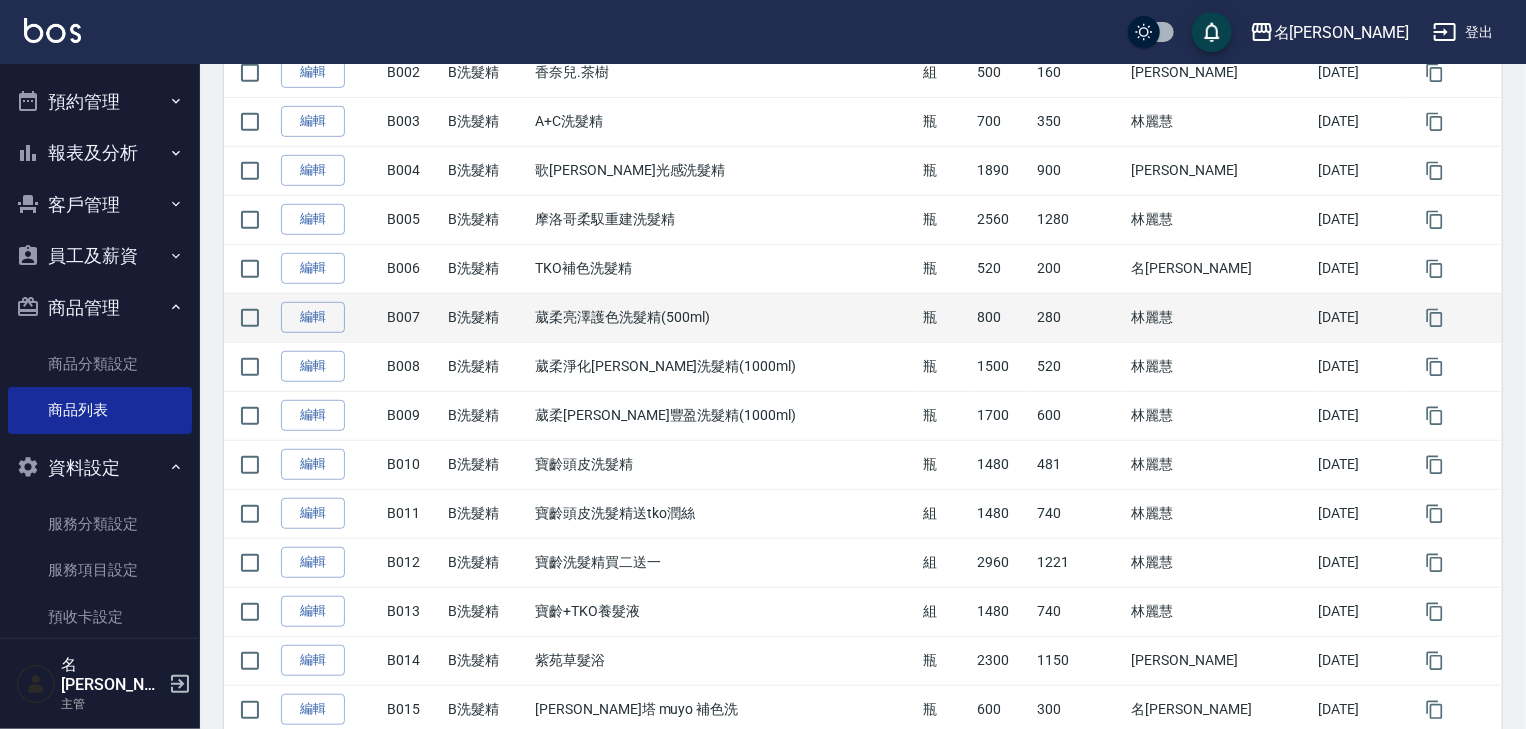 scroll, scrollTop: 0, scrollLeft: 0, axis: both 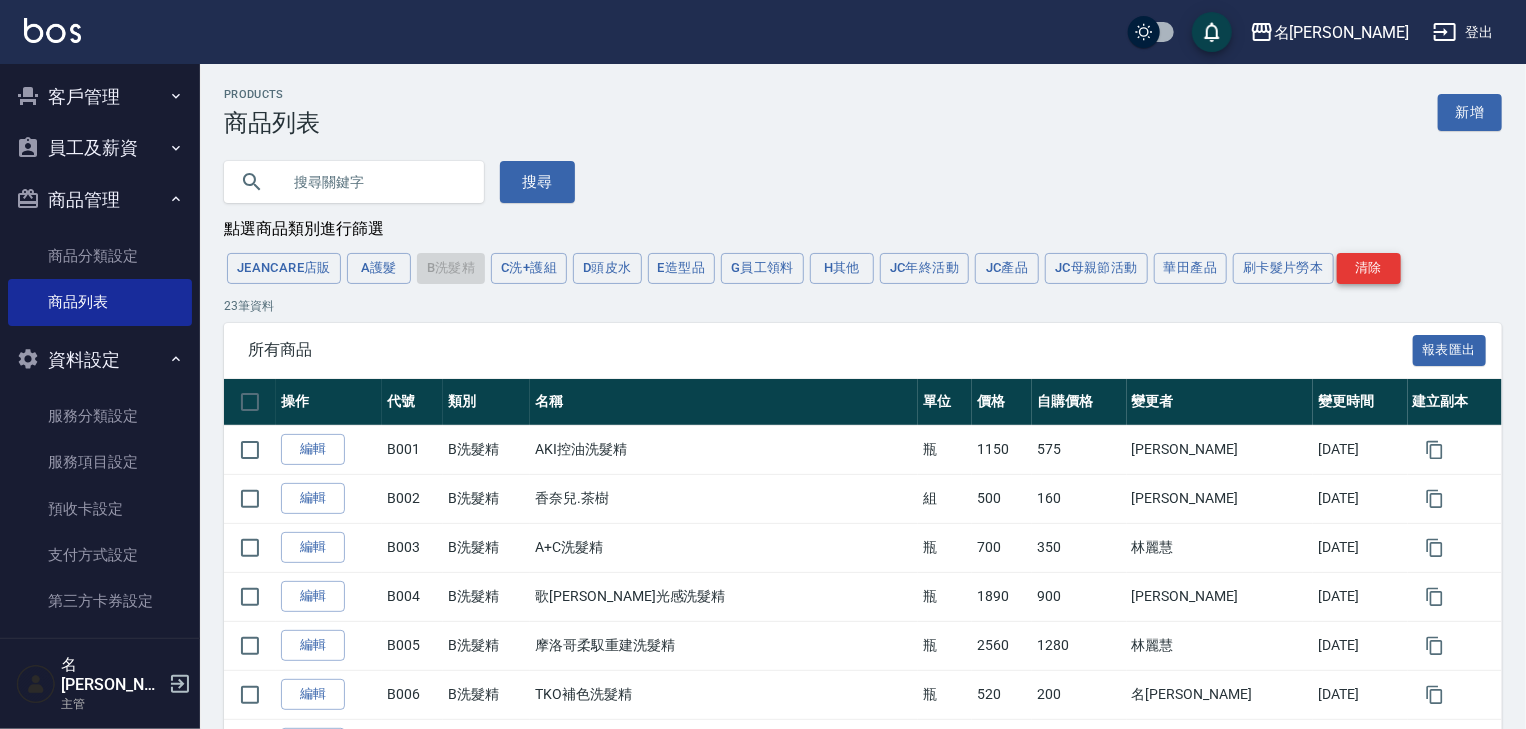 click on "清除" at bounding box center [1369, 268] 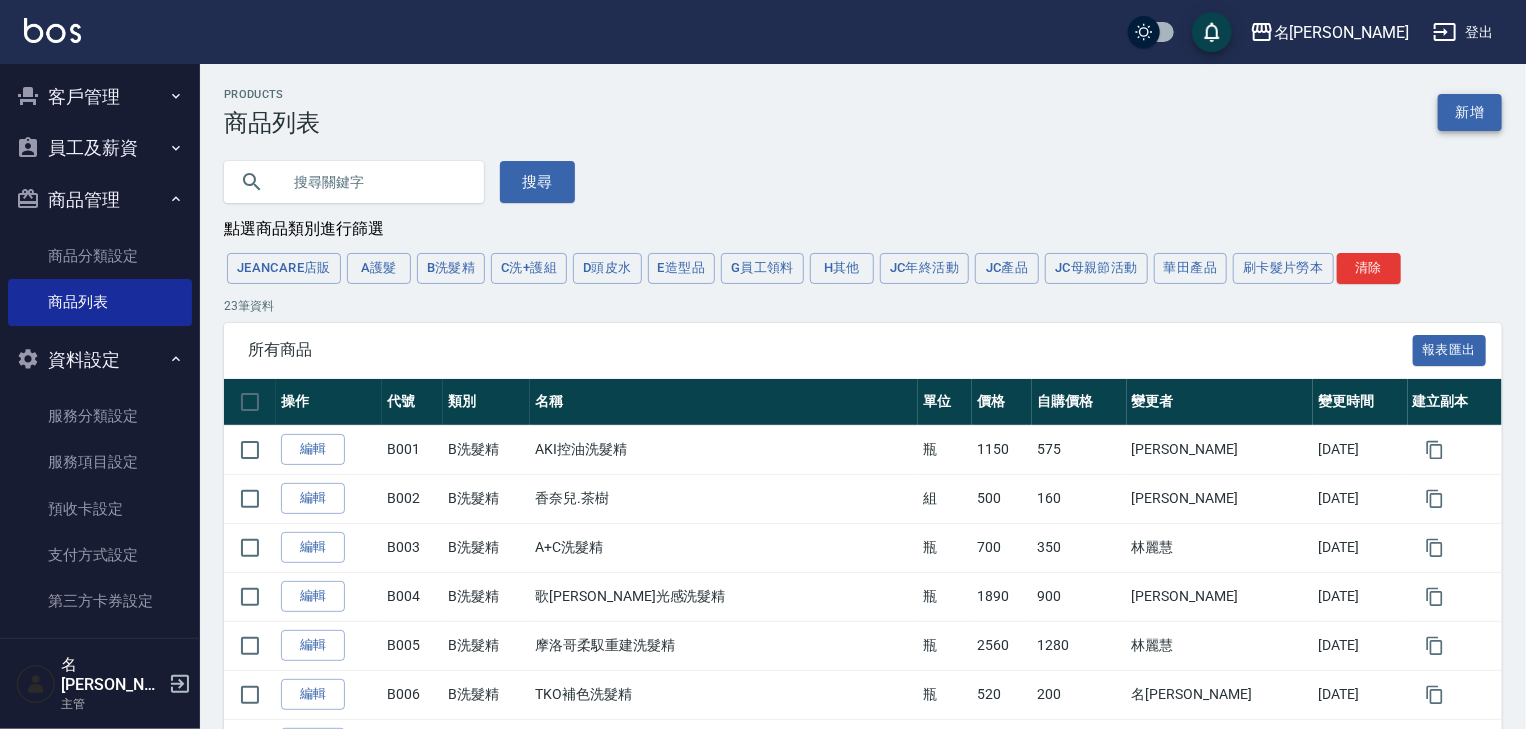 click on "新增" at bounding box center (1470, 112) 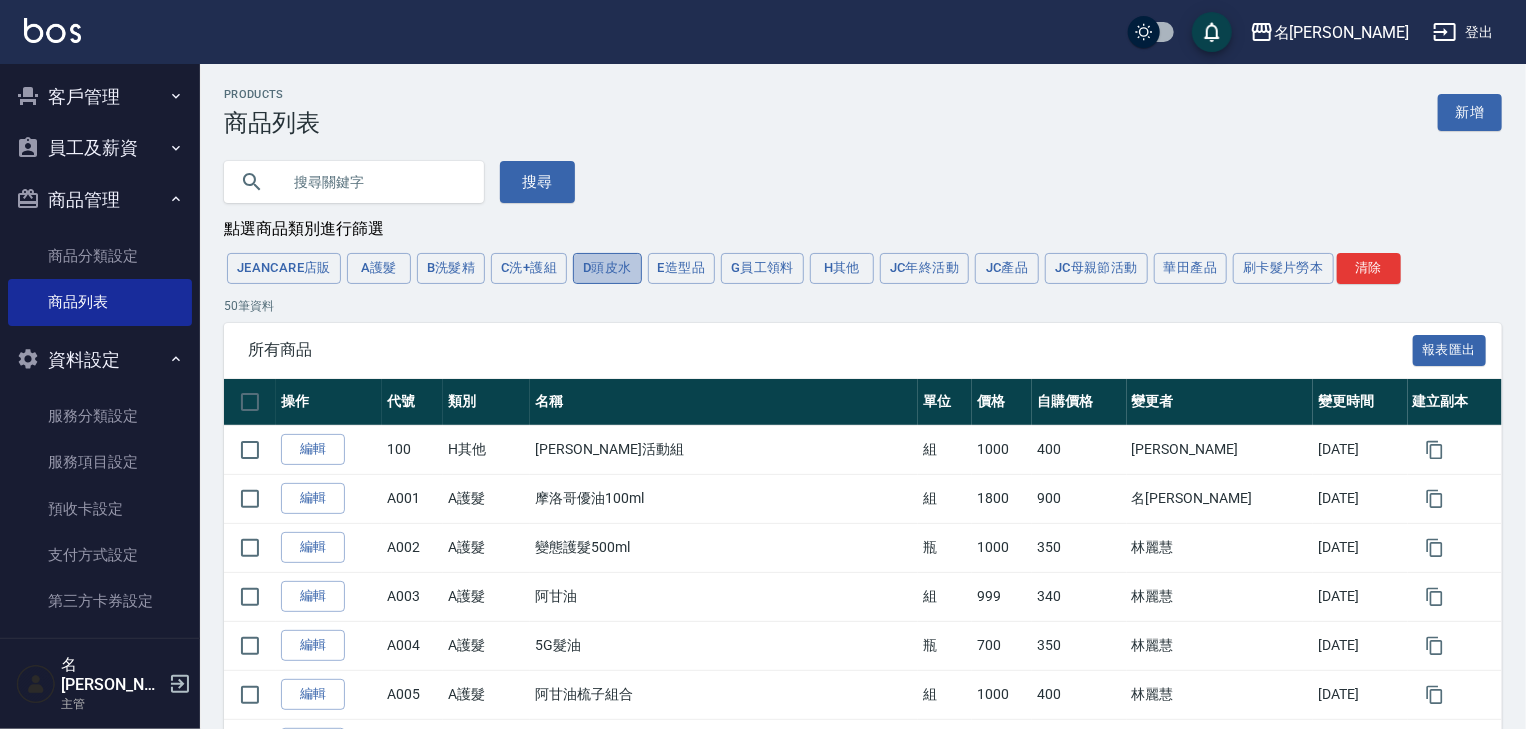 click on "D頭皮水" at bounding box center [607, 268] 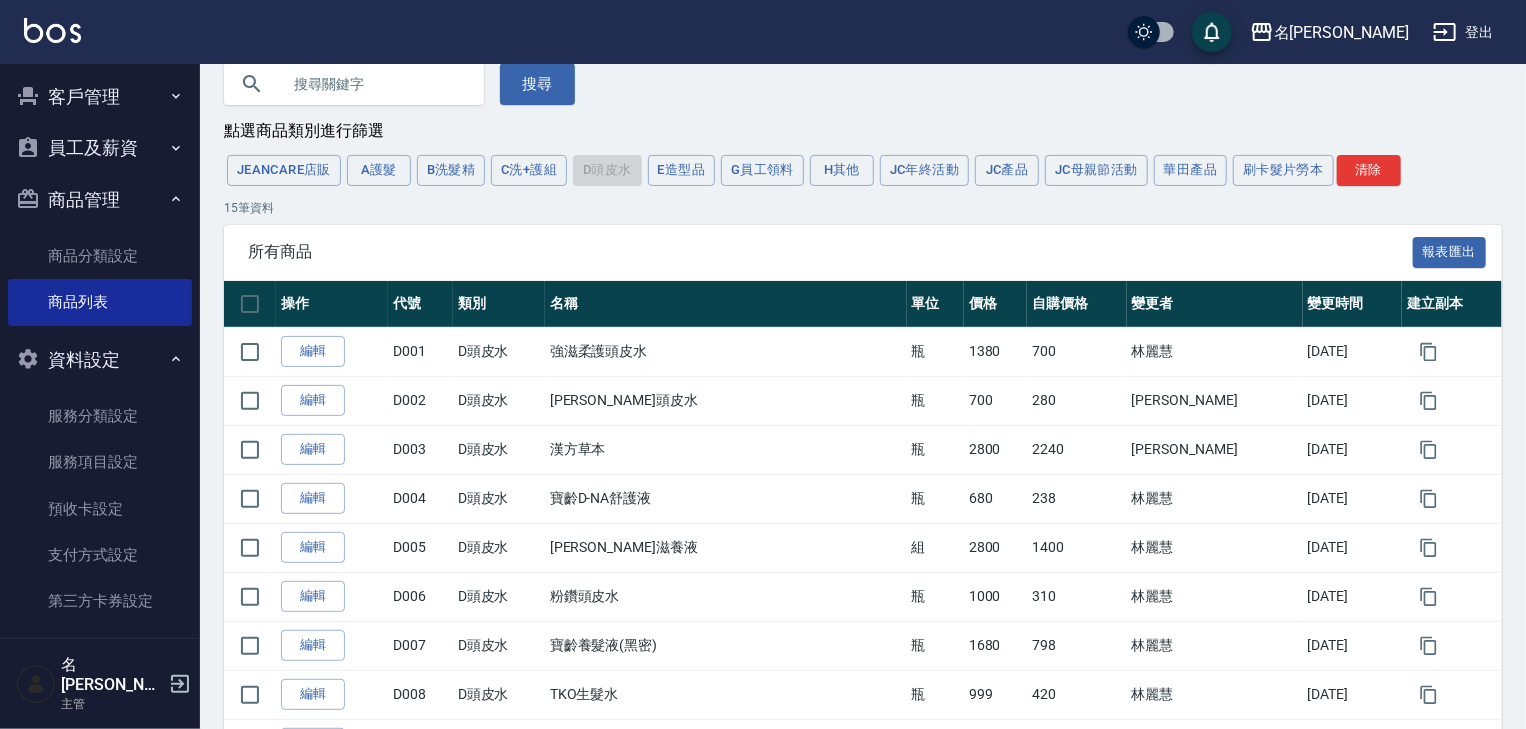 scroll, scrollTop: 0, scrollLeft: 0, axis: both 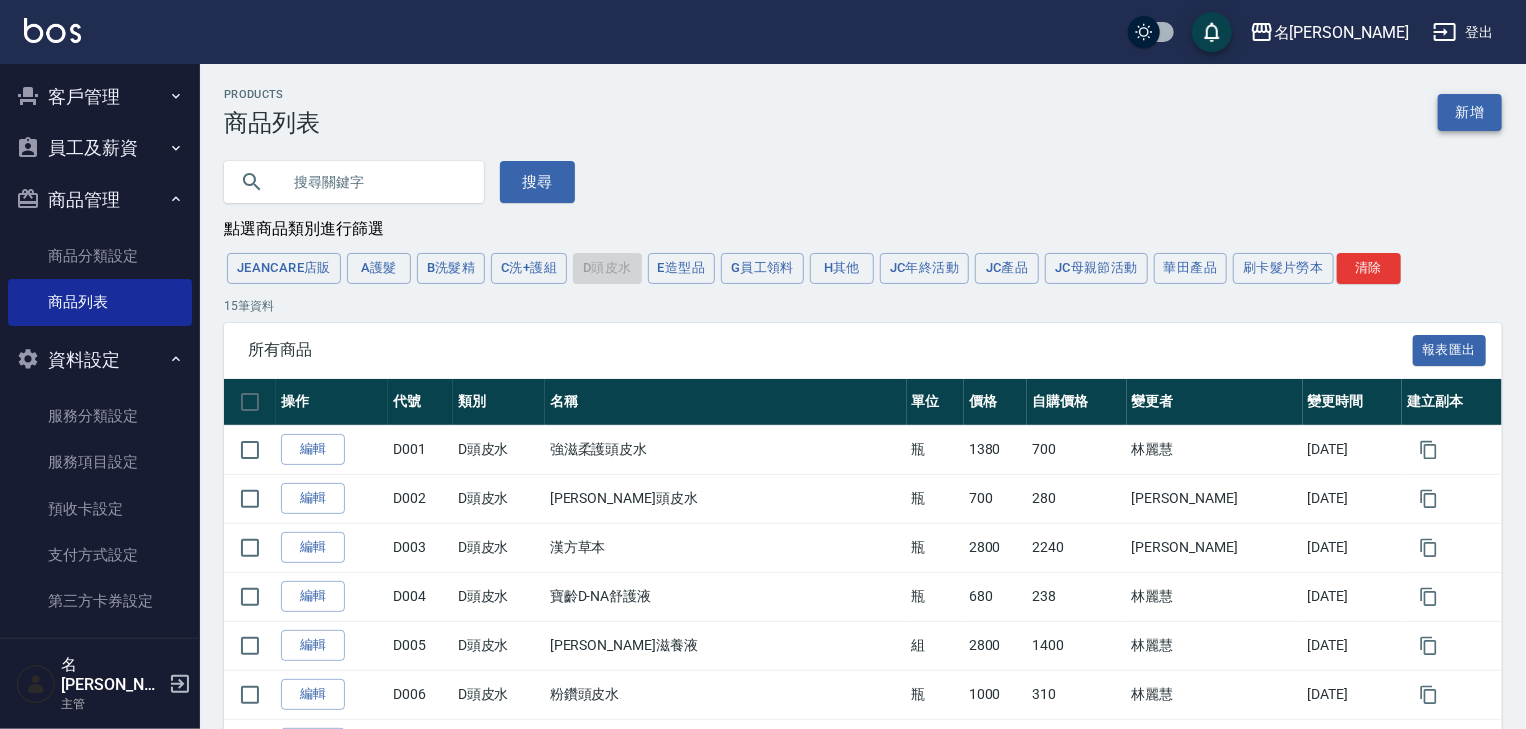 click on "新增" at bounding box center [1470, 112] 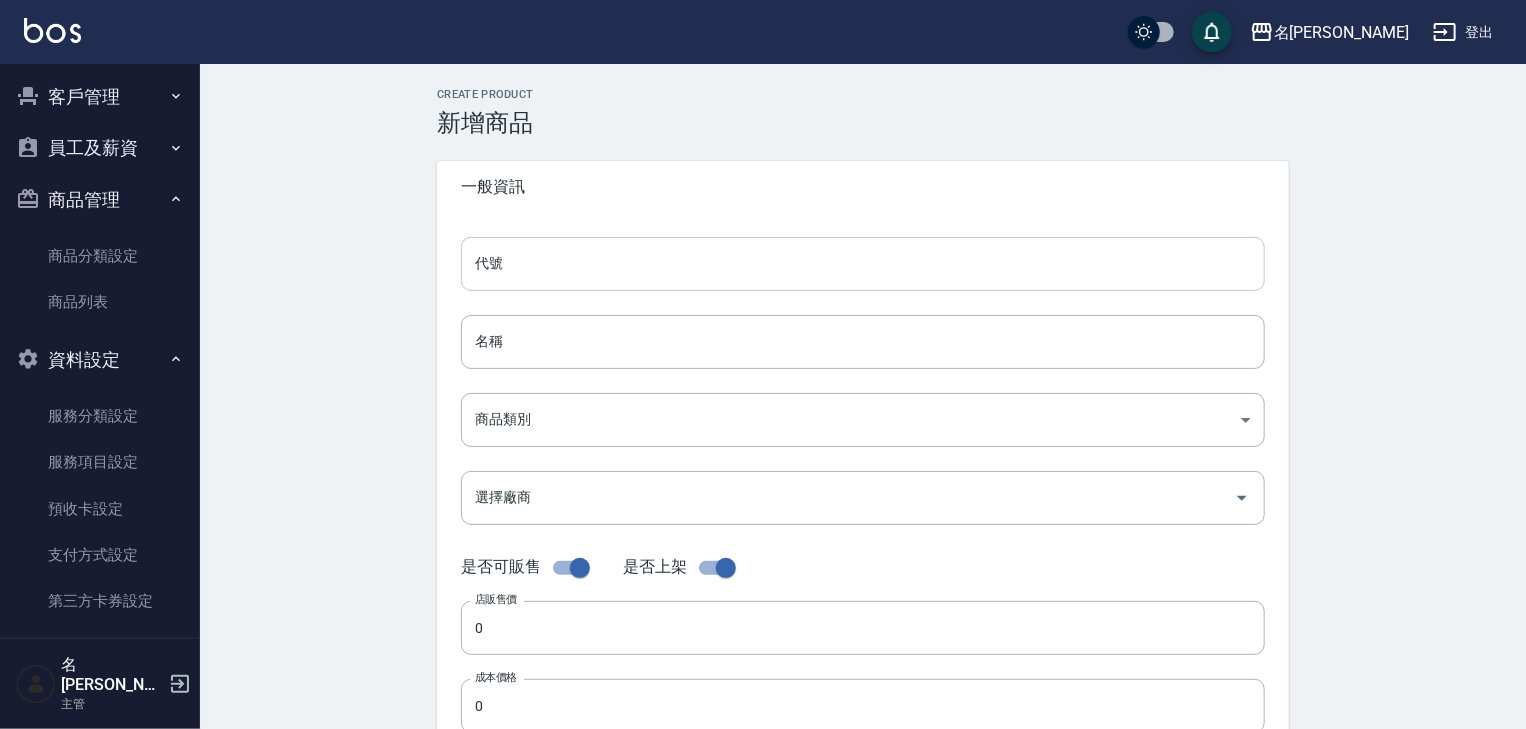 click on "代號" at bounding box center [863, 264] 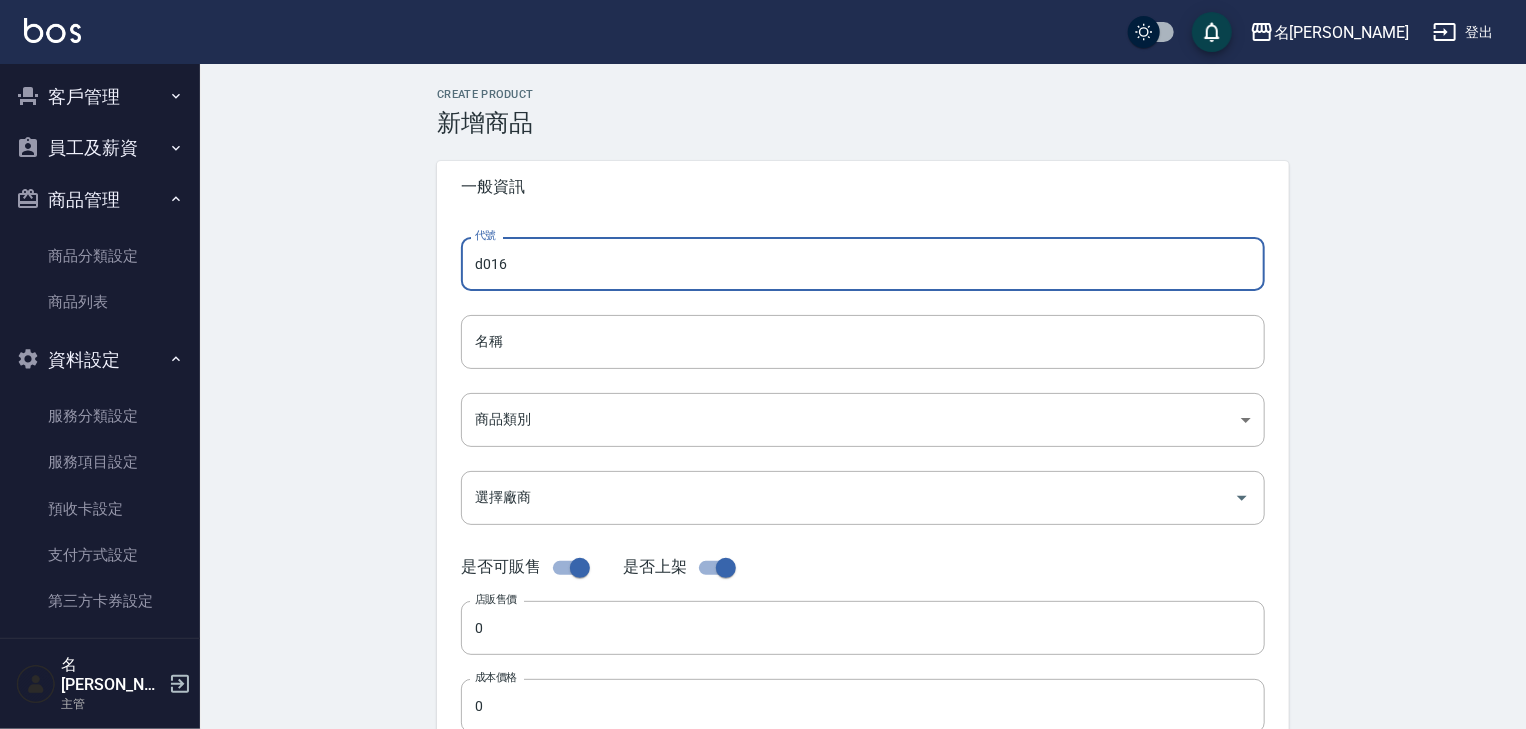 click on "d016" at bounding box center (863, 264) 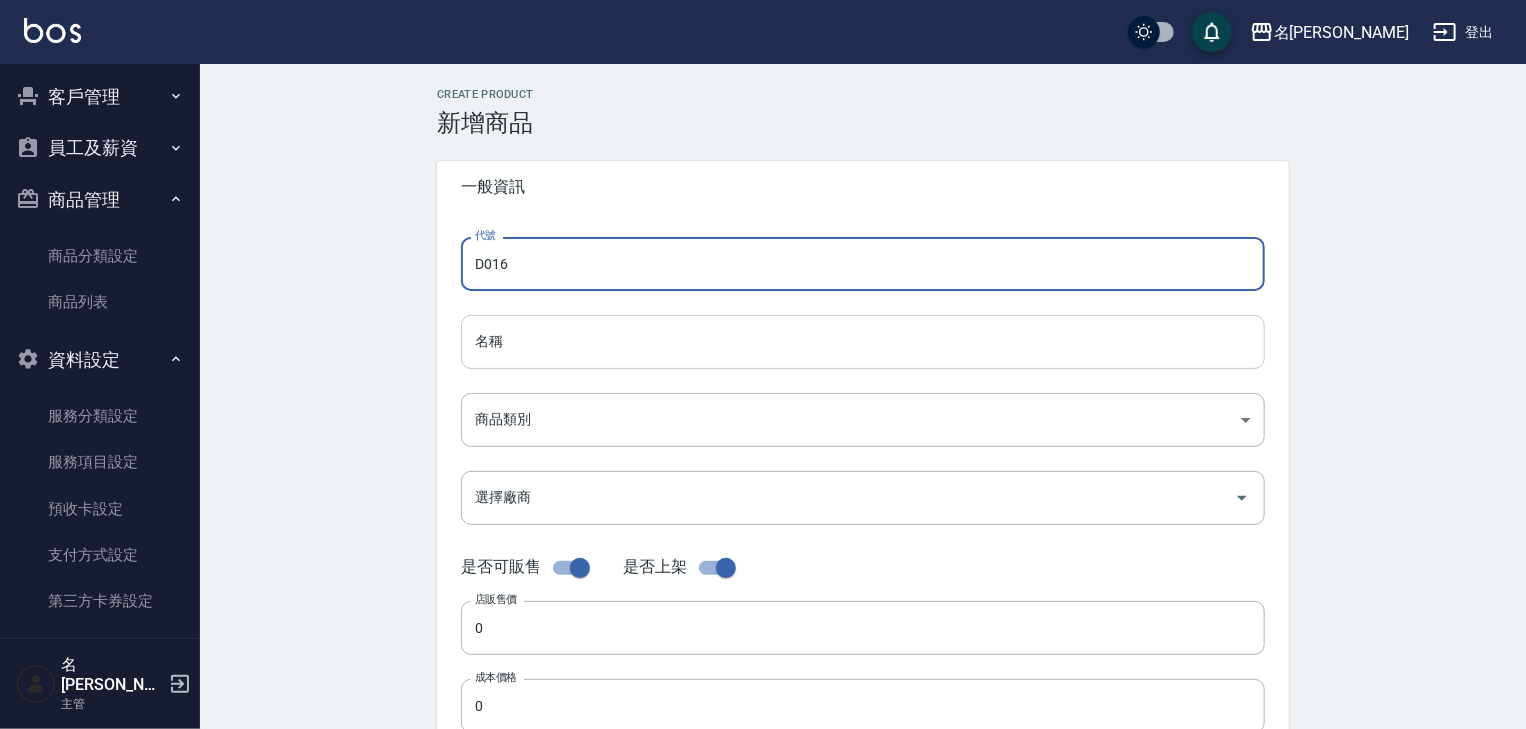 type on "D016" 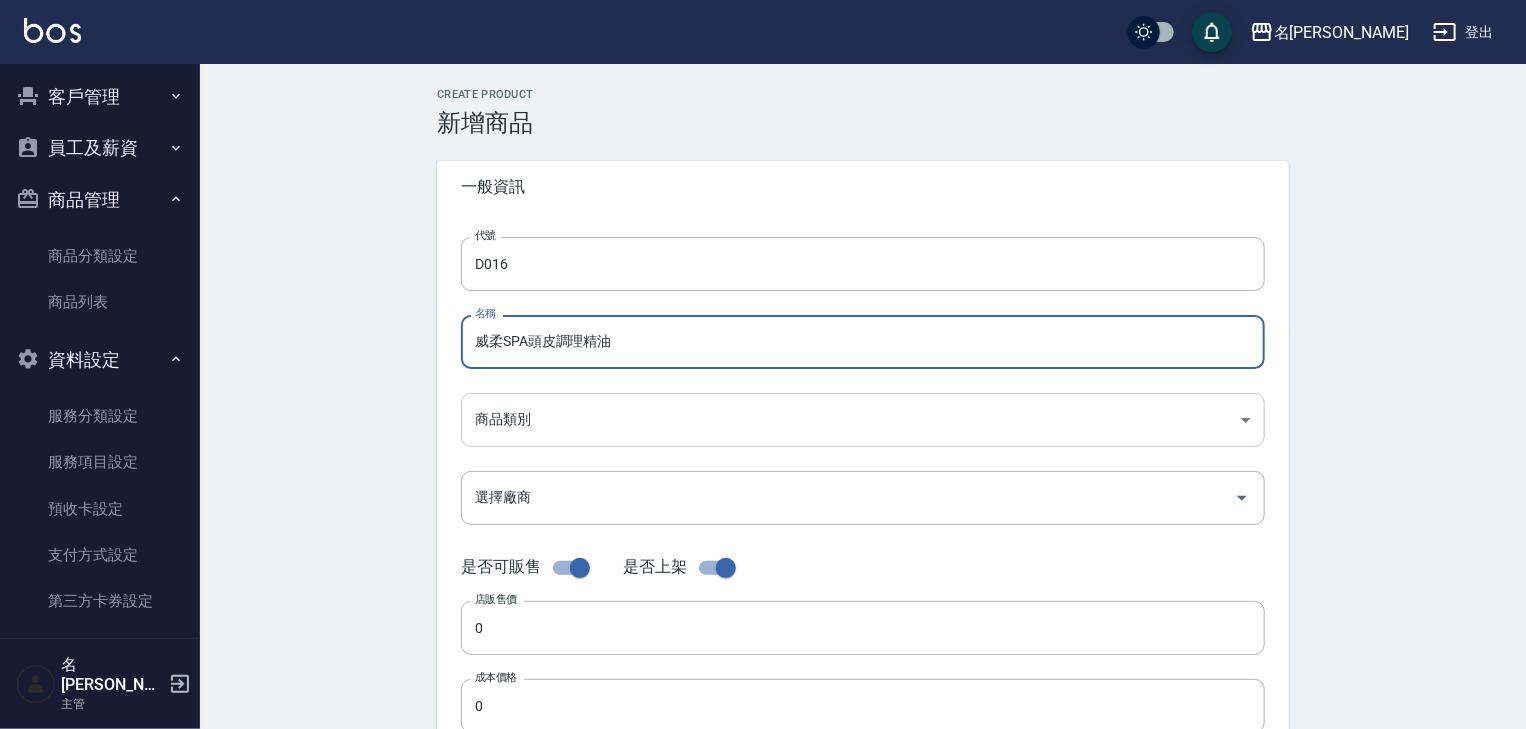 type on "威柔SPA頭皮調理精油" 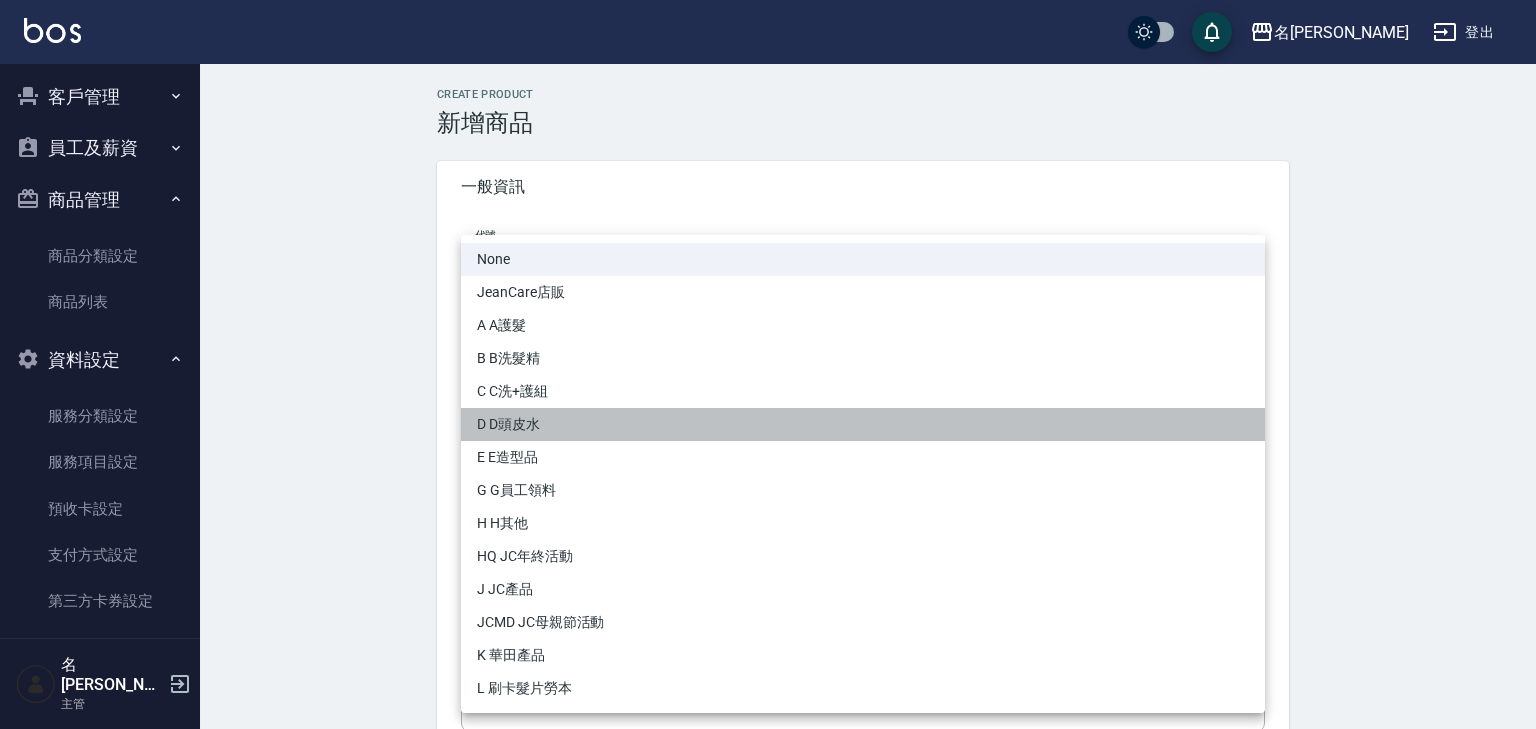 click on "D   D頭皮水" at bounding box center [863, 424] 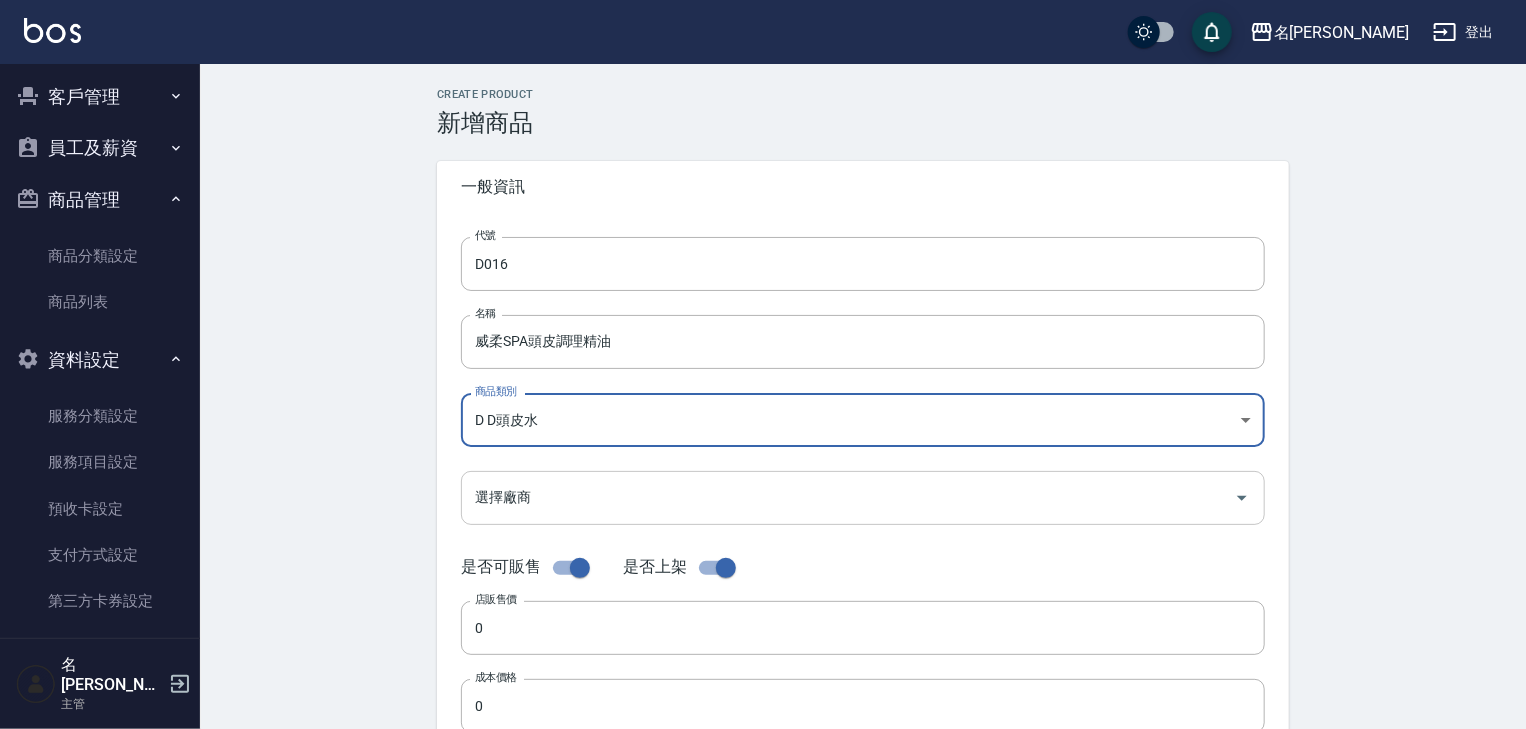 click on "選擇廠商" at bounding box center [848, 497] 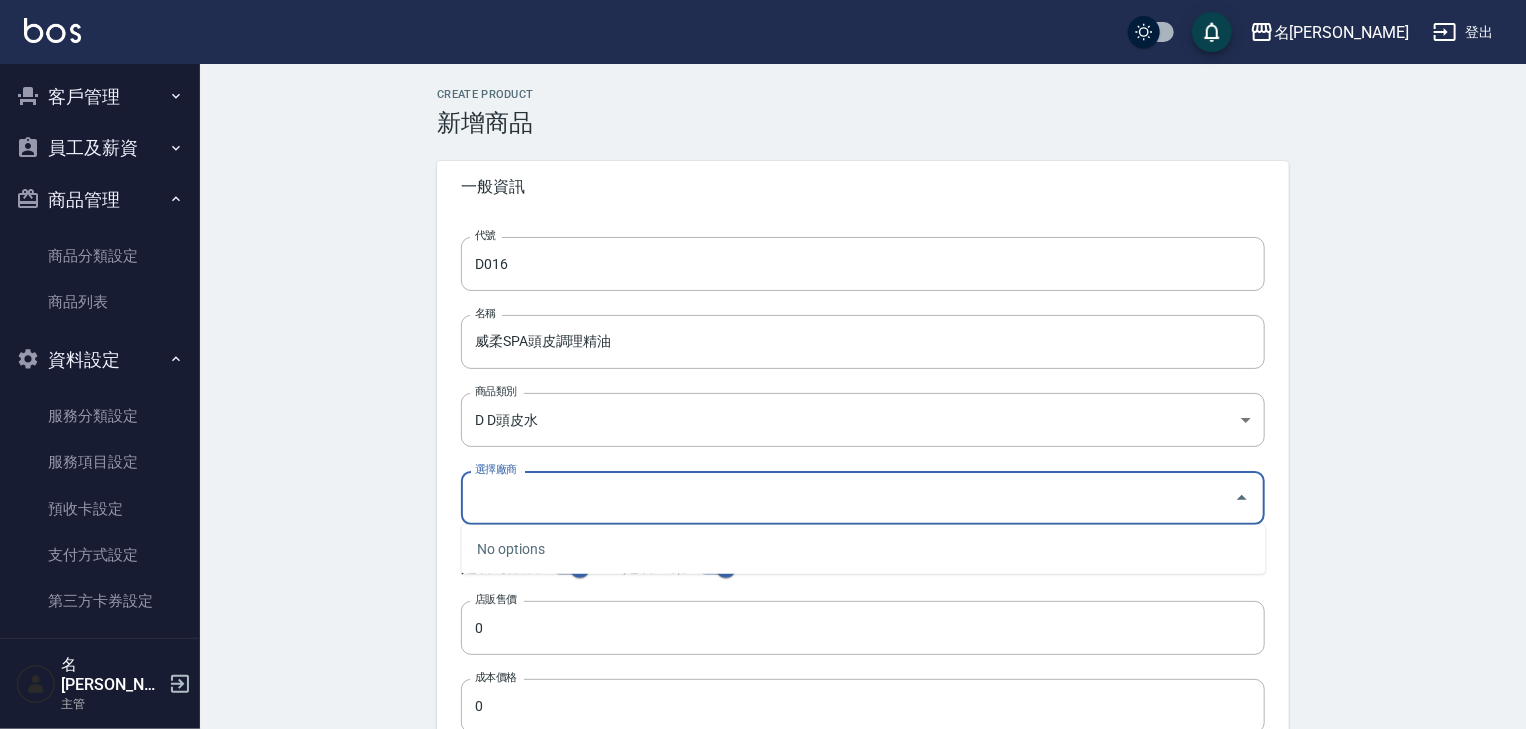 click on "No options" at bounding box center (864, 549) 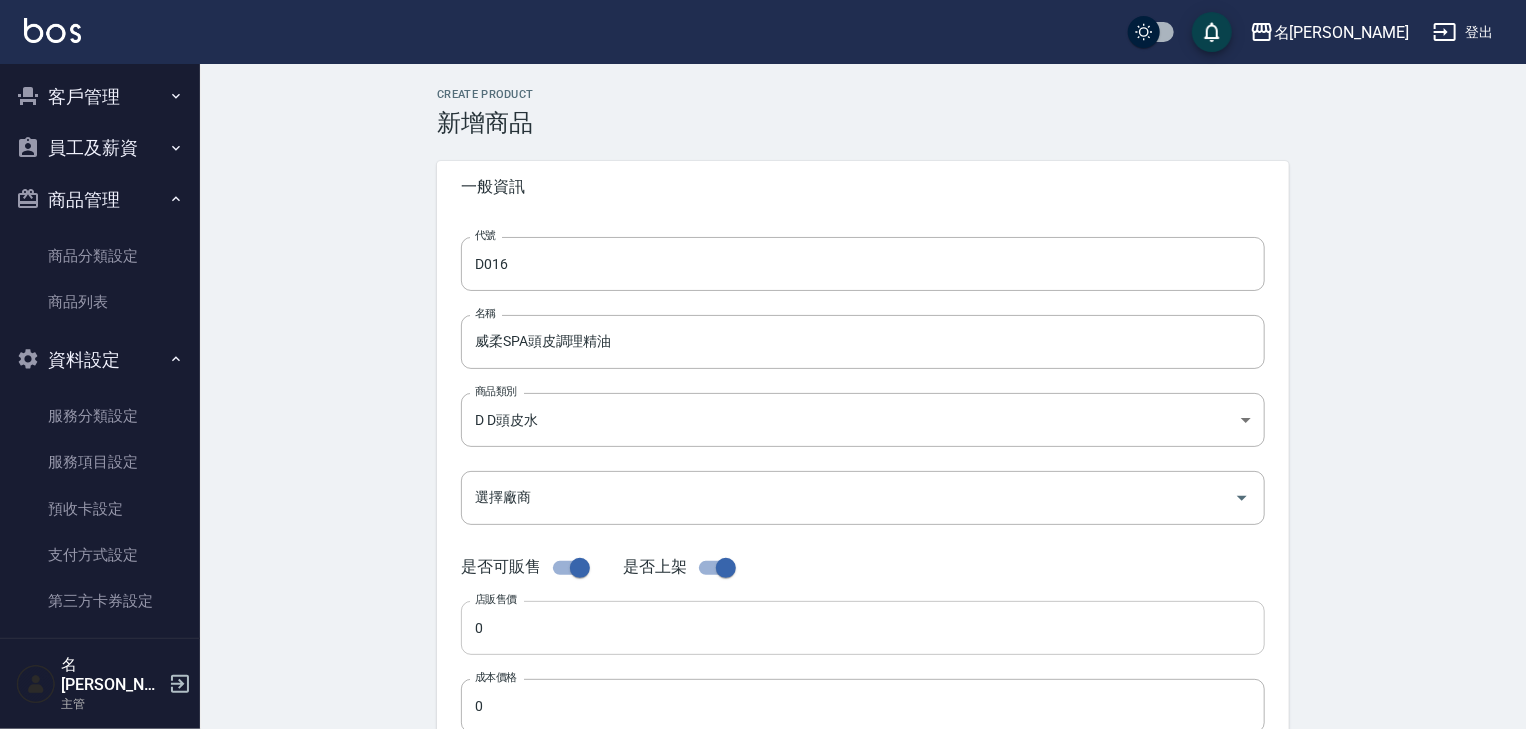click on "0" at bounding box center (863, 628) 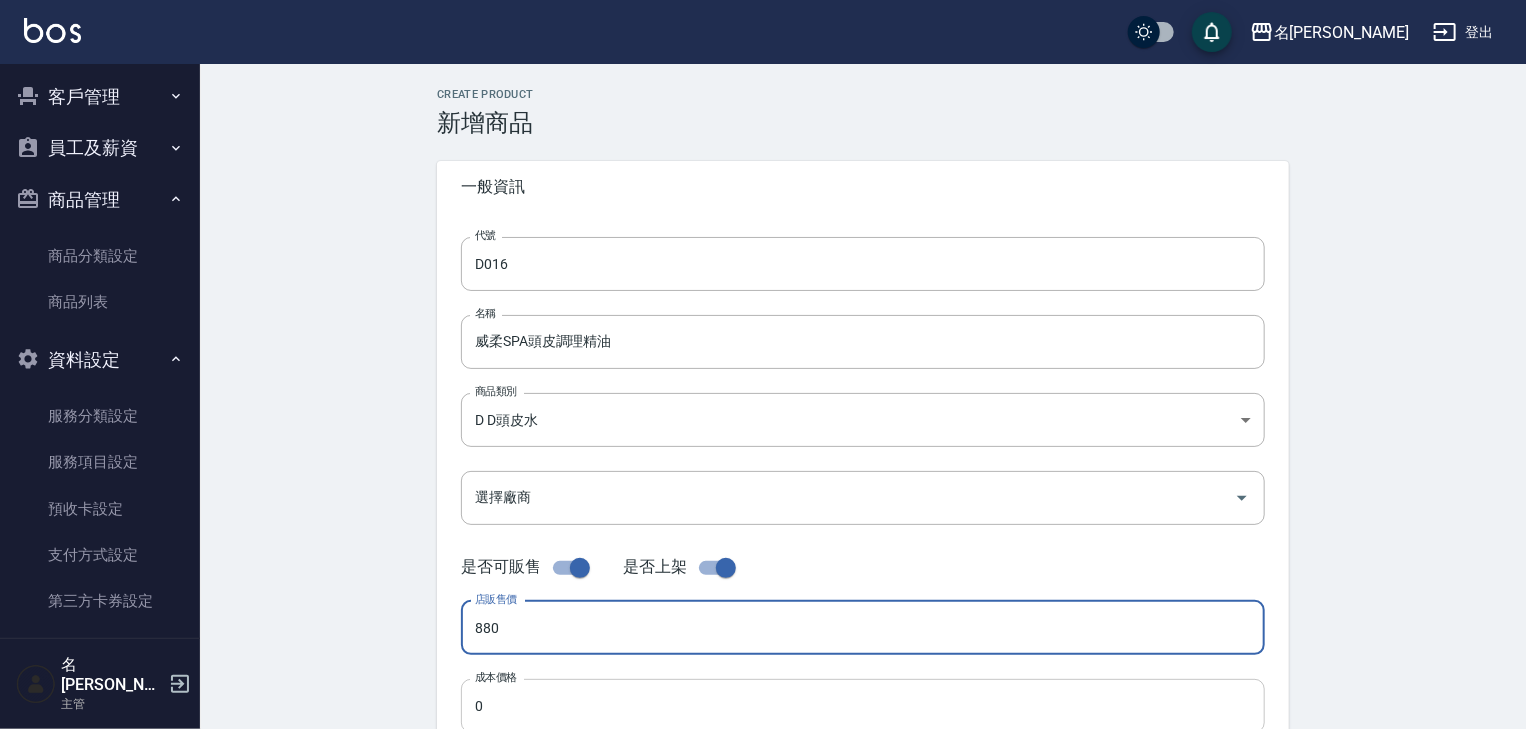 type on "880" 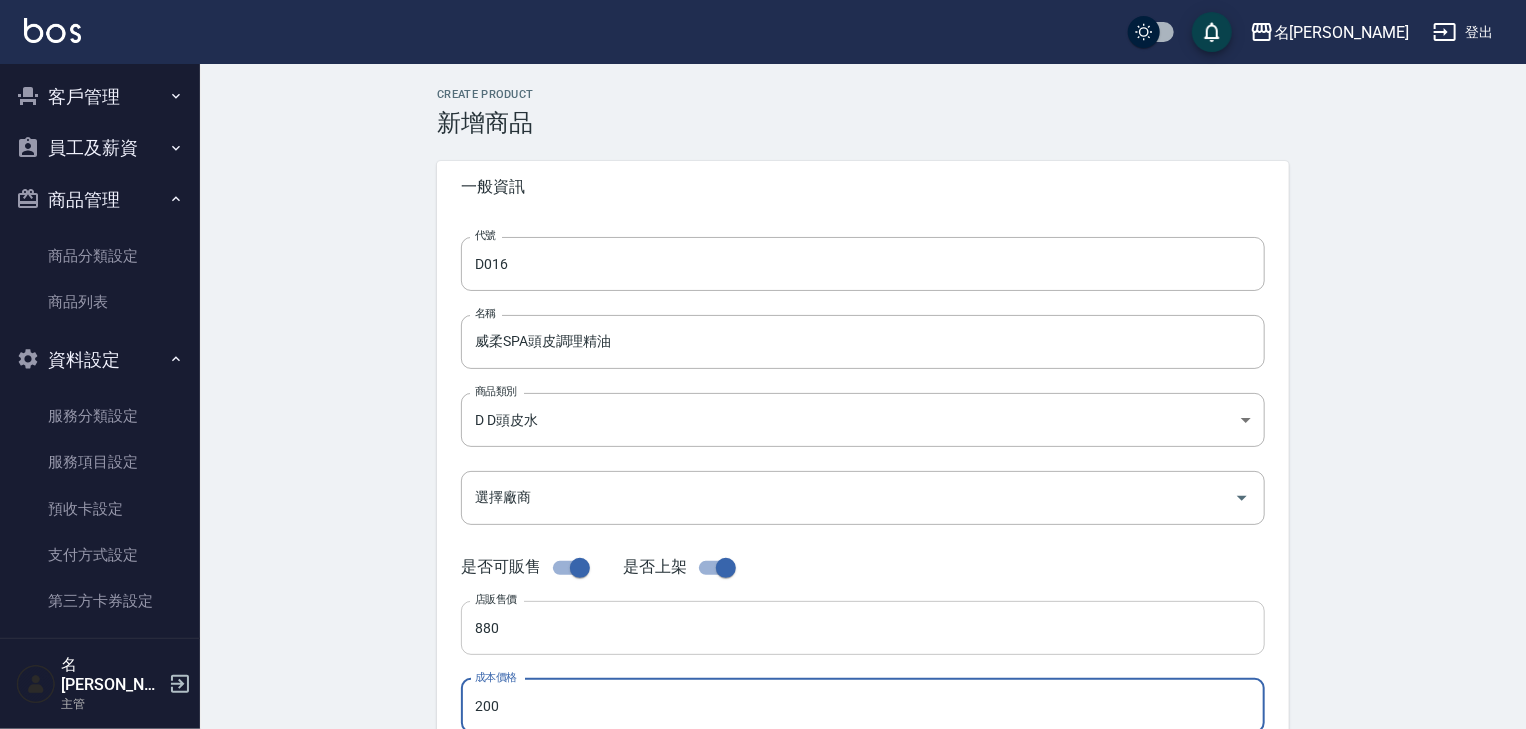 type on "200" 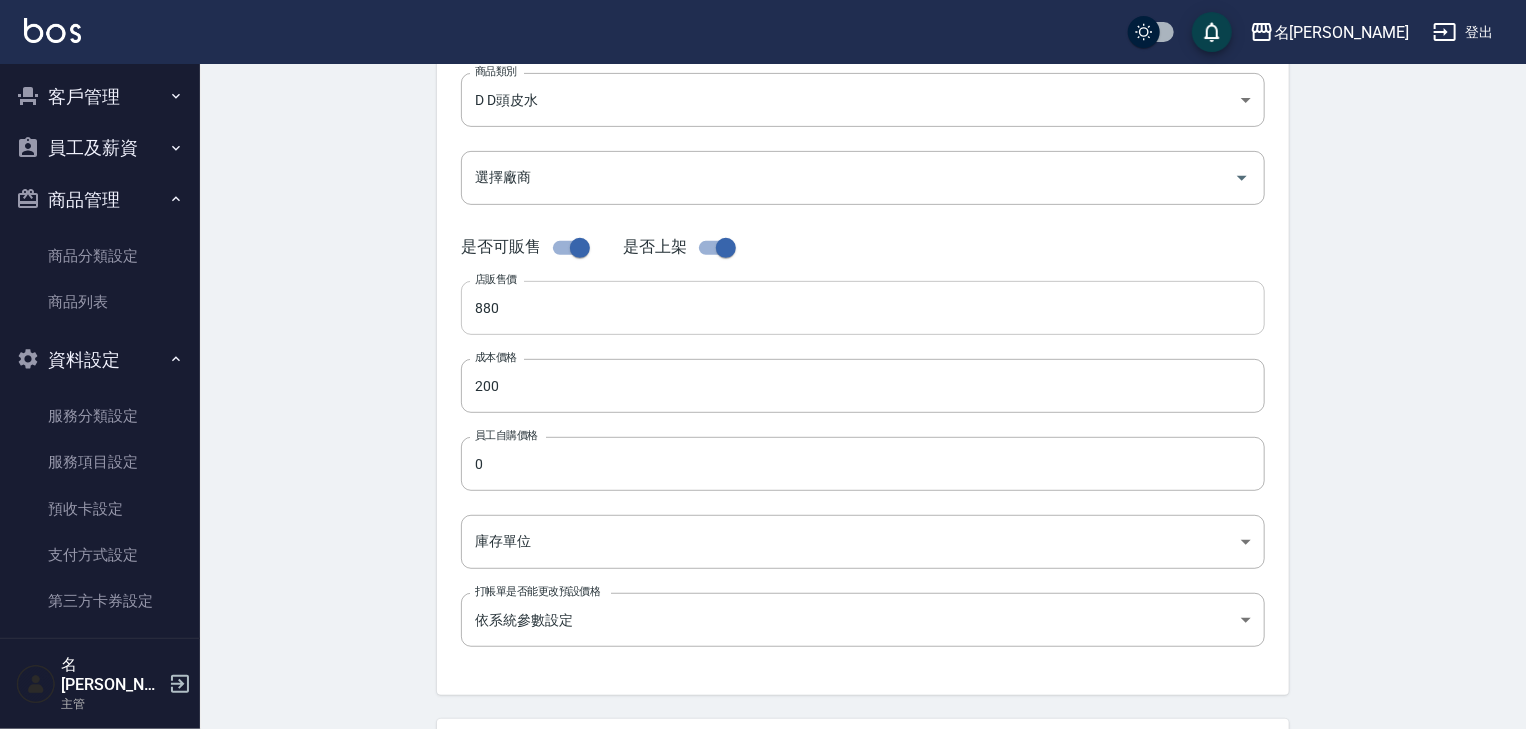 scroll, scrollTop: 426, scrollLeft: 0, axis: vertical 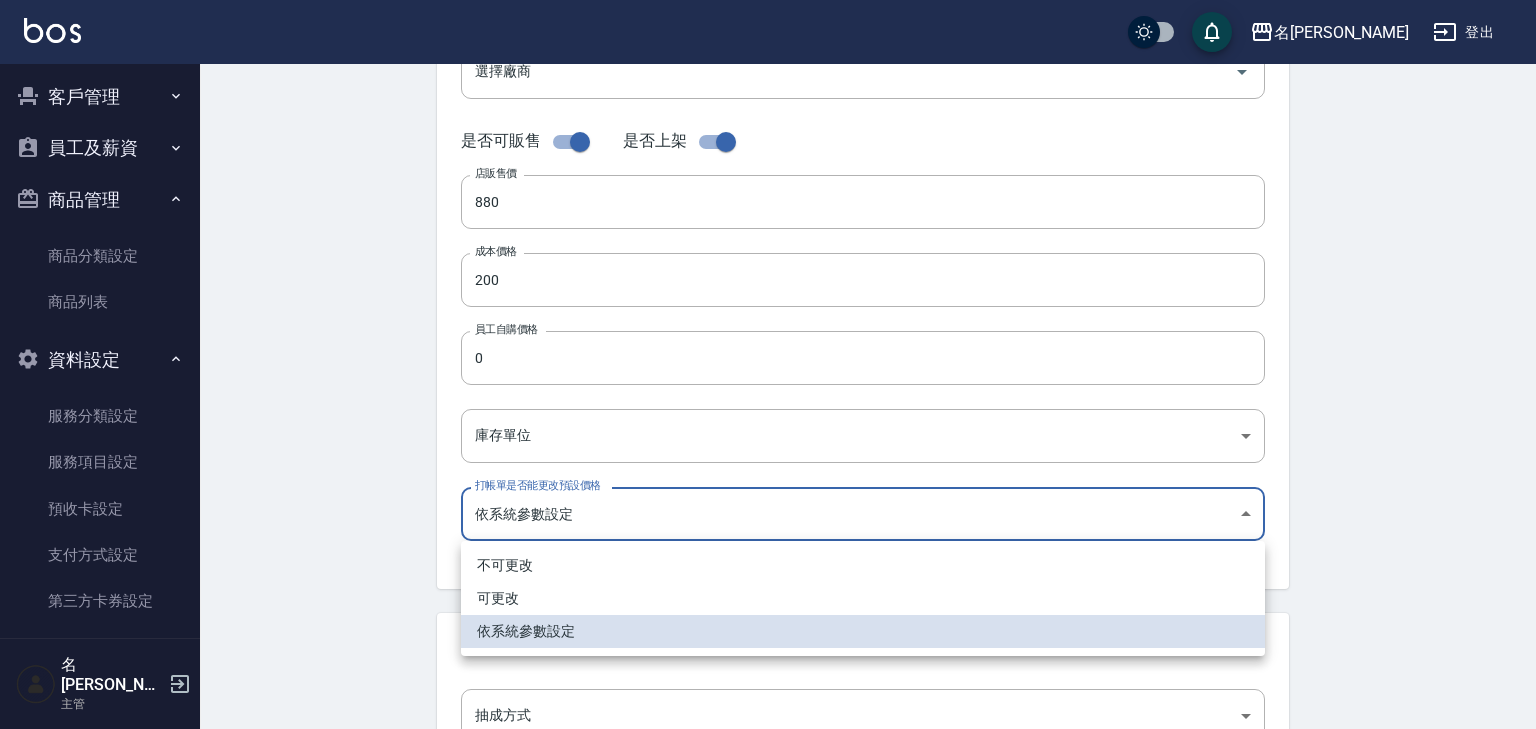 click on "名留[PERSON_NAME] 登出 櫃檯作業 打帳單 帳單列表 現金收支登錄 材料自購登錄 每日結帳 排班表 現場電腦打卡 掃碼打卡 預約管理 預約管理 單日預約紀錄 單週預約紀錄 報表及分析 報表目錄 店家日報表 店家排行榜 互助日報表 互助排行榜 互助點數明細 設計師日報表 設計師抽成報表 設計師排行榜 店販抽成明細 每日非現金明細 非現金明細對帳單 客戶管理 客戶列表 卡券管理 入金管理 員工及薪資 員工列表 全店打卡記錄 商品管理 商品分類設定 商品列表 資料設定 服務分類設定 服務項目設定 預收卡設定 支付方式設定 第三方卡券設定 名留[PERSON_NAME] 主管 Create Product 新增商品 一般資訊 代號 D016 代號 名稱 威柔SPA頭皮調理精油 名稱 商品類別 D   D頭皮水 8b99f4a1-babf-4d53-b337-51afa6c5ab04 商品類別 選擇廠商 選擇廠商 是否可販售 是否上架 店販售價 880 店販售價 成本價格 200 成本價格 0 0" at bounding box center [768, 264] 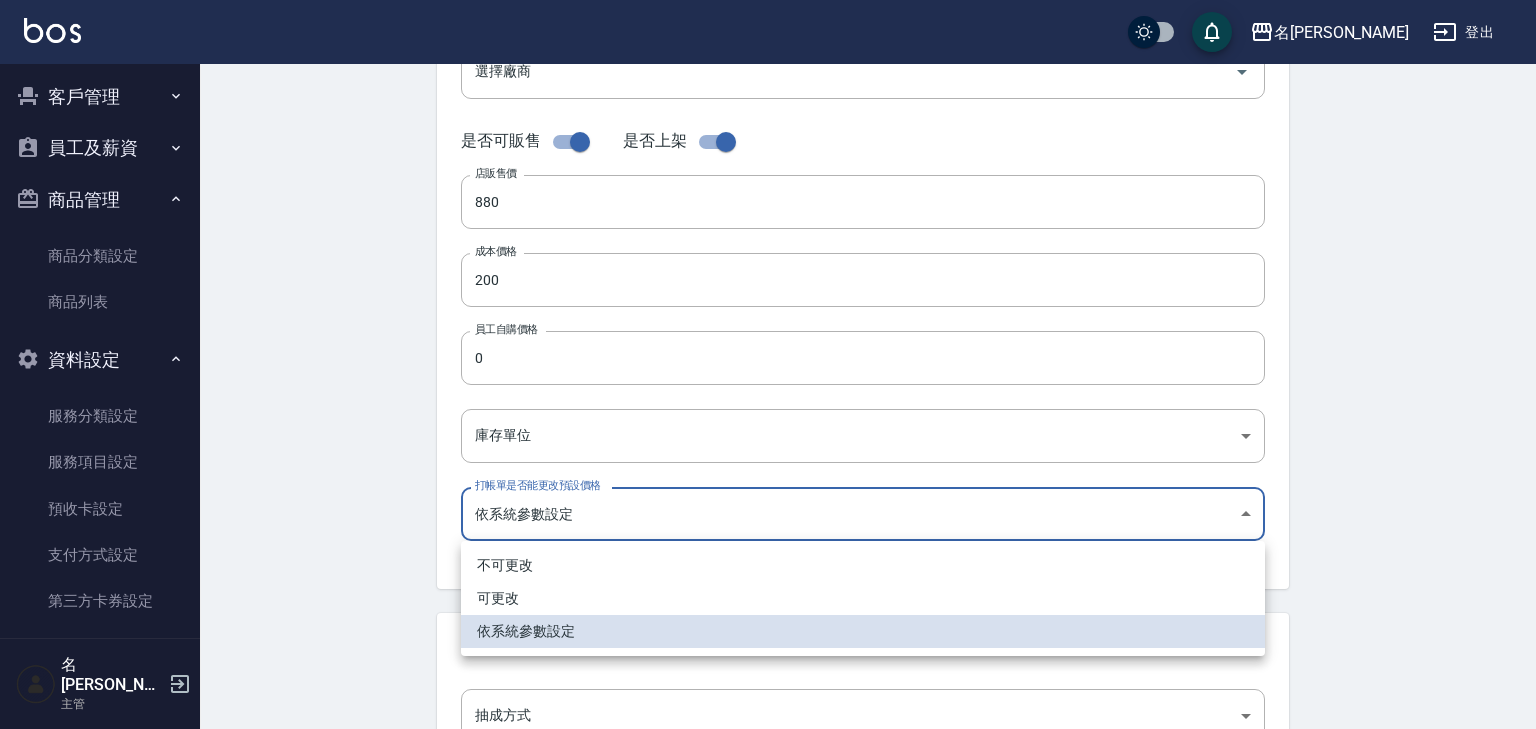 click on "可更改" at bounding box center (863, 598) 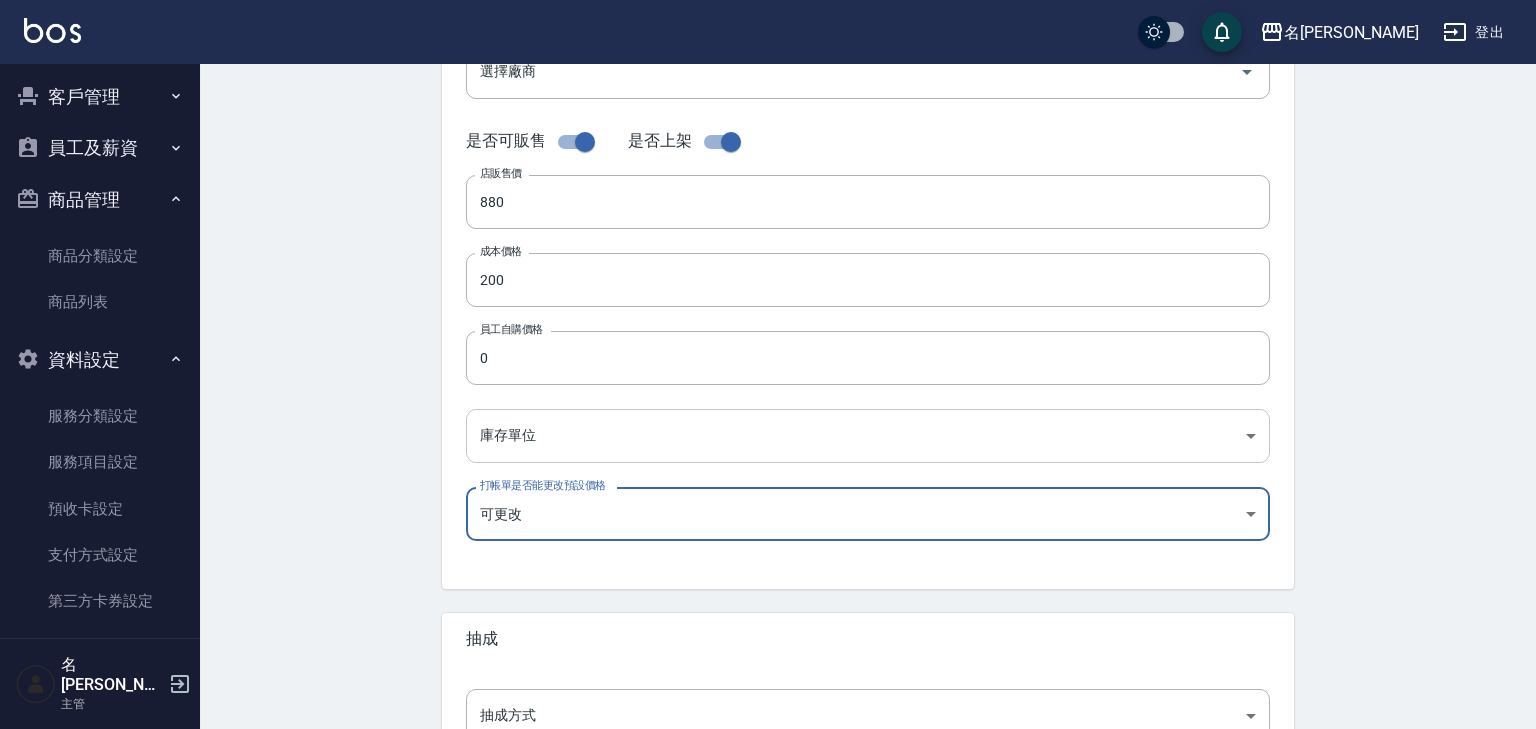 click on "名留[PERSON_NAME] 登出 櫃檯作業 打帳單 帳單列表 現金收支登錄 材料自購登錄 每日結帳 排班表 現場電腦打卡 掃碼打卡 預約管理 預約管理 單日預約紀錄 單週預約紀錄 報表及分析 報表目錄 店家日報表 店家排行榜 互助日報表 互助排行榜 互助點數明細 設計師日報表 設計師抽成報表 設計師排行榜 店販抽成明細 每日非現金明細 非現金明細對帳單 客戶管理 客戶列表 卡券管理 入金管理 員工及薪資 員工列表 全店打卡記錄 商品管理 商品分類設定 商品列表 資料設定 服務分類設定 服務項目設定 預收卡設定 支付方式設定 第三方卡券設定 名留[PERSON_NAME] 主管 Create Product 新增商品 一般資訊 代號 D016 代號 名稱 威柔SPA頭皮調理精油 名稱 商品類別 D   D頭皮水 8b99f4a1-babf-4d53-b337-51afa6c5ab04 商品類別 選擇廠商 選擇廠商 是否可販售 是否上架 店販售價 880 店販售價 成本價格 200 成本價格 0 0" at bounding box center [768, 264] 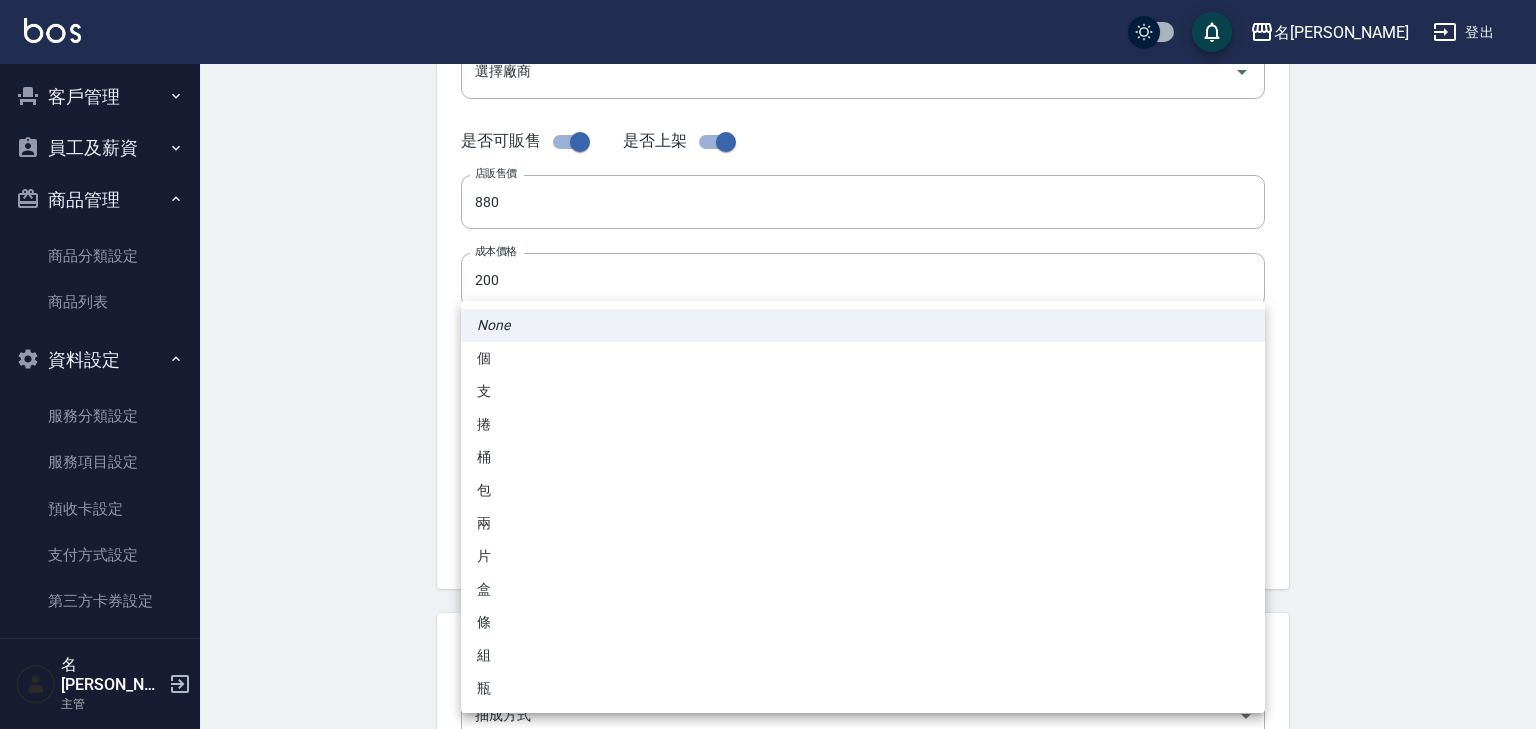 click on "瓶" at bounding box center (863, 688) 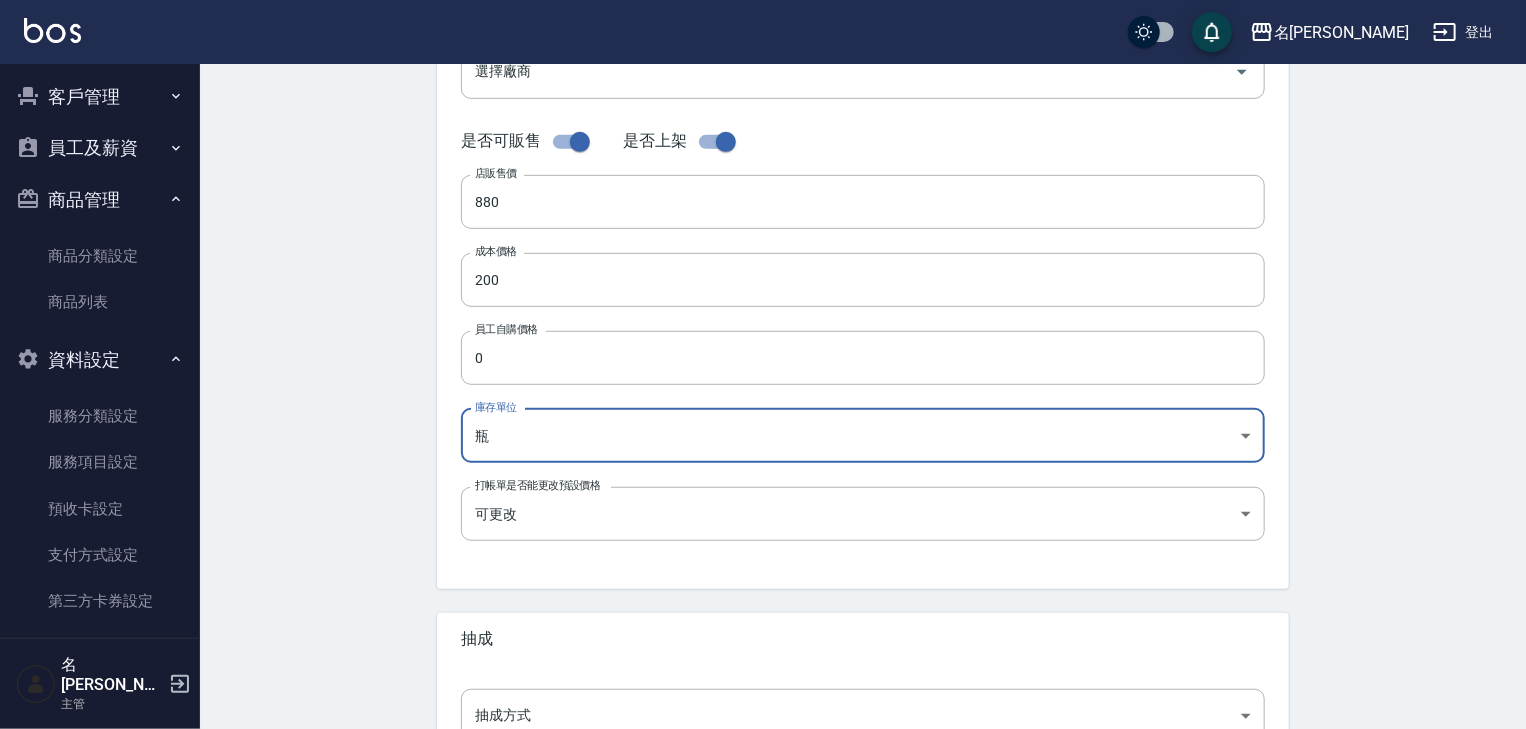 scroll, scrollTop: 640, scrollLeft: 0, axis: vertical 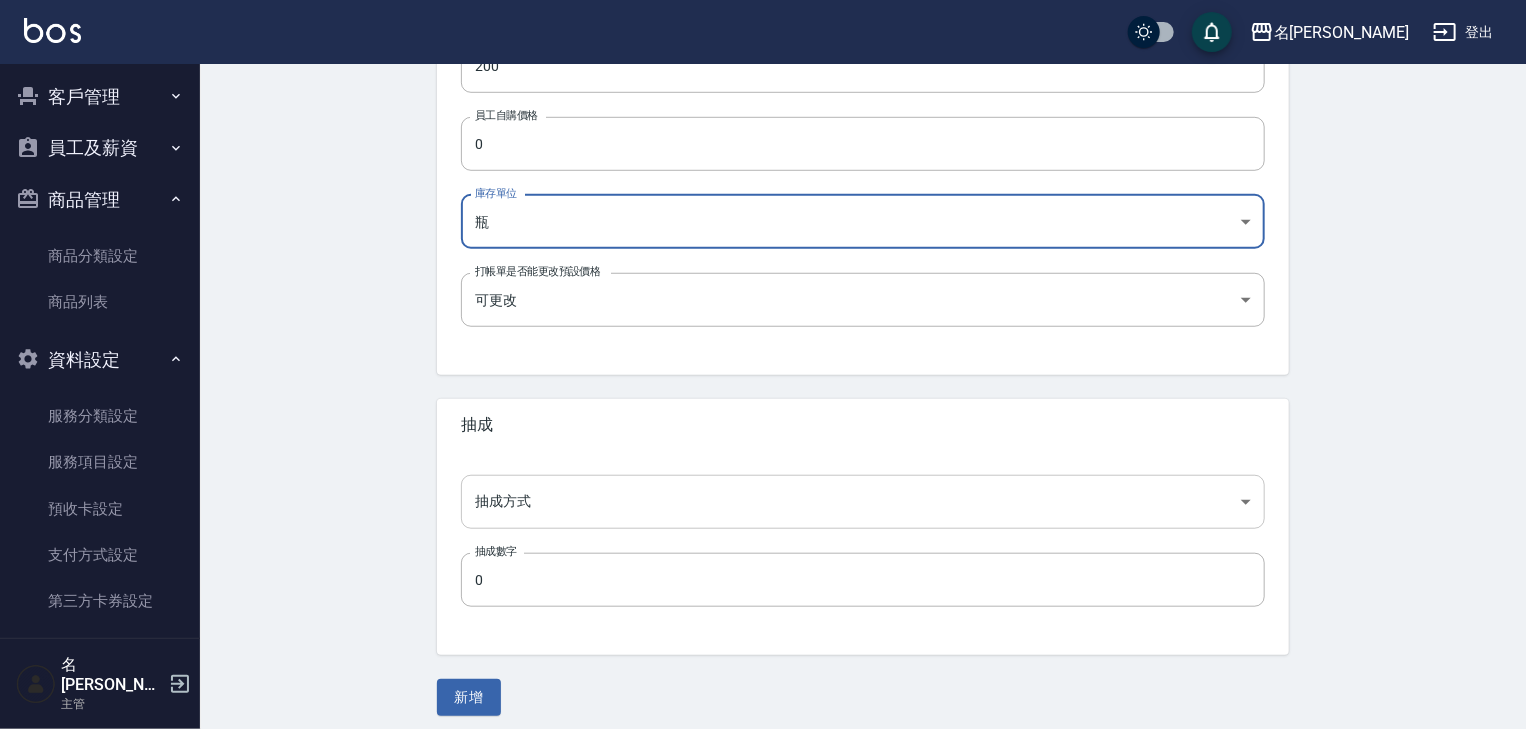 click on "名留[PERSON_NAME] 登出 櫃檯作業 打帳單 帳單列表 現金收支登錄 材料自購登錄 每日結帳 排班表 現場電腦打卡 掃碼打卡 預約管理 預約管理 單日預約紀錄 單週預約紀錄 報表及分析 報表目錄 店家日報表 店家排行榜 互助日報表 互助排行榜 互助點數明細 設計師日報表 設計師抽成報表 設計師排行榜 店販抽成明細 每日非現金明細 非現金明細對帳單 客戶管理 客戶列表 卡券管理 入金管理 員工及薪資 員工列表 全店打卡記錄 商品管理 商品分類設定 商品列表 資料設定 服務分類設定 服務項目設定 預收卡設定 支付方式設定 第三方卡券設定 名留[PERSON_NAME] 主管 Create Product 新增商品 一般資訊 代號 D016 代號 名稱 威柔SPA頭皮調理精油 名稱 商品類別 D   D頭皮水 8b99f4a1-babf-4d53-b337-51afa6c5ab04 商品類別 選擇廠商 選擇廠商 是否可販售 是否上架 店販售價 880 店販售價 成本價格 200 成本價格 0 0" at bounding box center (763, 50) 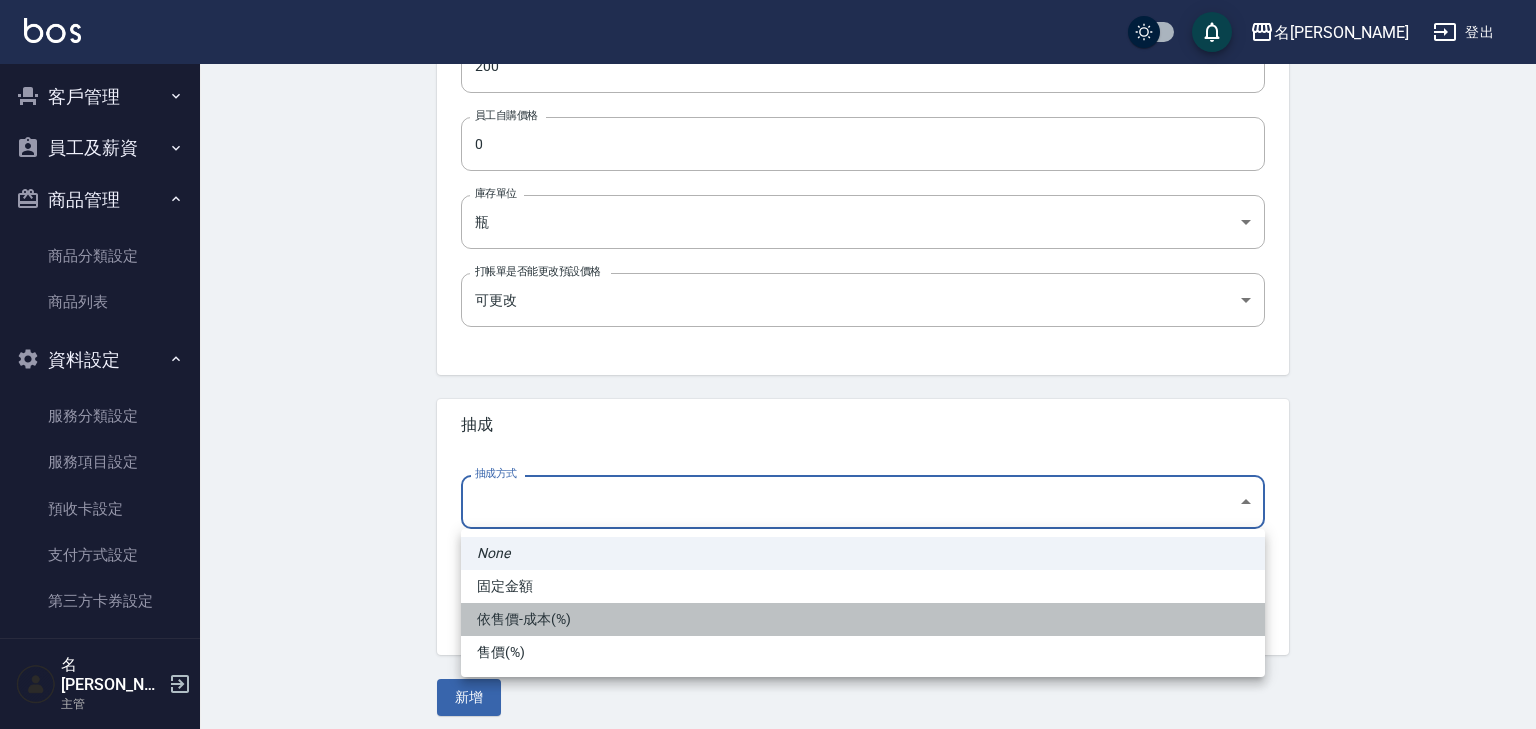 click on "依售價-成本(%)" at bounding box center (863, 619) 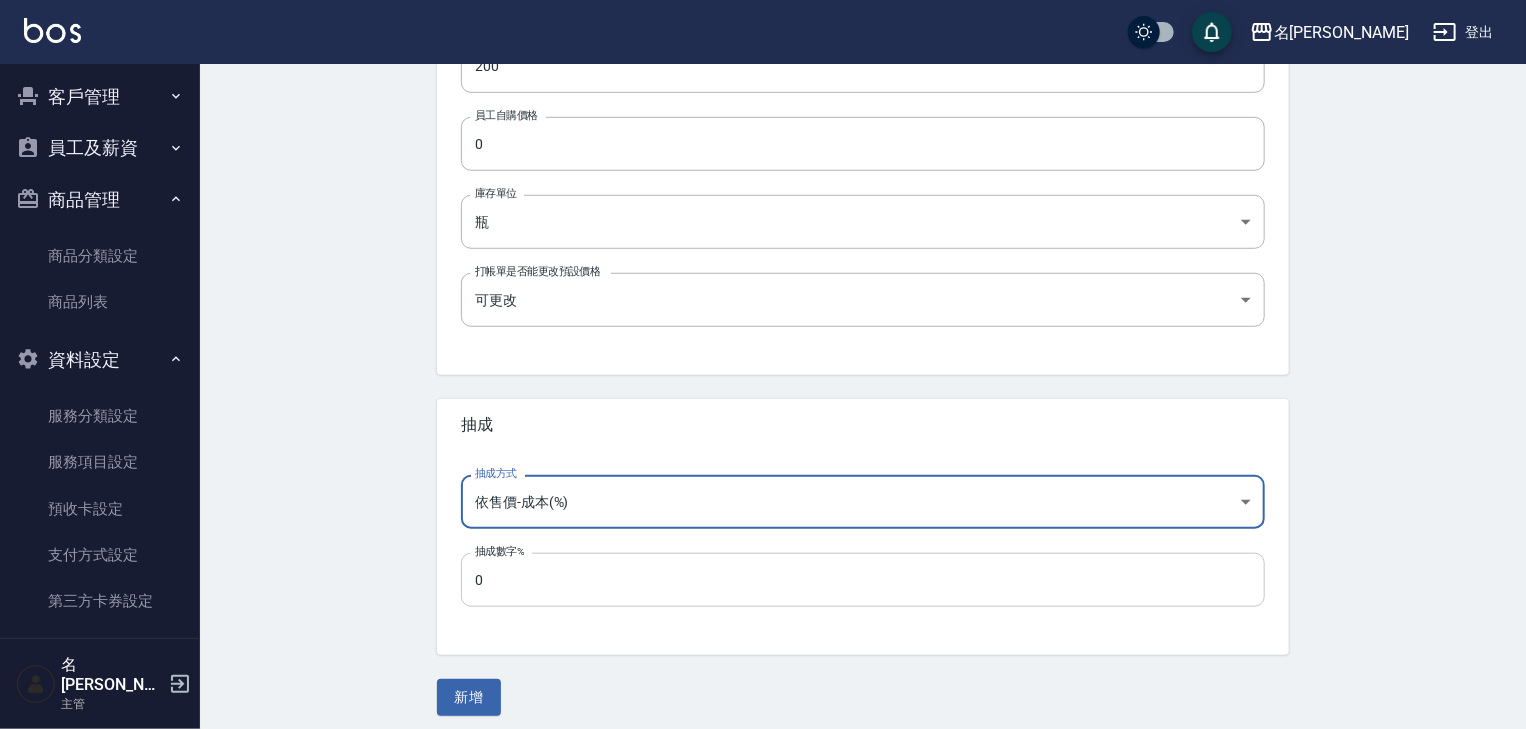 click on "0" at bounding box center (863, 580) 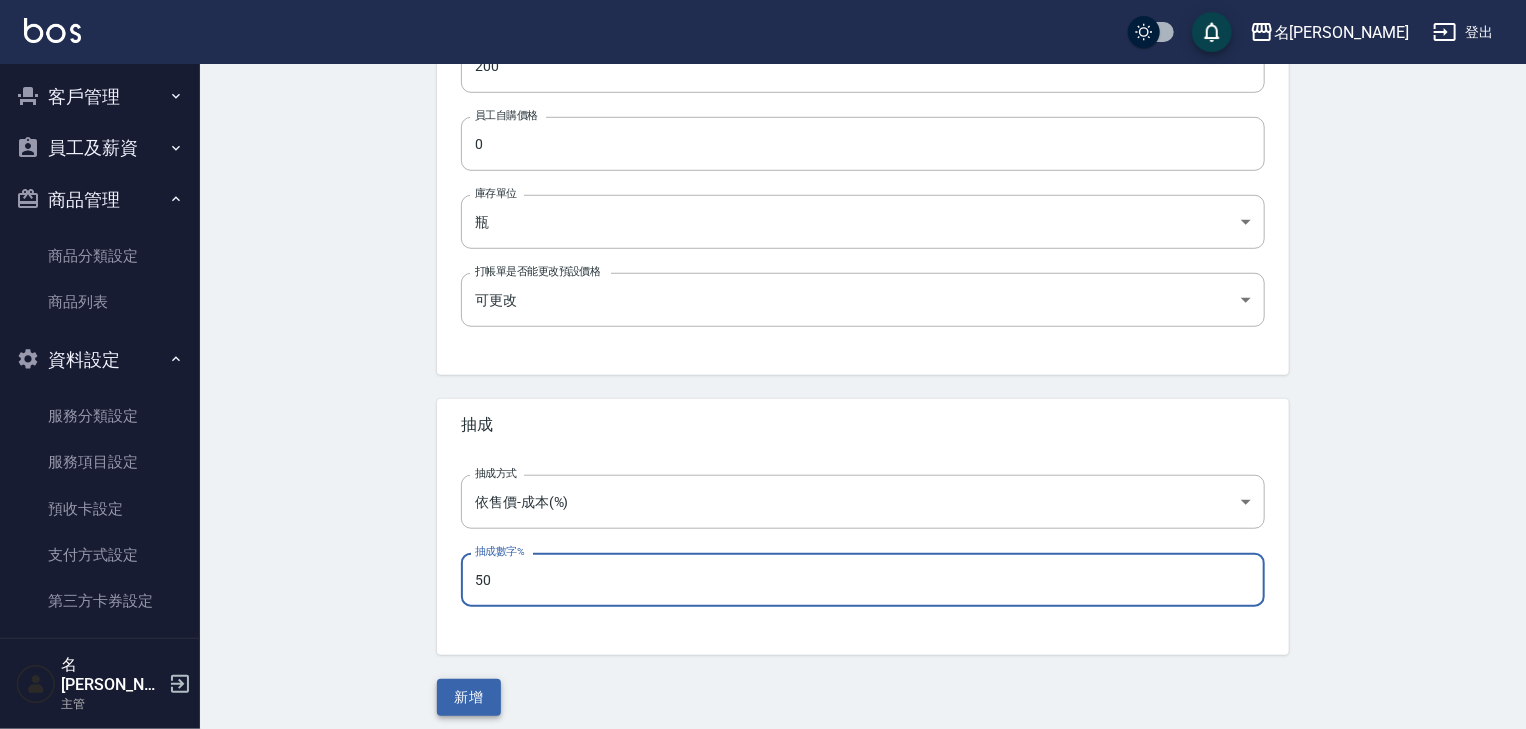 type on "50" 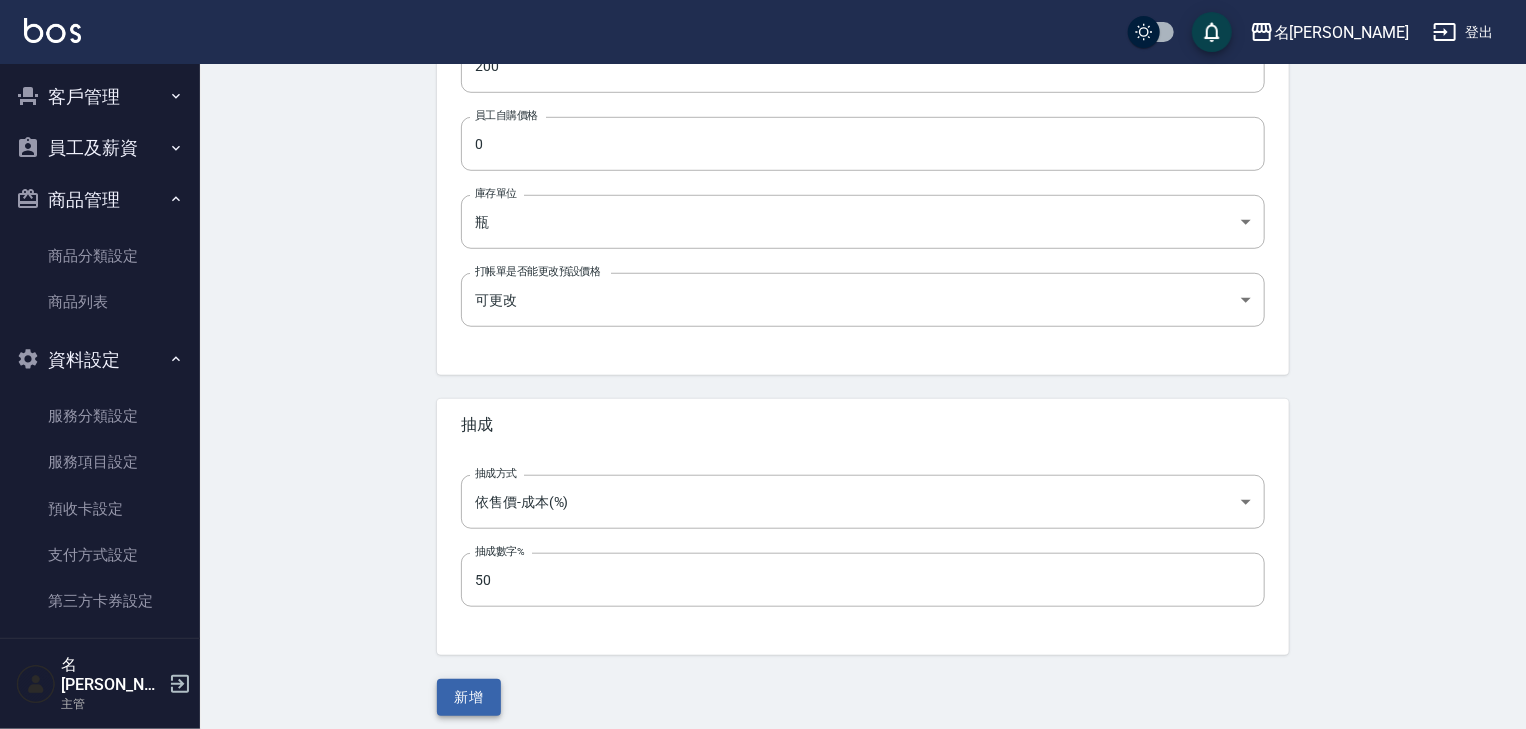 click on "新增" at bounding box center [469, 697] 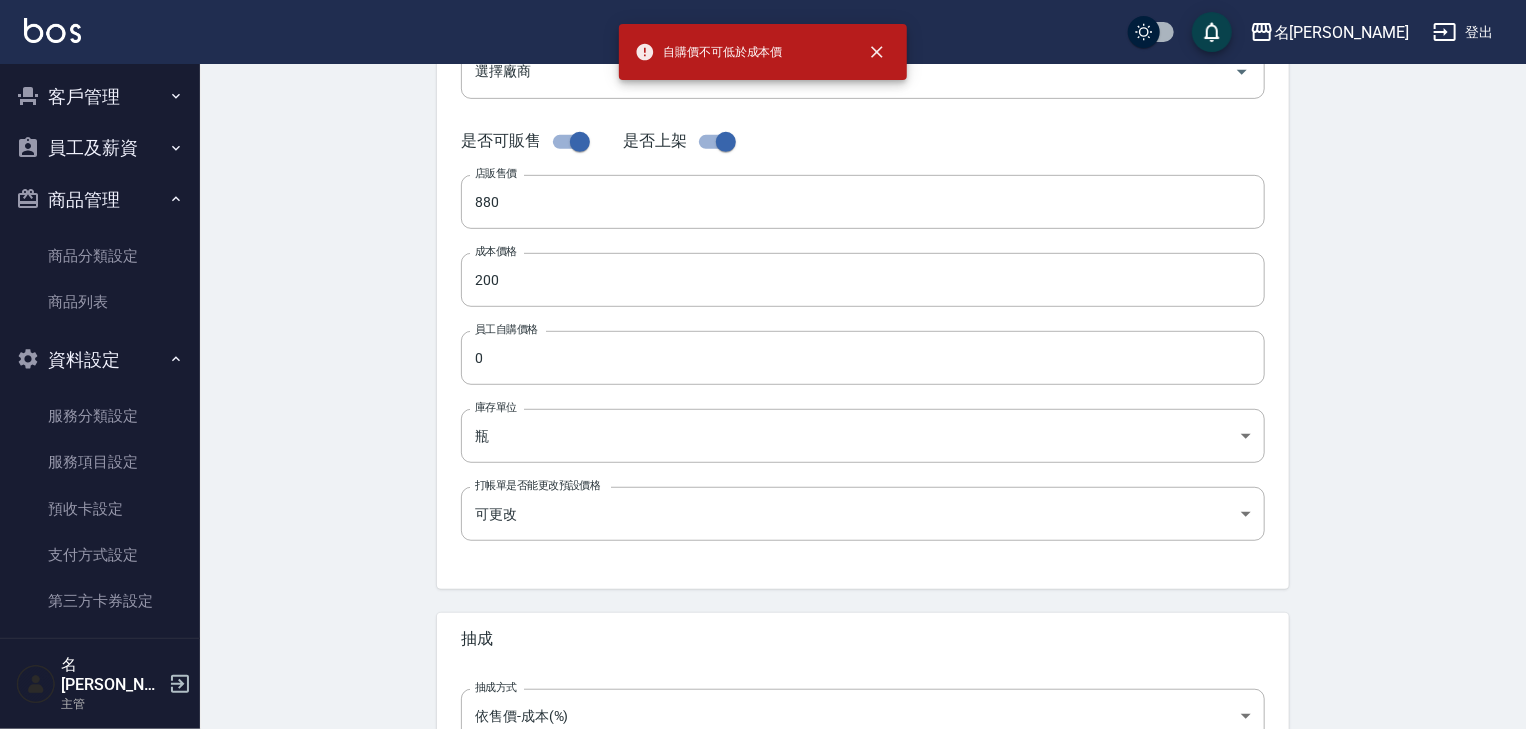 scroll, scrollTop: 320, scrollLeft: 0, axis: vertical 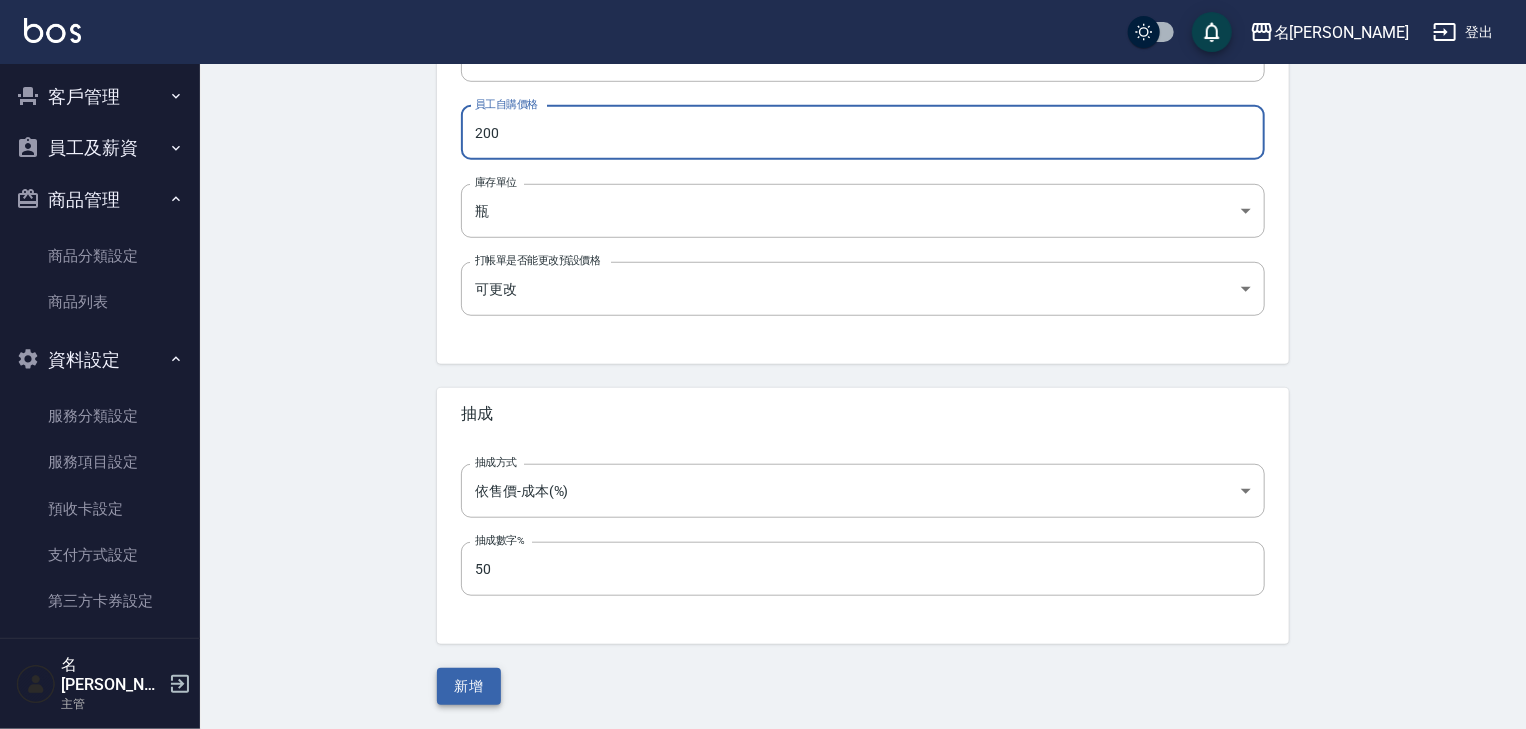 type on "200" 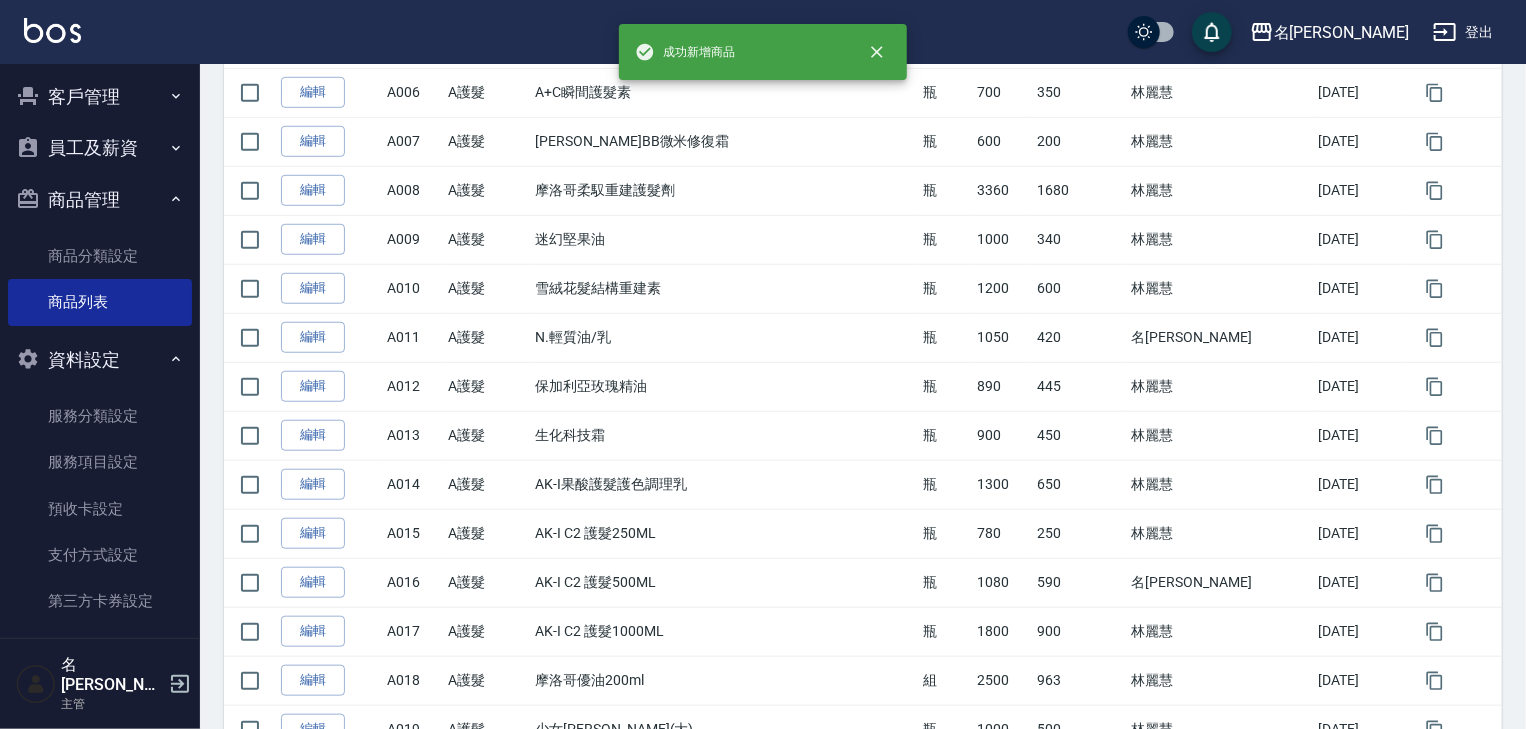 scroll, scrollTop: 0, scrollLeft: 0, axis: both 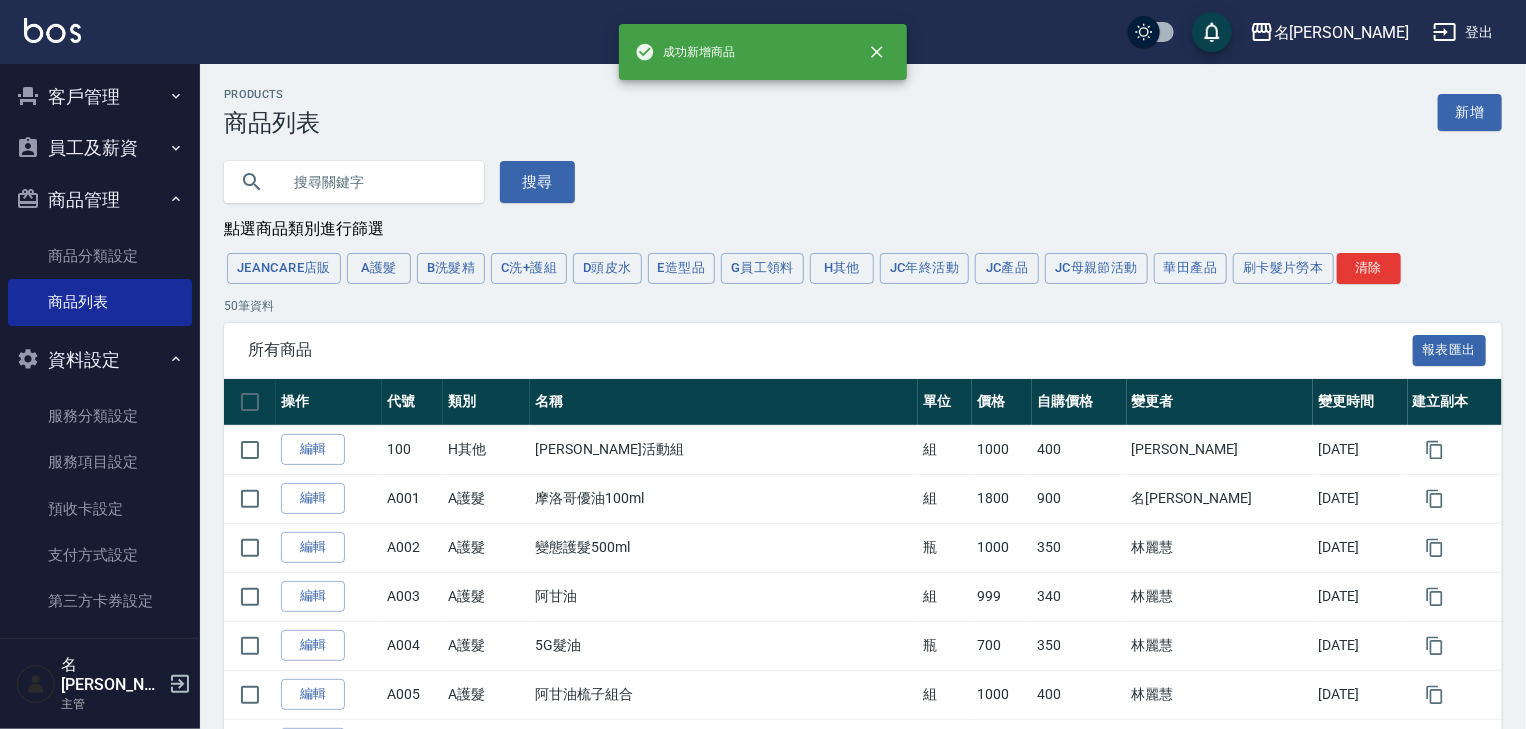 click at bounding box center [52, 30] 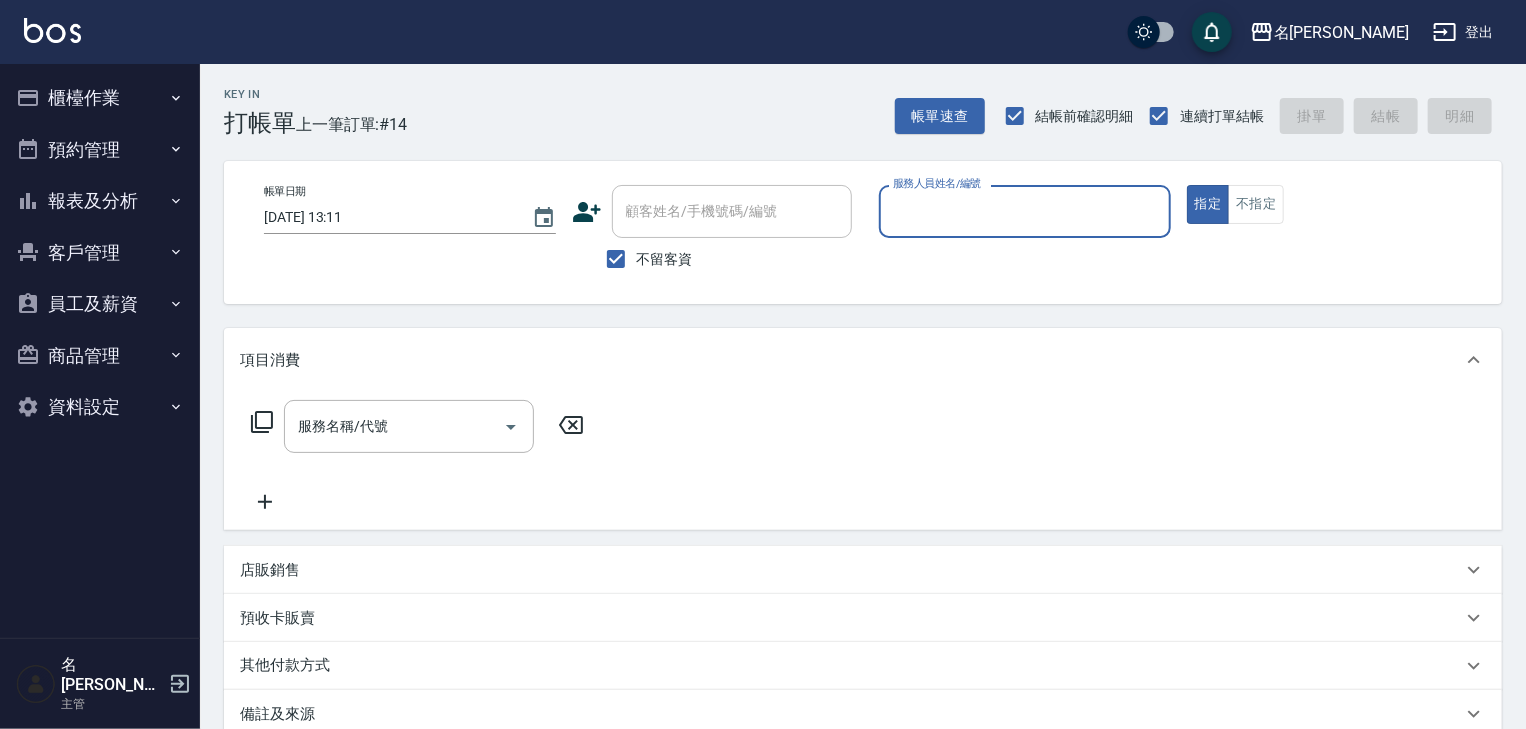 click on "商品管理" at bounding box center [100, 356] 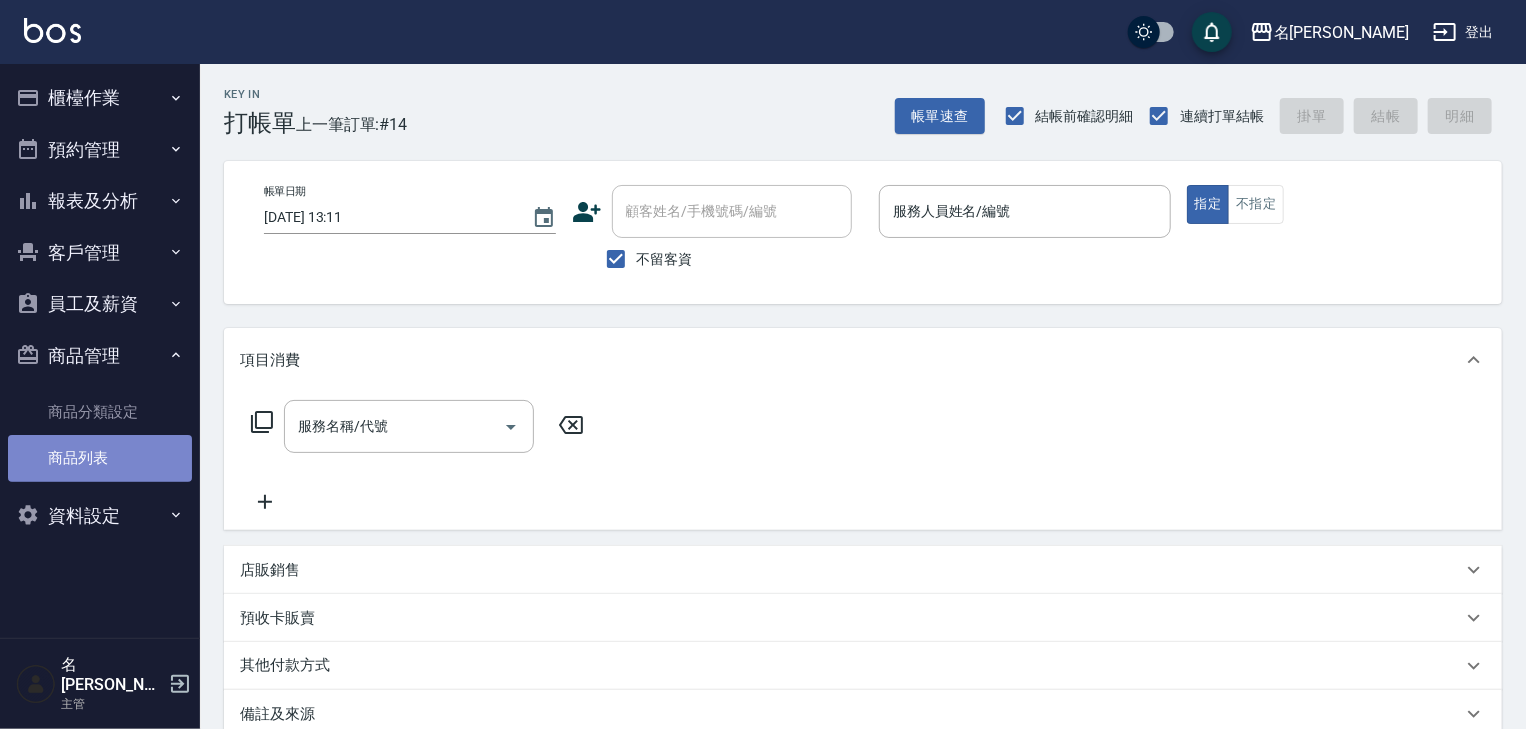 click on "商品列表" at bounding box center [100, 458] 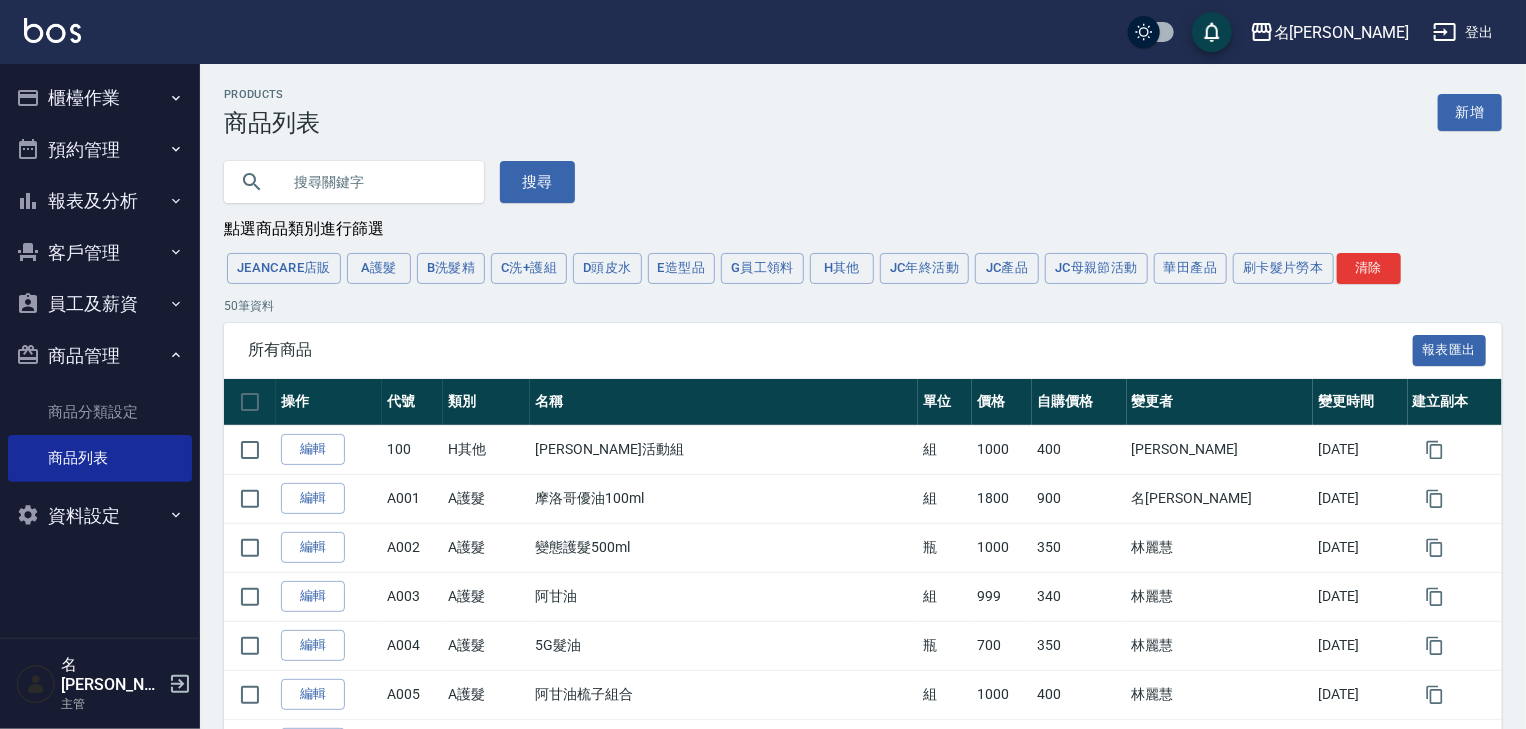 click at bounding box center (374, 182) 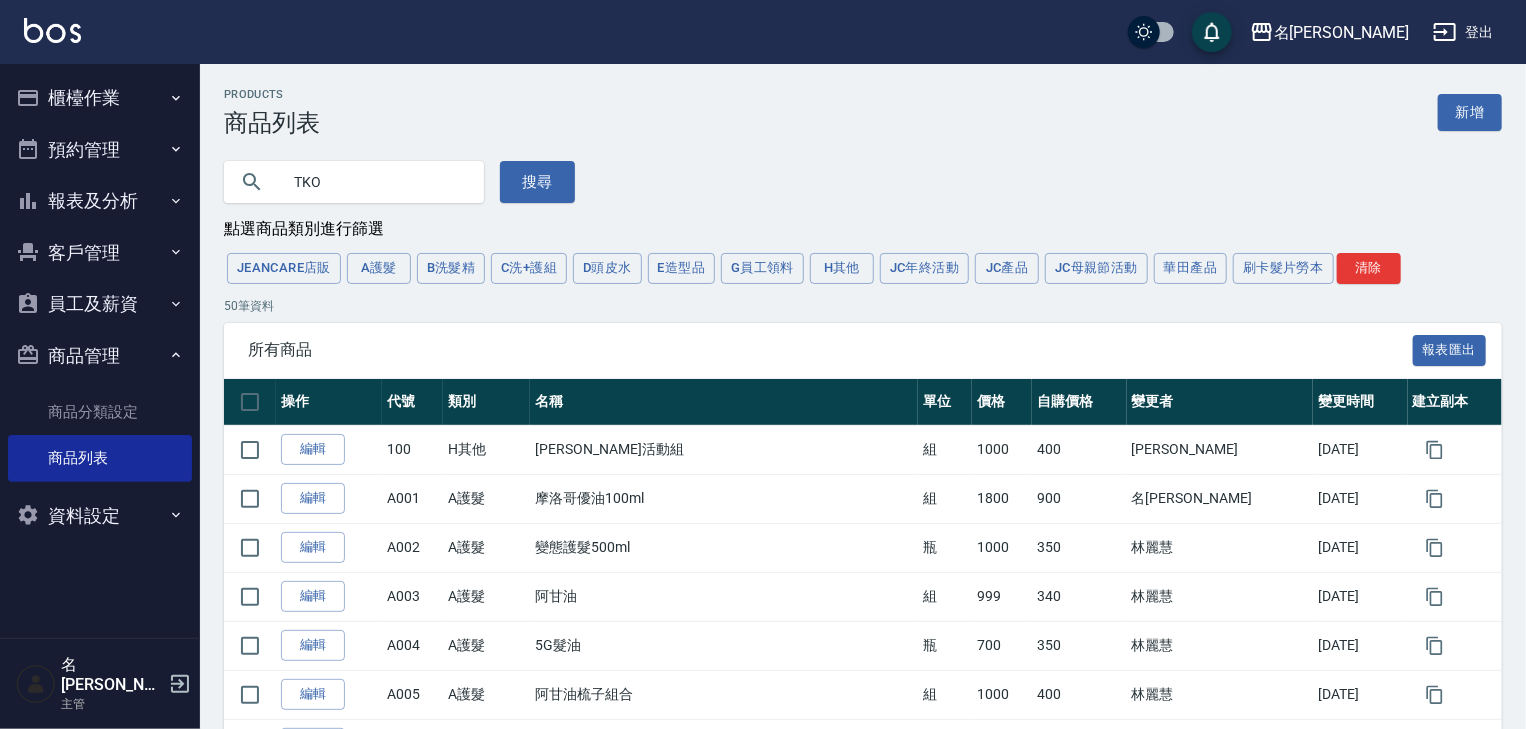 type on "TKO" 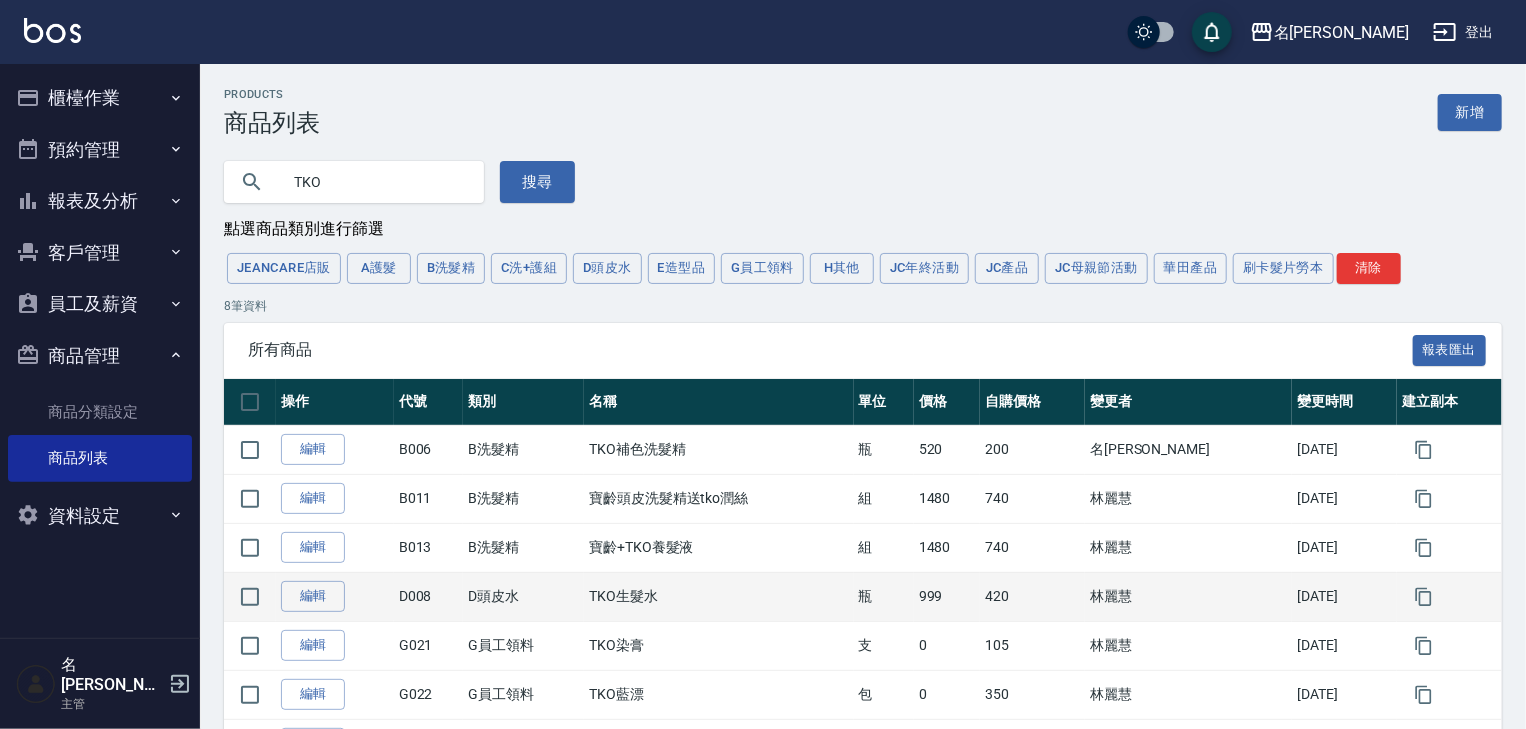 scroll, scrollTop: 183, scrollLeft: 0, axis: vertical 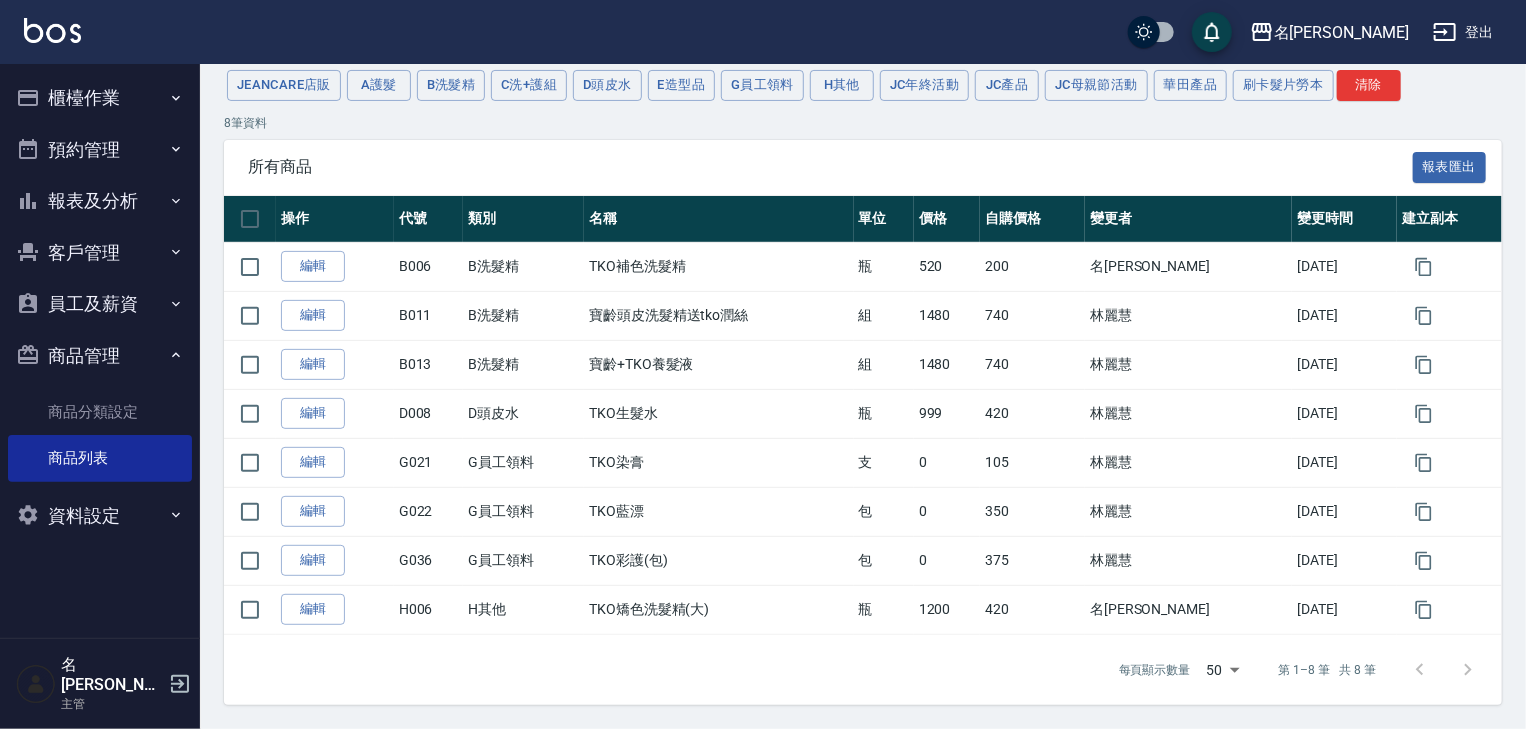 click at bounding box center [52, 30] 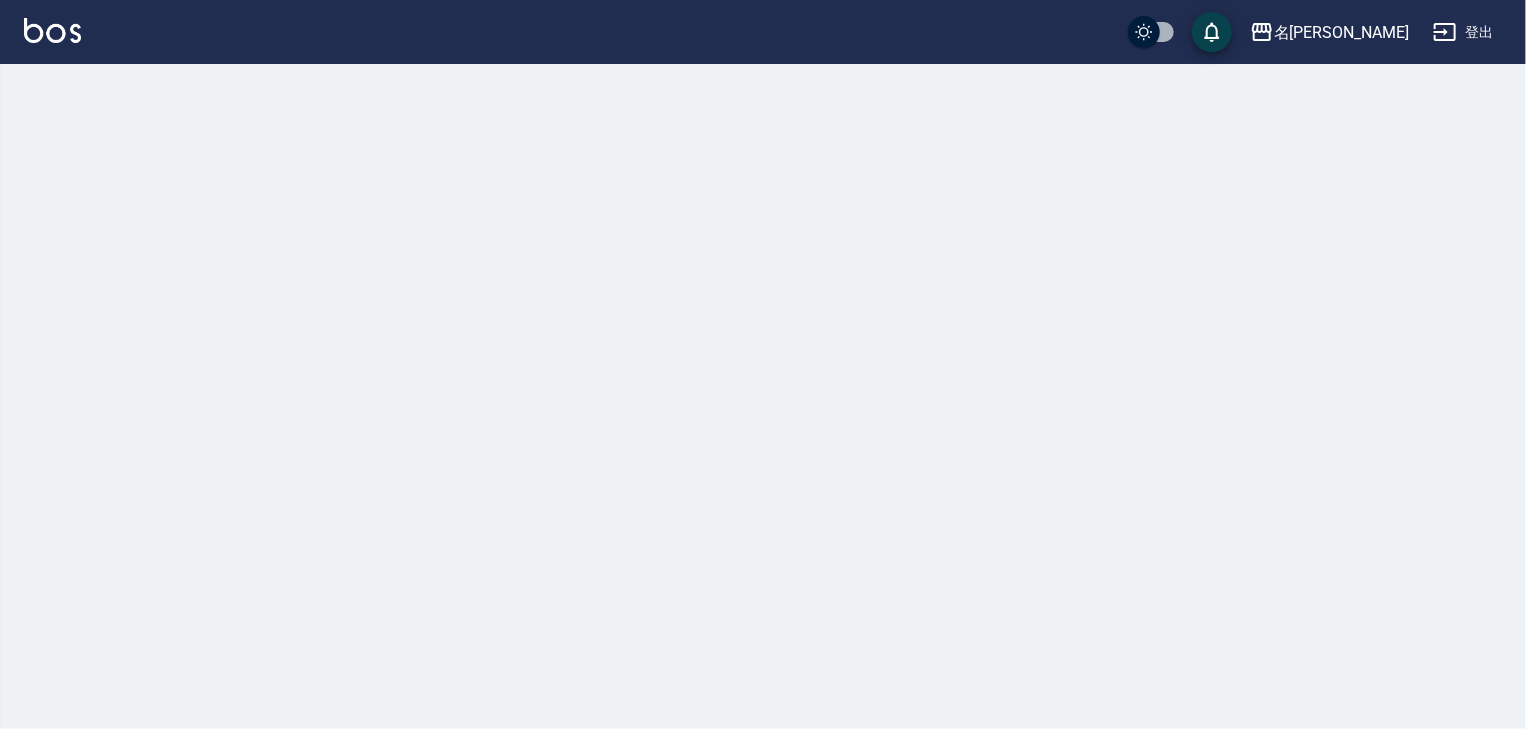 scroll, scrollTop: 0, scrollLeft: 0, axis: both 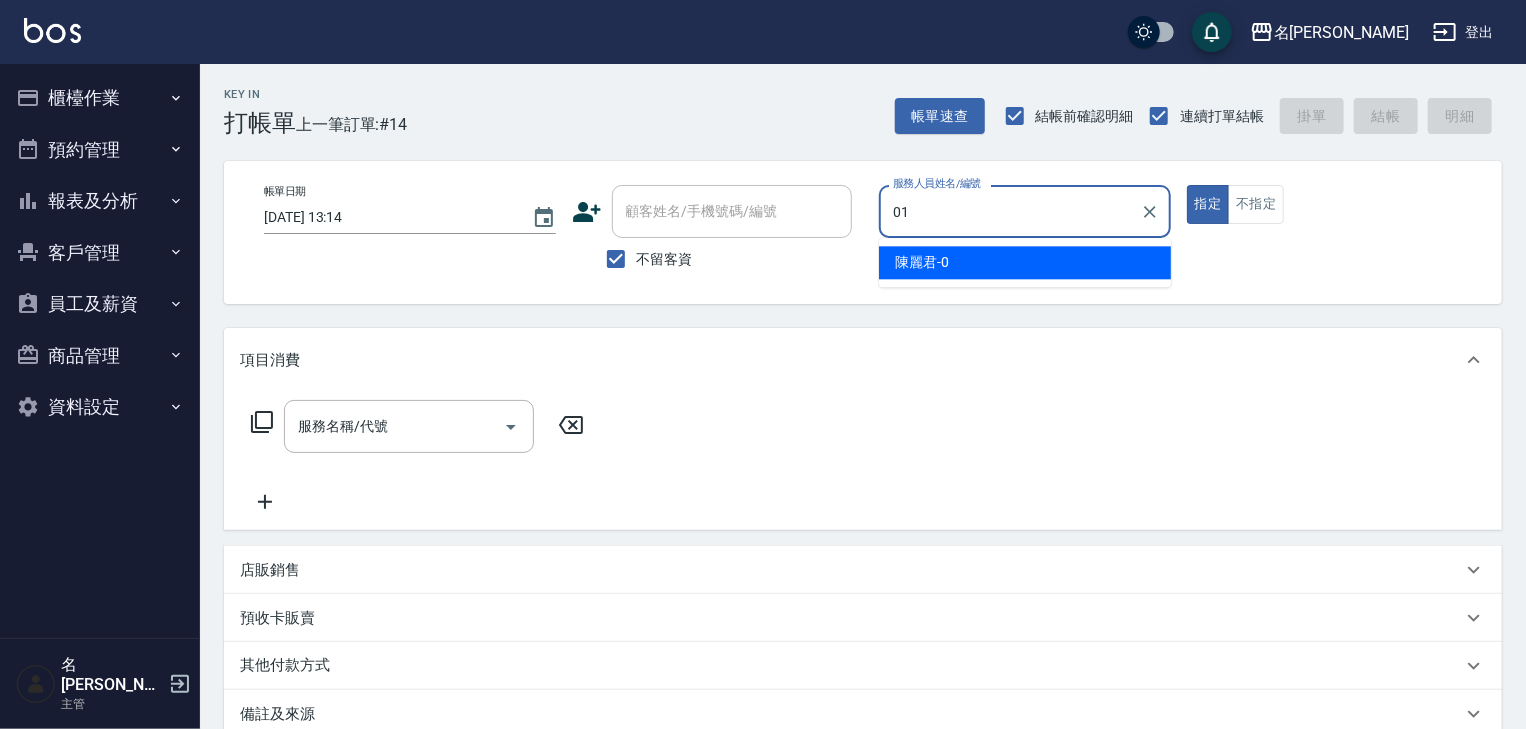 type on "[PERSON_NAME]-01" 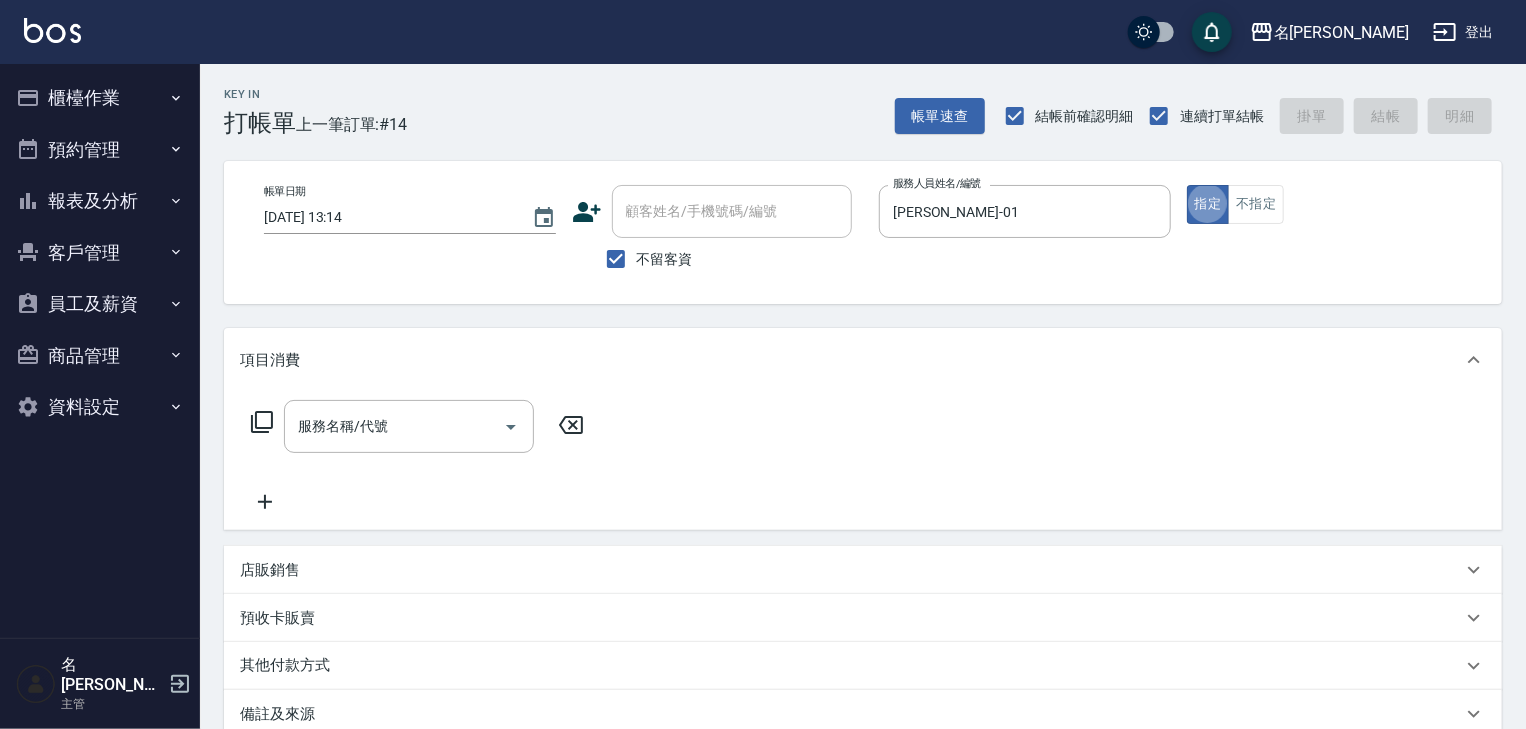 type on "true" 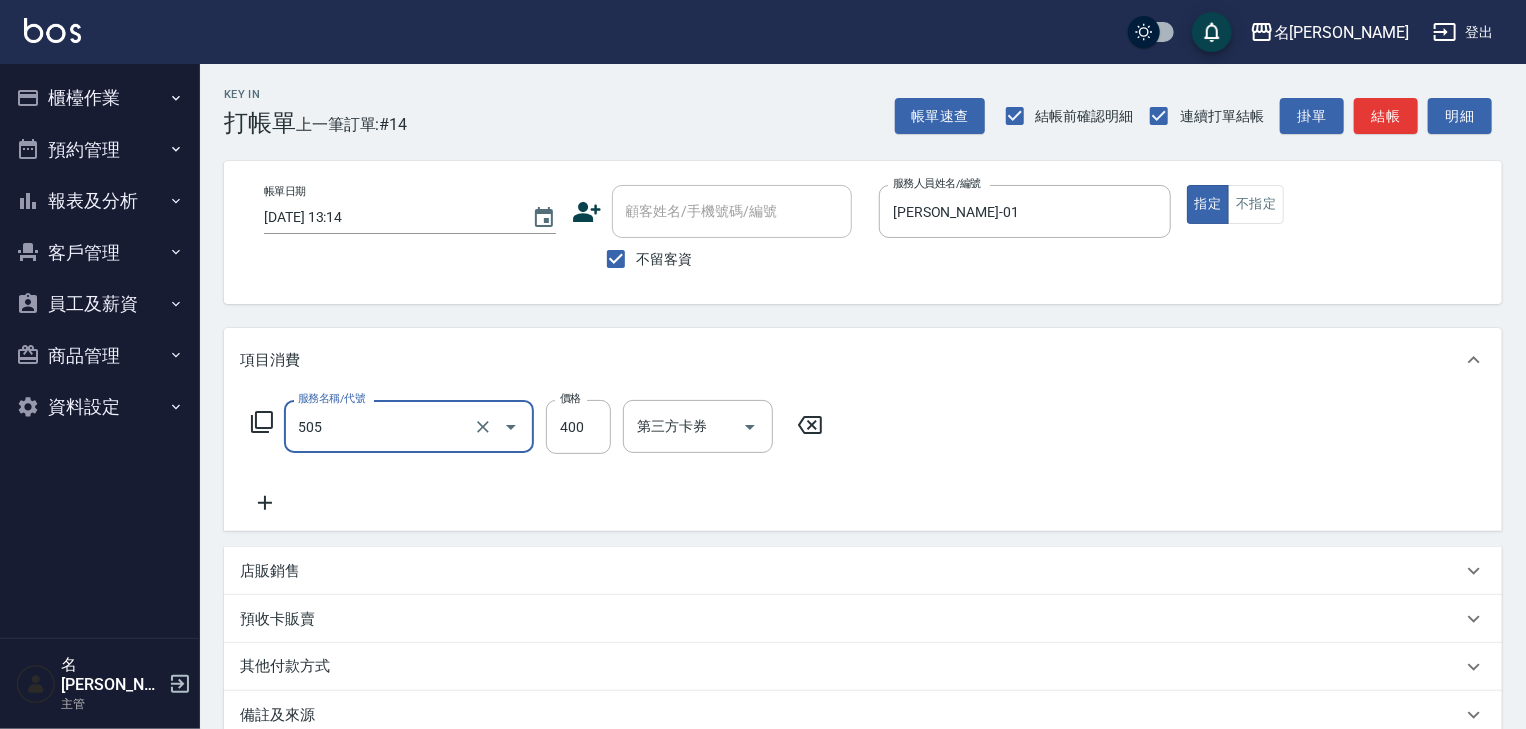 type on "洗髮(505)" 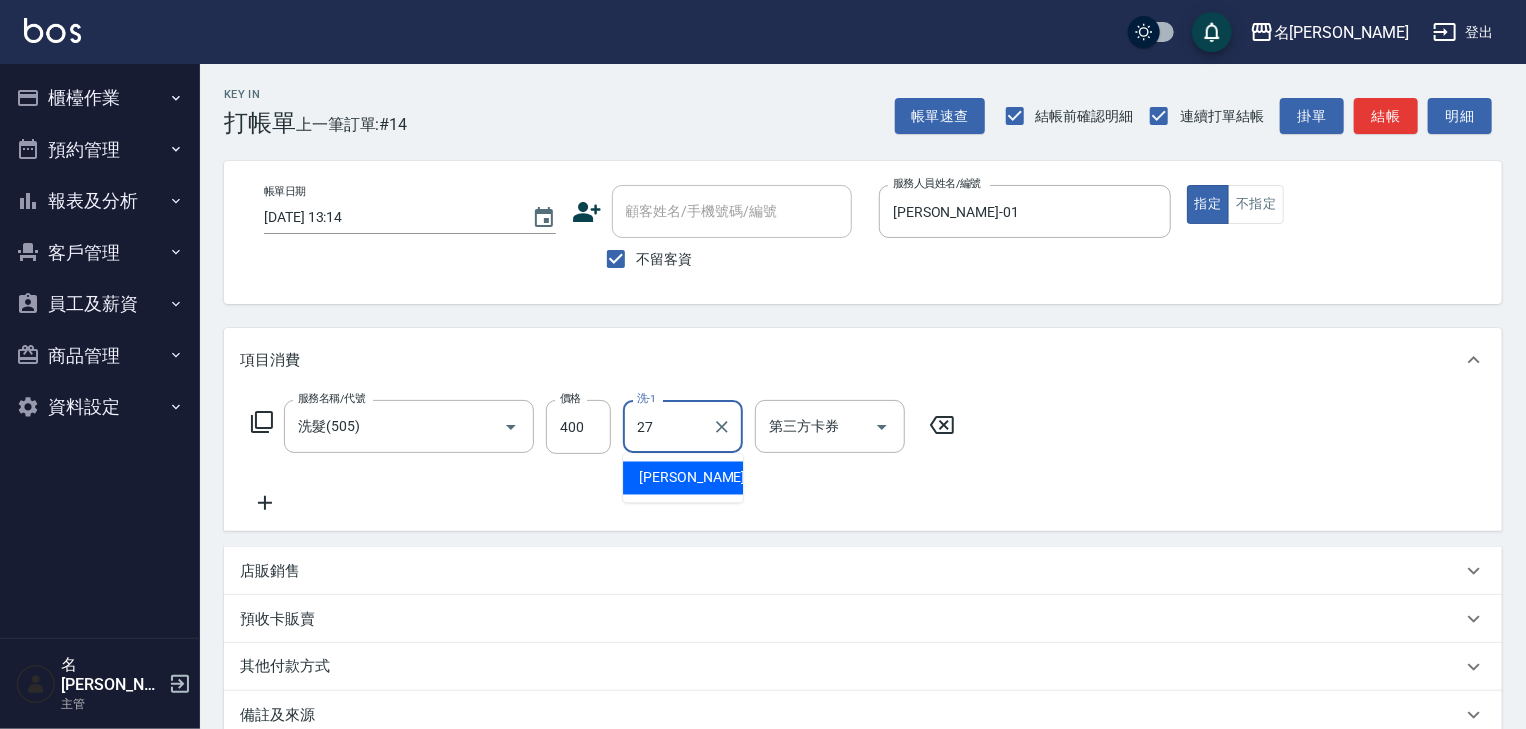 type on "[PERSON_NAME]-27" 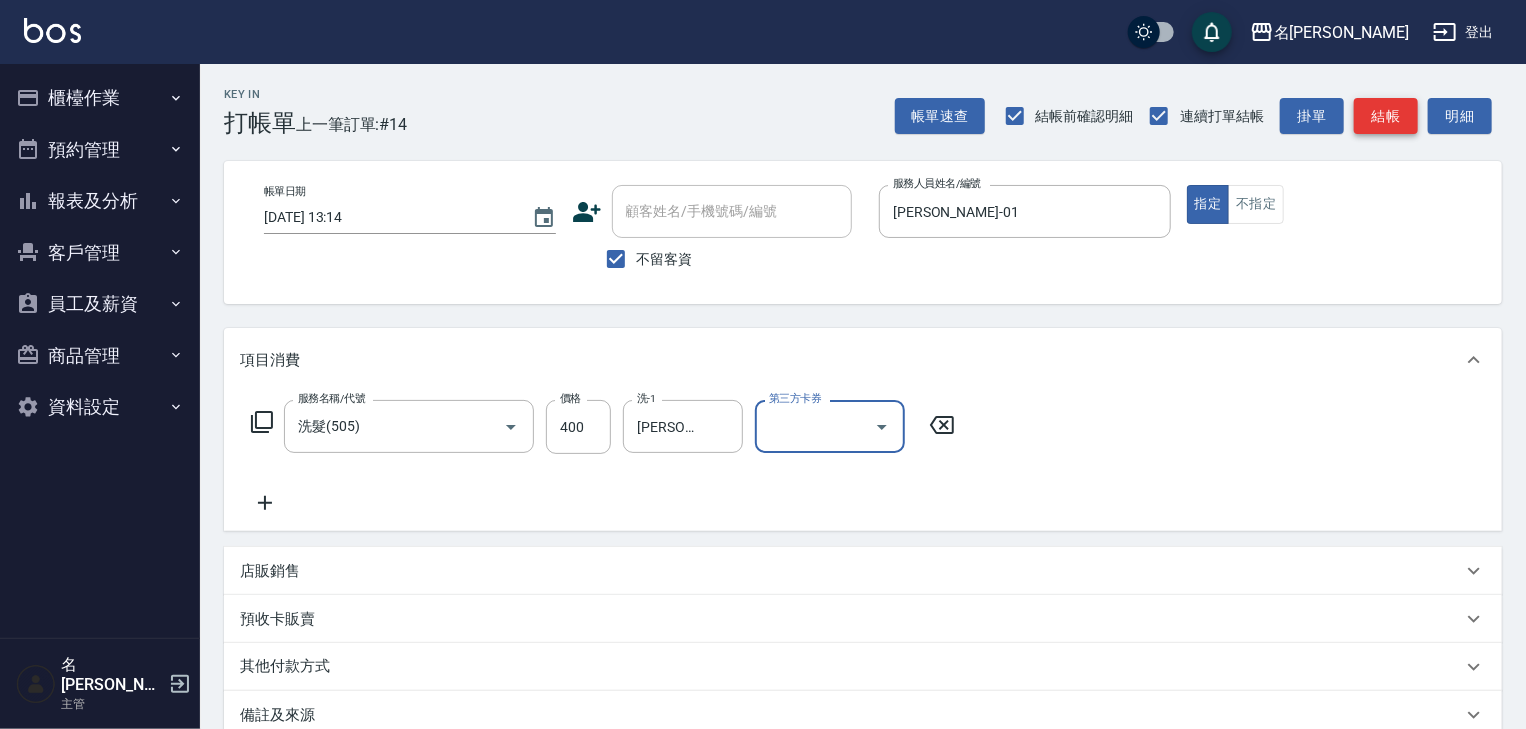 click on "結帳" at bounding box center [1386, 116] 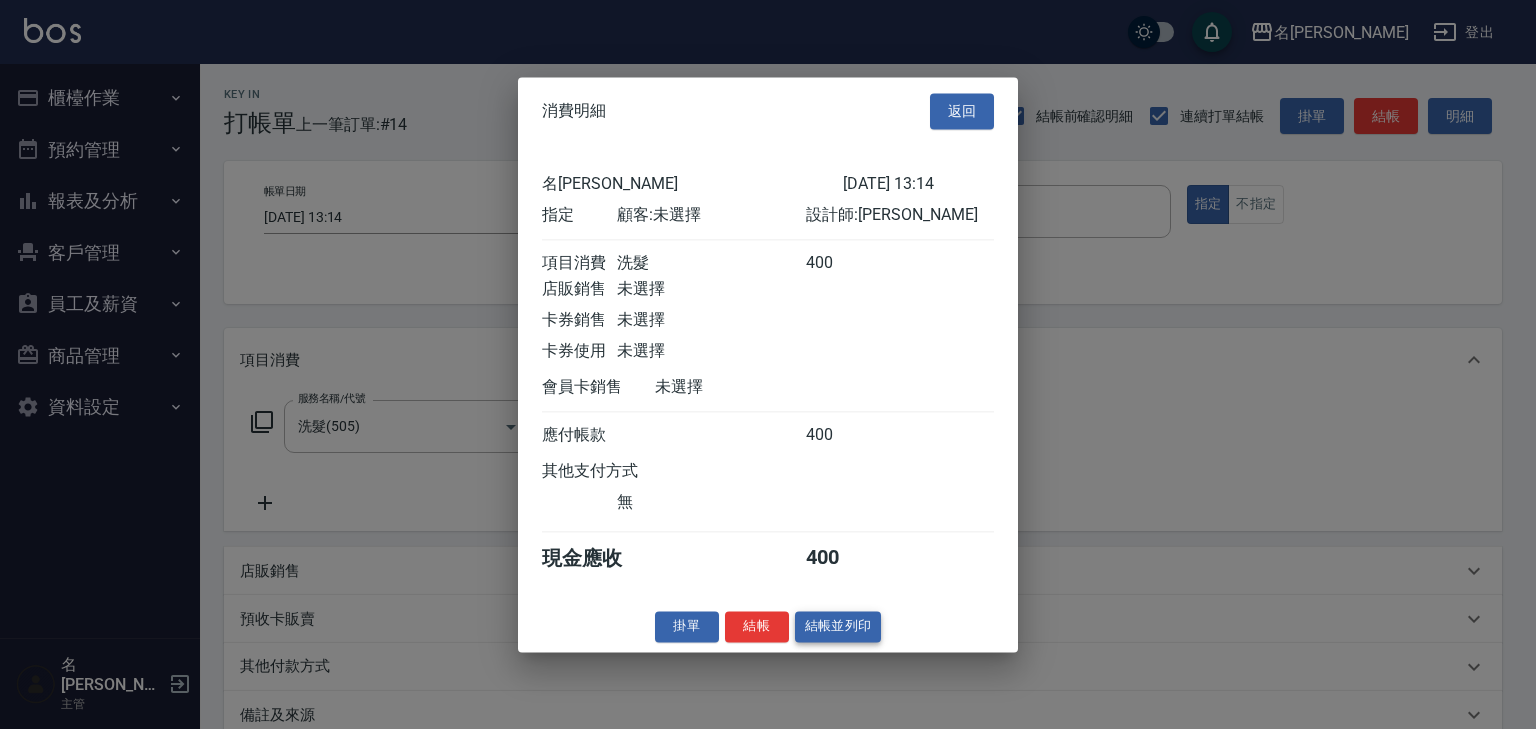 click on "結帳並列印" at bounding box center (838, 626) 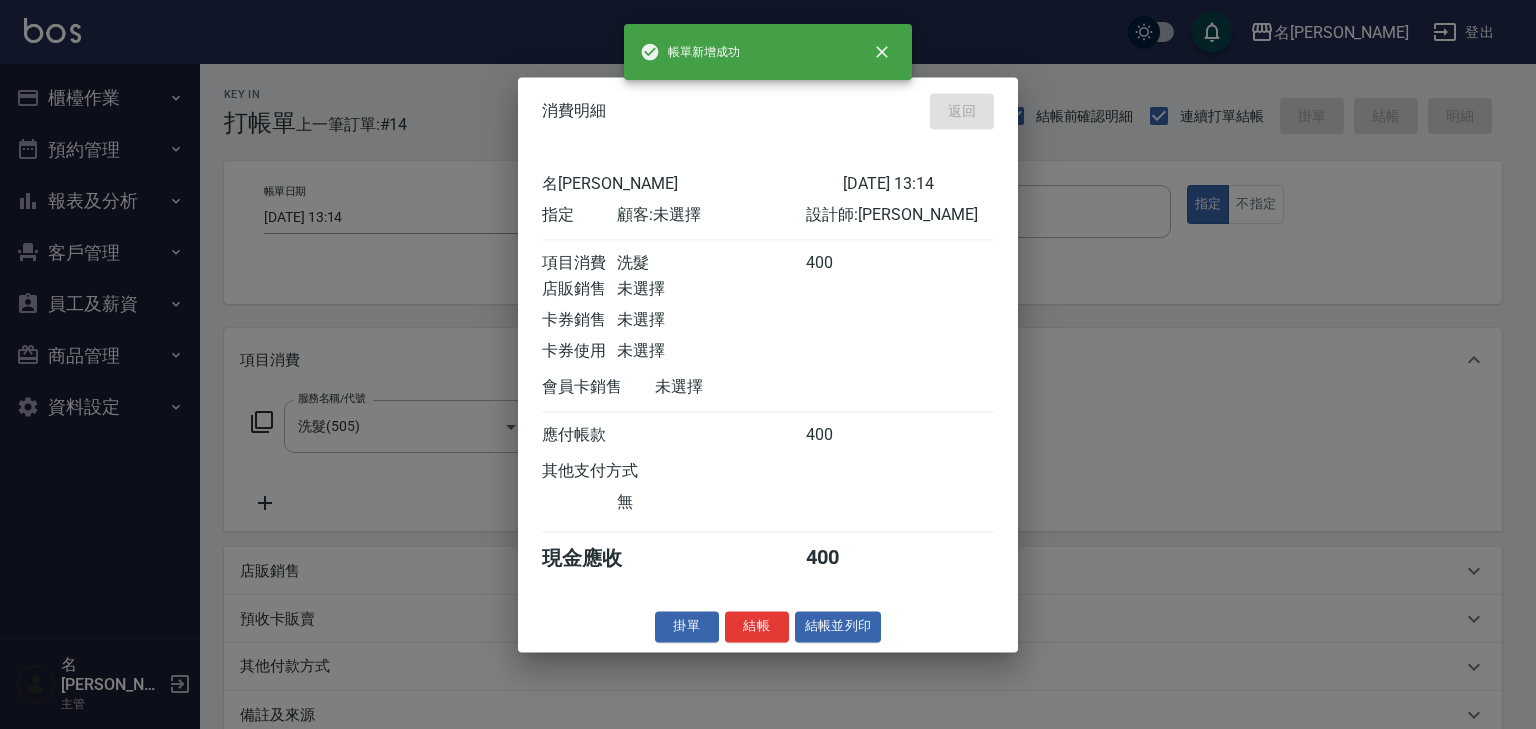 type on "[DATE] 13:33" 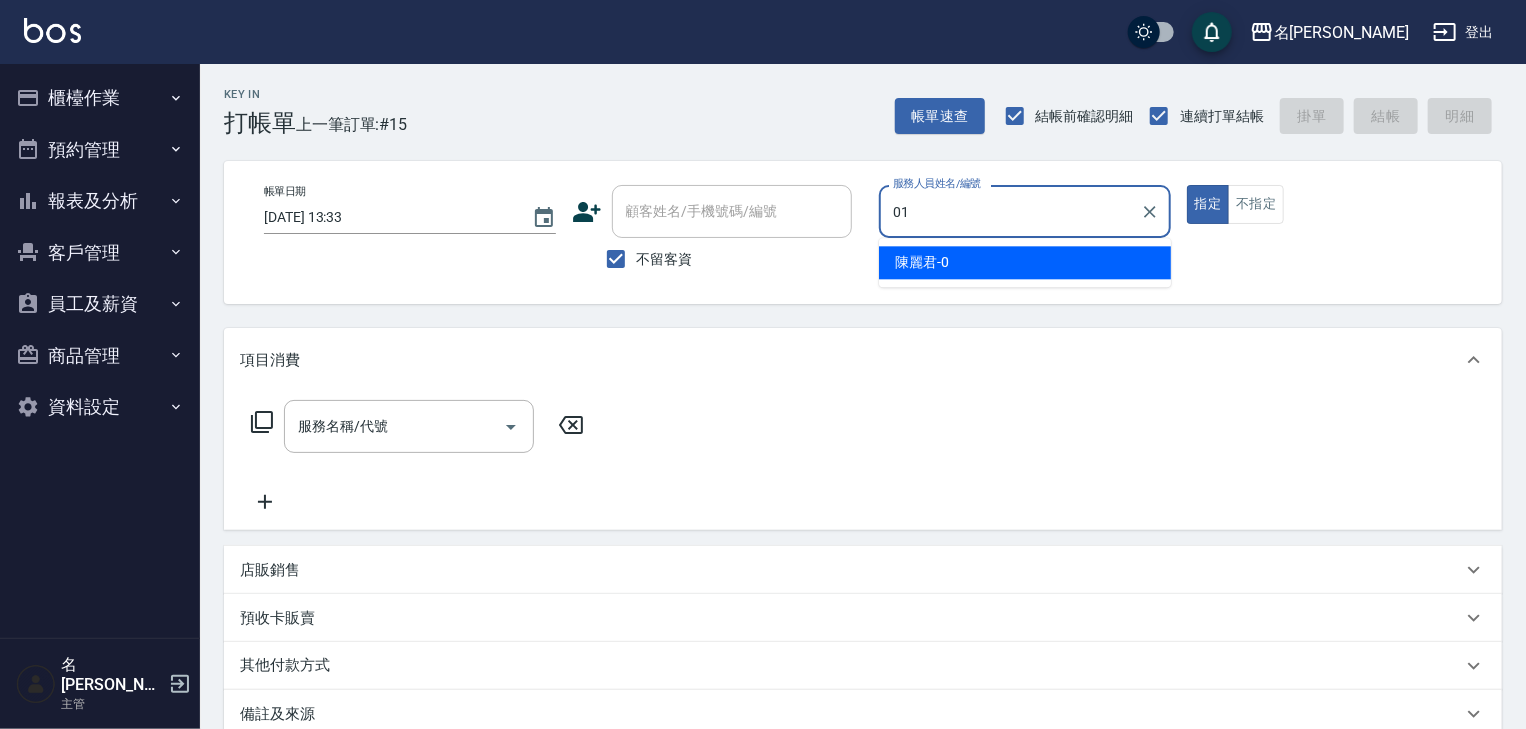 type on "[PERSON_NAME]-01" 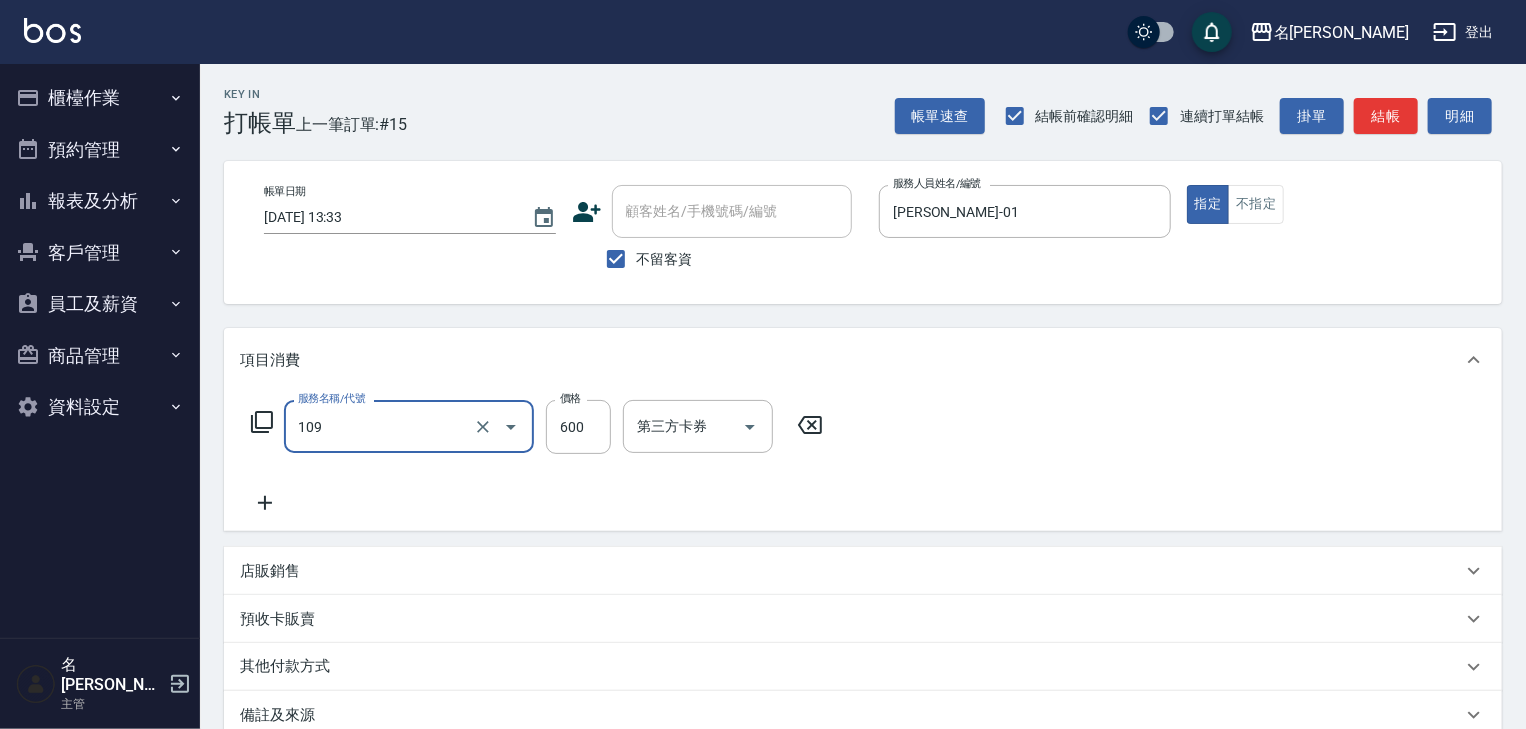 type on "基礎活氧健康洗/何首烏(109)" 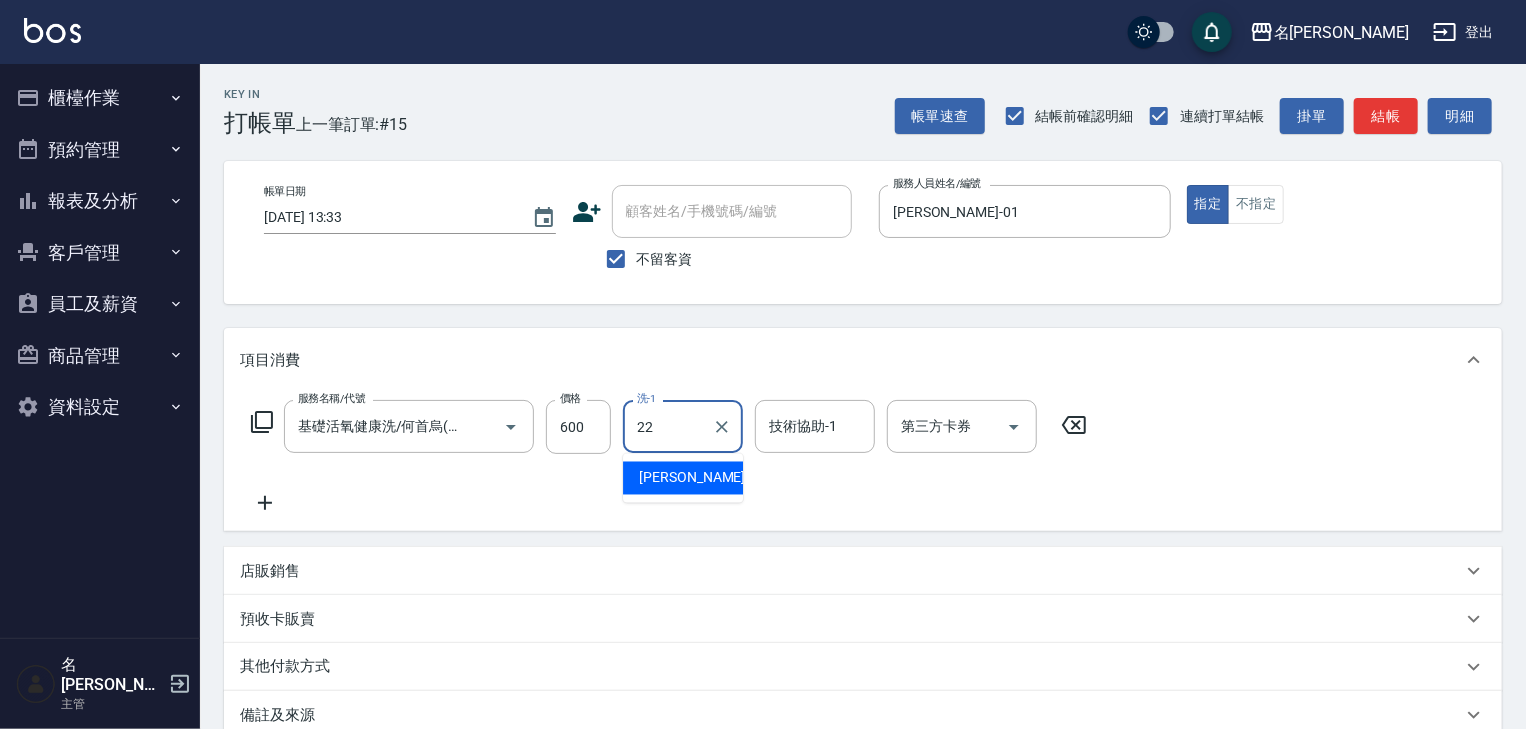 type on "[PERSON_NAME]-22" 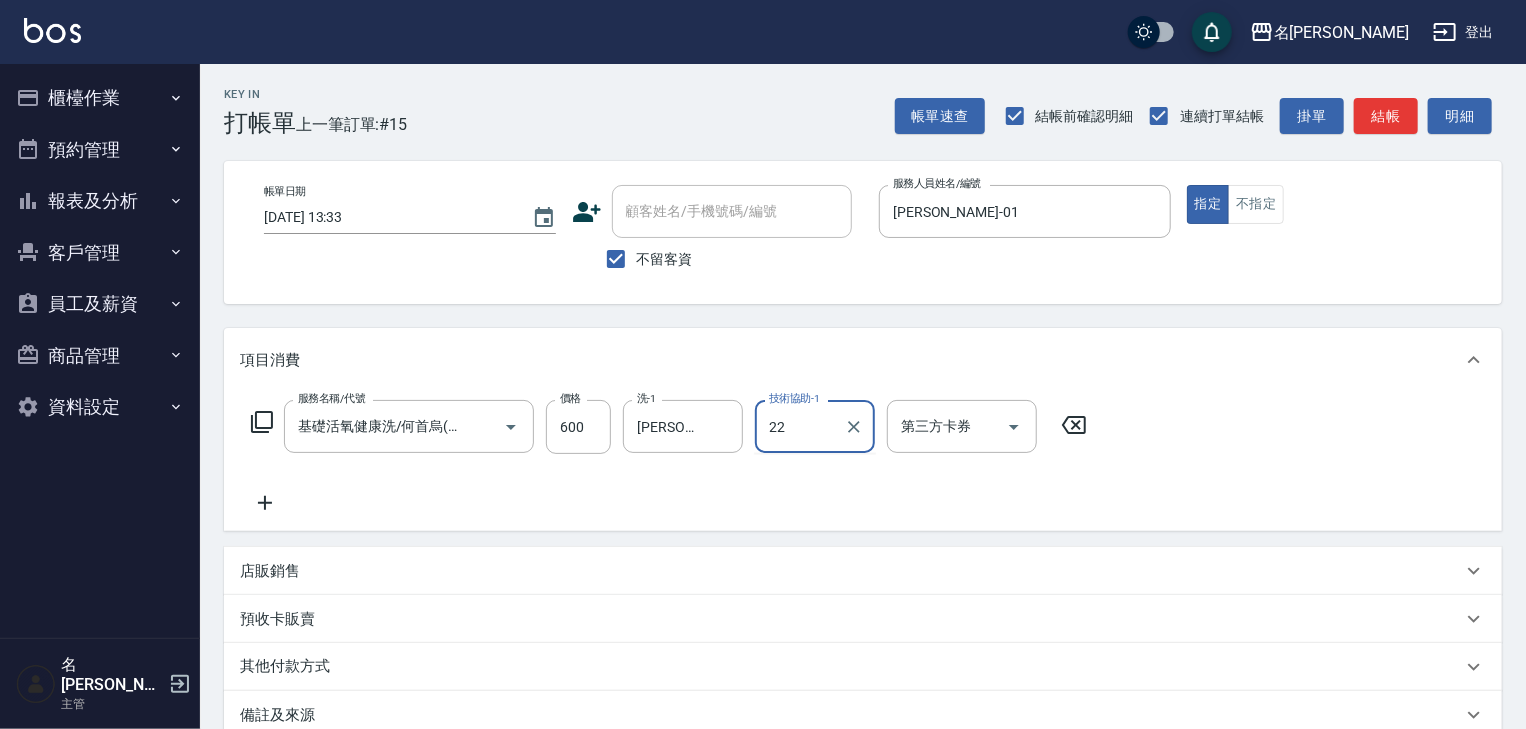 type on "[PERSON_NAME]-22" 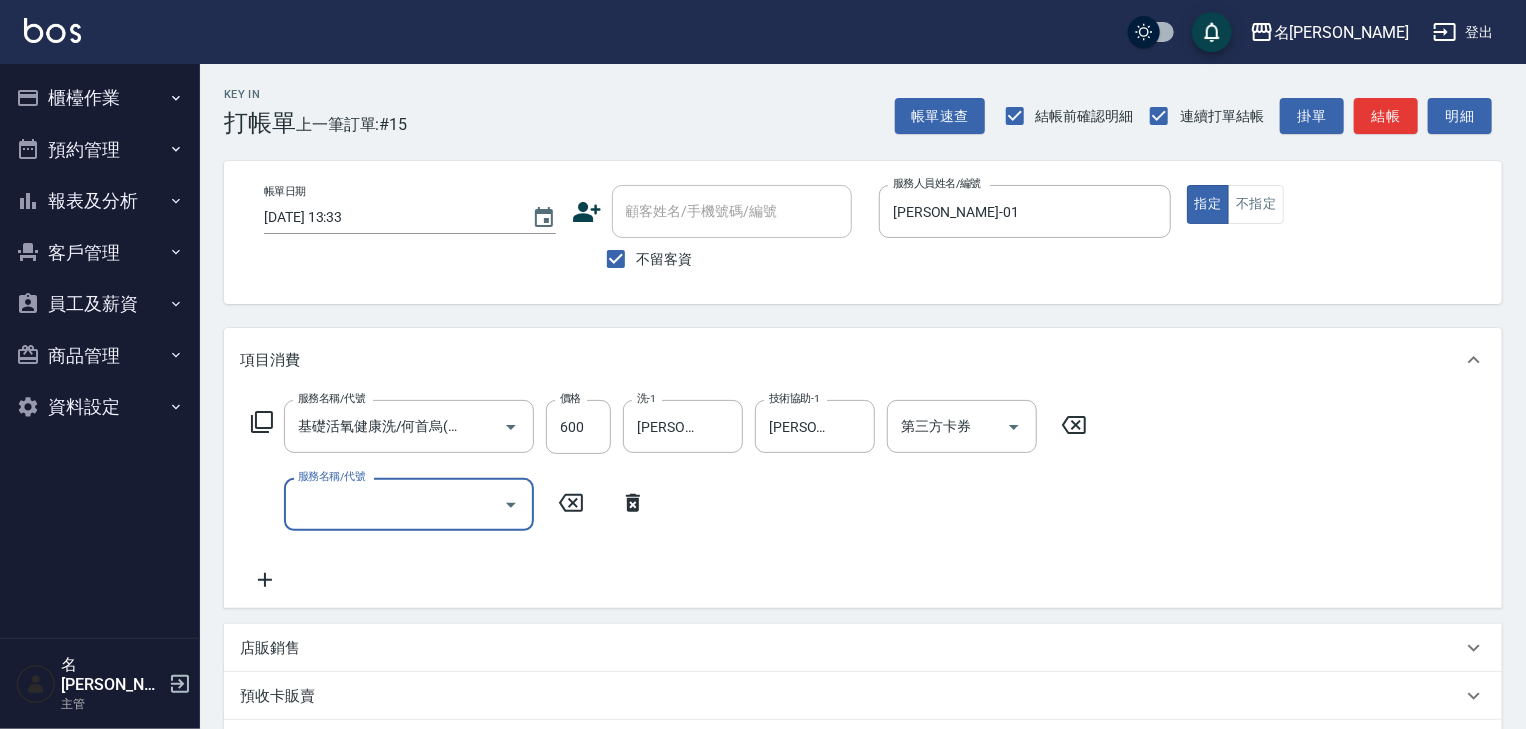 scroll, scrollTop: 0, scrollLeft: 0, axis: both 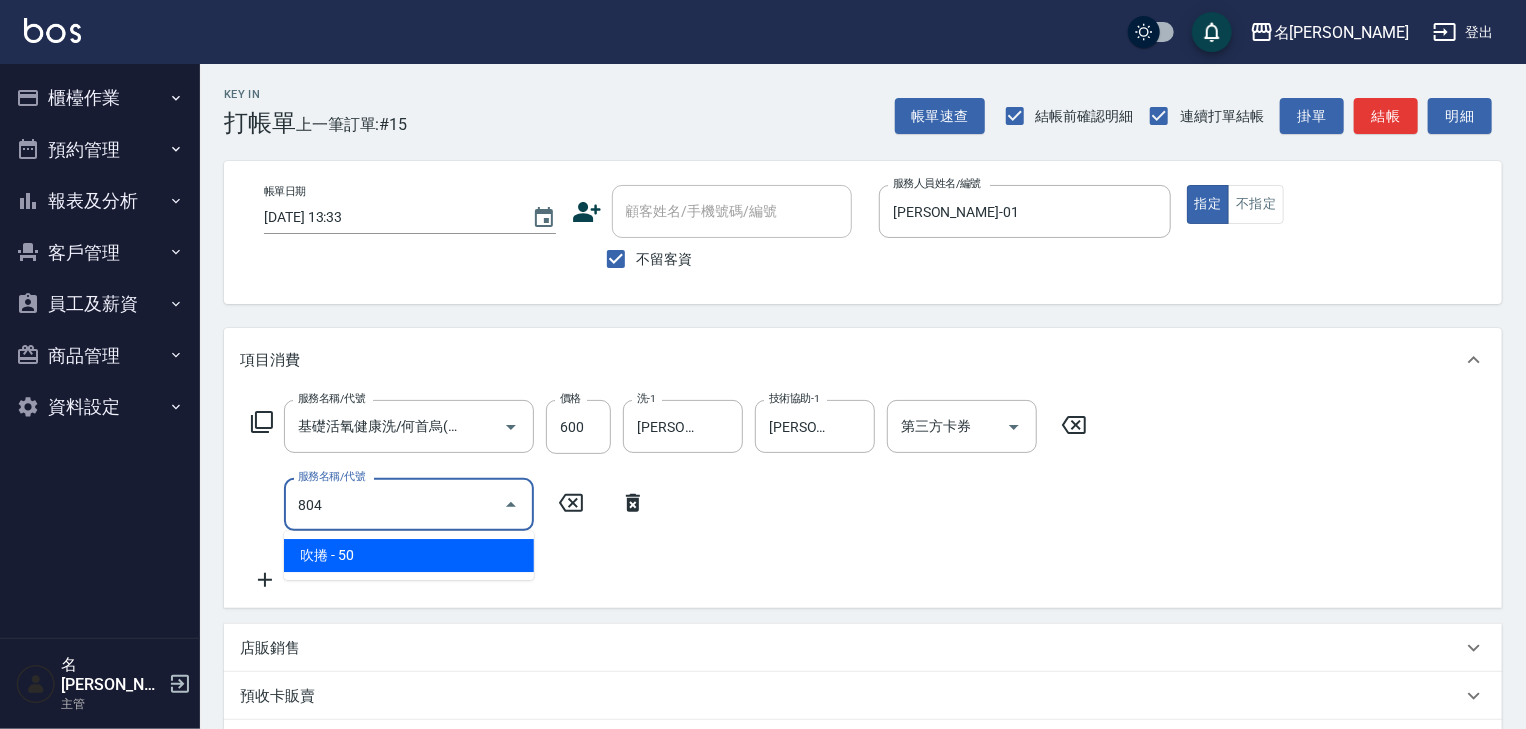 type on "吹捲(804)" 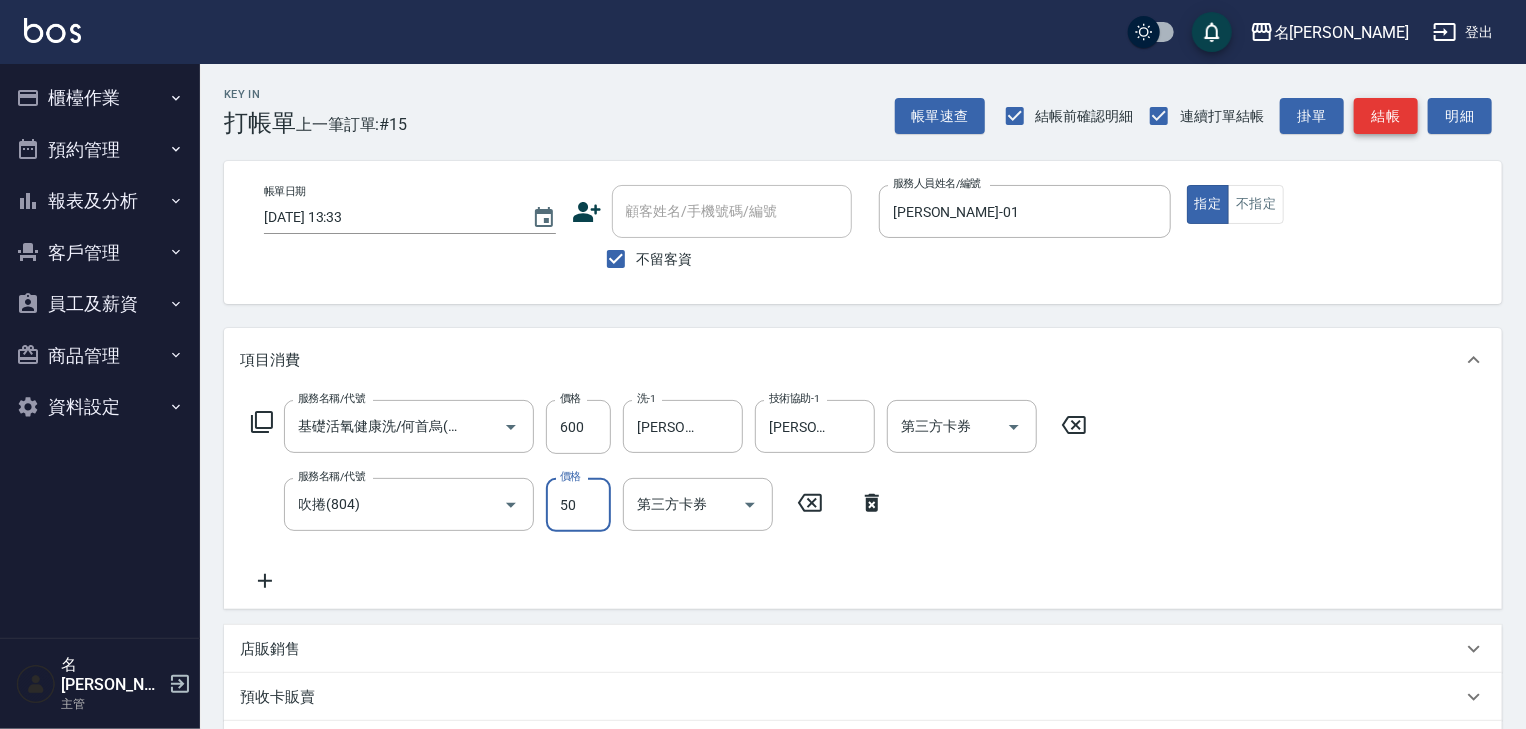 click on "結帳" at bounding box center (1386, 116) 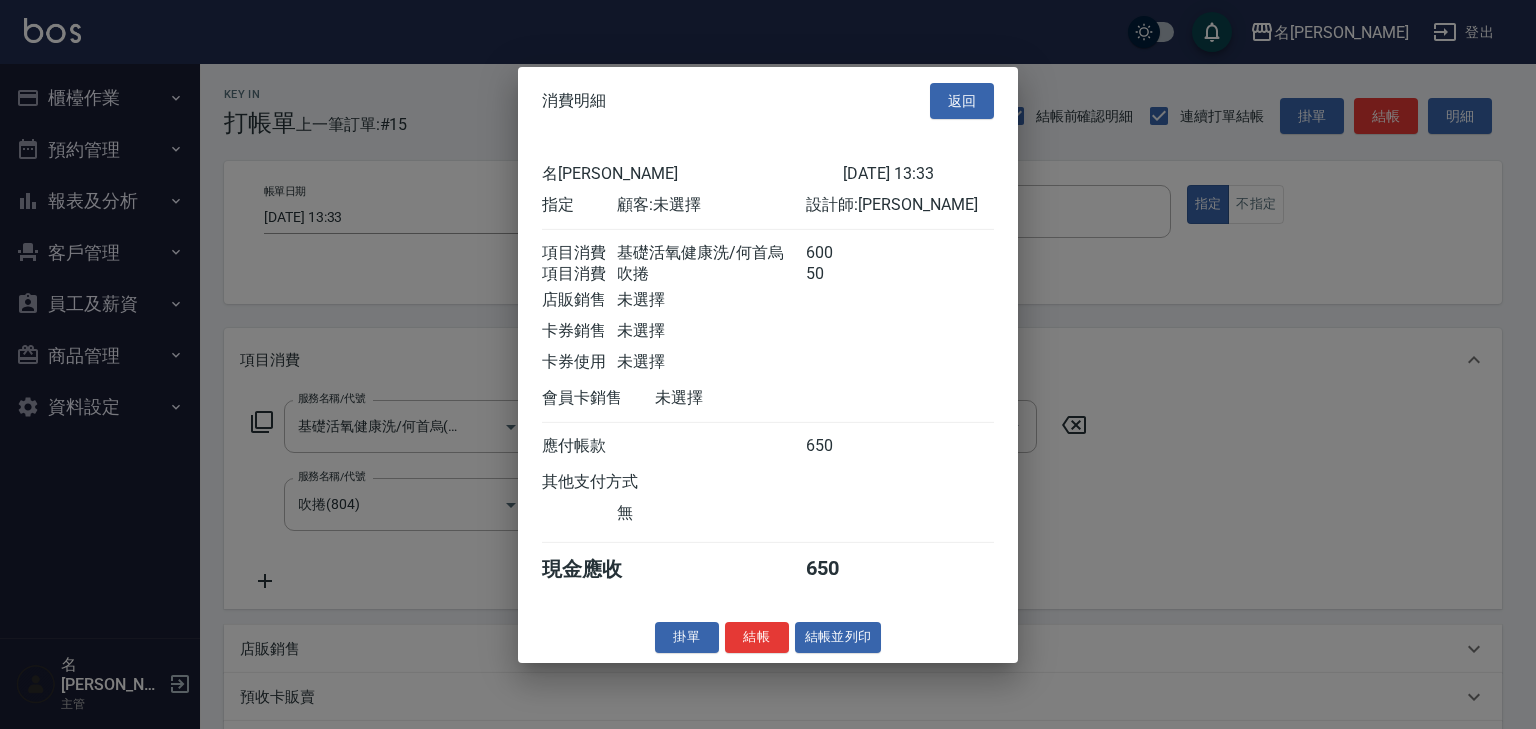 click on "結帳並列印" at bounding box center (838, 637) 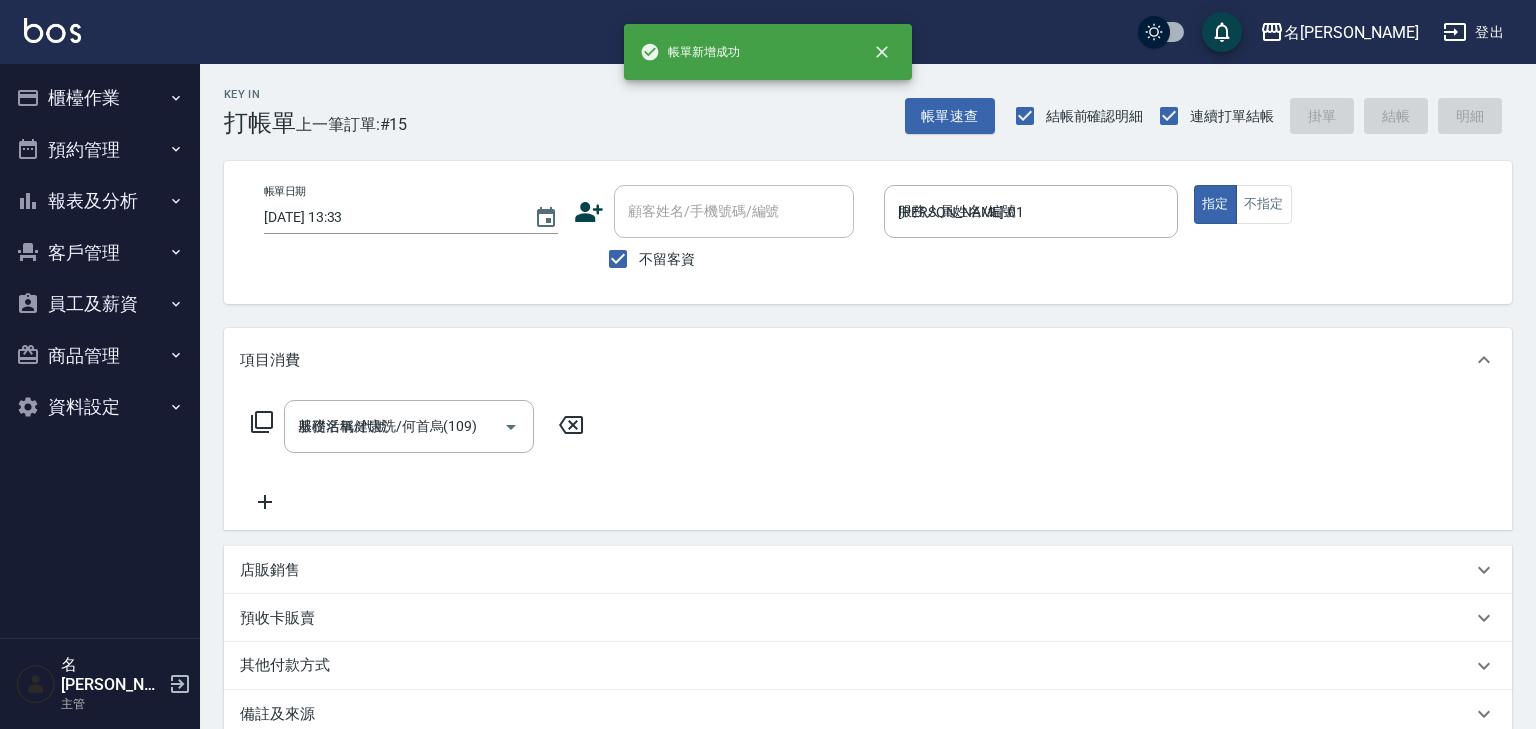 type on "[DATE] 14:03" 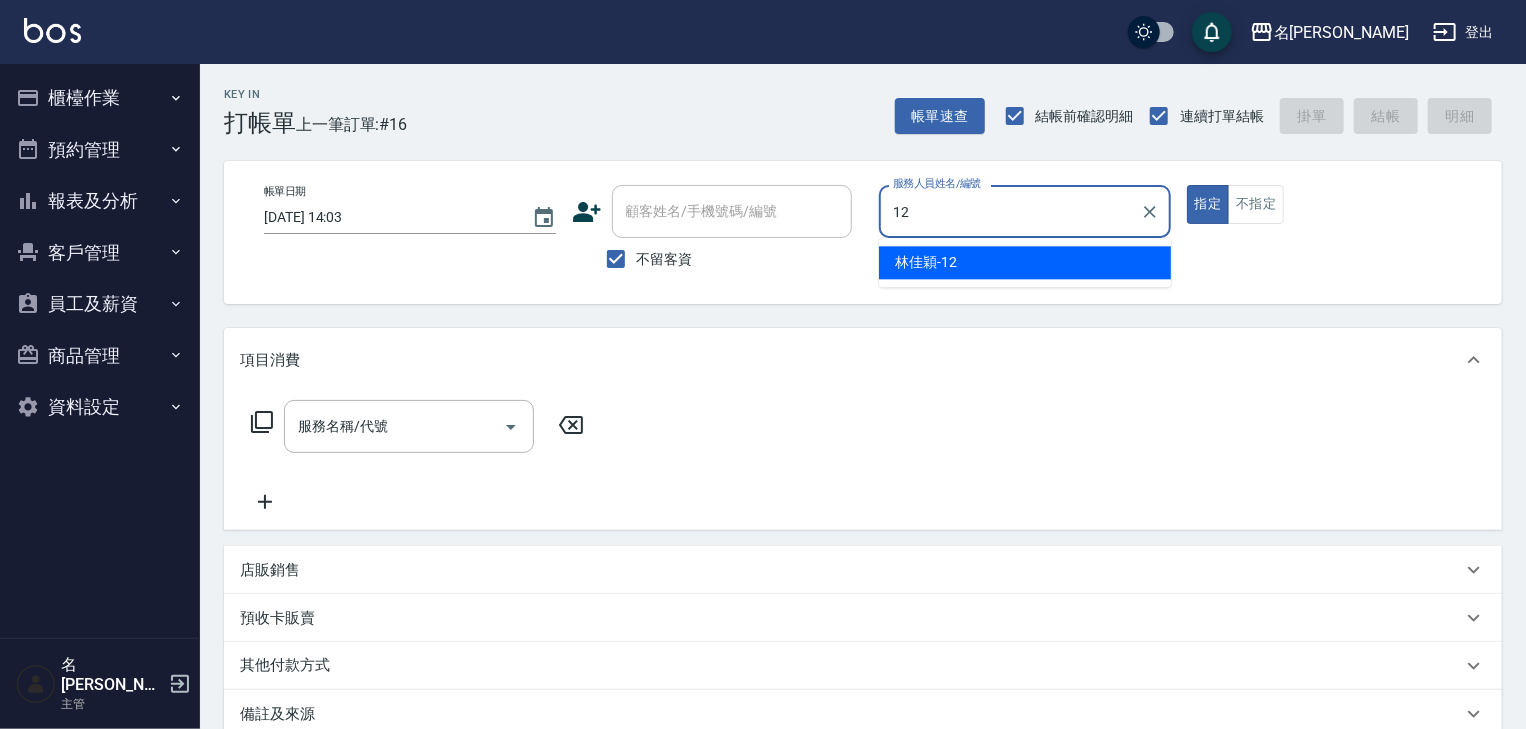 type on "[PERSON_NAME]-12" 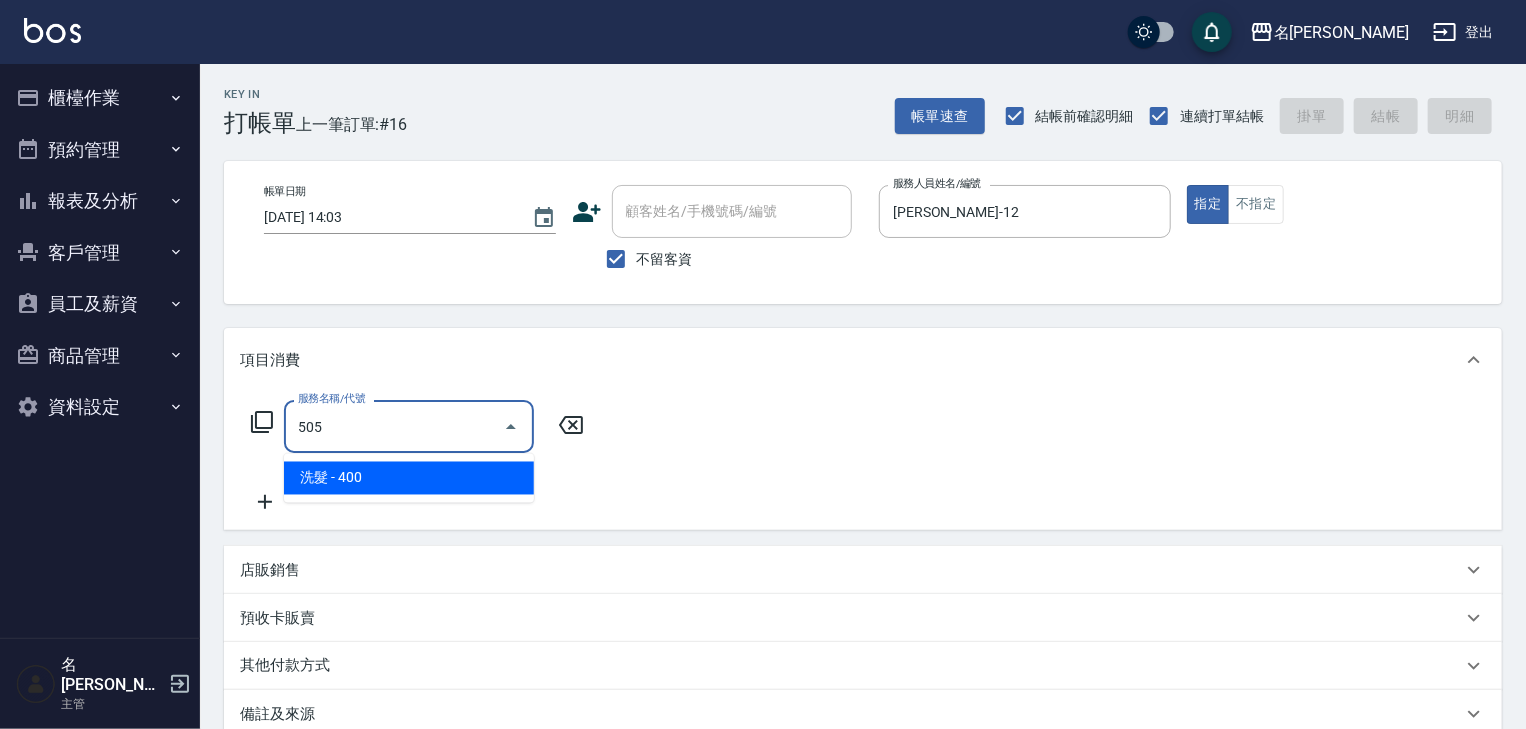 type on "洗髮(505)" 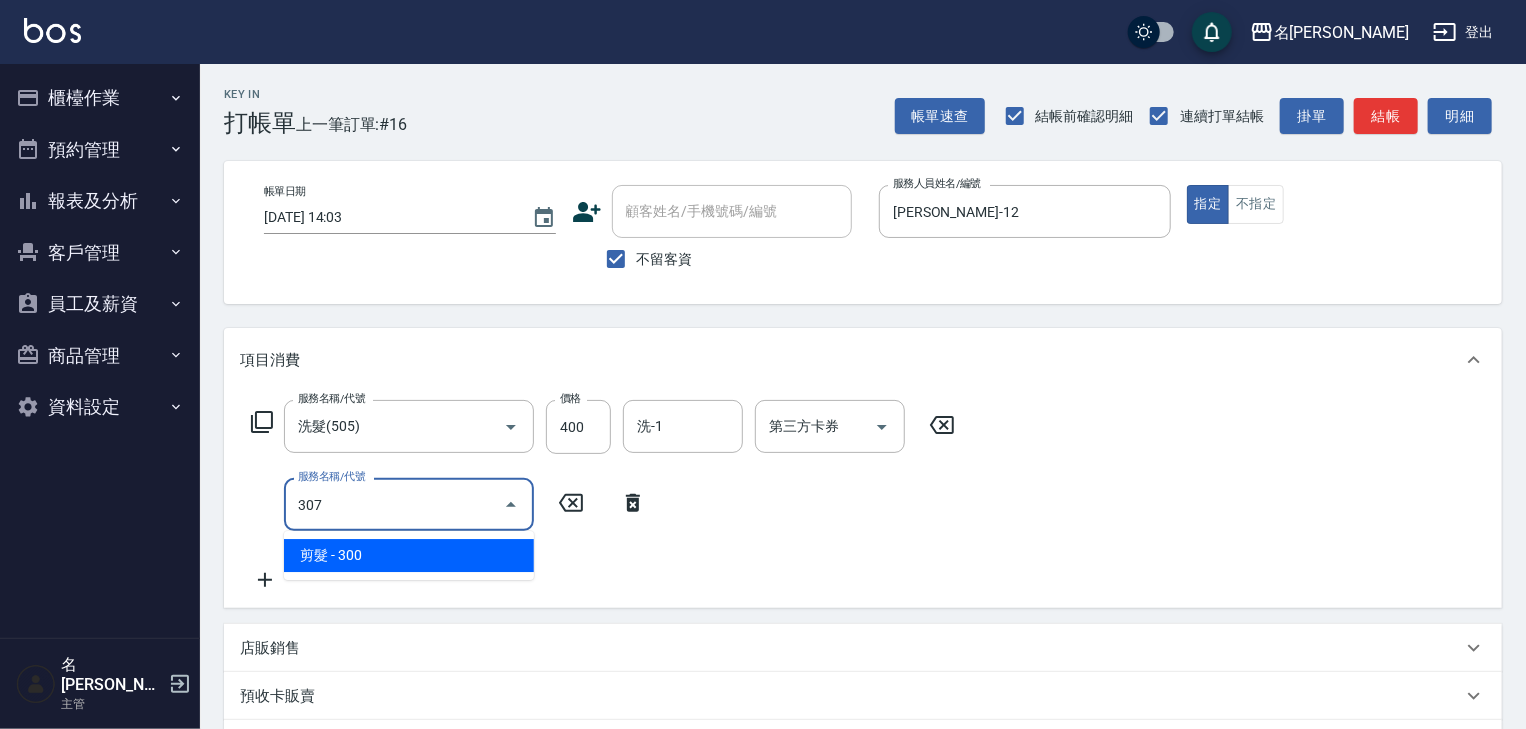 type on "剪髮(307)" 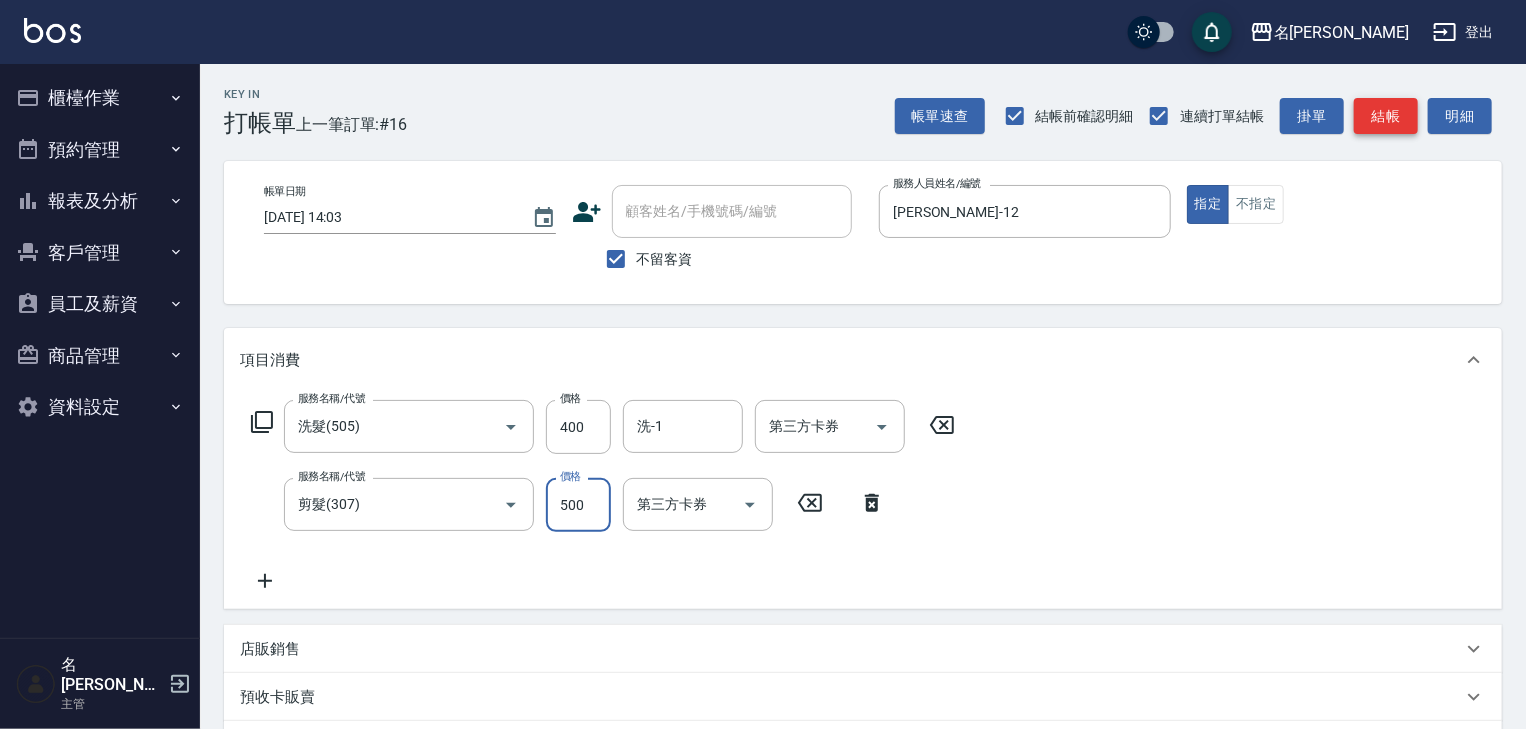 type on "500" 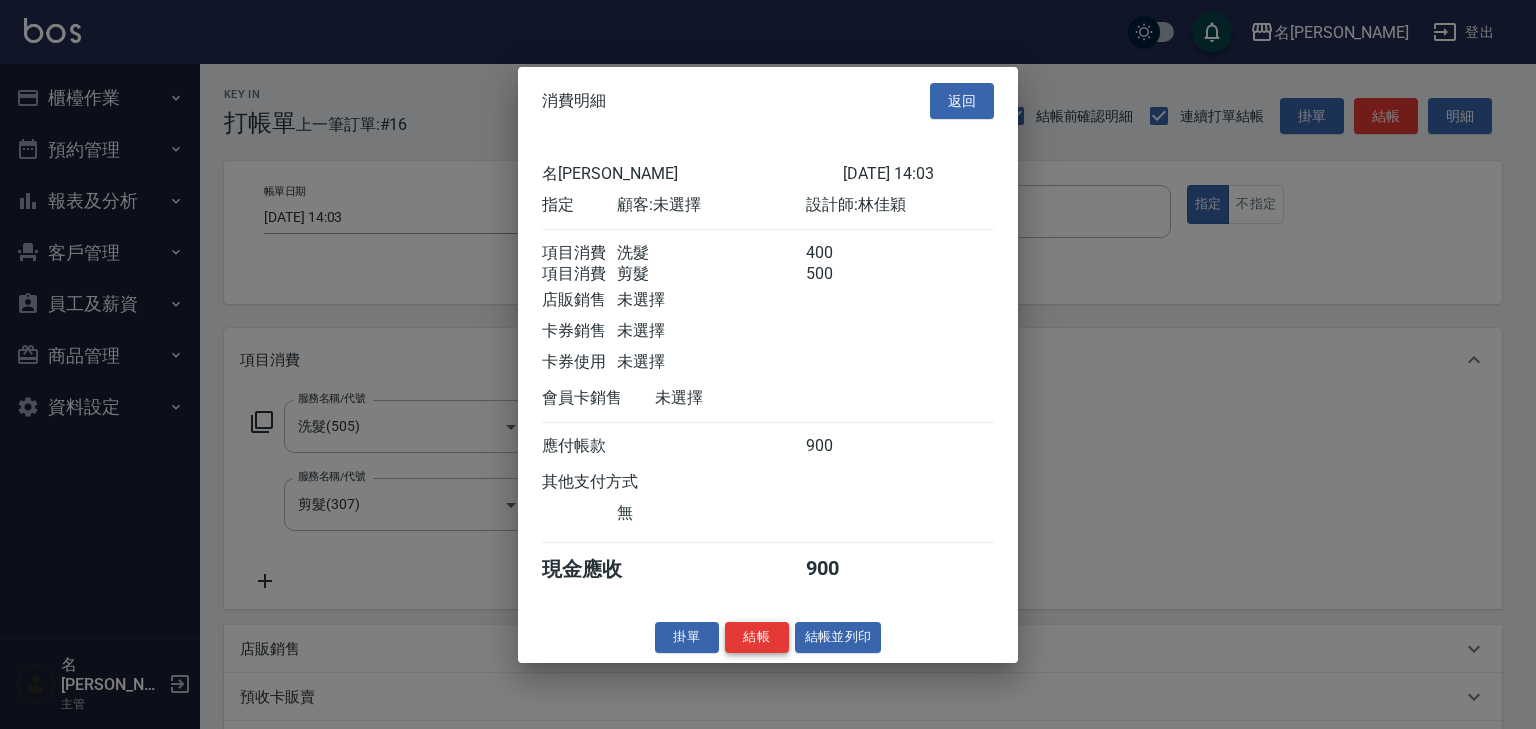 click on "結帳" at bounding box center [757, 637] 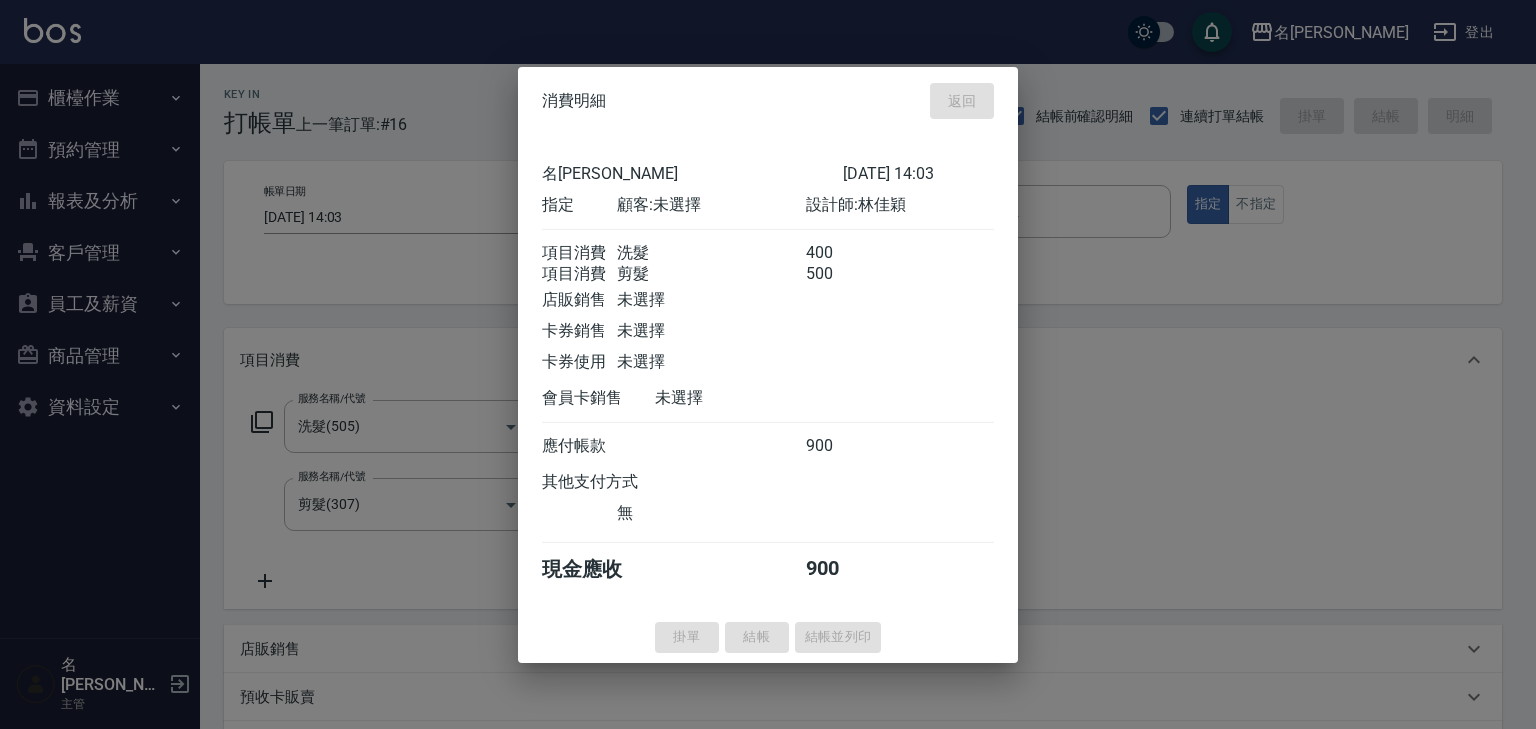 type on "[DATE] 14:07" 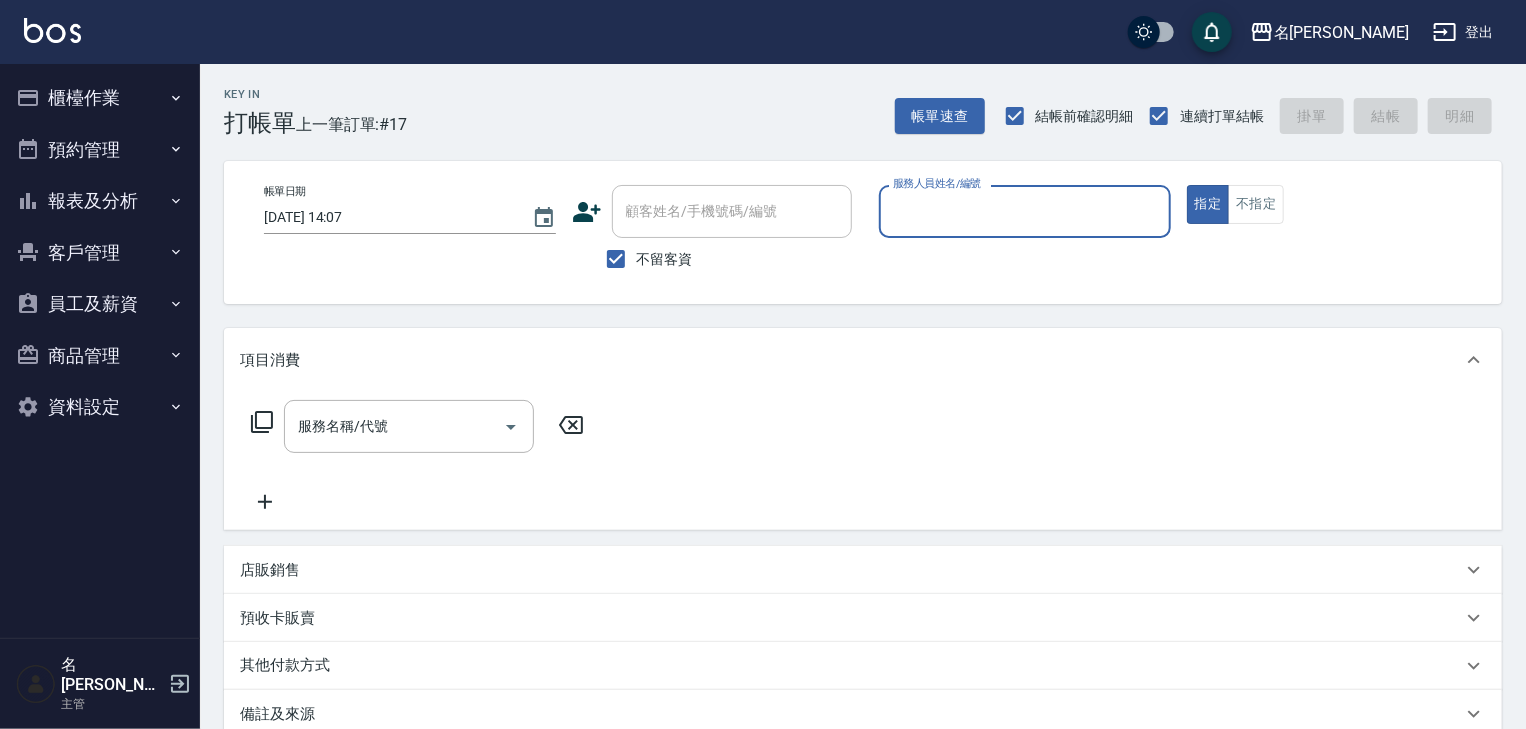 click on "櫃檯作業" at bounding box center (100, 98) 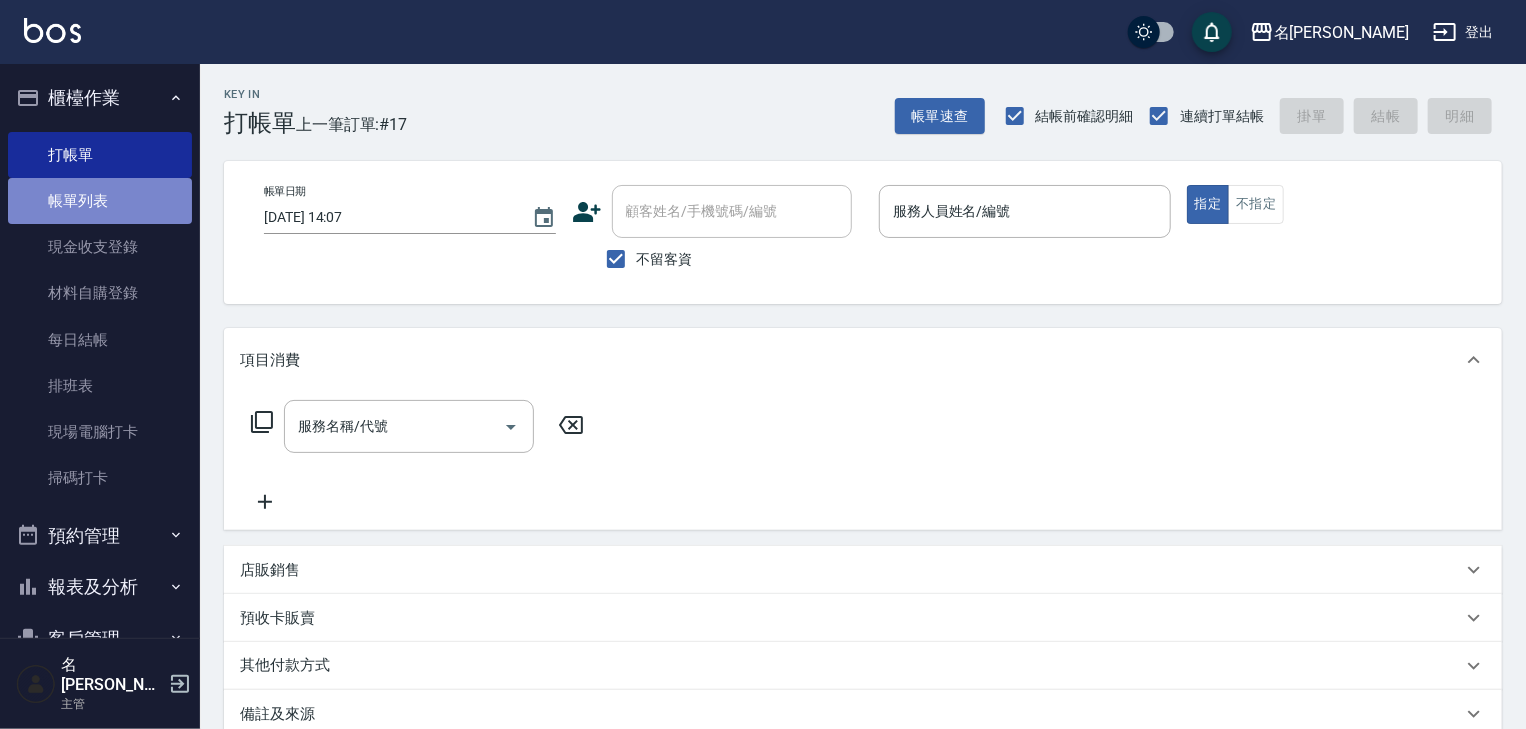 click on "帳單列表" at bounding box center [100, 201] 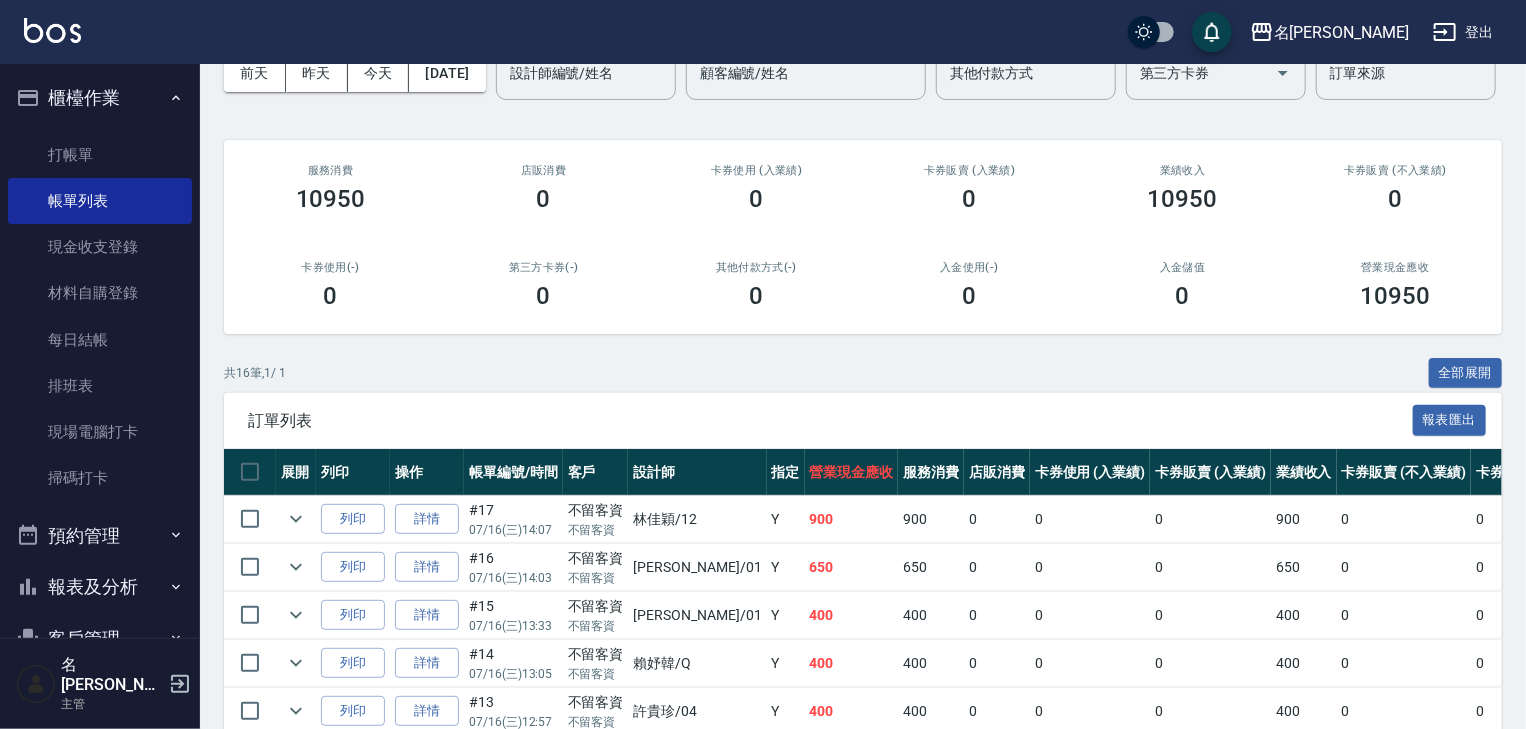scroll, scrollTop: 213, scrollLeft: 0, axis: vertical 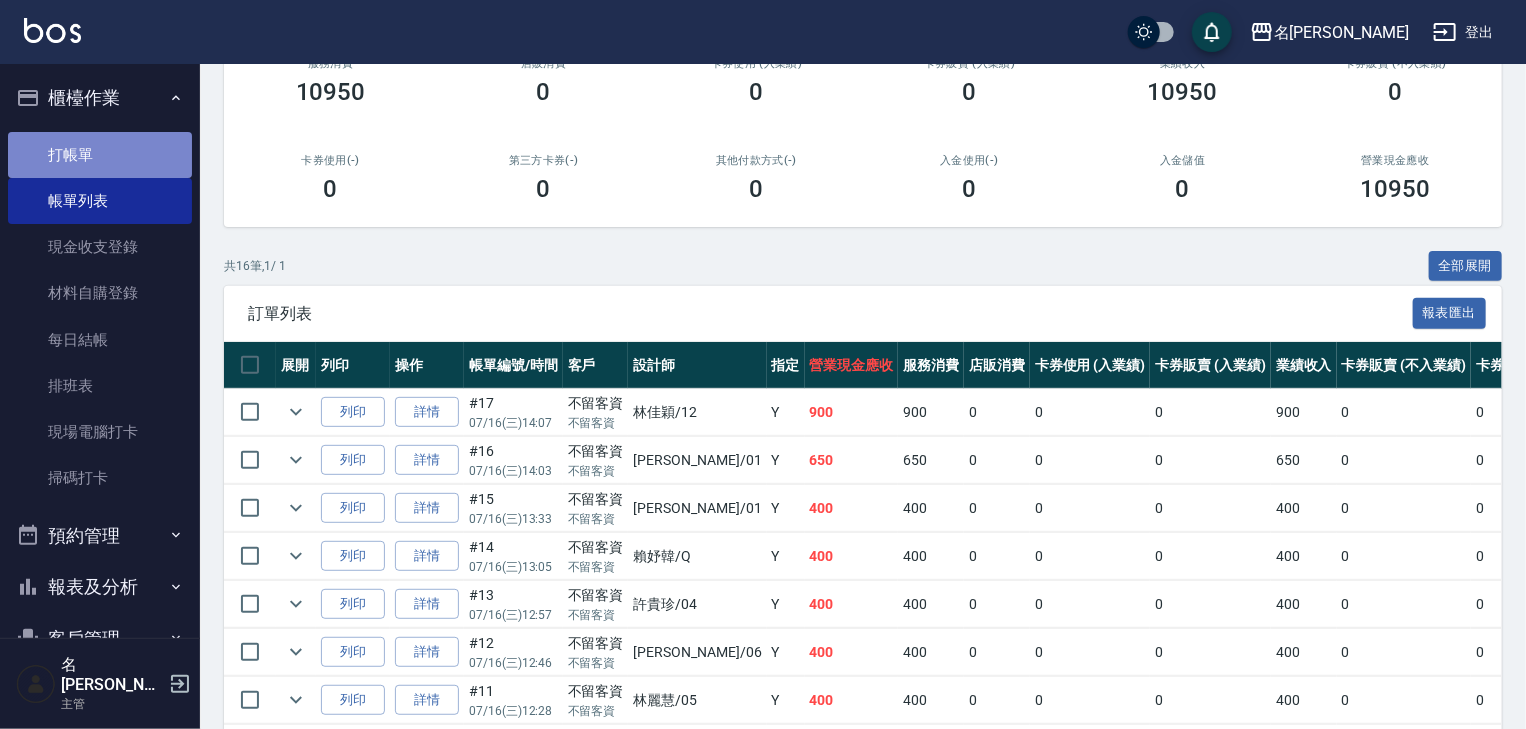 click on "打帳單" at bounding box center [100, 155] 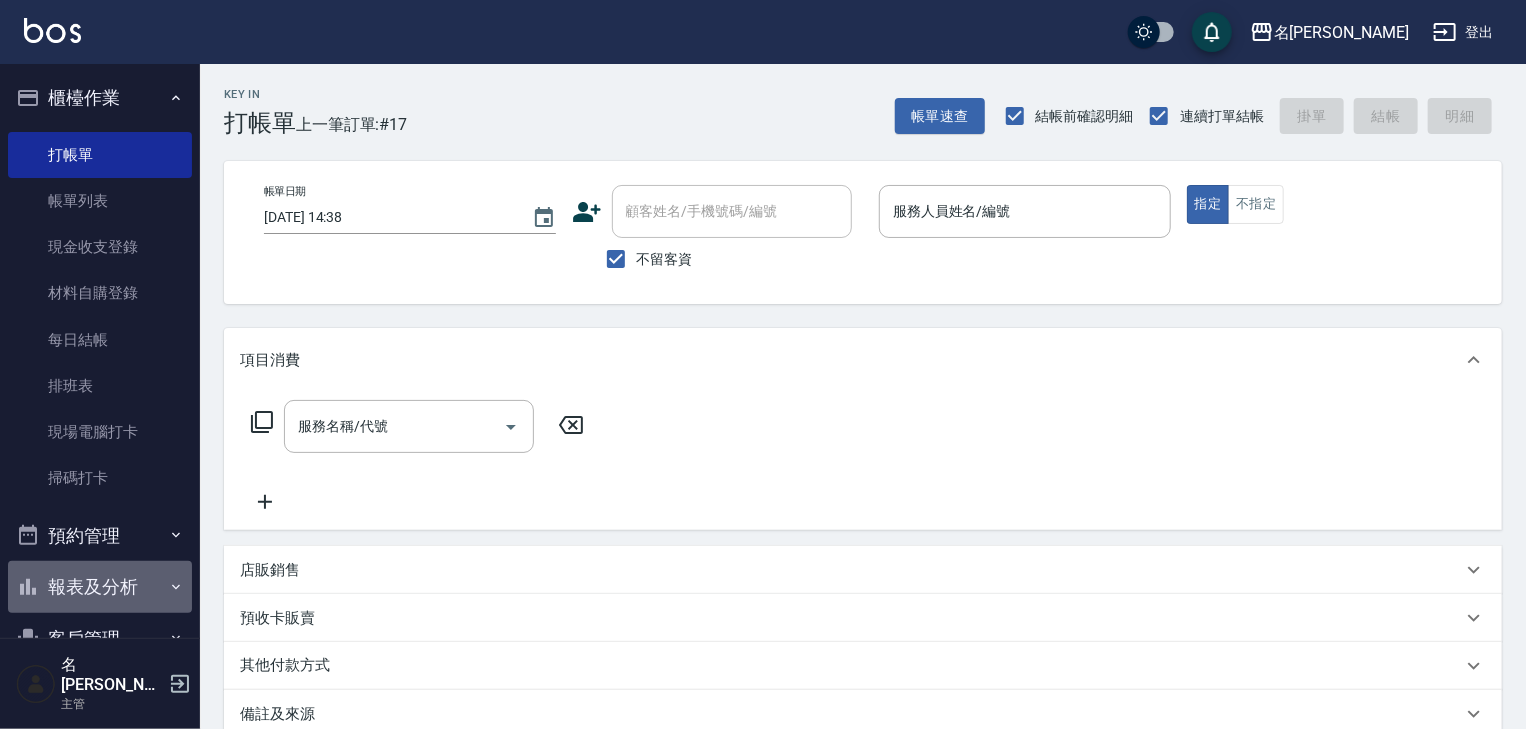 click on "報表及分析" at bounding box center [100, 587] 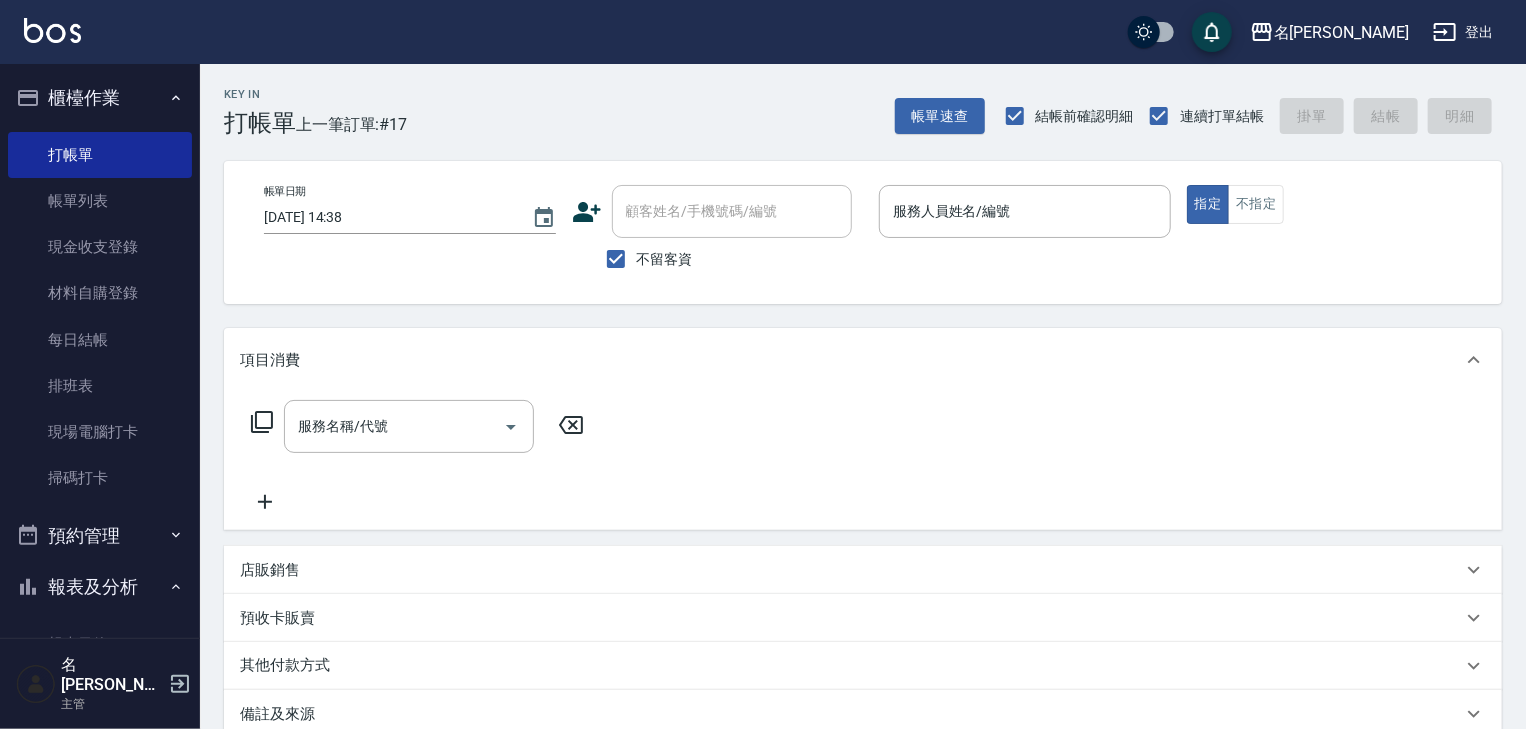 scroll, scrollTop: 213, scrollLeft: 0, axis: vertical 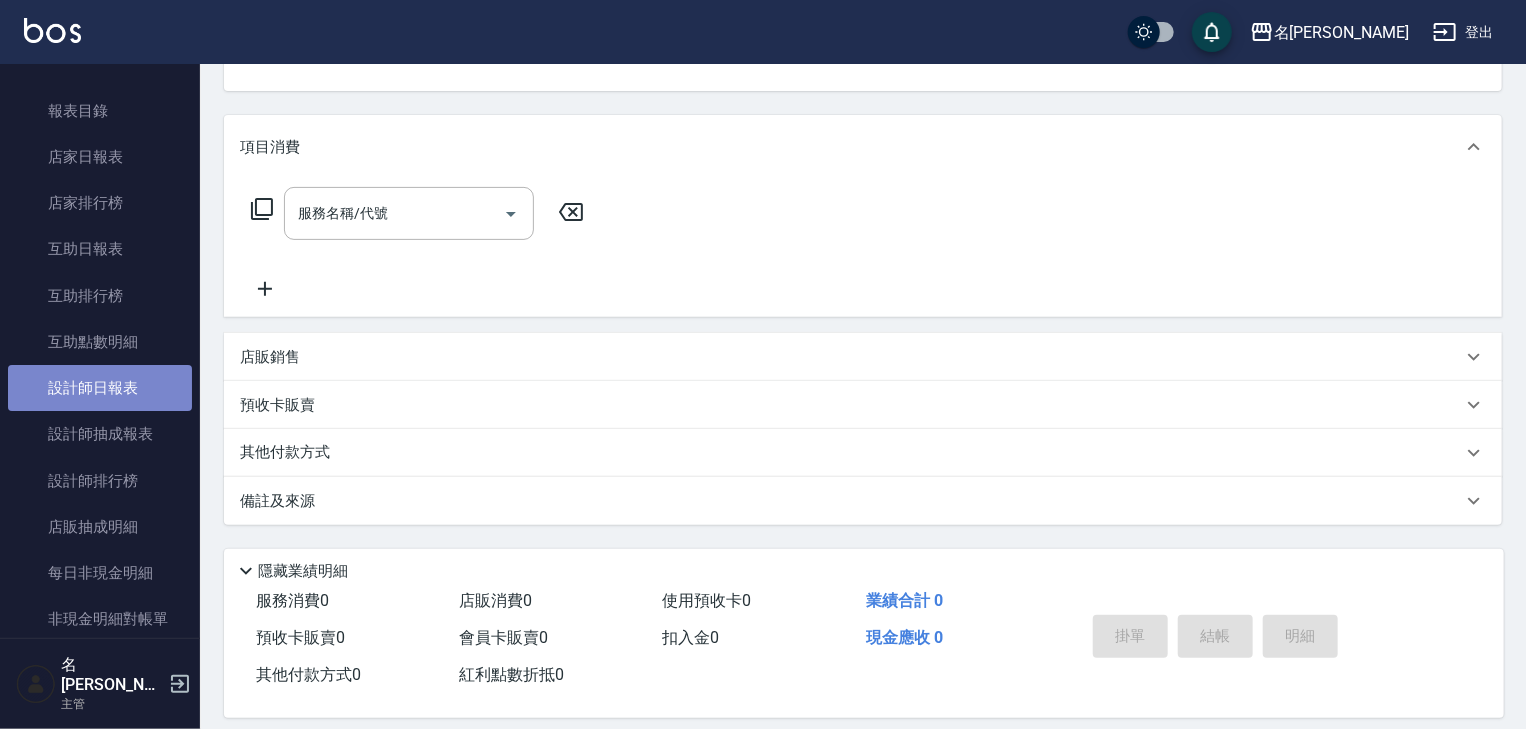 click on "設計師日報表" at bounding box center [100, 388] 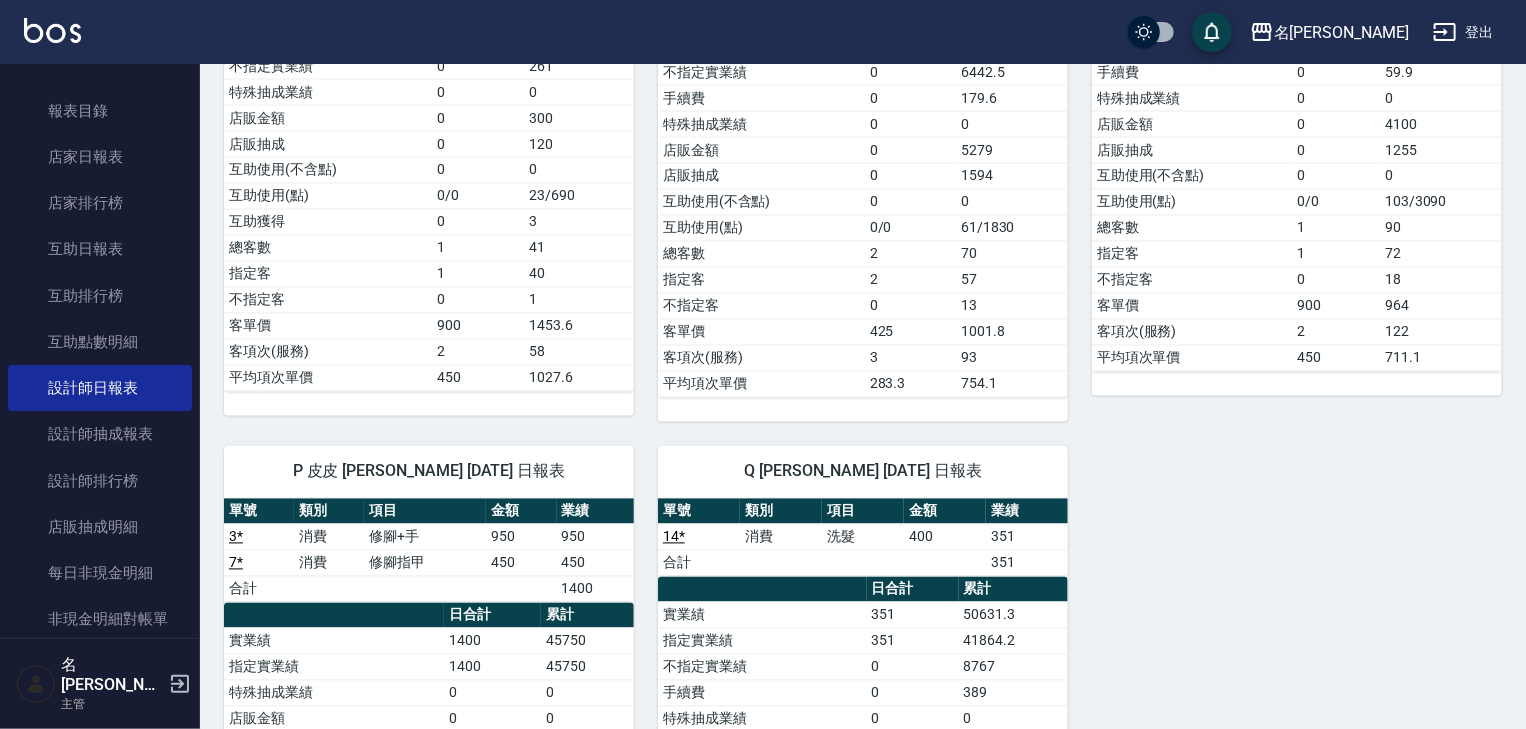 scroll, scrollTop: 1529, scrollLeft: 0, axis: vertical 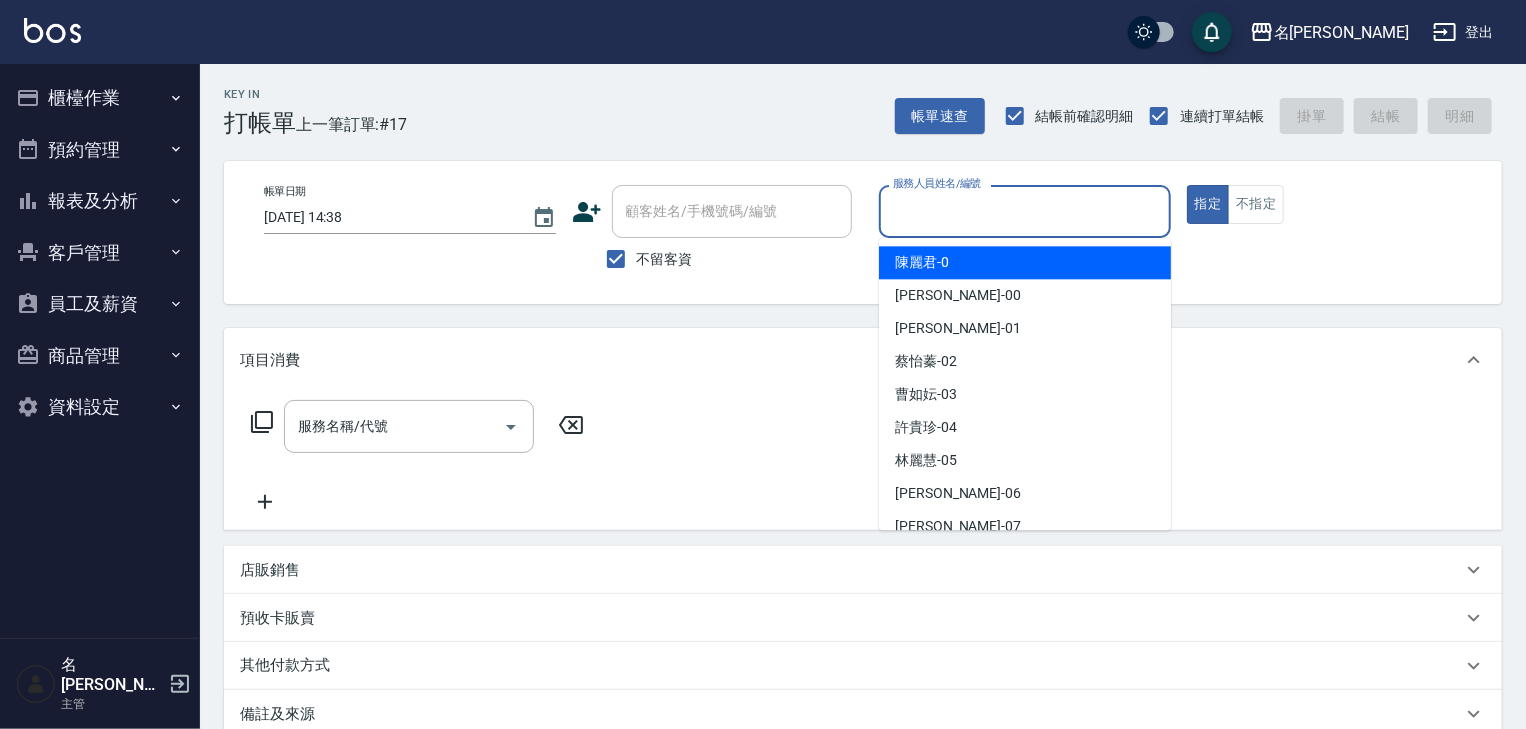 click on "服務人員姓名/編號" at bounding box center (1025, 211) 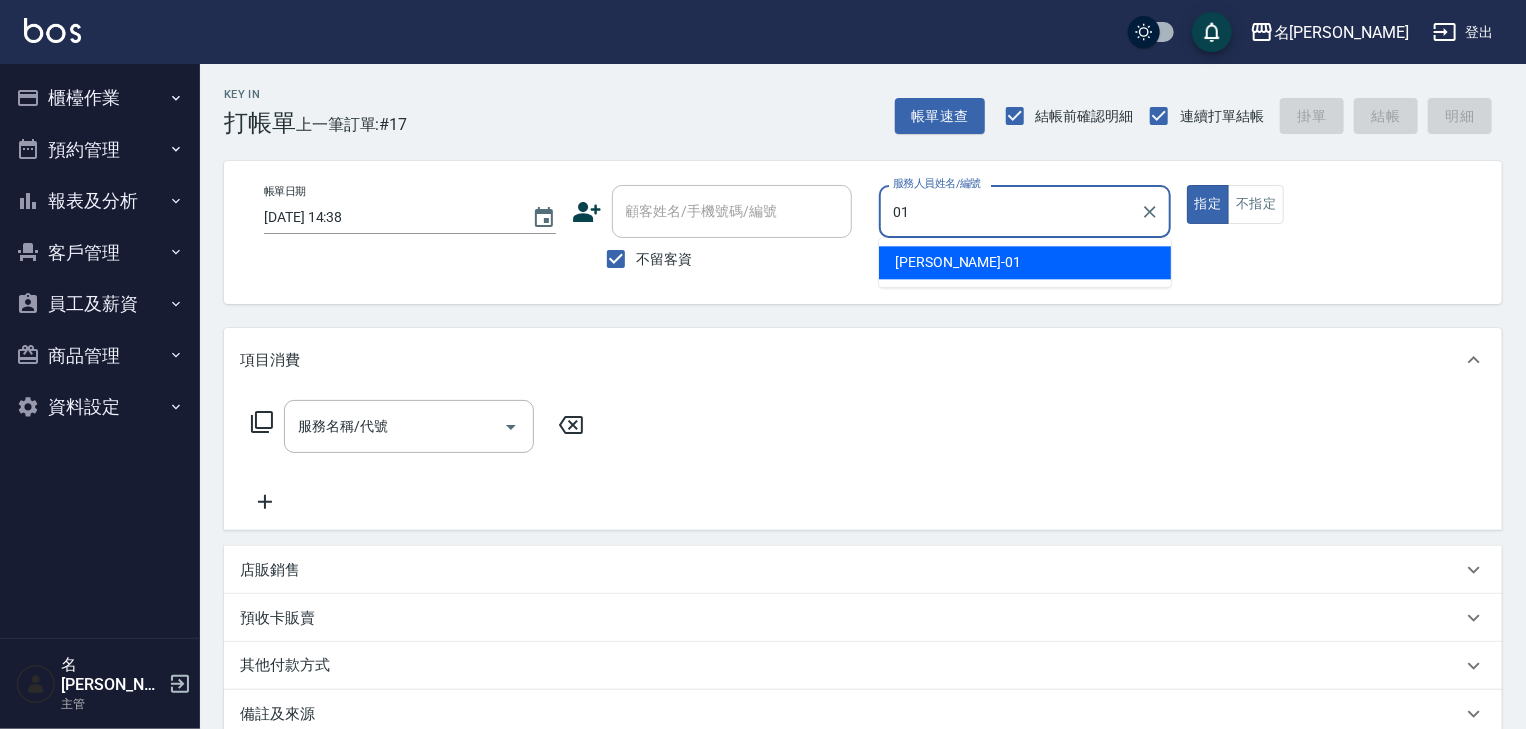click on "[PERSON_NAME] -01" at bounding box center [958, 262] 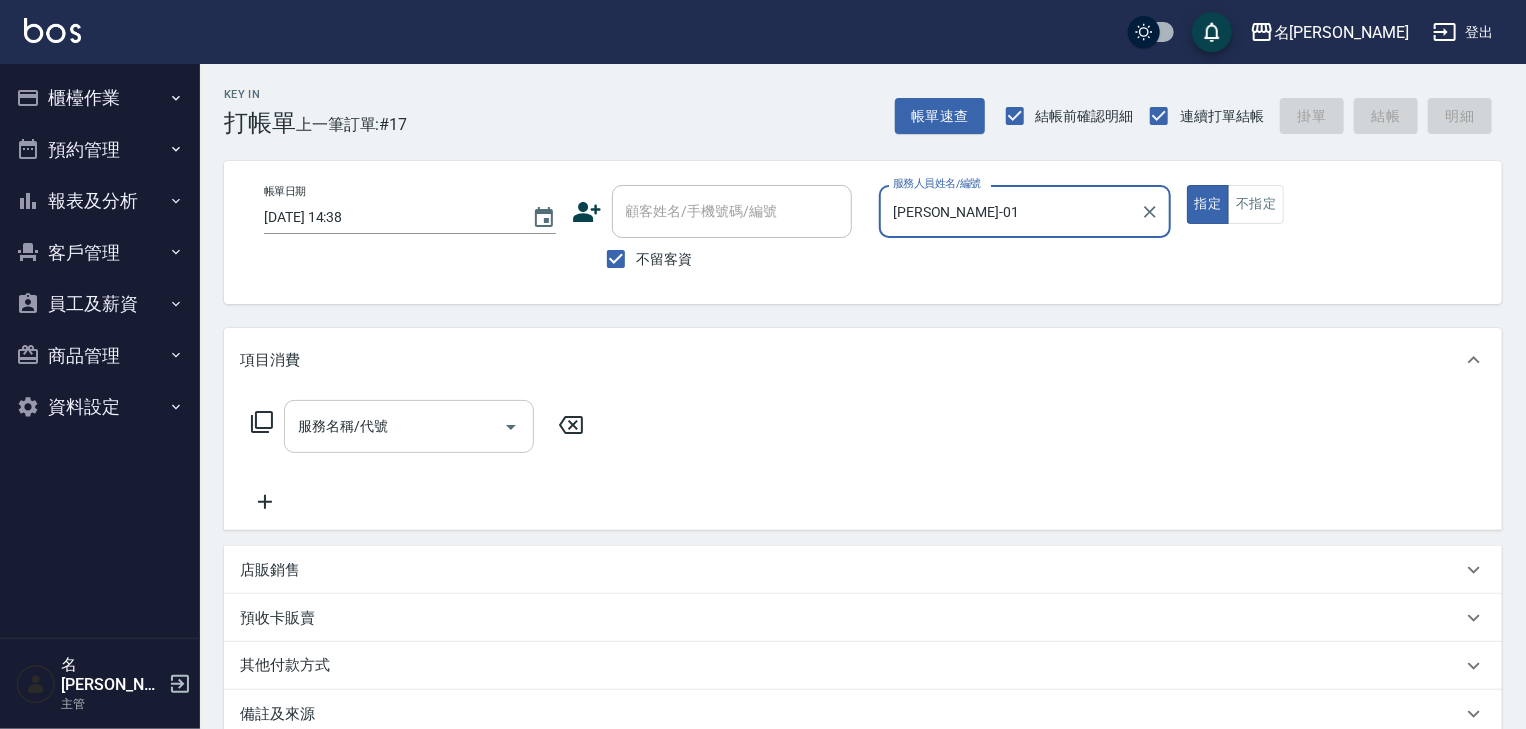 type on "[PERSON_NAME]-01" 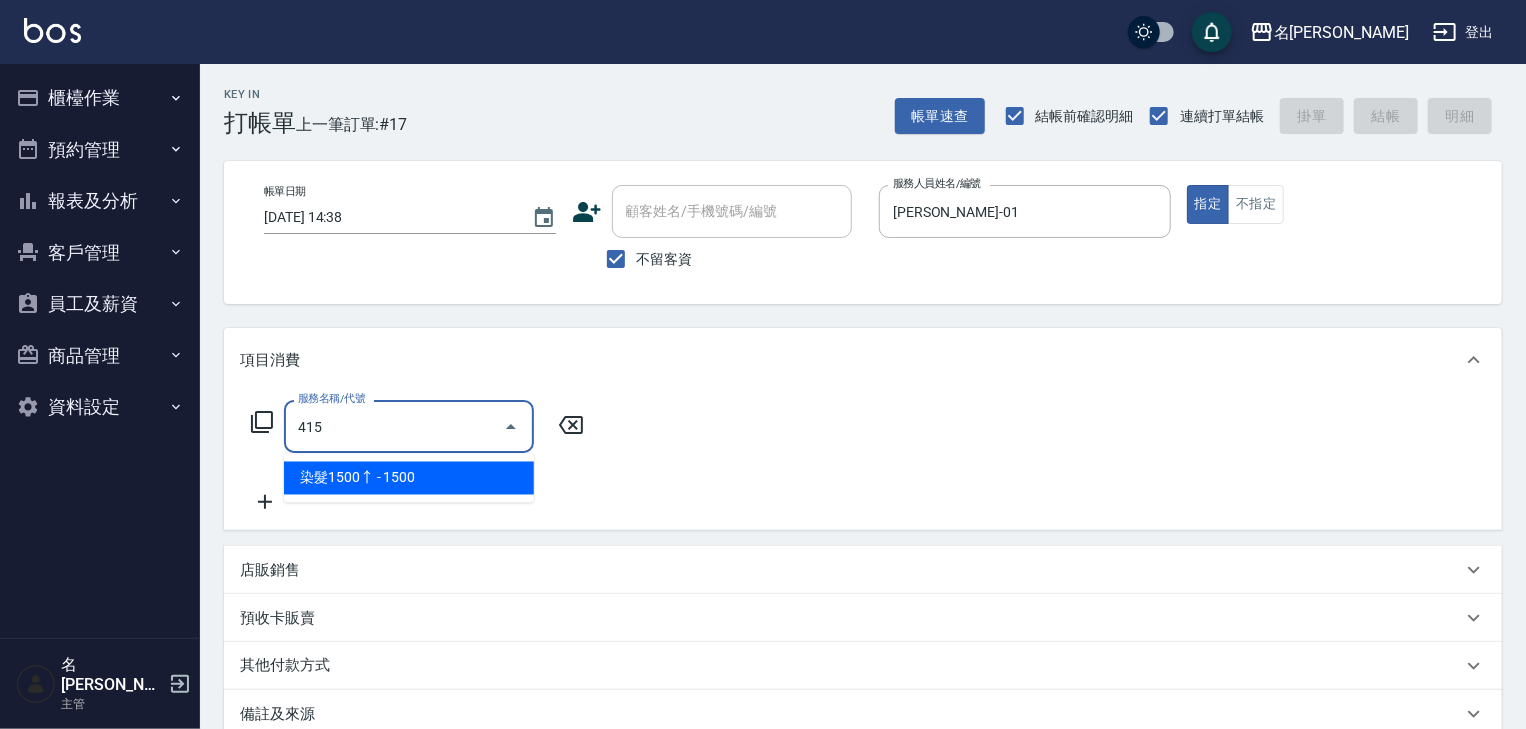 click on "染髮1500↑ - 1500" at bounding box center (409, 478) 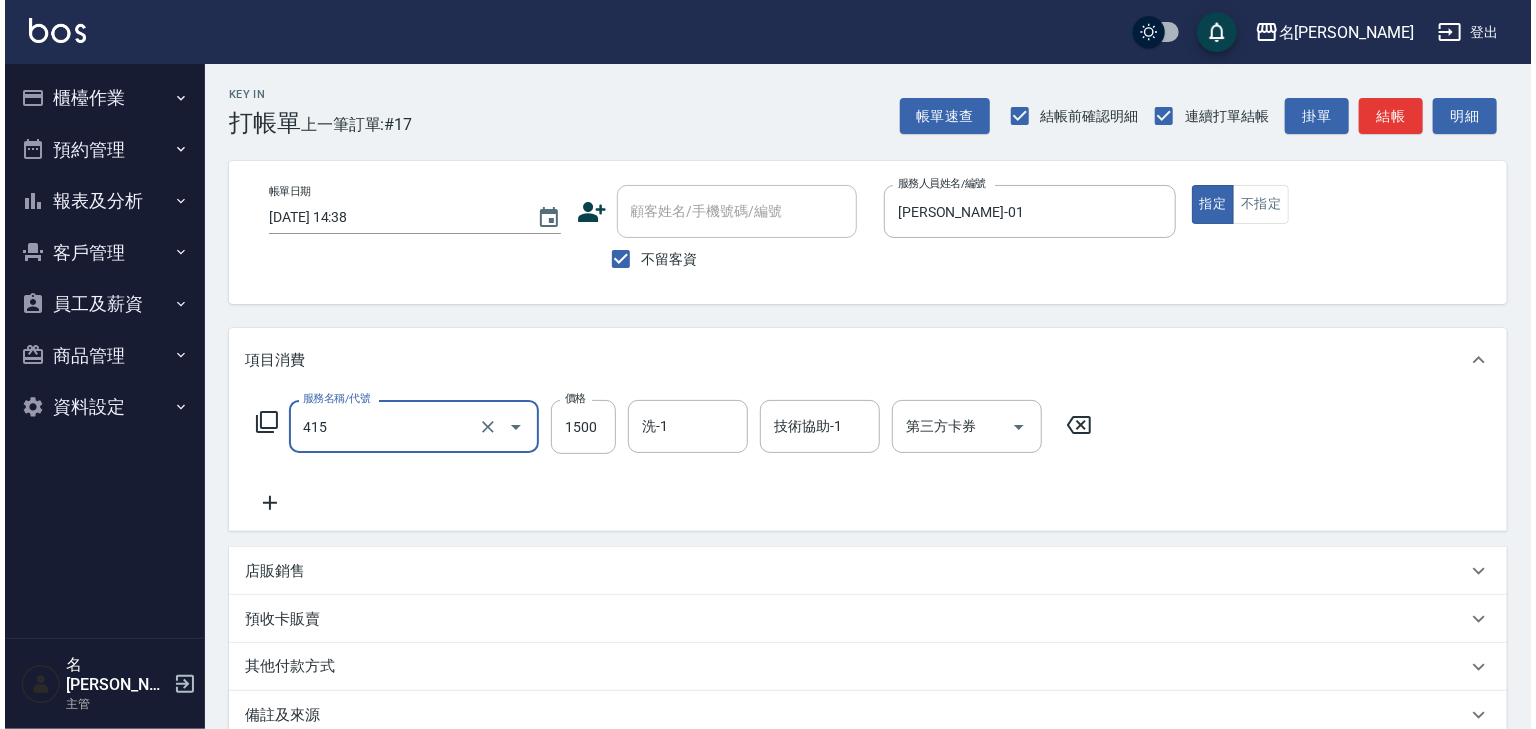 scroll, scrollTop: 234, scrollLeft: 0, axis: vertical 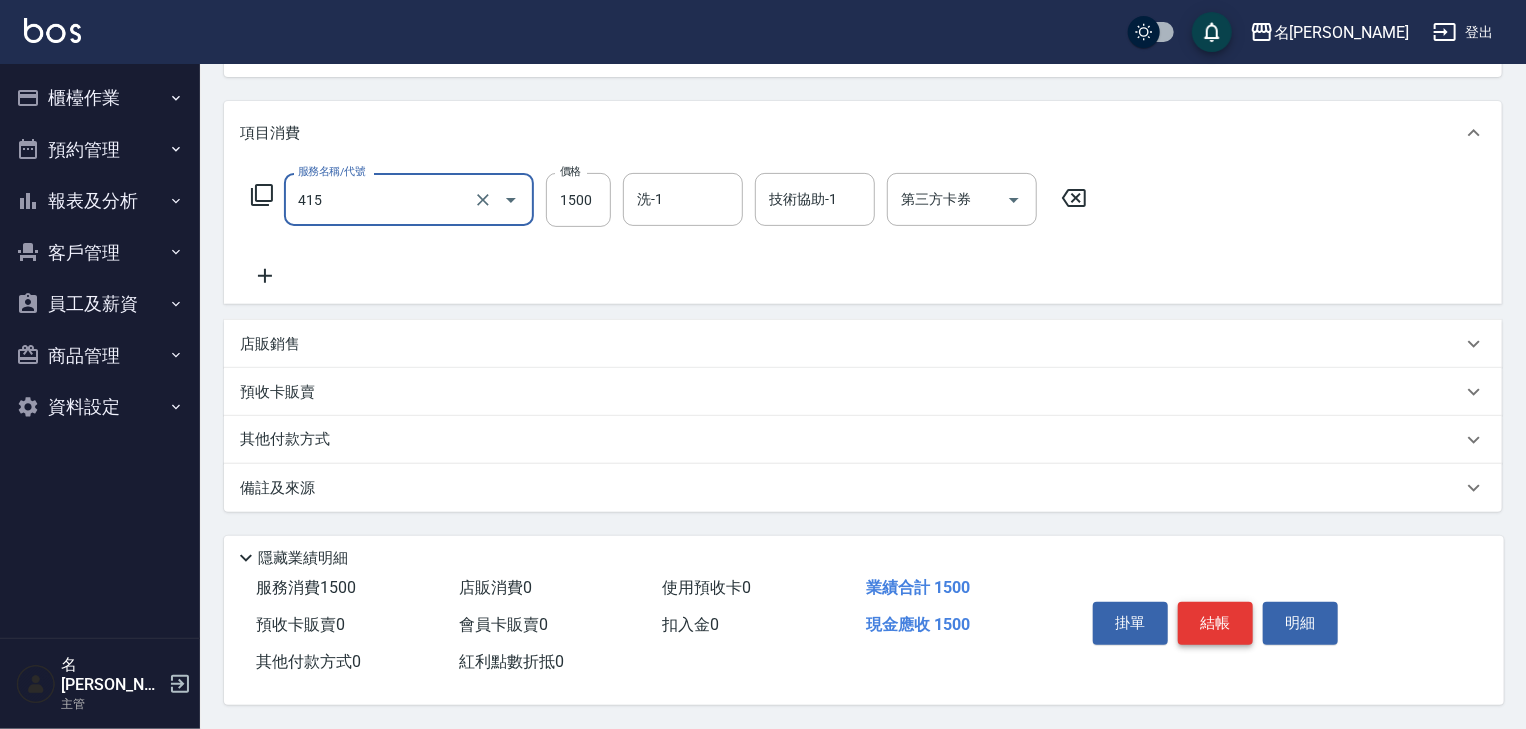 type on "染髮1500↑(415)" 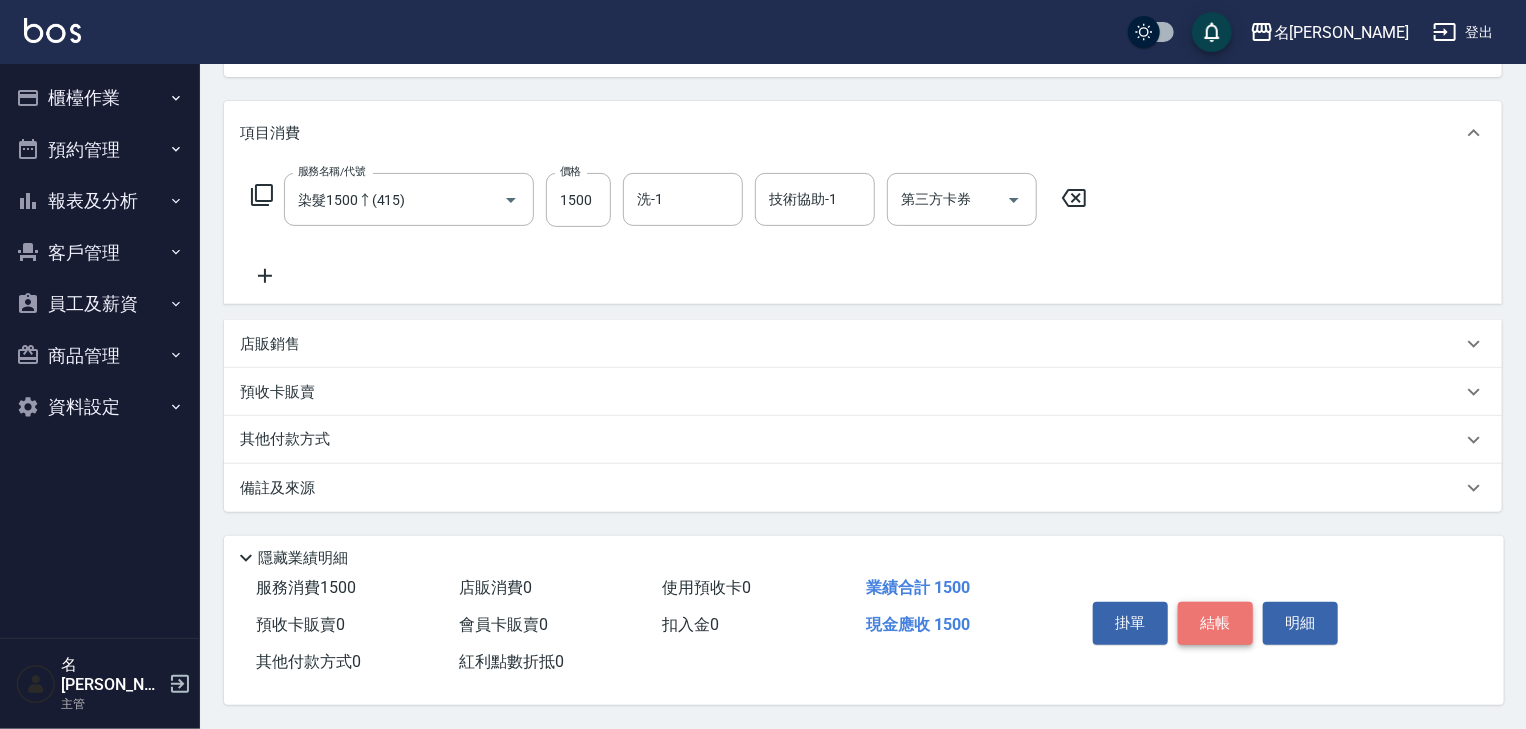 click on "結帳" at bounding box center (1215, 623) 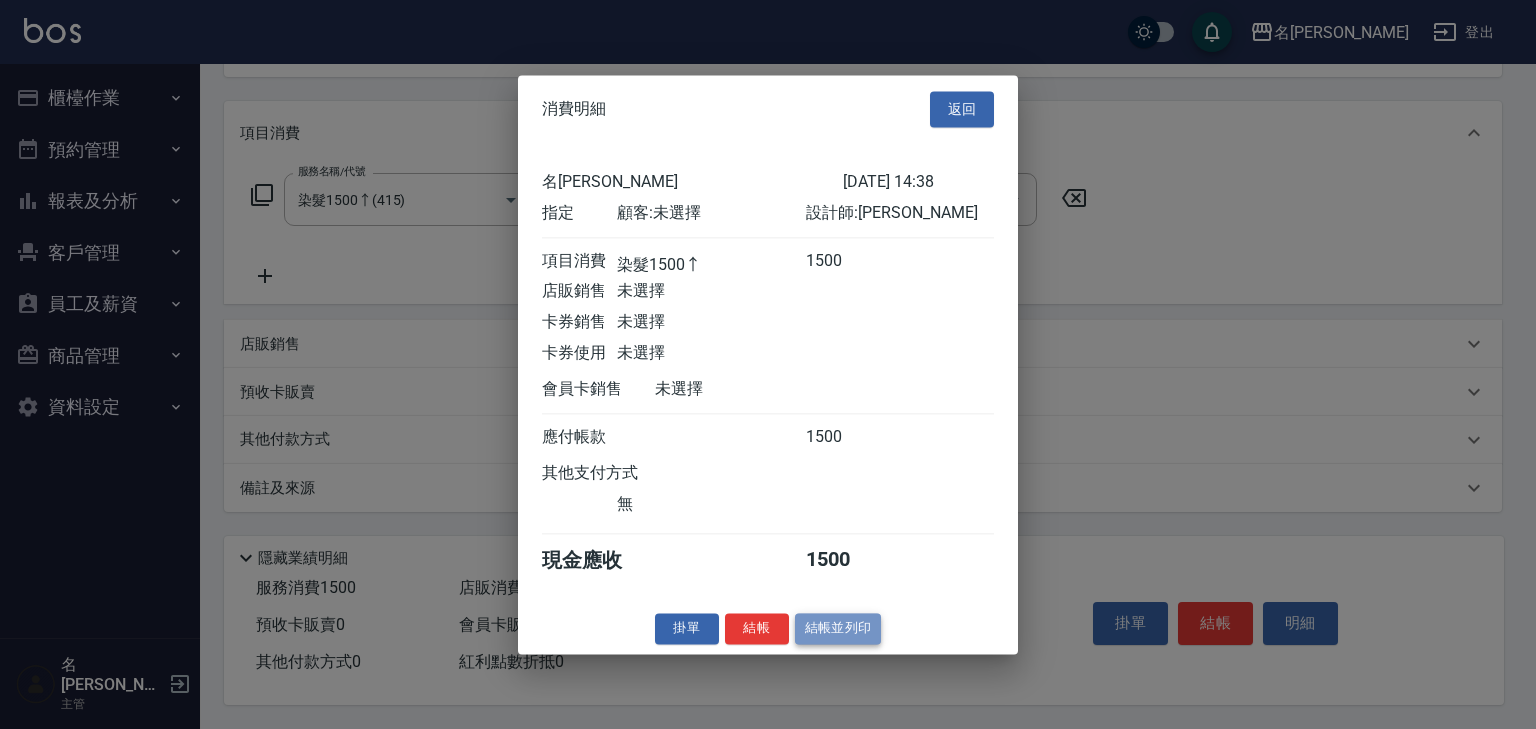 click on "結帳並列印" at bounding box center [838, 628] 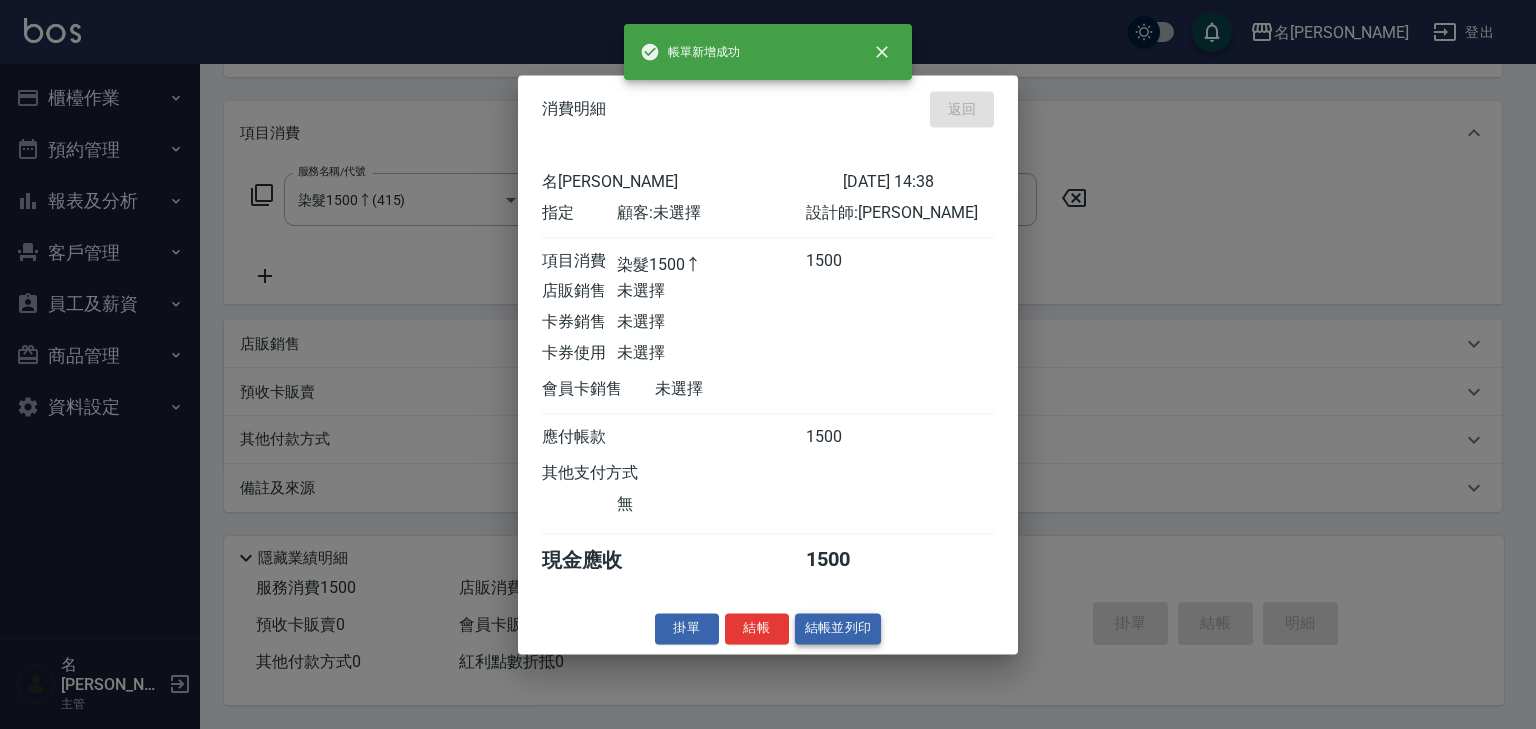 type on "2025/07/16 14:40" 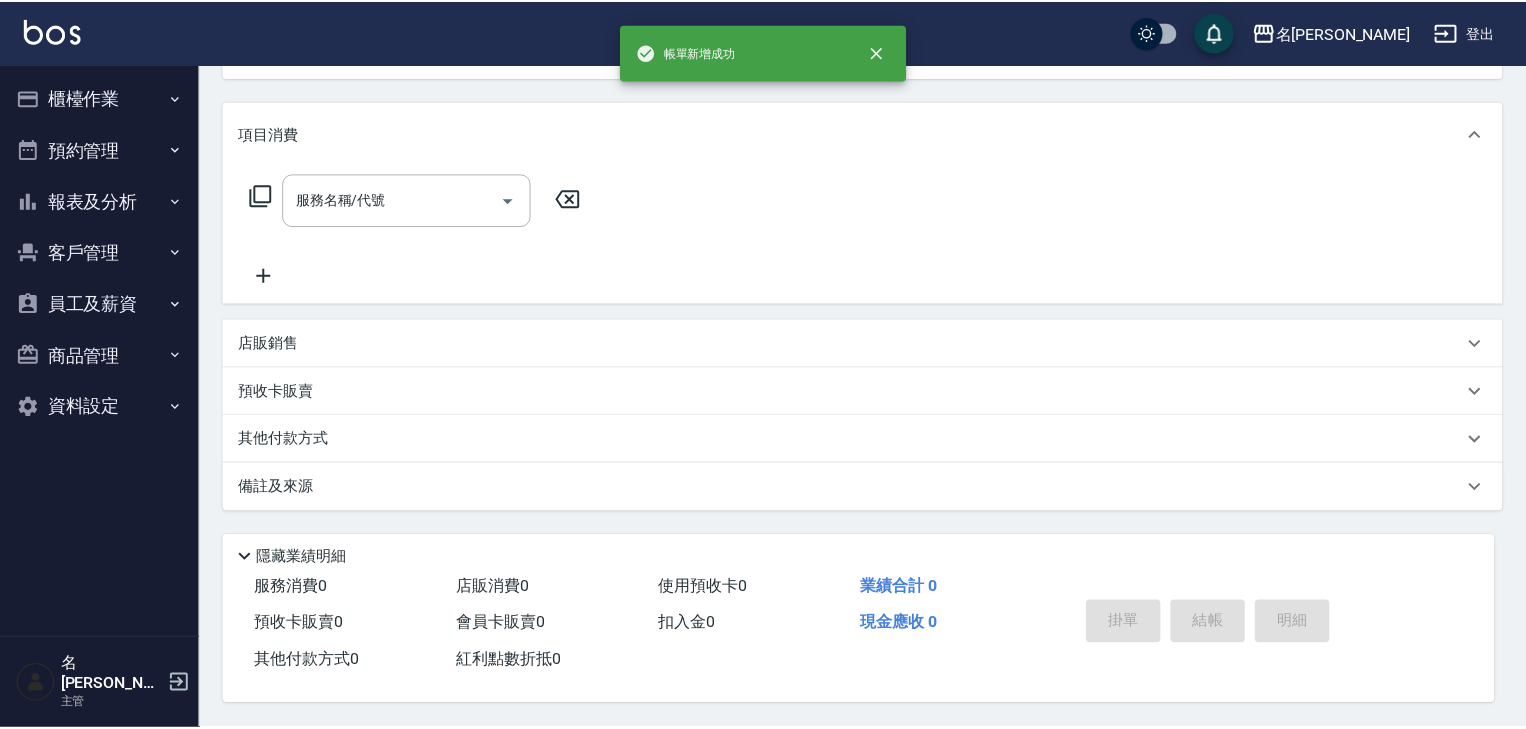 scroll, scrollTop: 0, scrollLeft: 0, axis: both 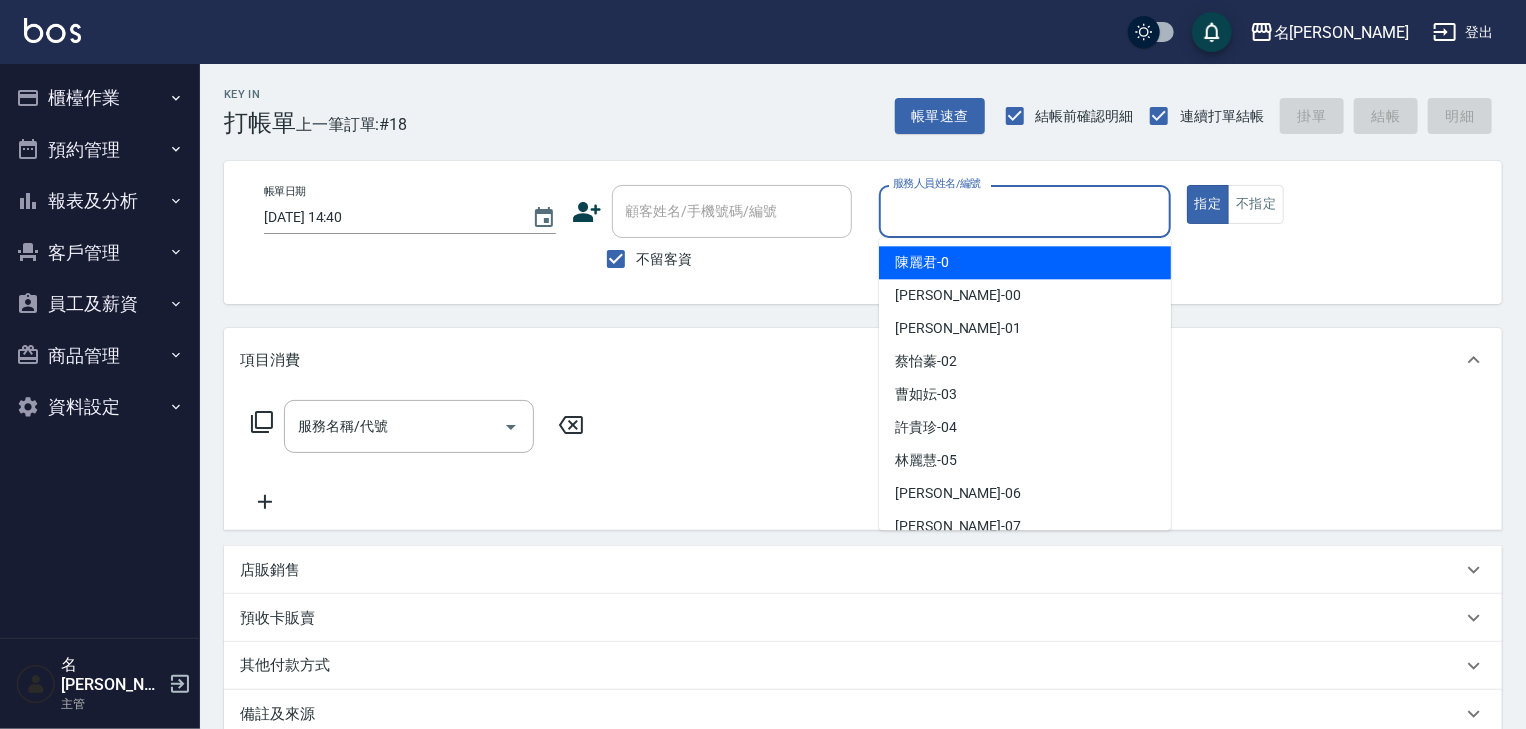 click on "服務人員姓名/編號" at bounding box center [1025, 211] 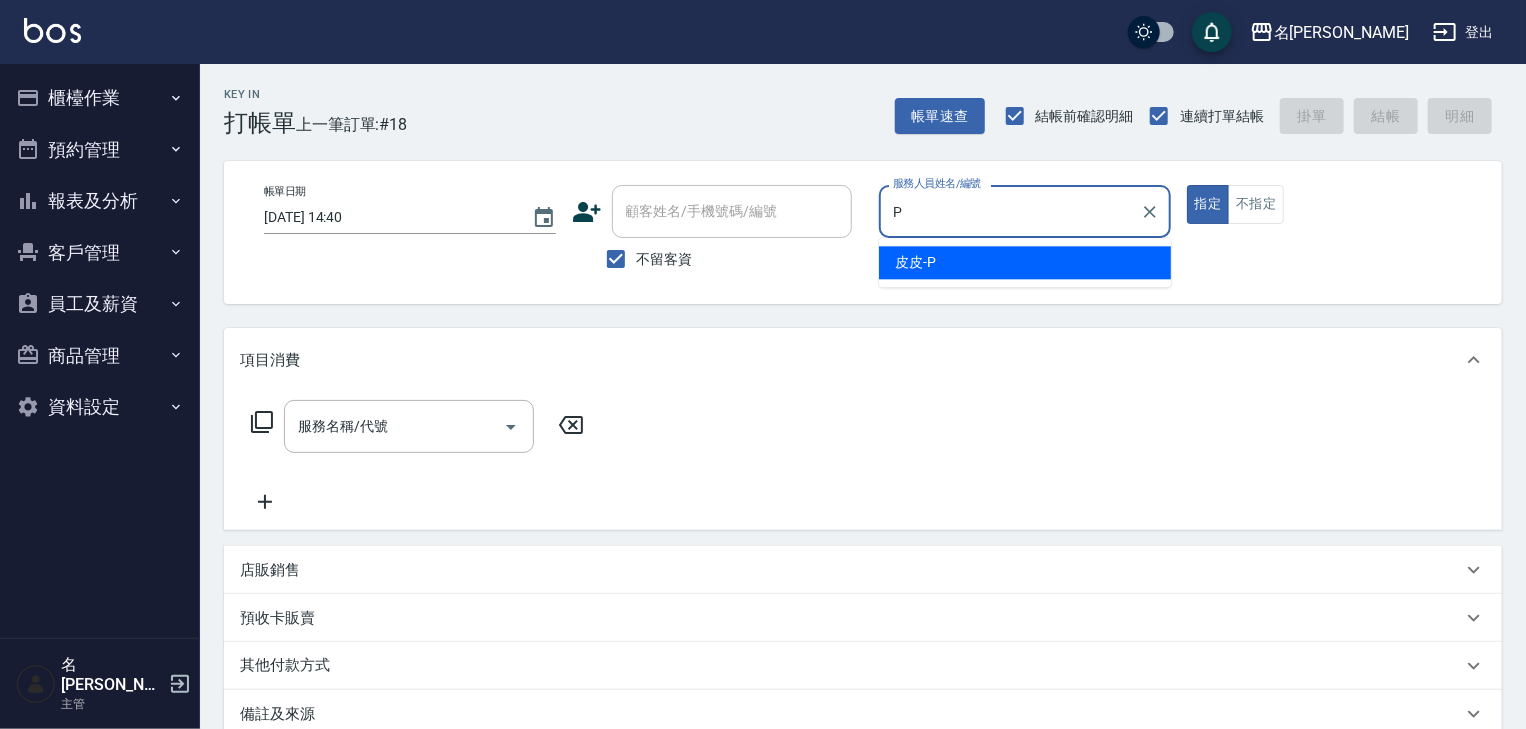click on "皮皮 -P" at bounding box center [915, 262] 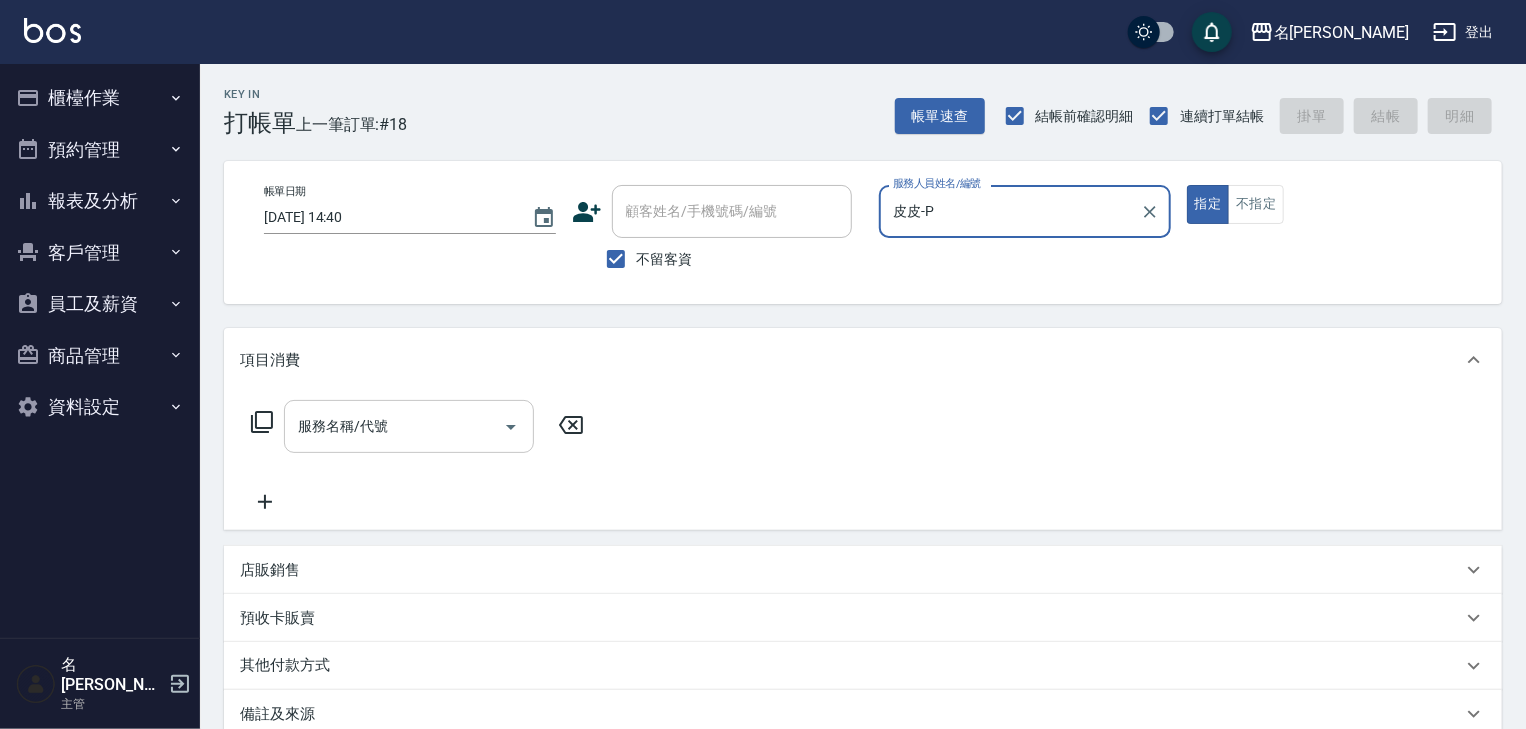 type on "皮皮-P" 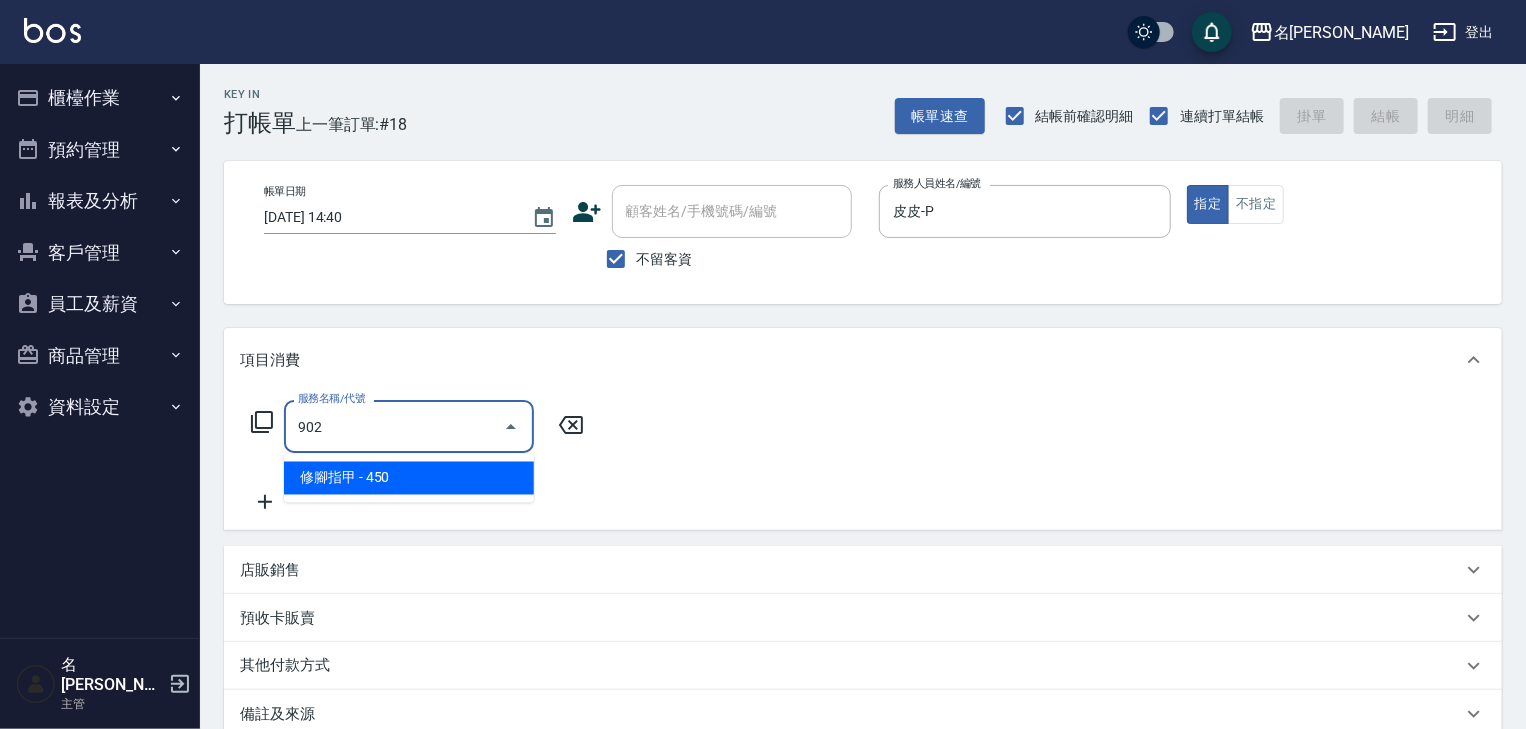 click on "修腳指甲 - 450" at bounding box center [409, 478] 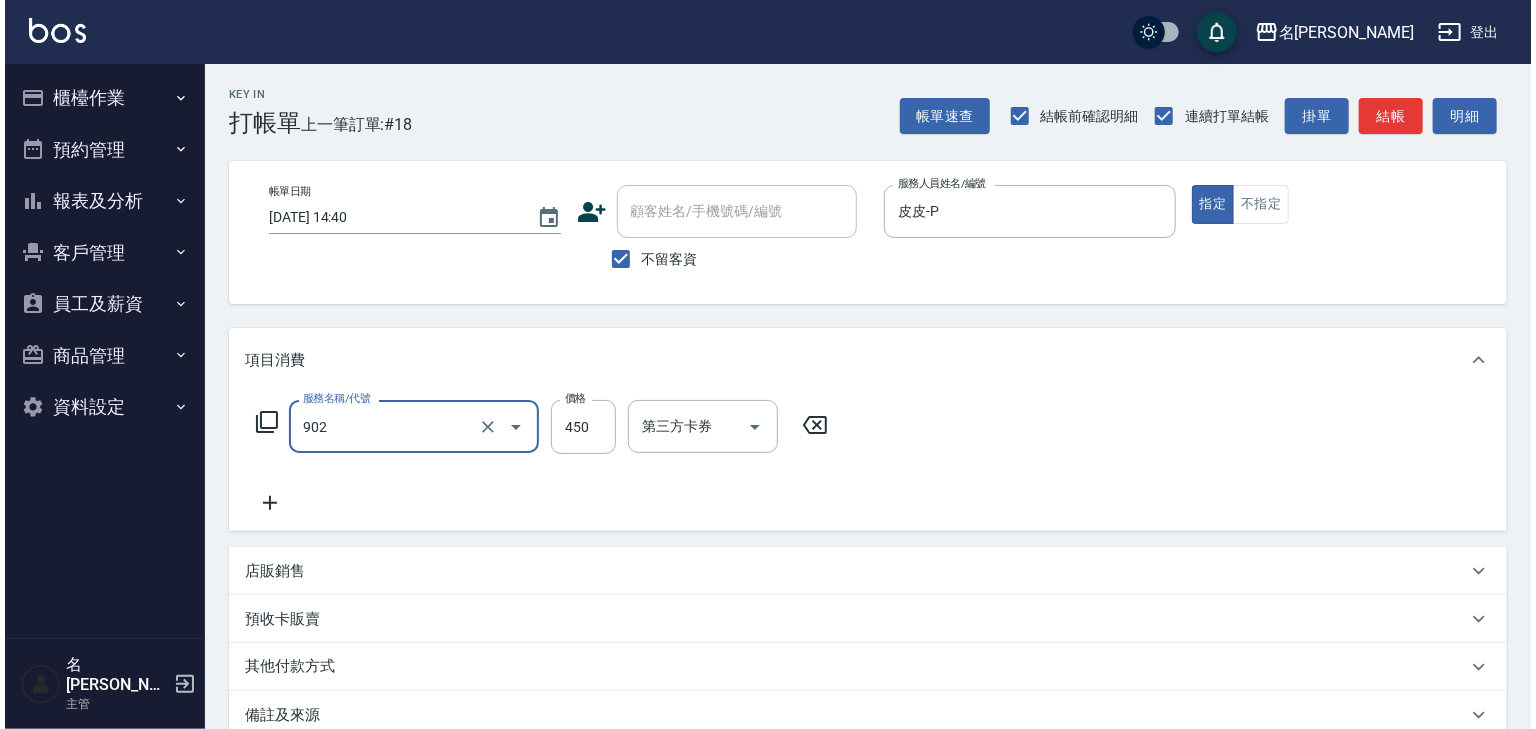 scroll, scrollTop: 234, scrollLeft: 0, axis: vertical 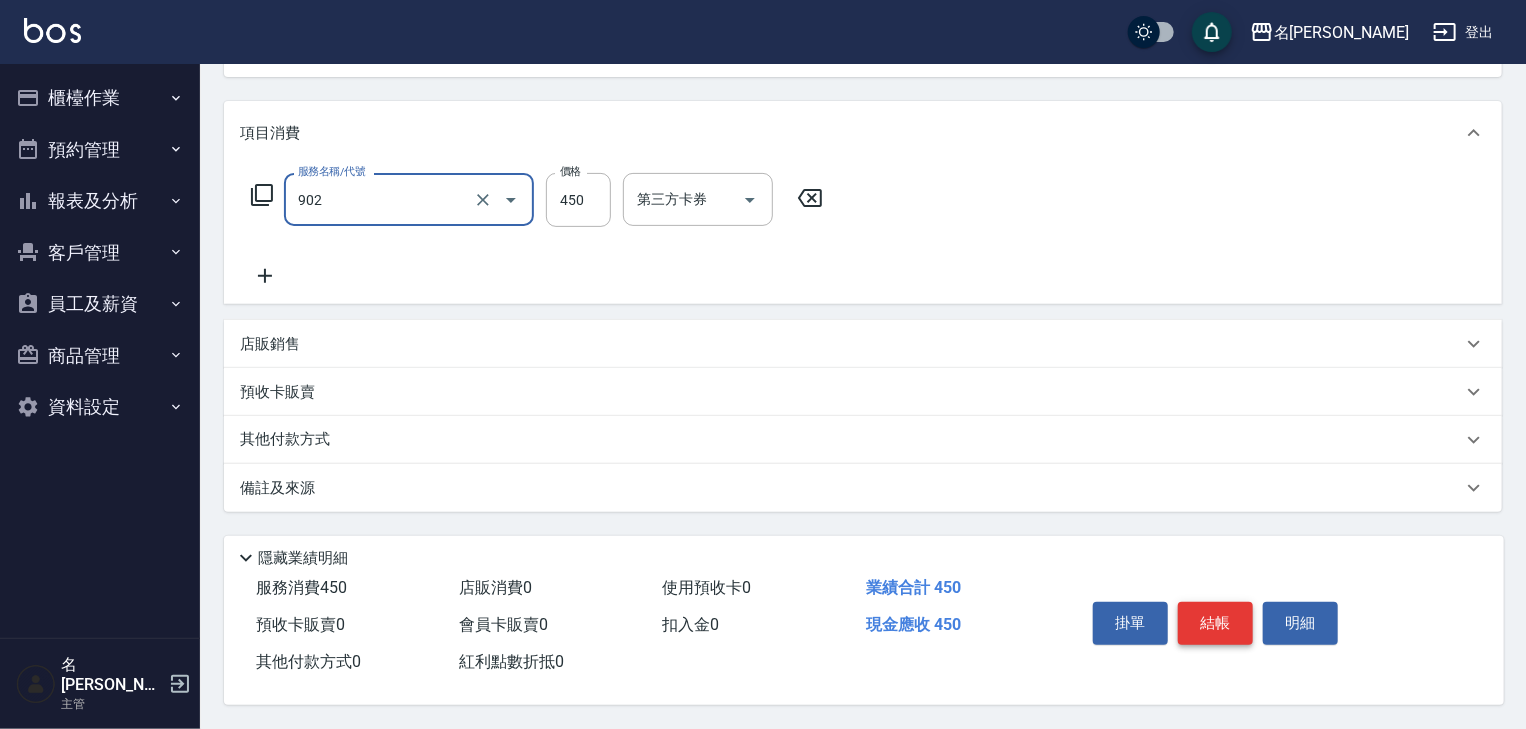 type on "修腳指甲(902)" 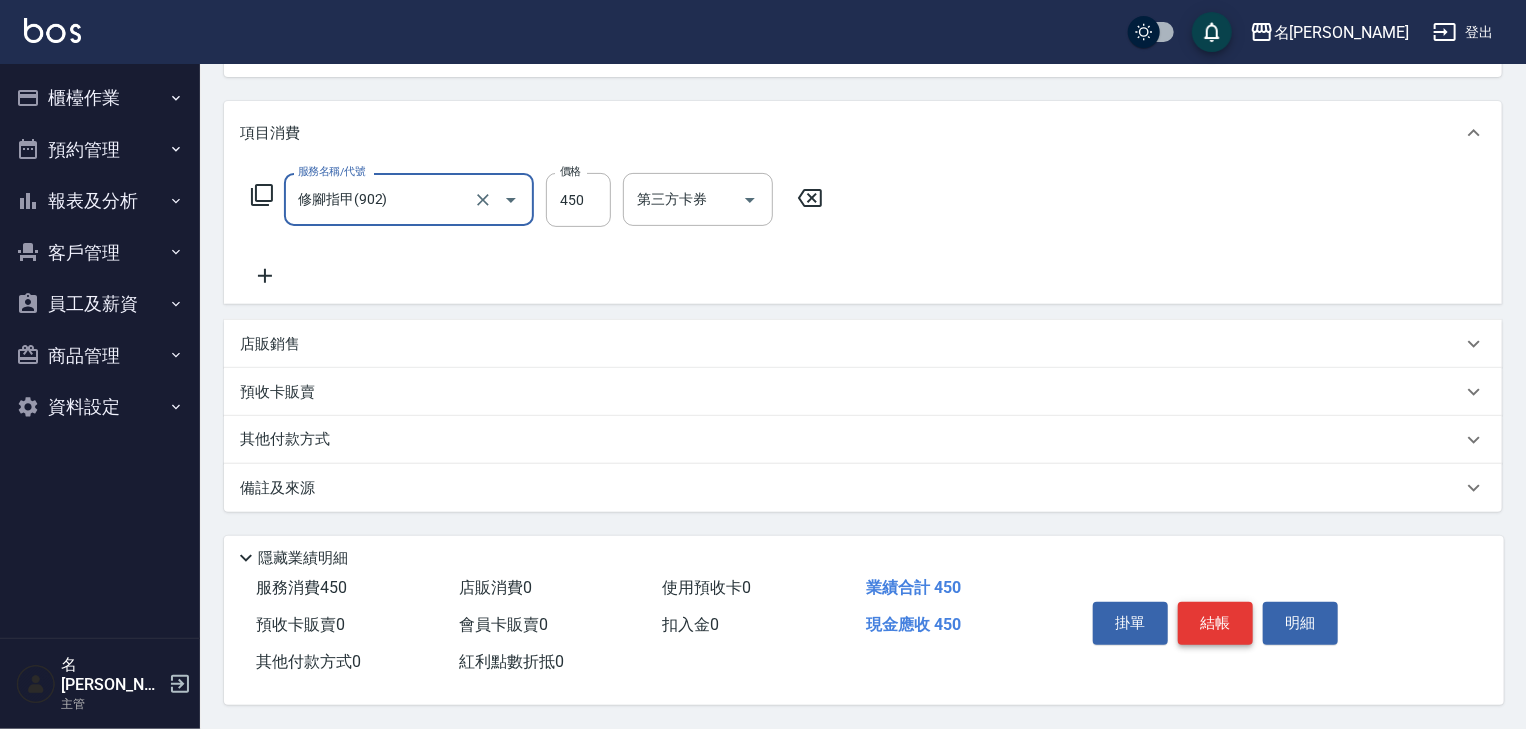 click on "結帳" at bounding box center [1215, 623] 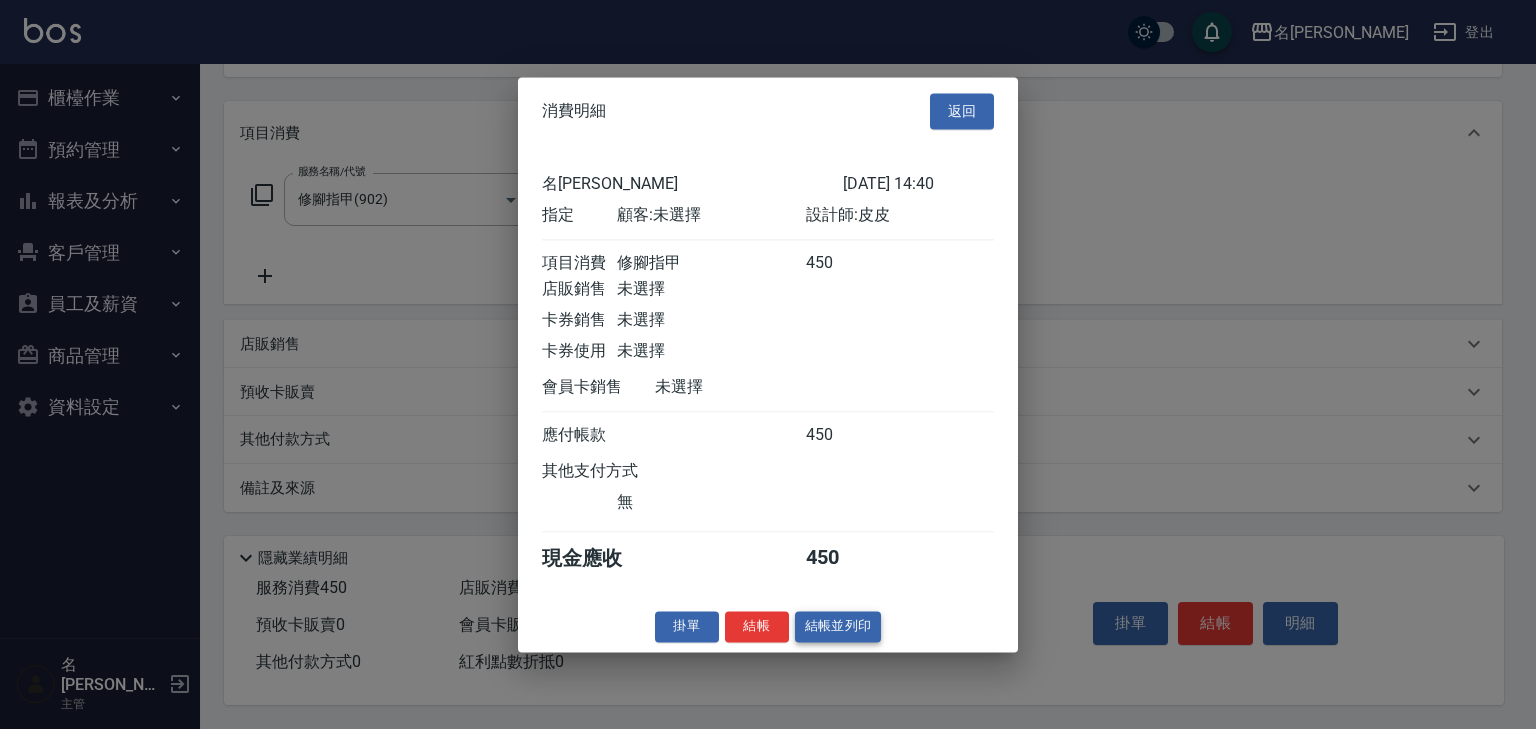 click on "結帳並列印" at bounding box center [838, 626] 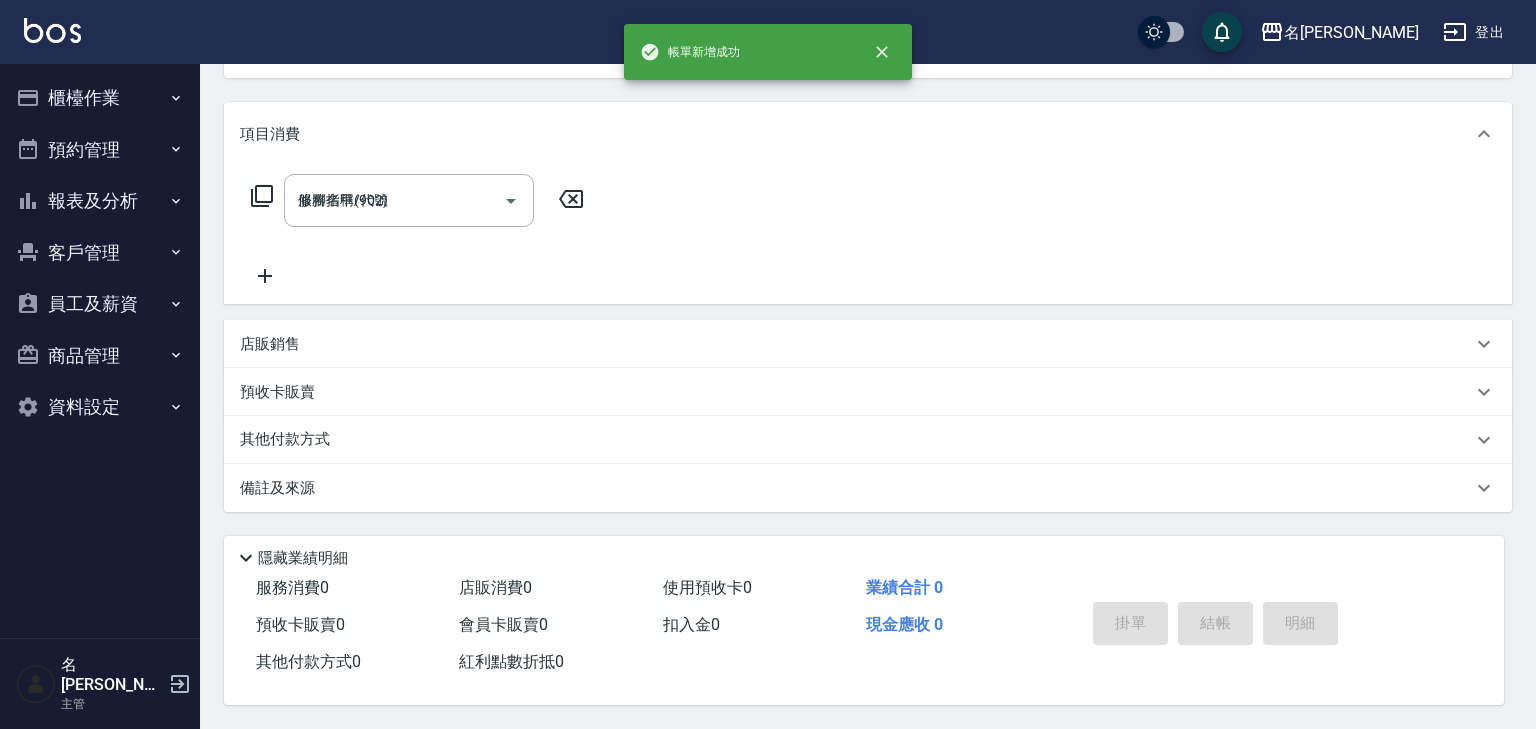 type on "2025/07/16 14:44" 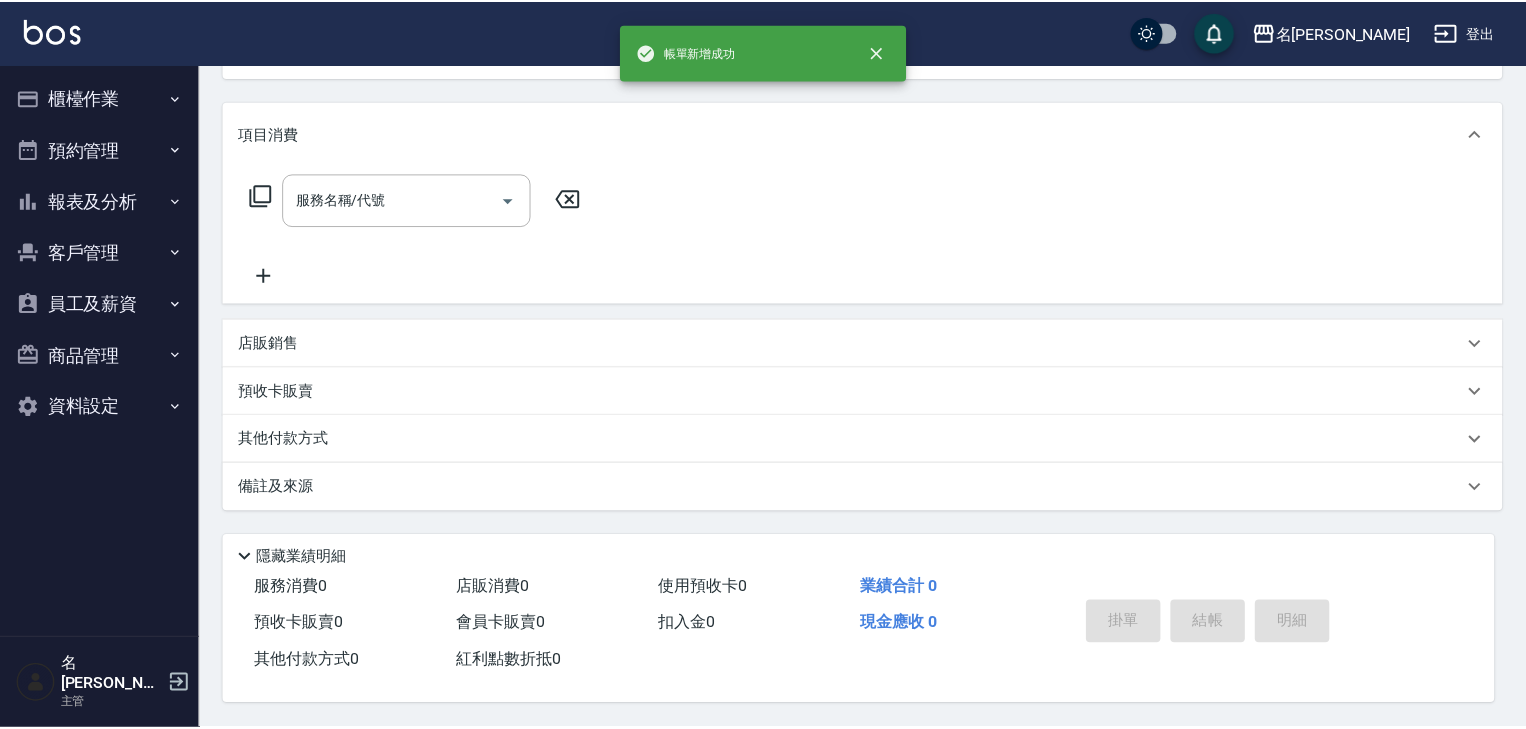 scroll, scrollTop: 0, scrollLeft: 0, axis: both 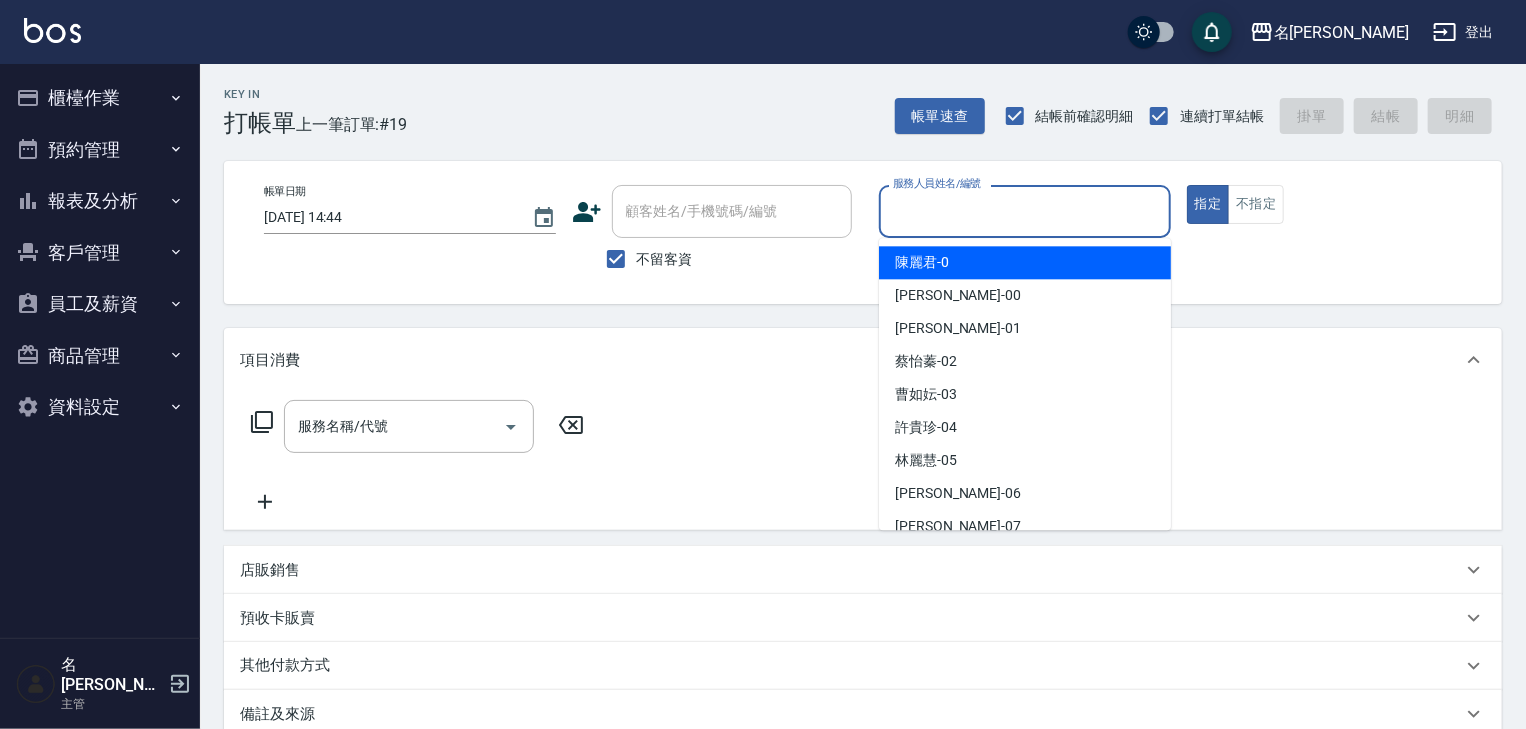 click on "服務人員姓名/編號" at bounding box center (1025, 211) 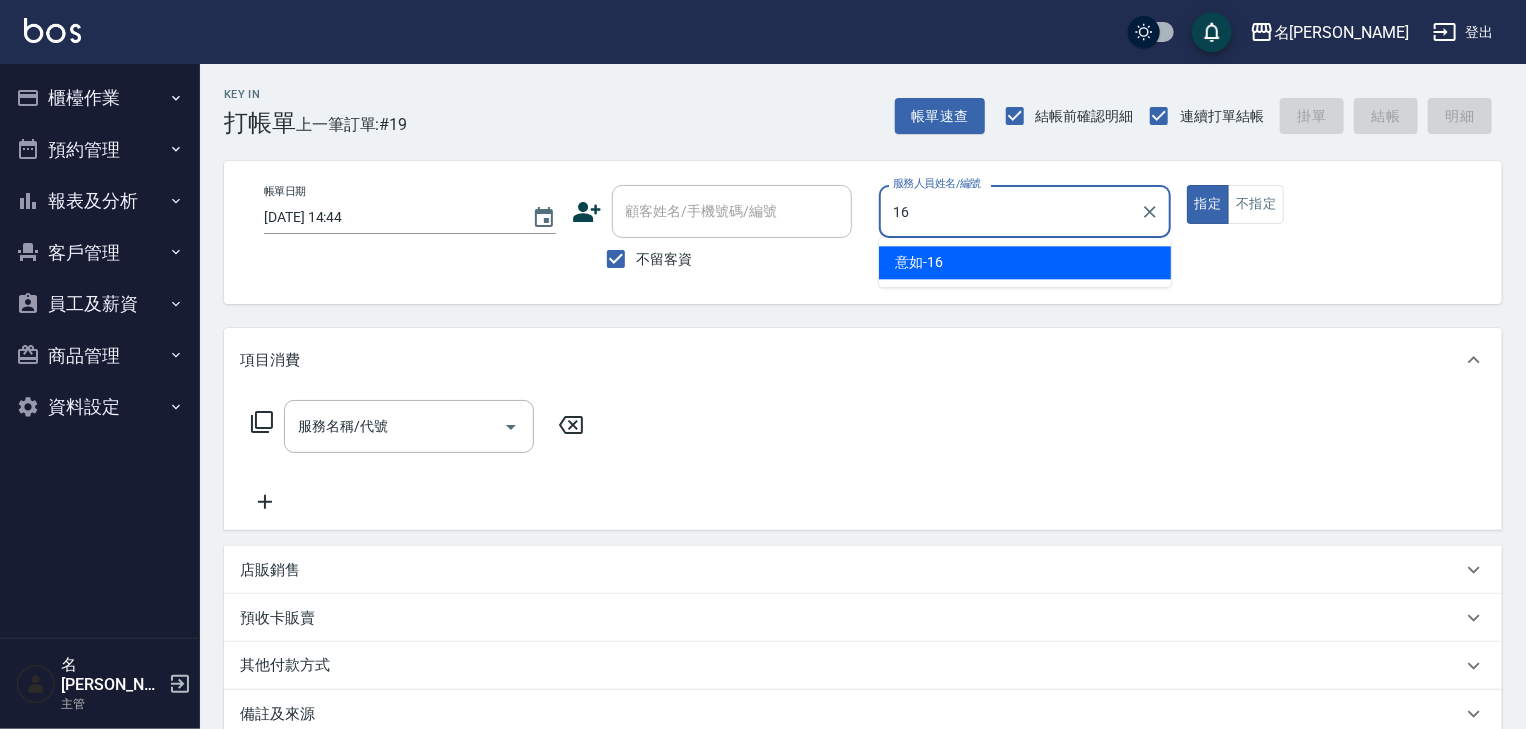 click on "意如 -16" at bounding box center [1025, 262] 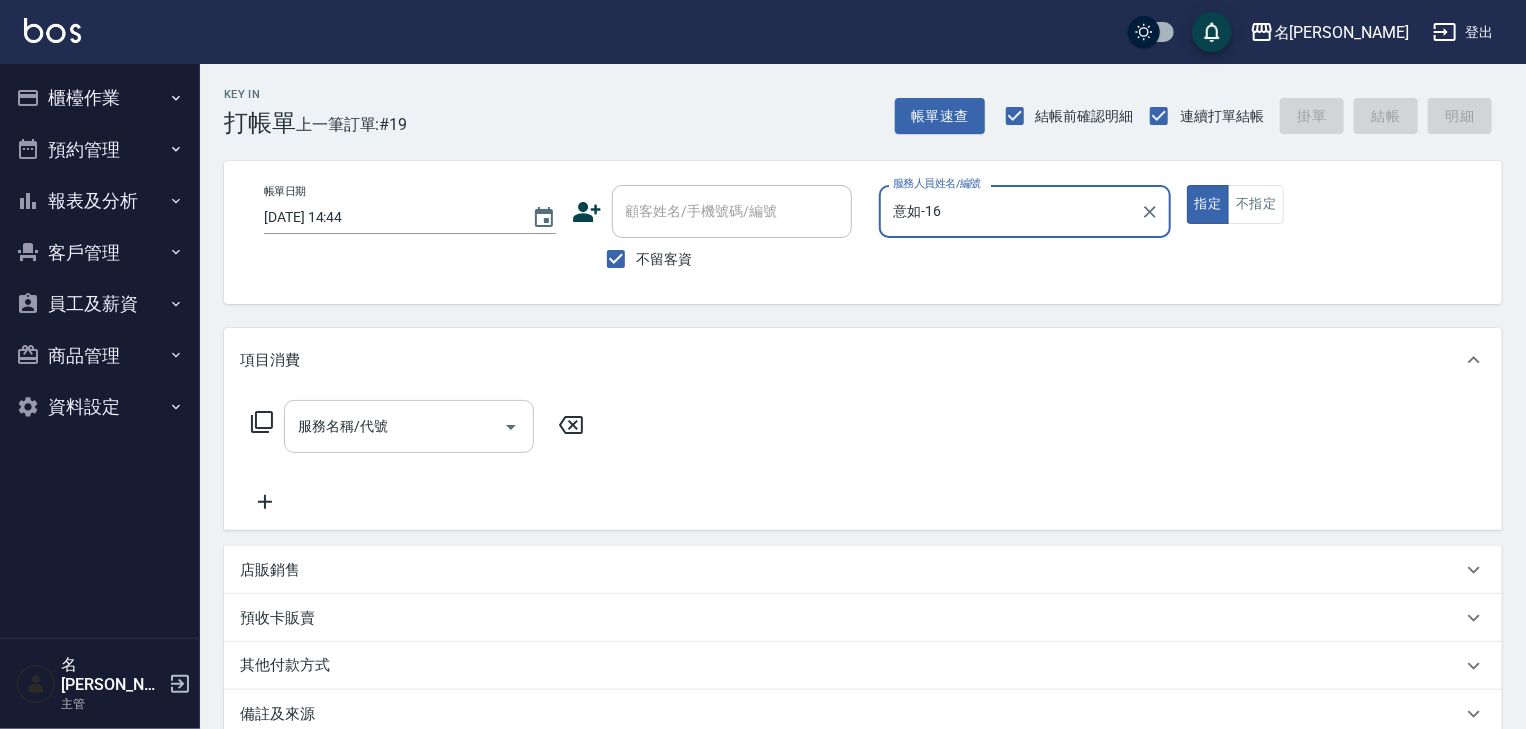 type on "意如-16" 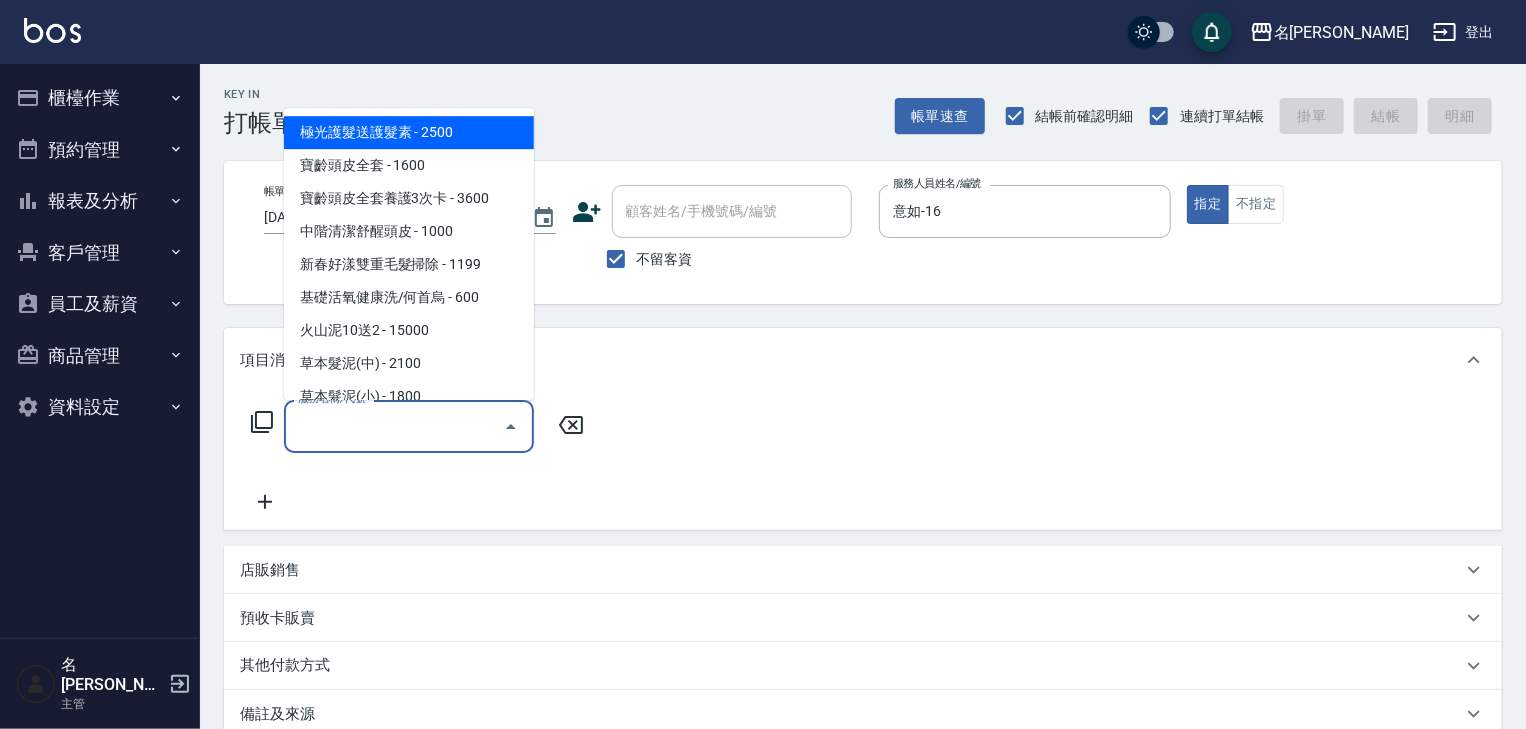click on "服務名稱/代號" at bounding box center (394, 426) 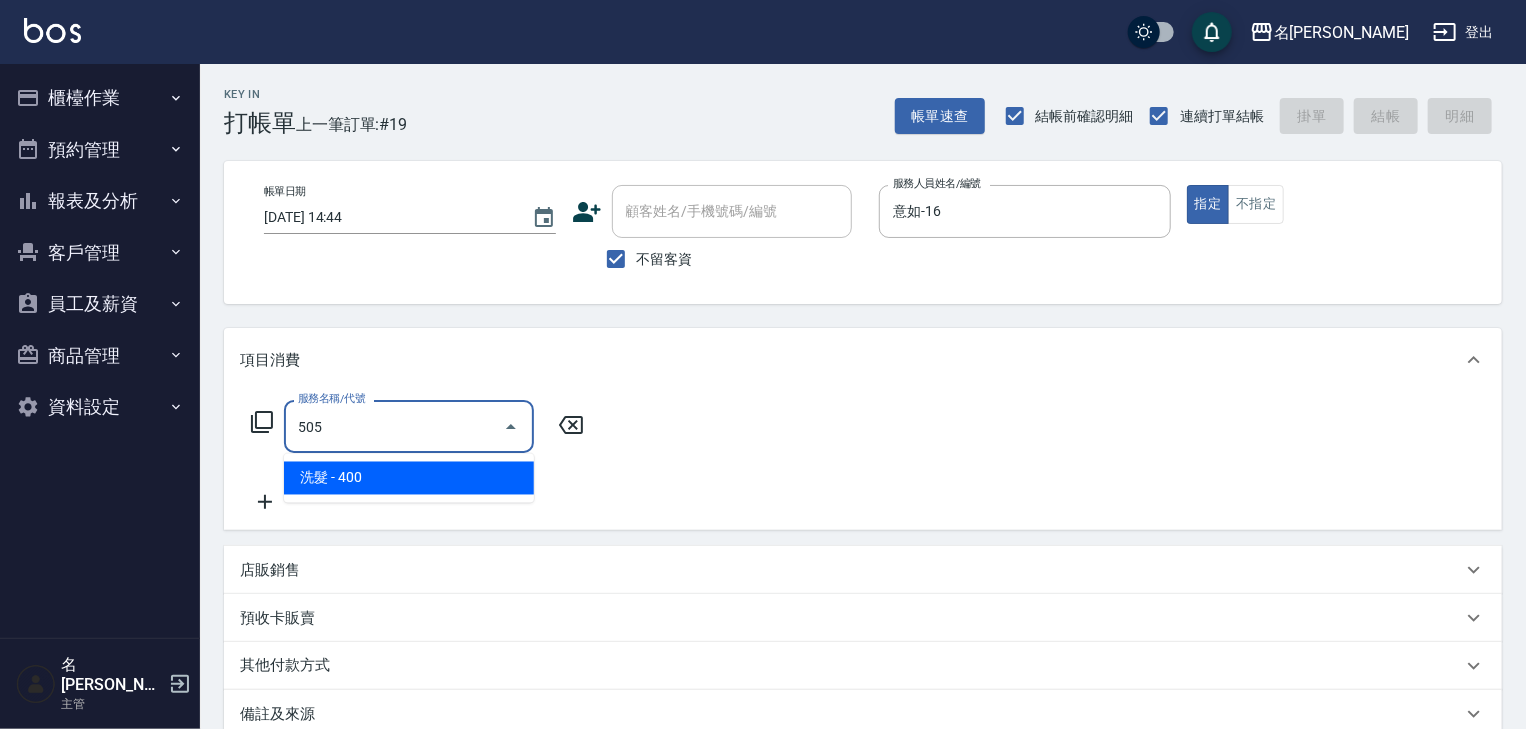 click on "洗髮 - 400" at bounding box center (409, 478) 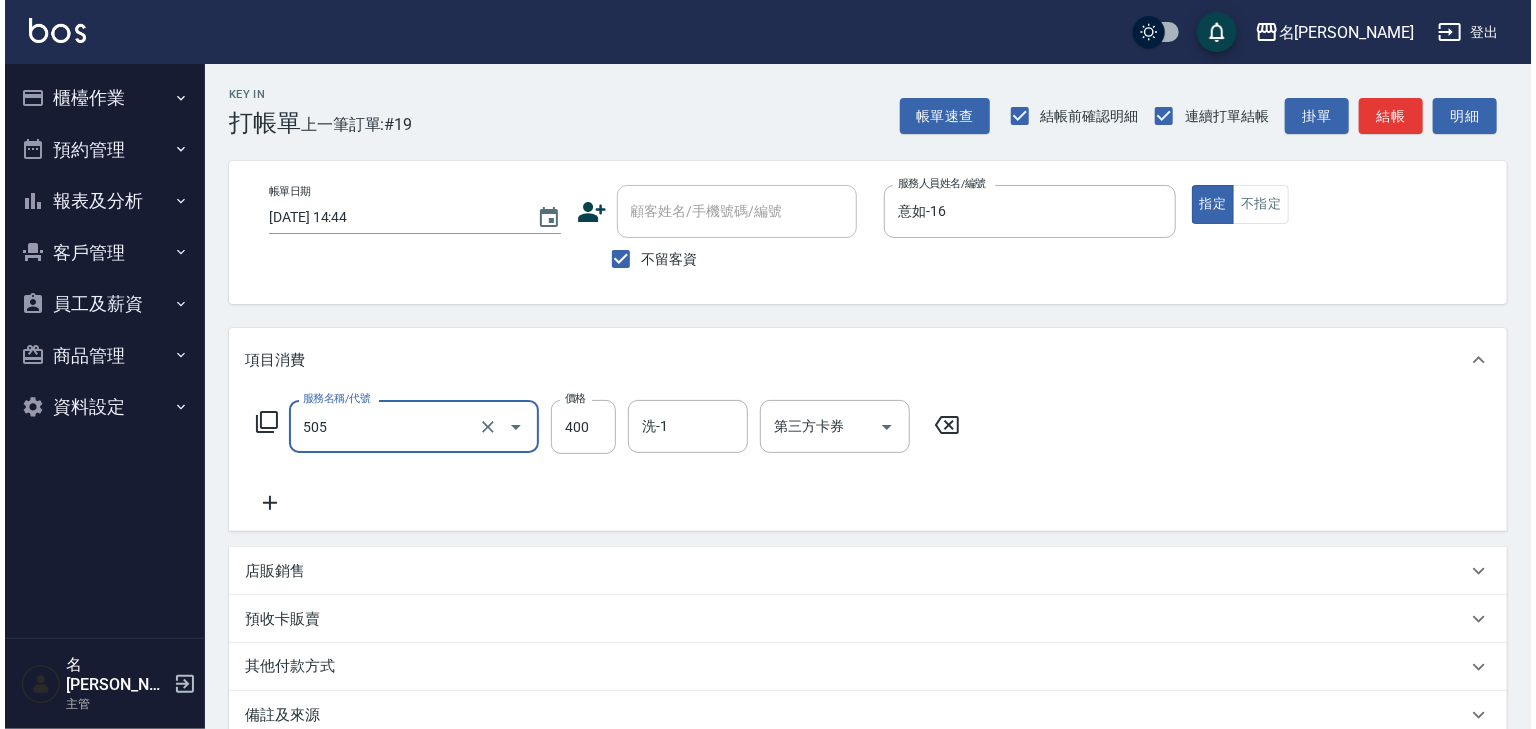 scroll, scrollTop: 234, scrollLeft: 0, axis: vertical 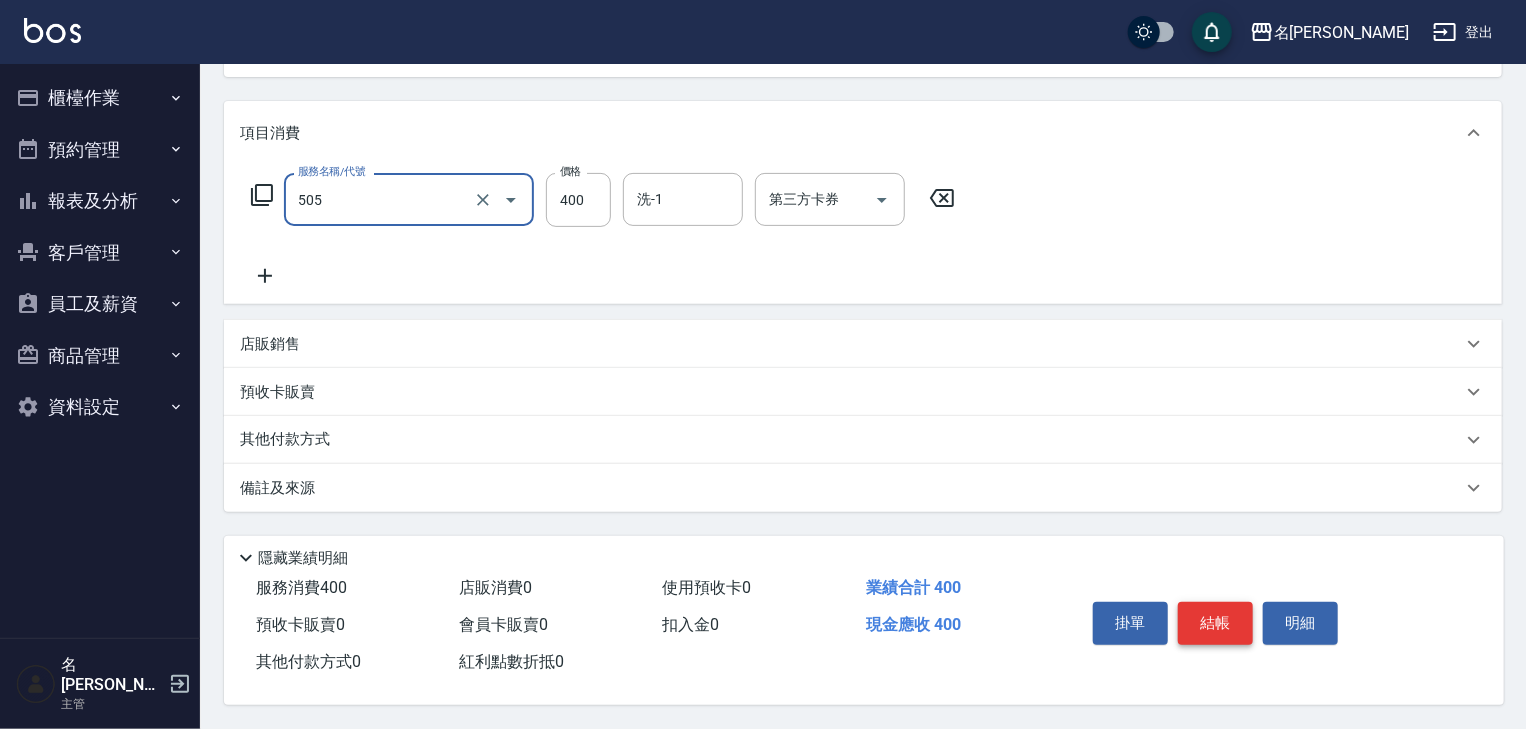type on "洗髮(505)" 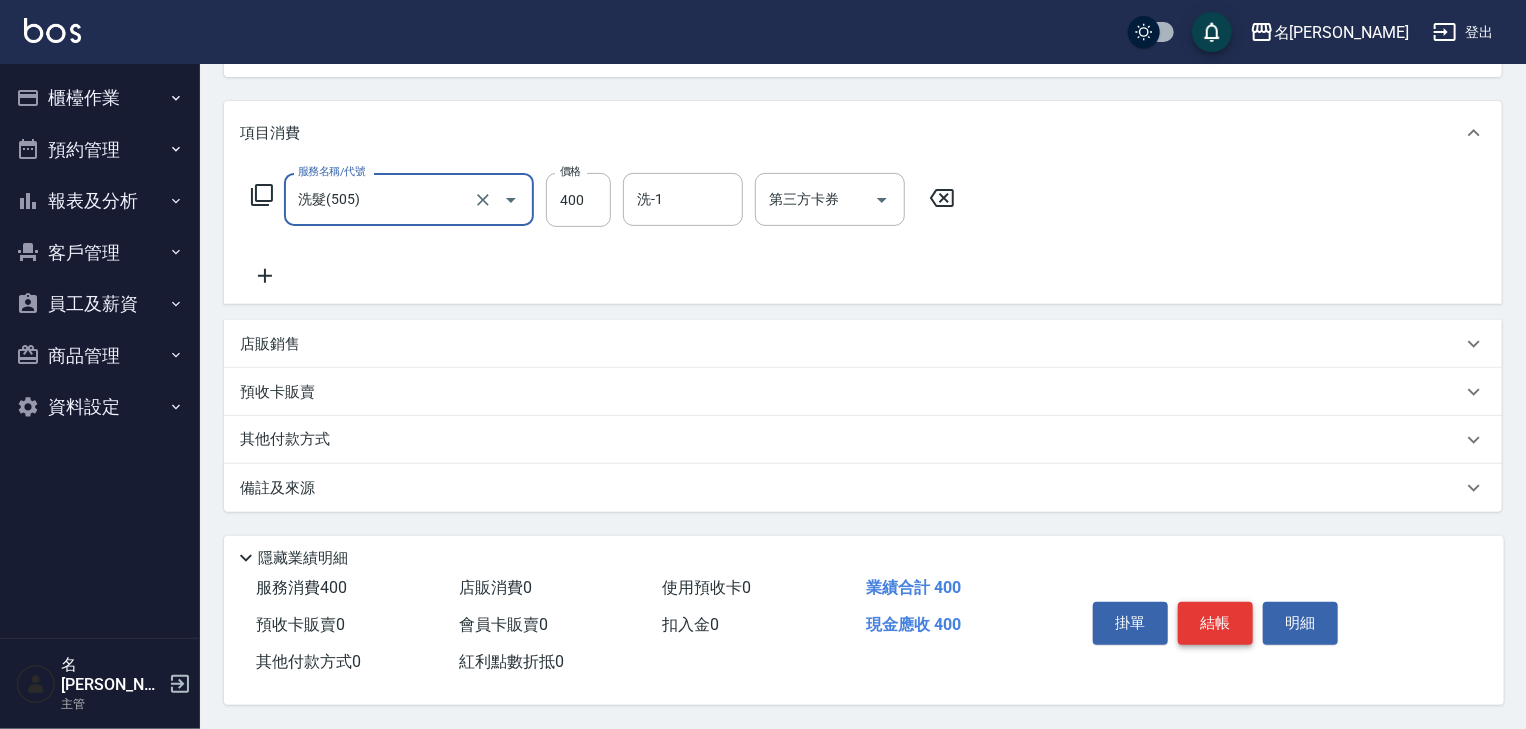 click on "結帳" at bounding box center [1215, 623] 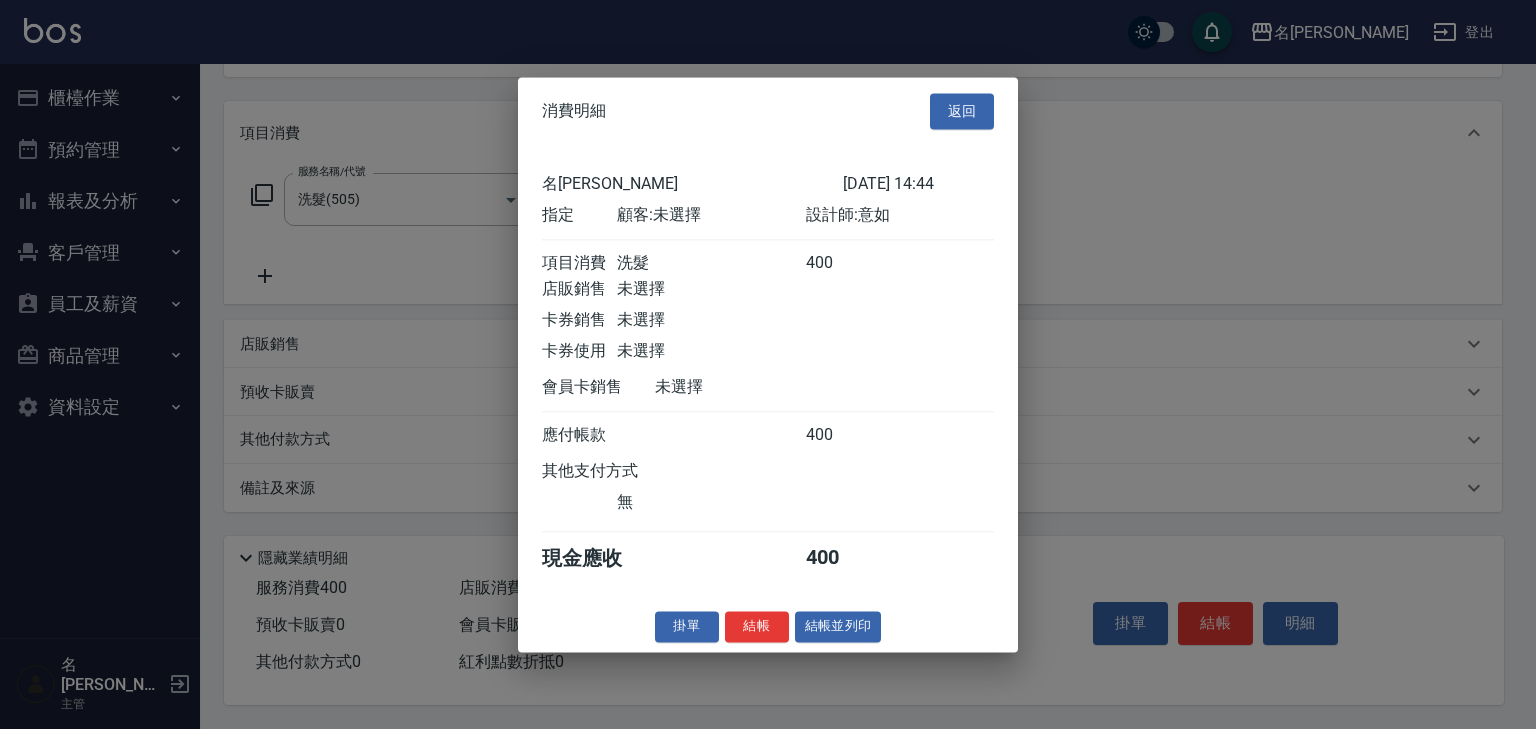 click at bounding box center (768, 364) 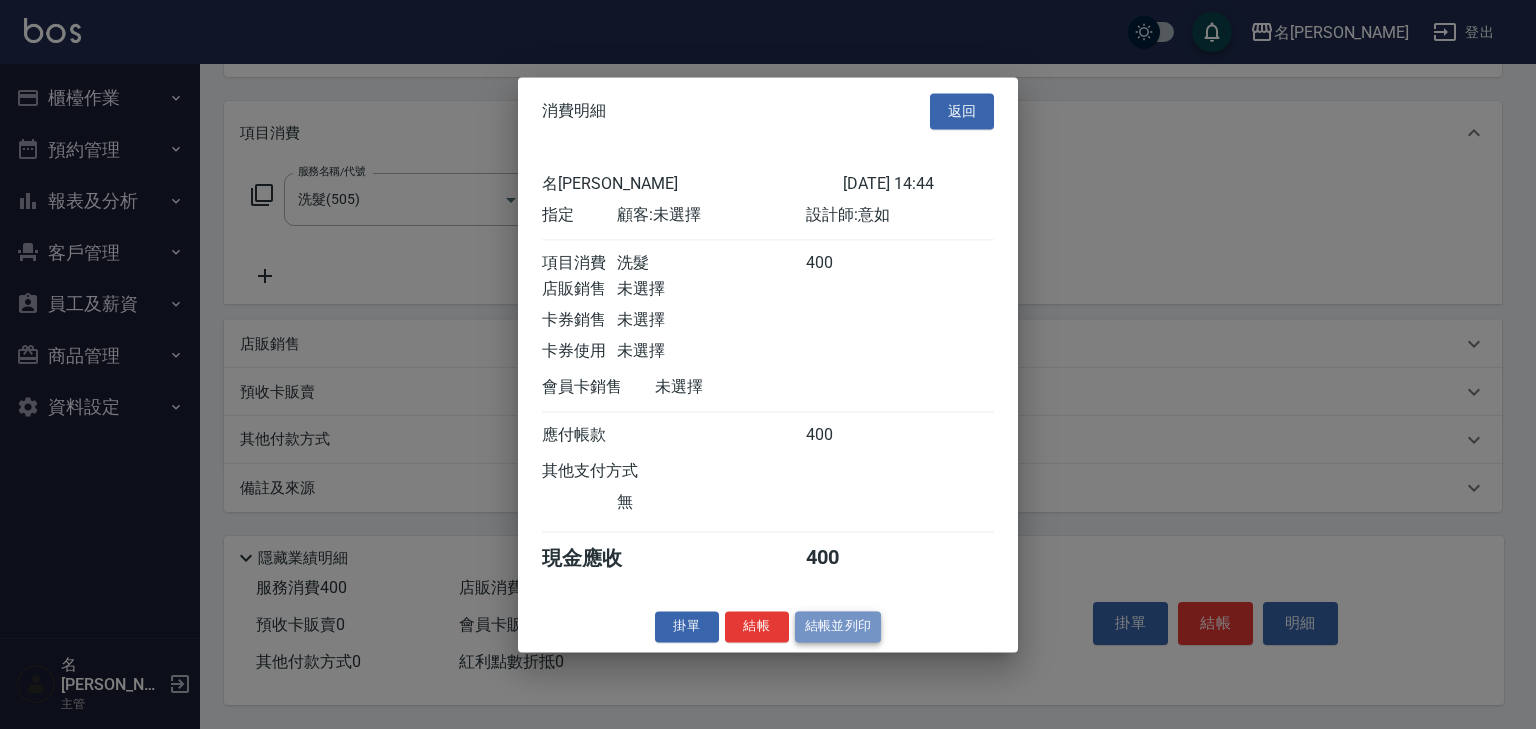 click on "結帳並列印" at bounding box center (838, 626) 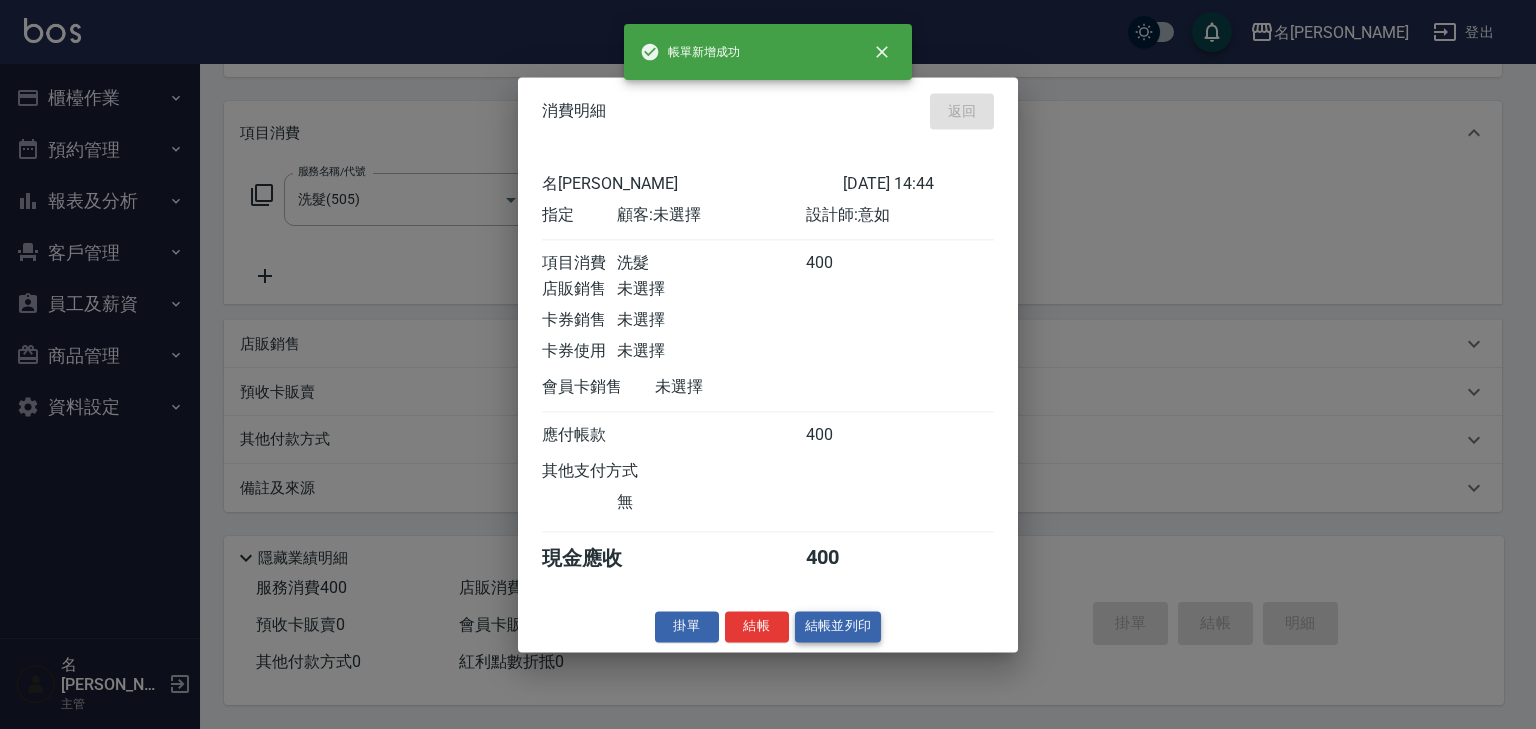 type on "2025/07/16 14:45" 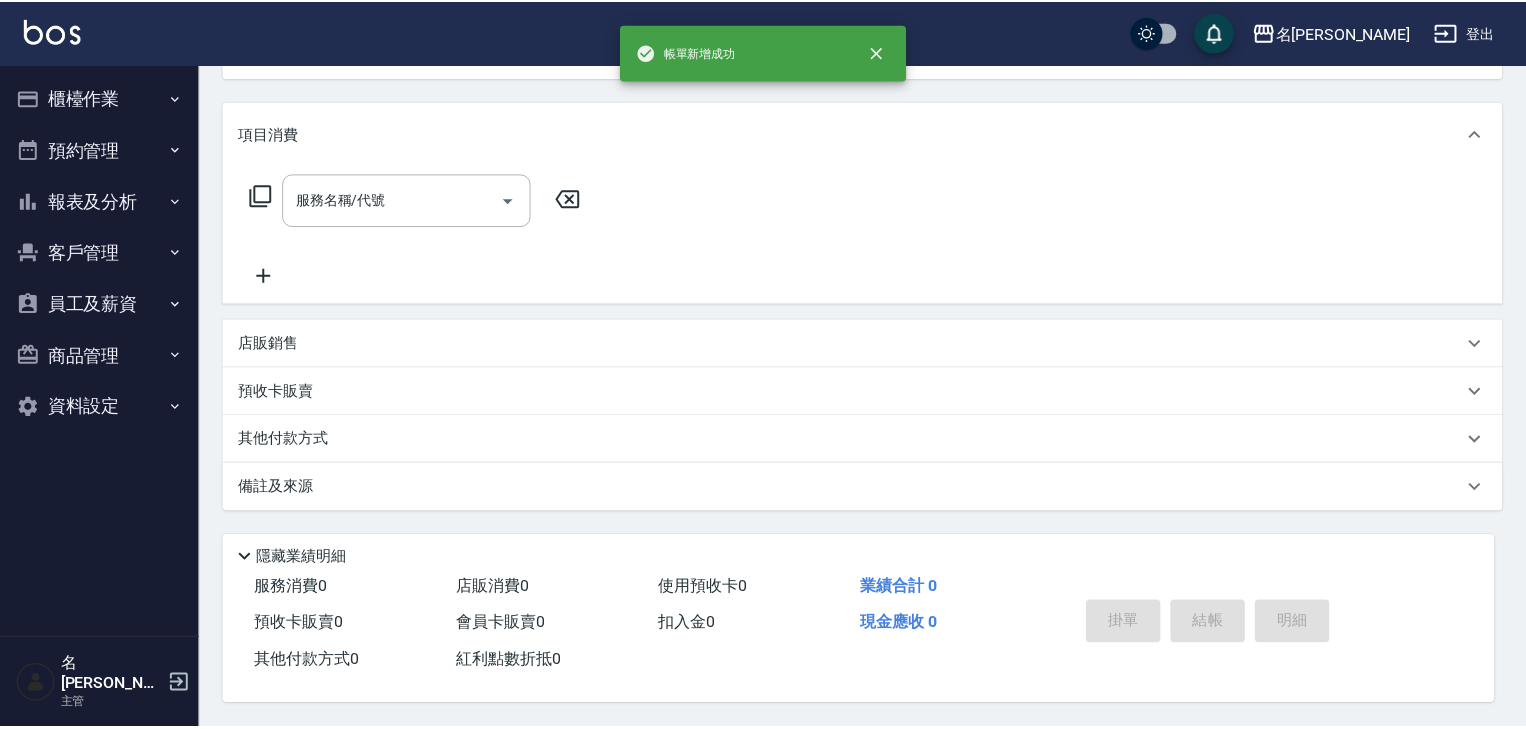 scroll, scrollTop: 0, scrollLeft: 0, axis: both 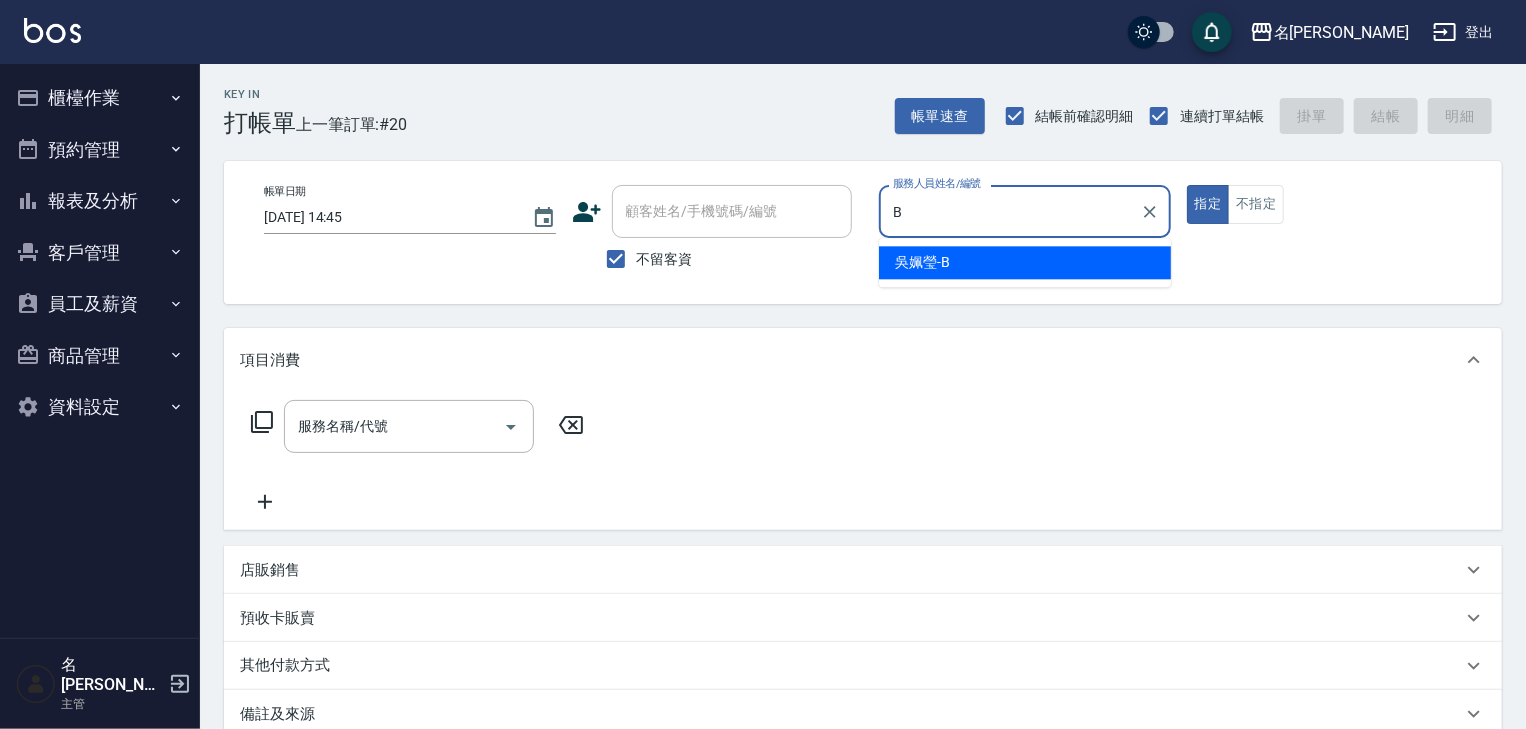 type on "[PERSON_NAME]" 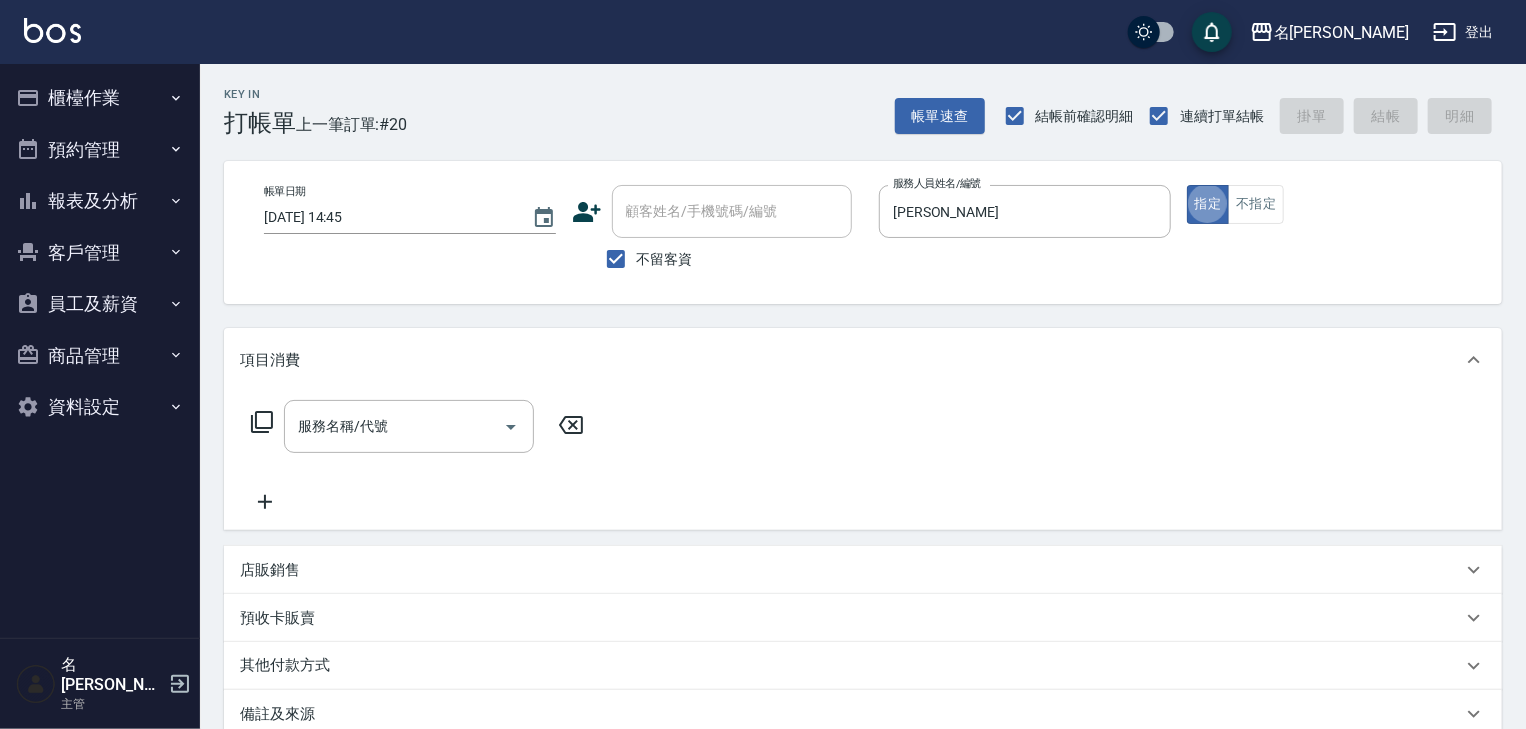 type on "true" 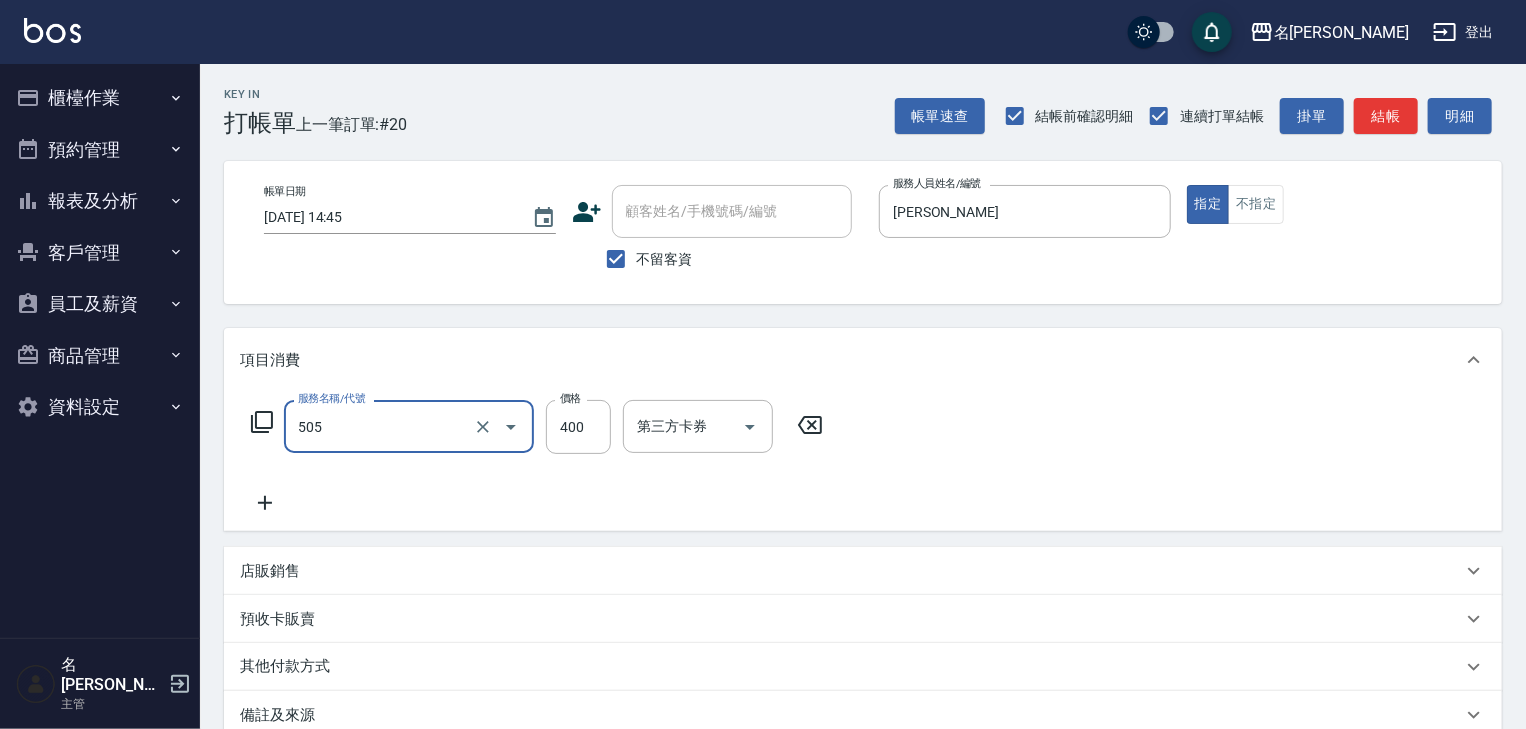 type on "洗髮(505)" 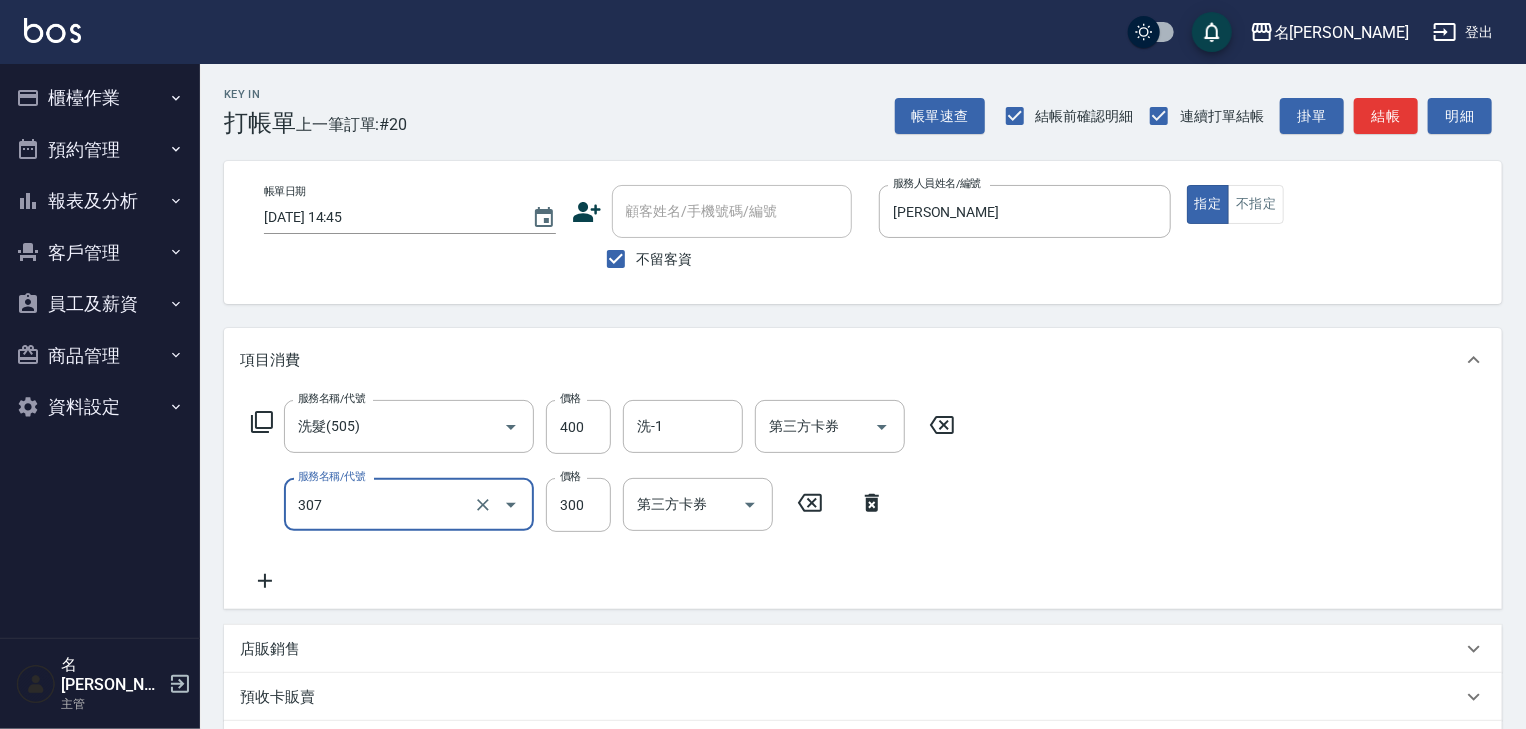 type on "剪髮(307)" 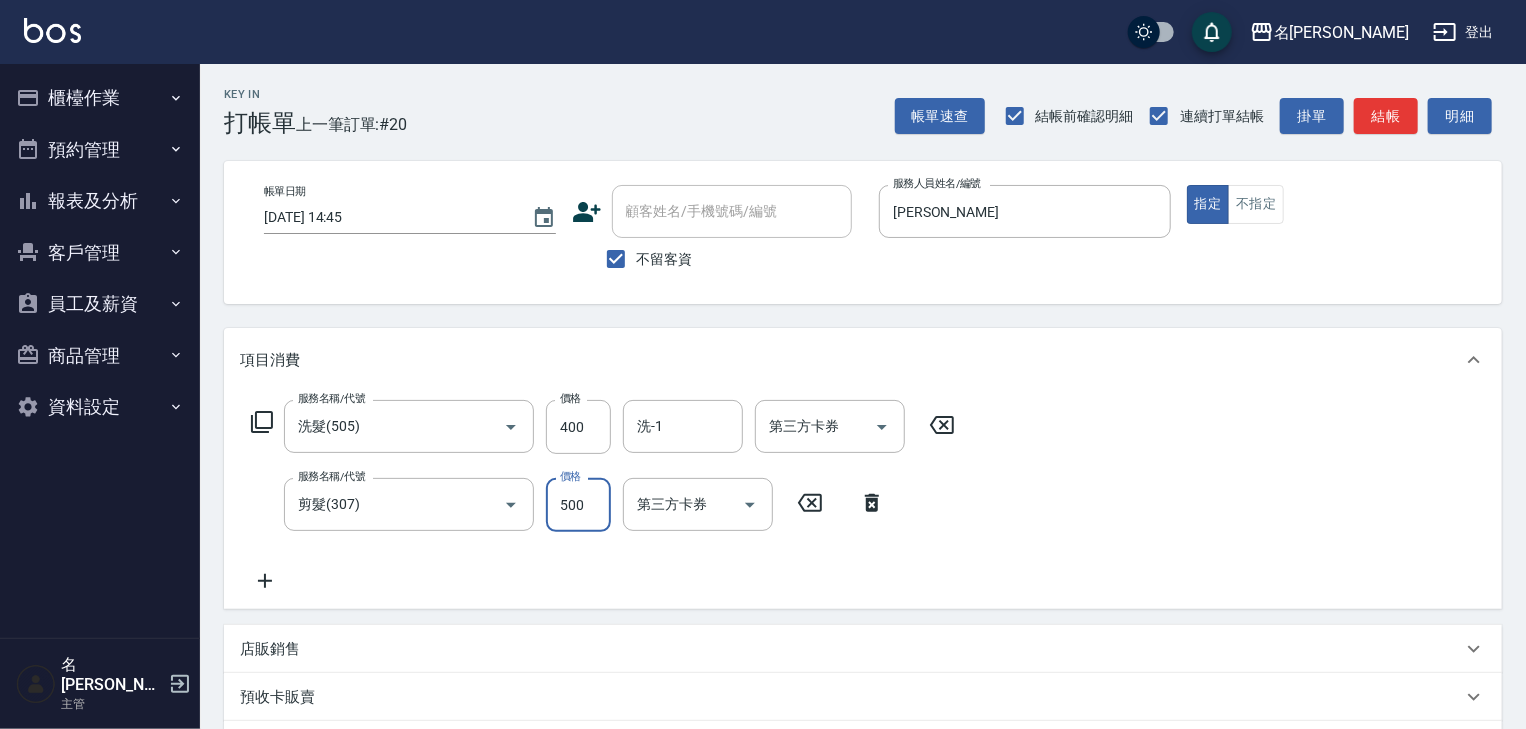 type on "500" 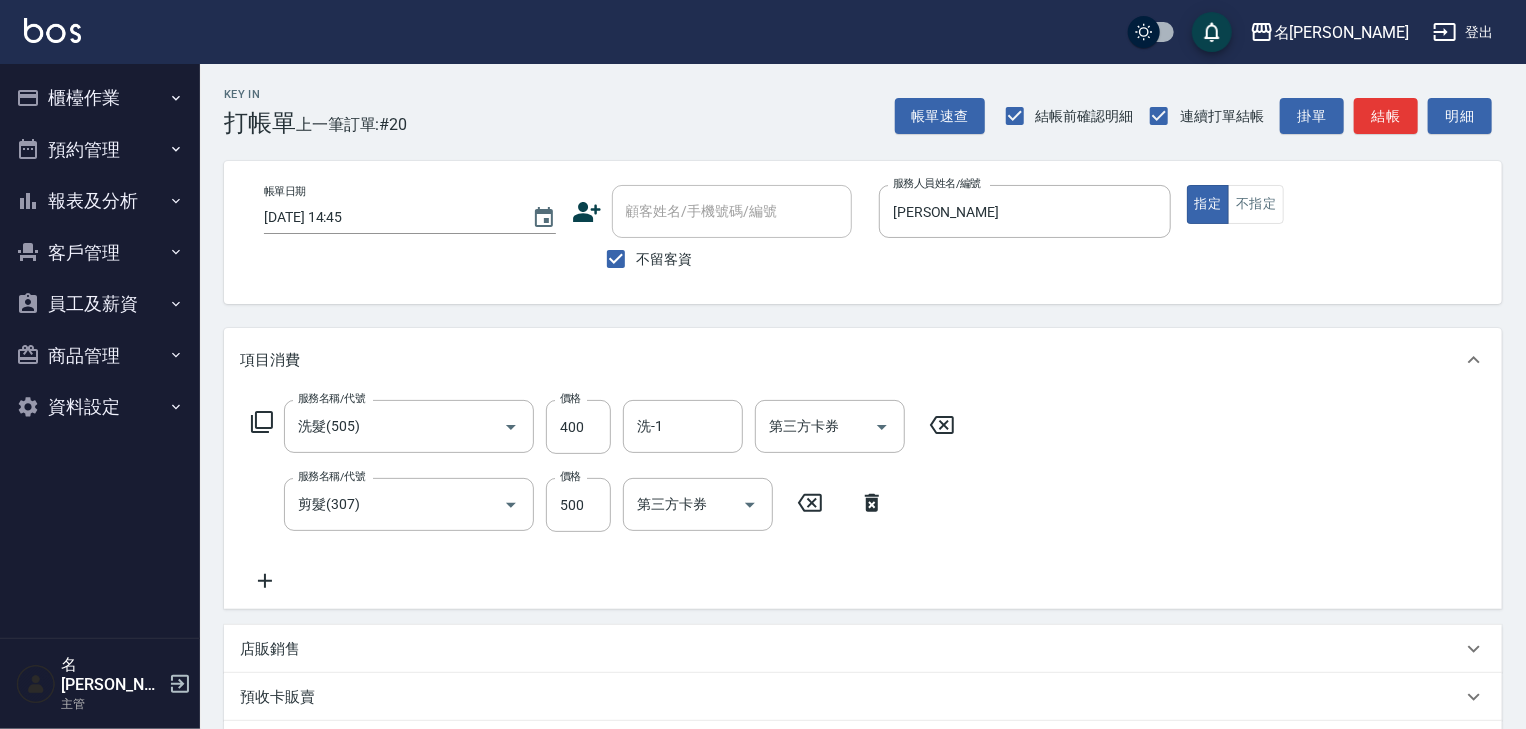 click on "Key In 打帳單 上一筆訂單:#20 帳單速查 結帳前確認明細 連續打單結帳 掛單 結帳 明細 帳單日期 2025/07/16 14:45 顧客姓名/手機號碼/編號 顧客姓名/手機號碼/編號 不留客資 服務人員姓名/編號 吳姵瑩-B 服務人員姓名/編號 指定 不指定 項目消費 服務名稱/代號 洗髮(505) 服務名稱/代號 價格 400 價格 洗-1 洗-1 第三方卡券 第三方卡券 服務名稱/代號 剪髮(307) 服務名稱/代號 價格 500 價格 第三方卡券 第三方卡券 店販銷售 服務人員姓名/編號 服務人員姓名/編號 商品代號/名稱 商品代號/名稱 預收卡販賣 卡券名稱/代號 卡券名稱/代號 其他付款方式 其他付款方式 其他付款方式 備註及來源 備註 備註 訂單來源 ​ 訂單來源 隱藏業績明細 服務消費  900 店販消費  0 使用預收卡  0 業績合計   900 預收卡販賣  0 會員卡販賣  0 扣入金  0 現金應收   900 其他付款方式  0 紅利點數折抵  0 掛單" at bounding box center (863, 549) 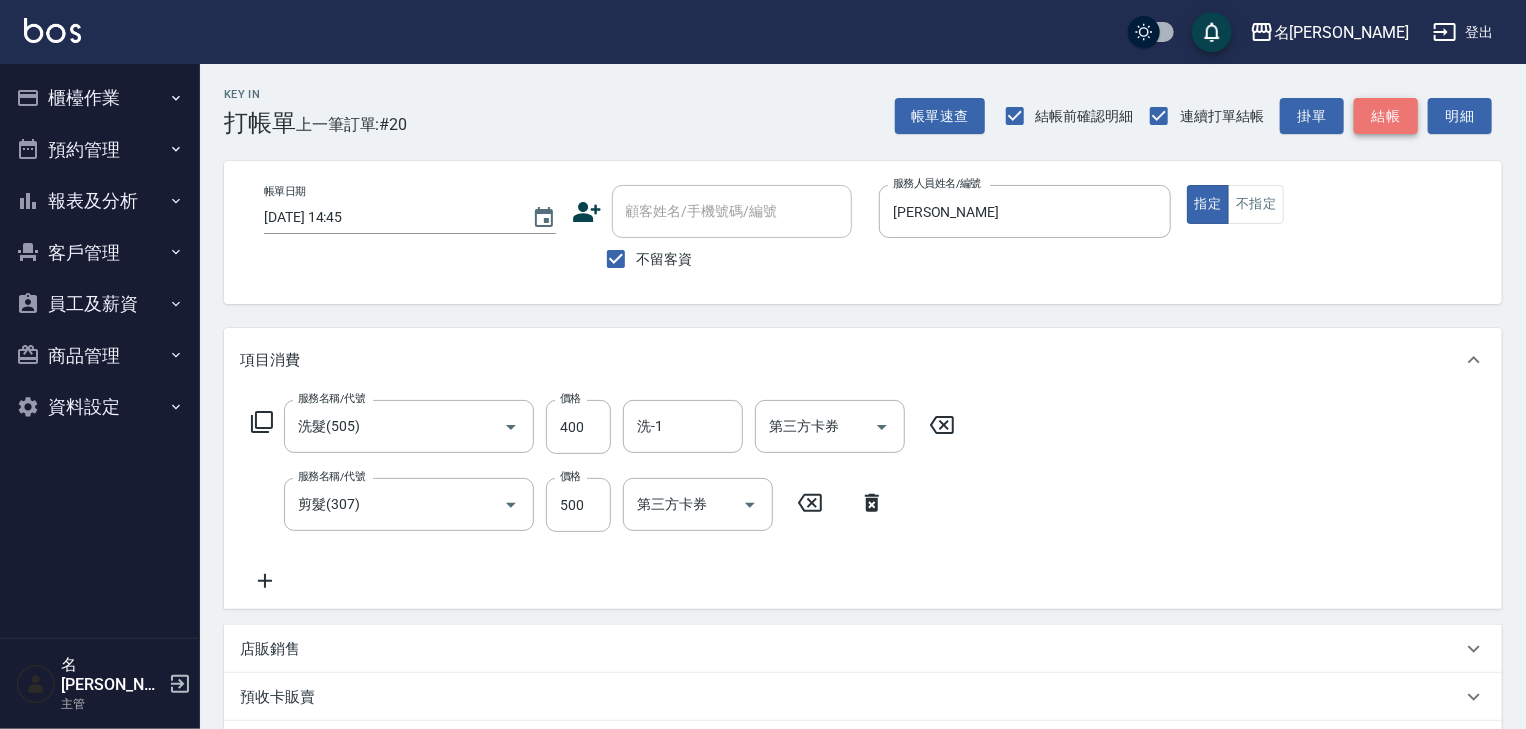 click on "結帳" at bounding box center (1386, 116) 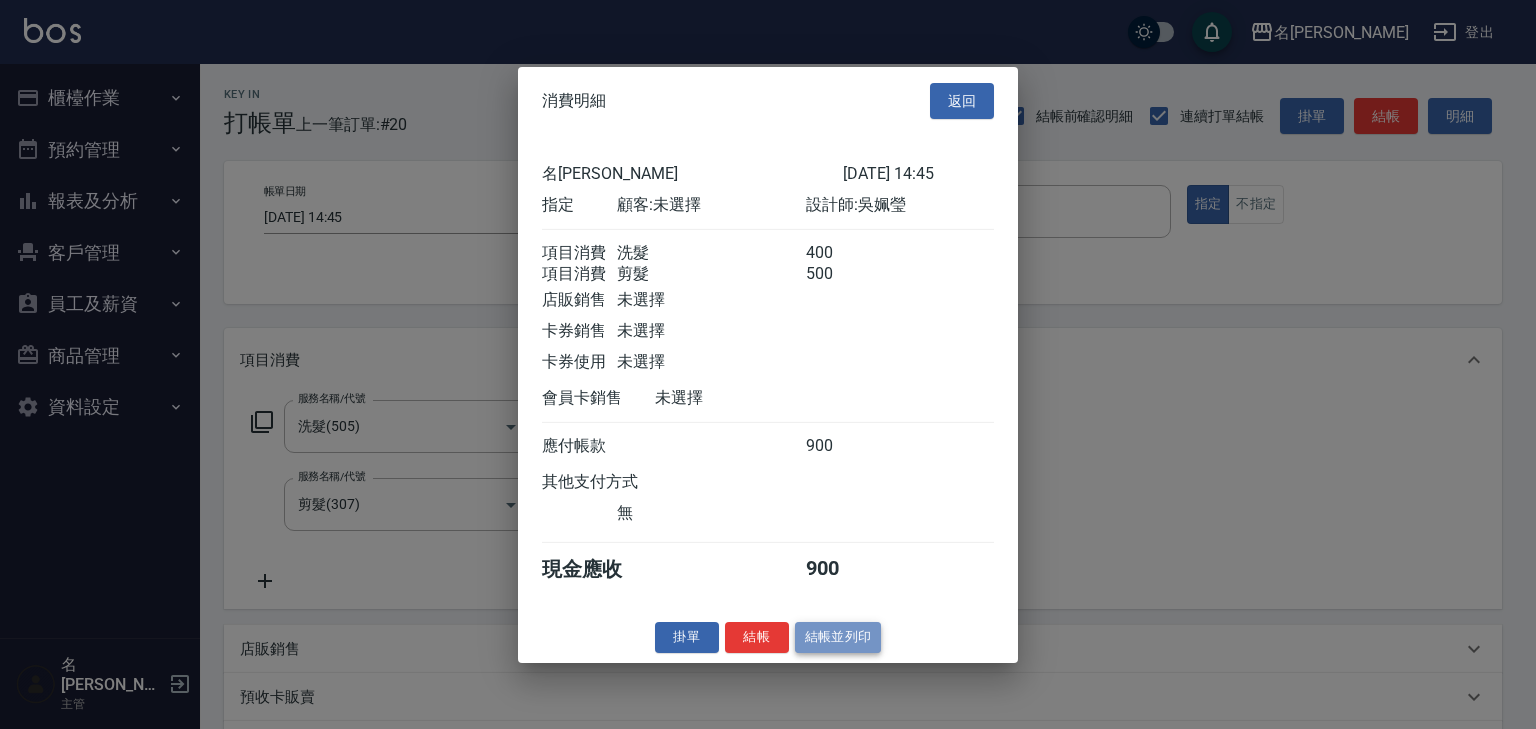 click on "結帳並列印" at bounding box center [838, 637] 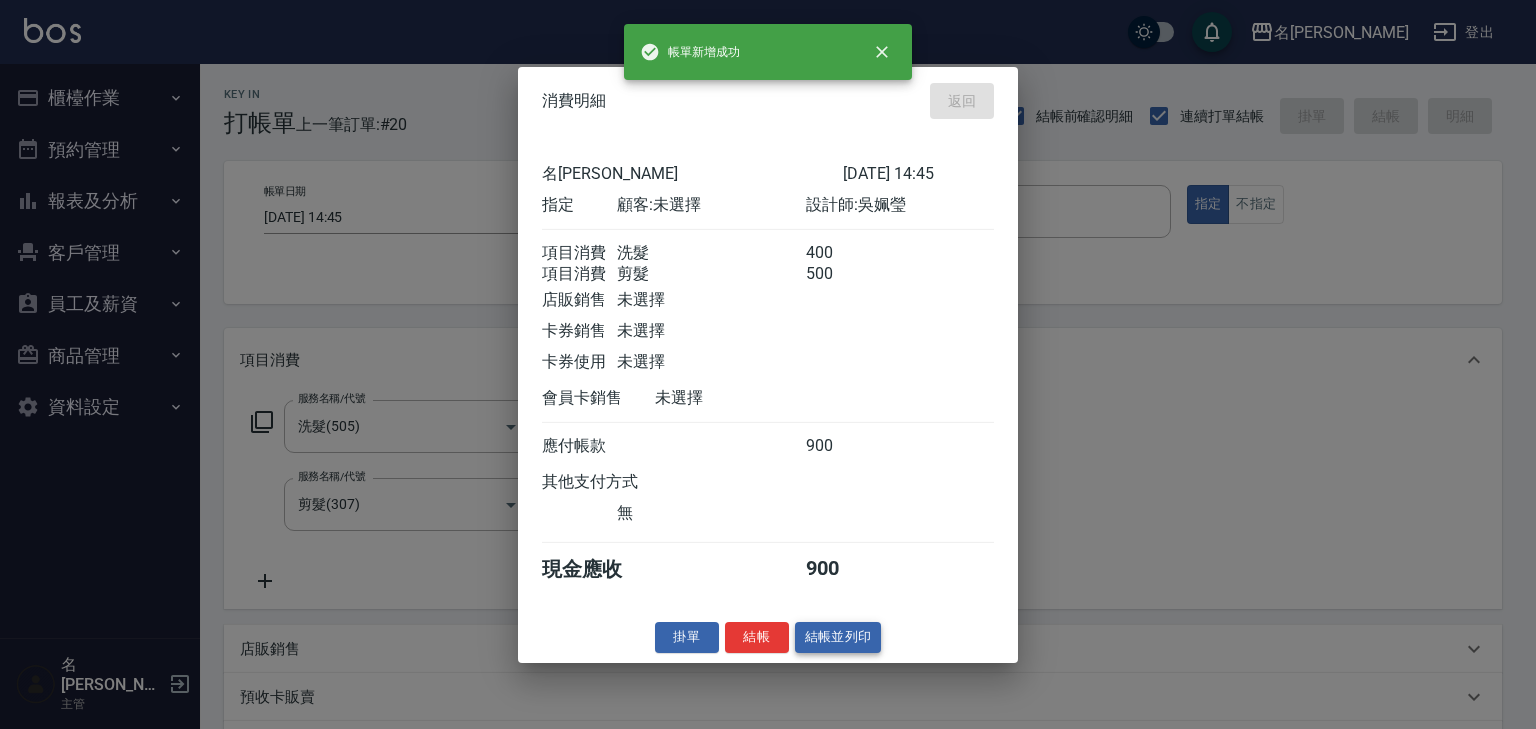 type on "2025/07/16 14:54" 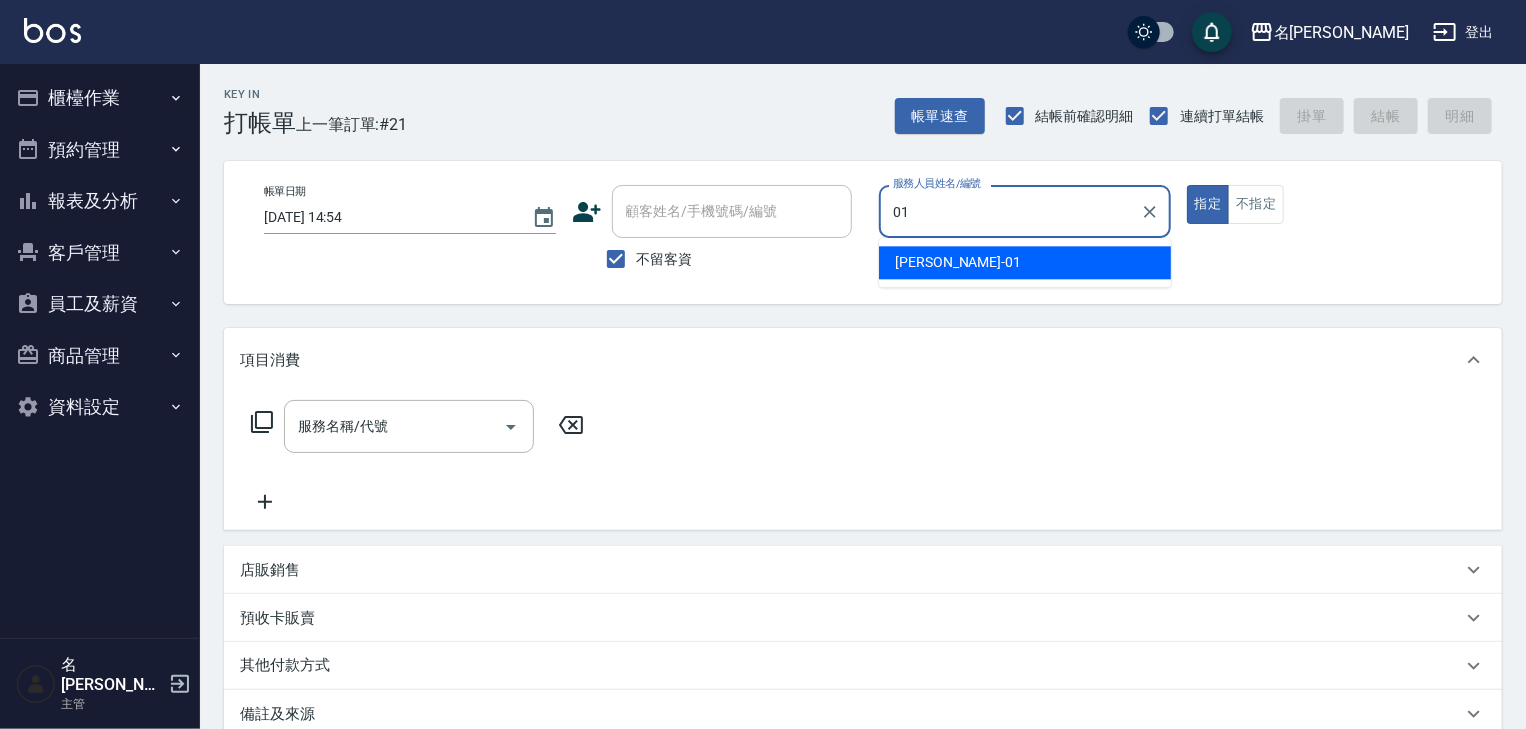 type on "[PERSON_NAME]-01" 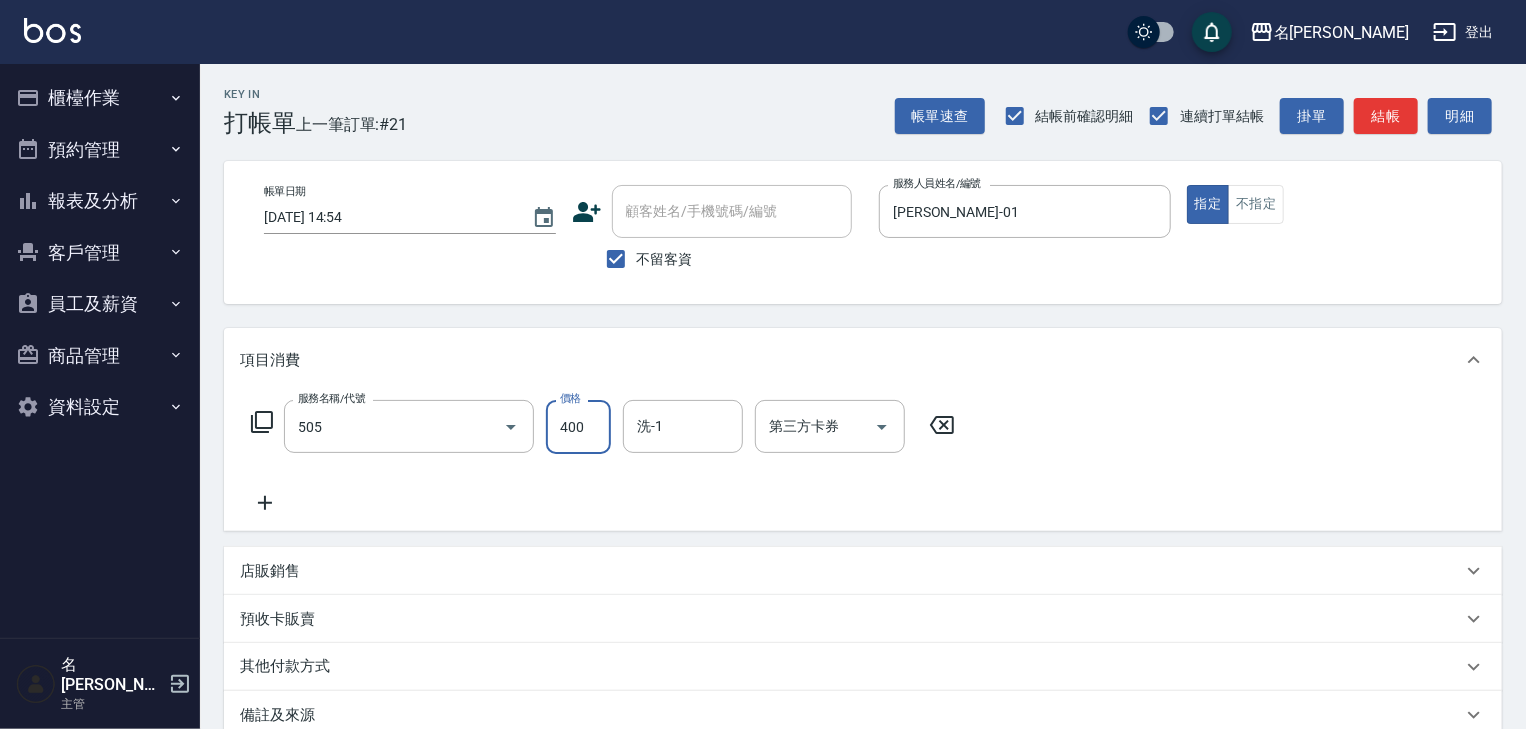 type on "洗髮(505)" 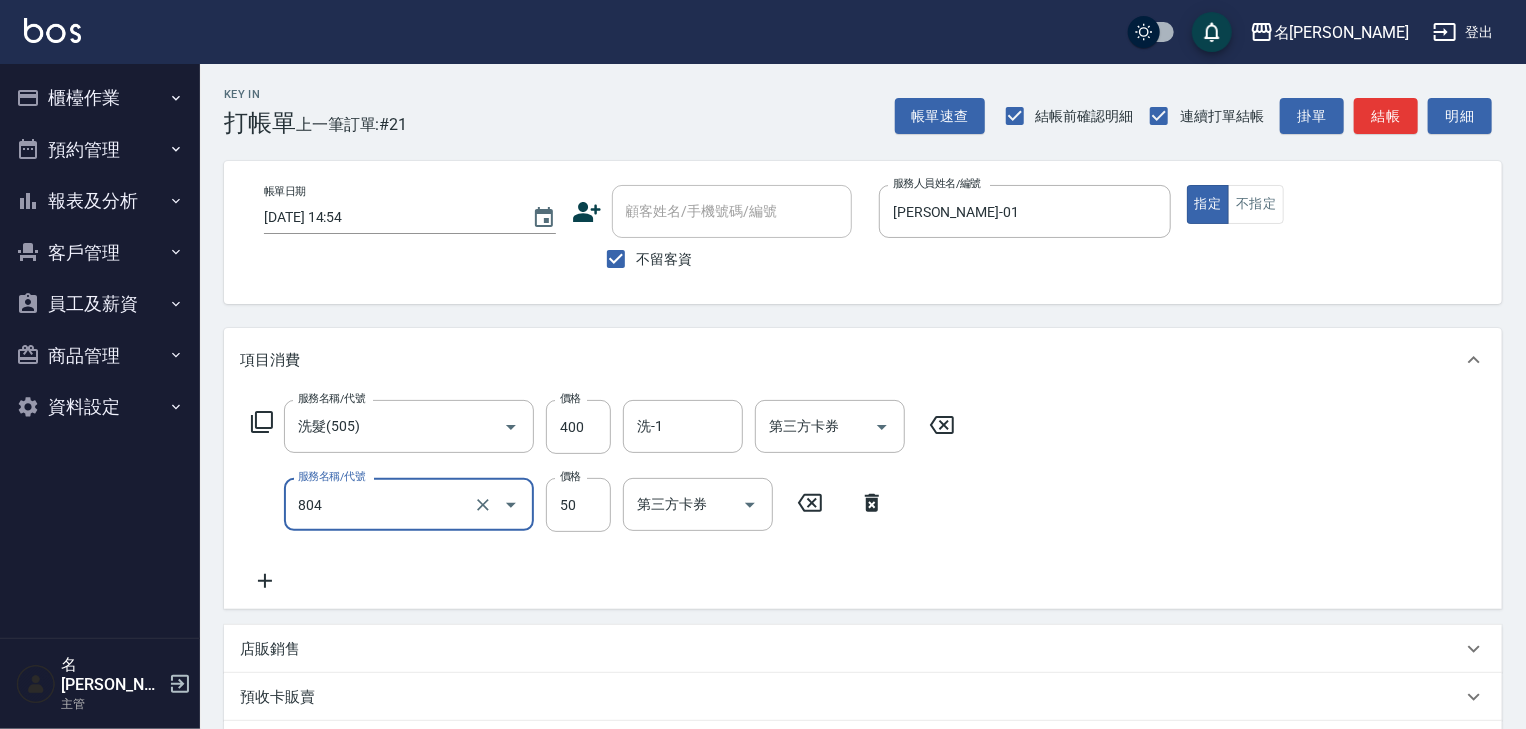 type on "吹捲(804)" 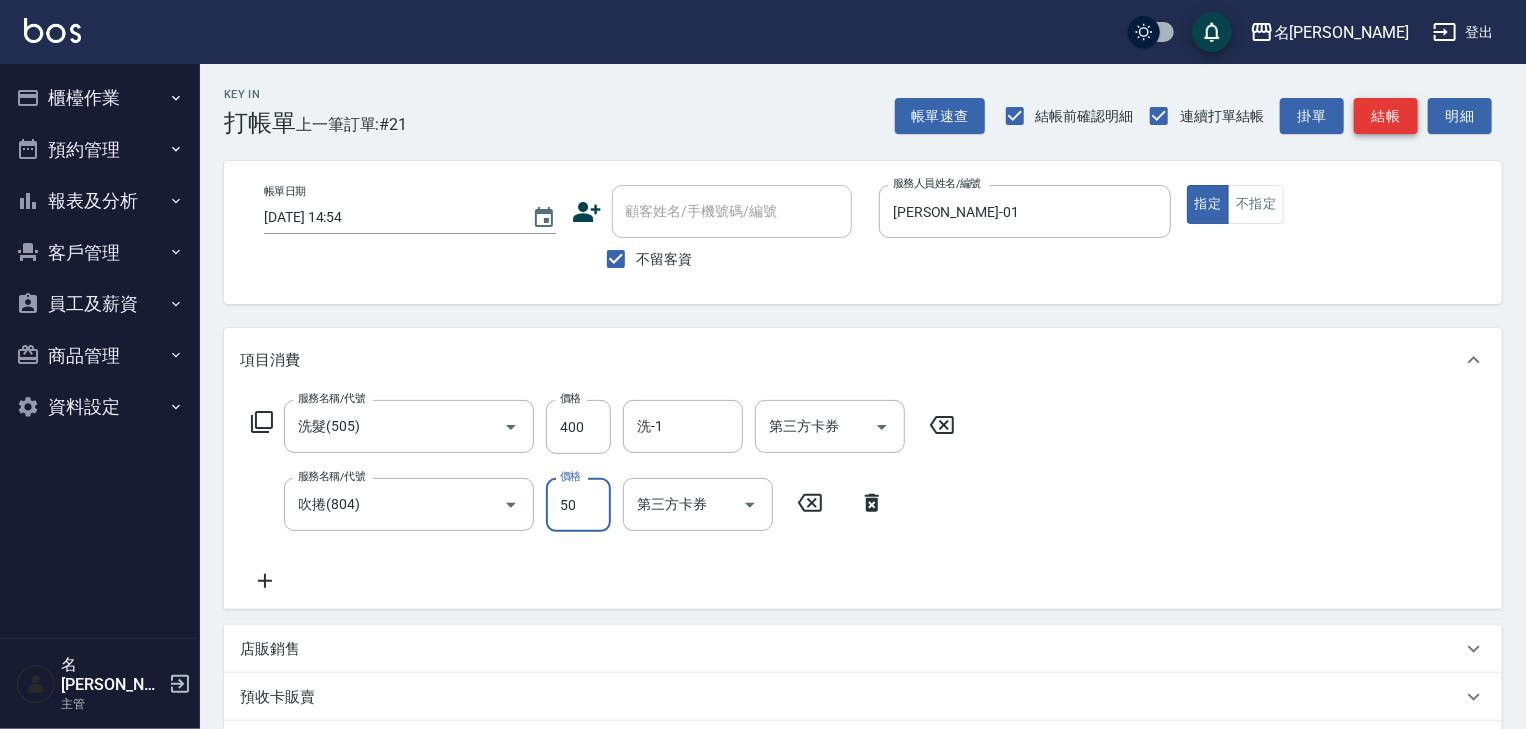 click on "結帳" at bounding box center [1386, 116] 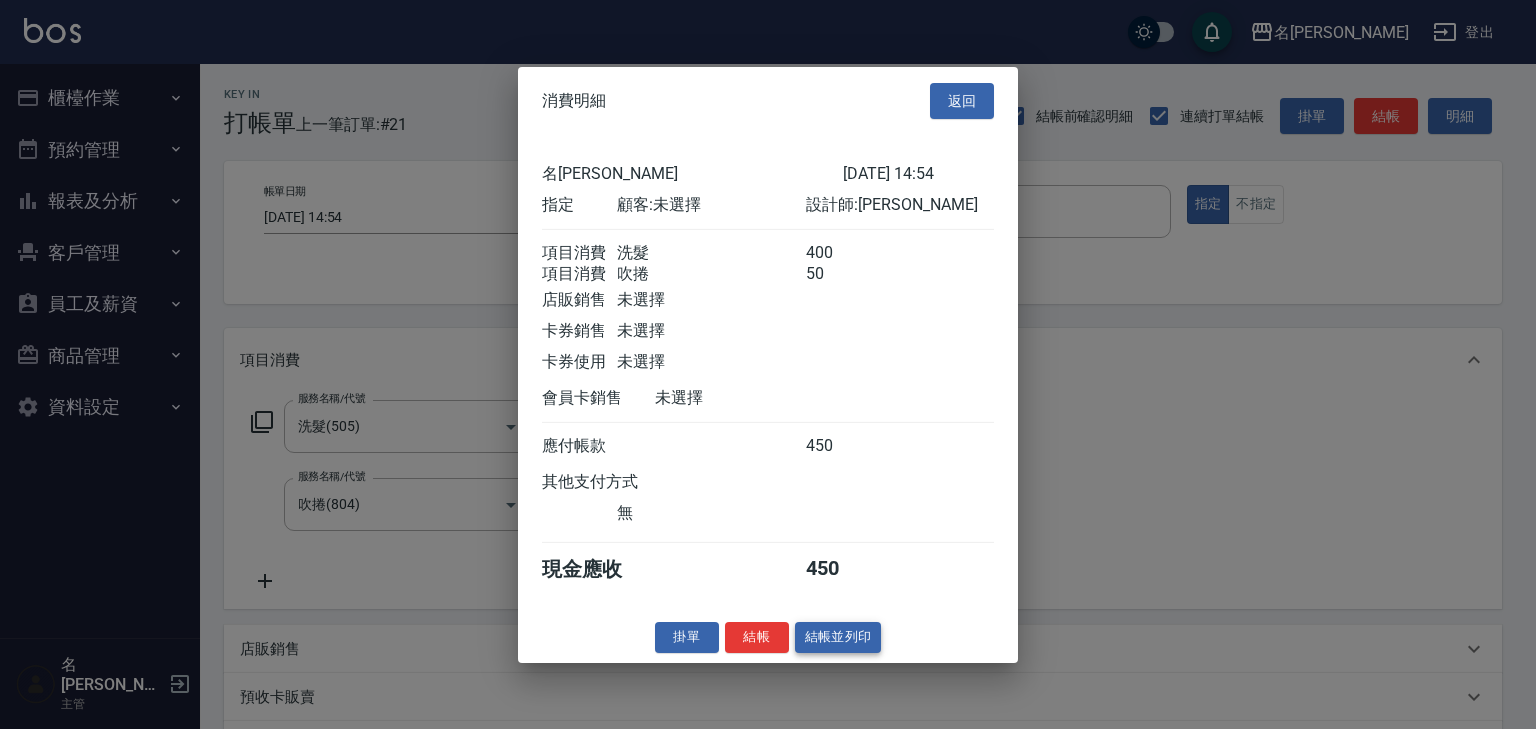 click on "結帳並列印" at bounding box center [838, 637] 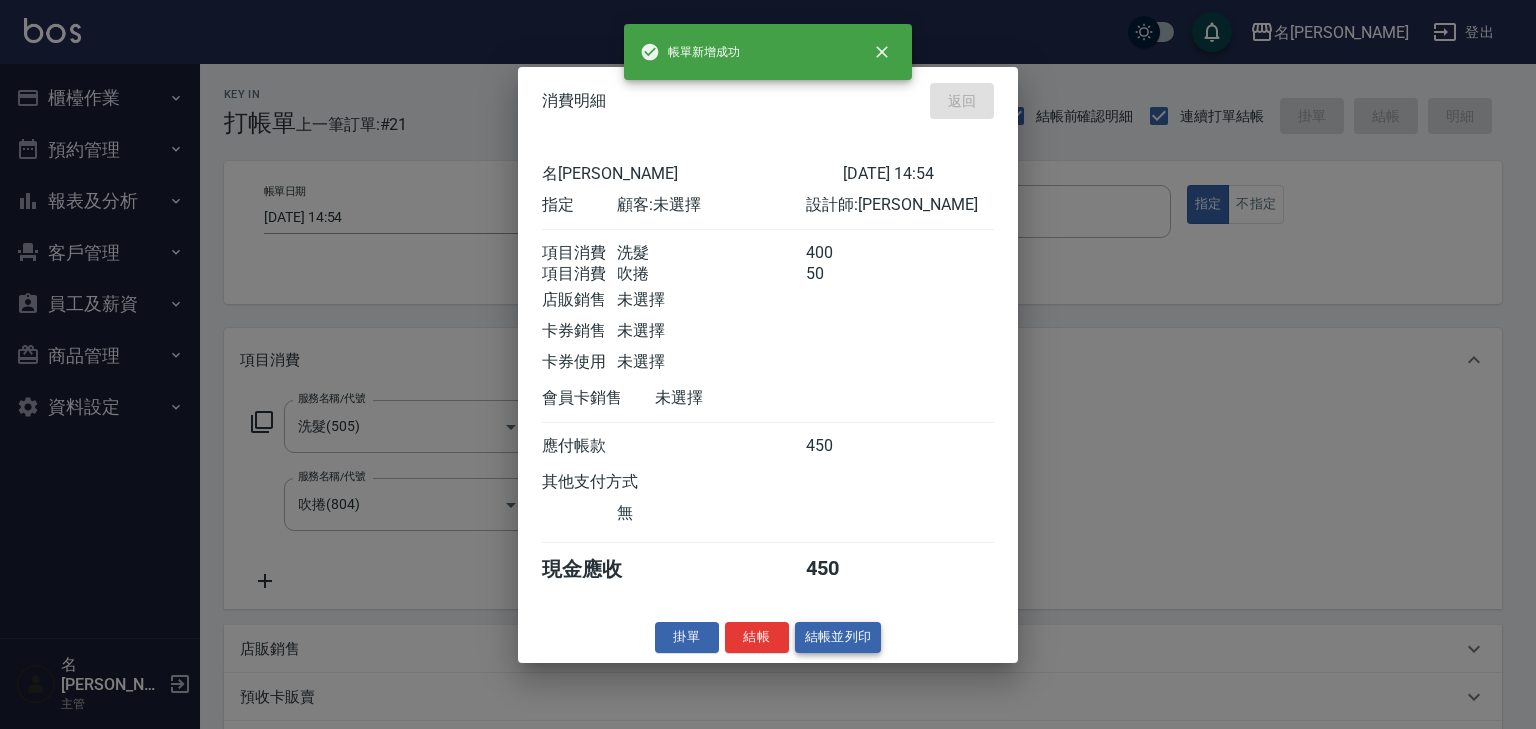 type on "2025/07/16 14:56" 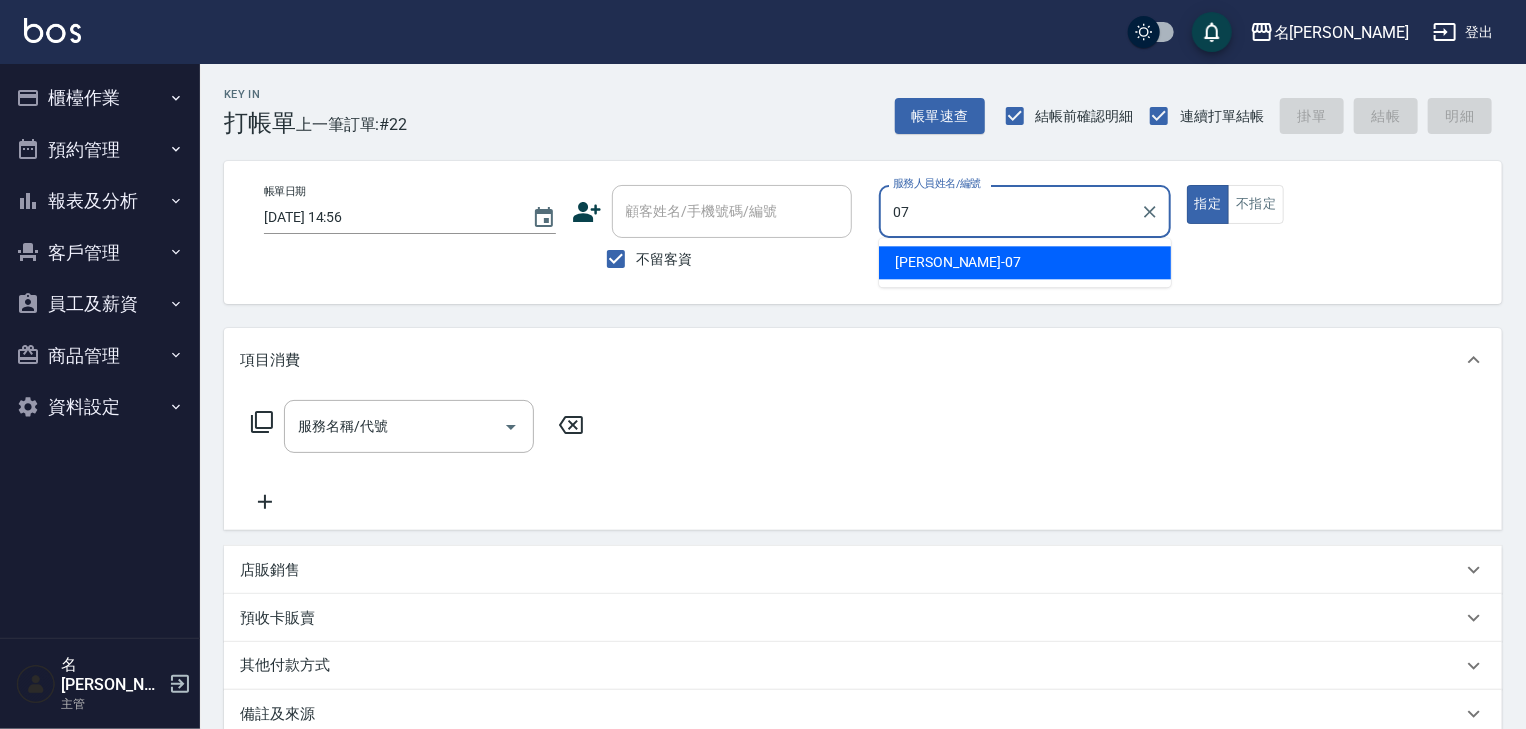 type on "高淳涵-07" 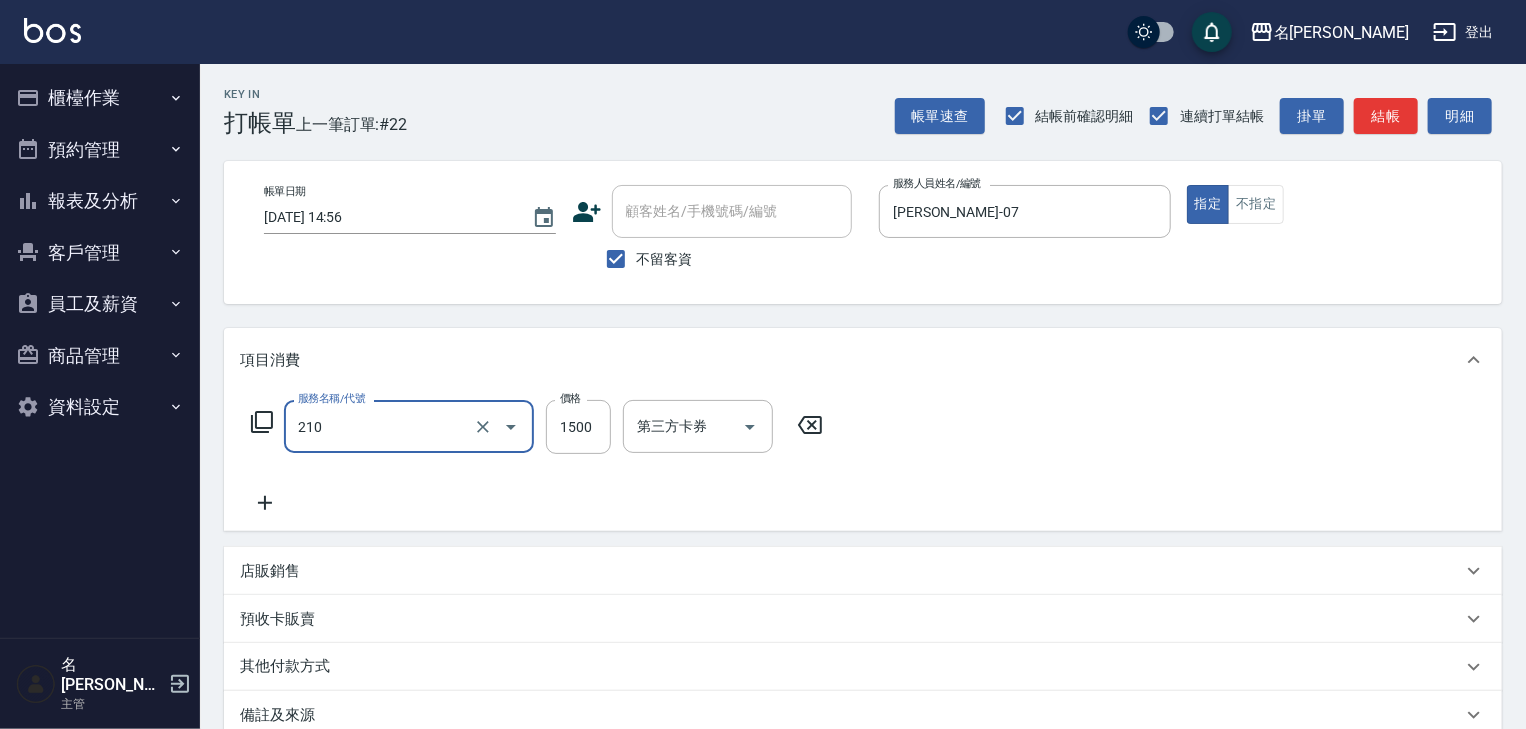 type on "離子燙(自備)(210)" 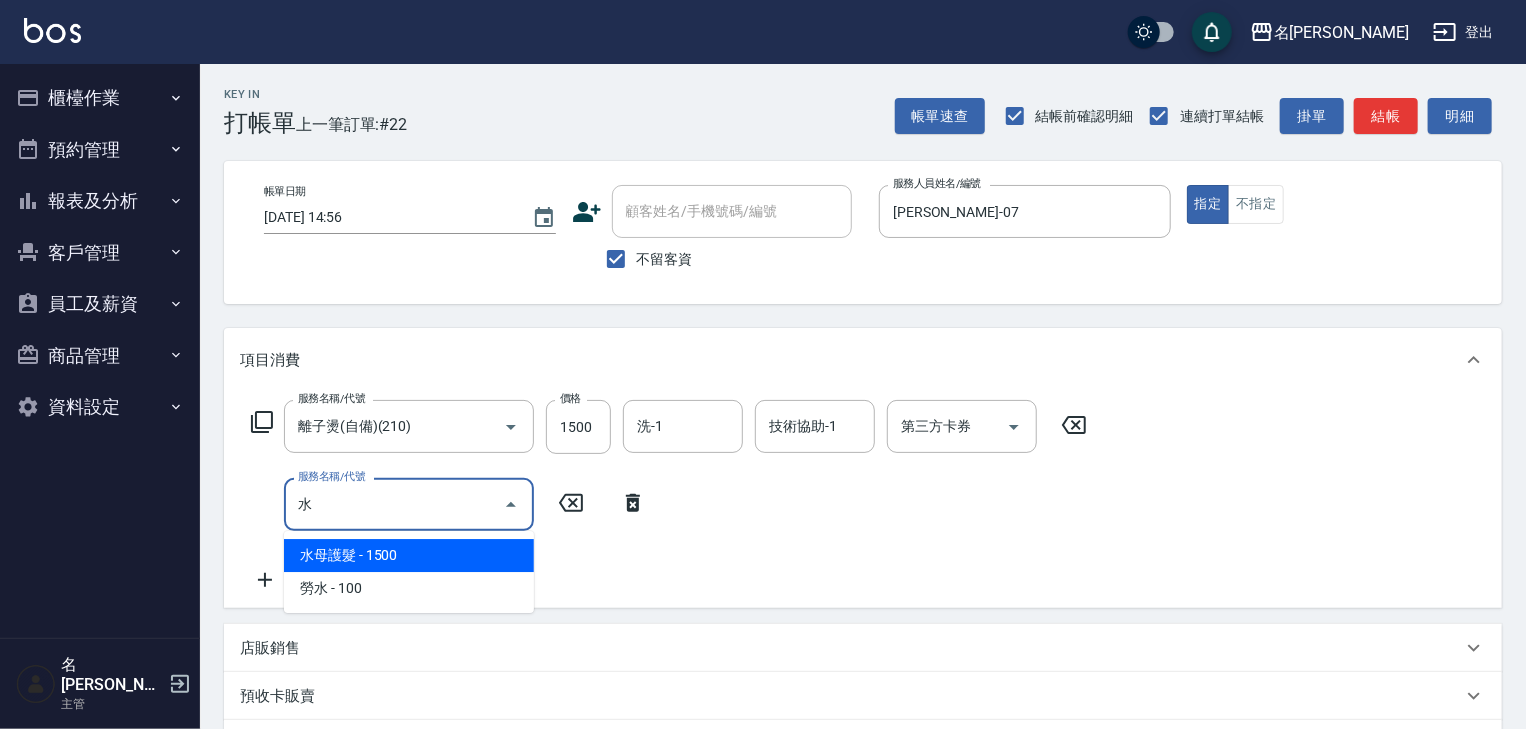 click on "水母護髮 - 1500" at bounding box center (409, 555) 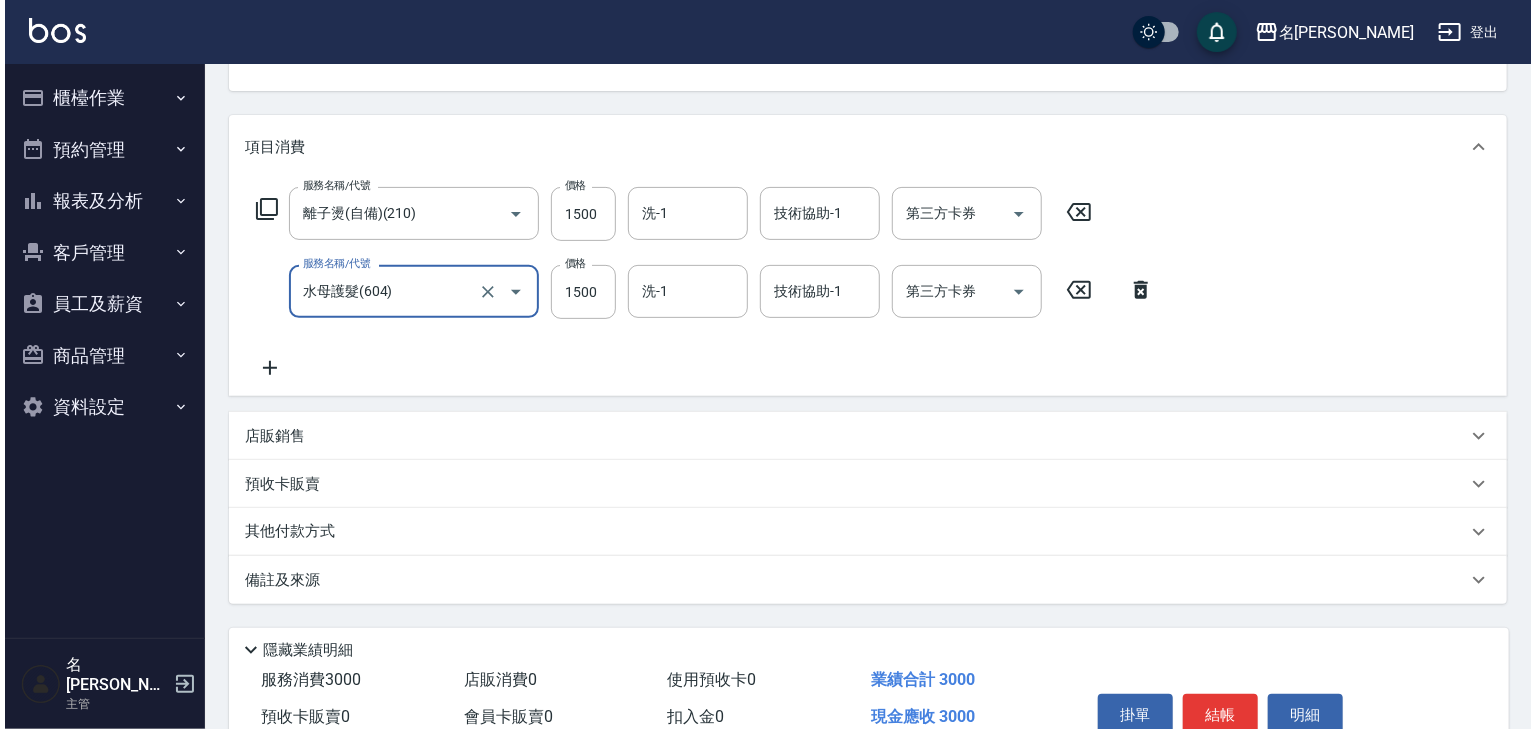 scroll, scrollTop: 312, scrollLeft: 0, axis: vertical 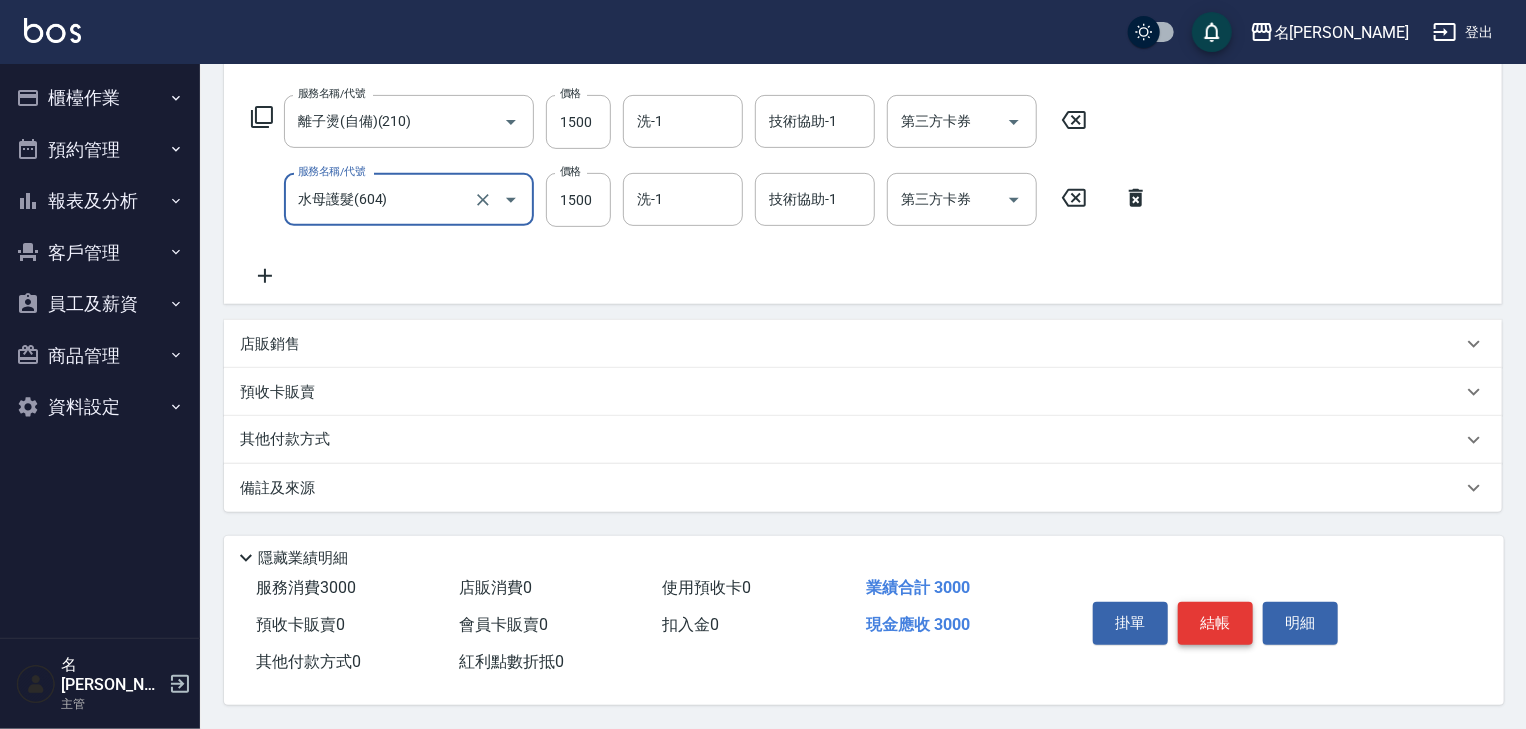 type on "水母護髮(604)" 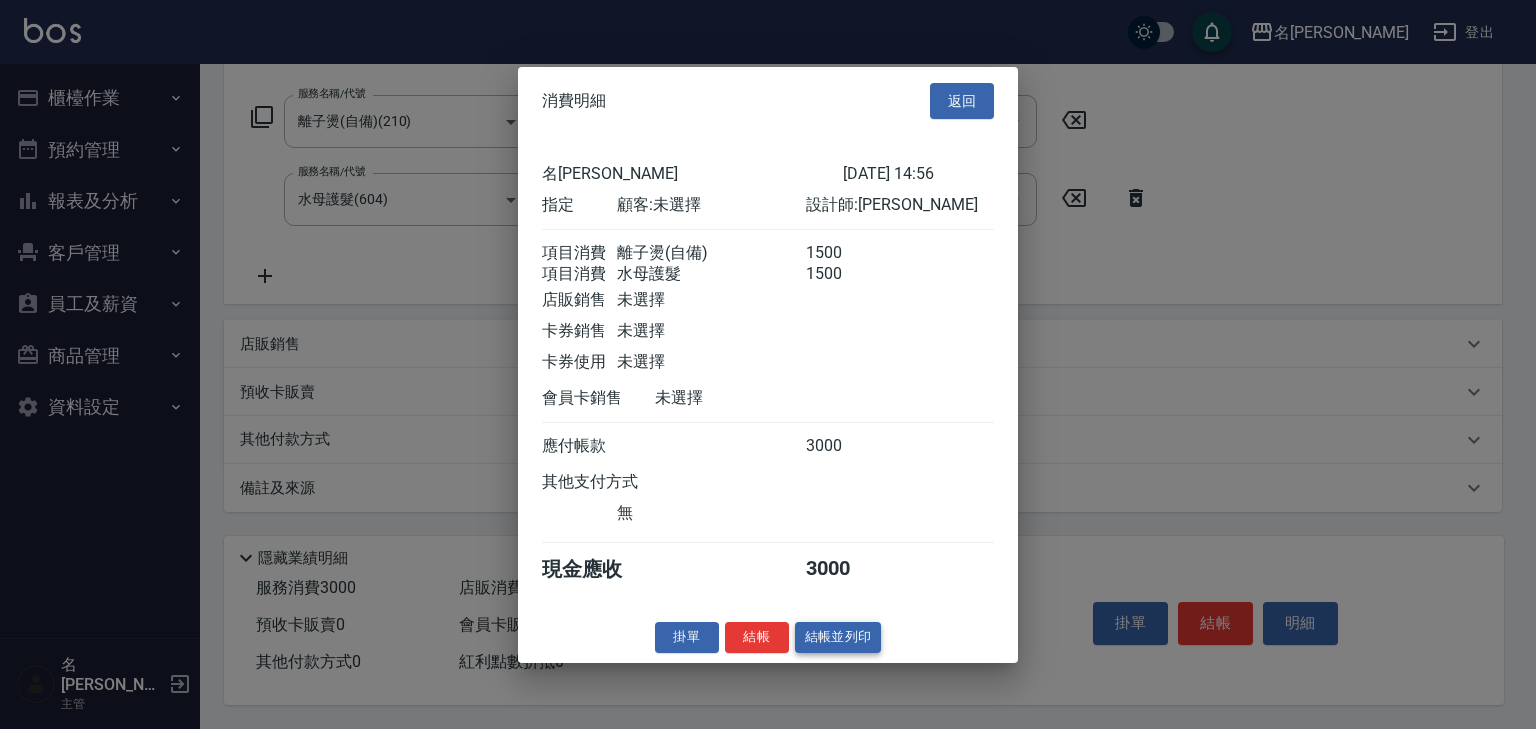 click on "結帳並列印" at bounding box center (838, 637) 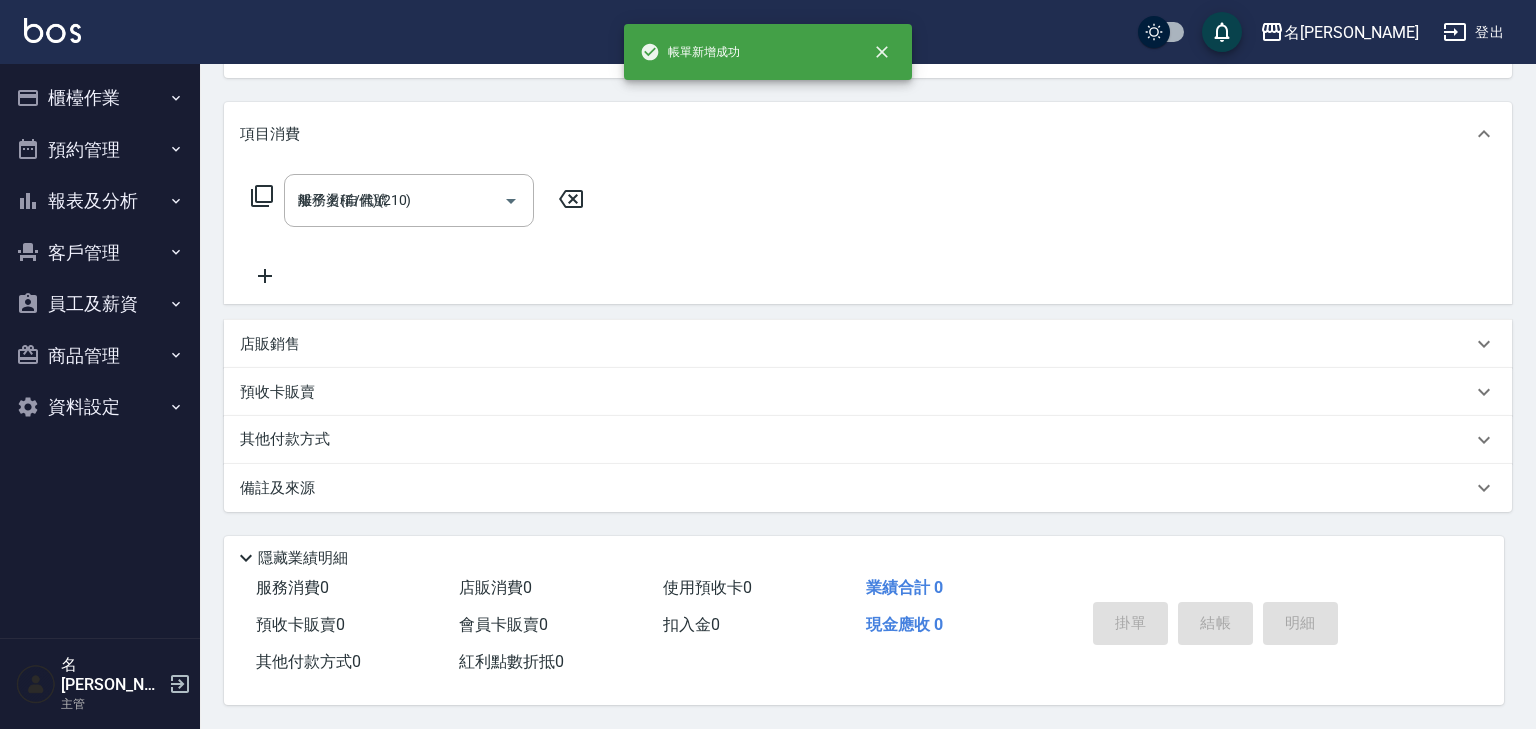 type on "2025/07/16 15:00" 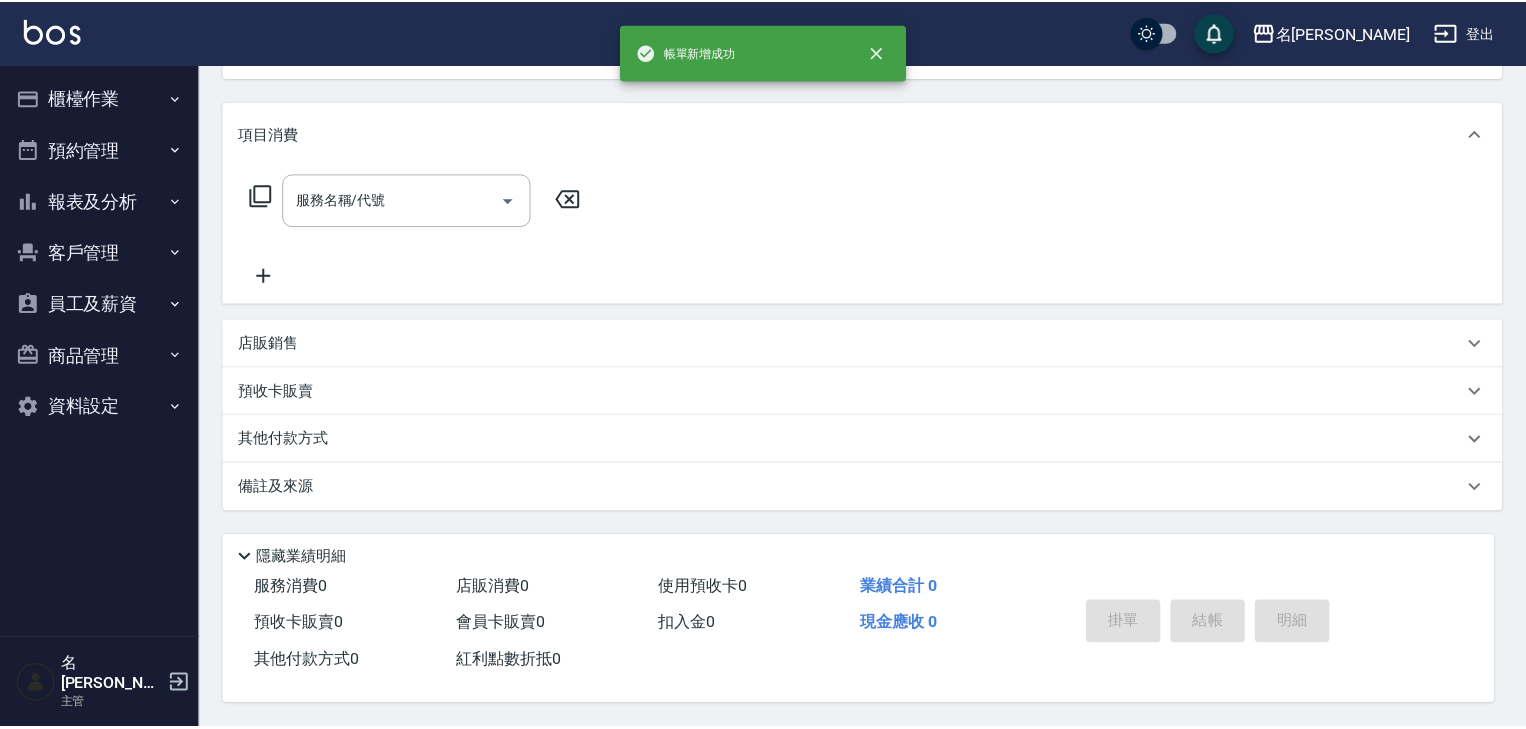 scroll, scrollTop: 0, scrollLeft: 0, axis: both 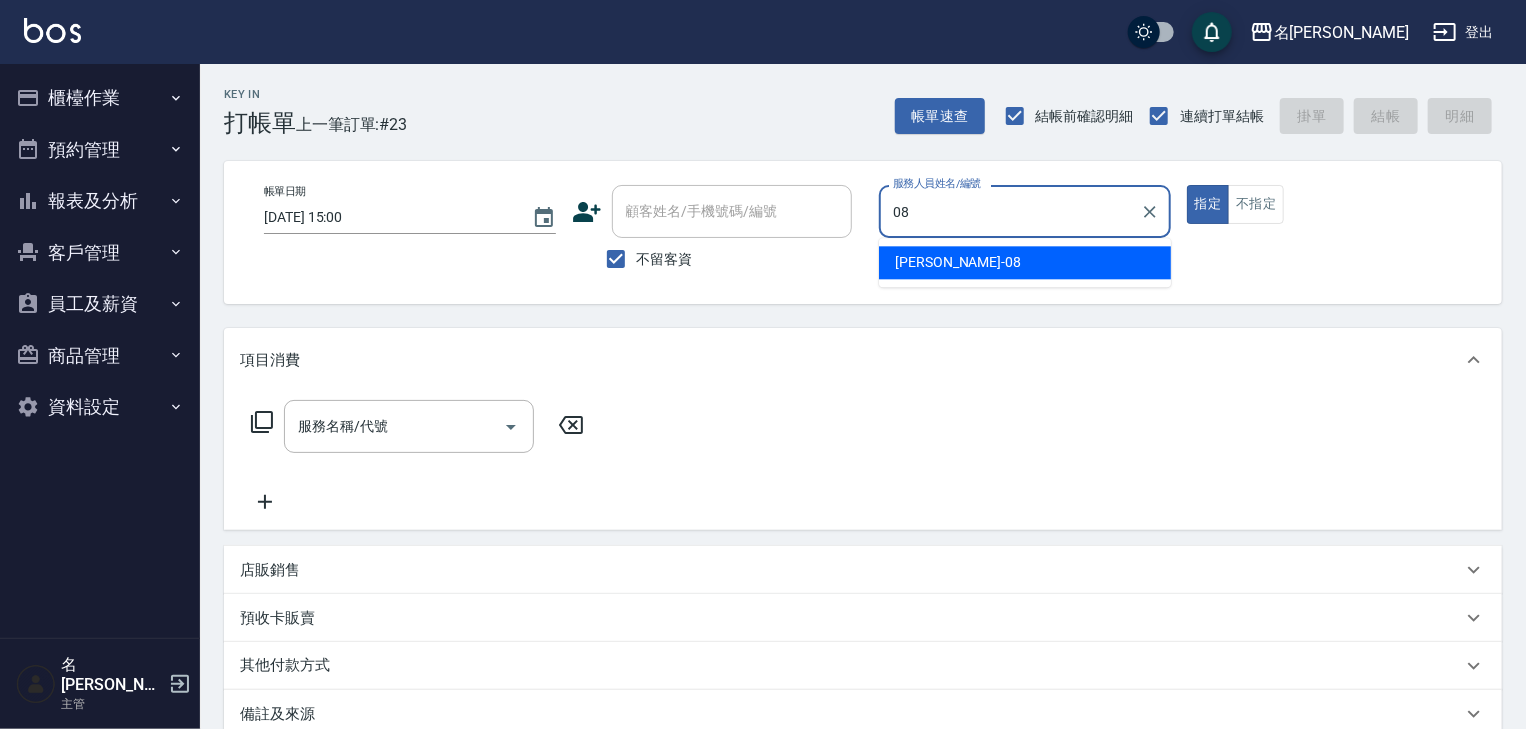 type on "蔡慈恩-08" 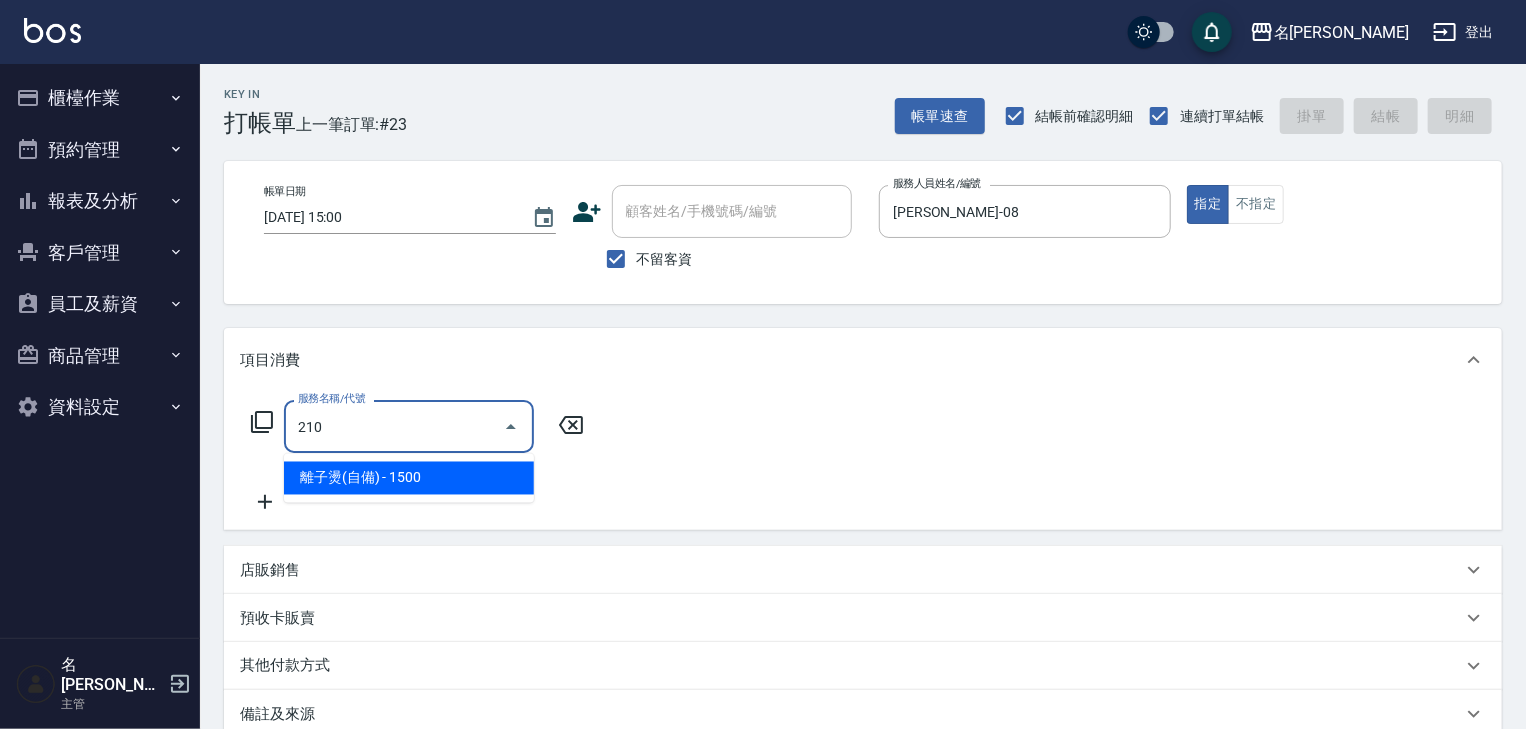 type on "離子燙(自備)(210)" 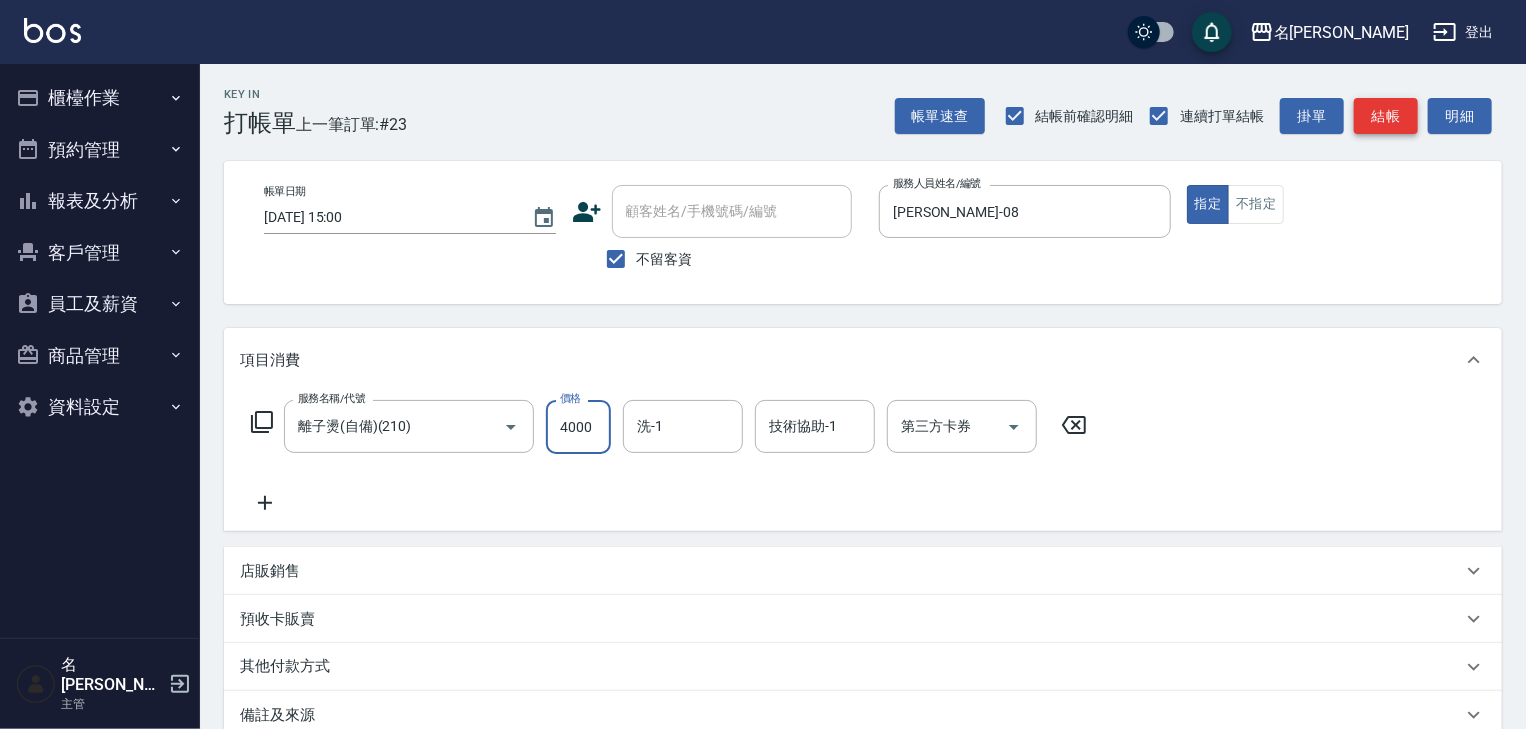 type on "4000" 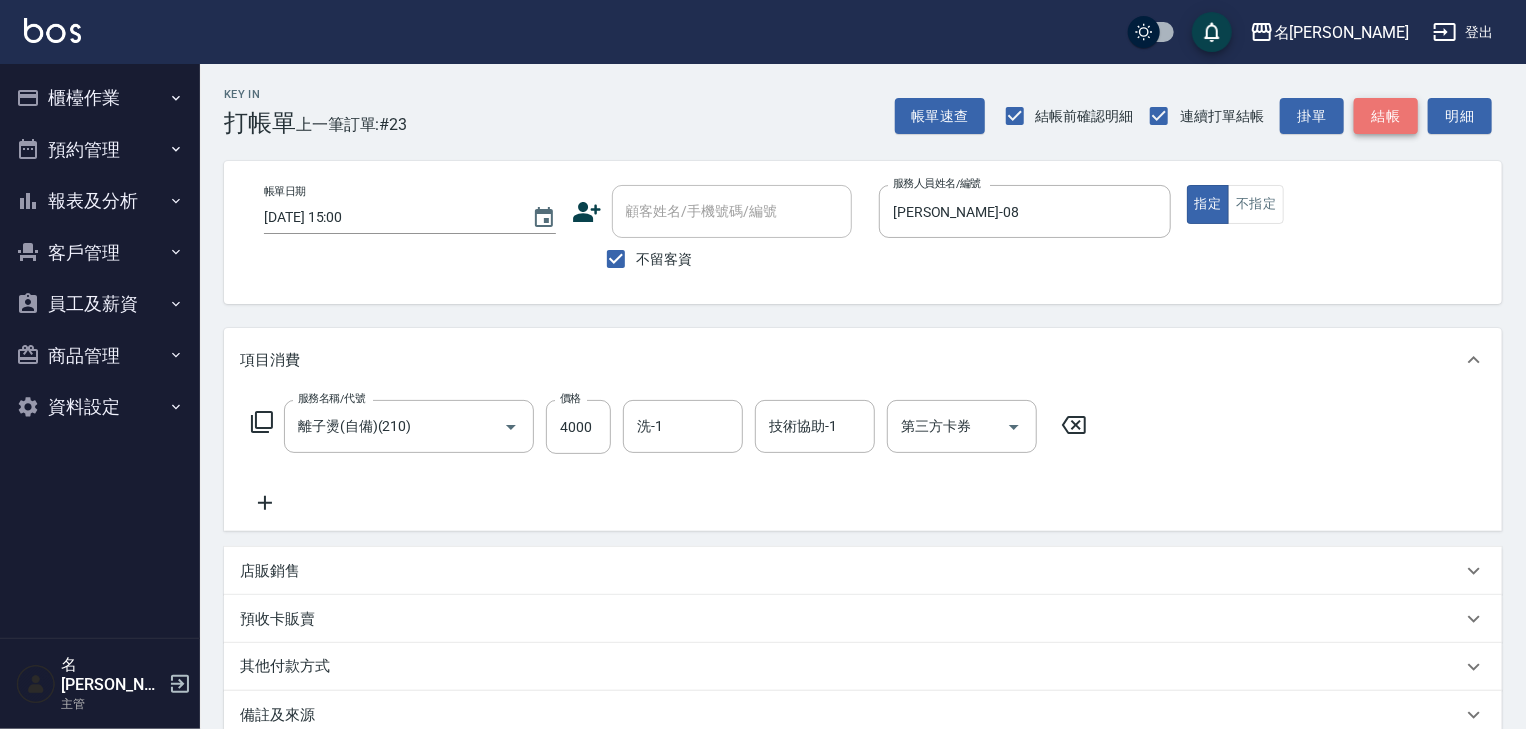 click on "結帳" at bounding box center (1386, 116) 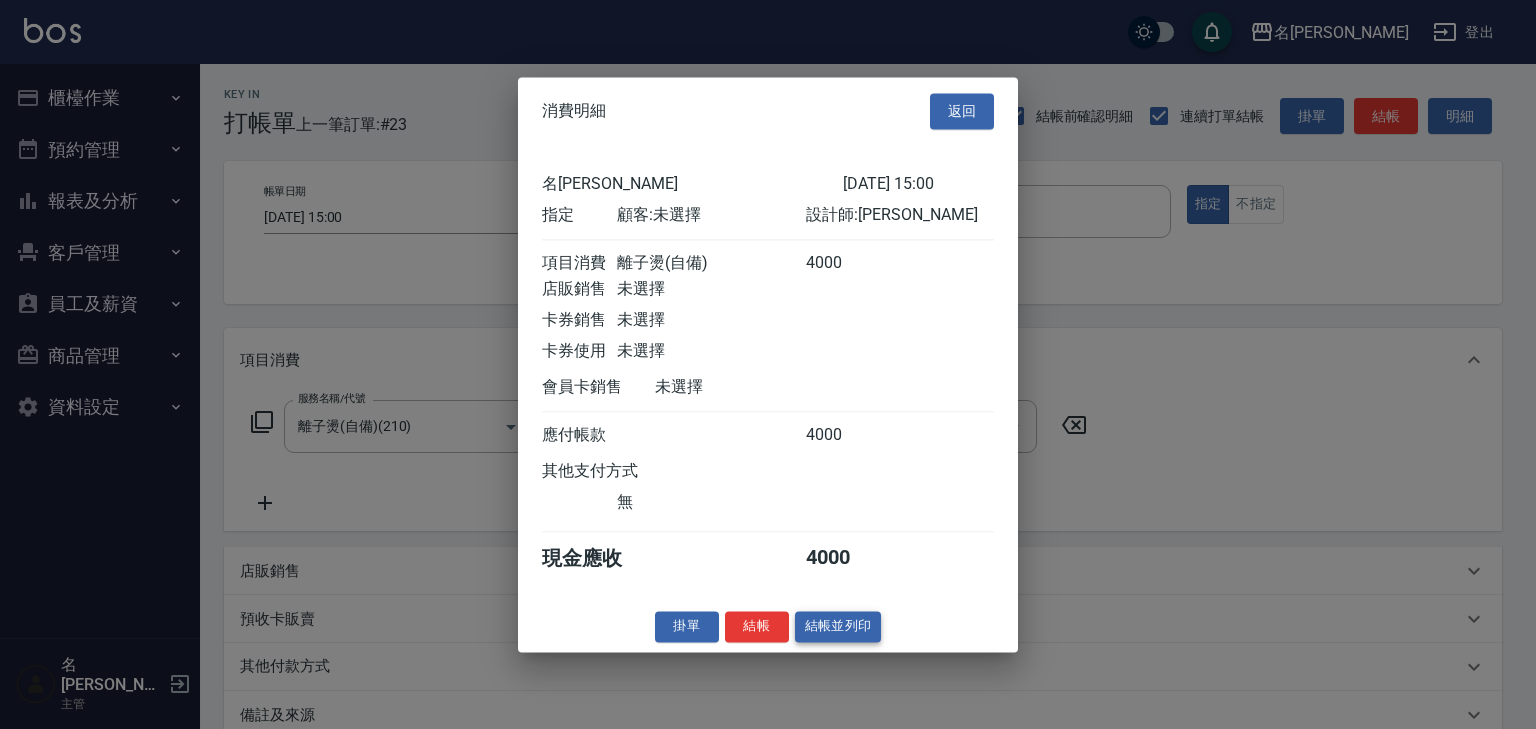 click on "結帳並列印" at bounding box center (838, 626) 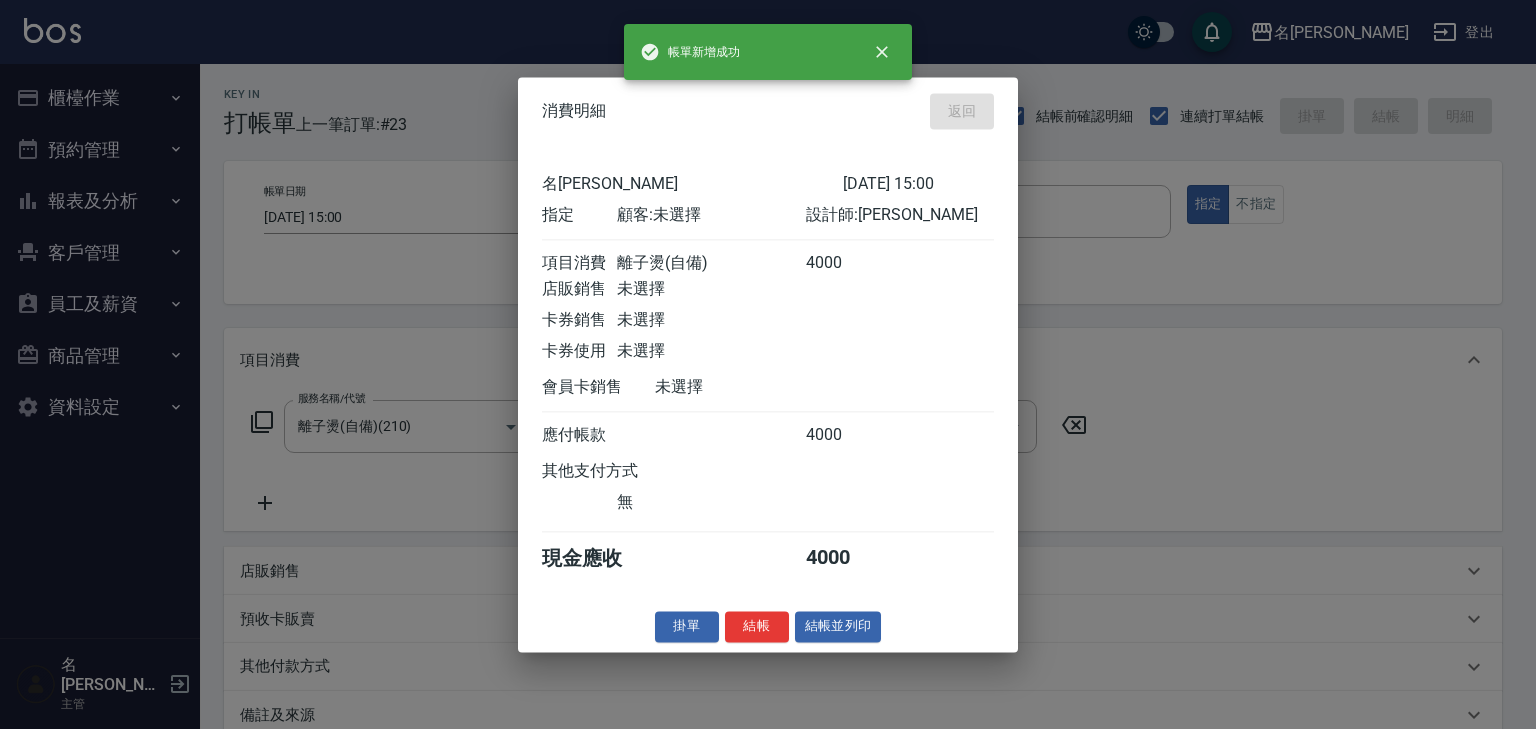 type on "2025/07/16 15:03" 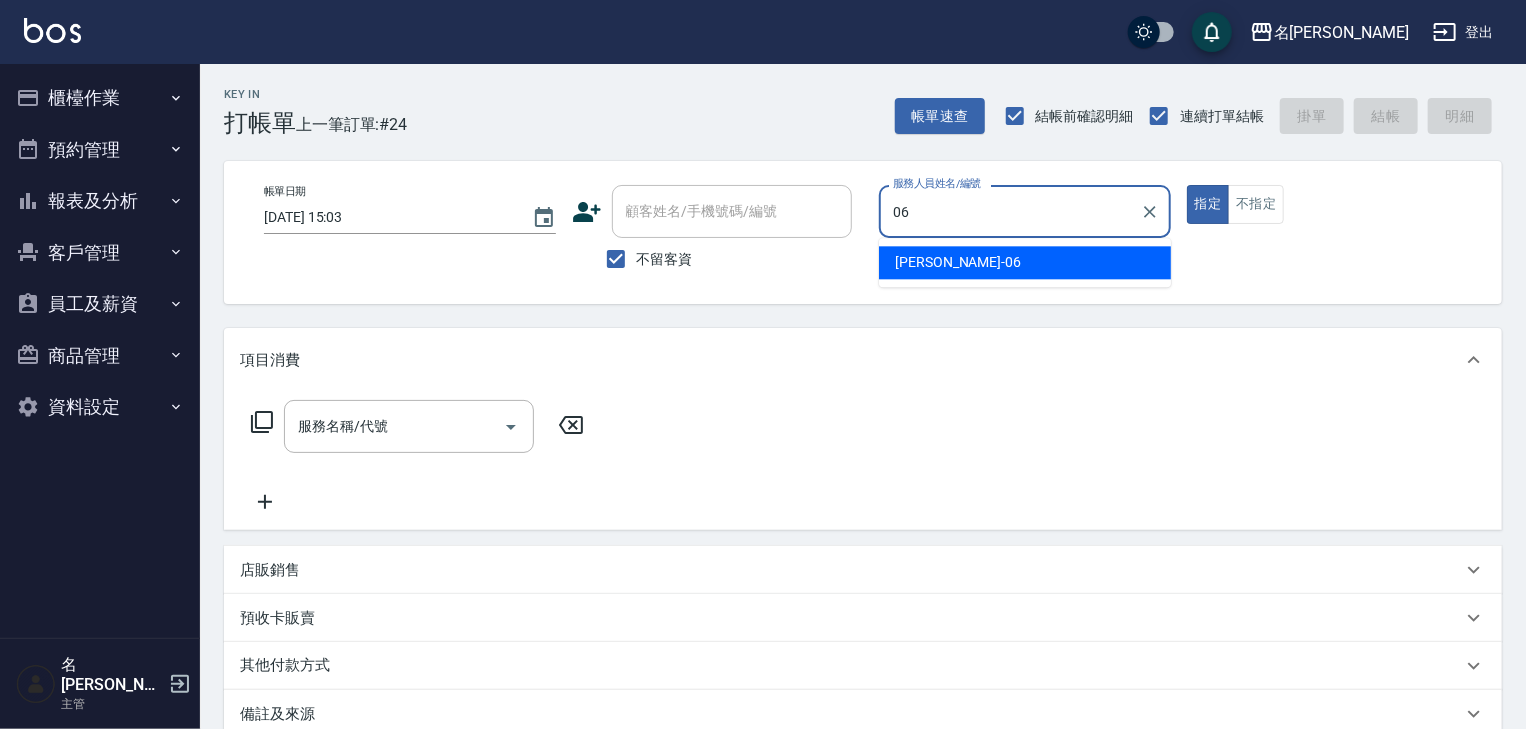 type on "[PERSON_NAME]-06" 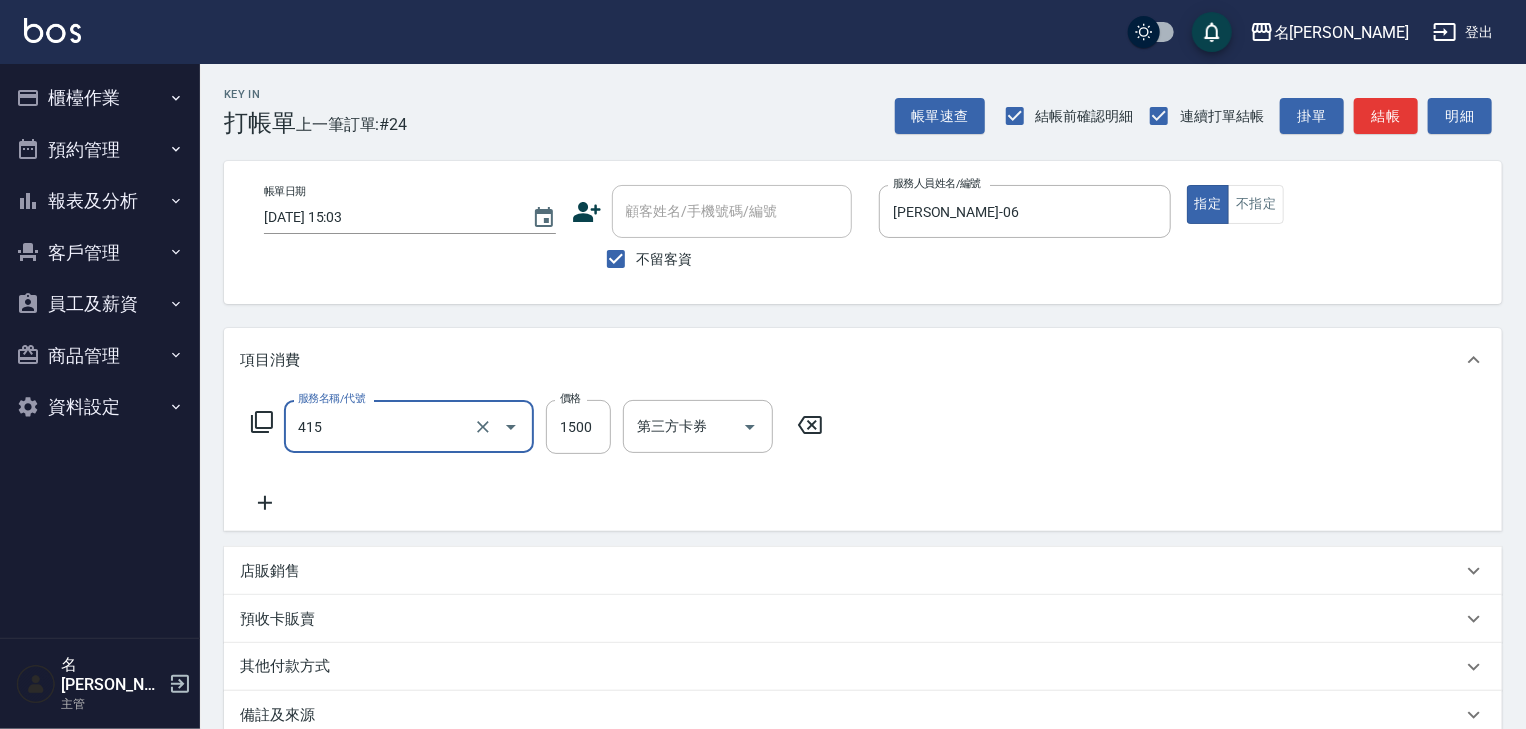 type on "染髮1500↑(415)" 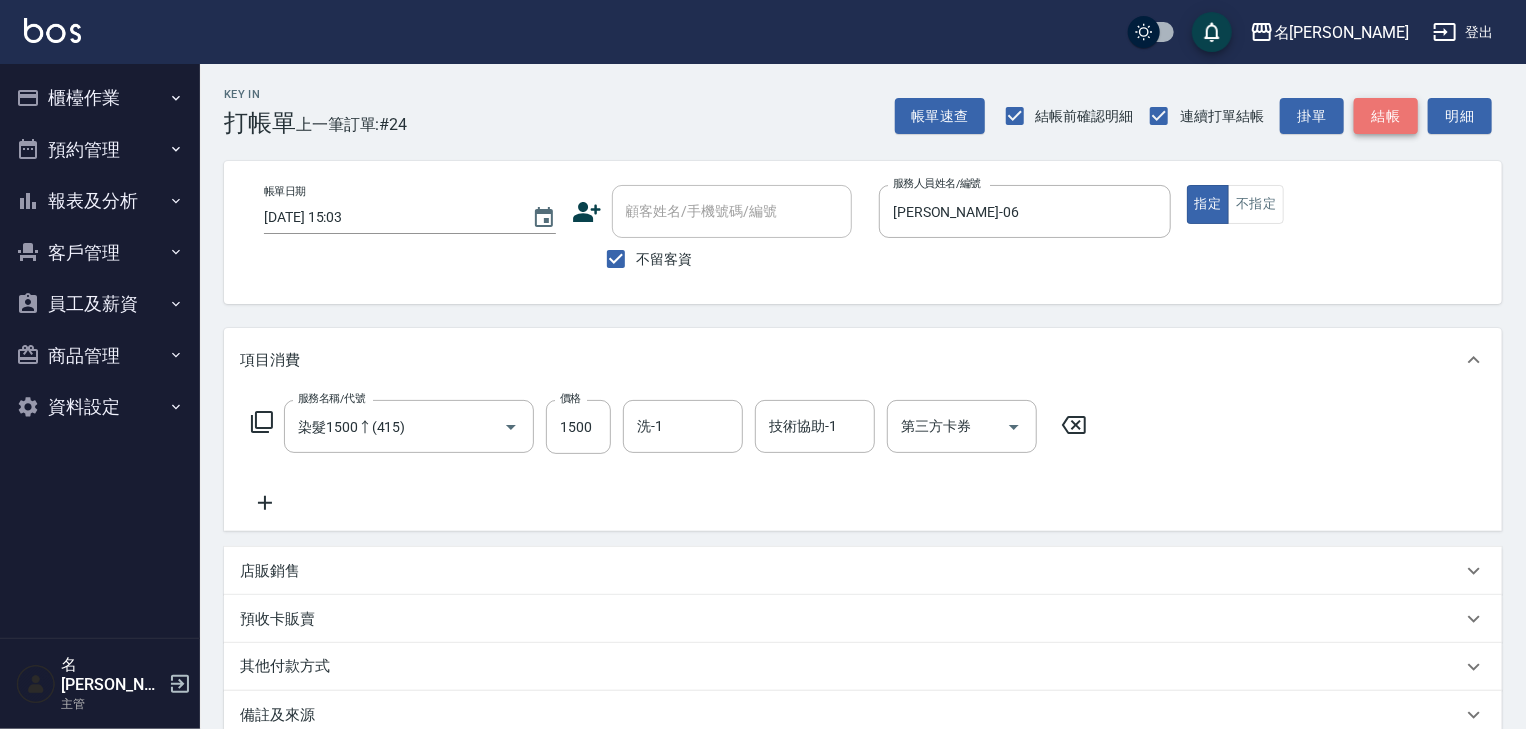 click on "結帳" at bounding box center [1386, 116] 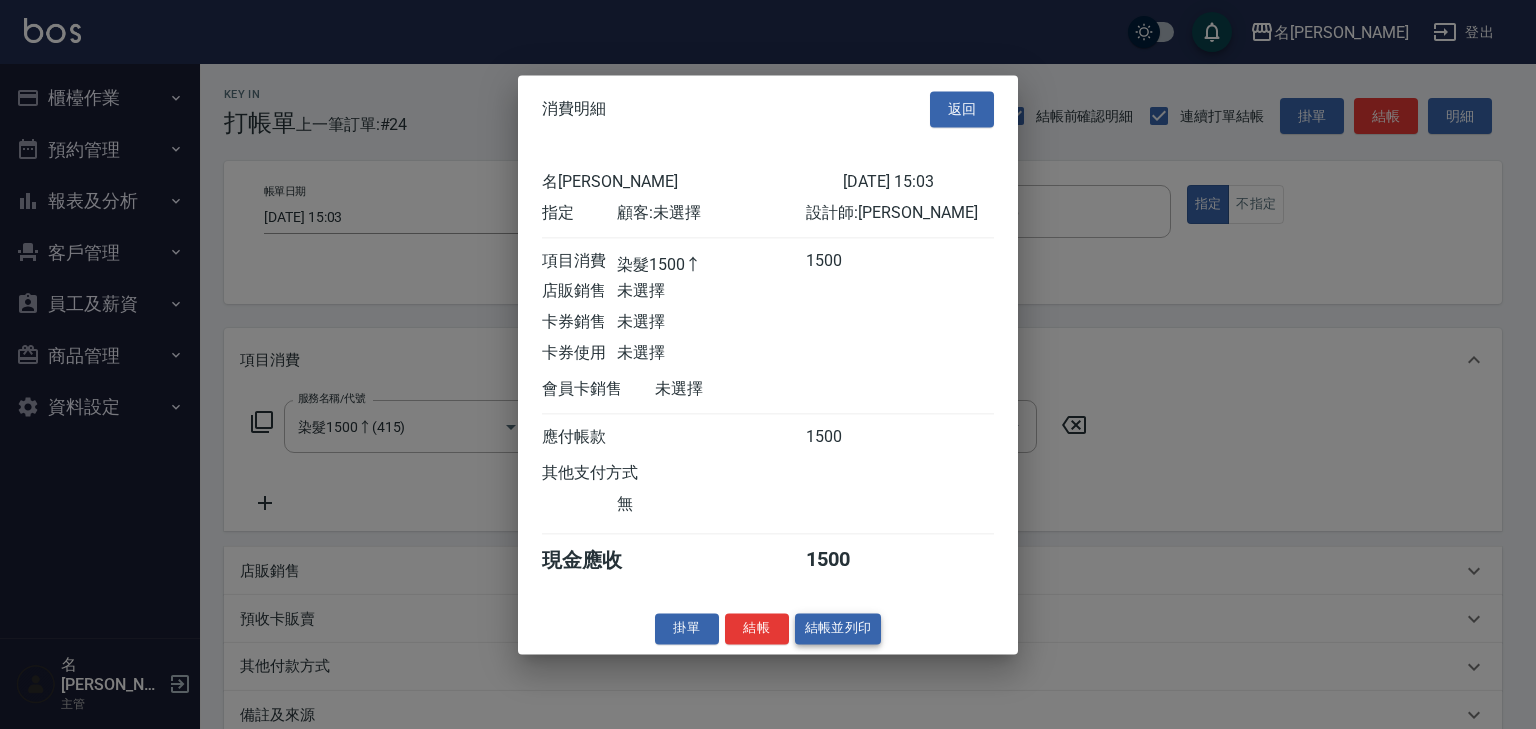 click on "結帳並列印" at bounding box center (838, 628) 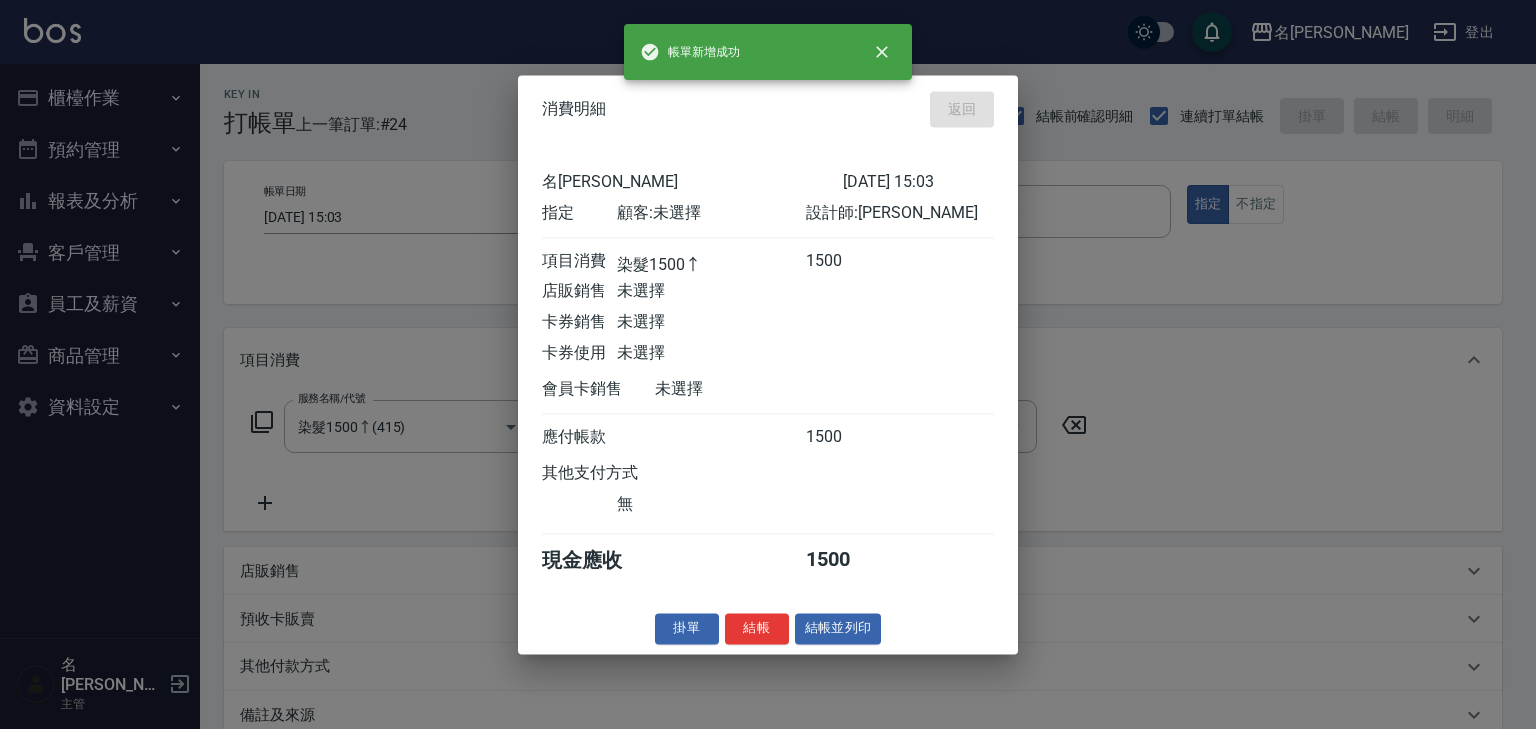 type on "2025/07/16 15:34" 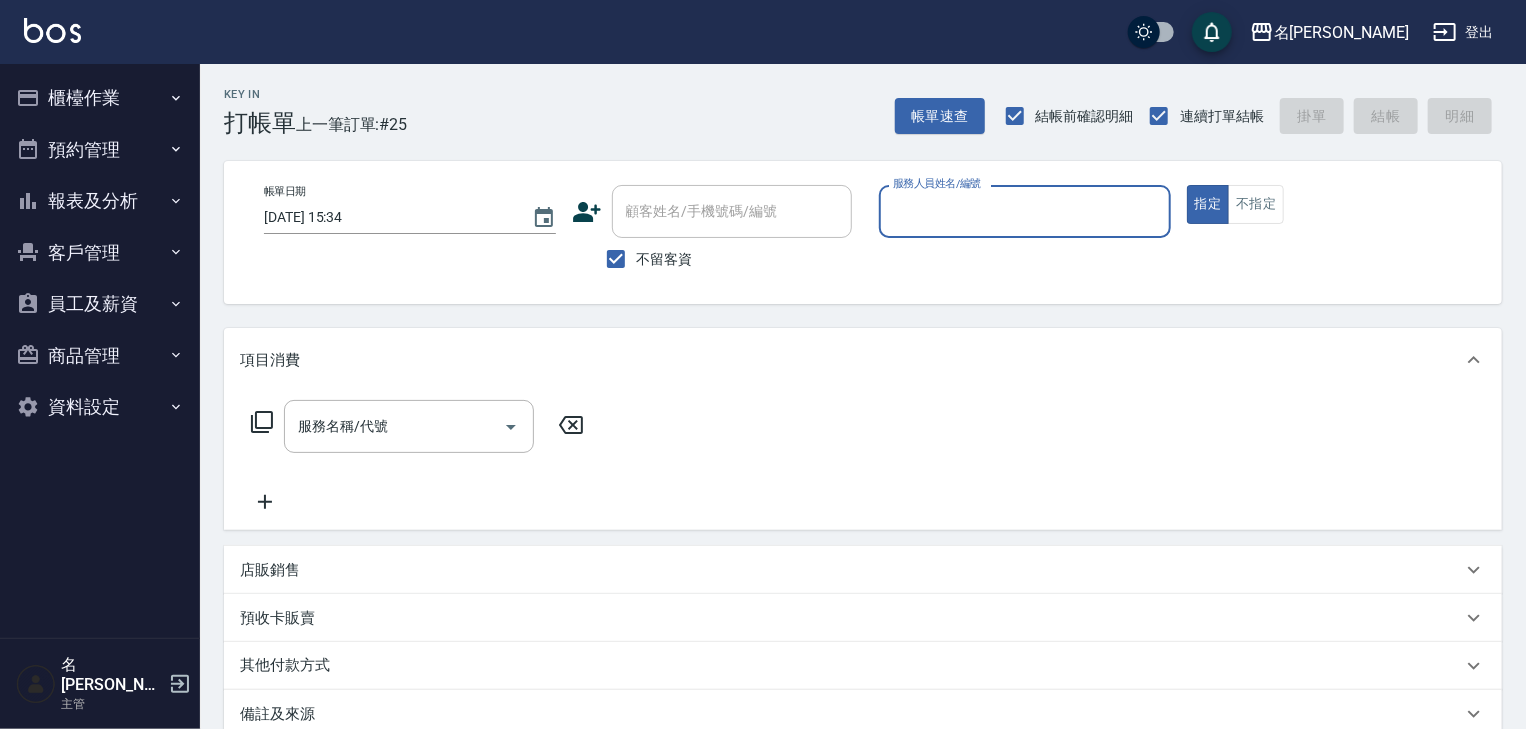 type on "ㄖ" 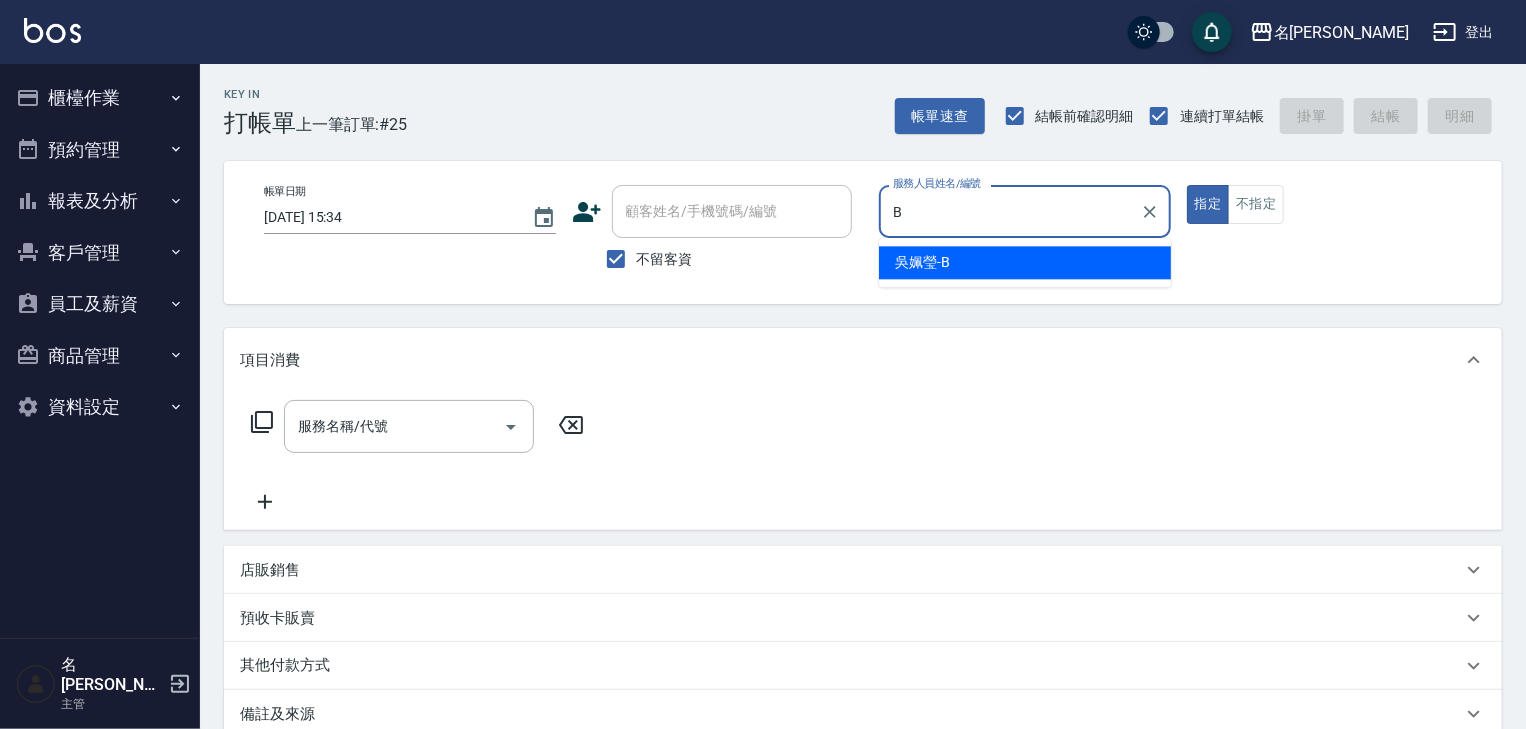 type on "[PERSON_NAME]" 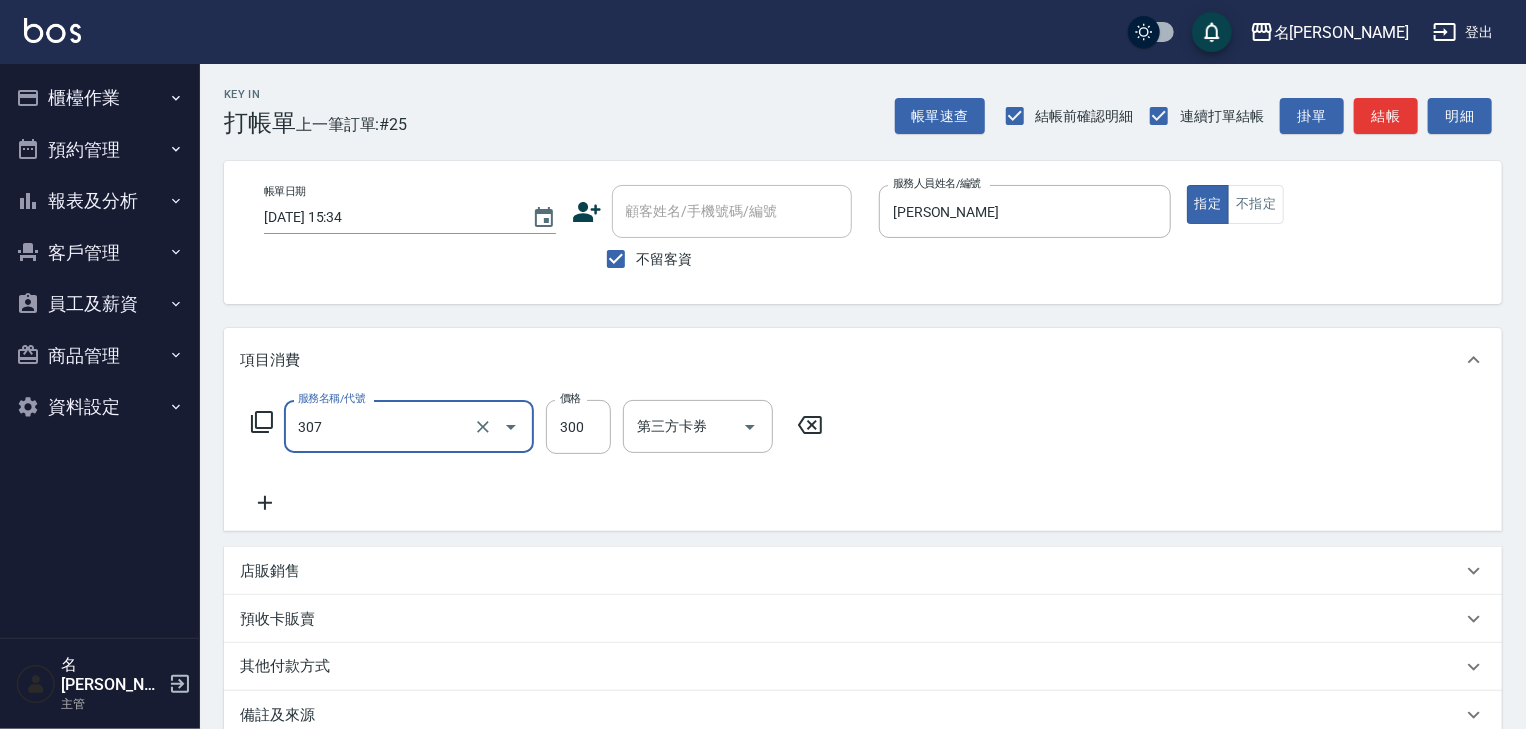 type on "剪髮(307)" 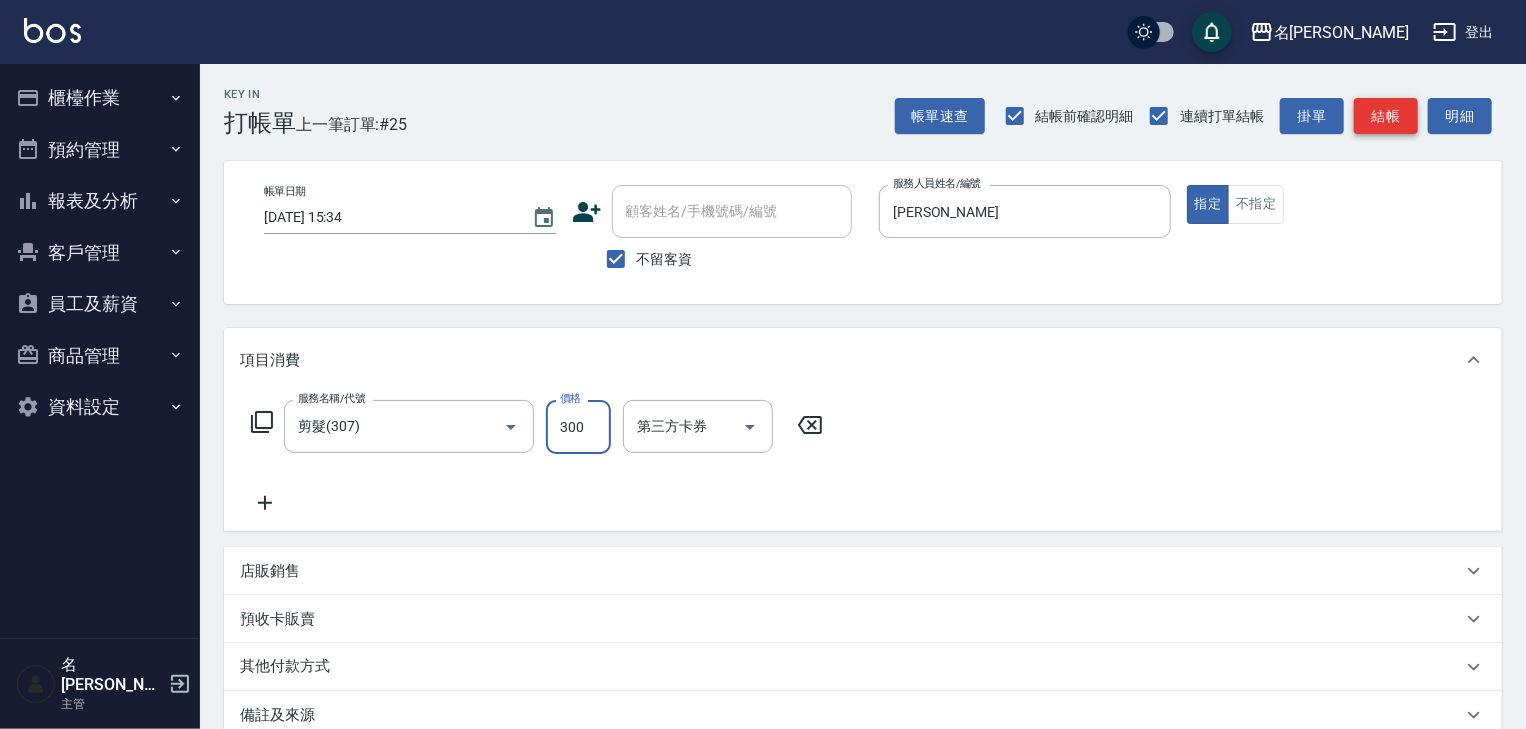 click on "結帳" at bounding box center (1386, 116) 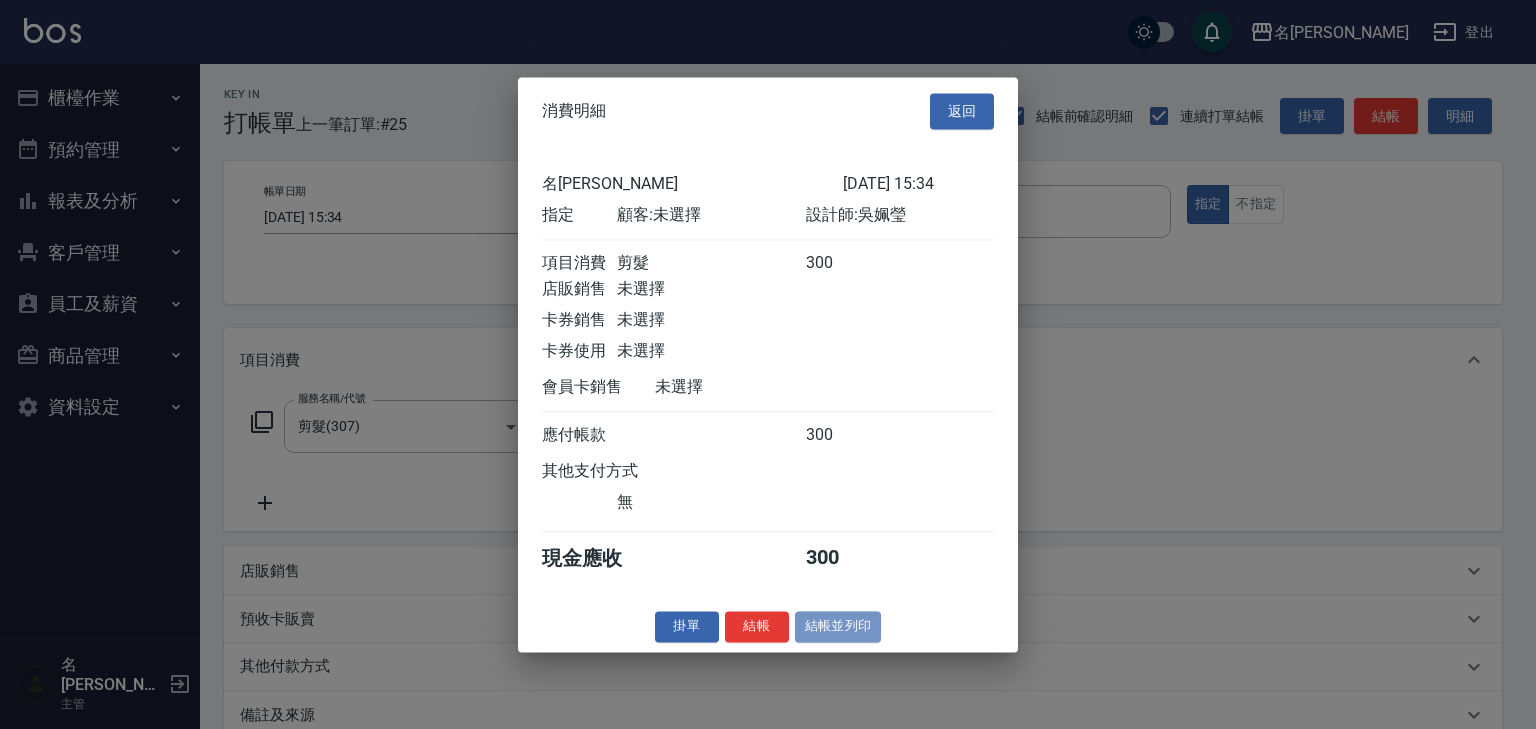 click on "結帳並列印" at bounding box center (838, 626) 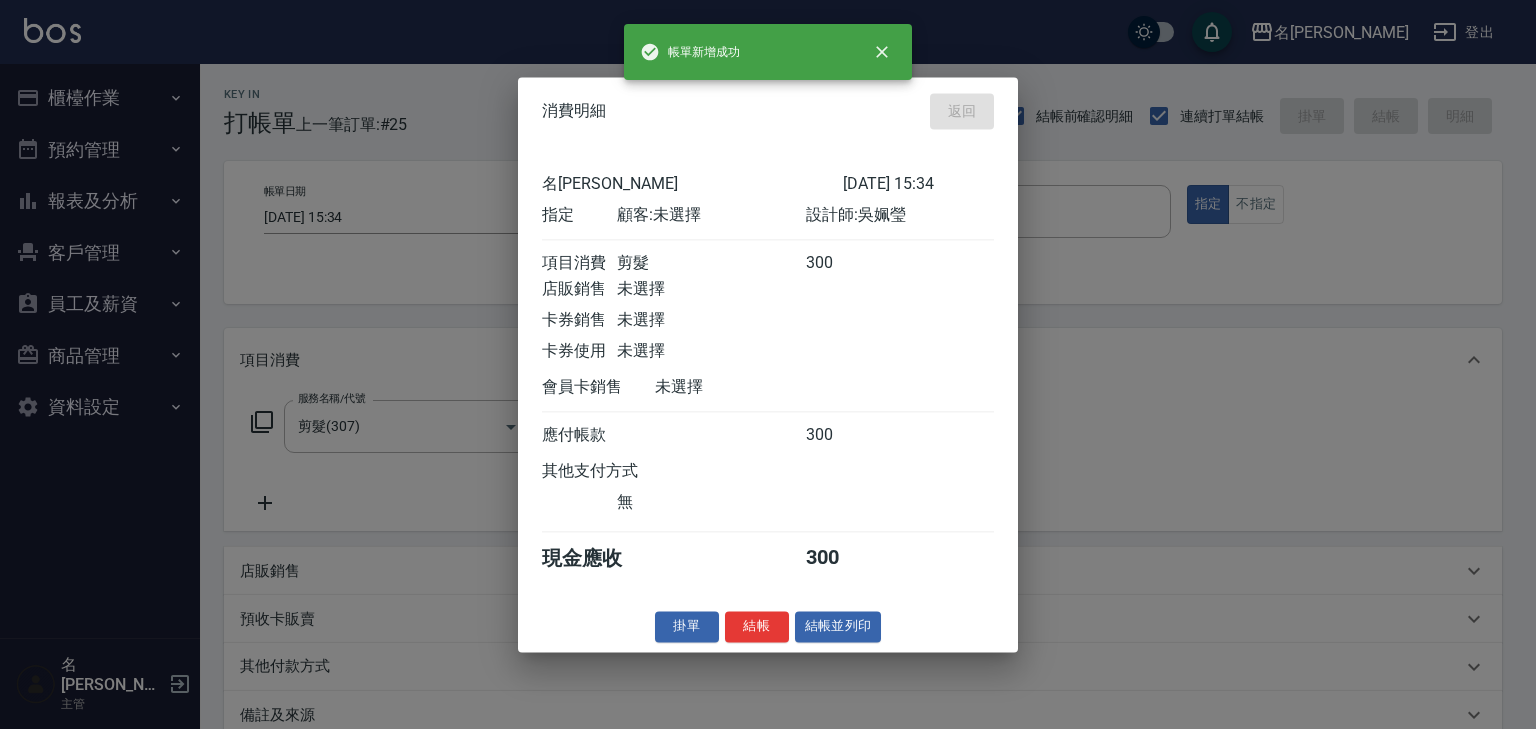 type on "2025/07/16 15:36" 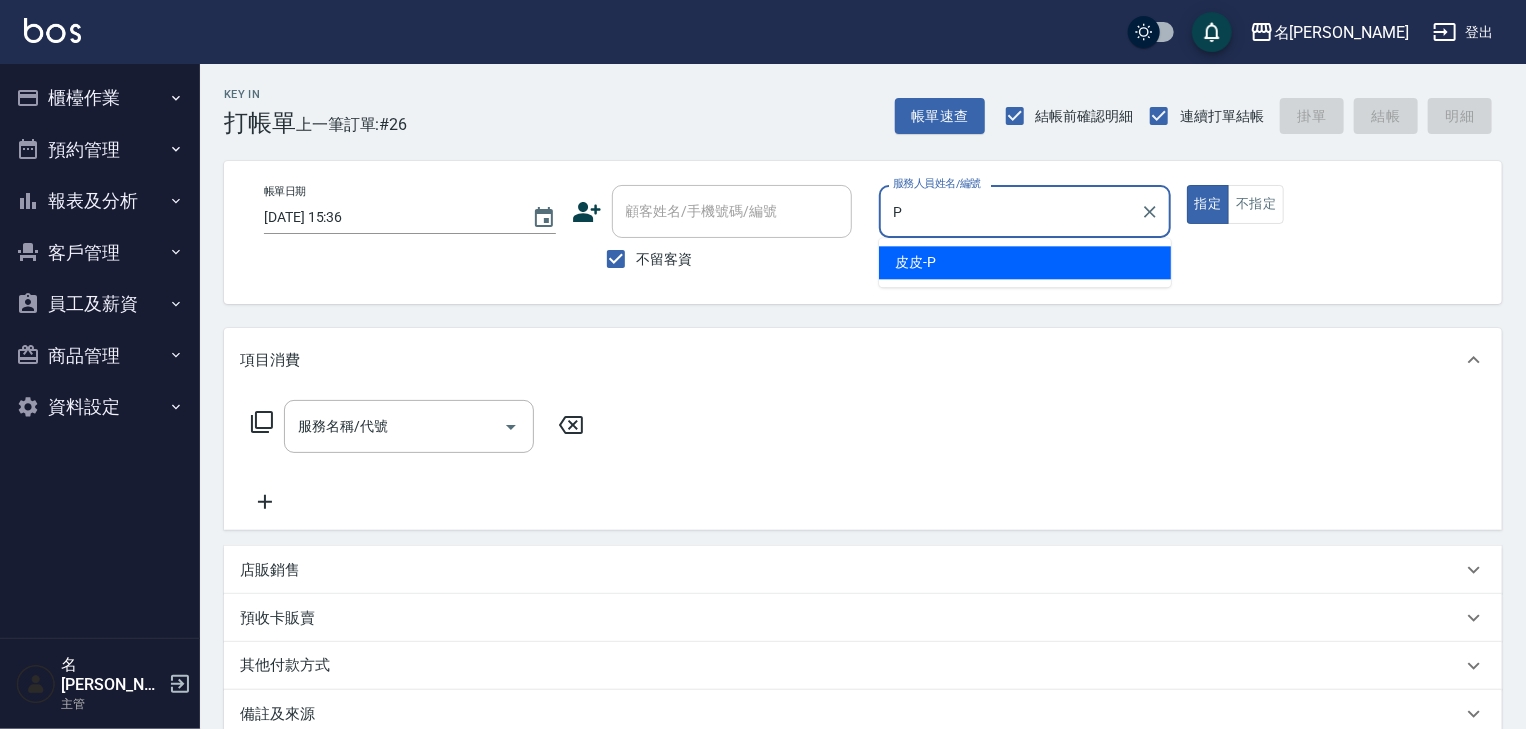 type on "皮皮-P" 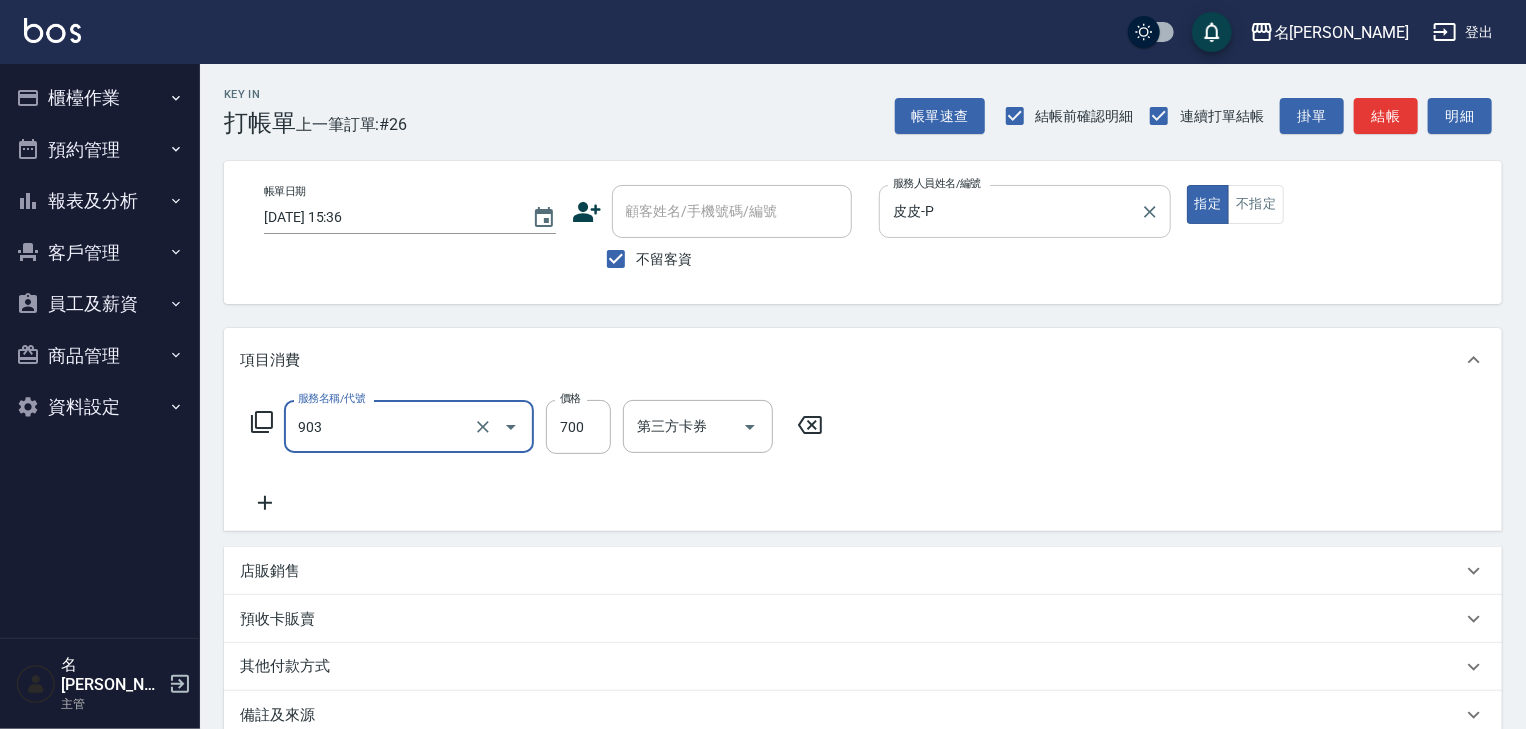 type on "修腳+手(903)" 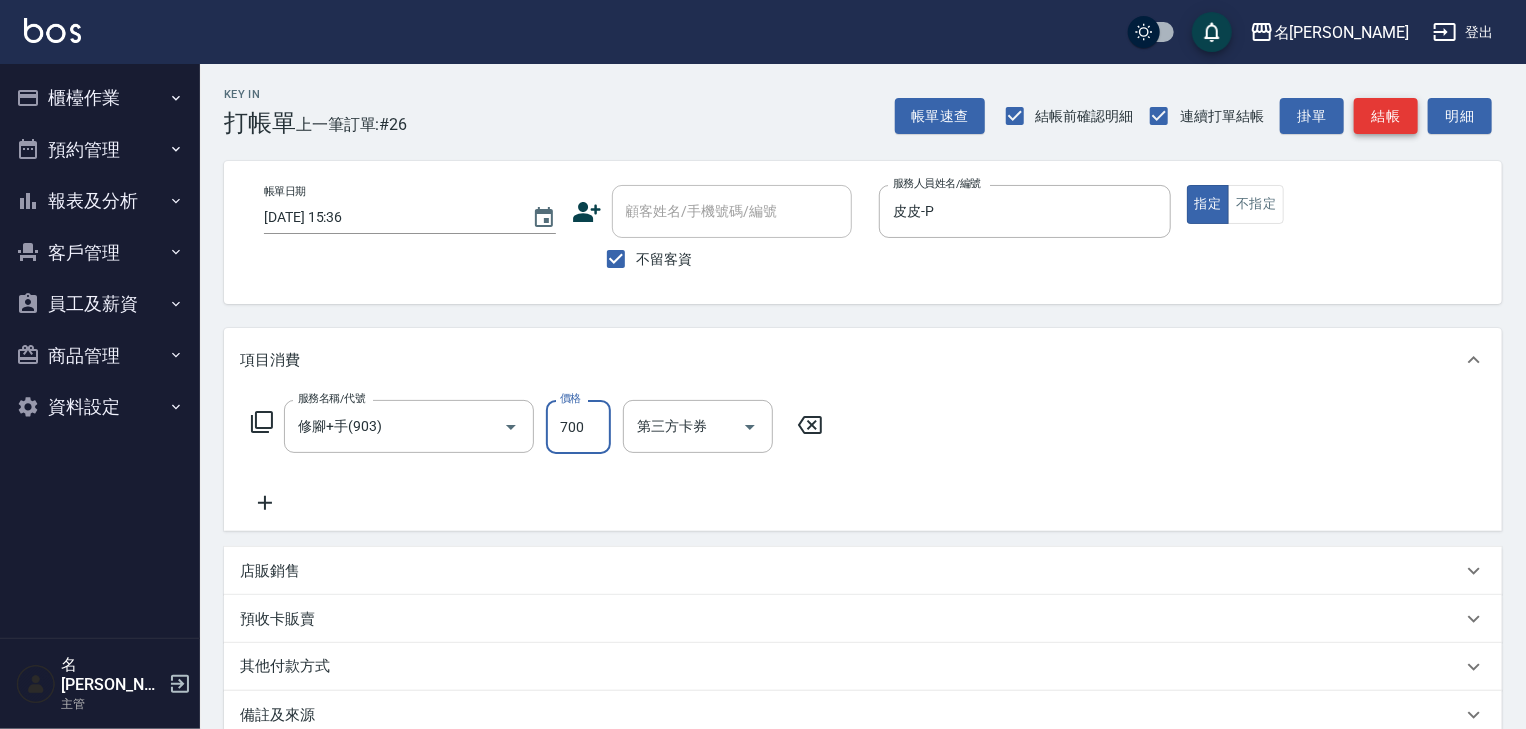 click on "結帳" at bounding box center (1386, 116) 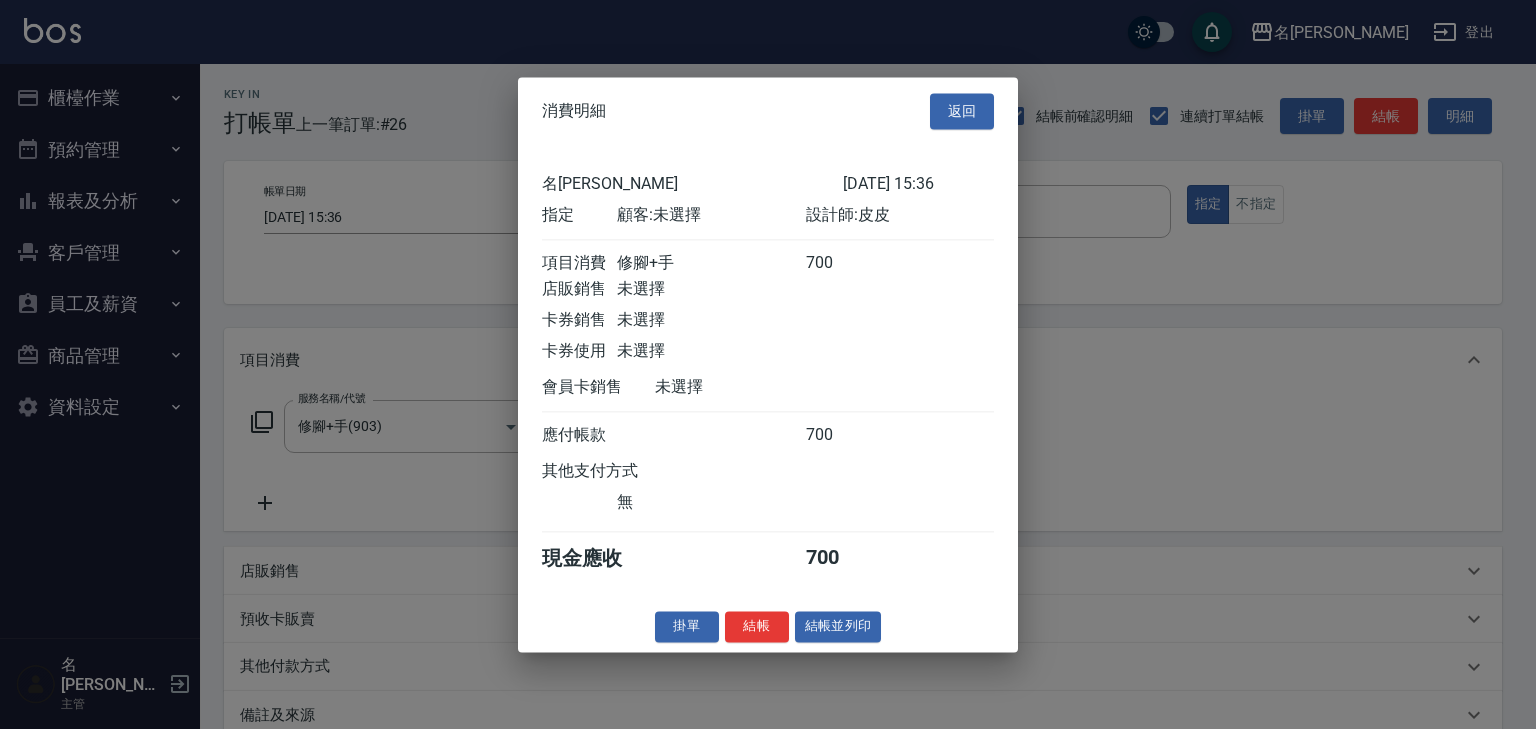 click on "消費明細 返回 名留林森 2025/07/16 15:36 指定 顧客: 未選擇 設計師: 皮皮 項目消費 修腳+手 700 店販銷售 未選擇 卡券銷售 未選擇 卡券使用 未選擇 會員卡銷售 未選擇 應付帳款 700 其他支付方式 無 現金應收 700 掛單 結帳 結帳並列印 名留林森 結帳單 日期： 2025/07/16 15:36 帳單編號： 0 設計師: 皮皮 顧客： 未選擇 修腳+手 700 x1 合計： 700 結帳： 扣入金： 0 入金餘額： 0 卡券金額： 0 付現金額： 700 名留林森 結帳單 日期： 2025/07/16 15:36 帳單編號： 設計師: 皮皮 顧客： 未選擇 名稱 單價 數量 小計 修腳+手 700 1 700 合計： 700 扣入金： 0 入金餘額： 0 卡券金額： 0 付現金額： 700 謝謝惠顧,歡迎下次光臨!" at bounding box center [768, 364] 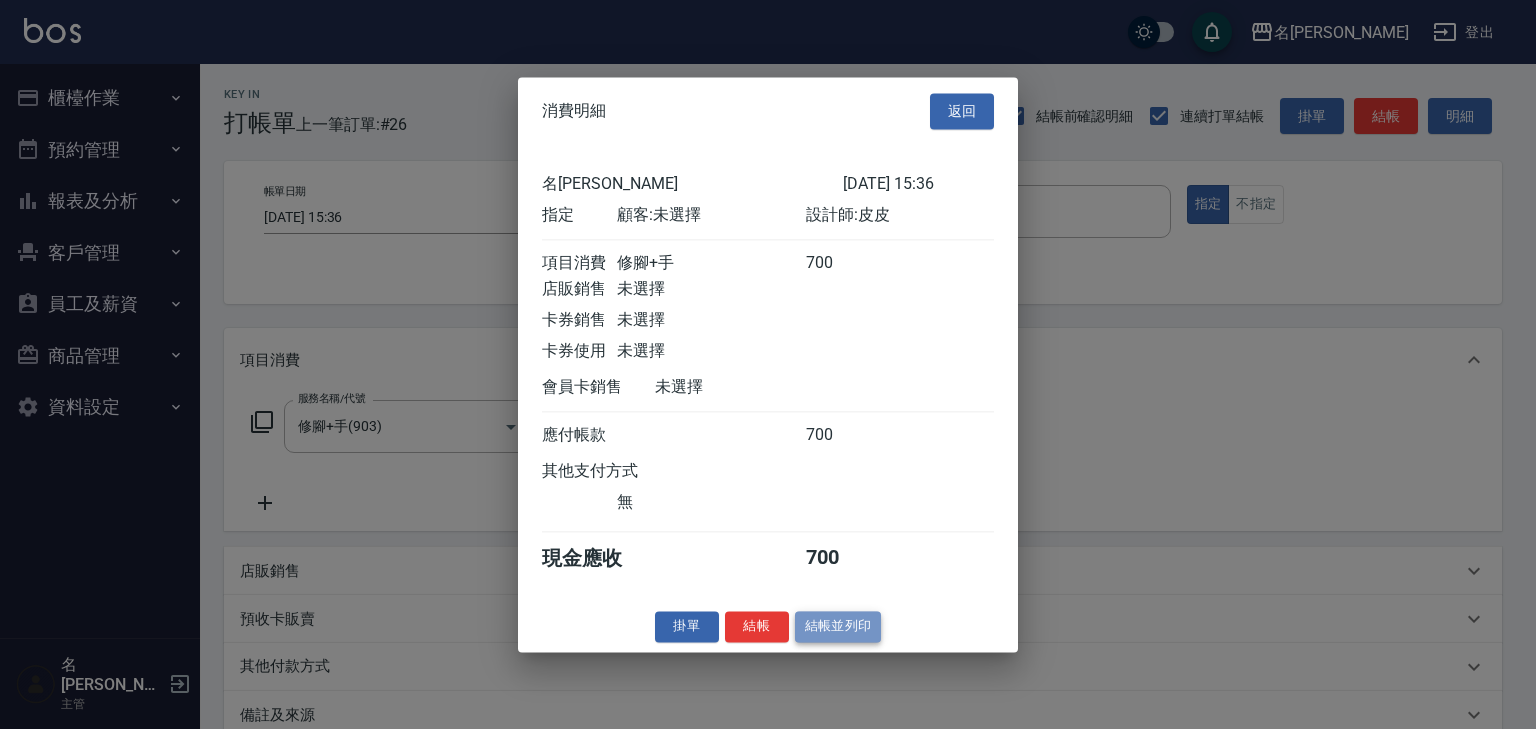 click on "結帳並列印" at bounding box center [838, 626] 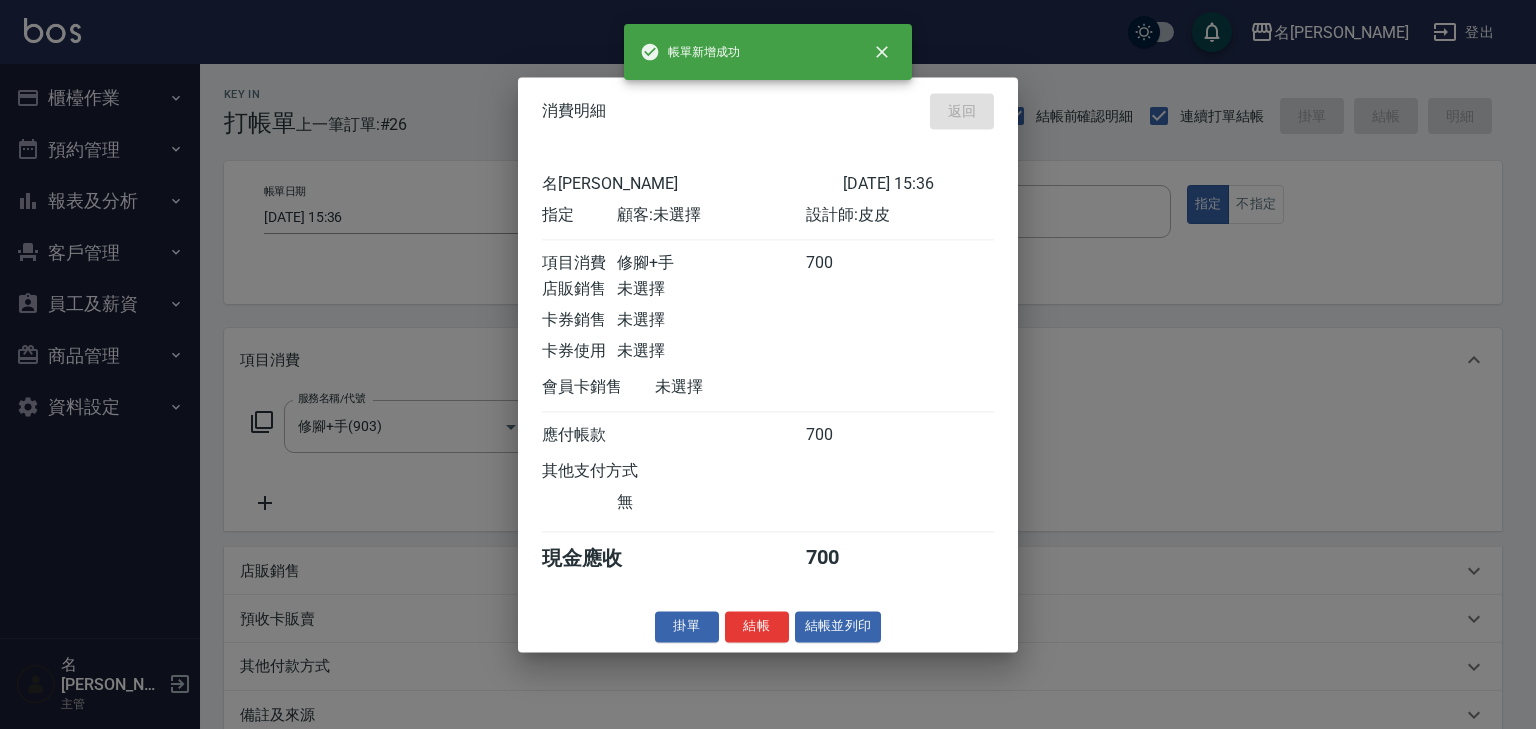 type 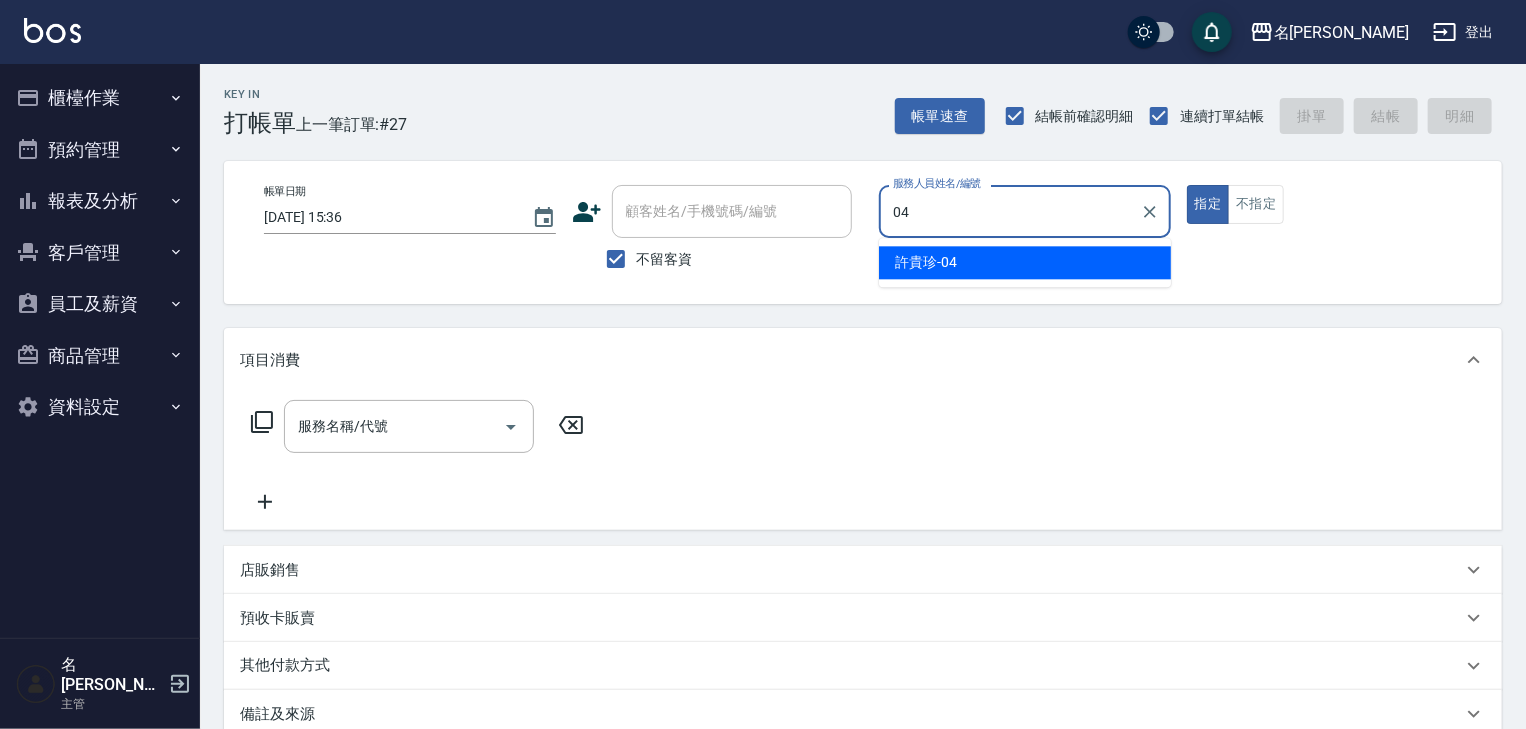 type on "[PERSON_NAME]-04" 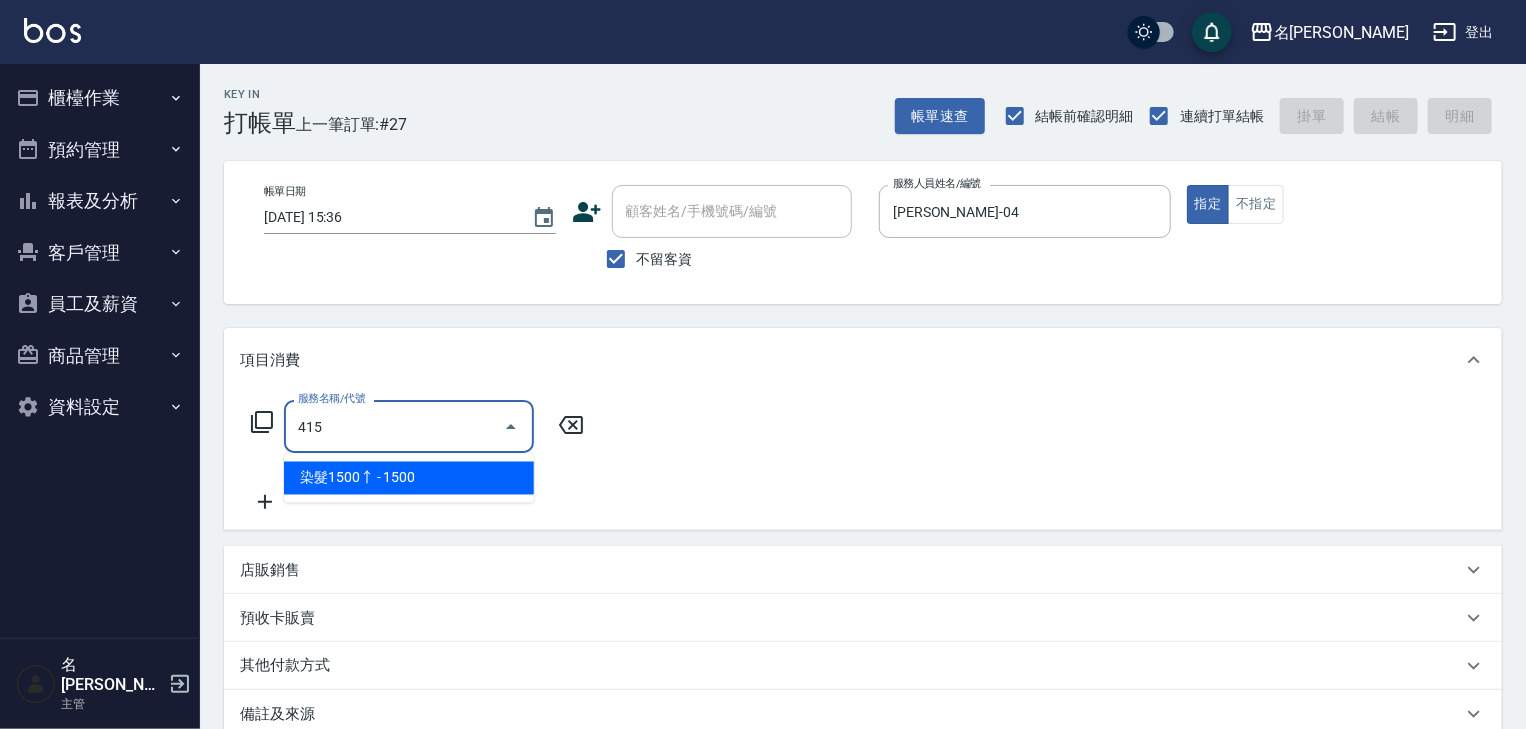 type on "染髮1500↑(415)" 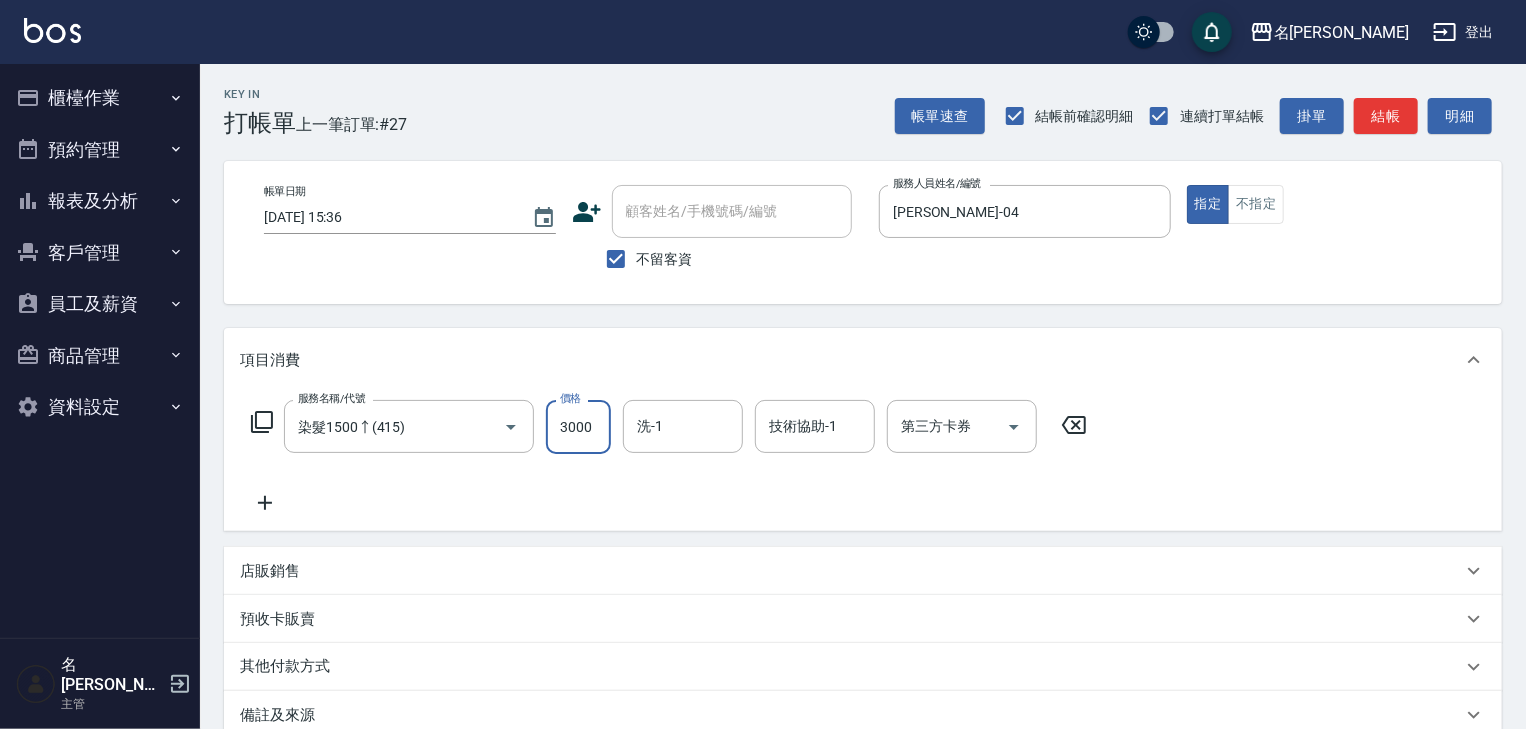 type on "3000" 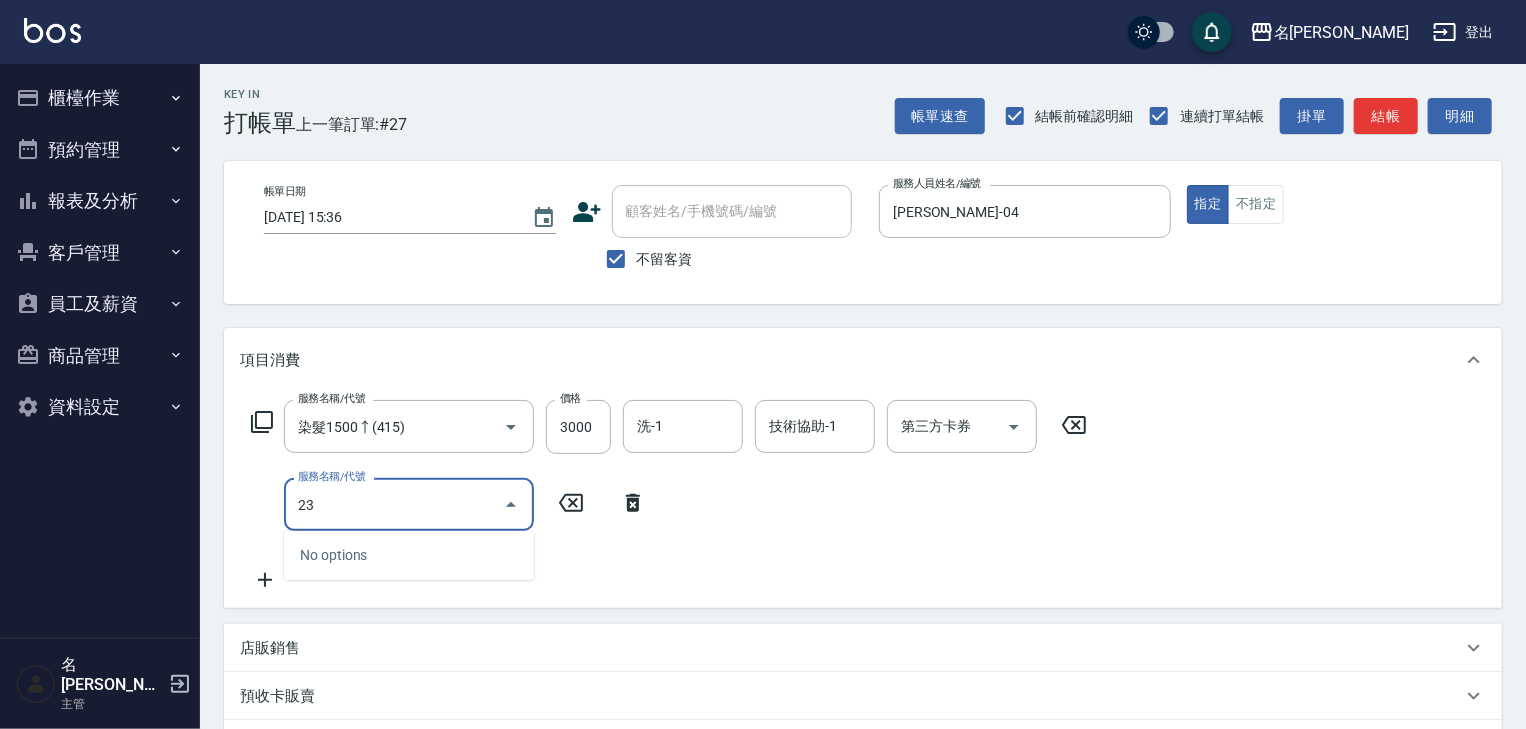 type on "2" 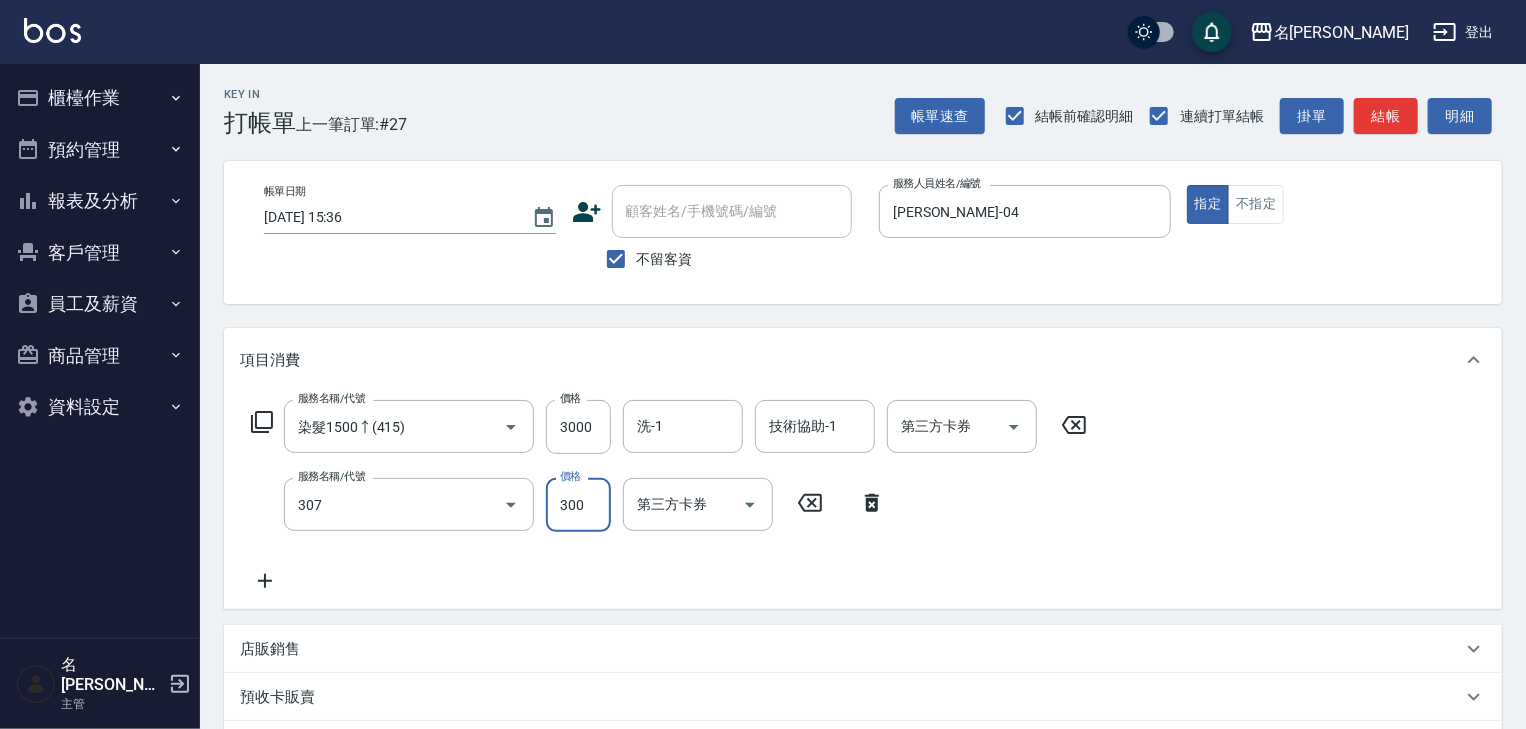 type on "剪髮(307)" 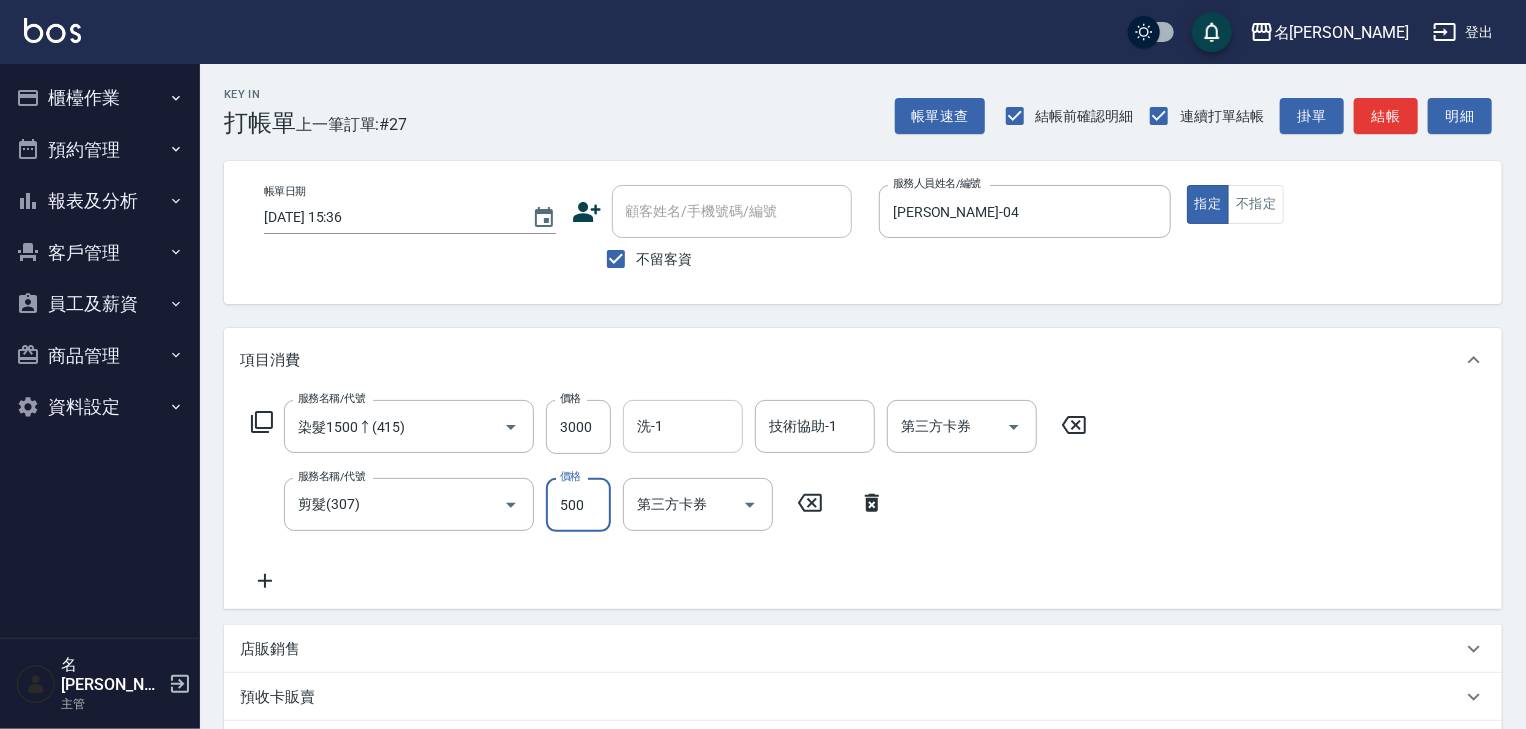 type on "500" 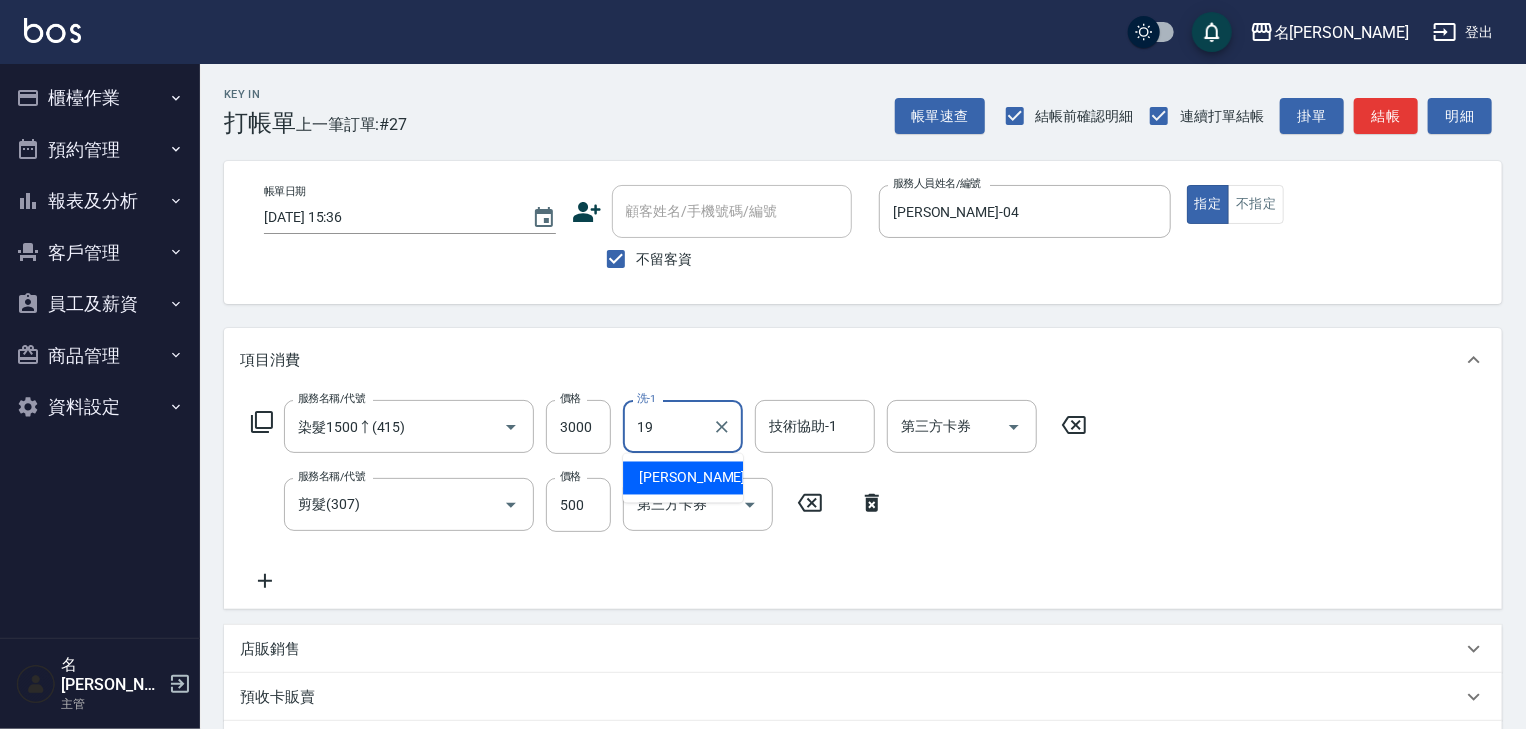 type on "游昕-19" 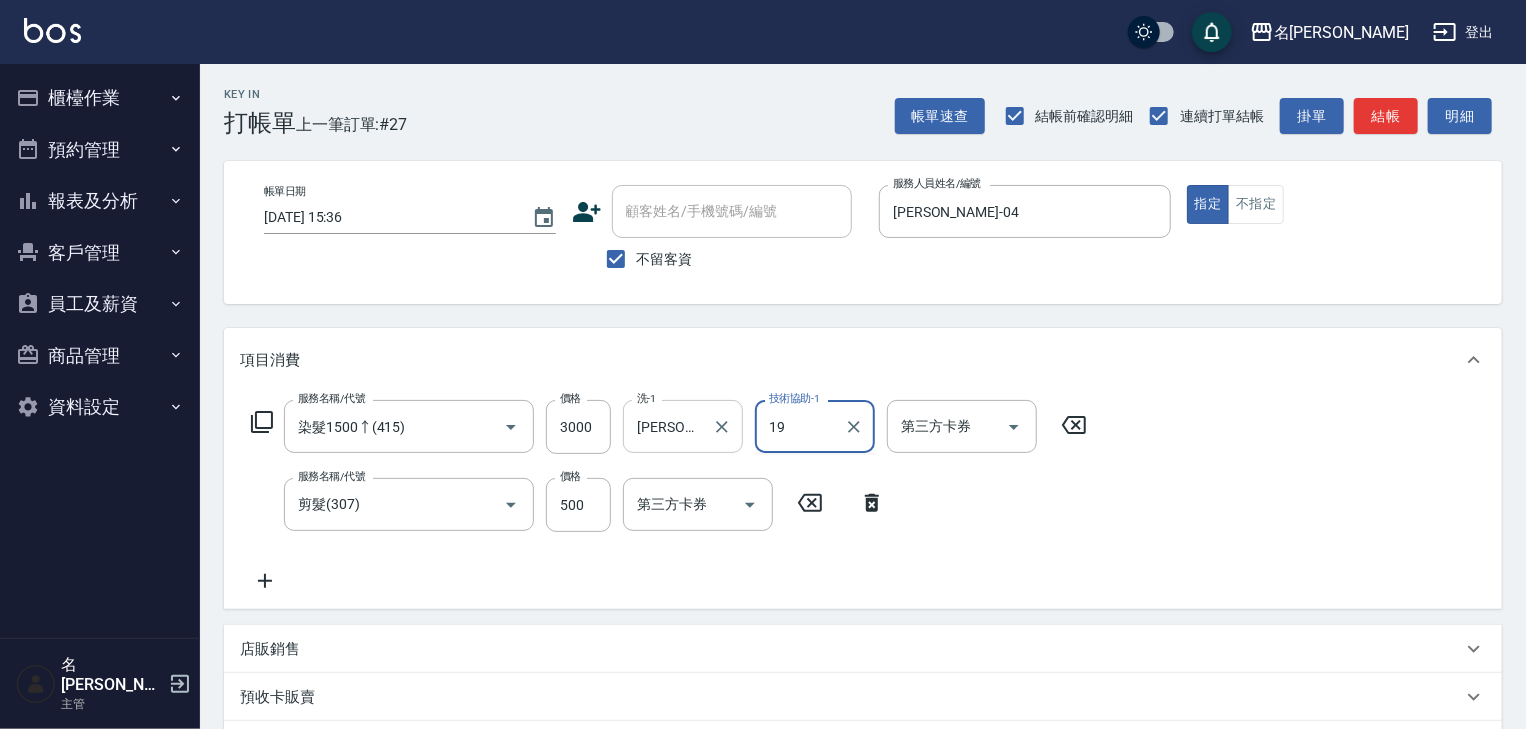 type on "游昕-19" 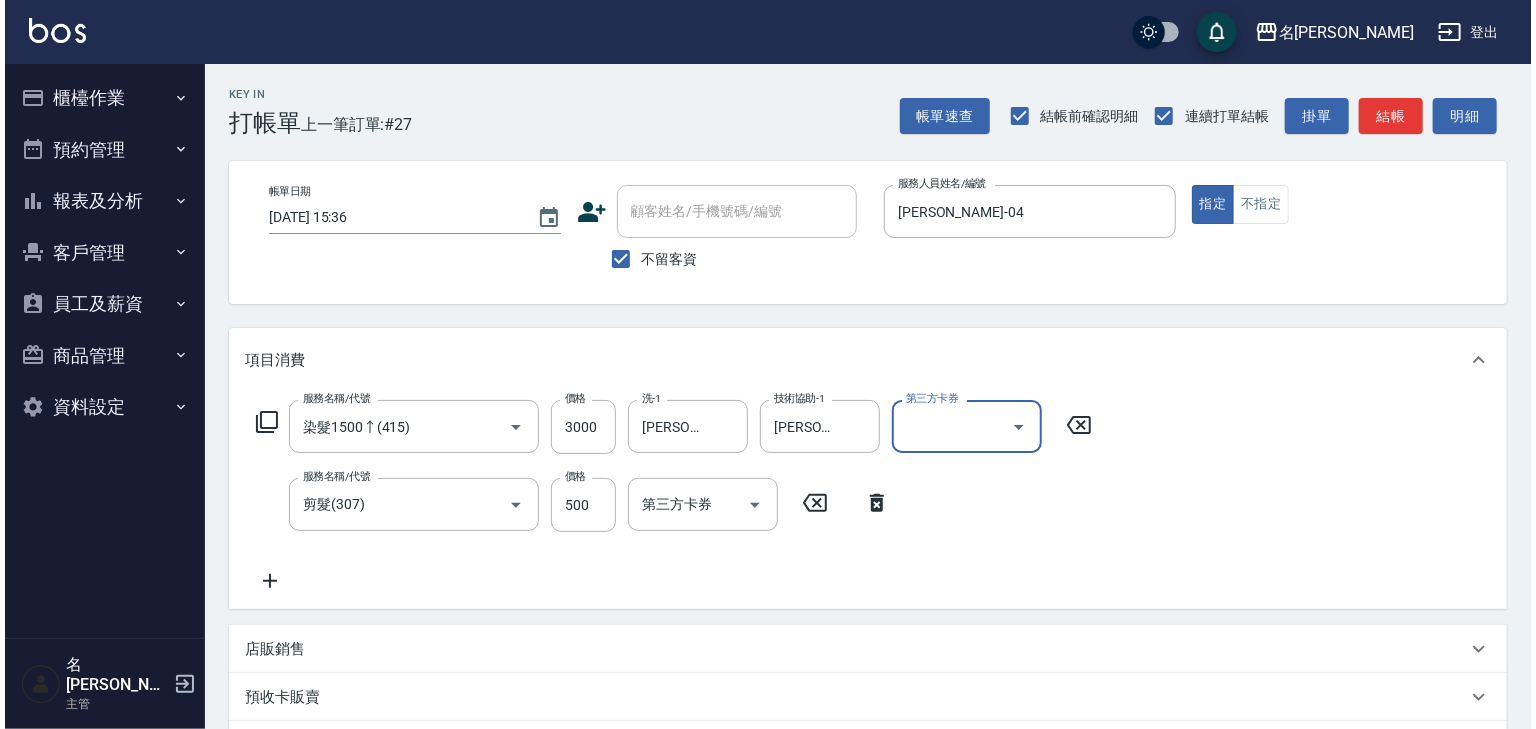 scroll, scrollTop: 312, scrollLeft: 0, axis: vertical 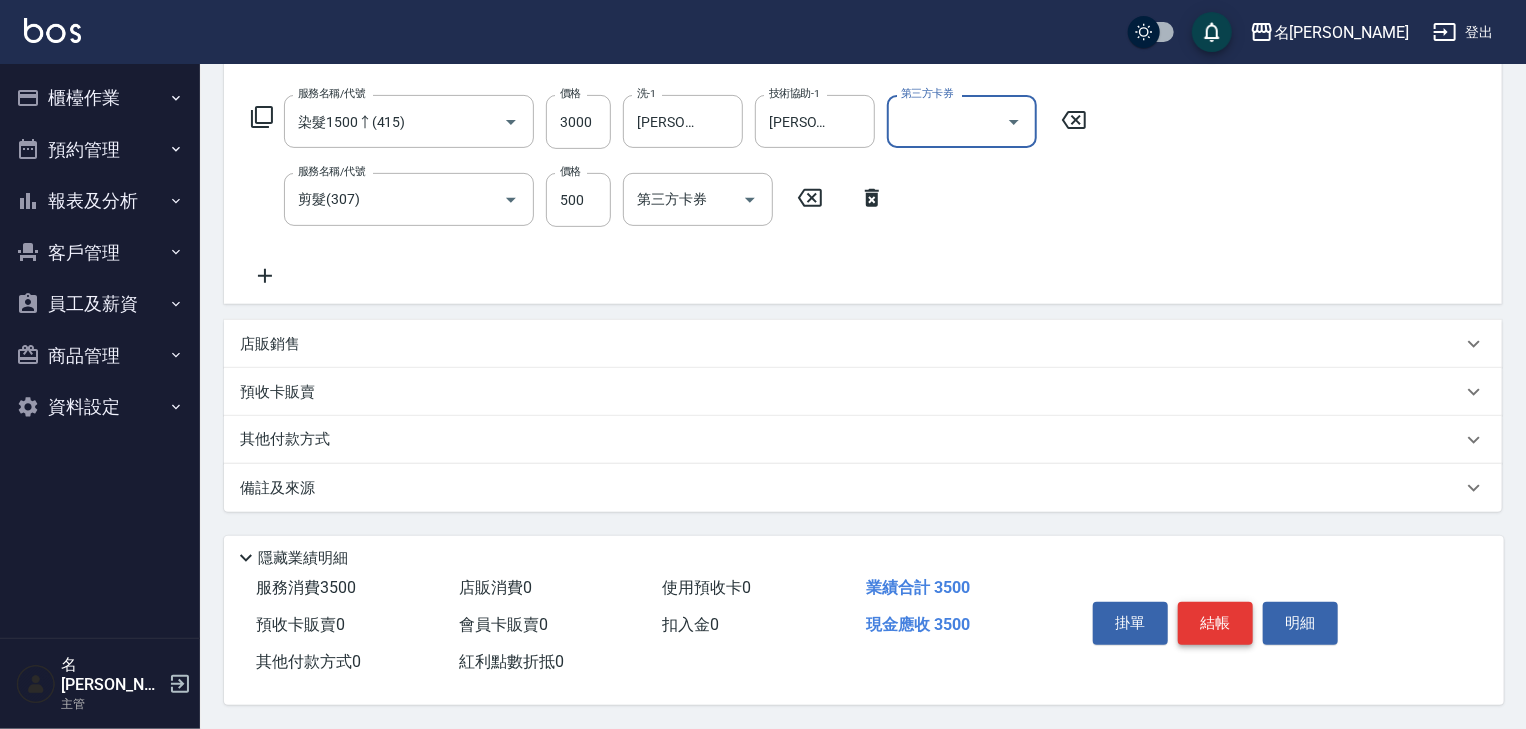 click on "結帳" at bounding box center (1215, 623) 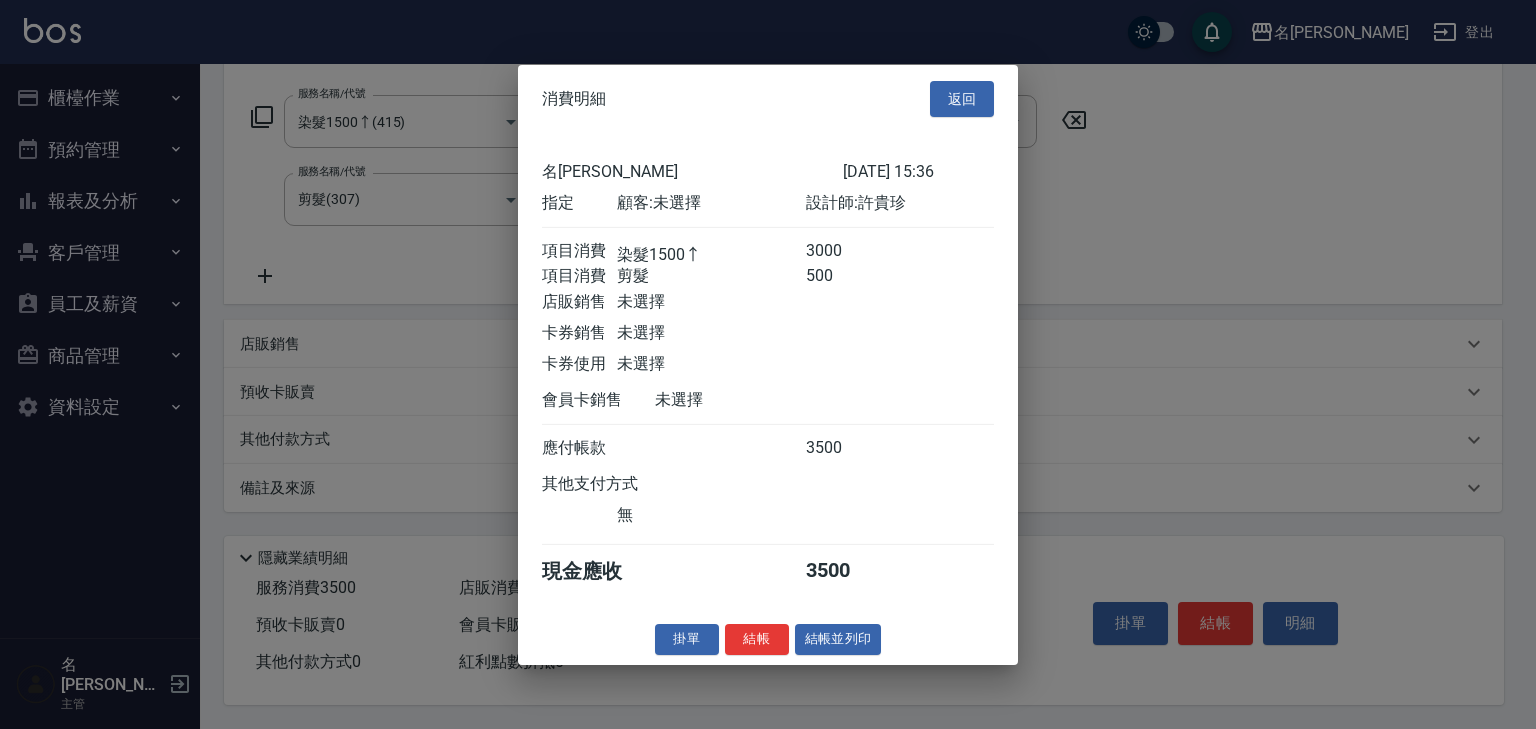 click on "結帳並列印" at bounding box center [838, 639] 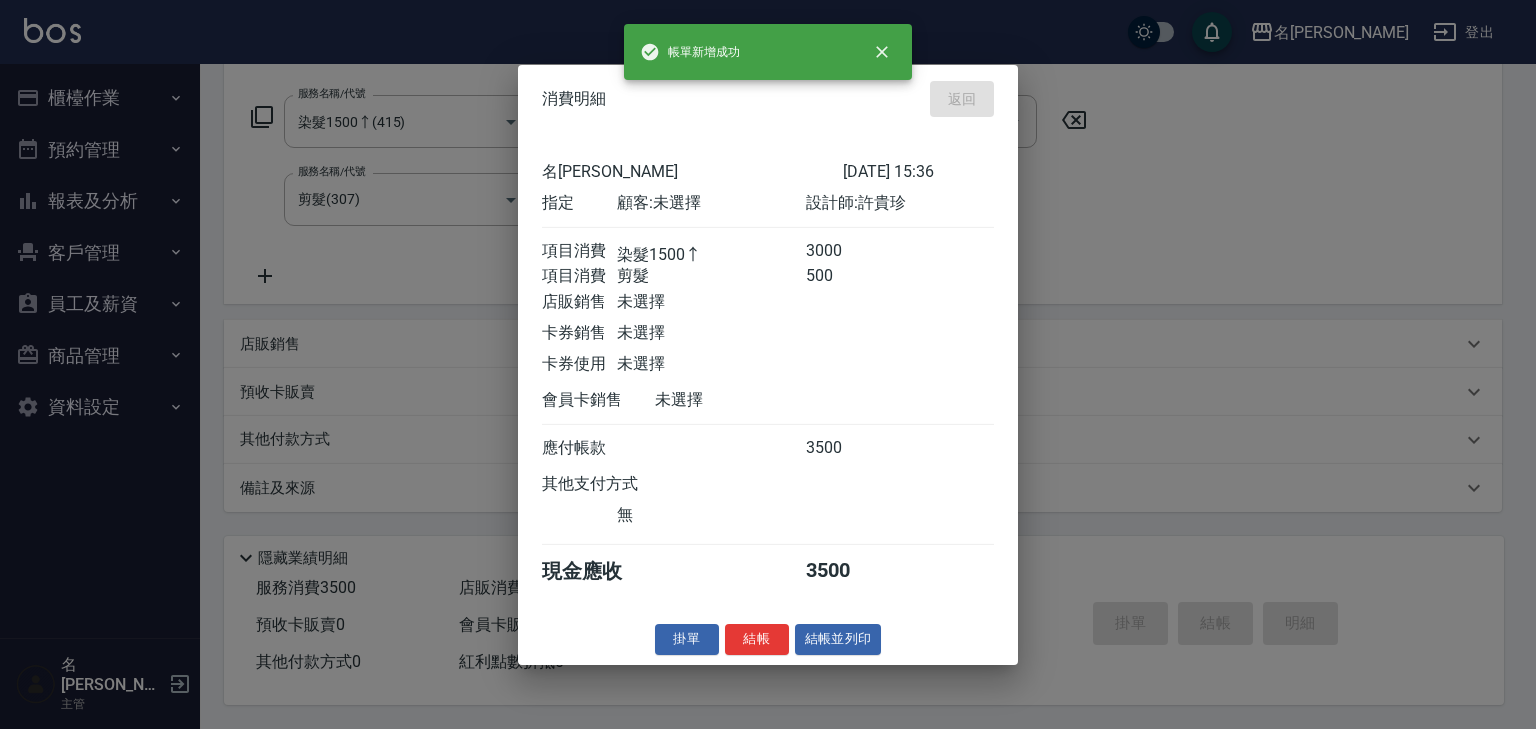 type on "2025/07/16 15:38" 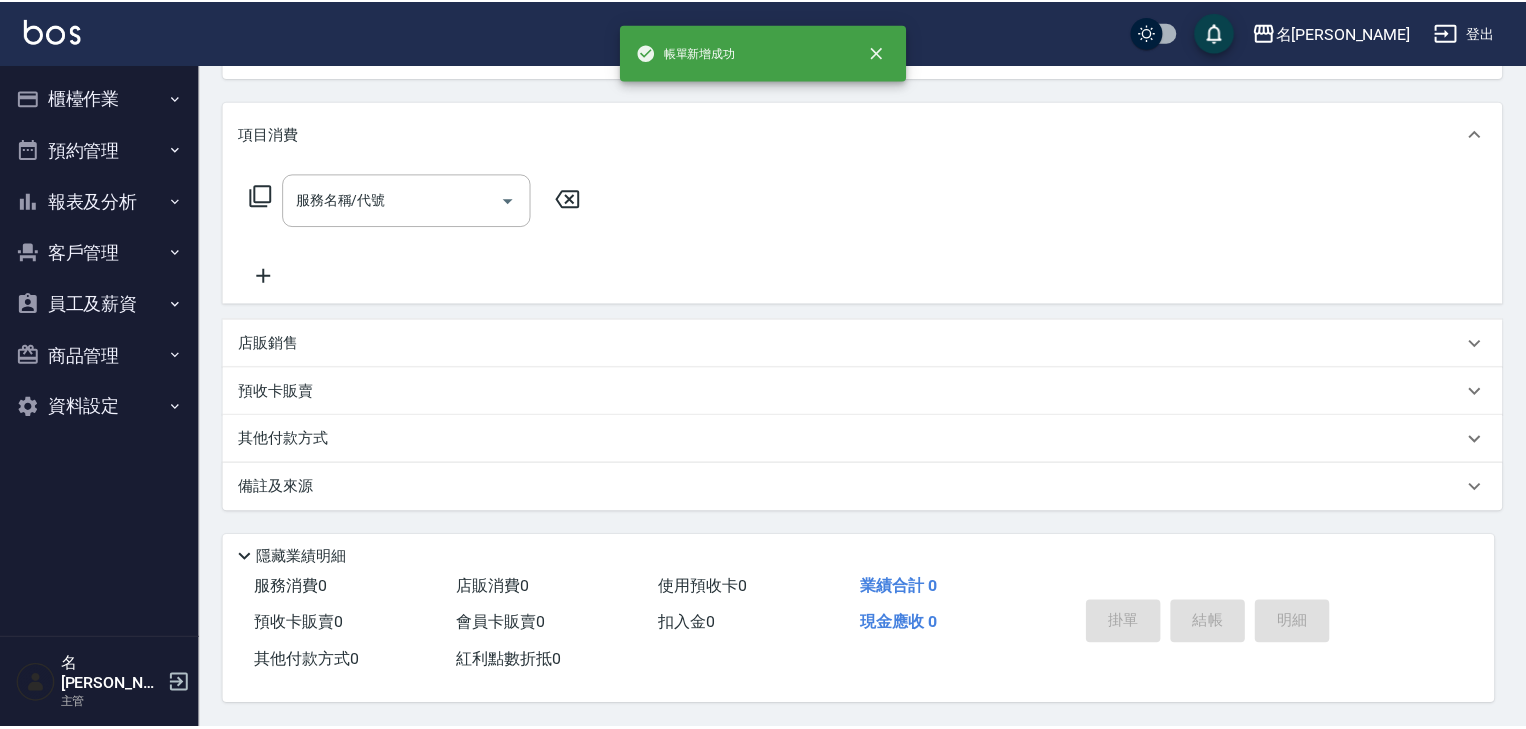 scroll, scrollTop: 0, scrollLeft: 0, axis: both 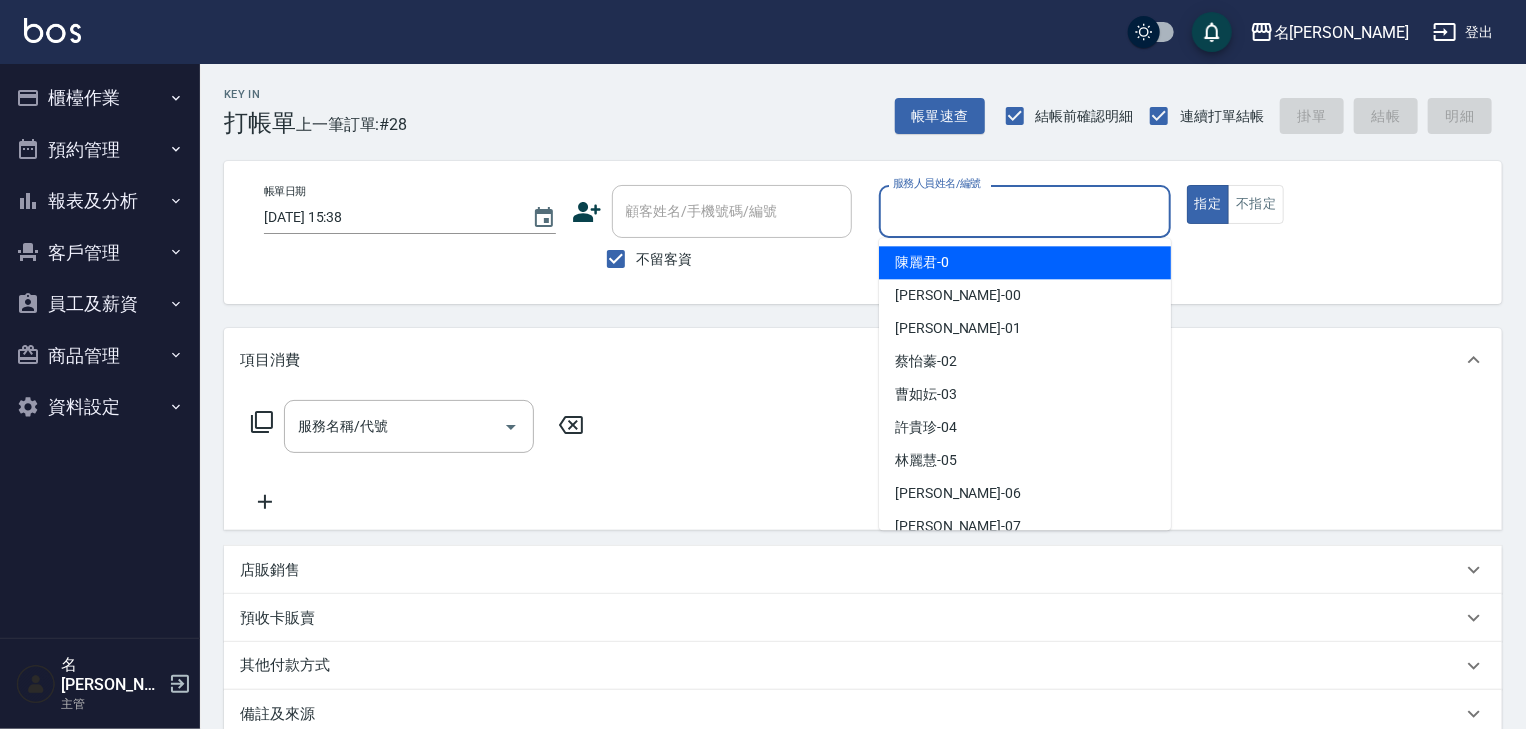 click on "服務人員姓名/編號" at bounding box center (1025, 211) 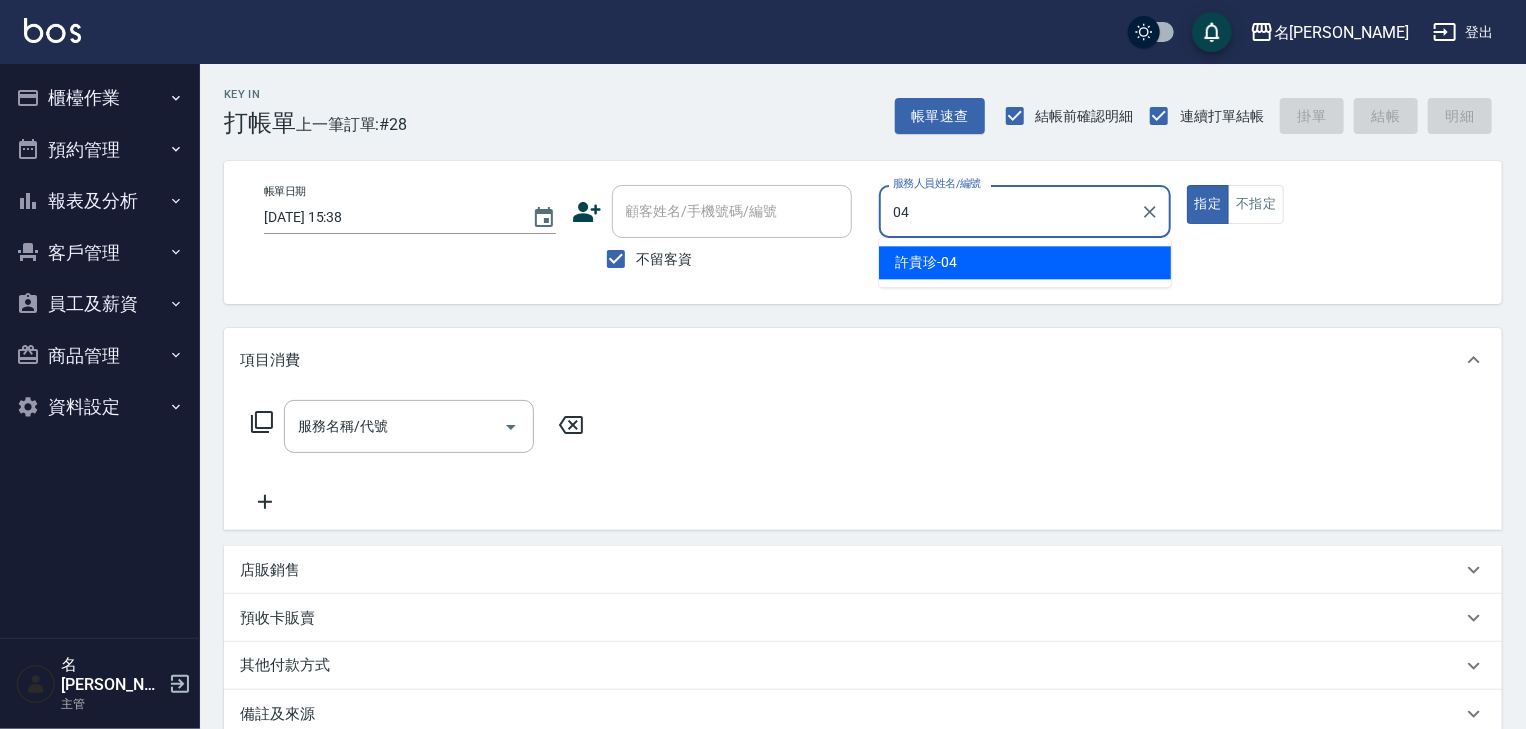 click on "許貴珍 -04" at bounding box center (1025, 262) 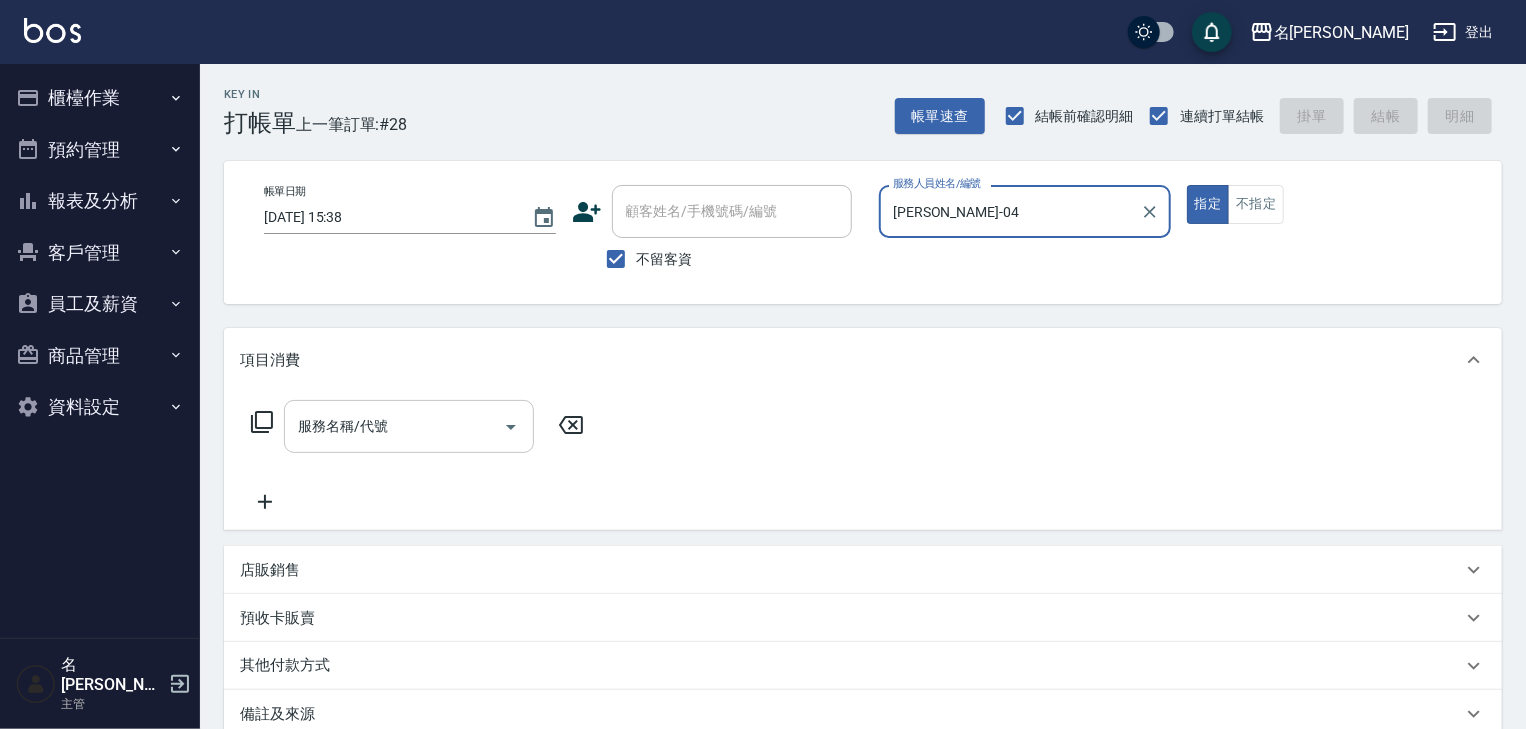 type on "[PERSON_NAME]-04" 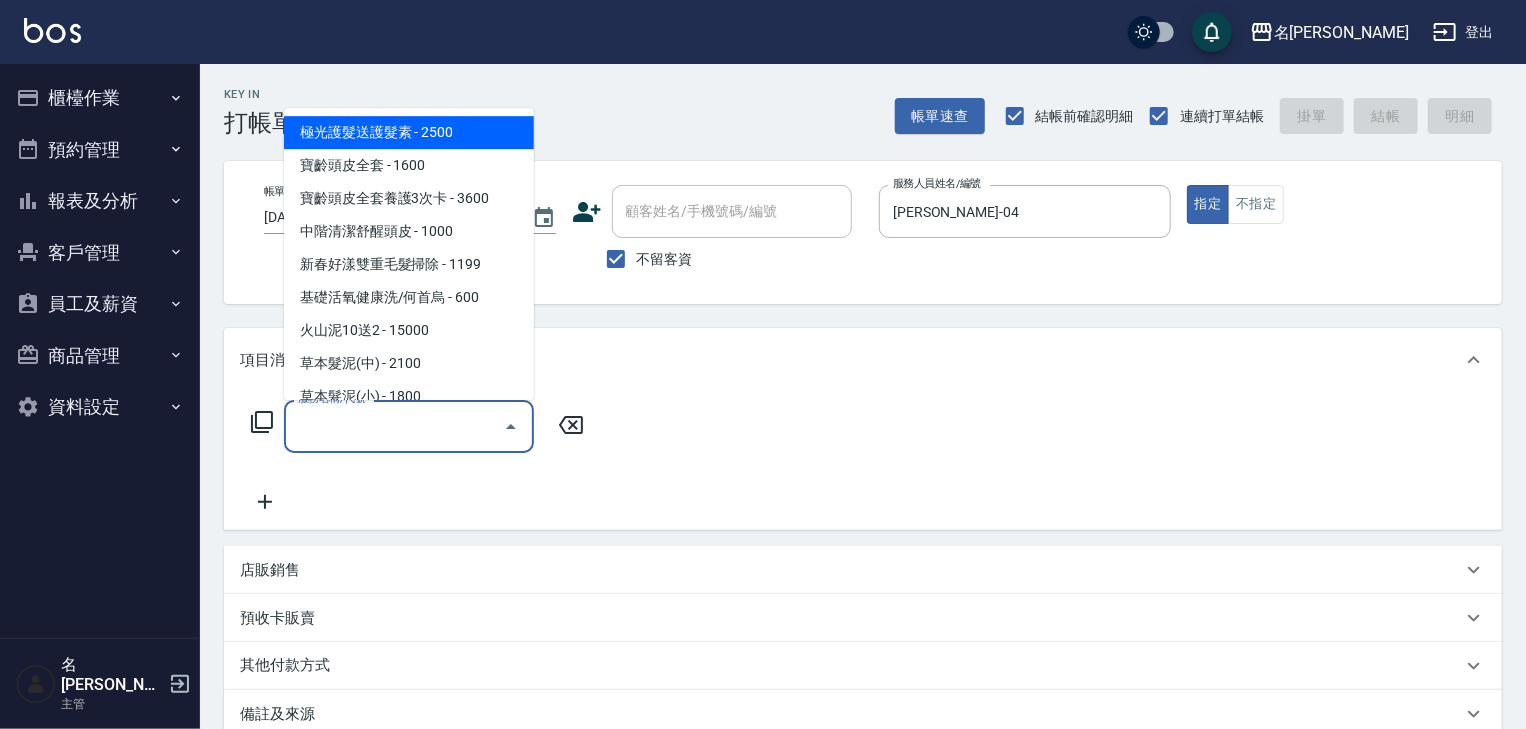 click on "服務名稱/代號" at bounding box center [394, 426] 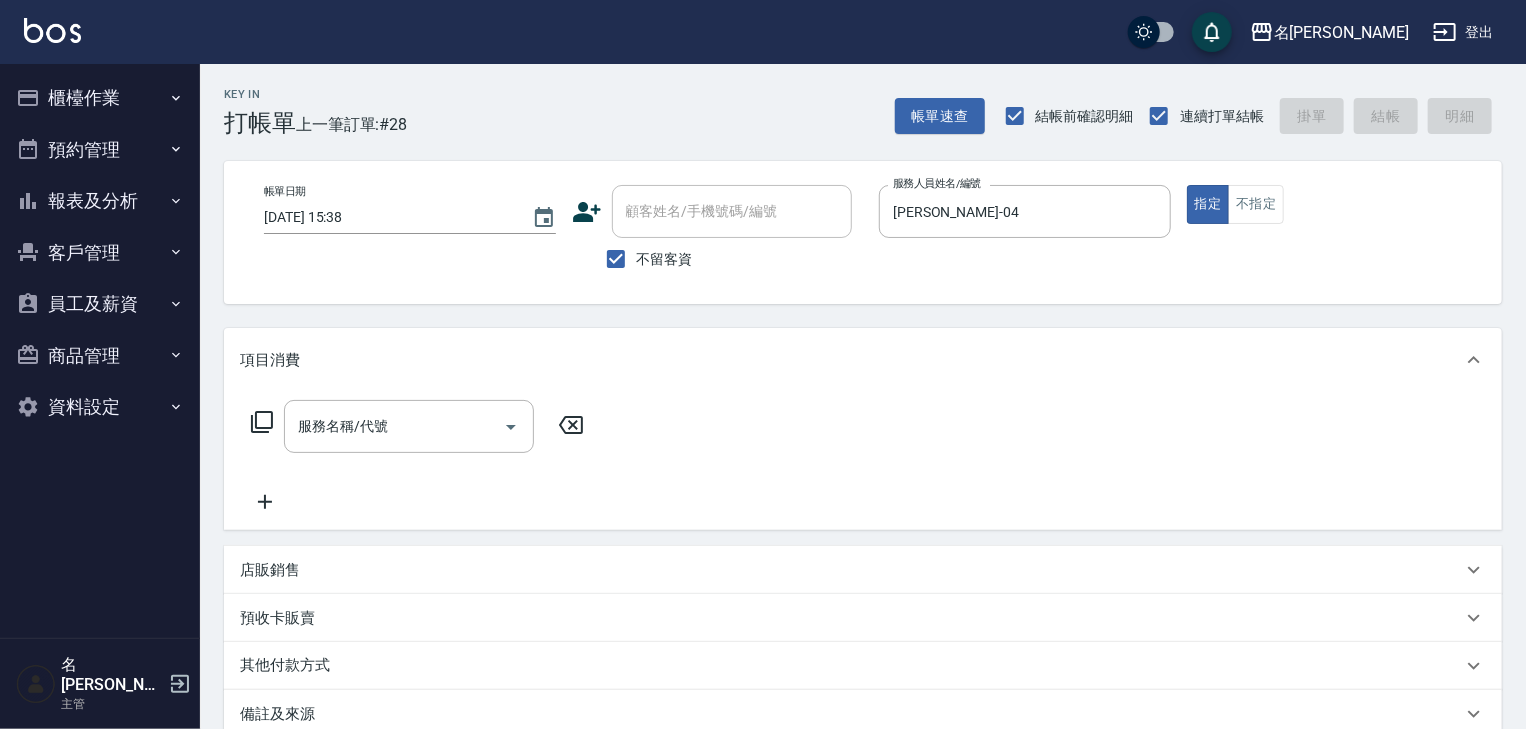 click 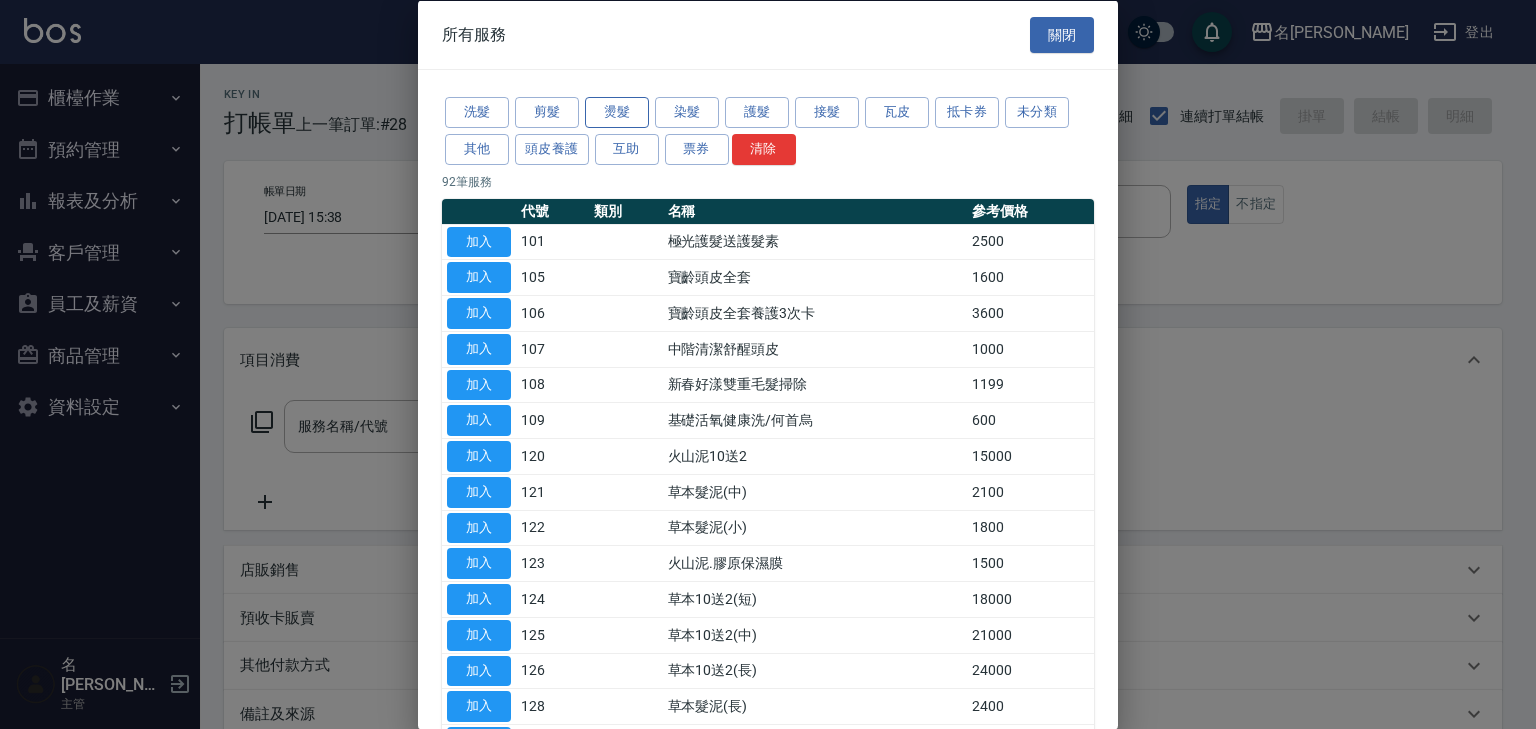click on "燙髮" at bounding box center [617, 112] 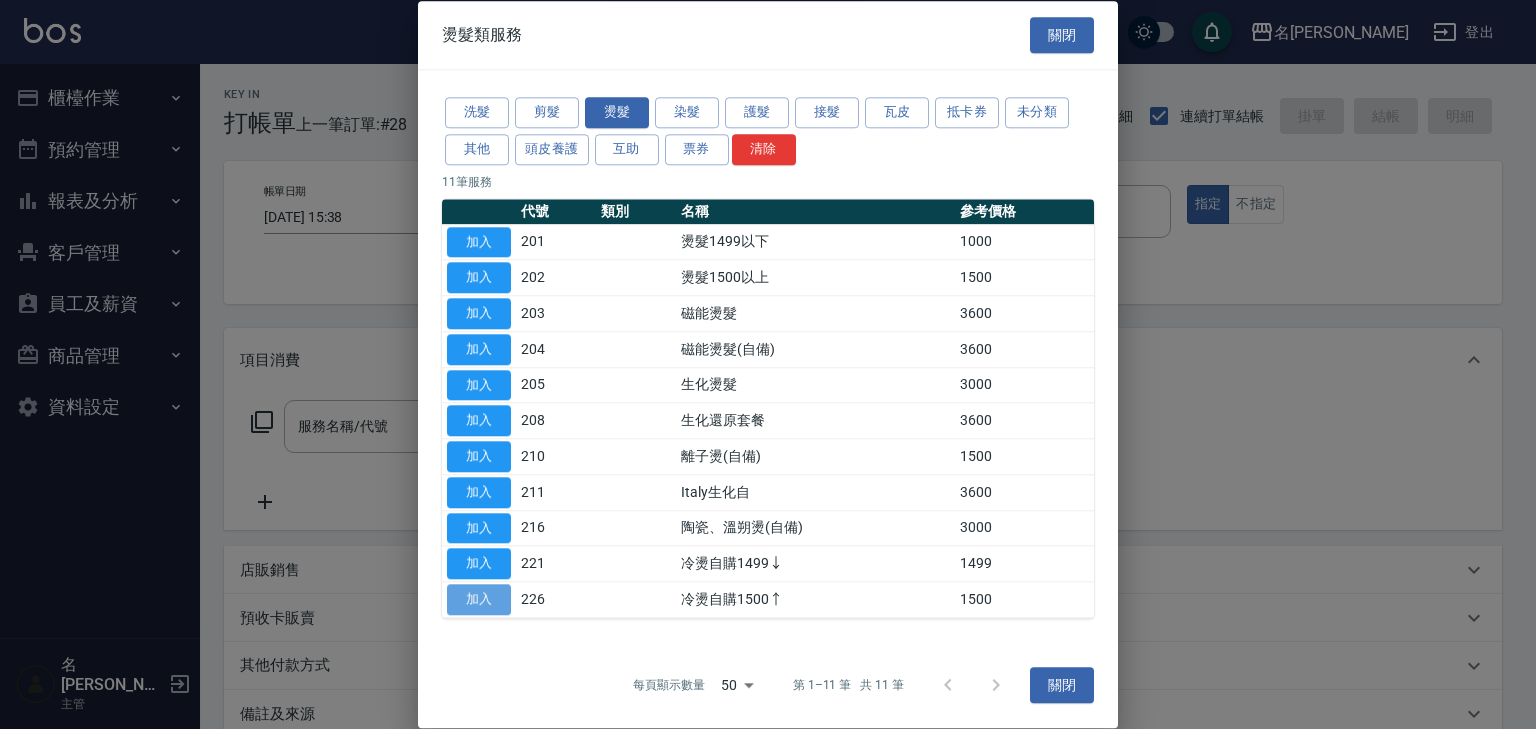 click on "加入" at bounding box center [479, 599] 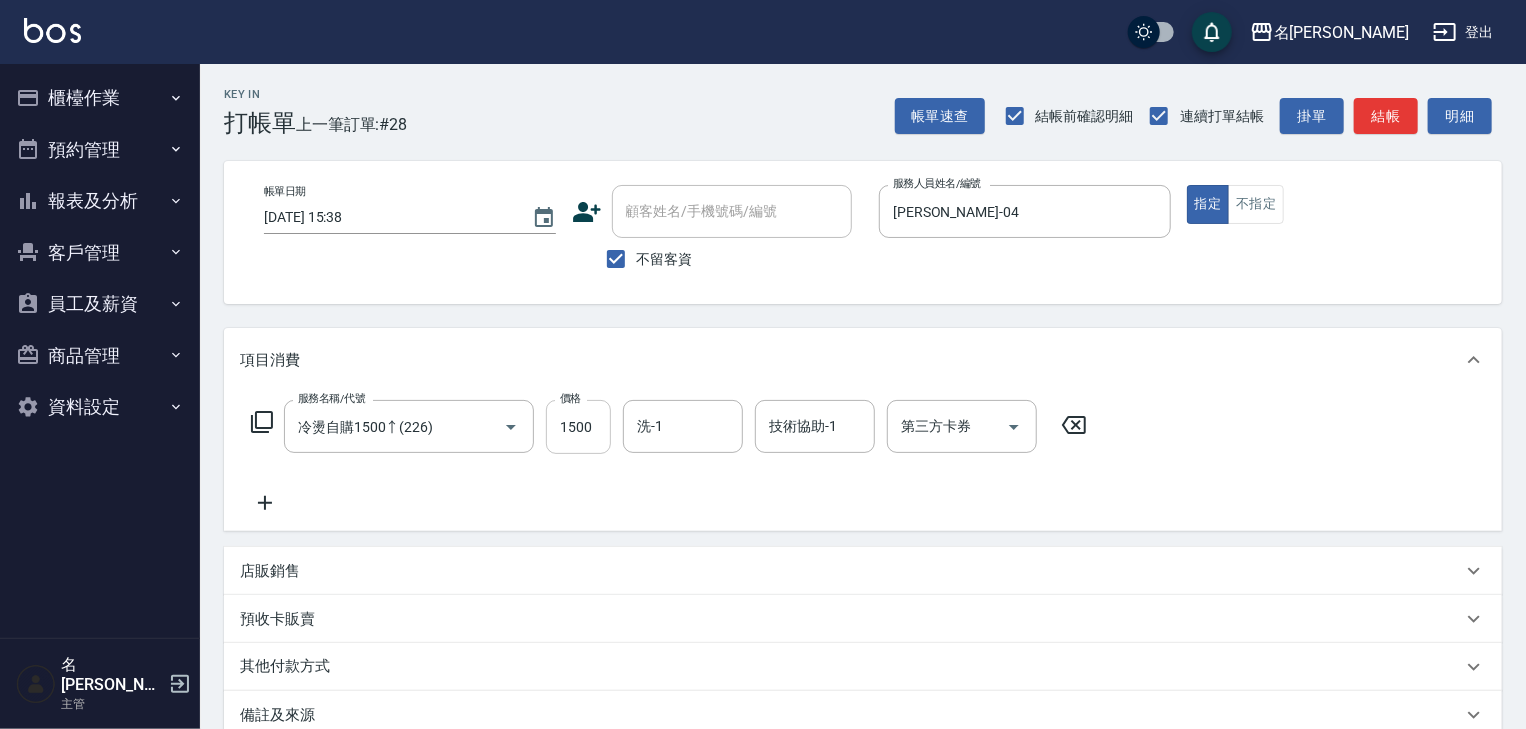 click on "1500" at bounding box center (578, 427) 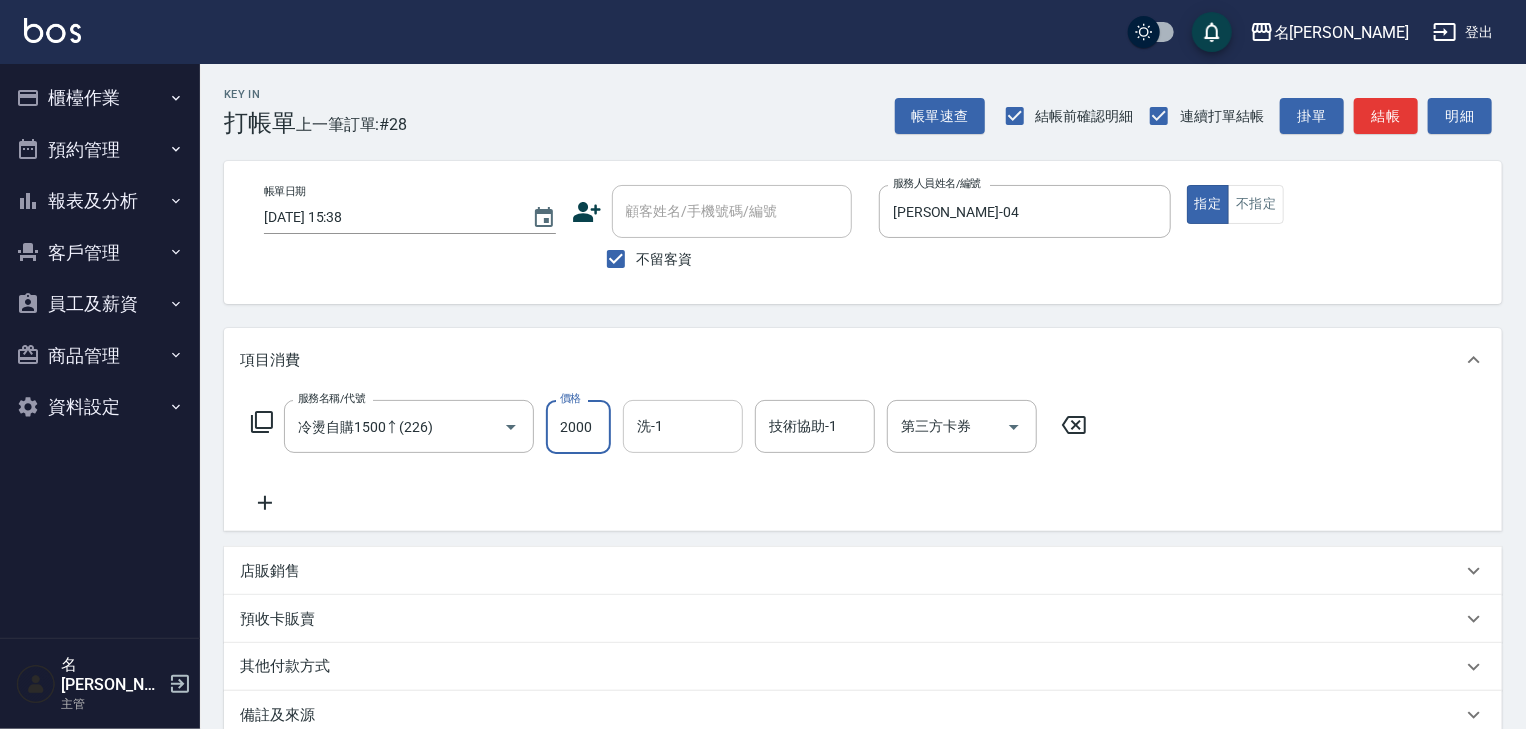 type on "2000" 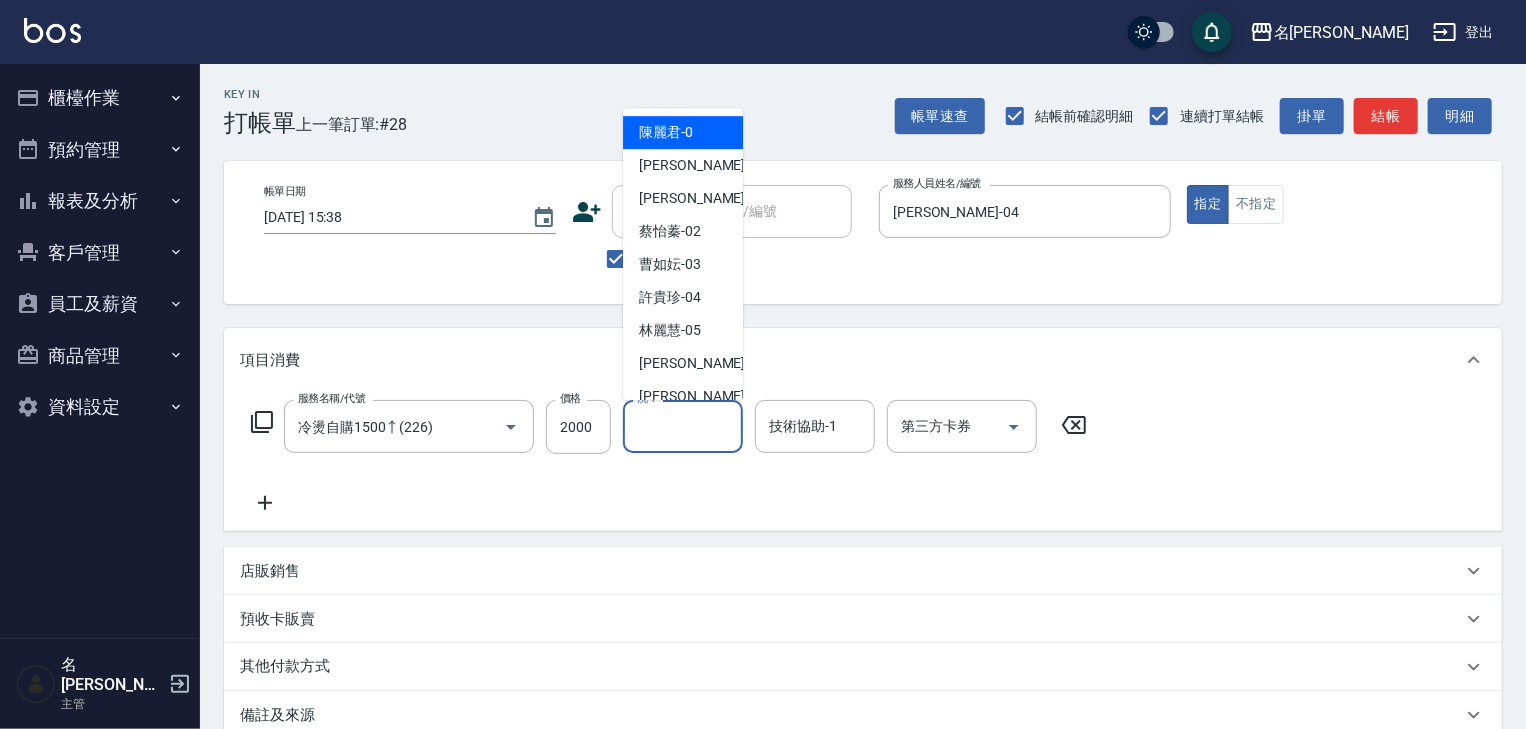click on "洗-1" at bounding box center (683, 426) 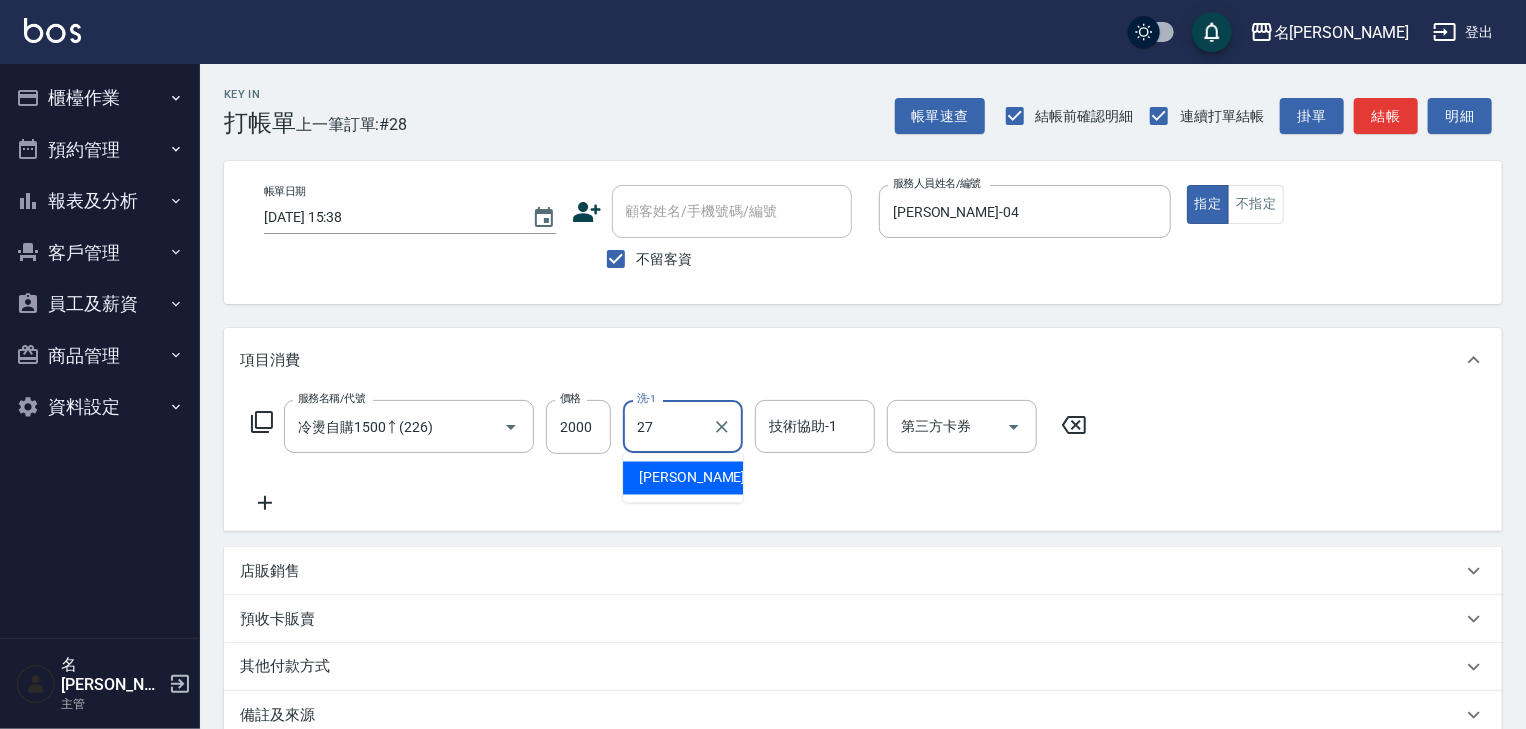 click on "張紹柏 -27" at bounding box center [683, 478] 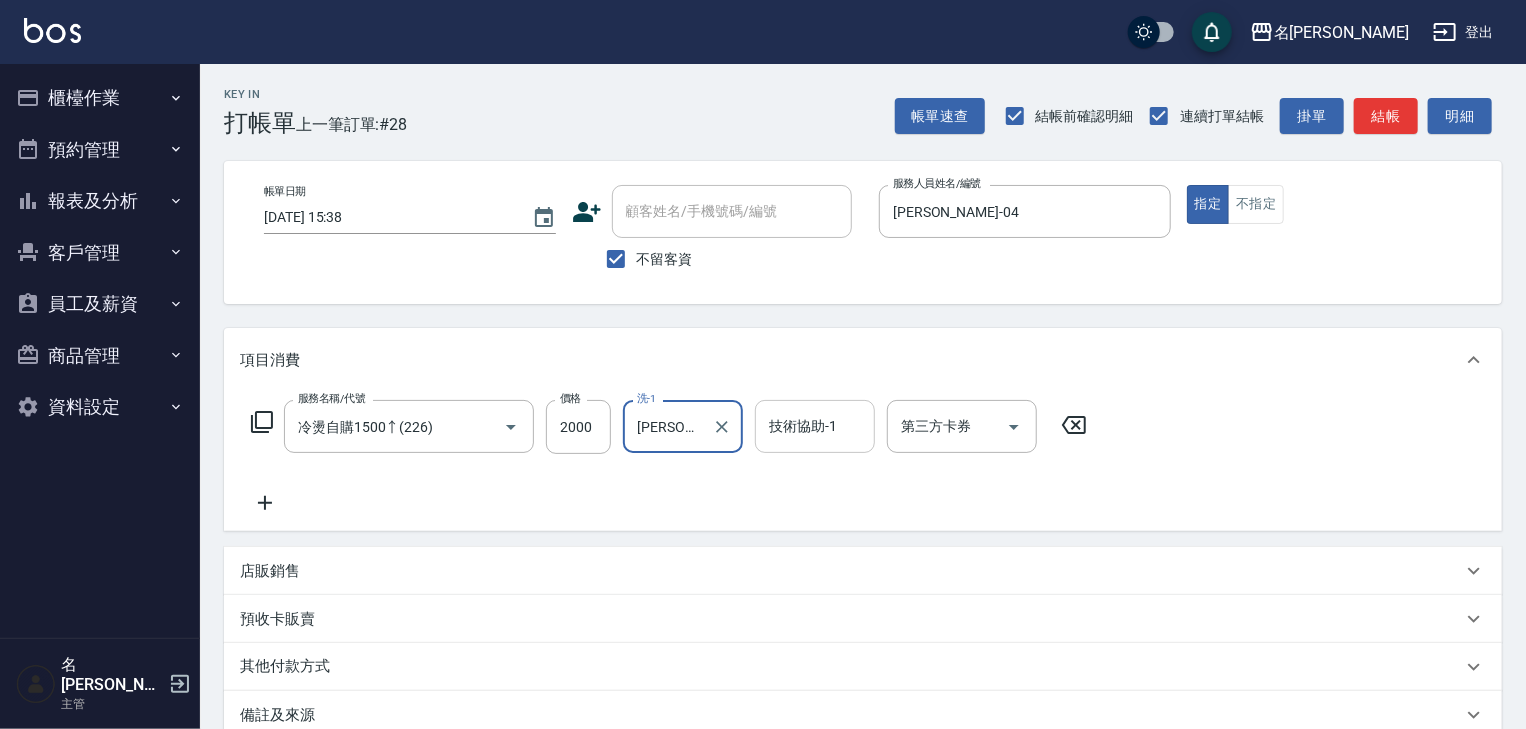 type on "[PERSON_NAME]-27" 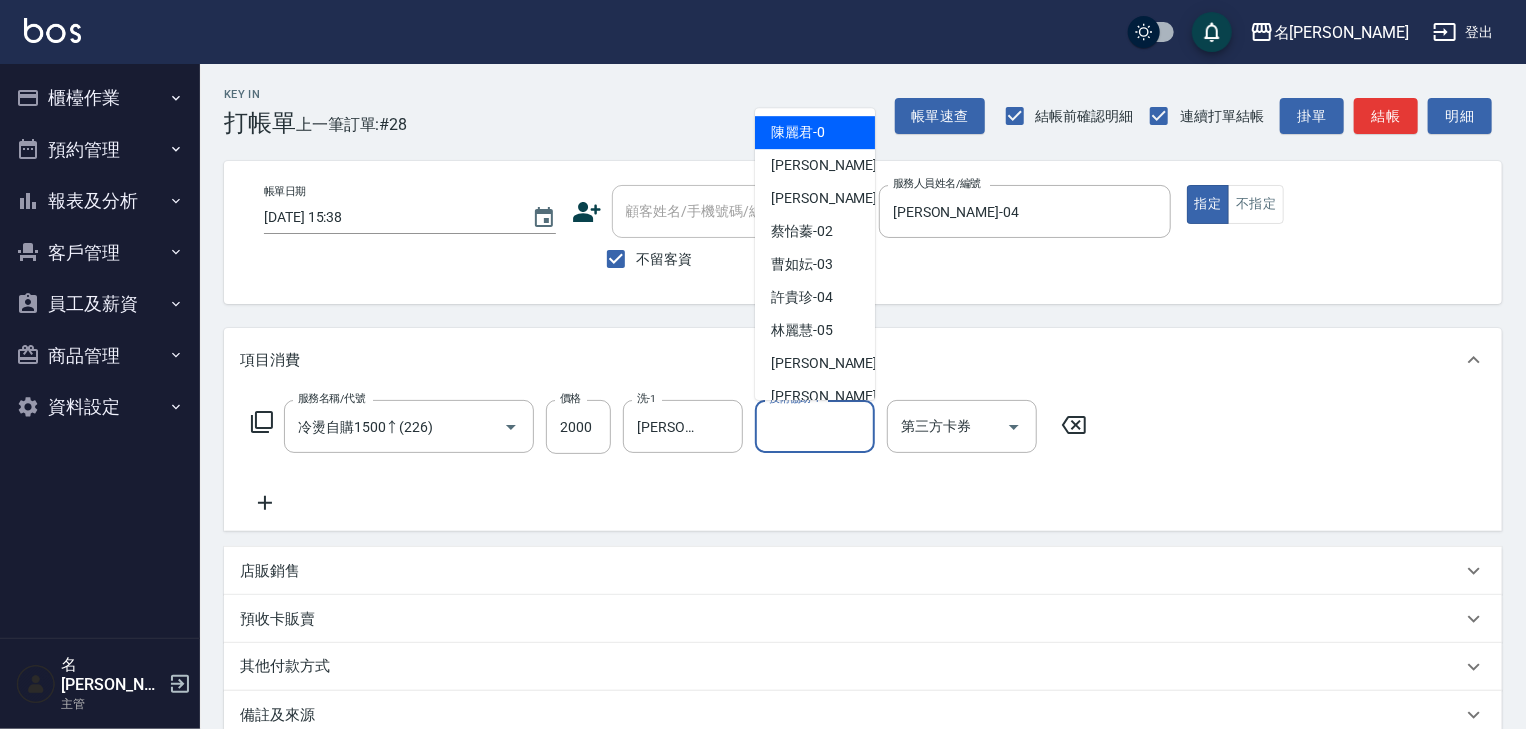click on "技術協助-1" at bounding box center (815, 426) 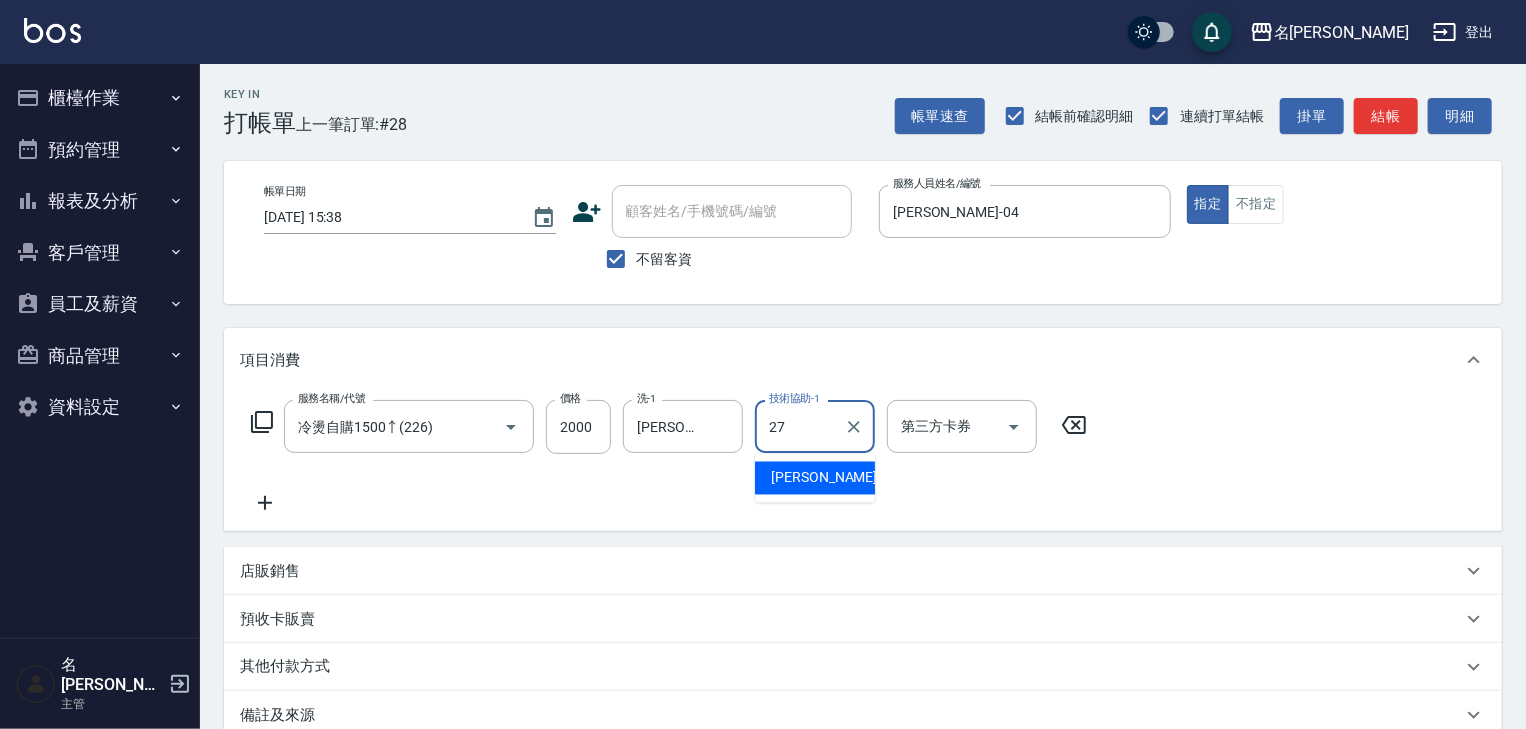 click on "張紹柏 -27" at bounding box center (834, 478) 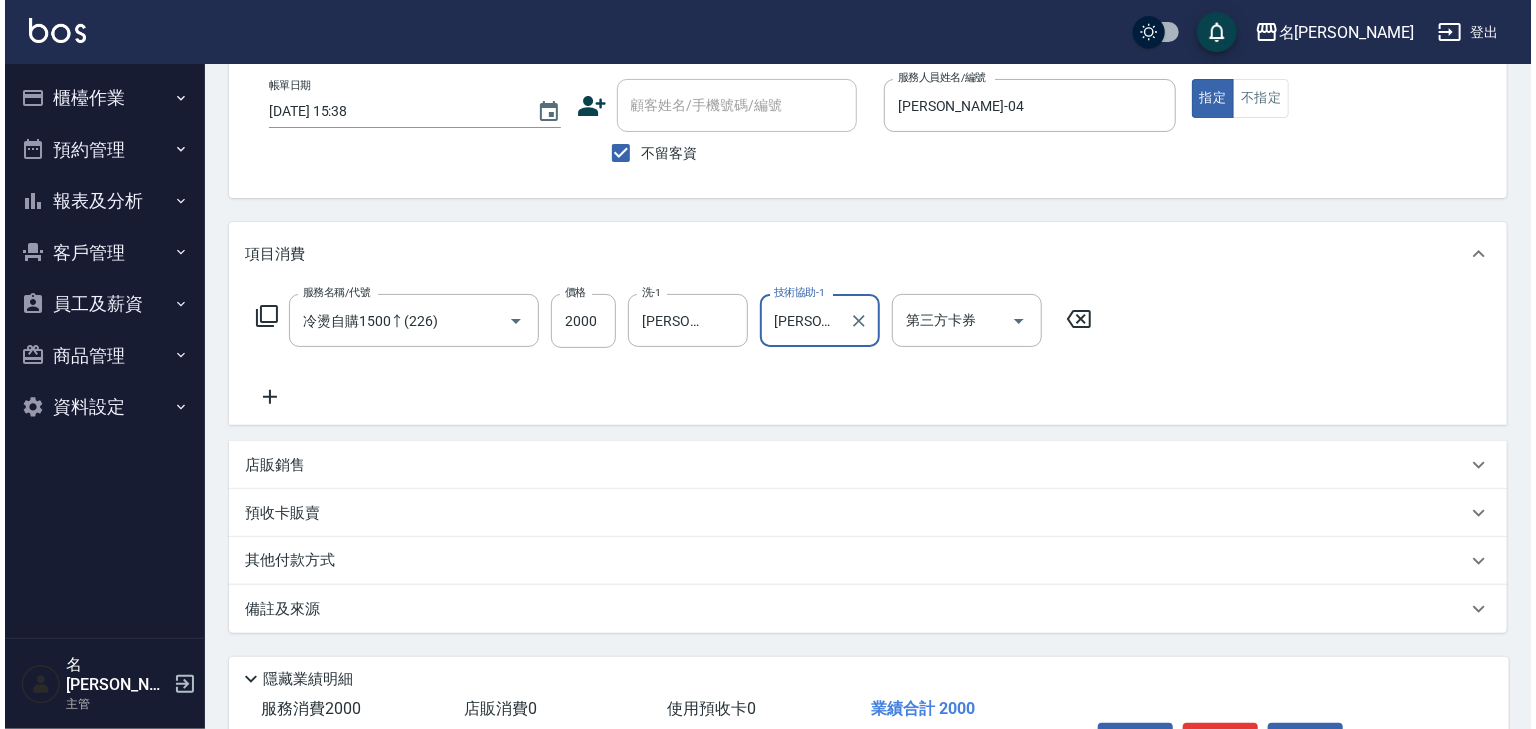 scroll, scrollTop: 234, scrollLeft: 0, axis: vertical 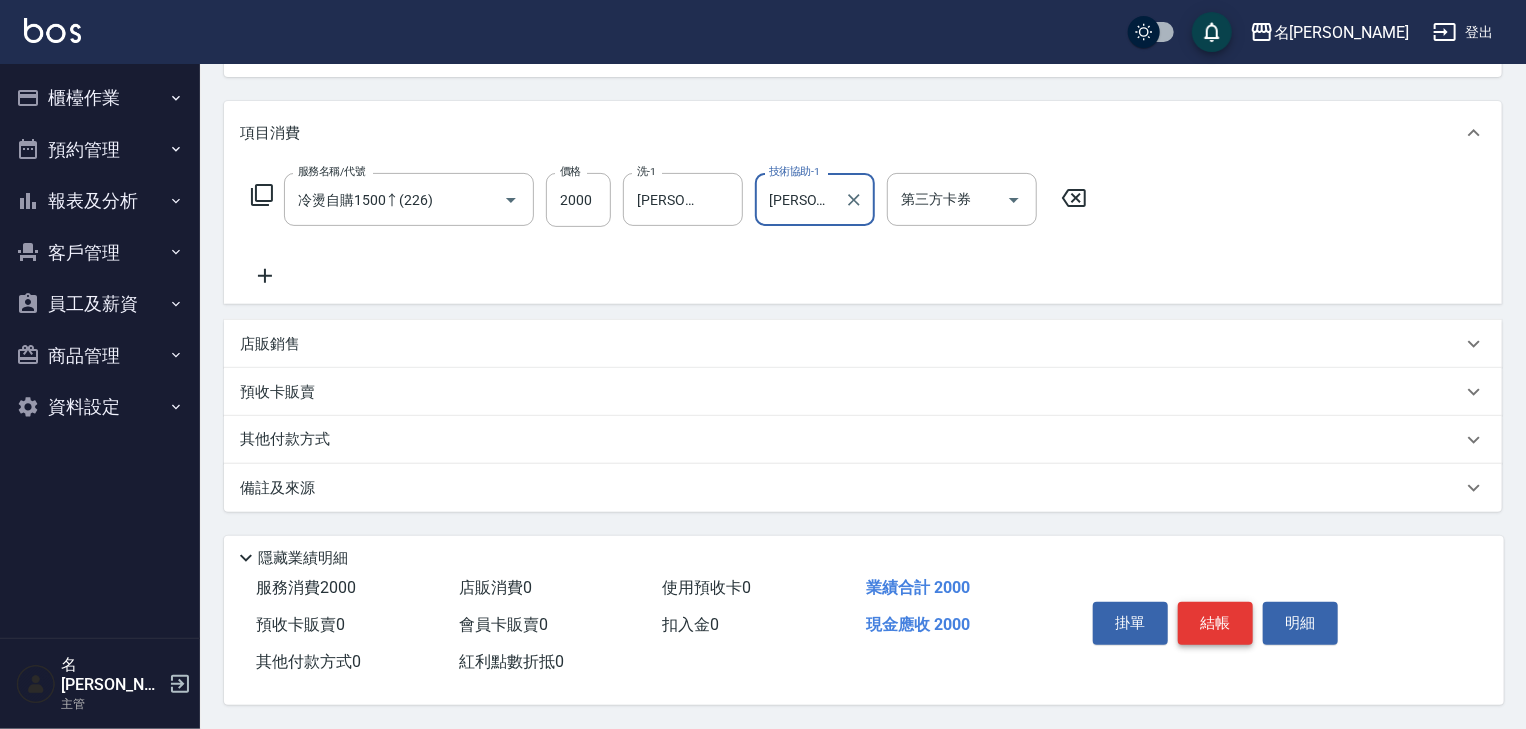 type on "[PERSON_NAME]-27" 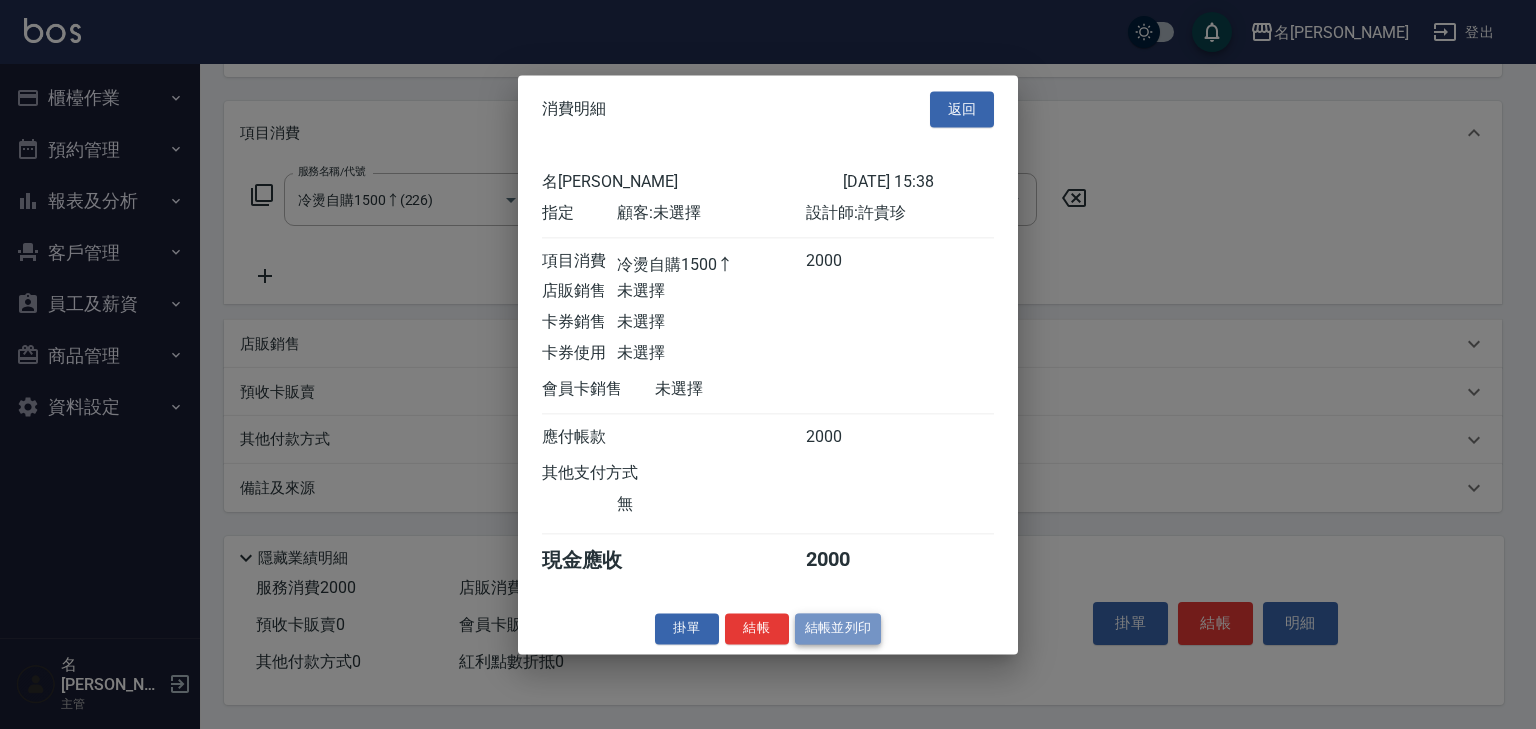 click on "結帳並列印" at bounding box center (838, 628) 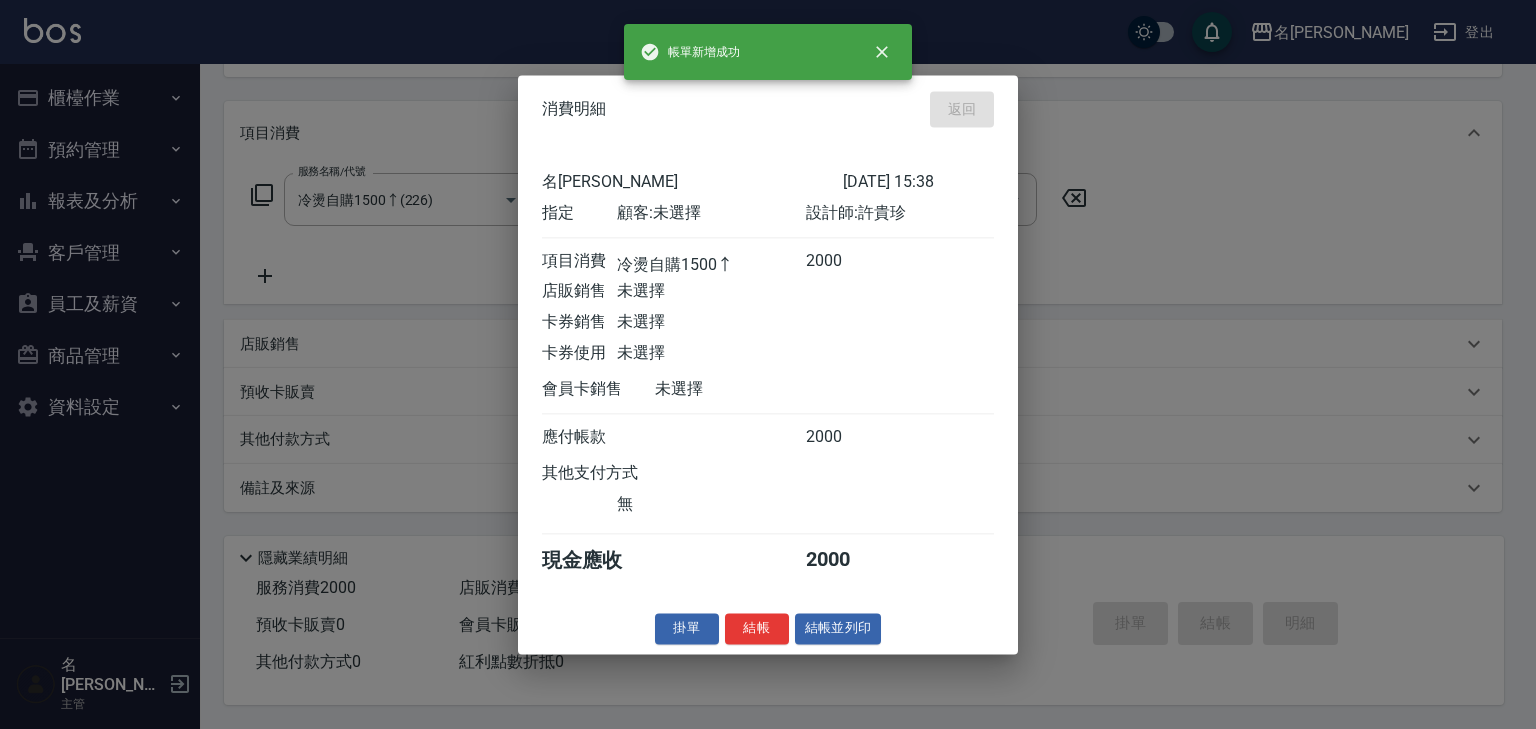 type on "2025/07/16 15:42" 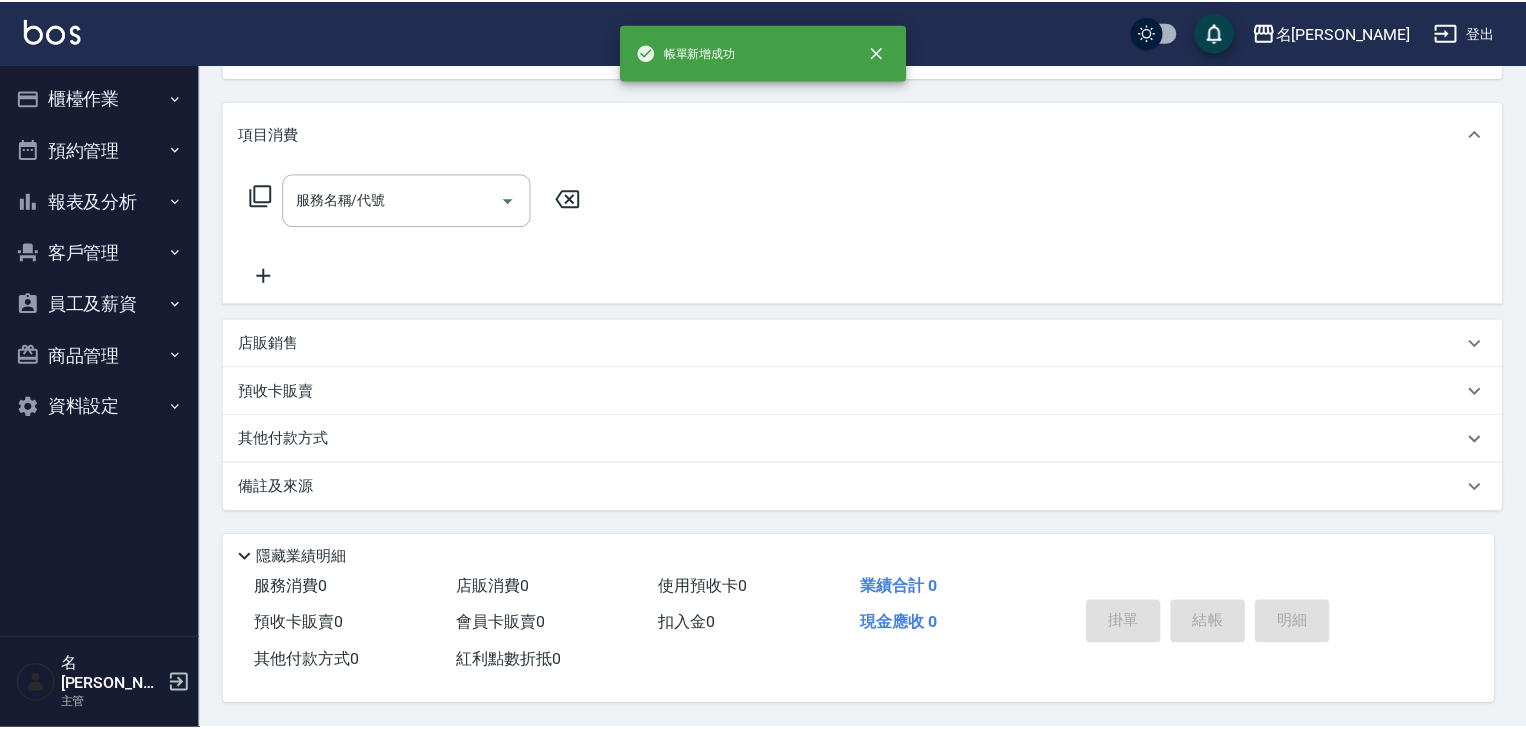 scroll, scrollTop: 0, scrollLeft: 0, axis: both 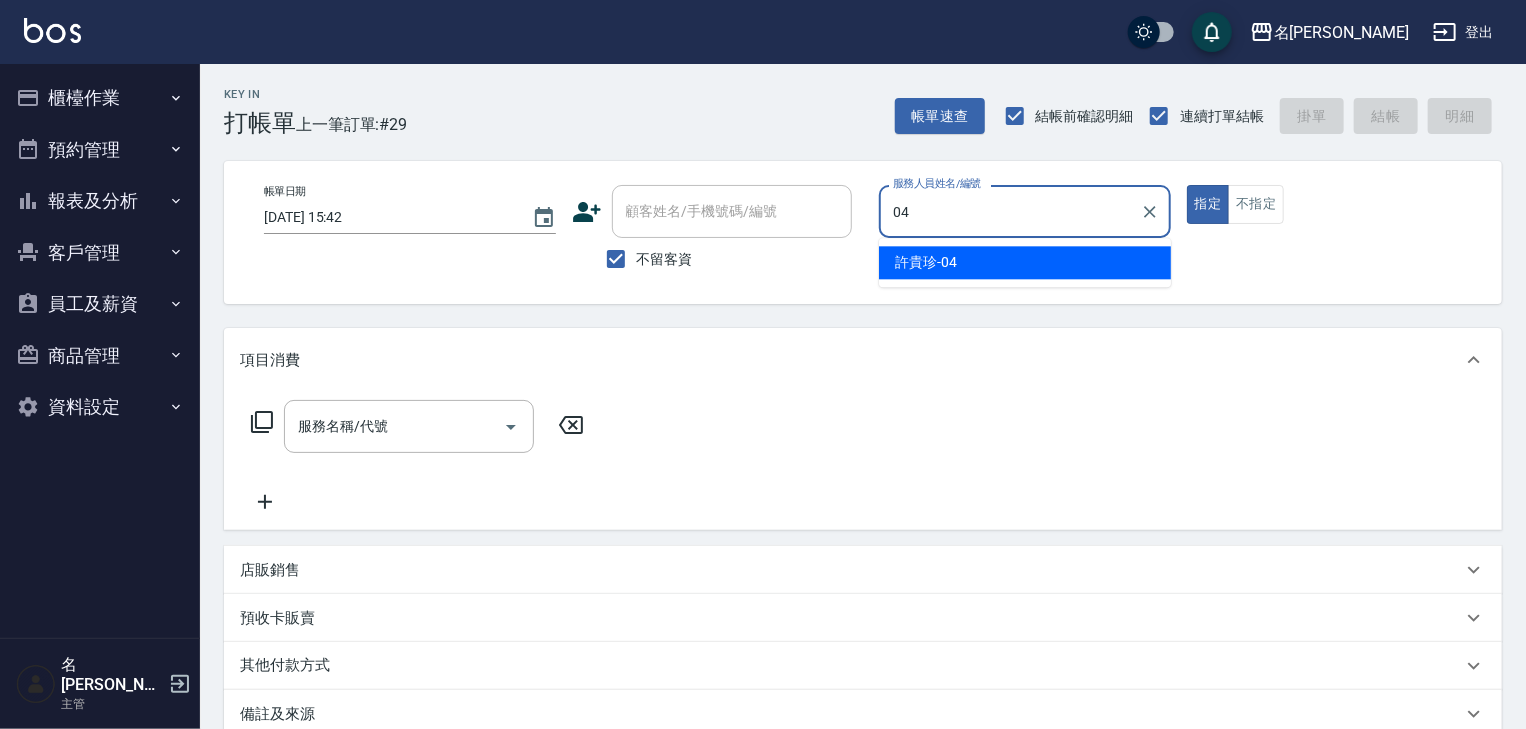 type on "[PERSON_NAME]-04" 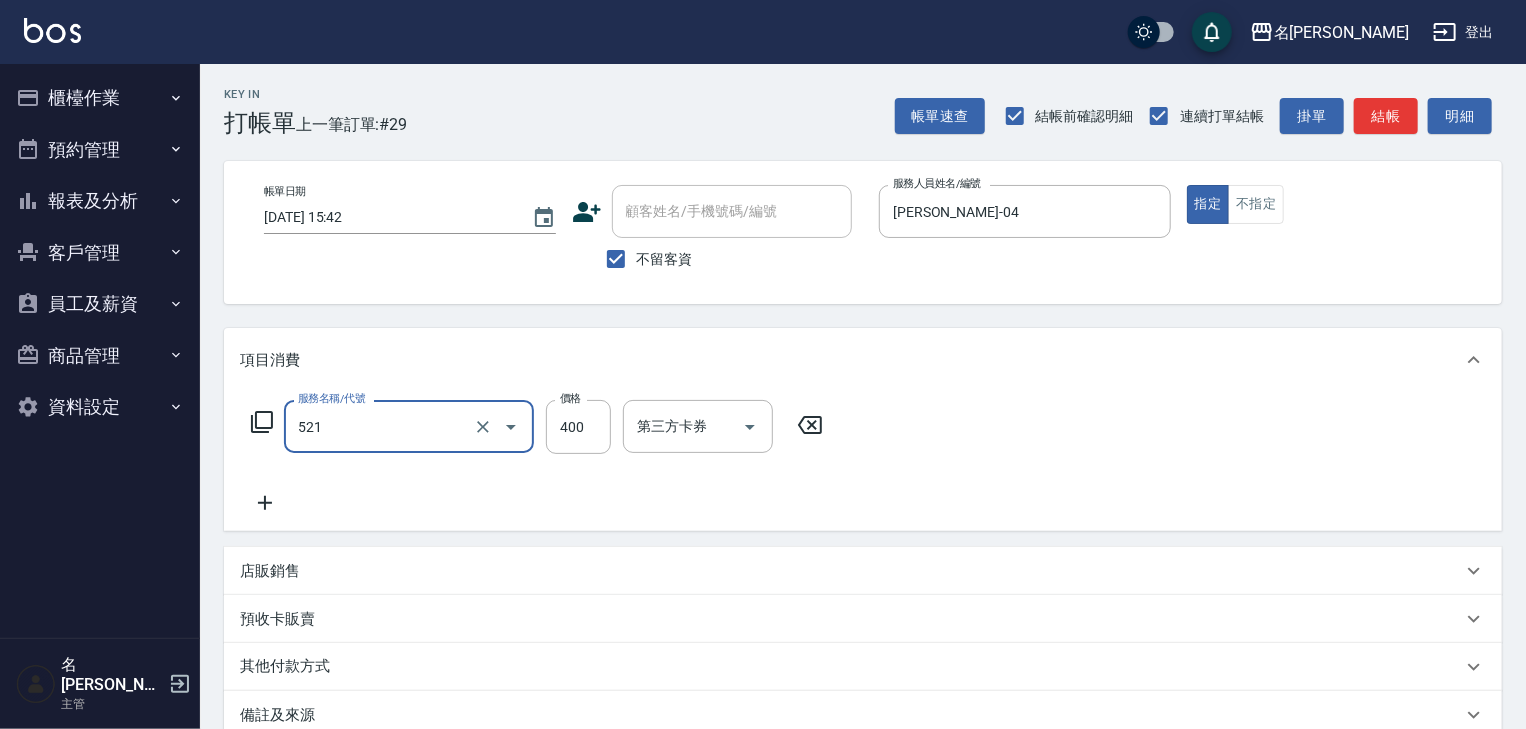 type on "健康洗髮(寶齡洗髮精)(521)" 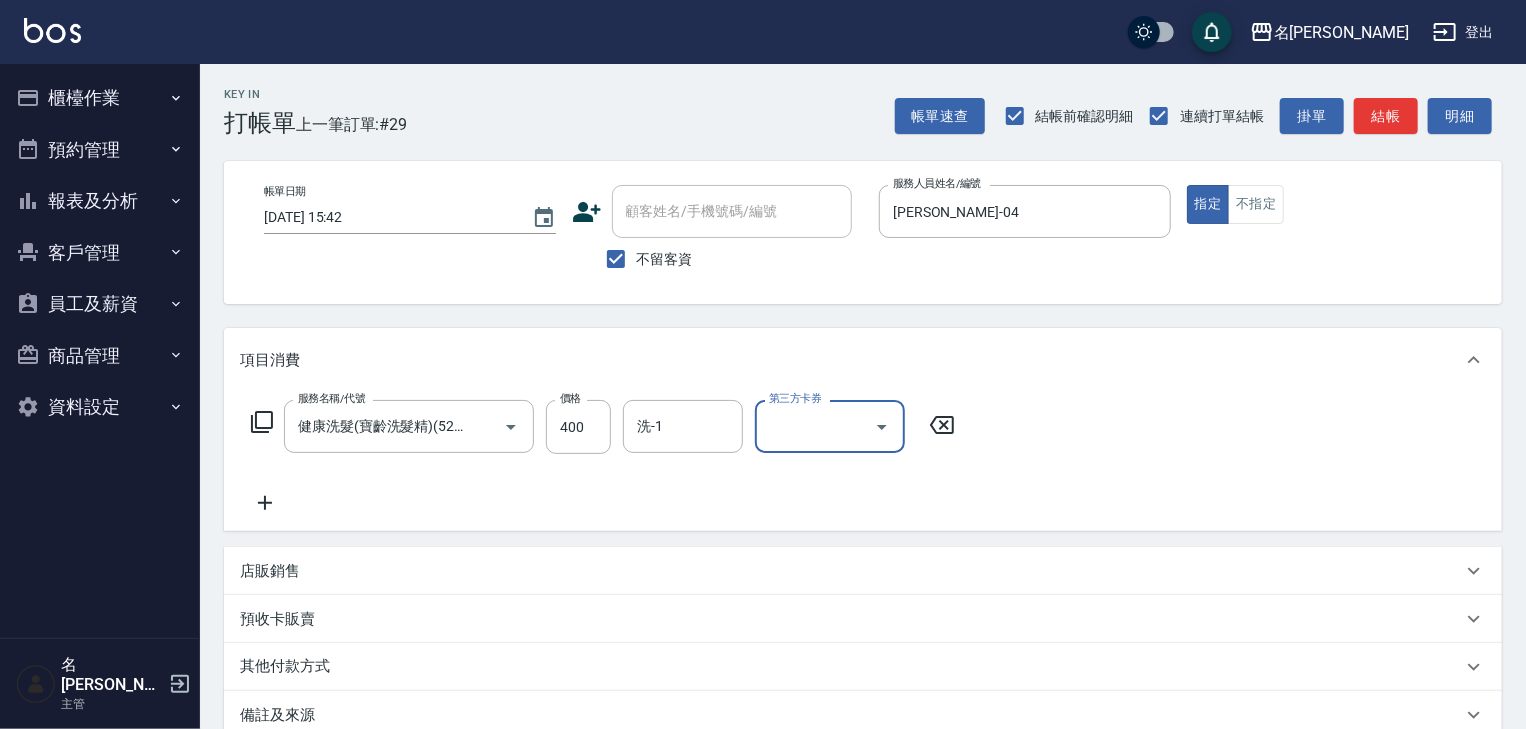 scroll, scrollTop: 0, scrollLeft: 0, axis: both 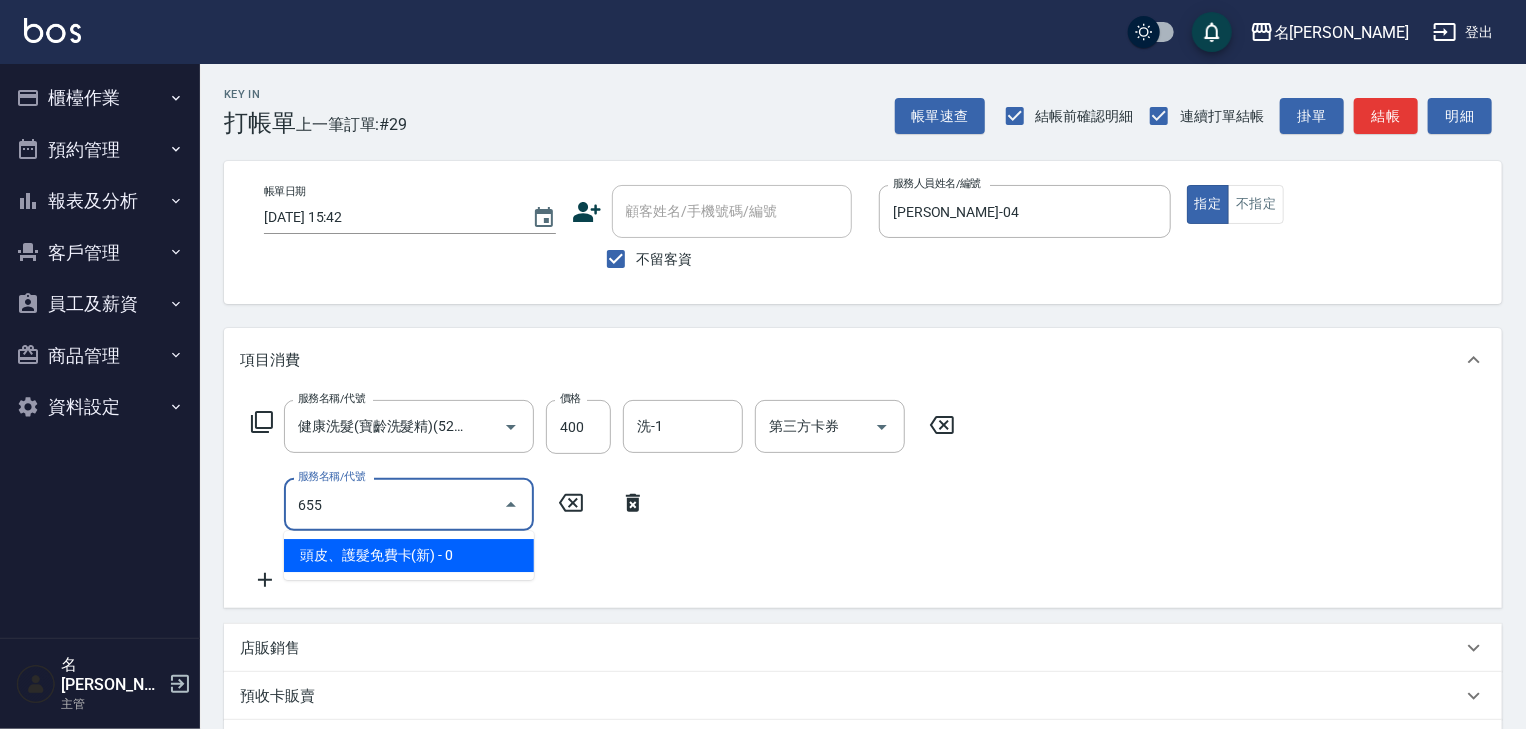 type on "頭皮、護髮免費卡(新)(655)" 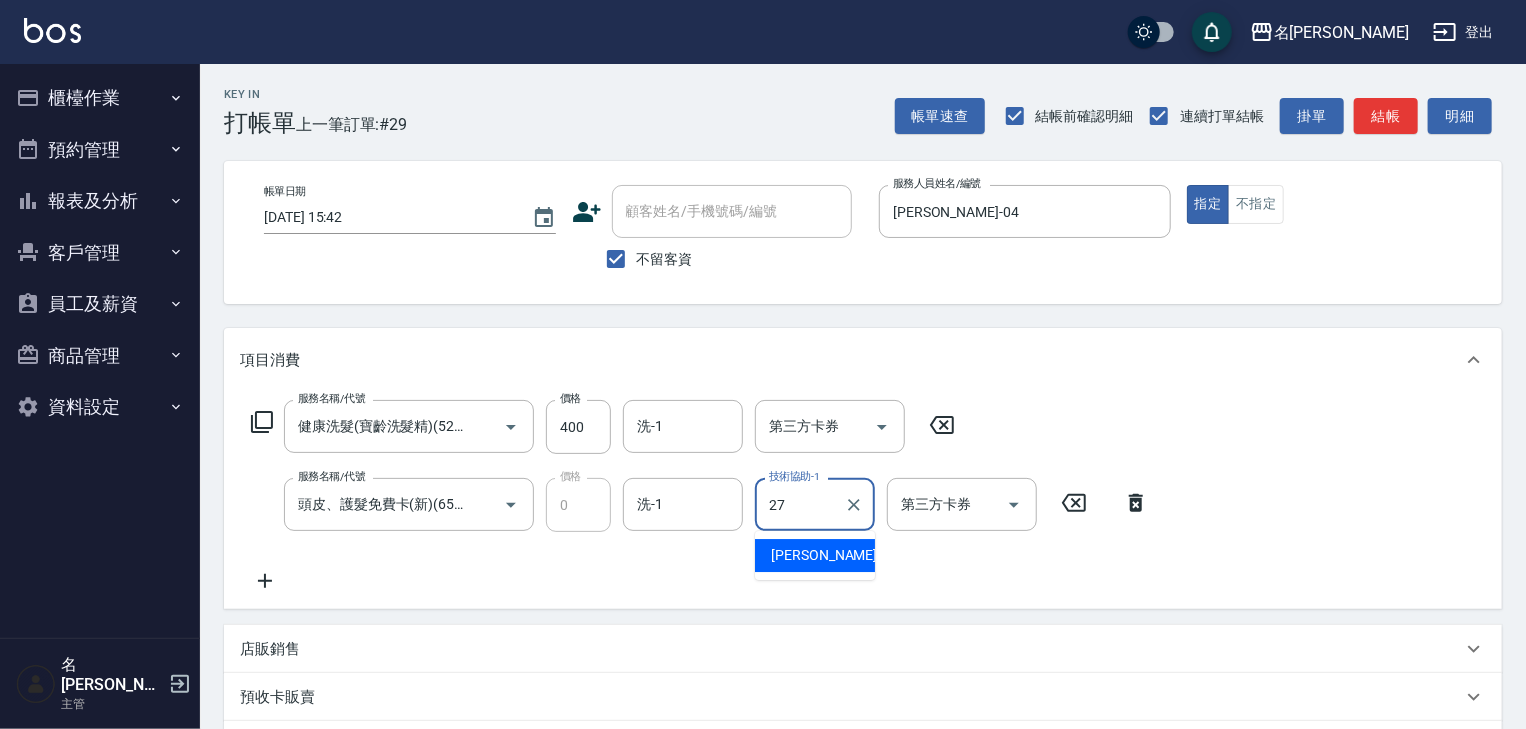 type on "[PERSON_NAME]-27" 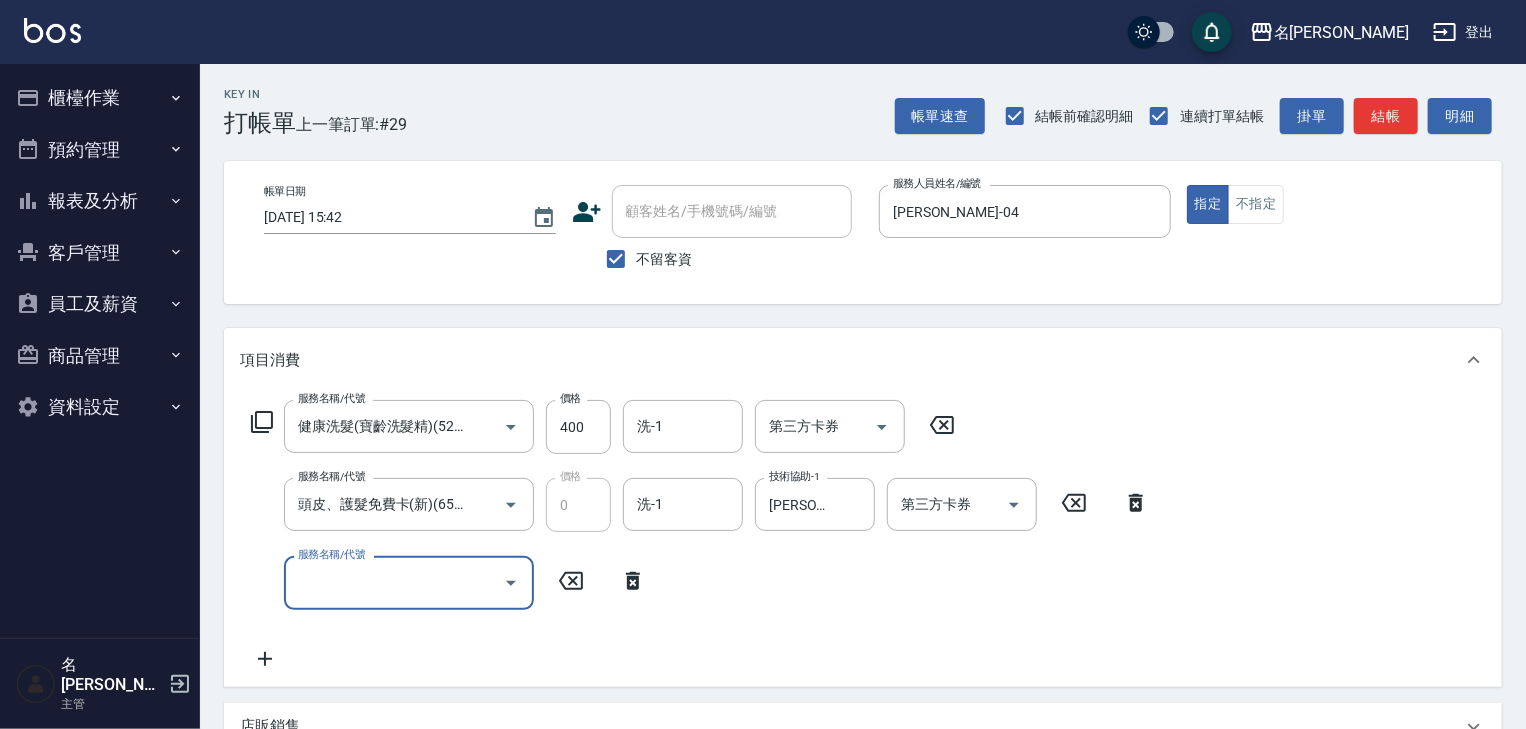 scroll, scrollTop: 0, scrollLeft: 0, axis: both 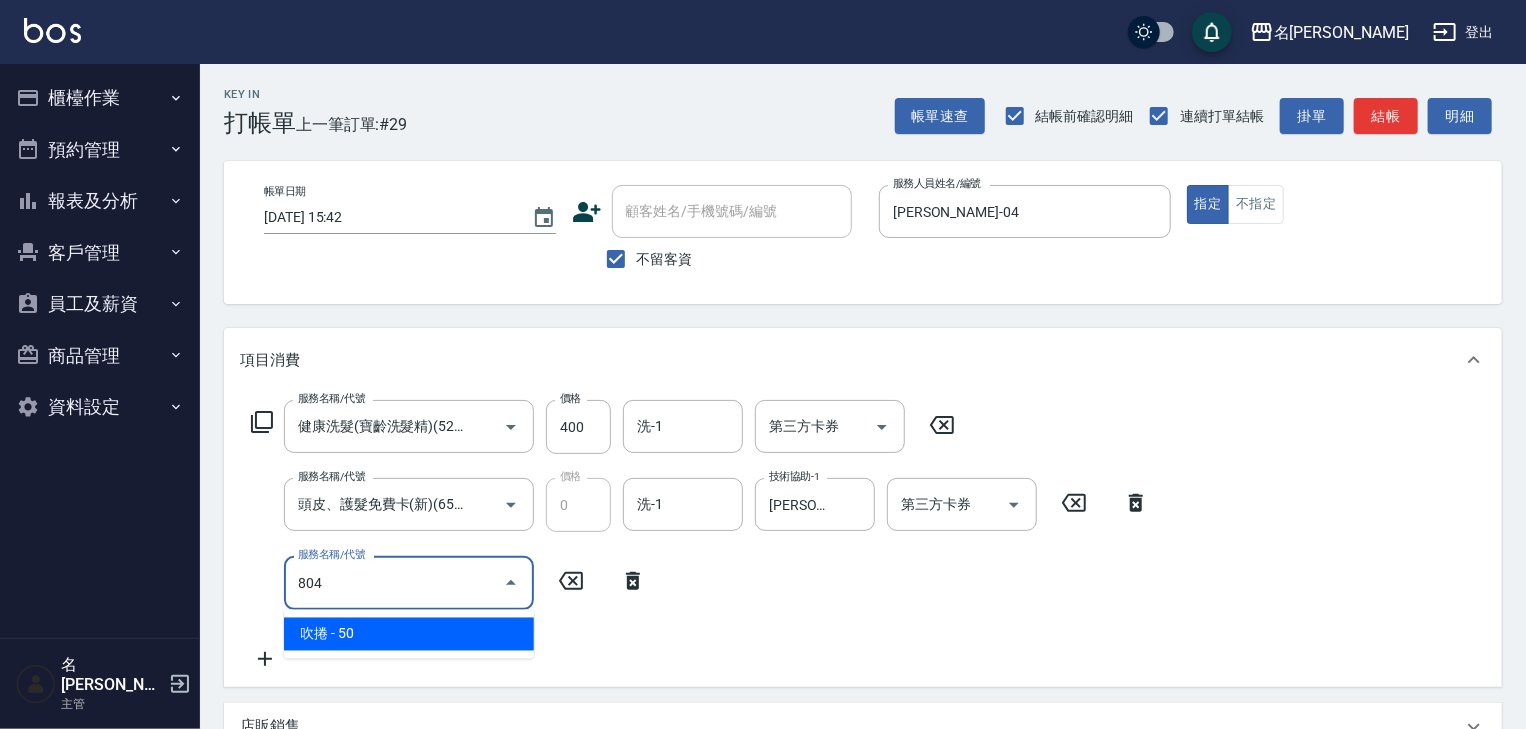 type on "吹捲(804)" 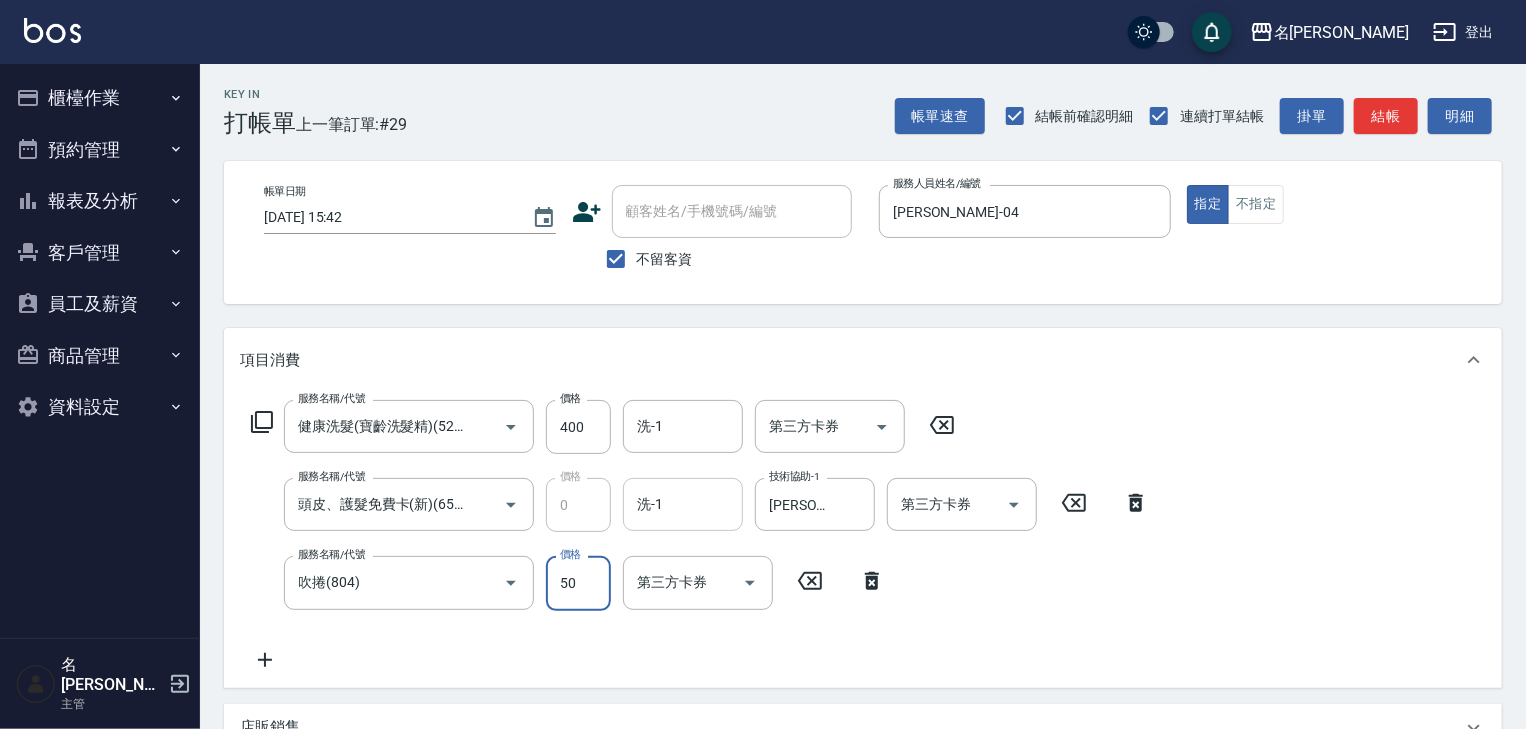 click on "洗-1" at bounding box center (683, 504) 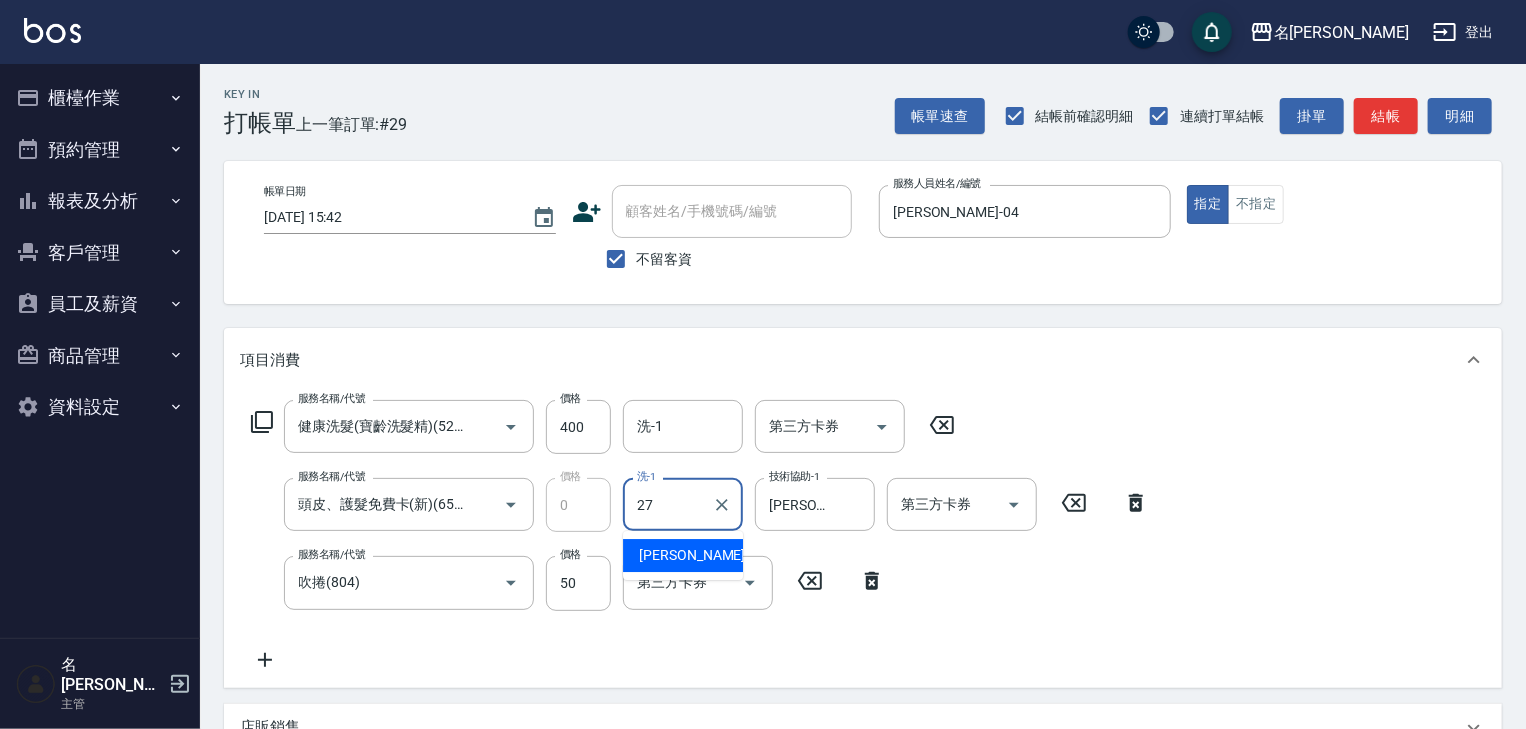 type on "[PERSON_NAME]-27" 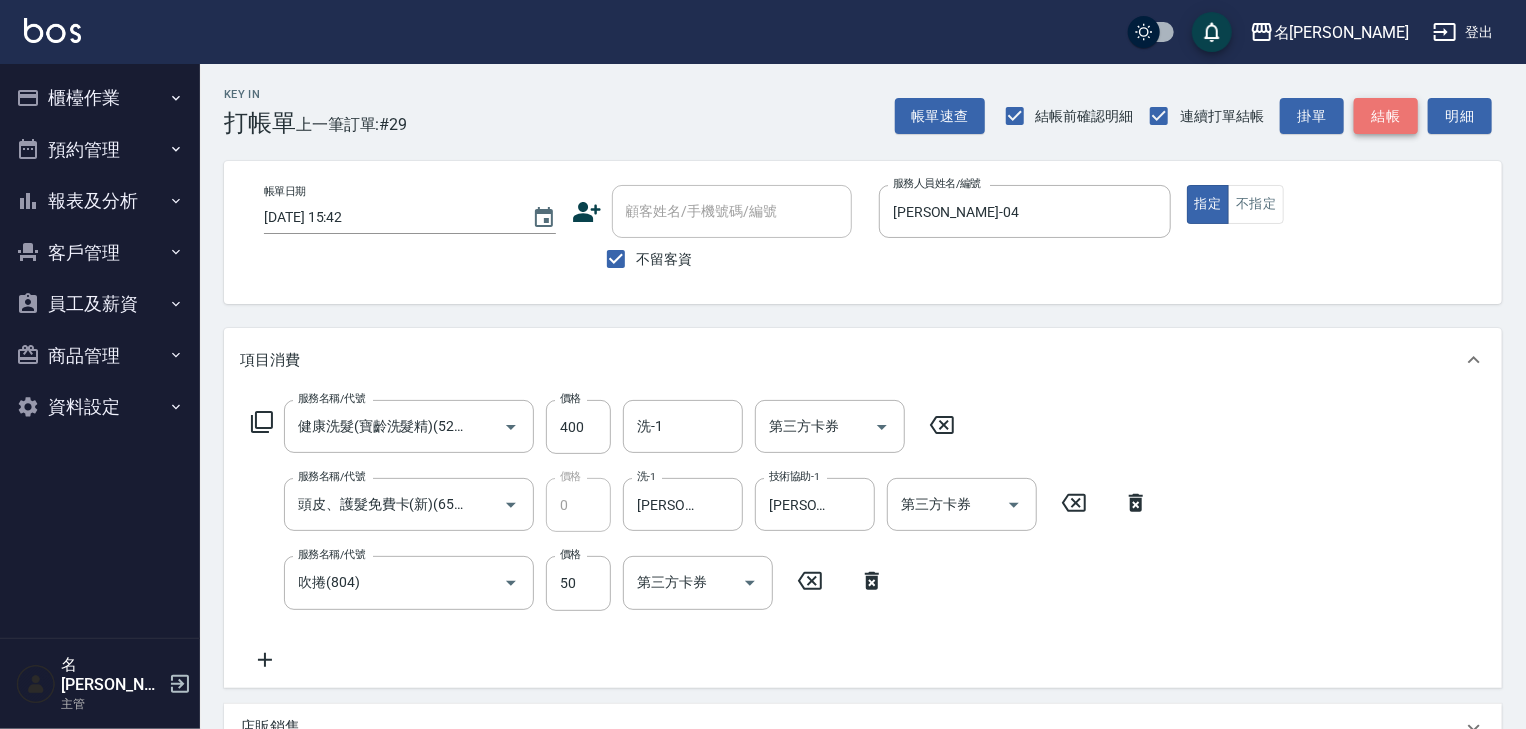 drag, startPoint x: 1433, startPoint y: 197, endPoint x: 1375, endPoint y: 133, distance: 86.37129 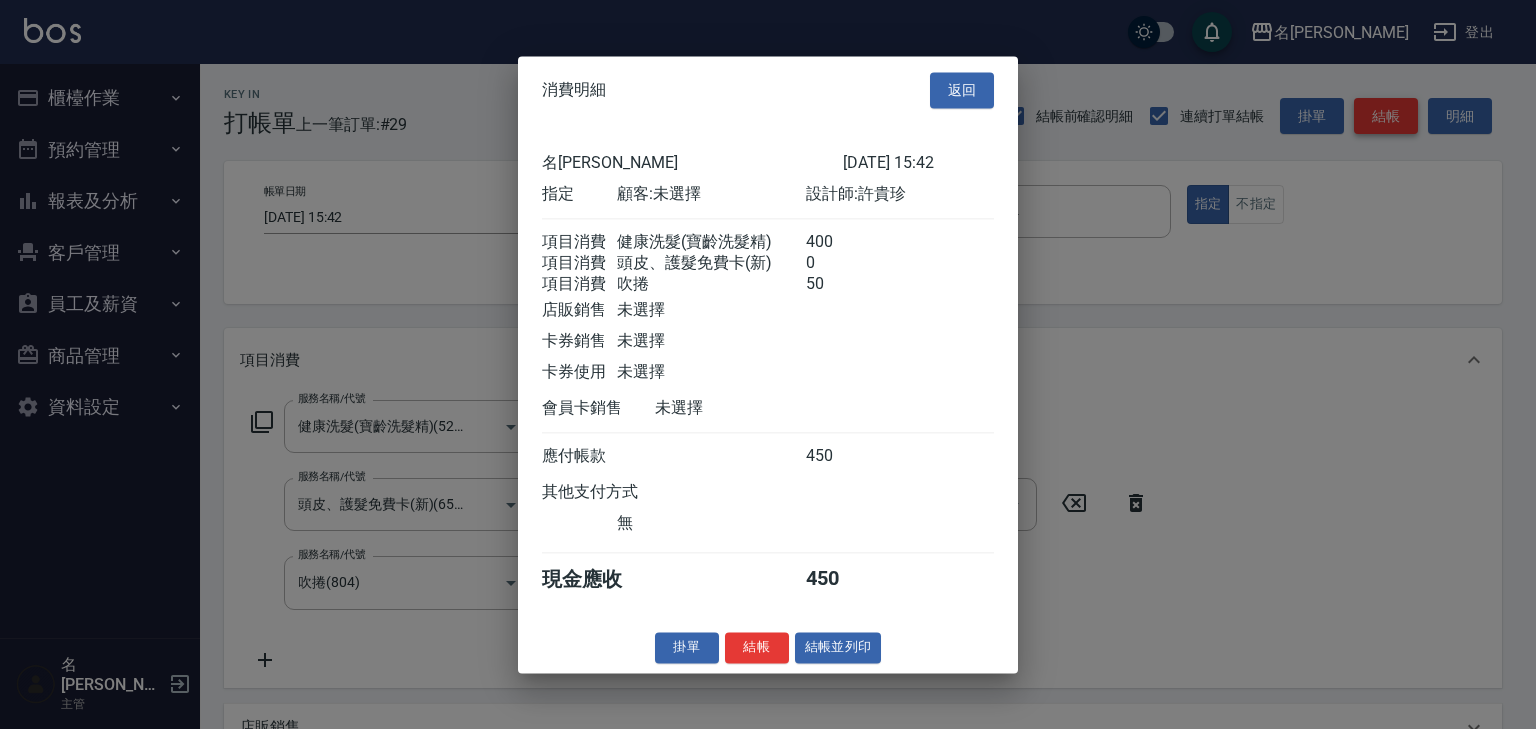 click at bounding box center [768, 364] 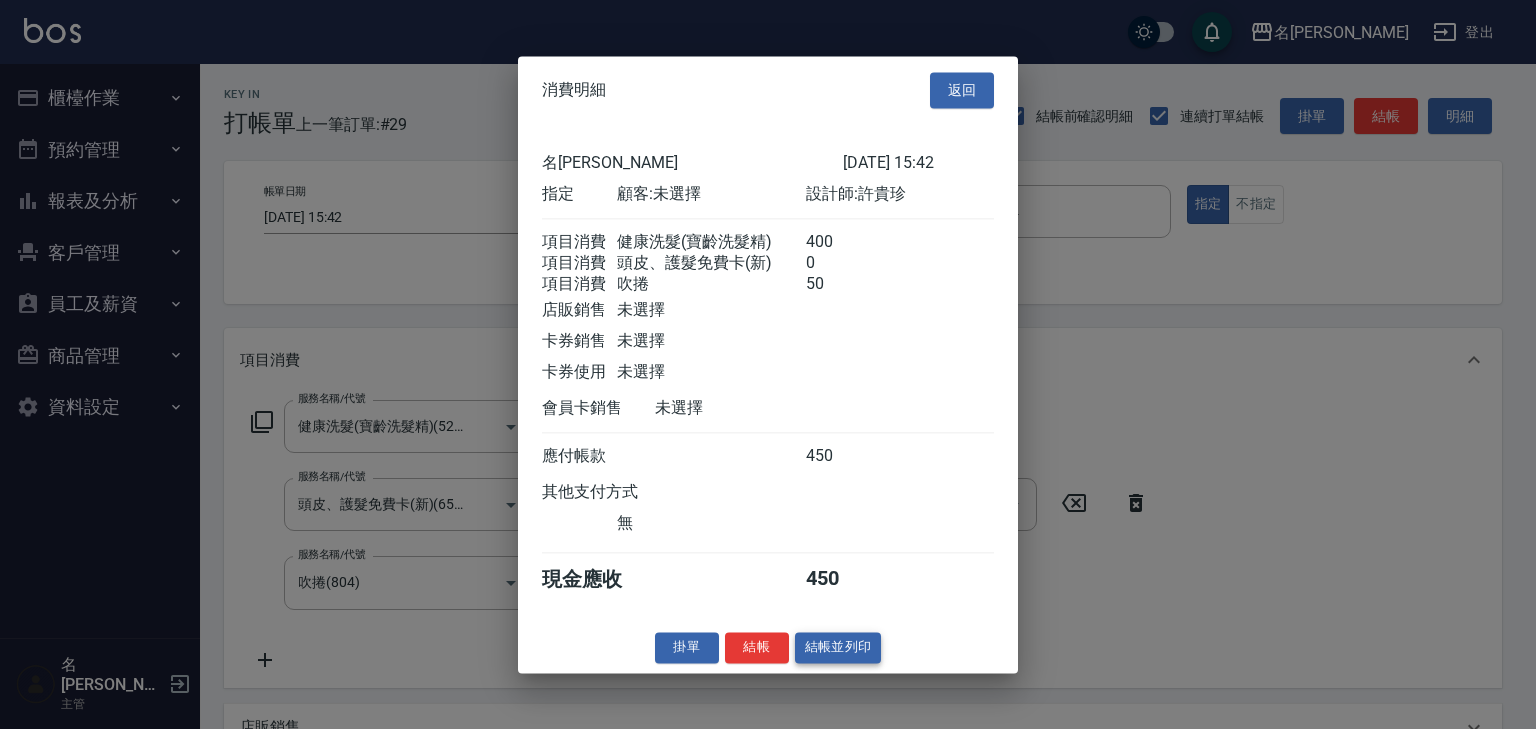 click on "結帳並列印" at bounding box center (838, 647) 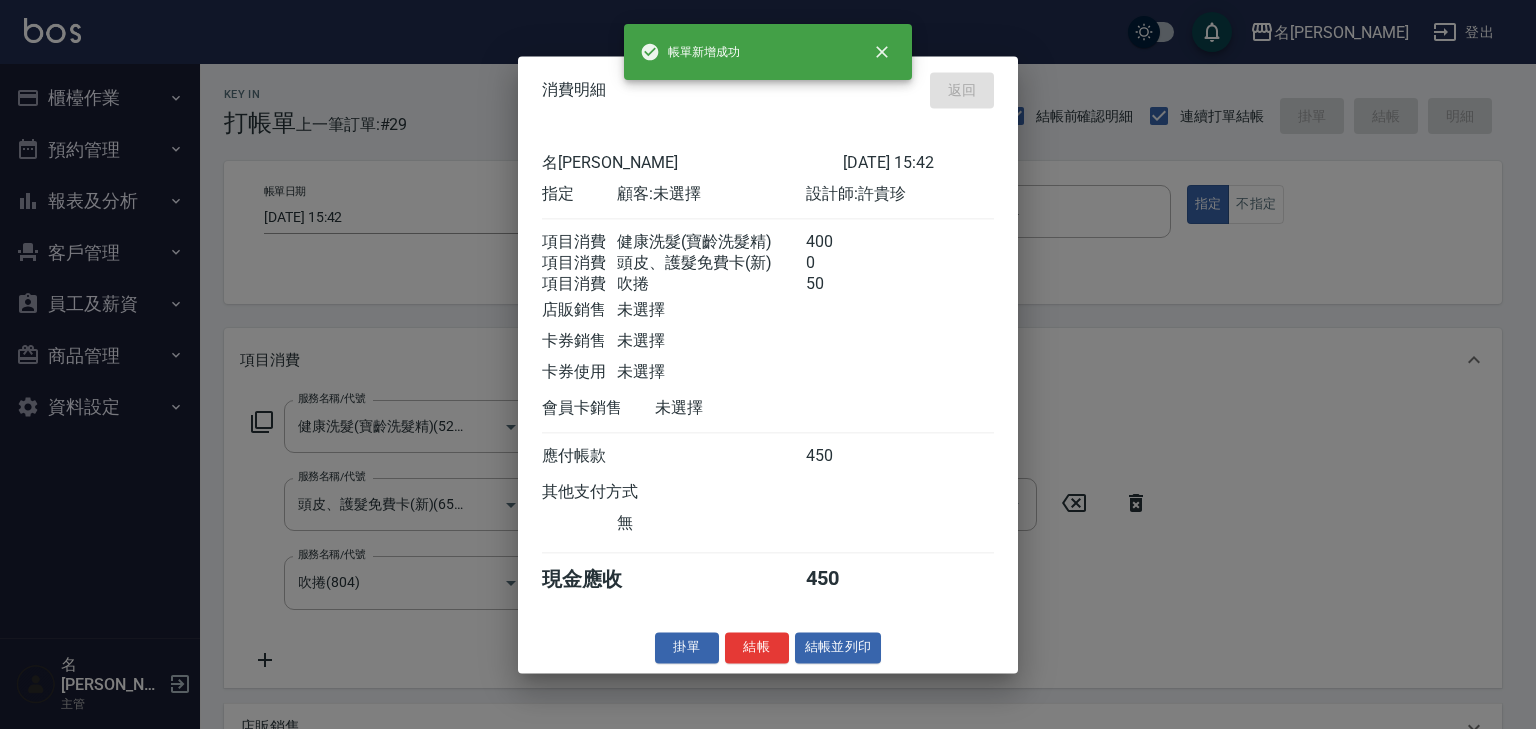 type on "2025/07/16 15:53" 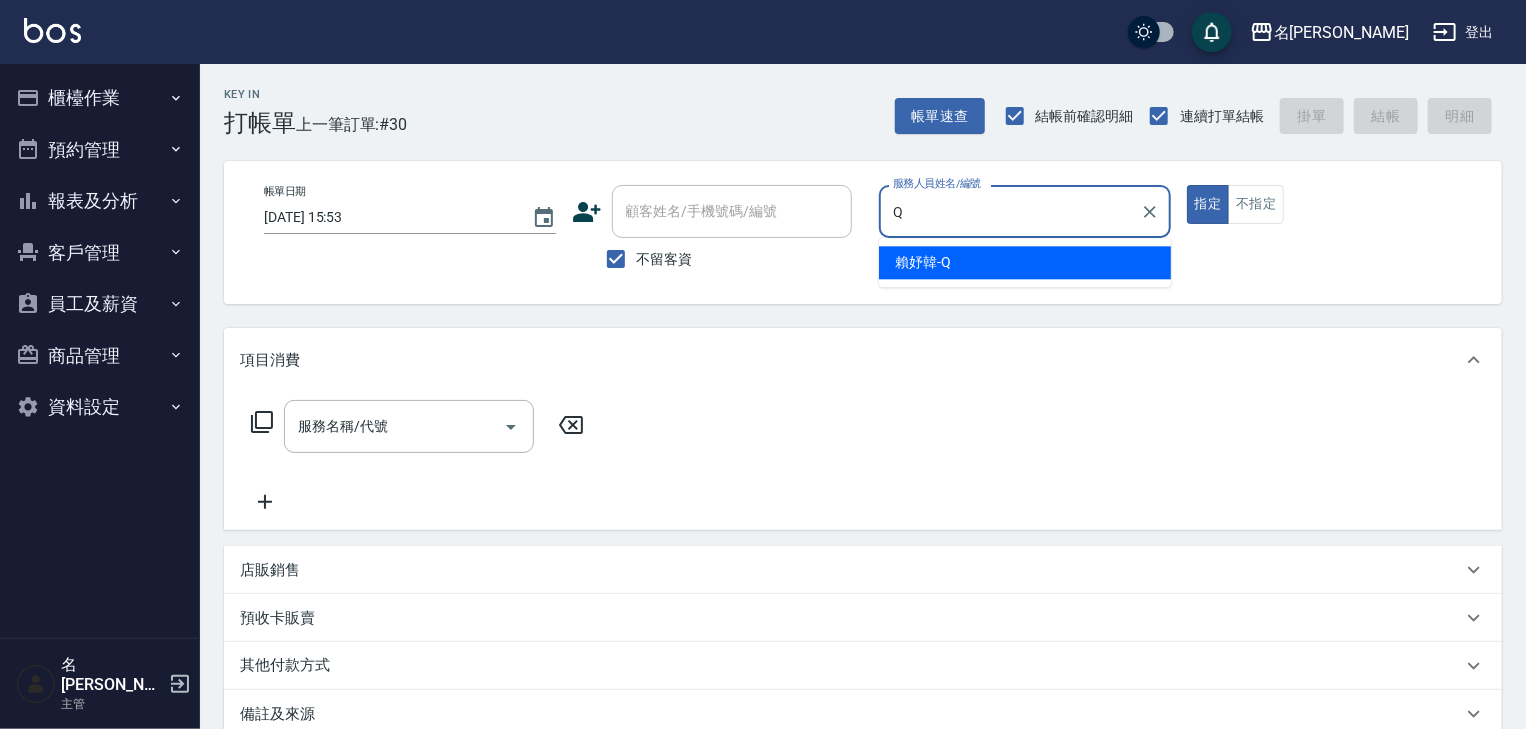 type on "[PERSON_NAME]" 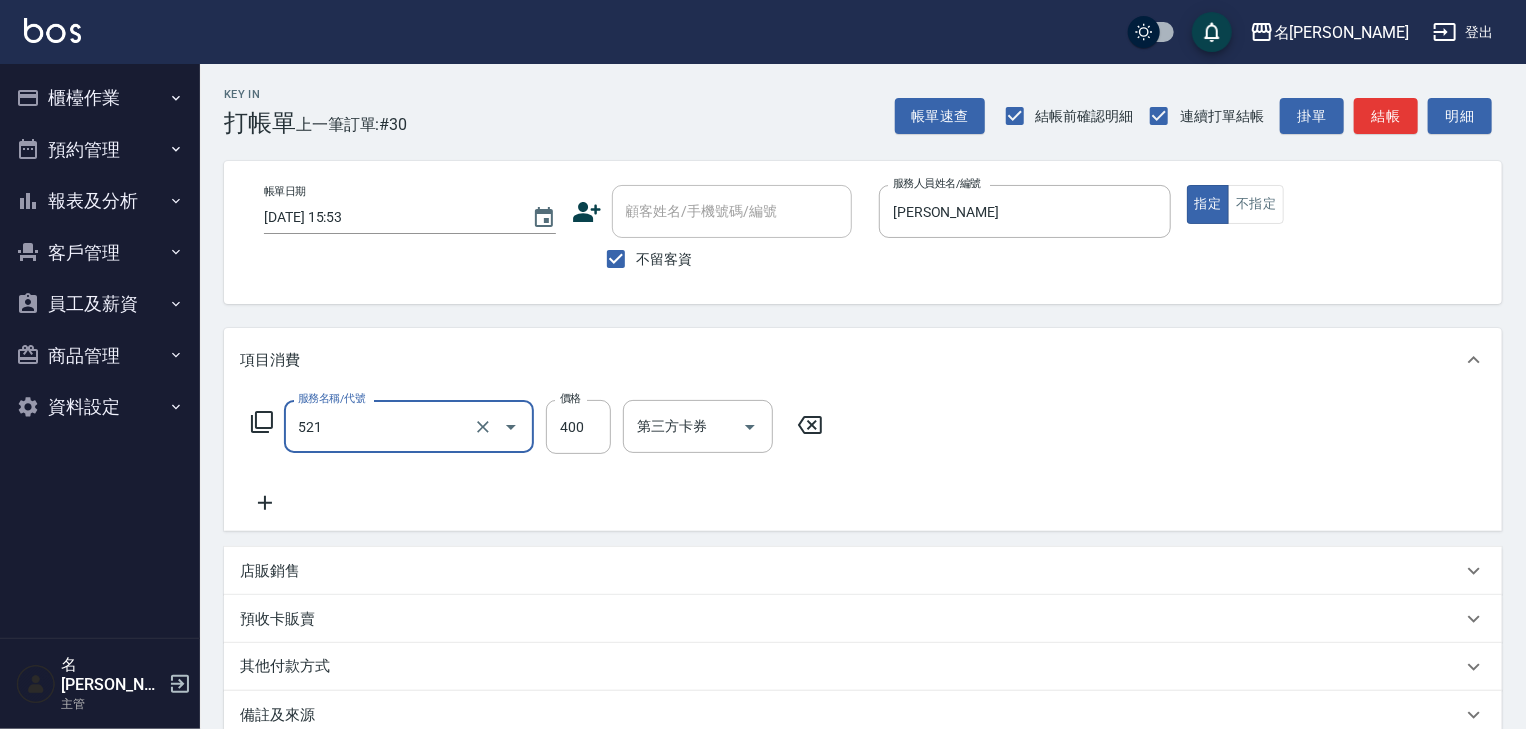 type on "健康洗髮(寶齡洗髮精)(521)" 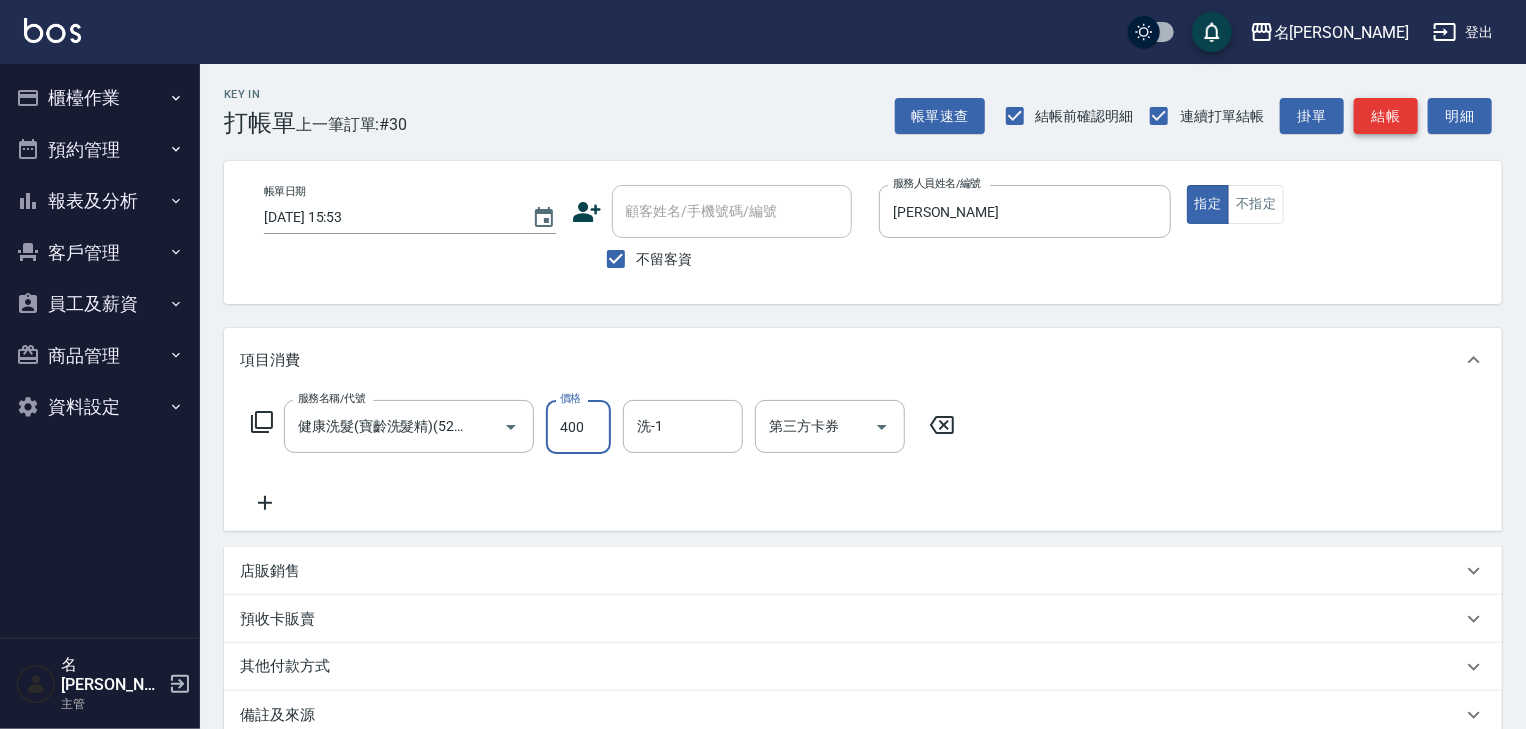 click on "結帳" at bounding box center [1386, 116] 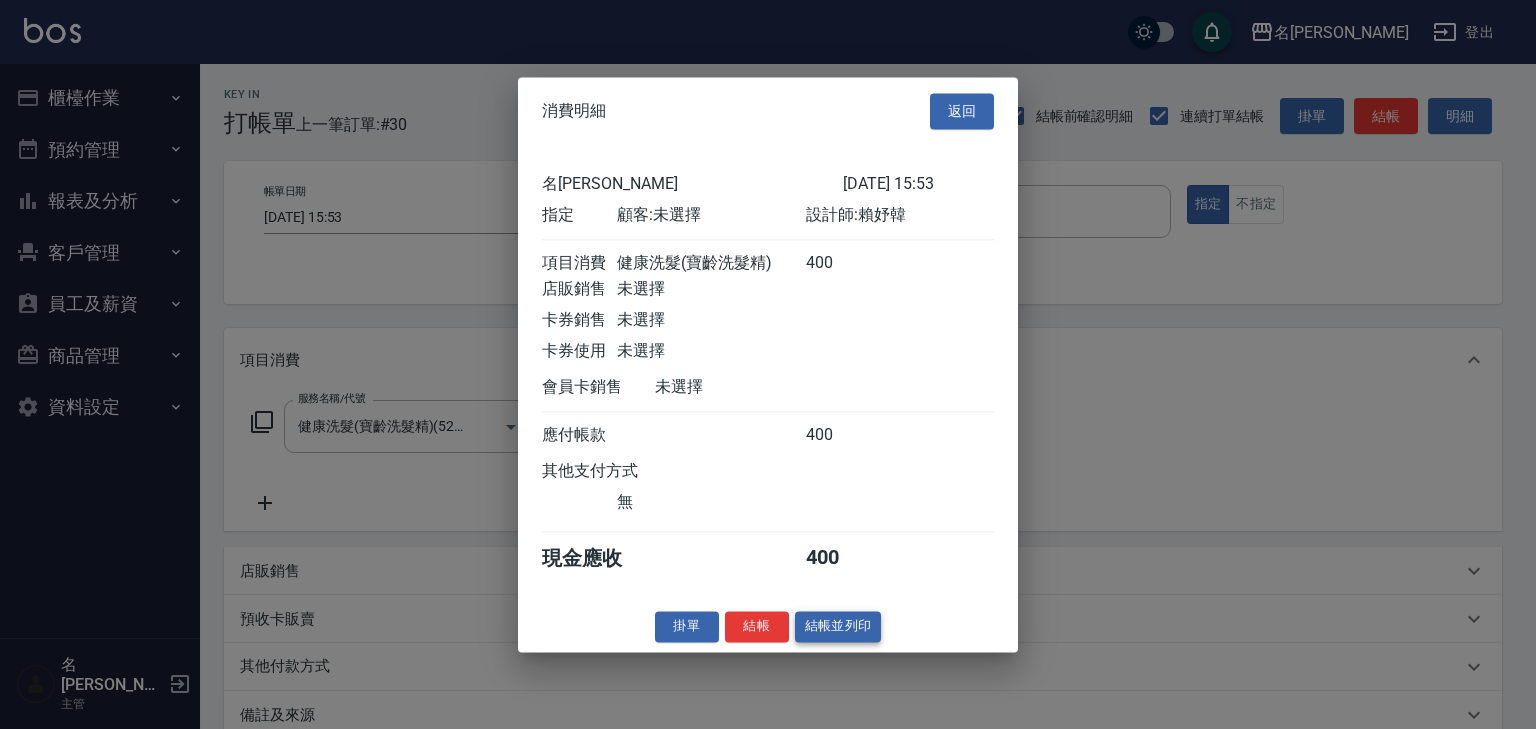 click on "結帳並列印" at bounding box center [838, 626] 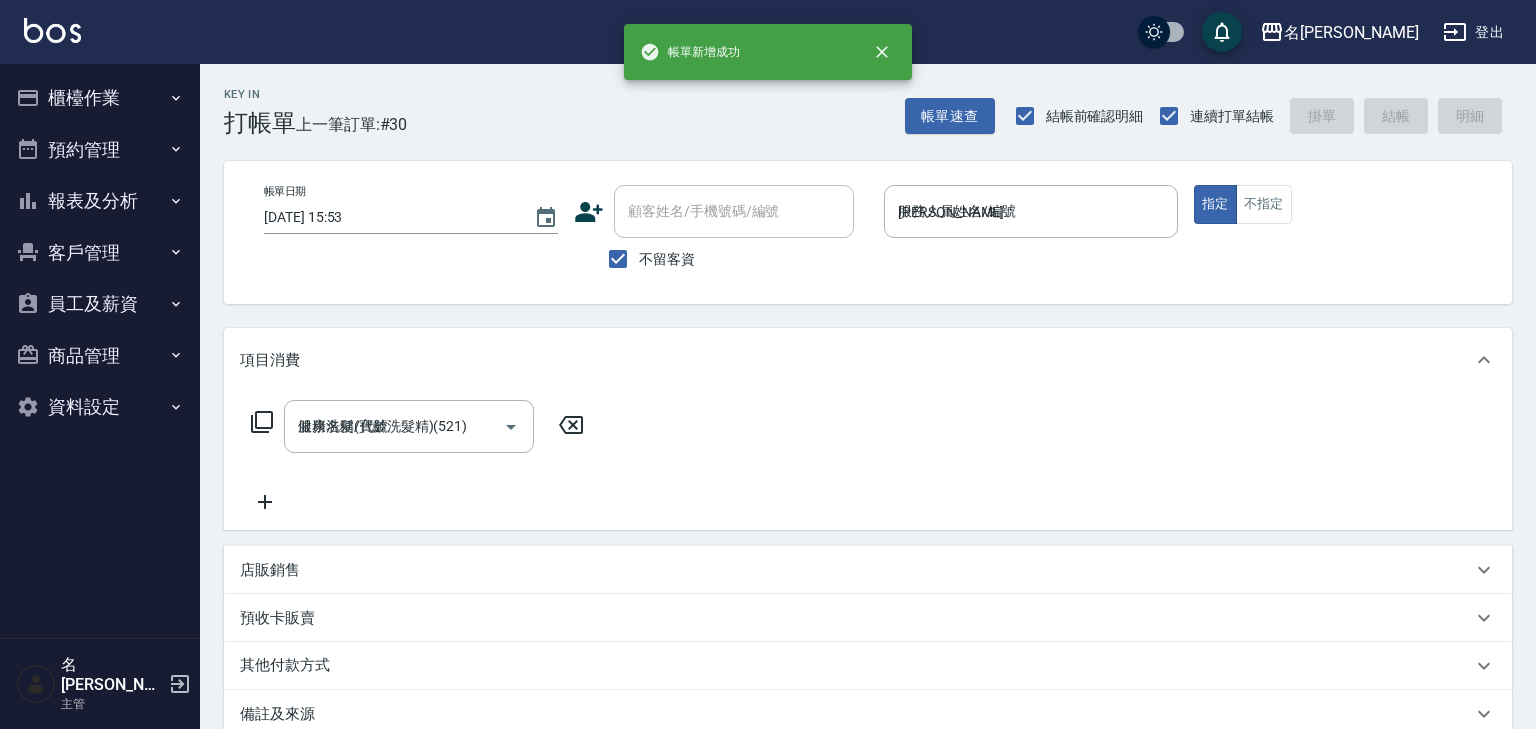 type on "2025/07/16 15:55" 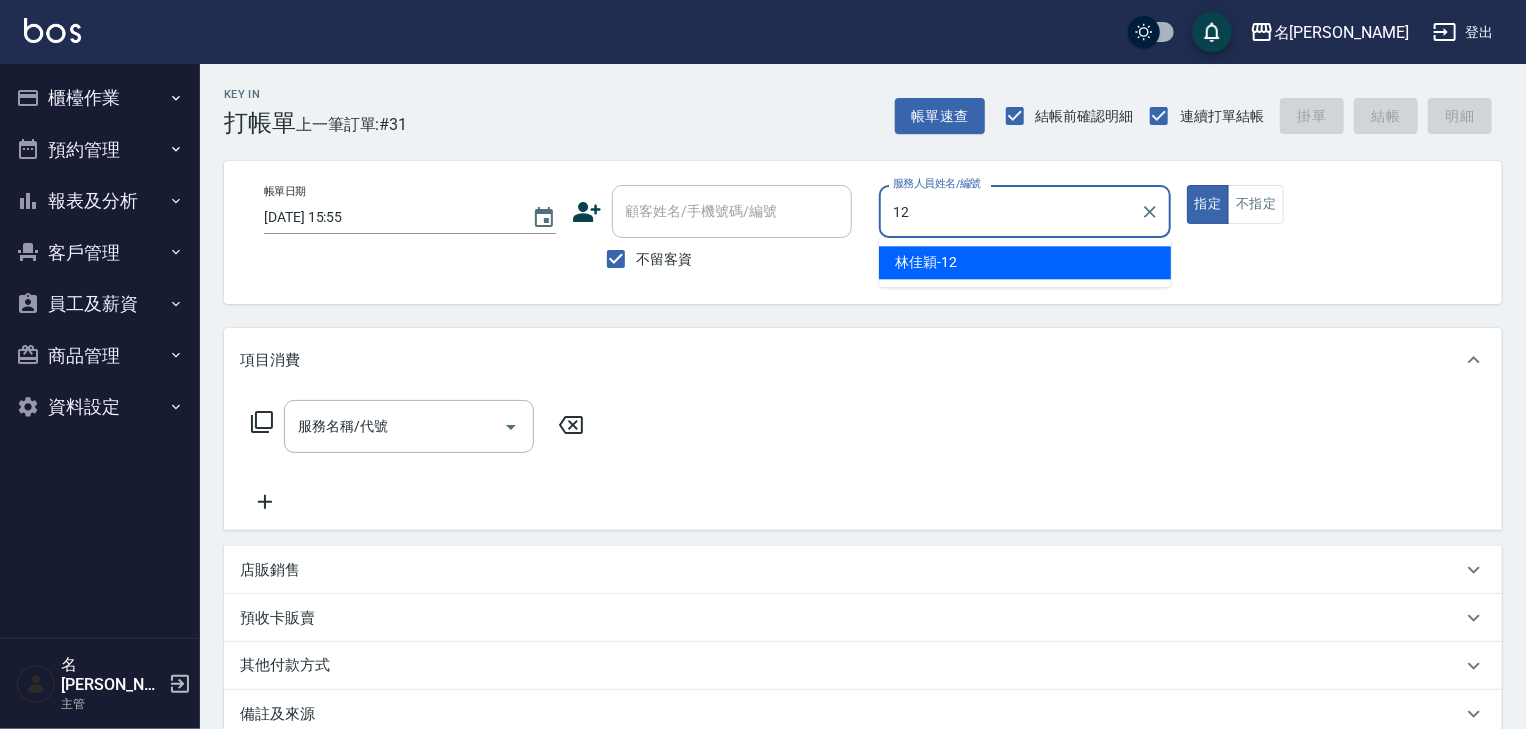 type on "[PERSON_NAME]-12" 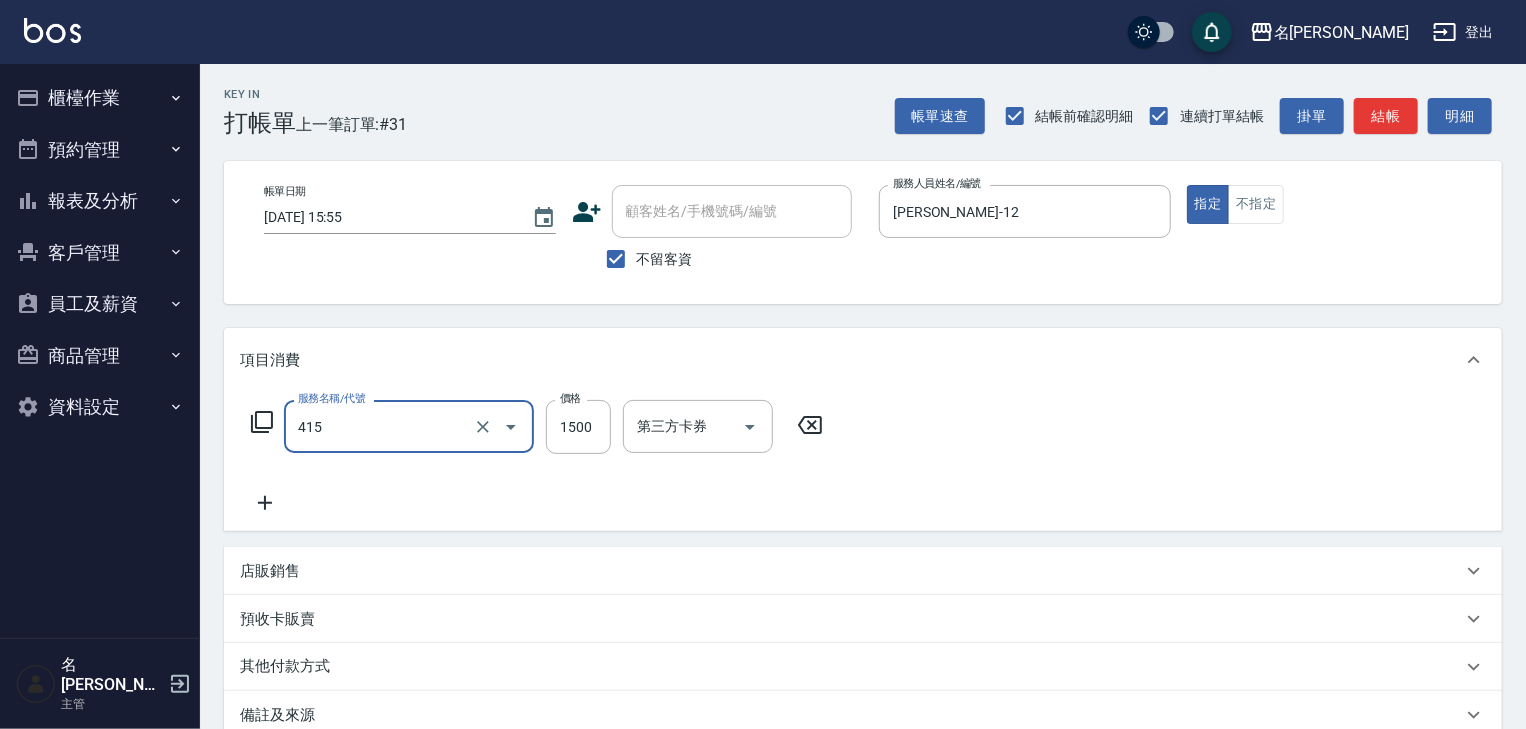 type on "染髮1500↑(415)" 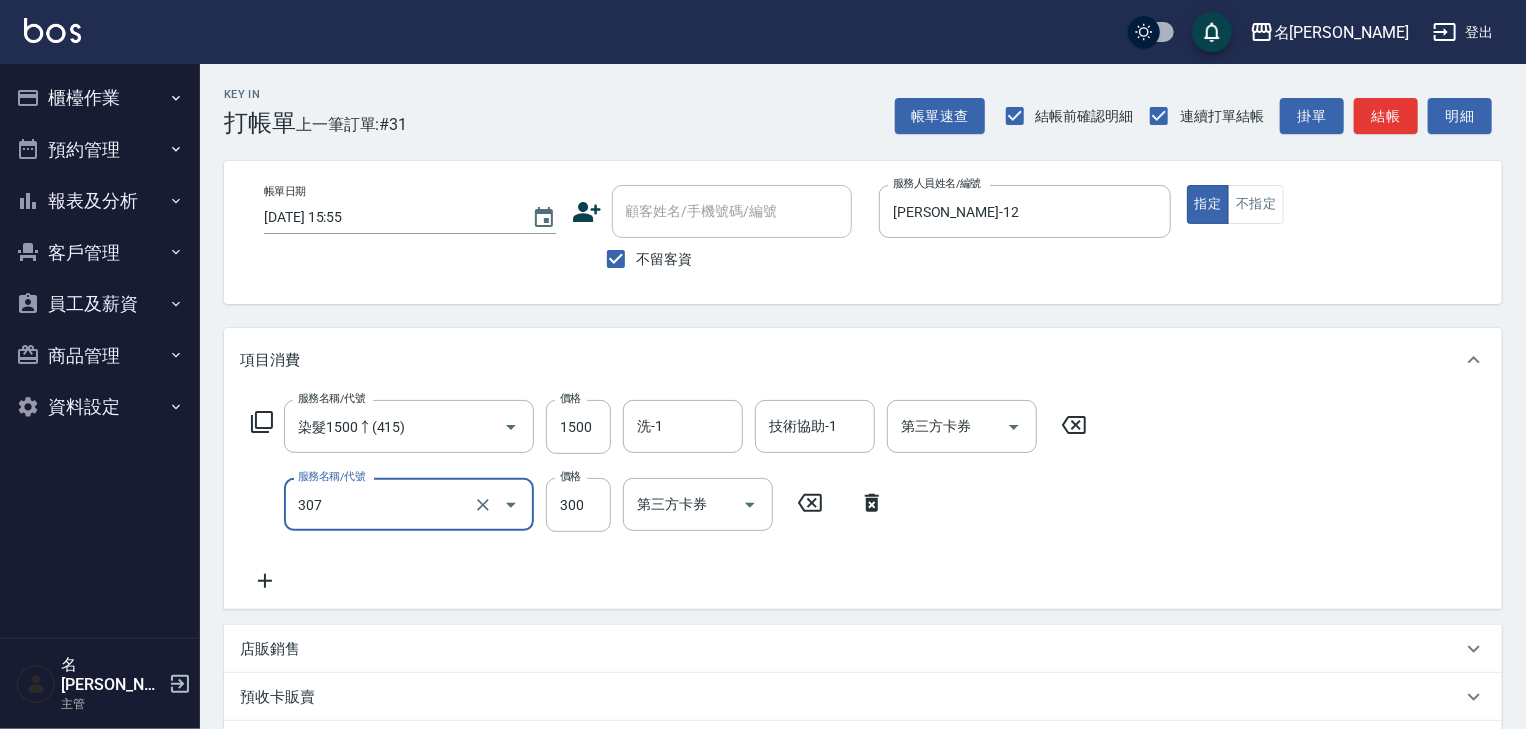 type on "剪髮(307)" 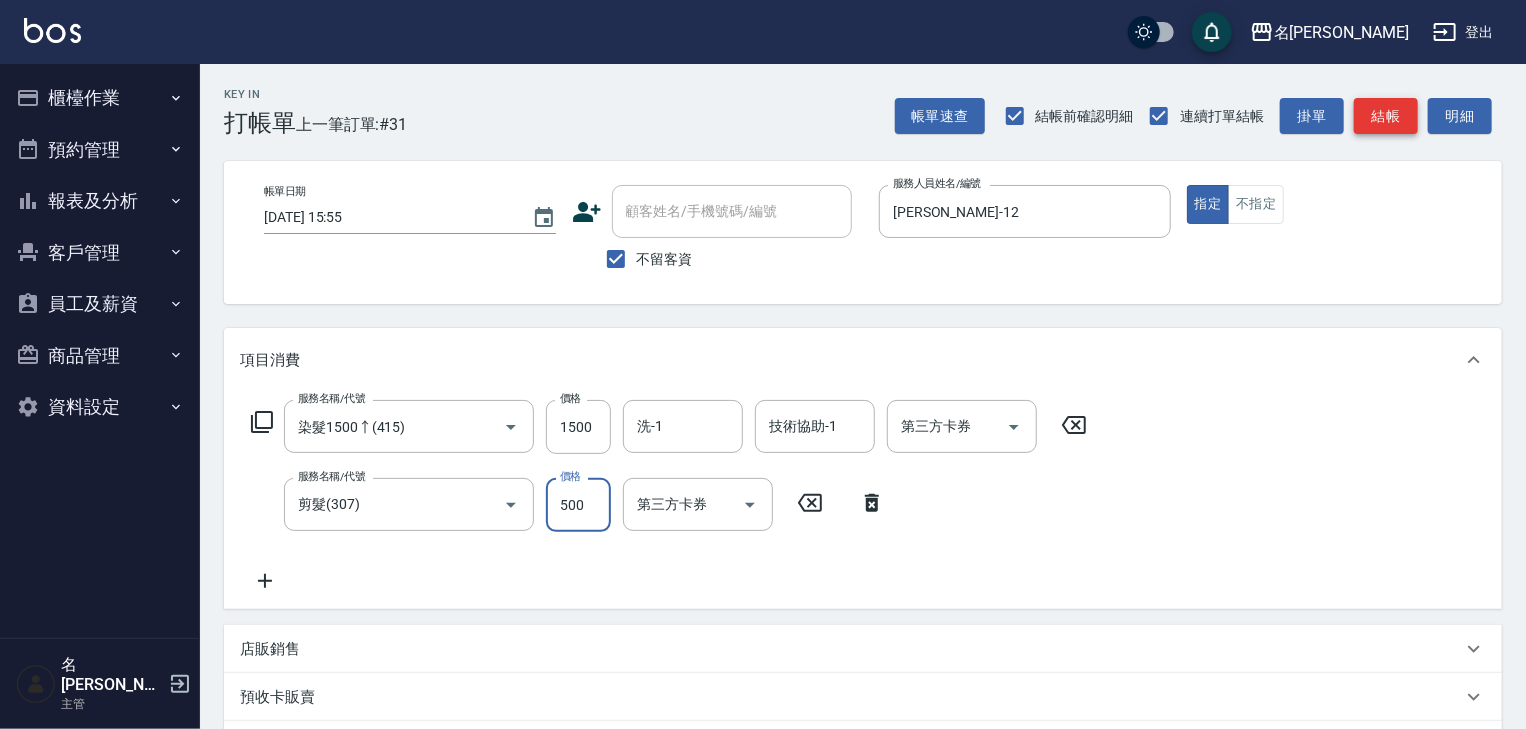 type on "500" 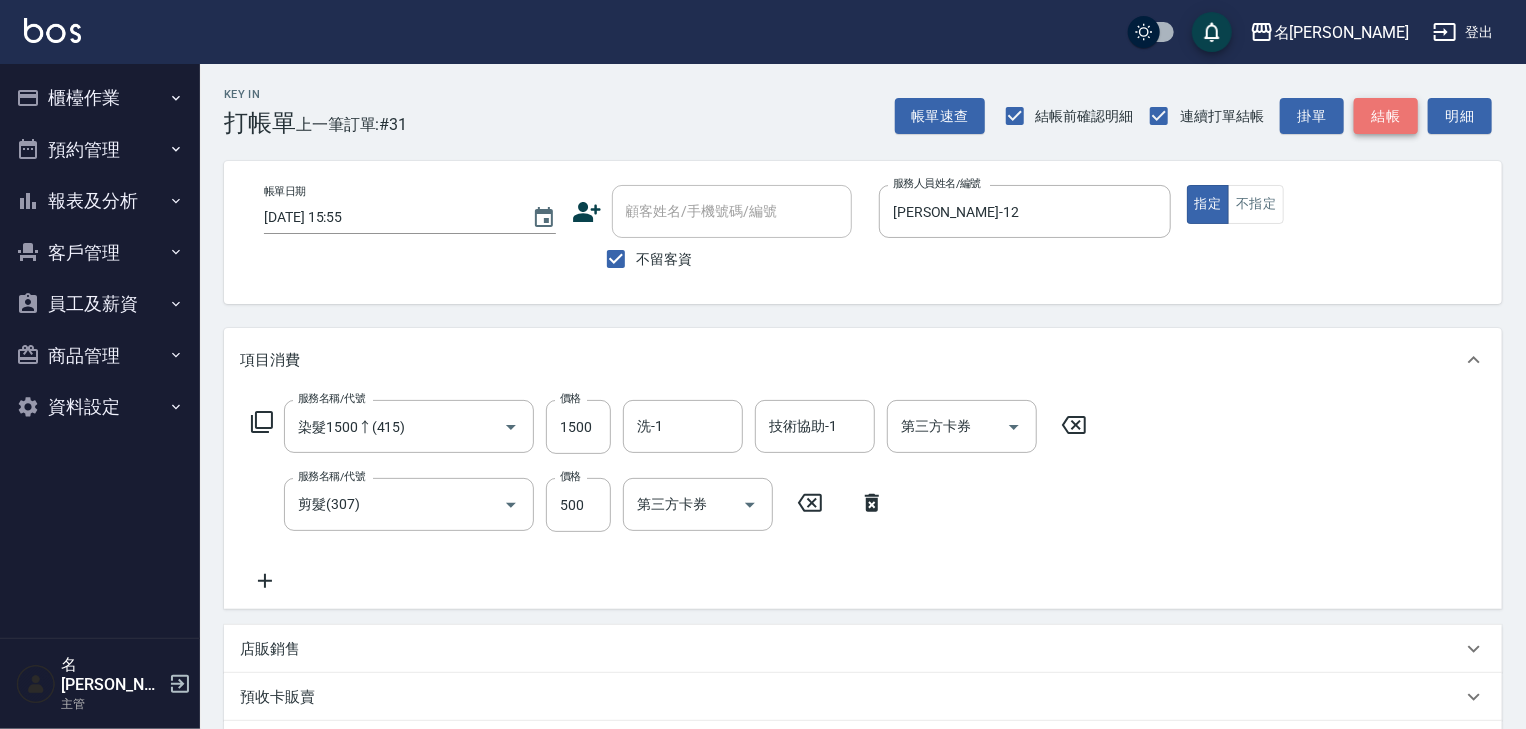 click on "結帳" at bounding box center [1386, 116] 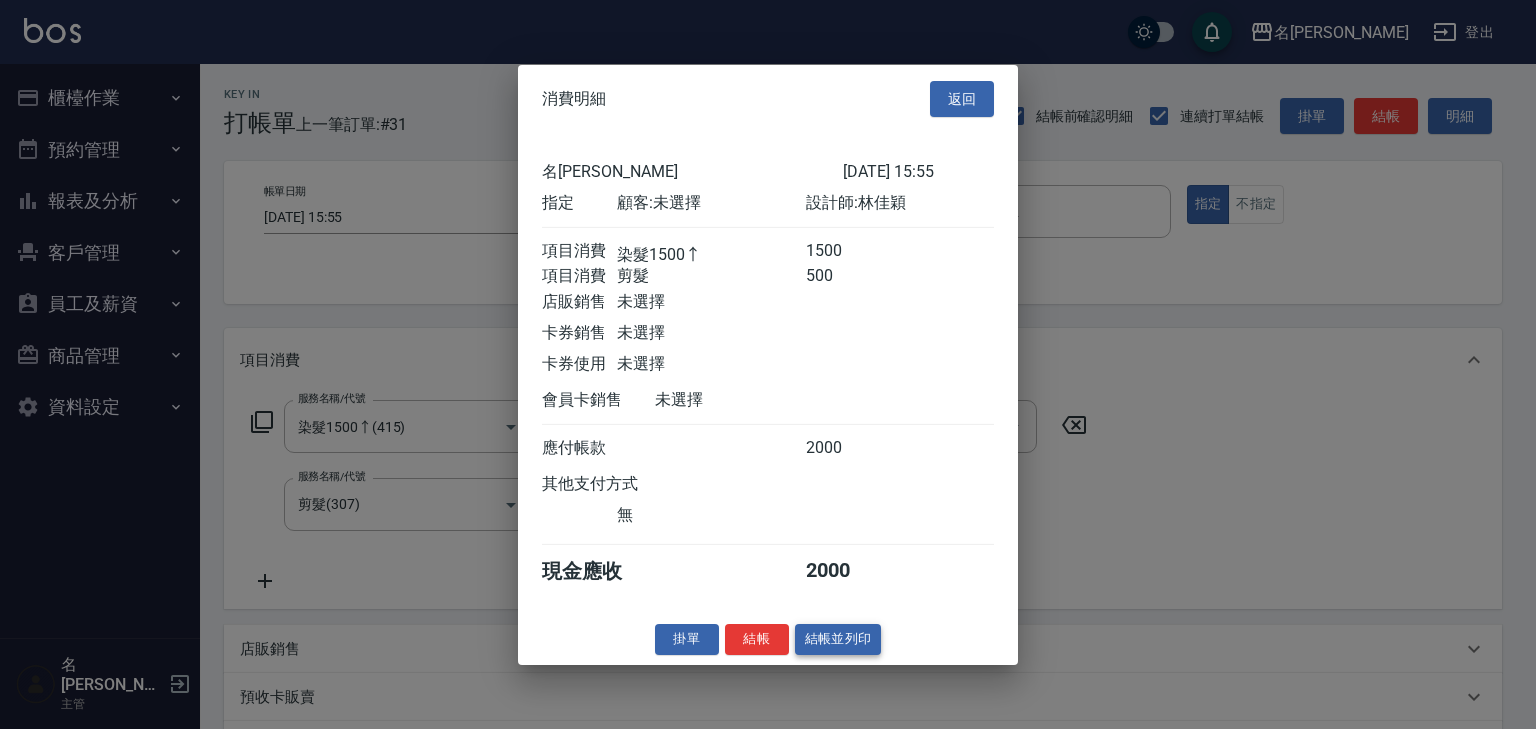 click on "結帳並列印" at bounding box center [838, 639] 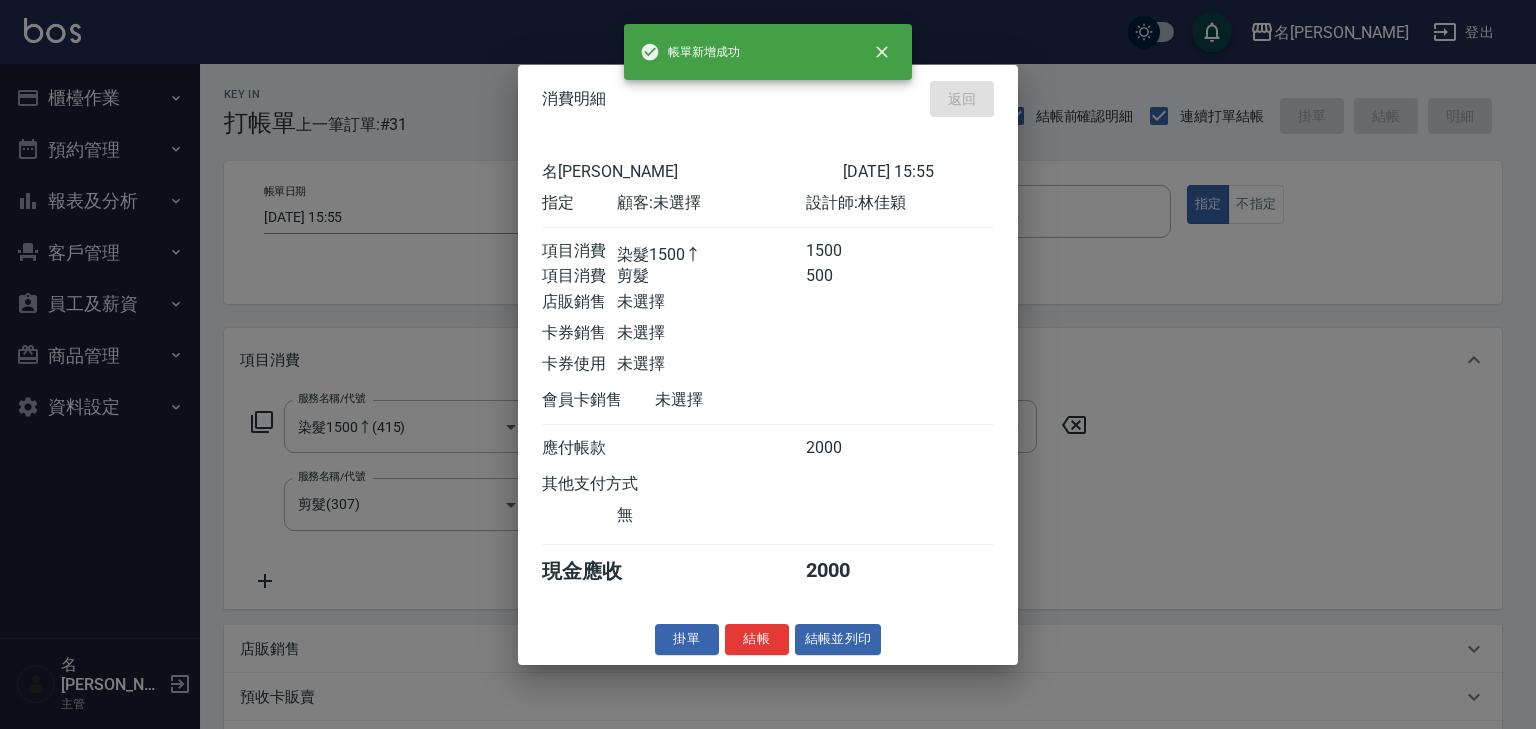 type on "2025/07/16 16:08" 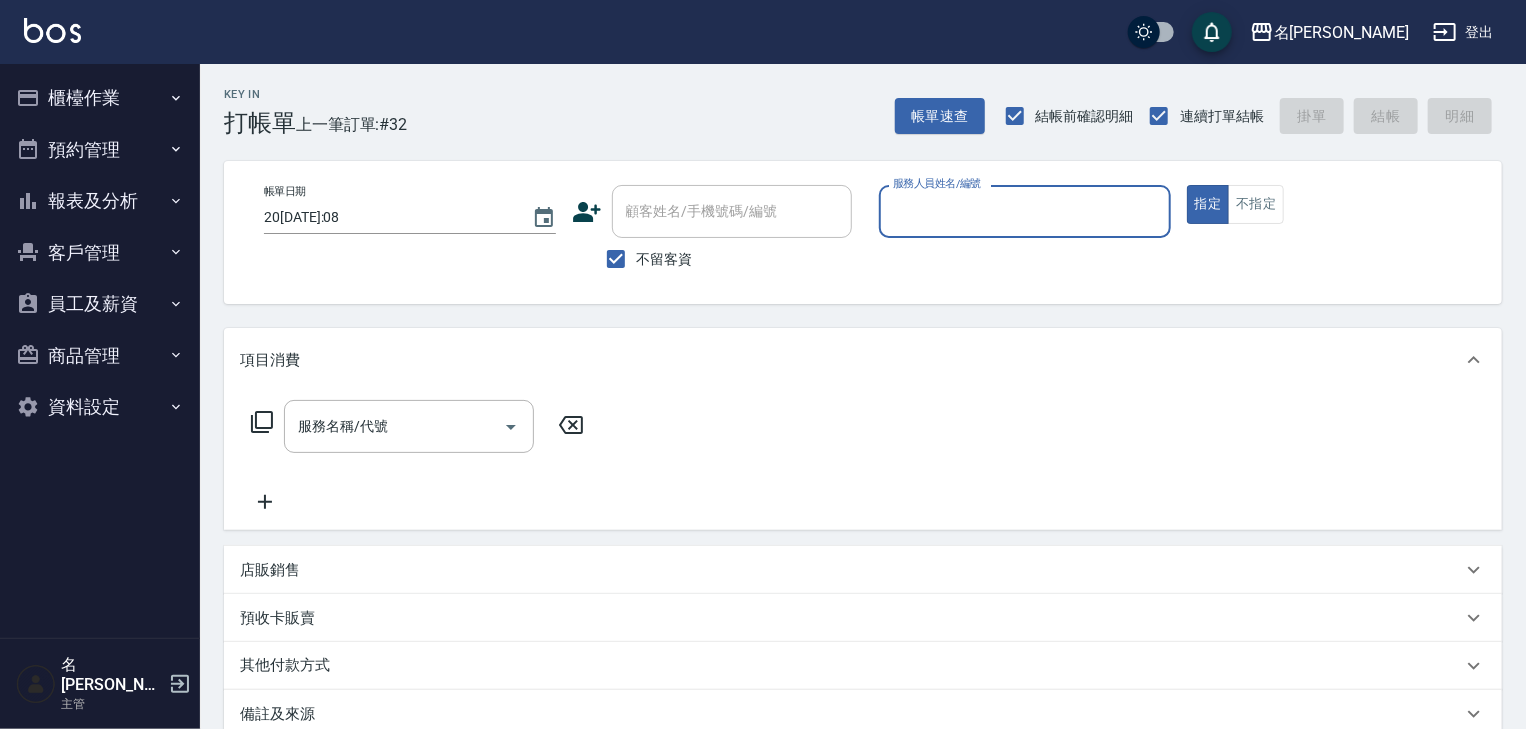 click on "服務人員姓名/編號" at bounding box center (1025, 211) 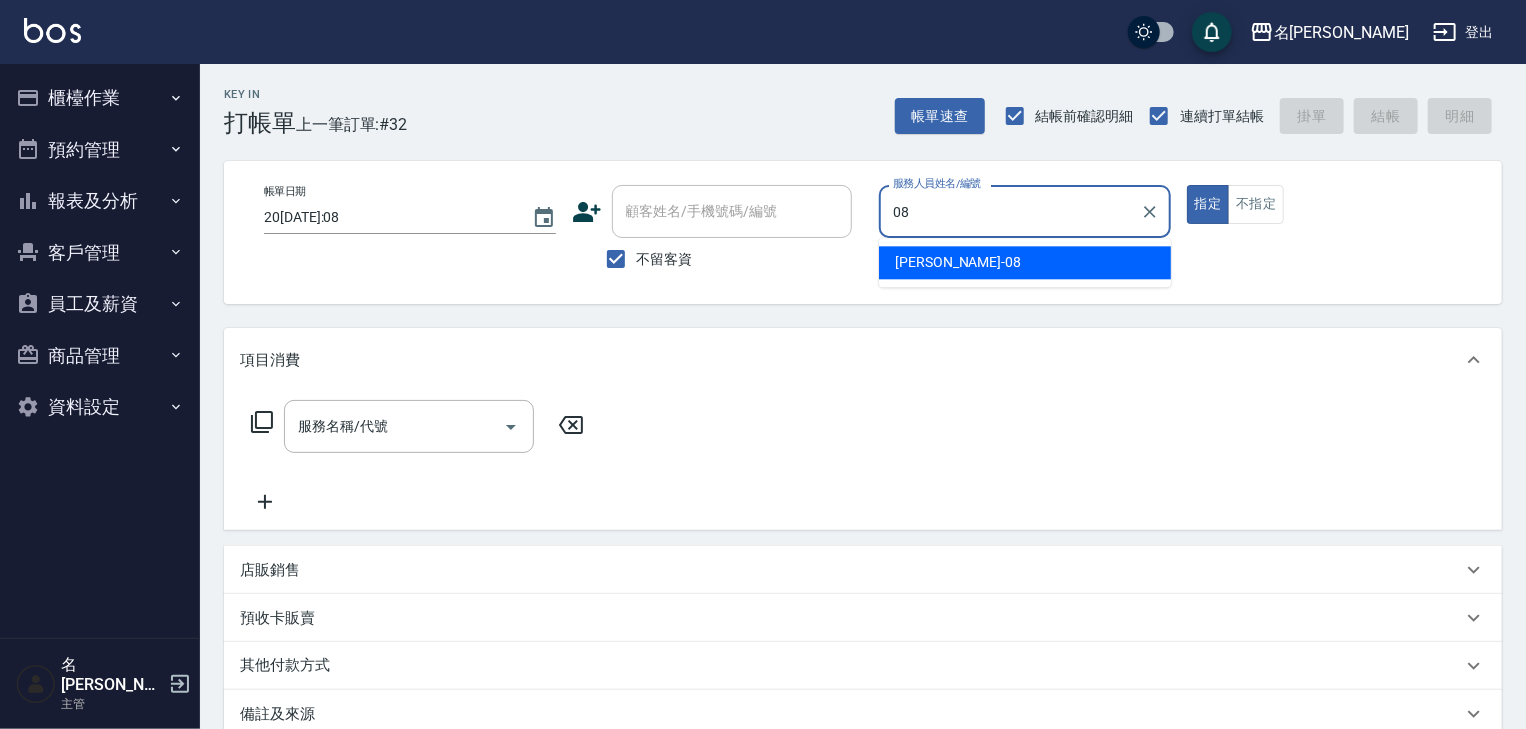 type on "蔡慈恩-08" 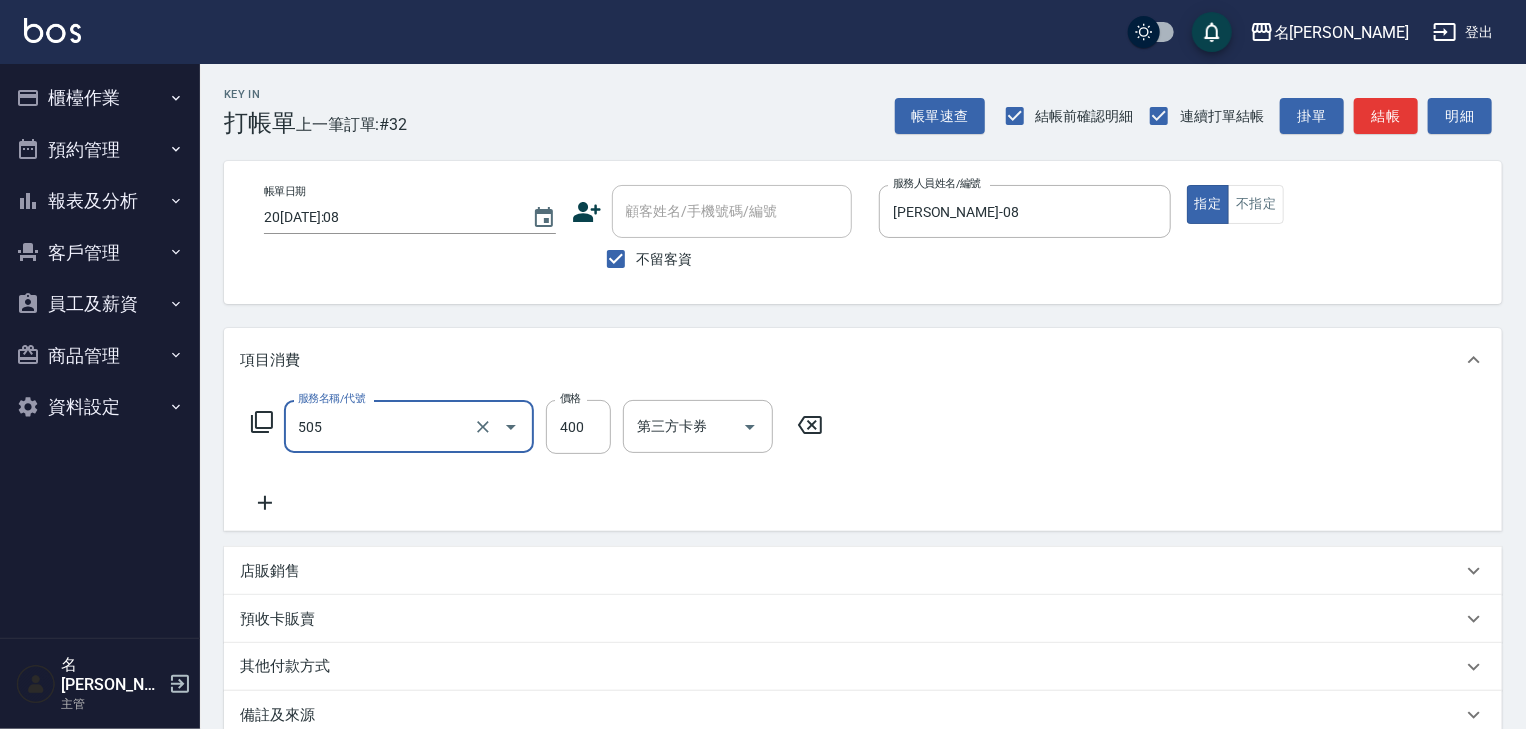type on "洗髮(505)" 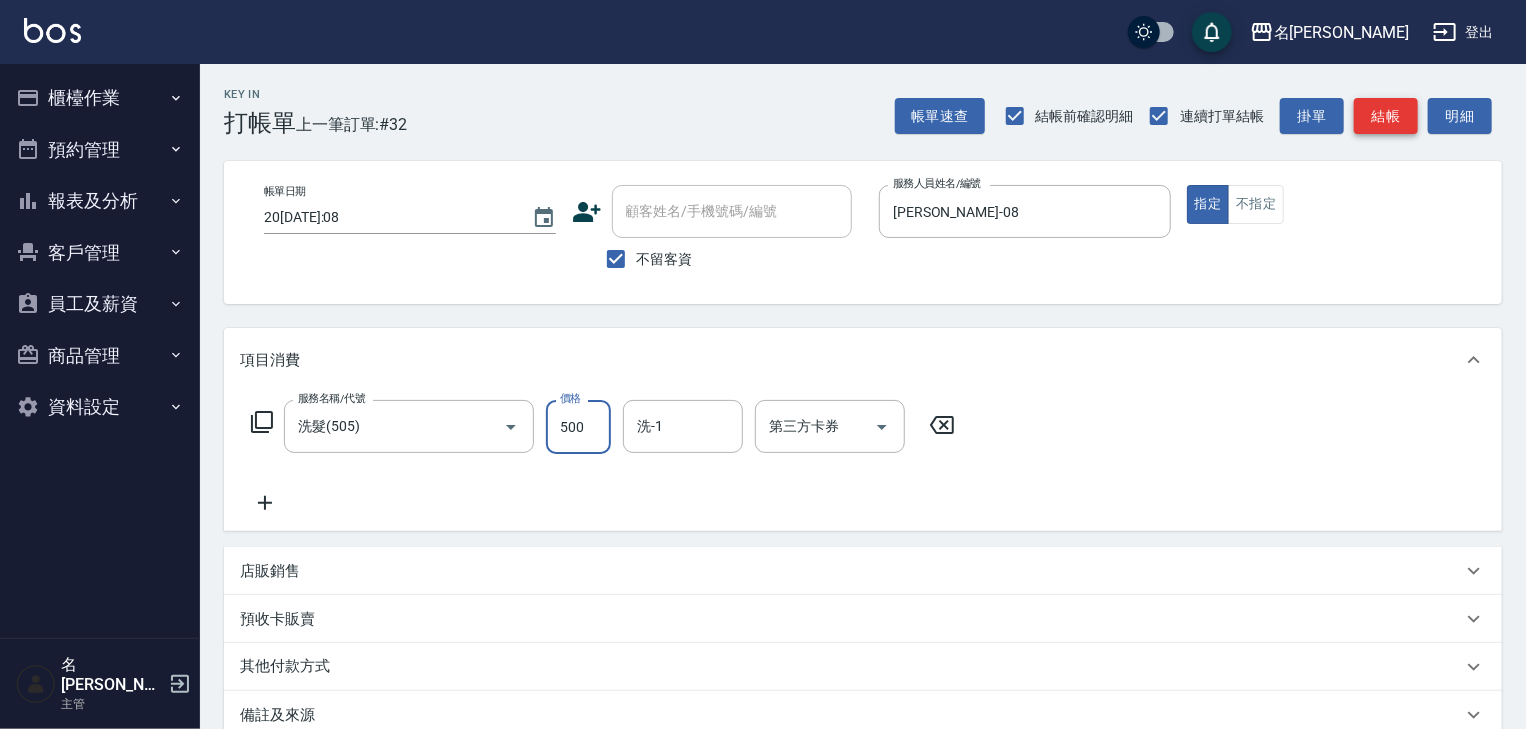 type on "500" 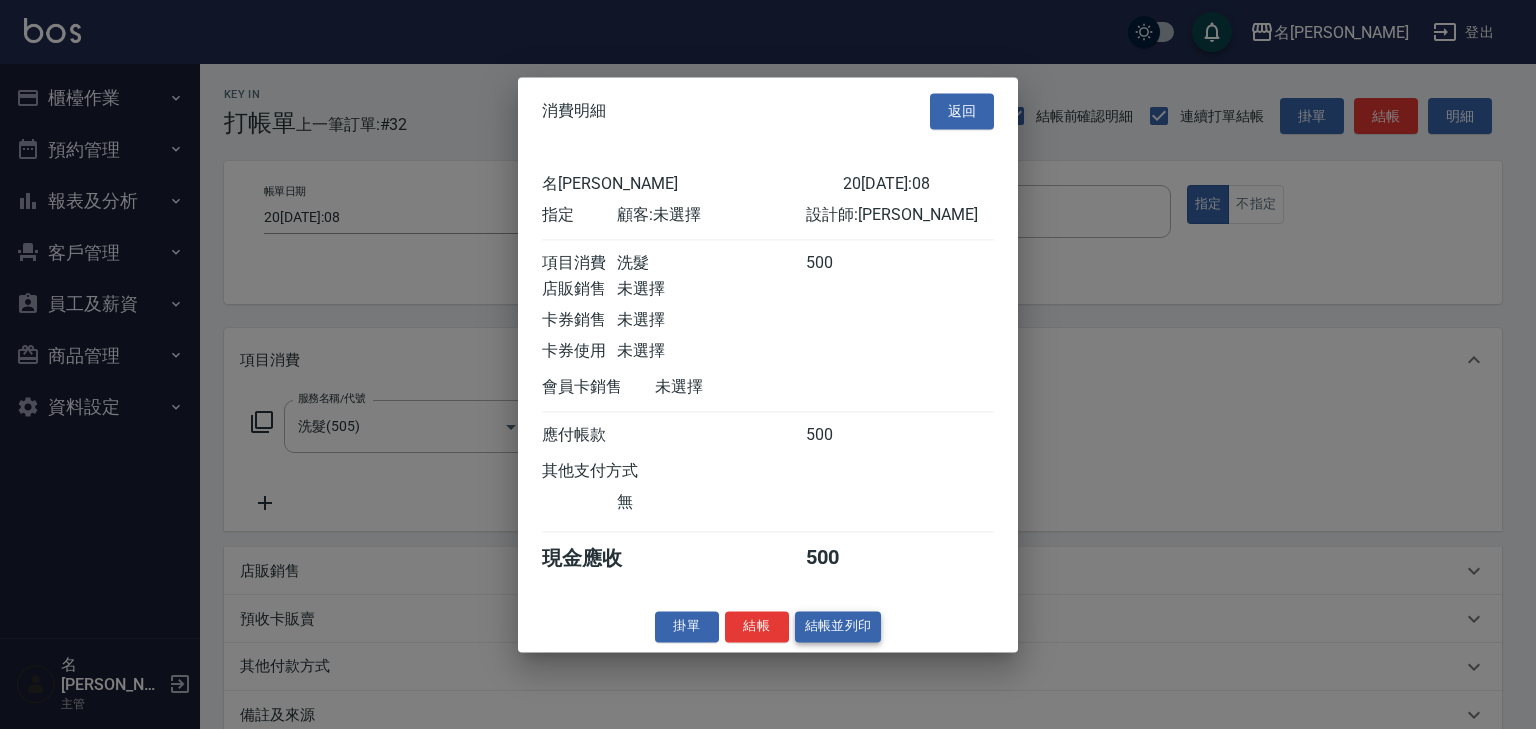 click on "結帳並列印" at bounding box center (838, 626) 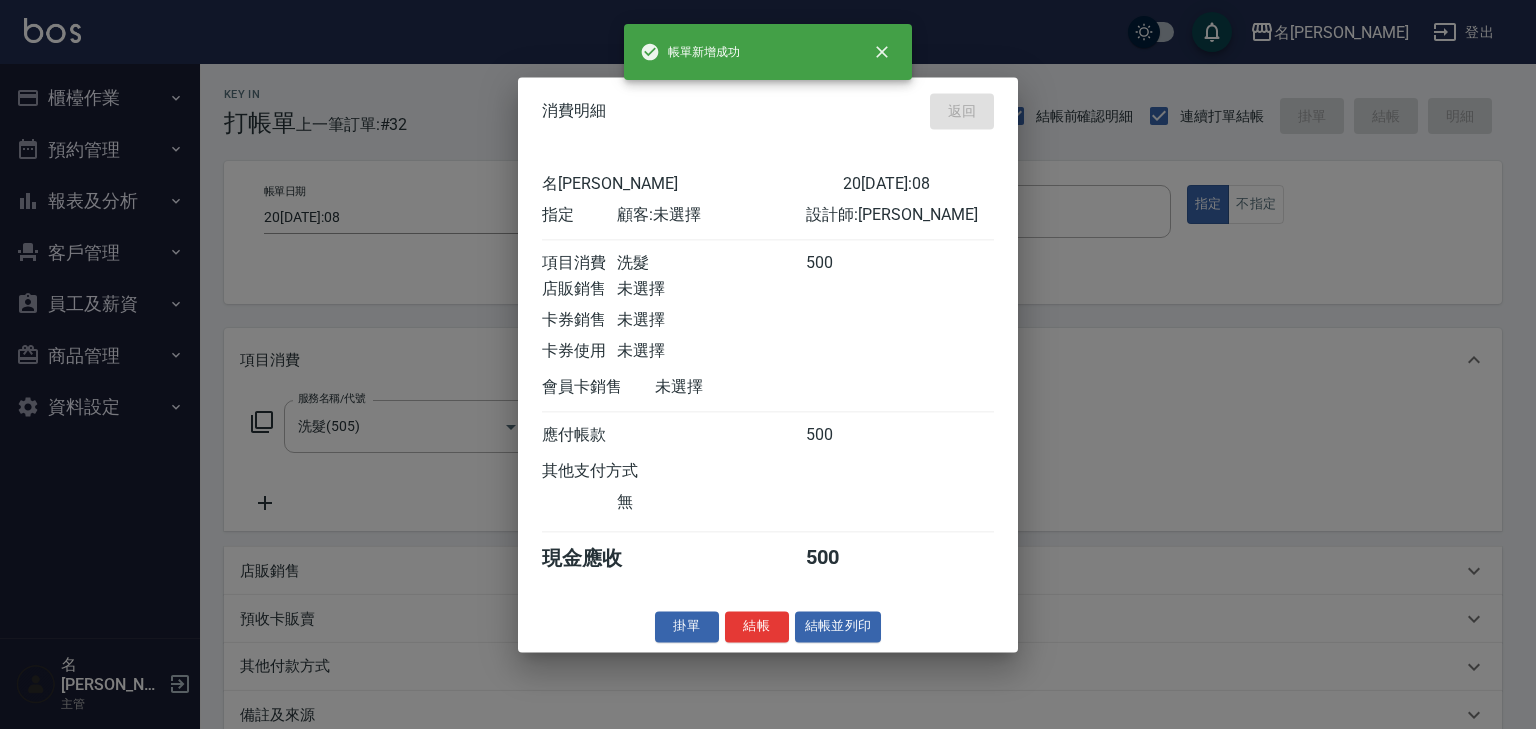 type on "2025/07/16 16:09" 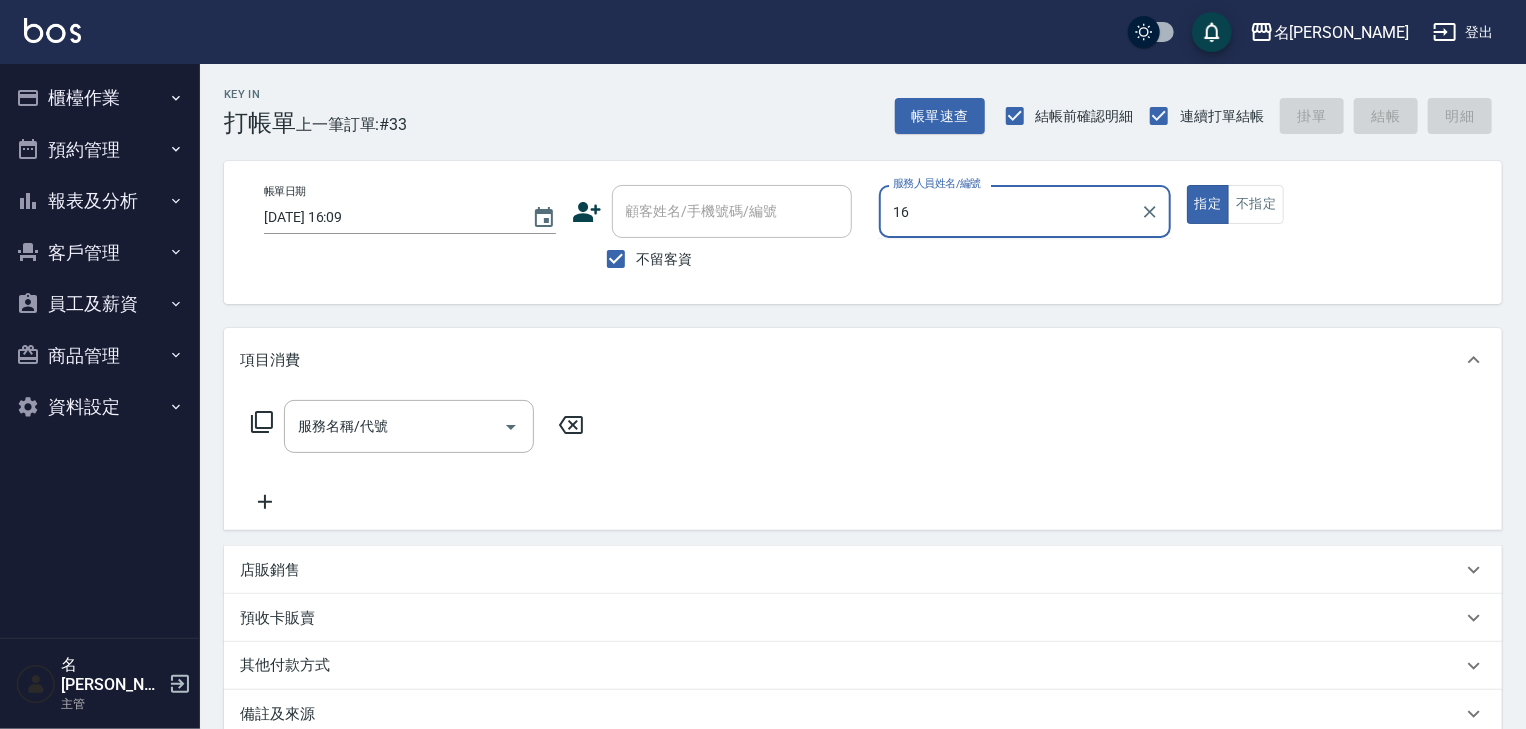 type on "意如-16" 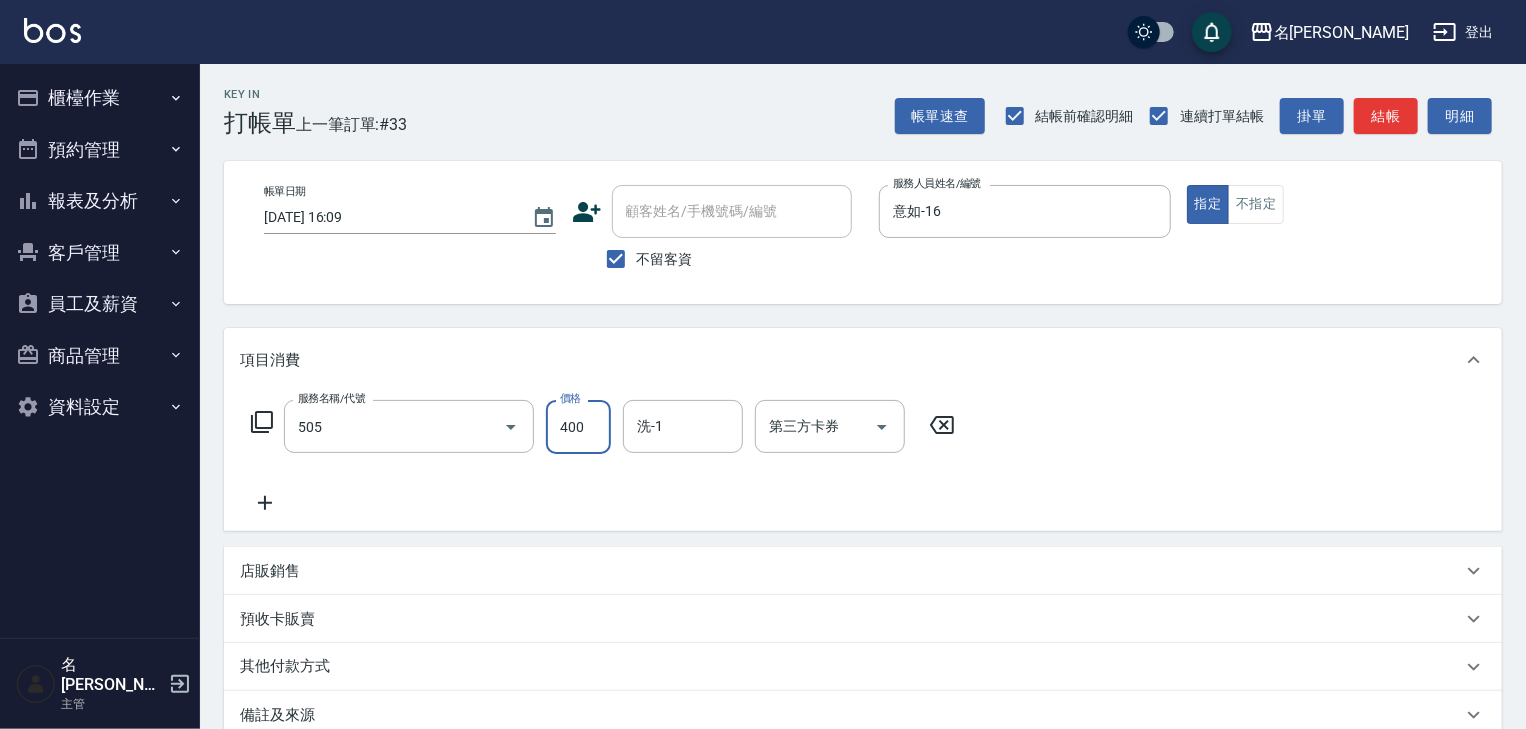 type on "洗髮(505)" 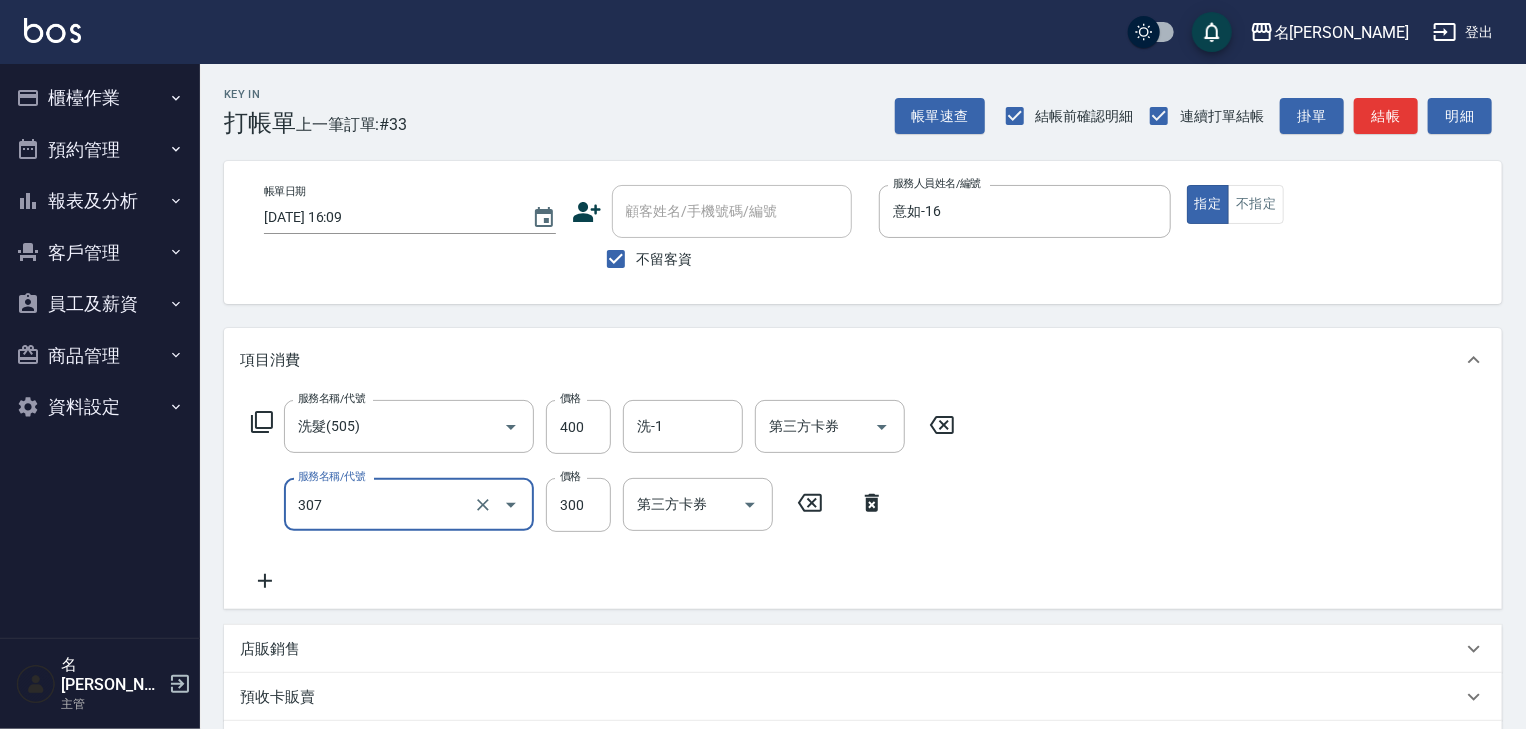 type on "剪髮(307)" 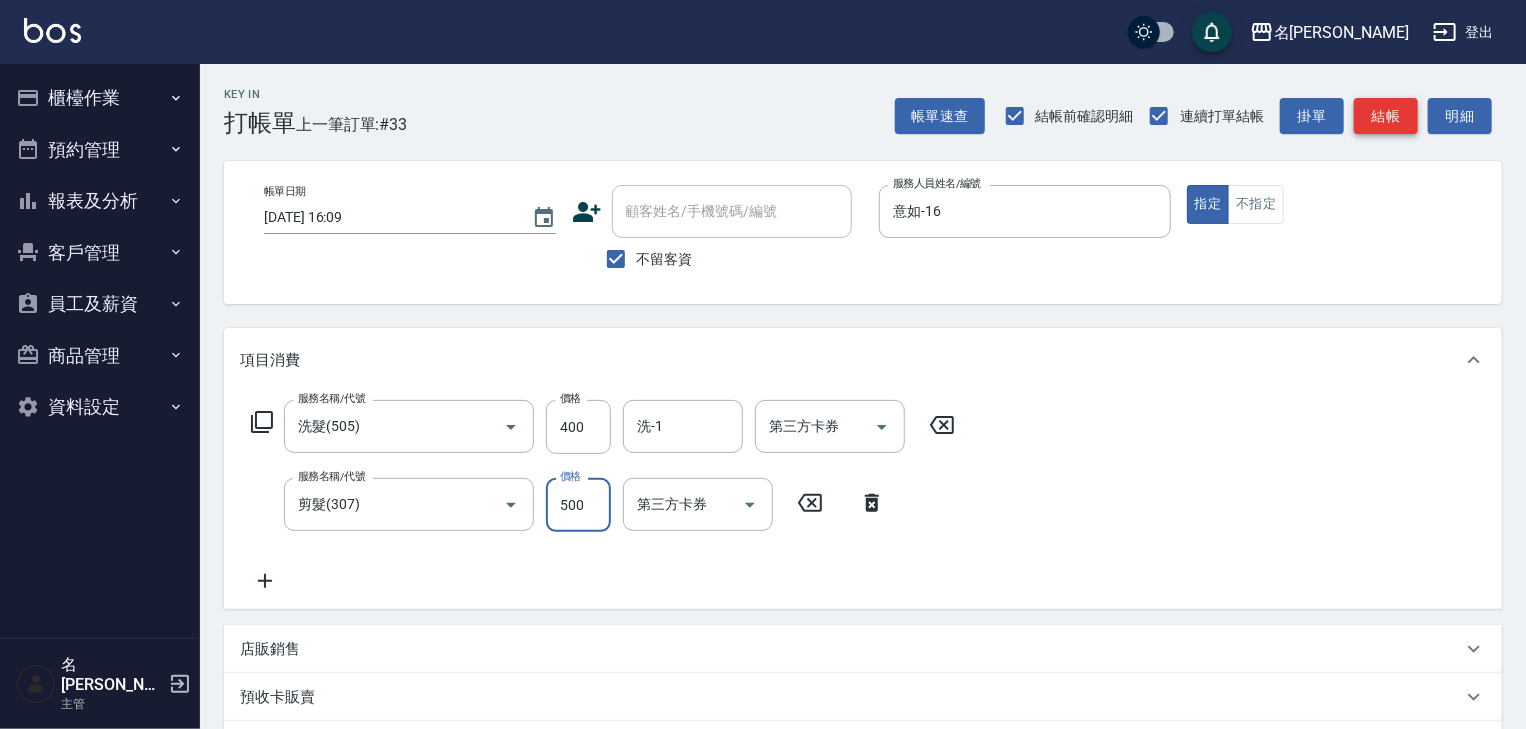 type on "500" 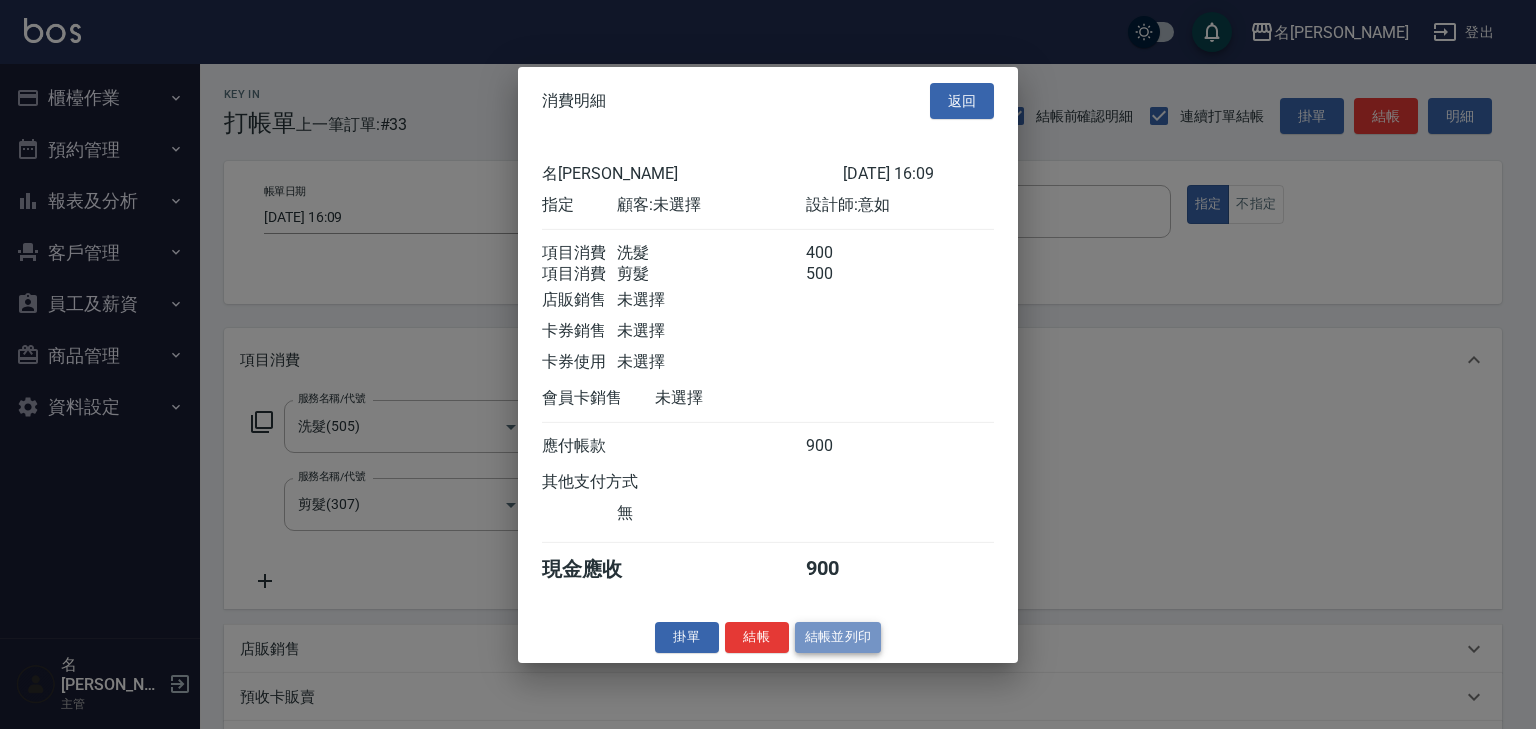 click on "結帳並列印" at bounding box center (838, 637) 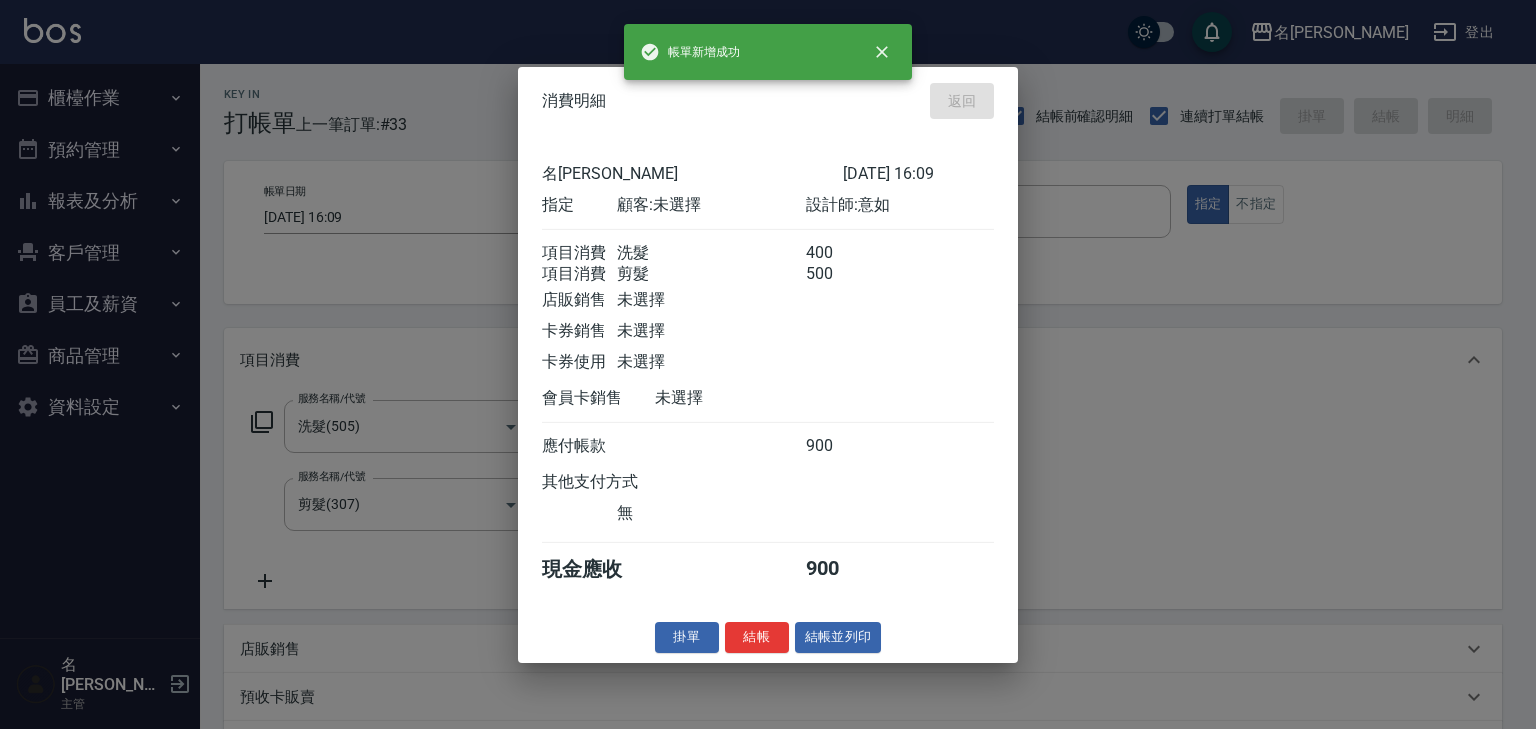 type on "2025/07/16 16:10" 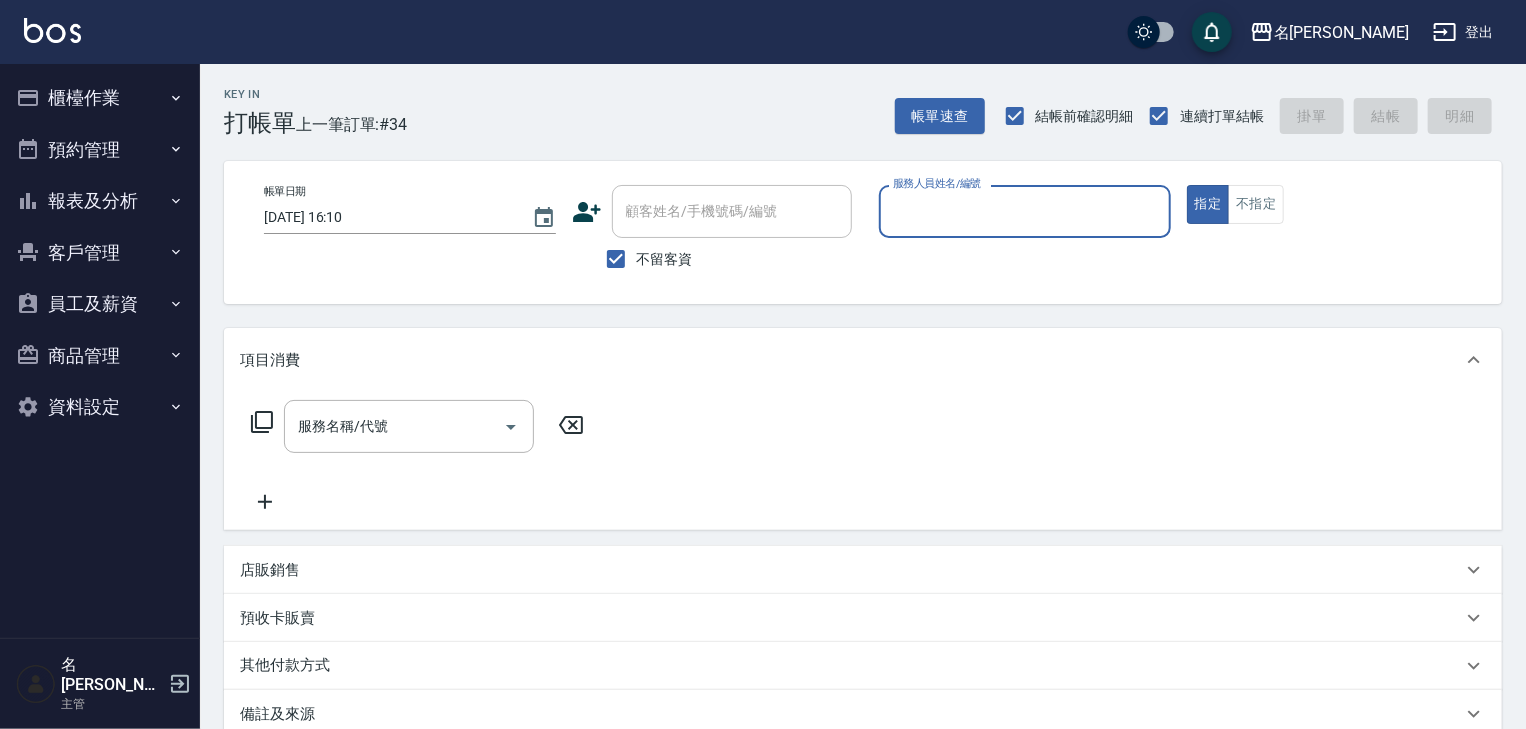 click on "服務人員姓名/編號" at bounding box center (1025, 211) 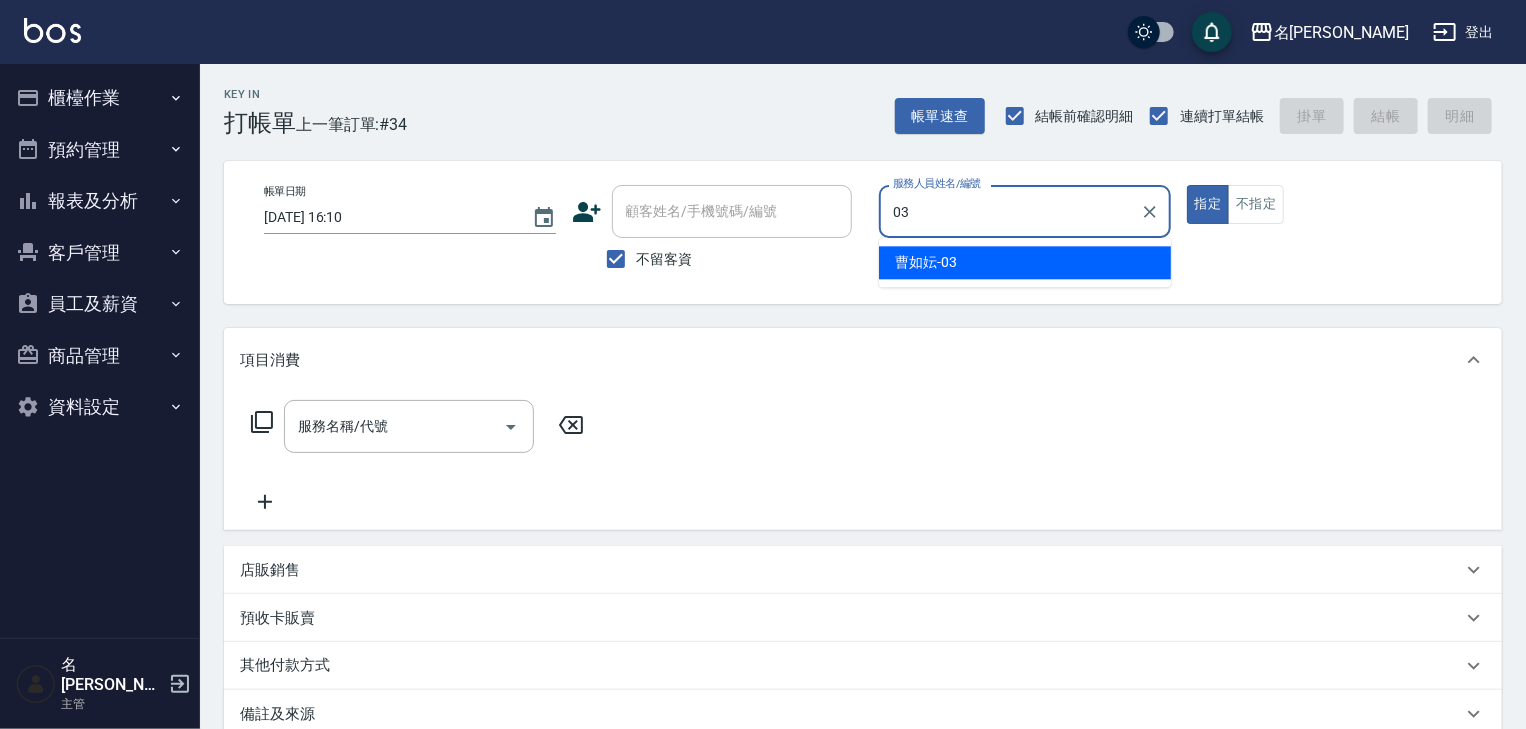click on "曹如妘 -03" at bounding box center (1025, 262) 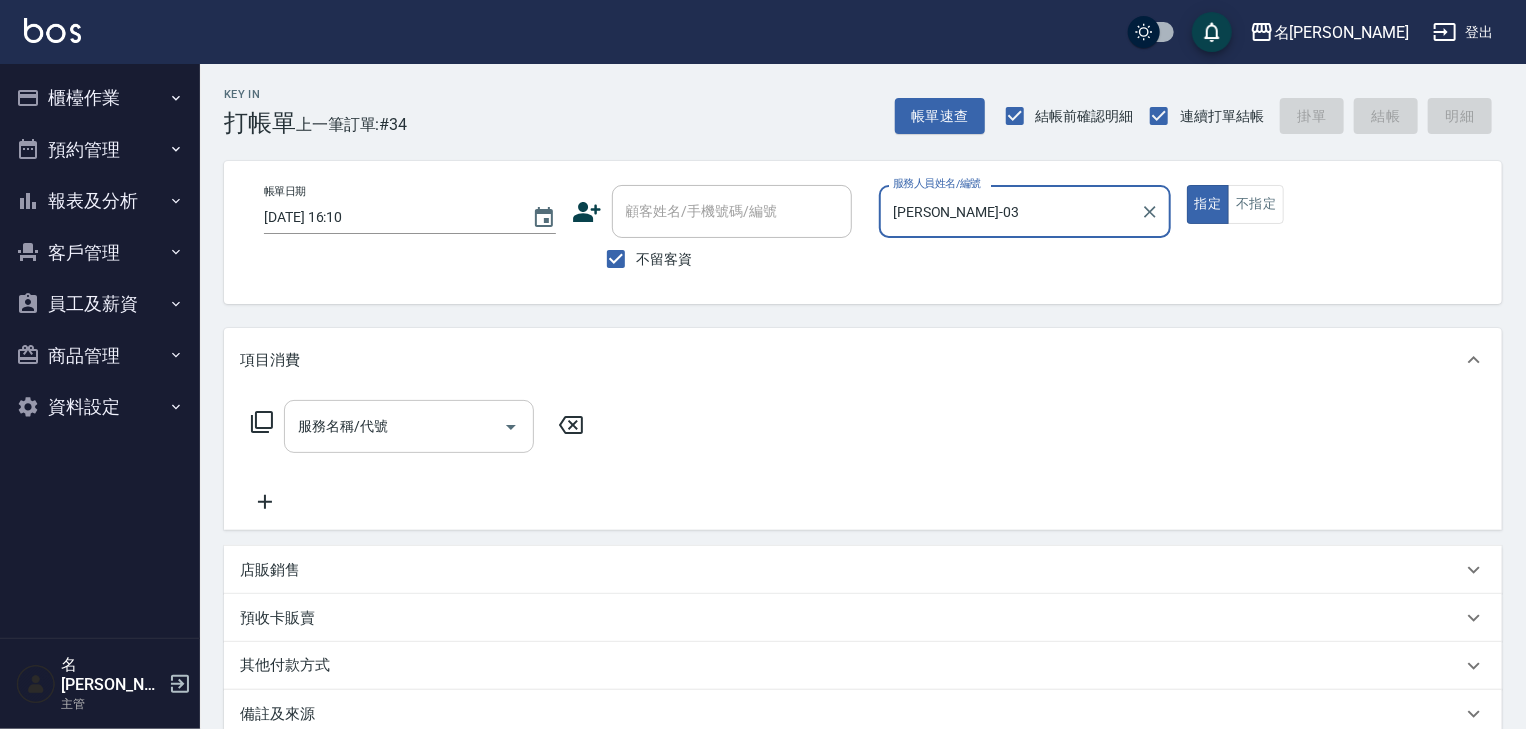 type on "曹如妘-03" 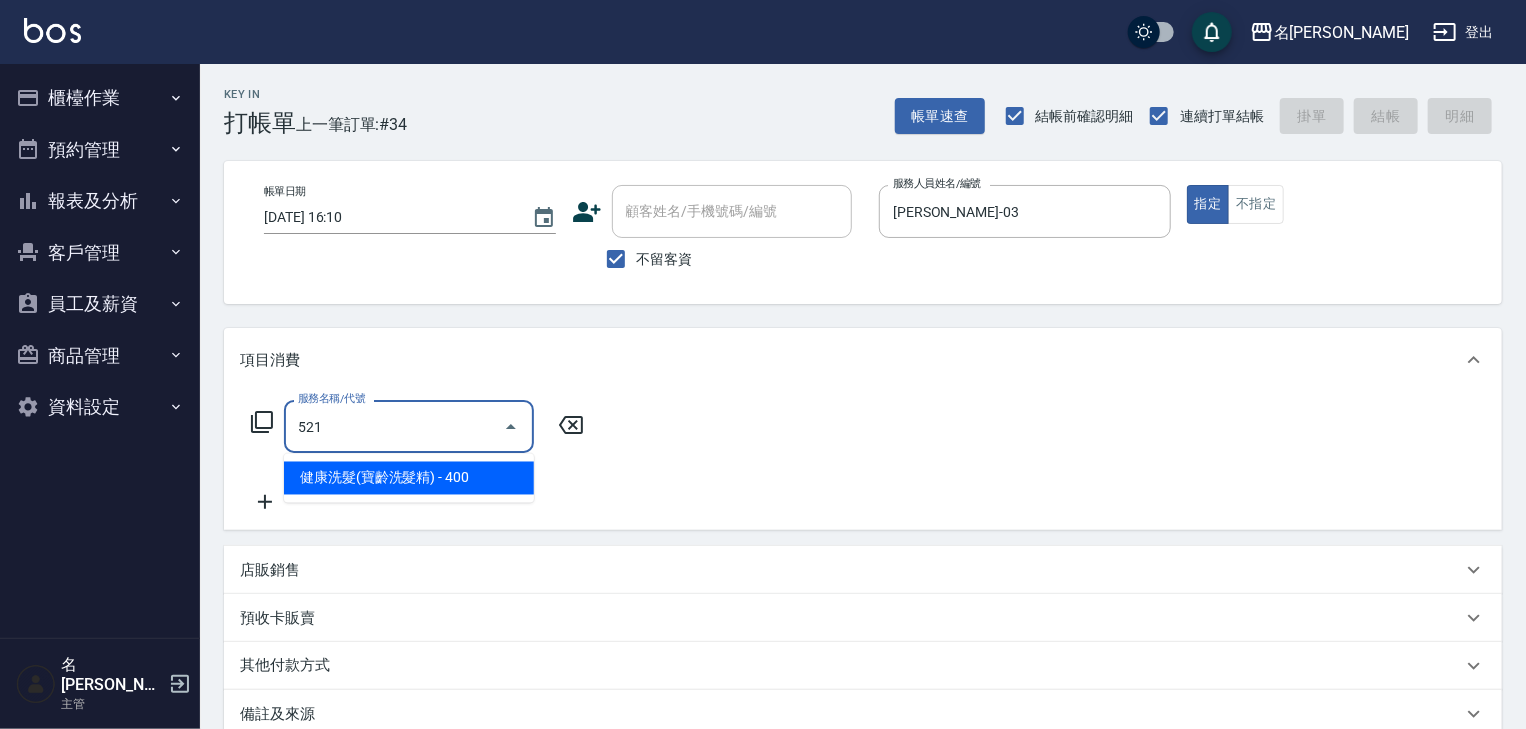 click on "健康洗髮(寶齡洗髮精) - 400" at bounding box center [409, 478] 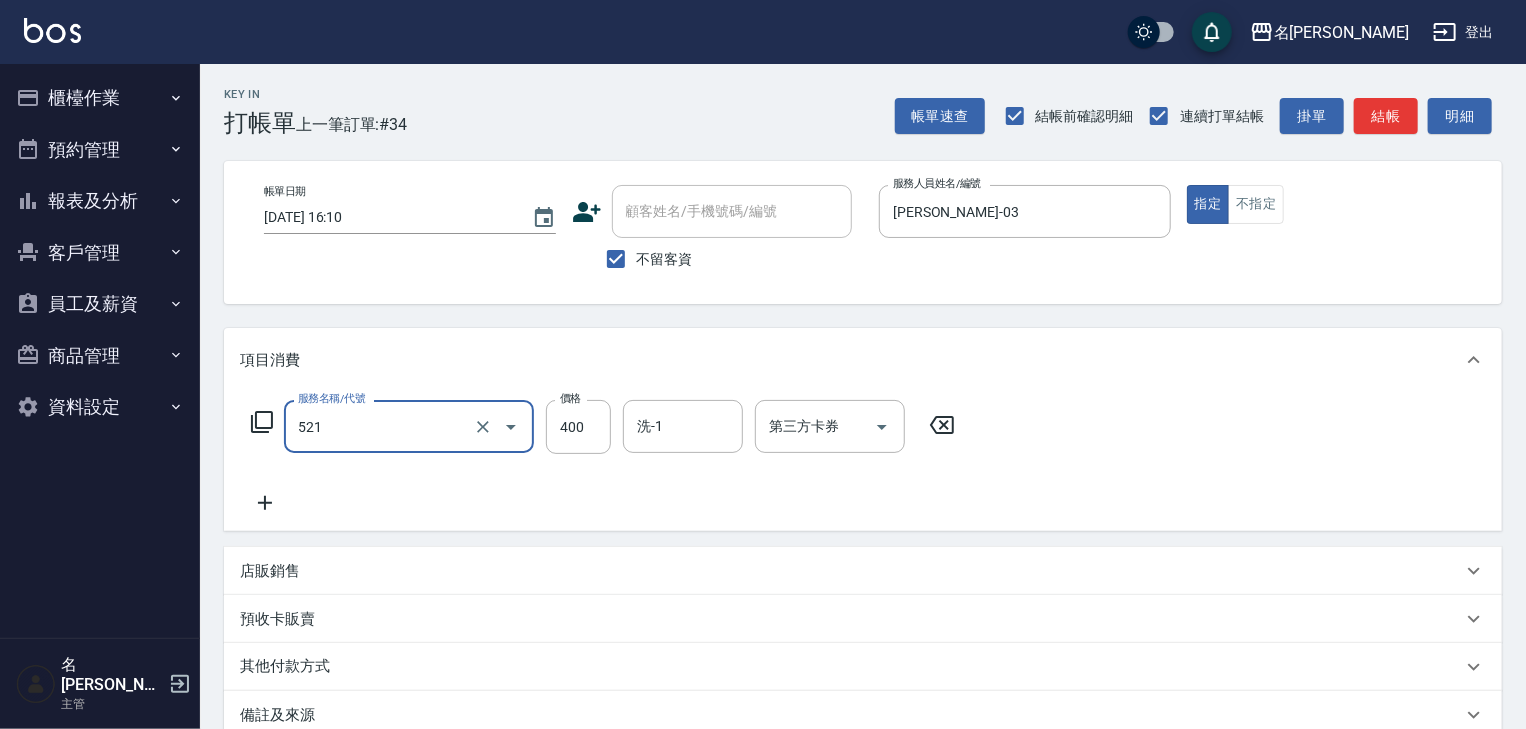 type on "健康洗髮(寶齡洗髮精)(521)" 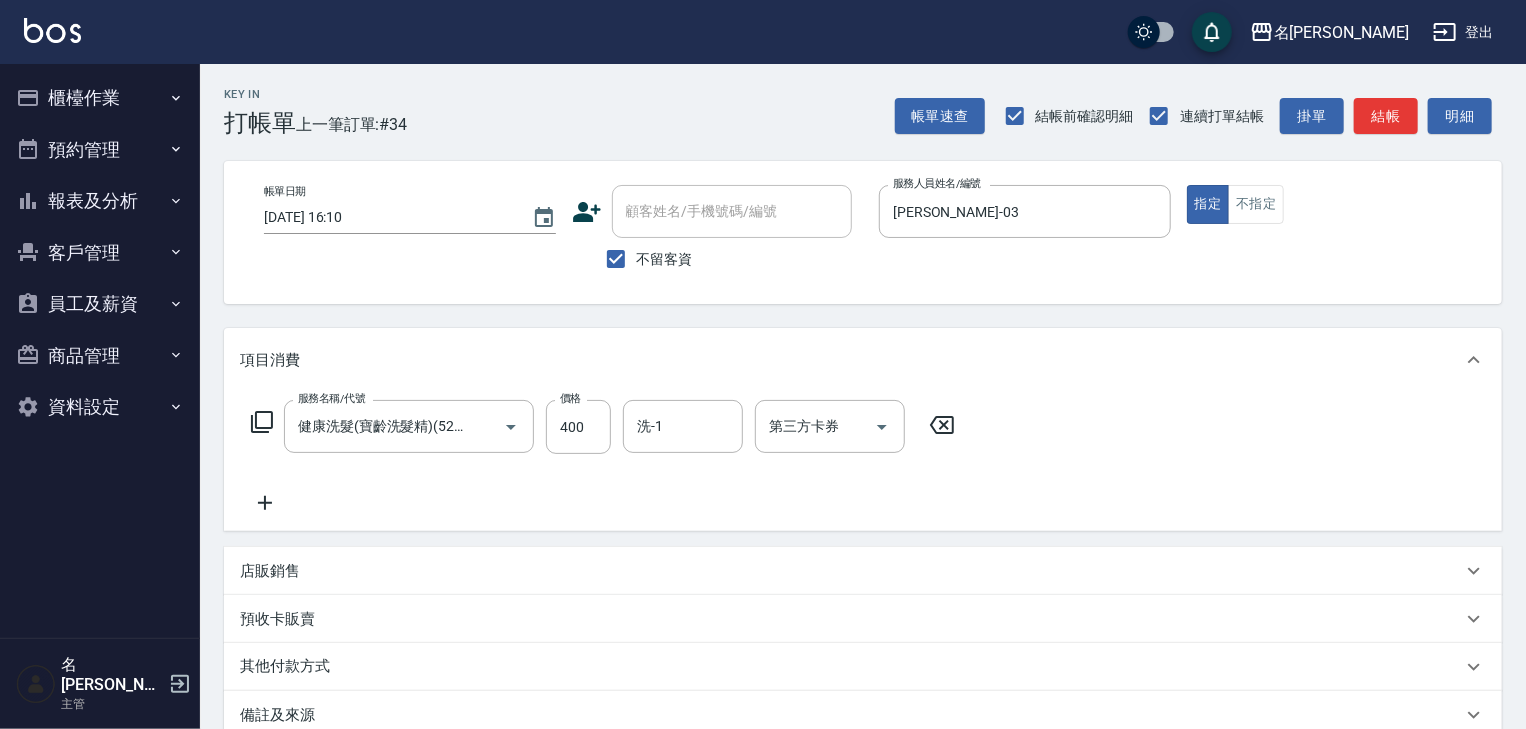 click 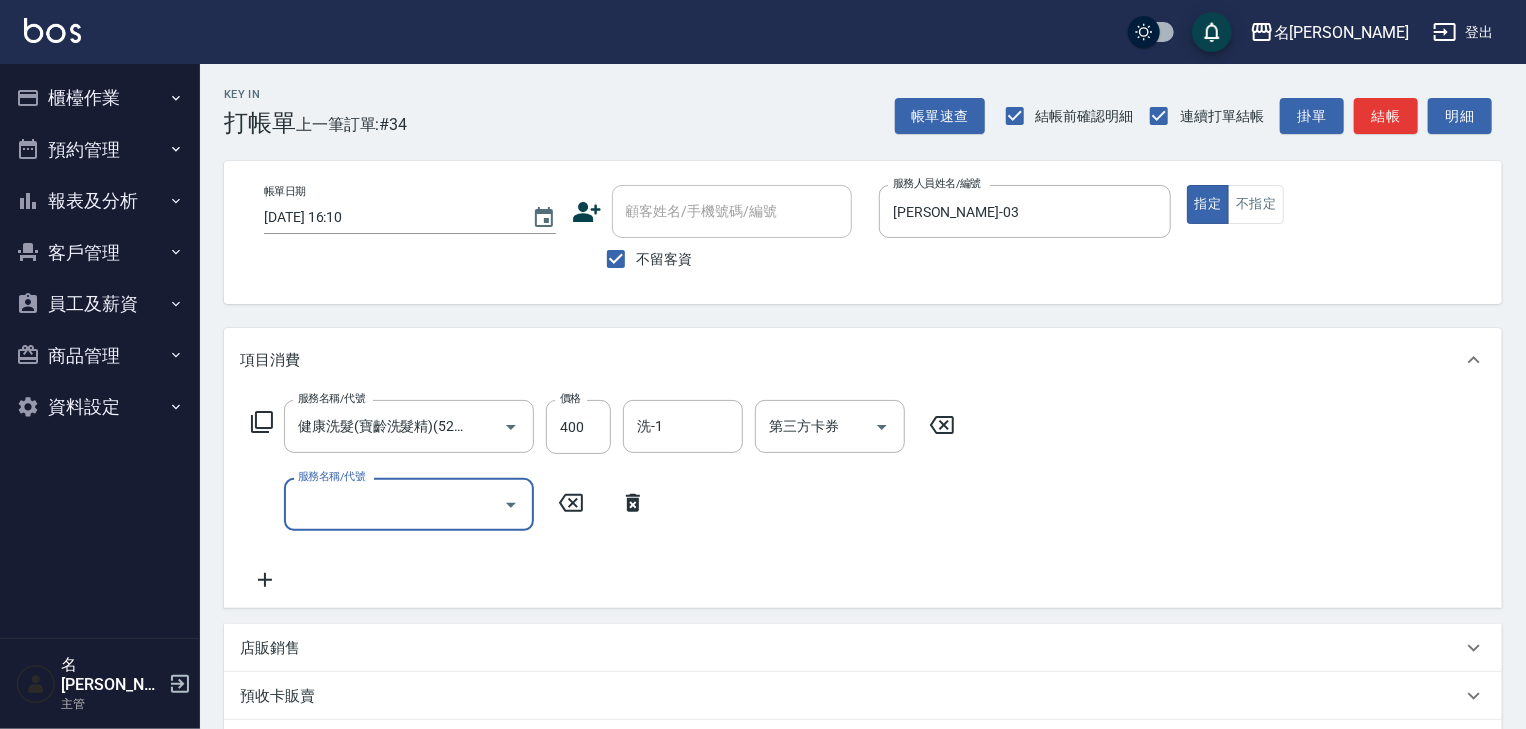 click on "服務名稱/代號" at bounding box center [394, 504] 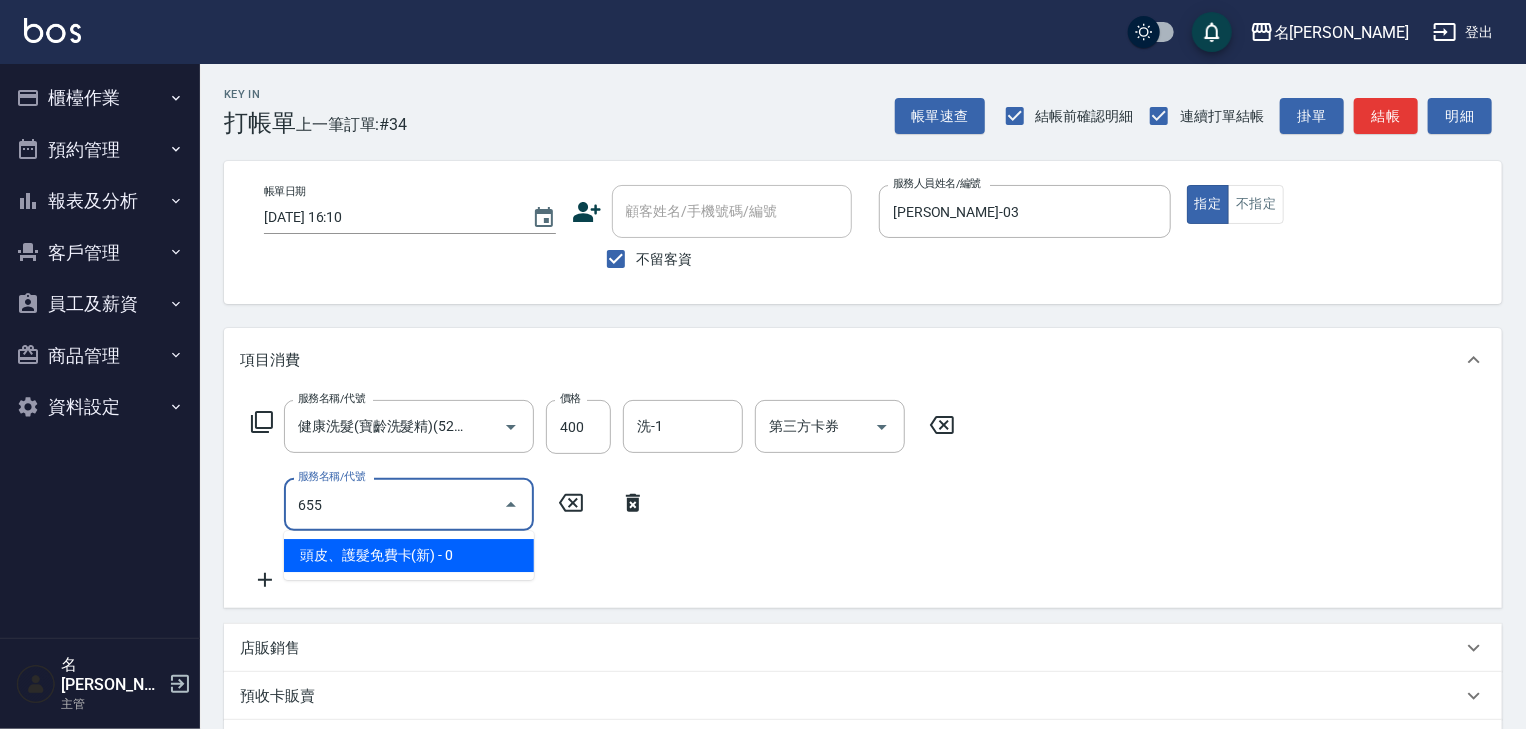 drag, startPoint x: 484, startPoint y: 553, endPoint x: 632, endPoint y: 461, distance: 174.26416 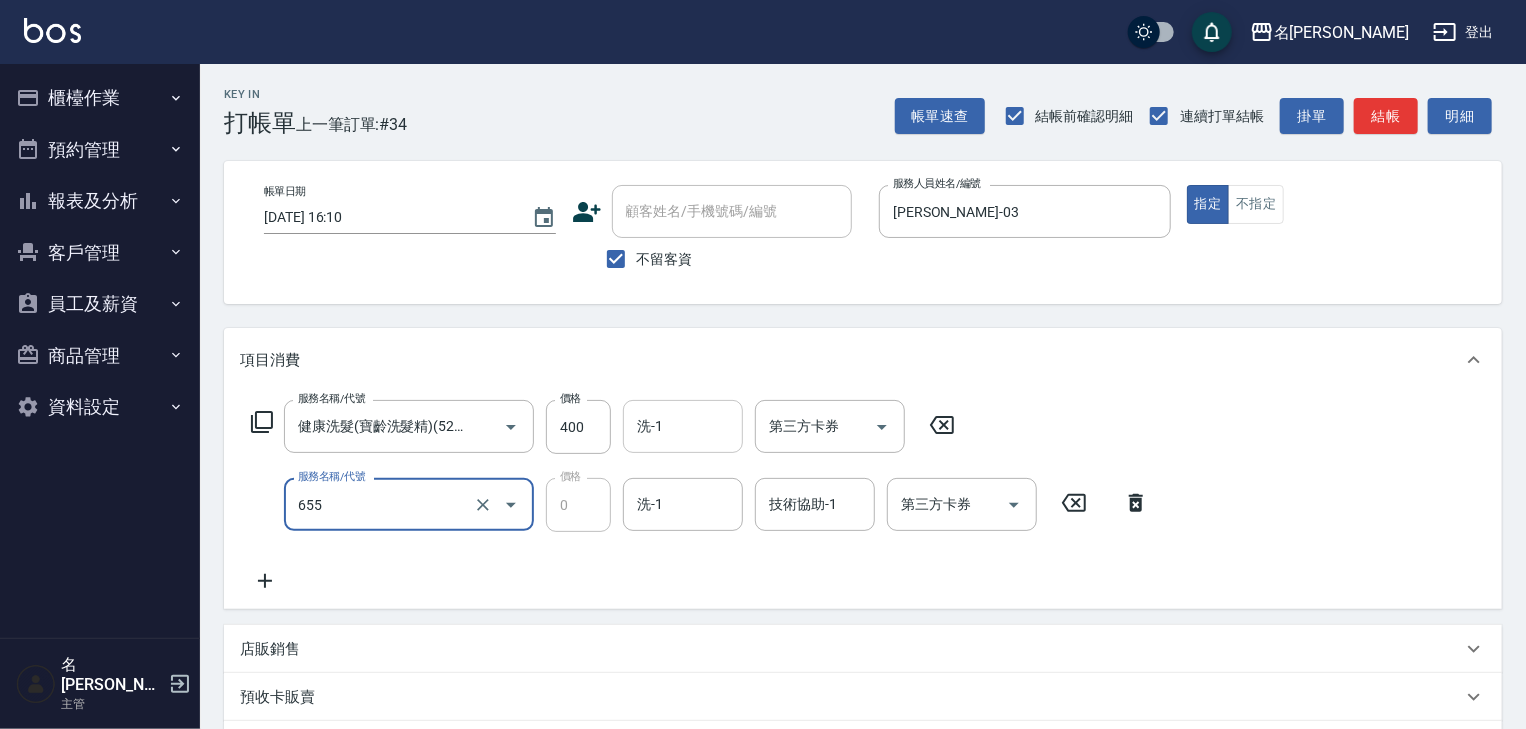 type on "頭皮、護髮免費卡(新)(655)" 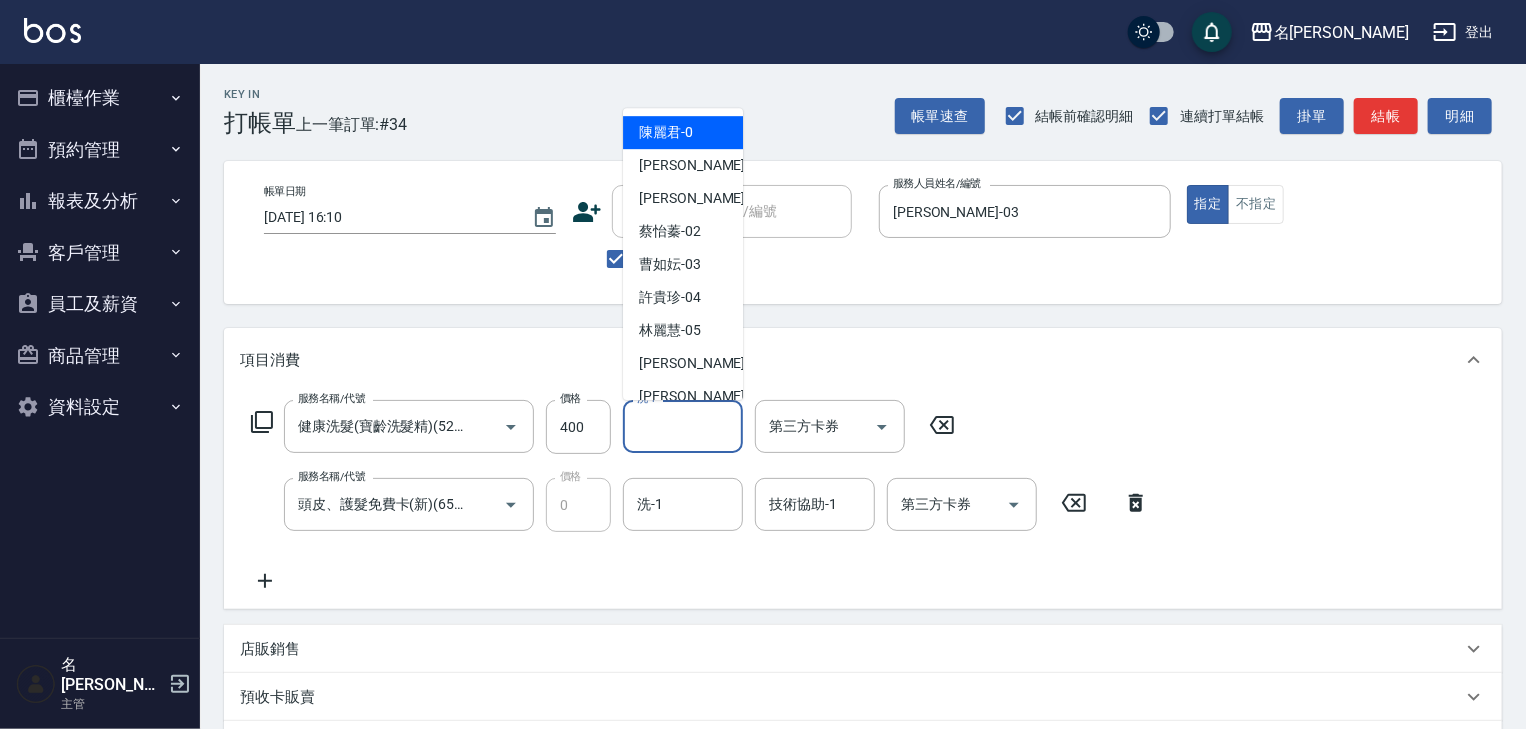 click on "洗-1" at bounding box center (683, 426) 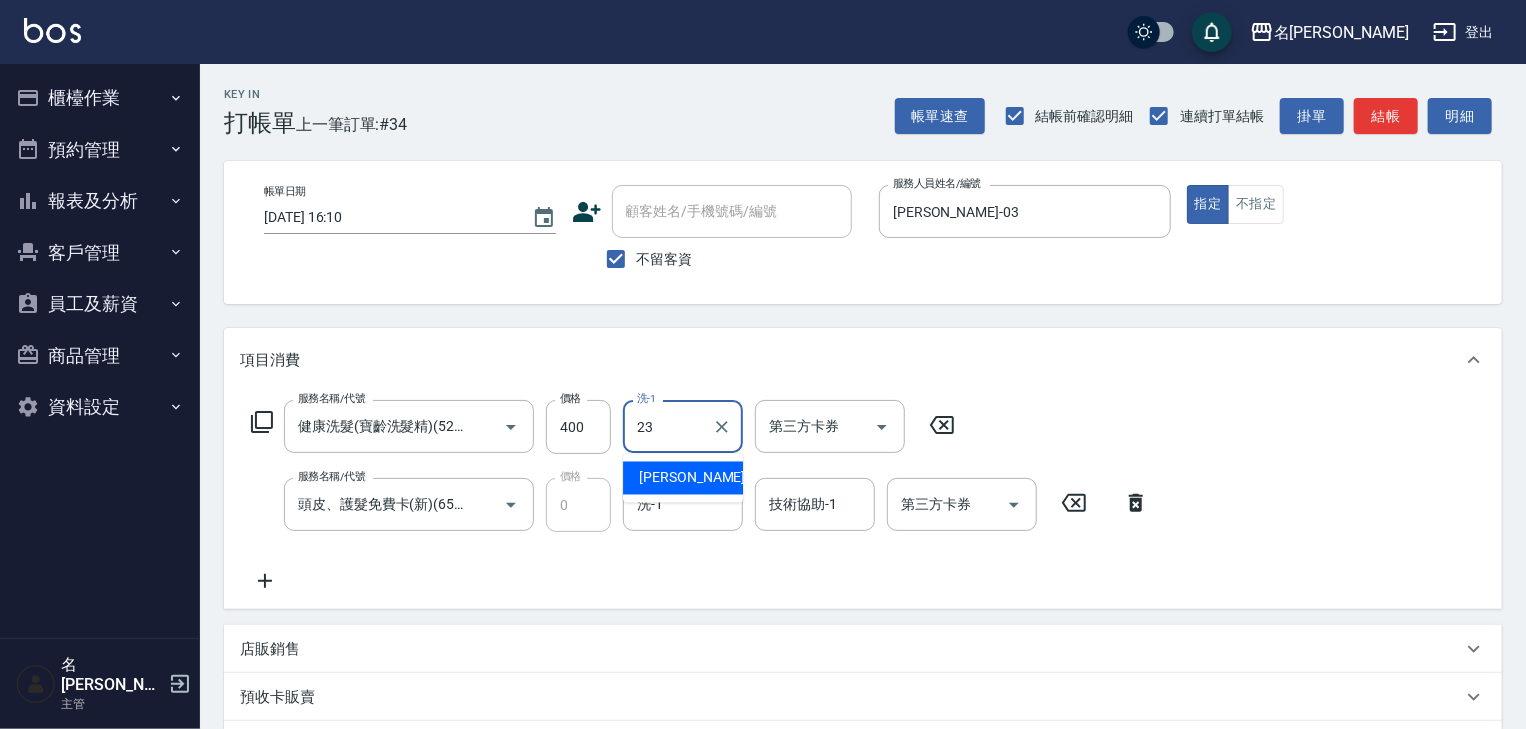 click on "葉敏辰 -23" at bounding box center (683, 478) 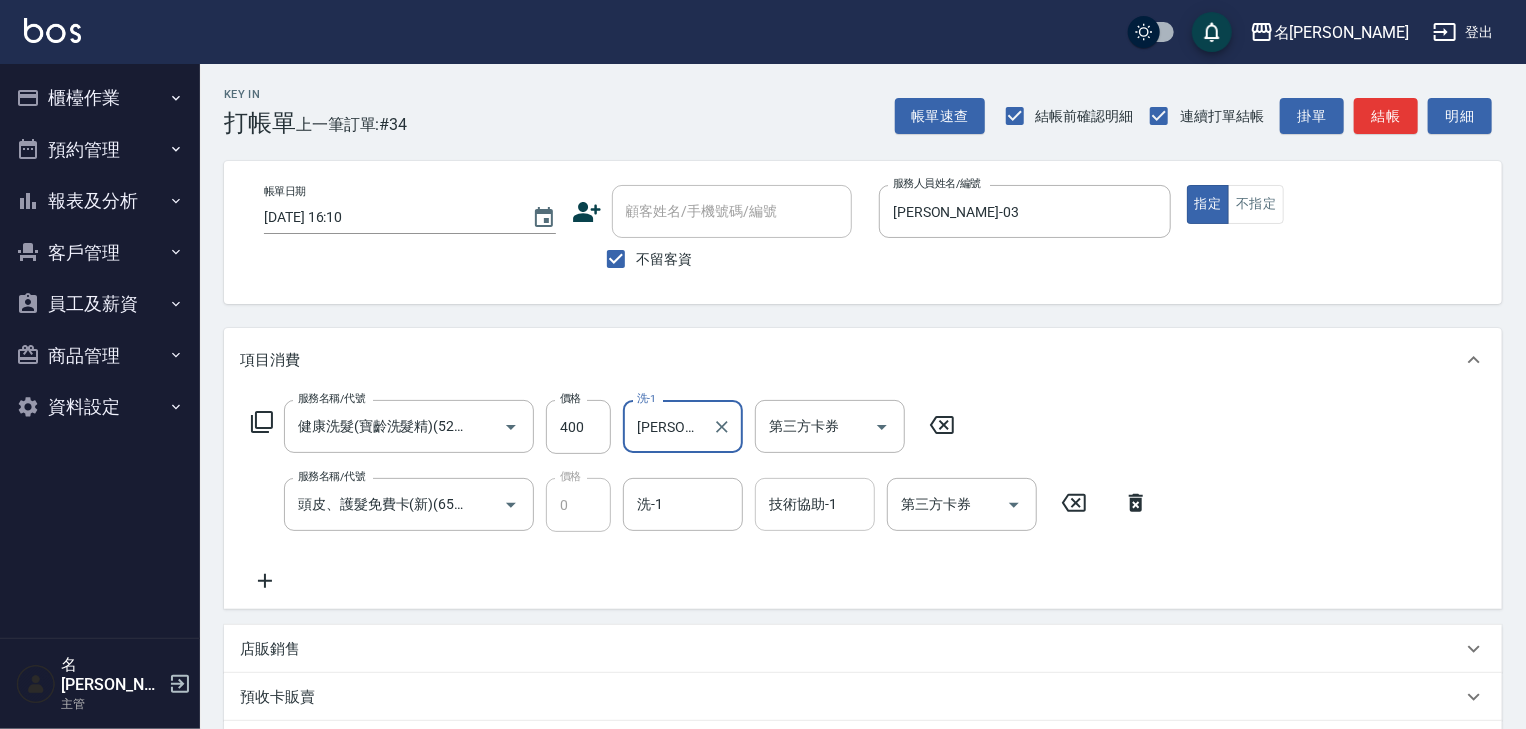 type on "葉敏辰-23" 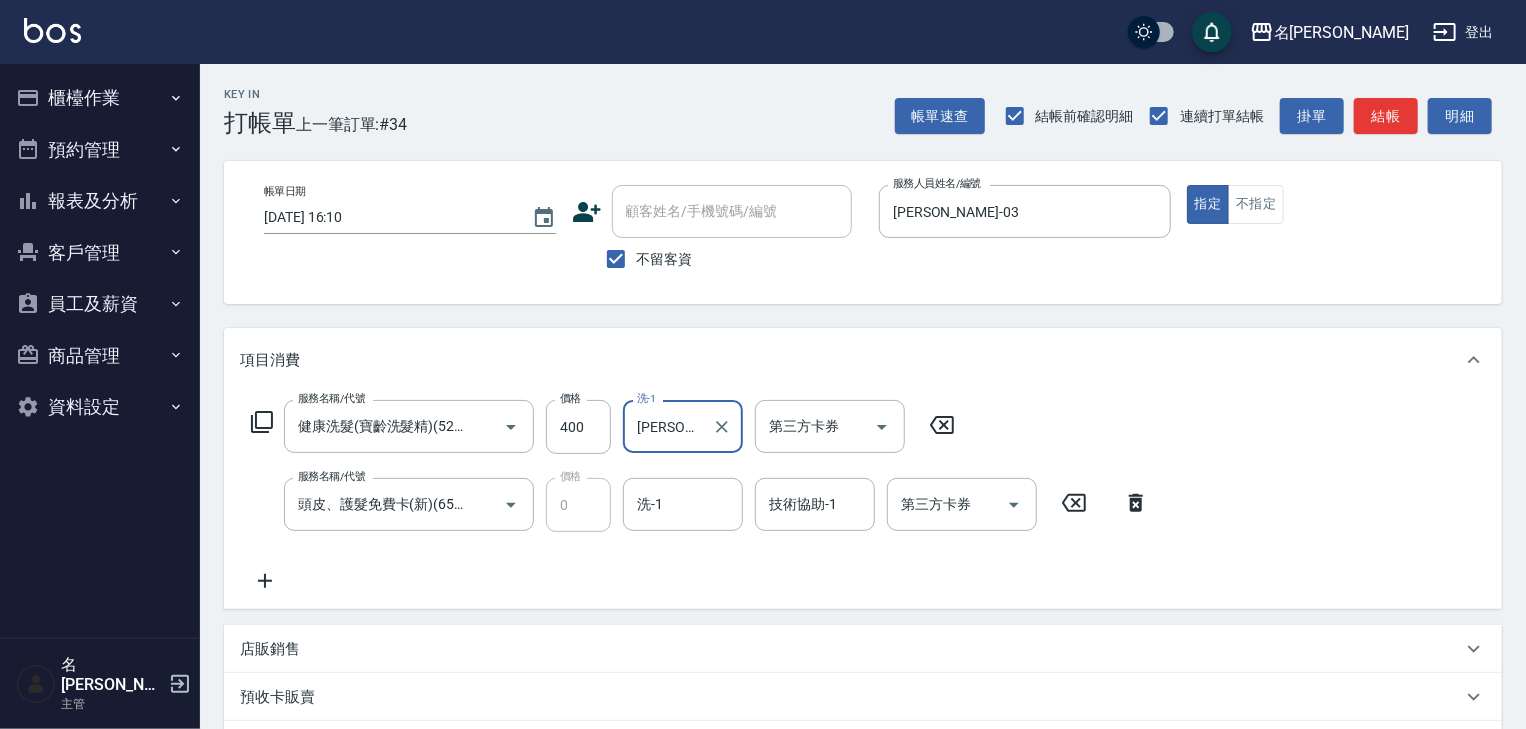 click on "技術協助-1" at bounding box center [815, 504] 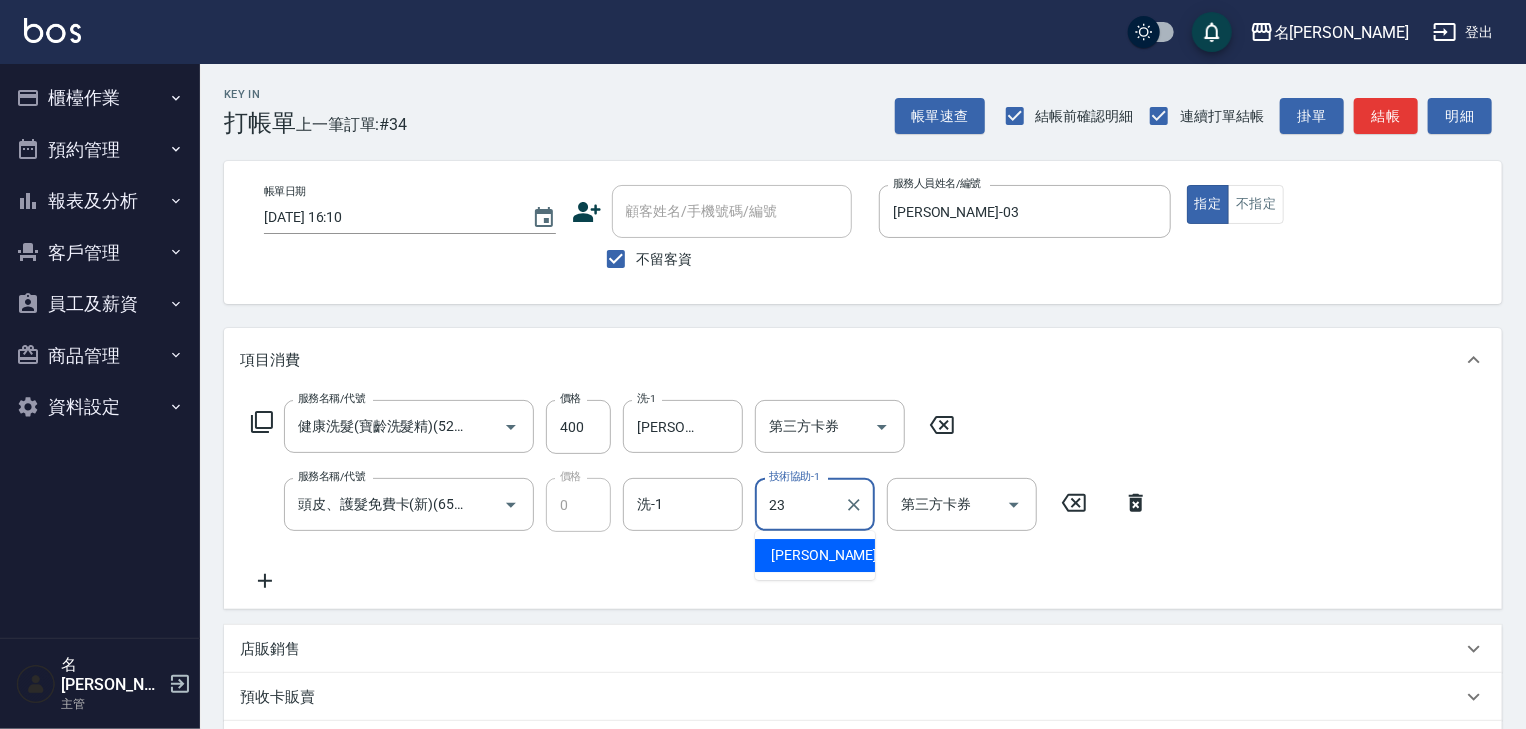 click on "葉敏辰 -23" at bounding box center [834, 555] 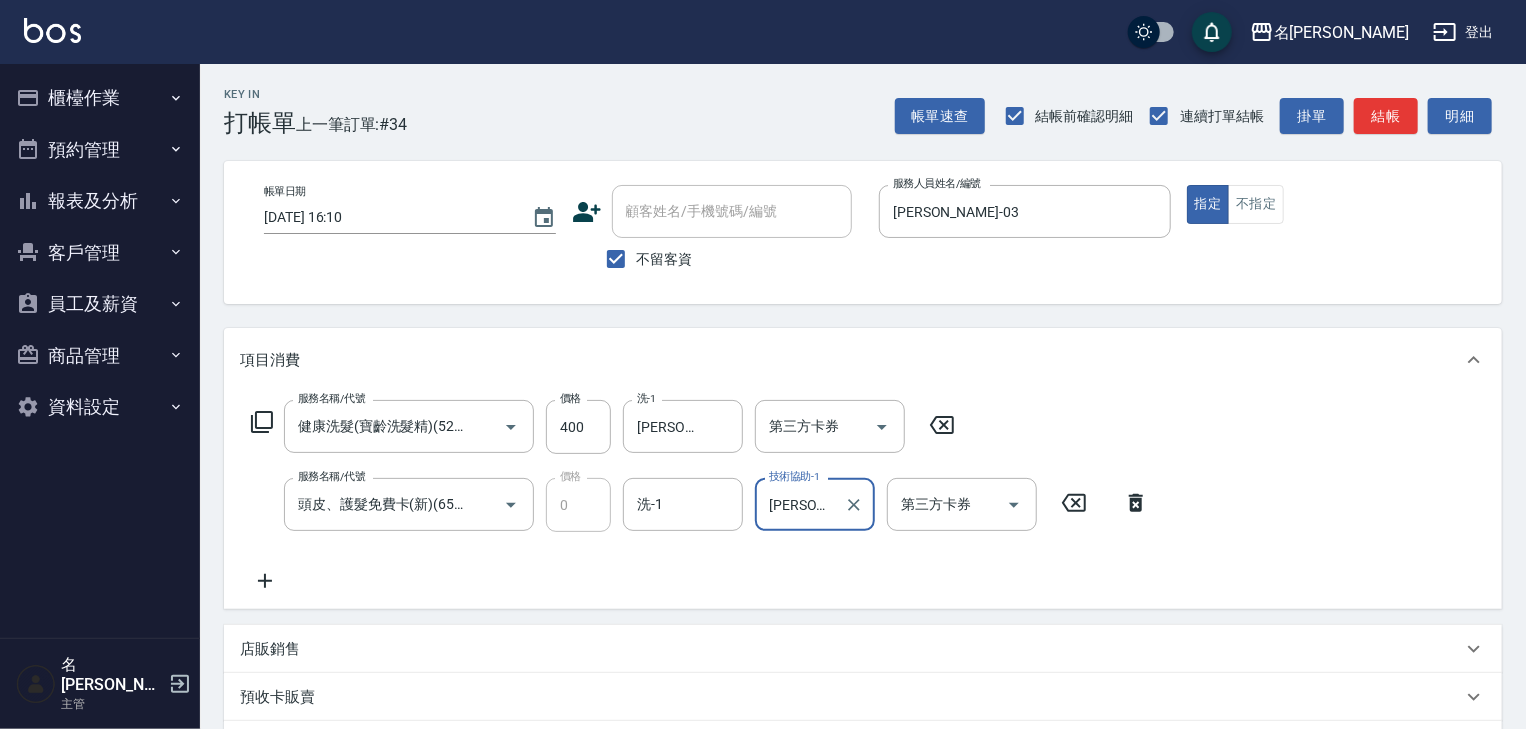 type on "葉敏辰-23" 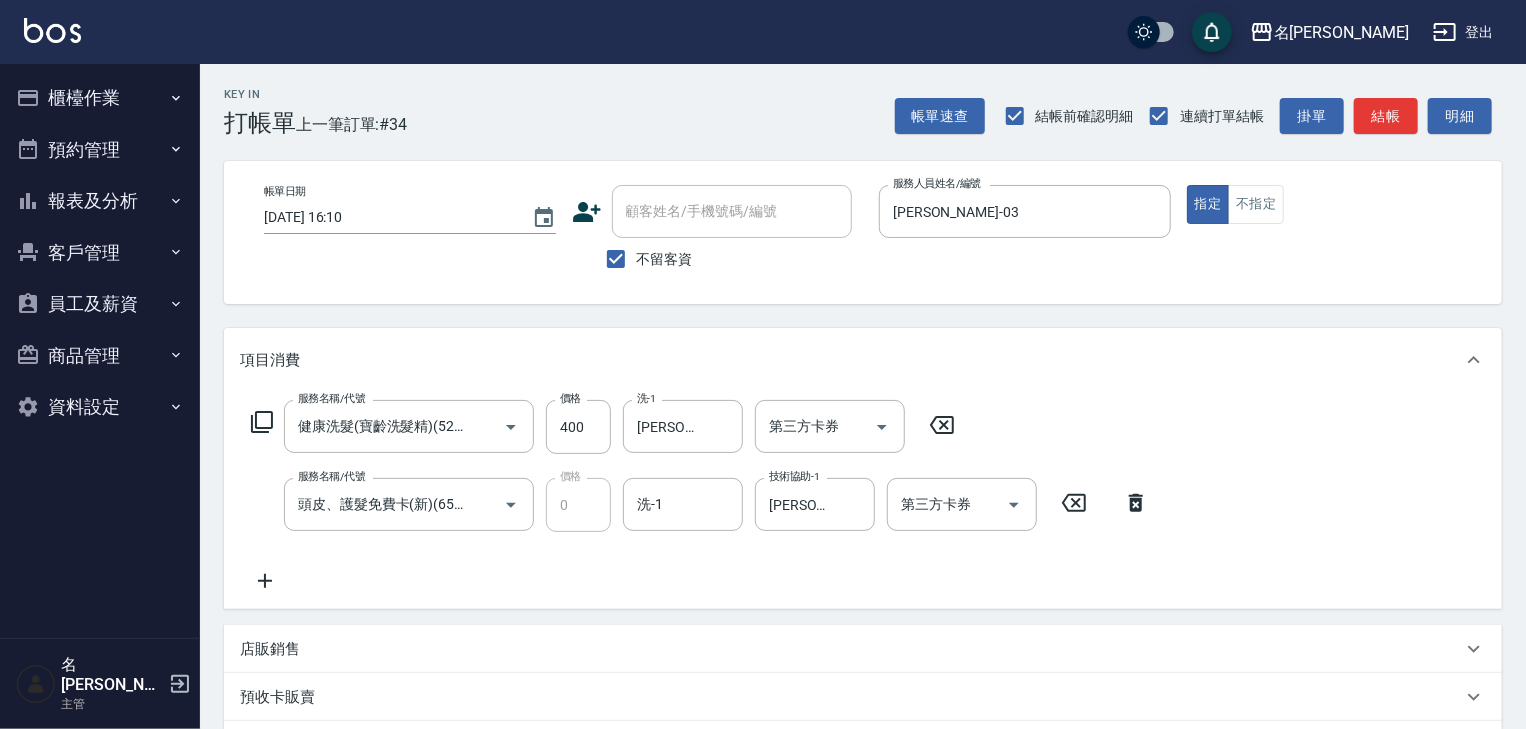 click 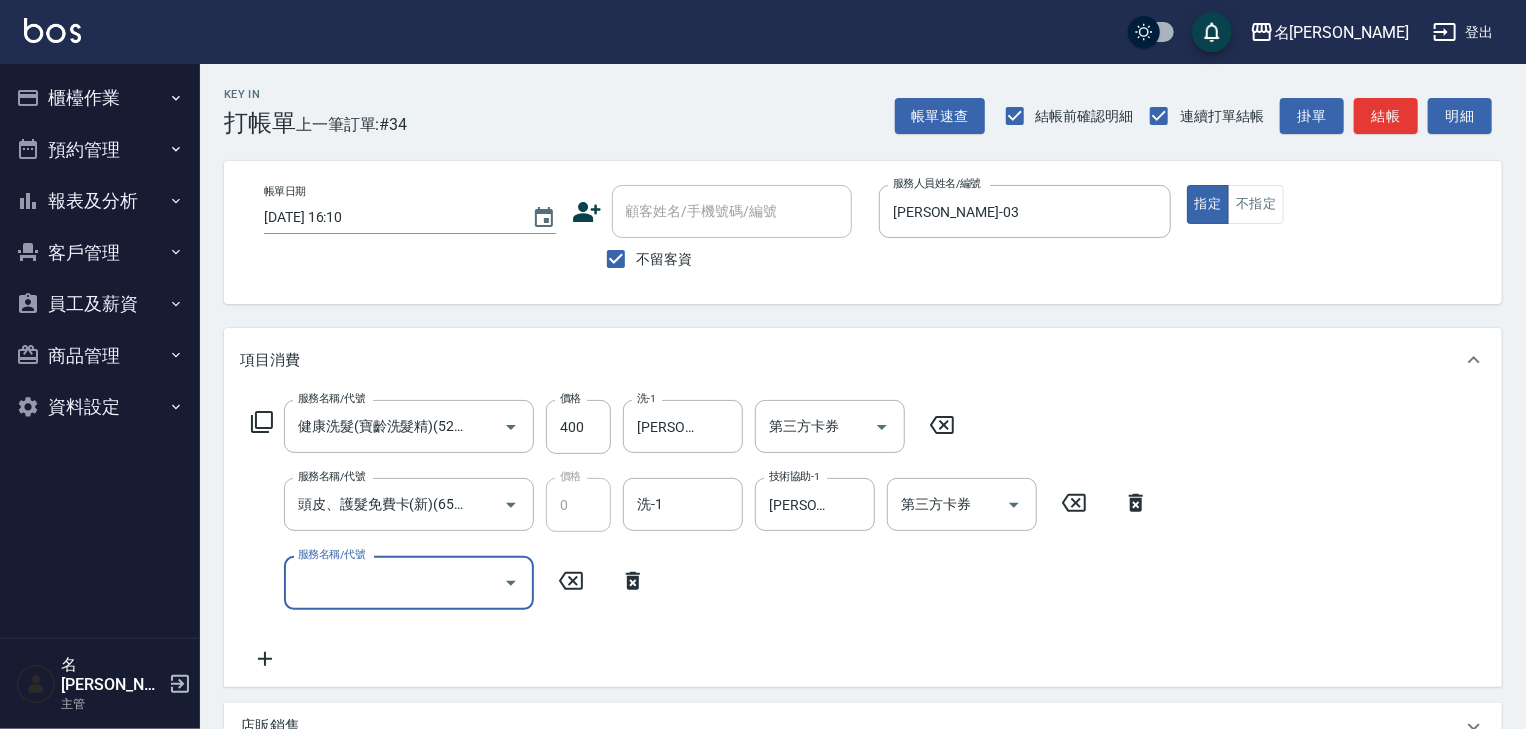 scroll, scrollTop: 0, scrollLeft: 0, axis: both 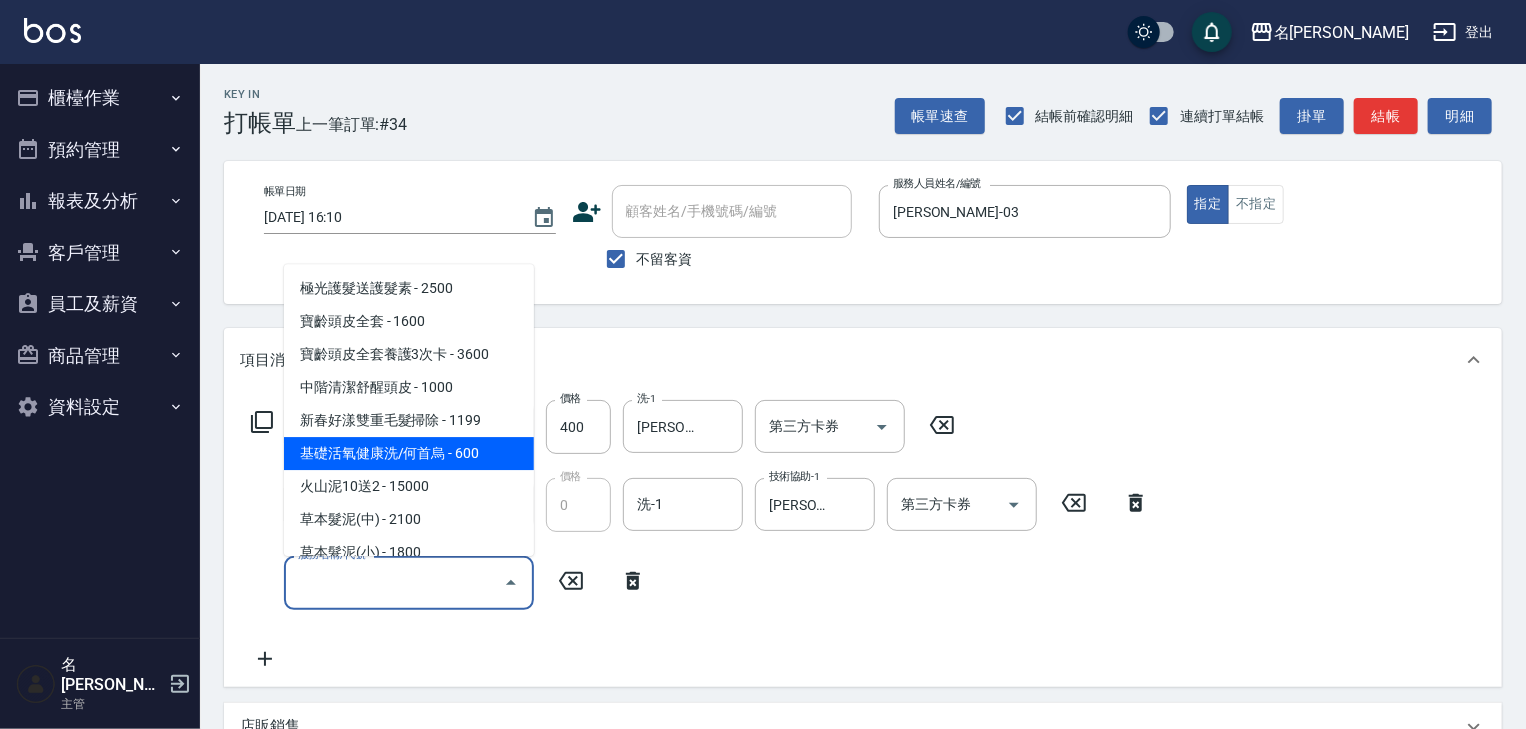 click on "基礎活氧健康洗/何首烏 - 600" at bounding box center [409, 454] 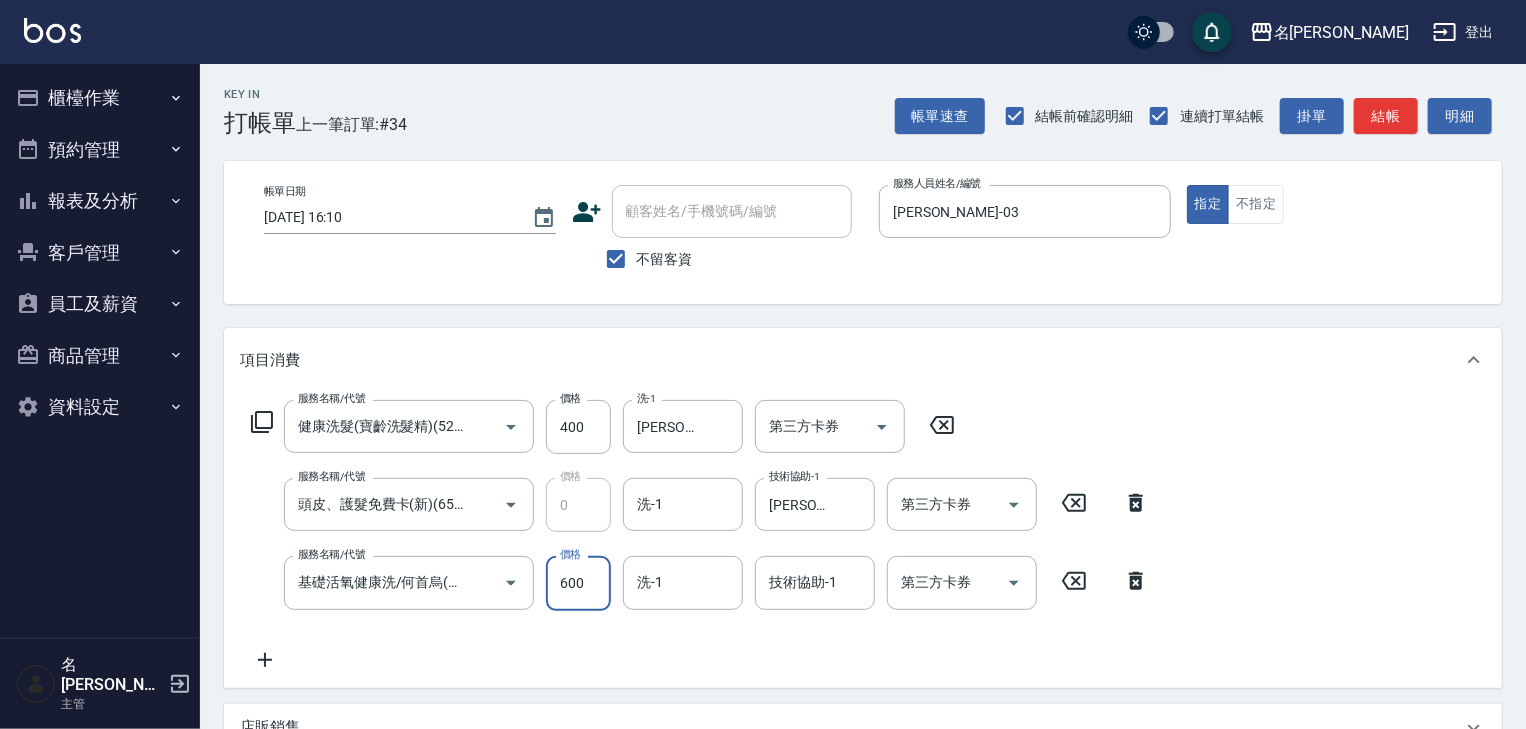 click on "600" at bounding box center [578, 583] 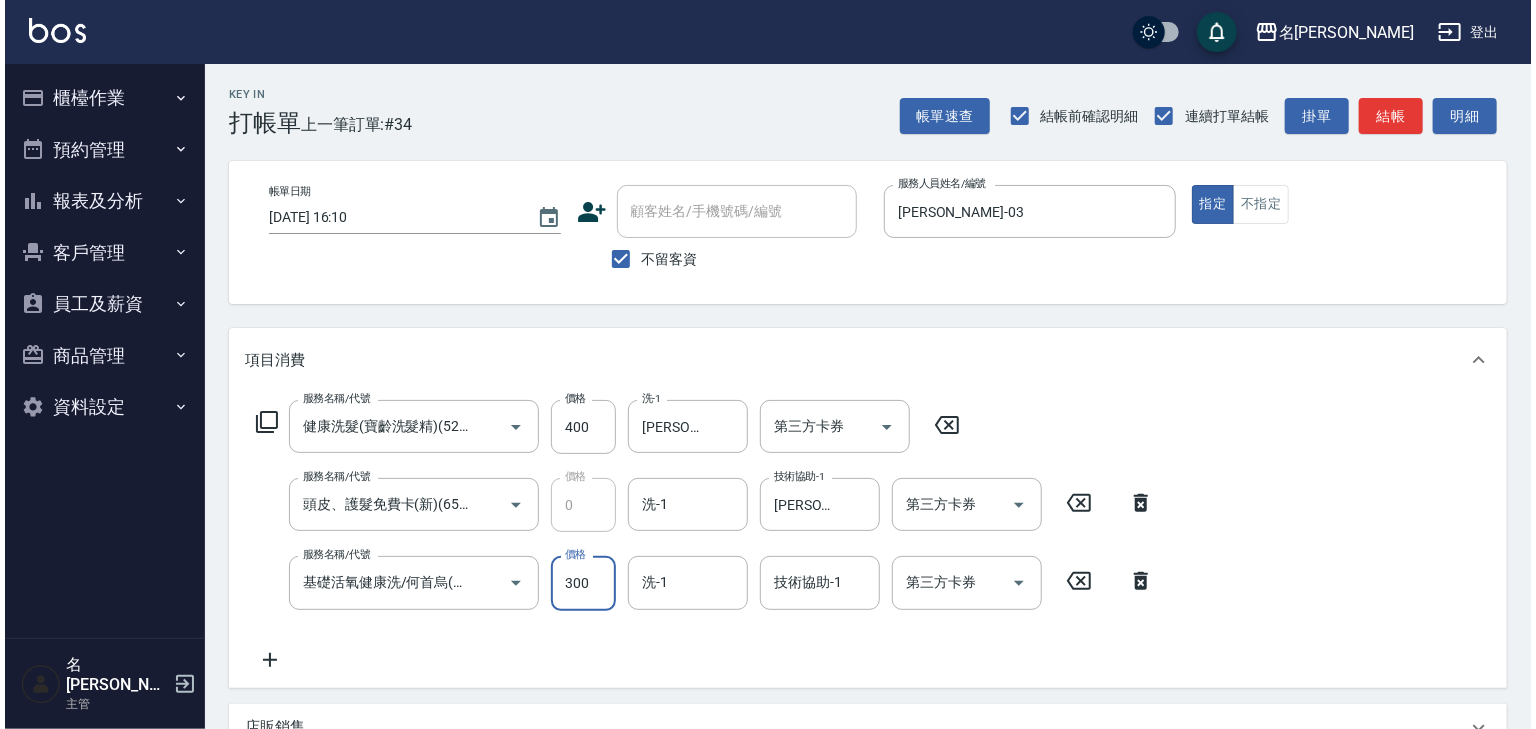 scroll, scrollTop: 320, scrollLeft: 0, axis: vertical 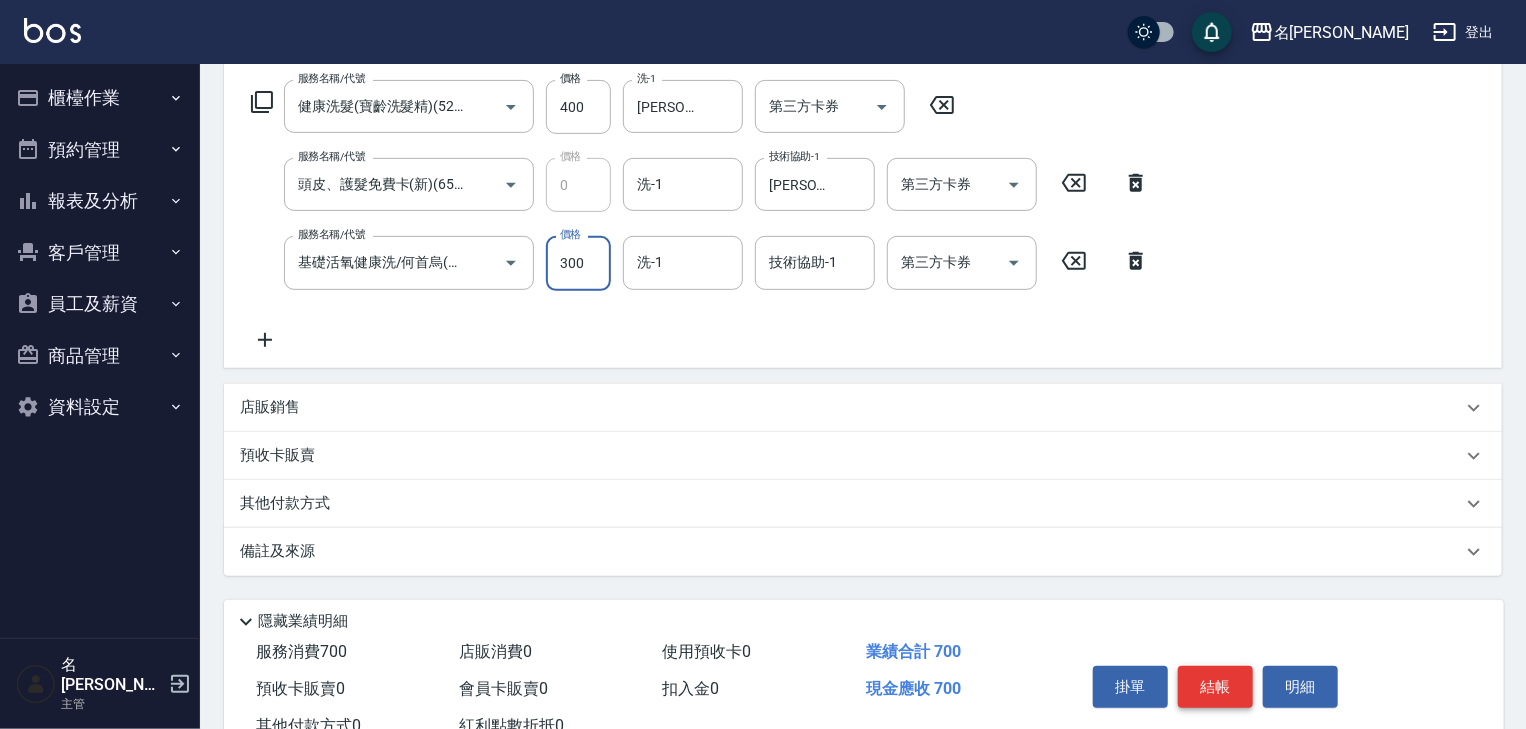 type on "300" 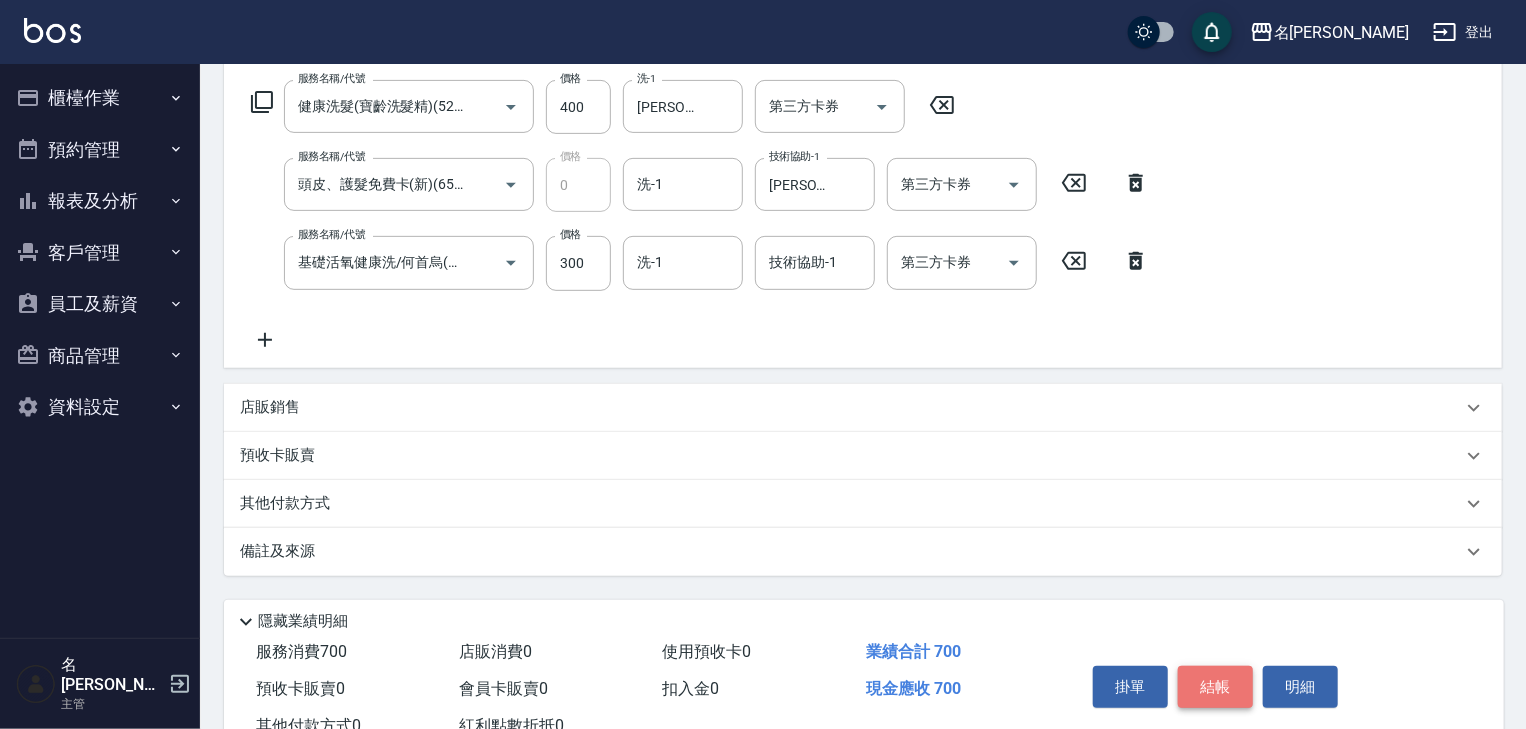 click on "結帳" at bounding box center (1215, 687) 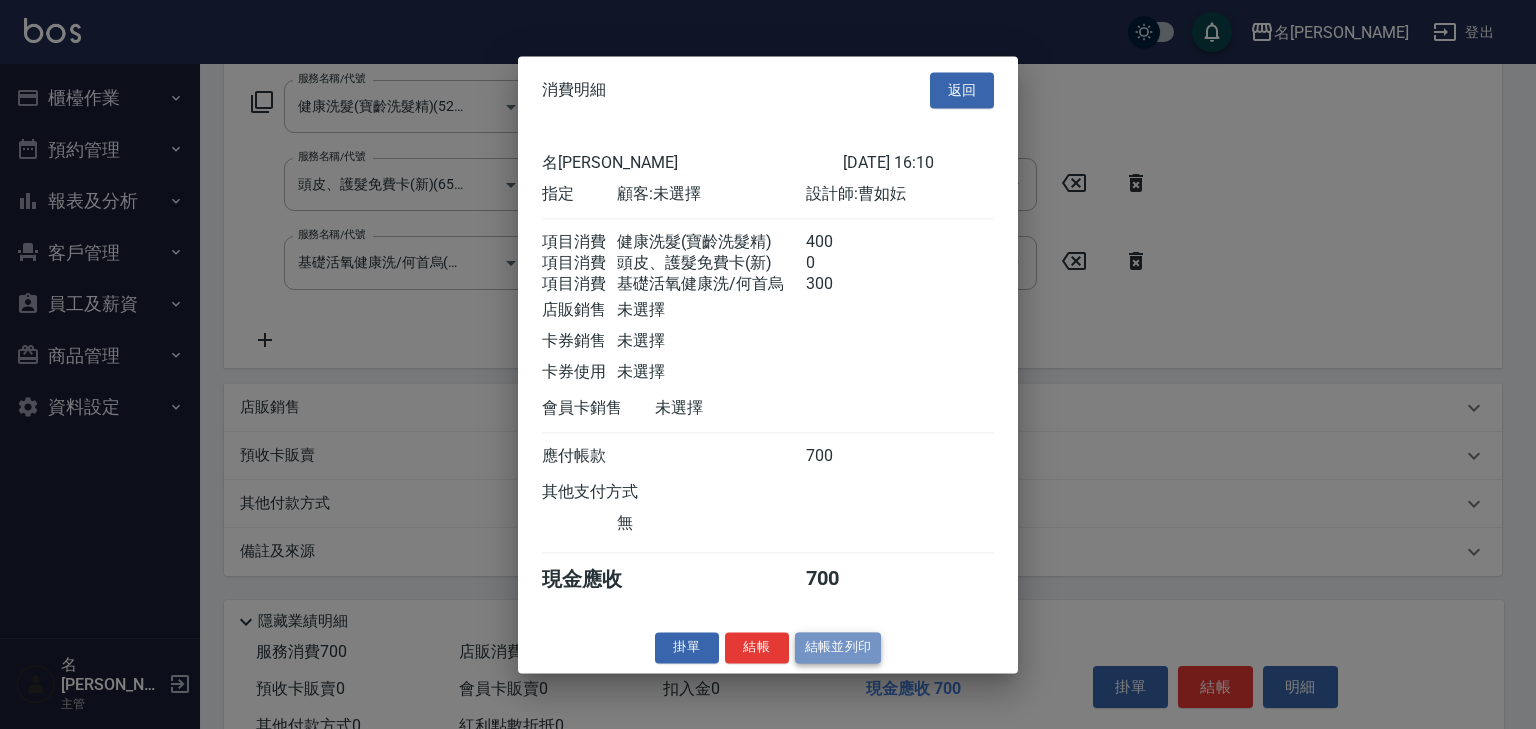 click on "結帳並列印" at bounding box center (838, 647) 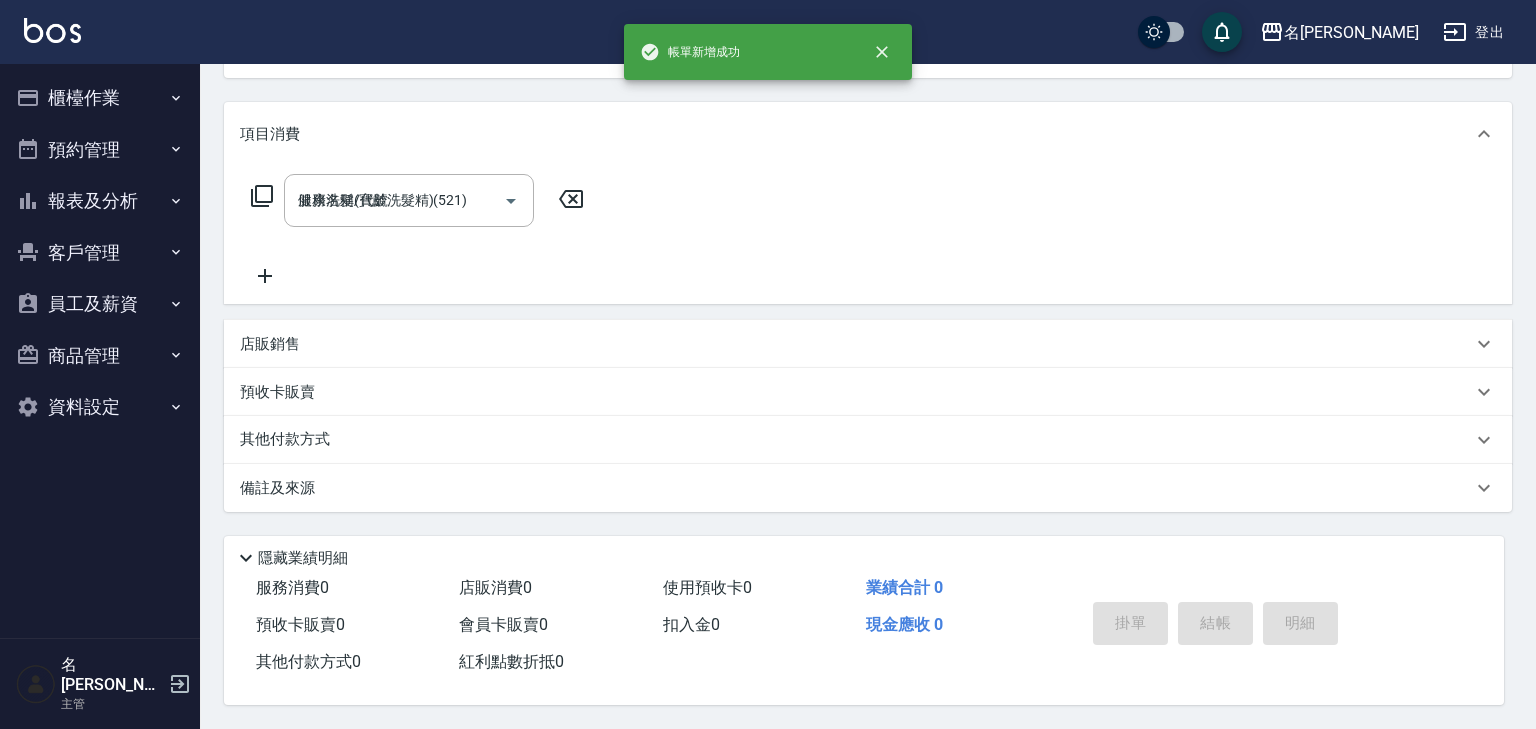 type on "2025/07/16 16:26" 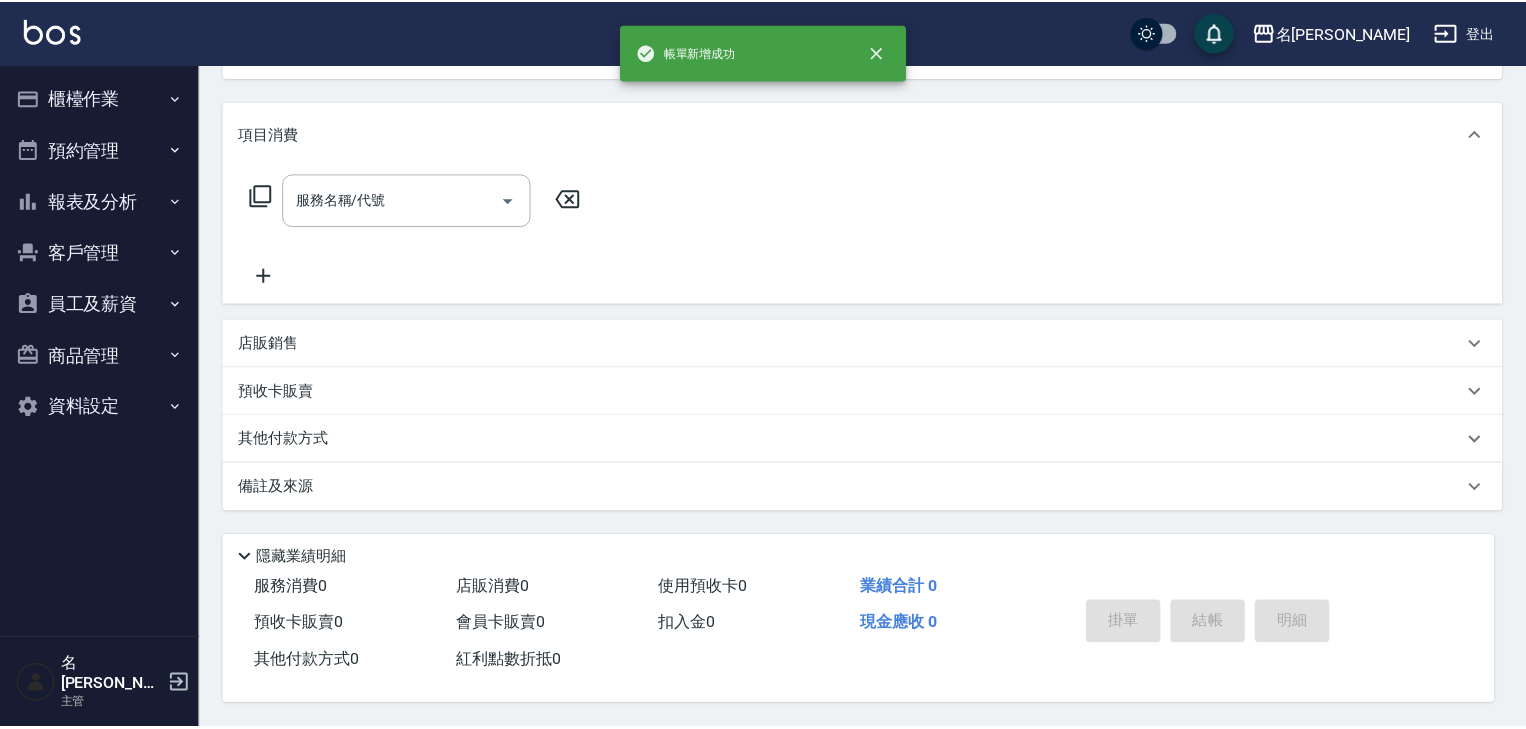 scroll, scrollTop: 0, scrollLeft: 0, axis: both 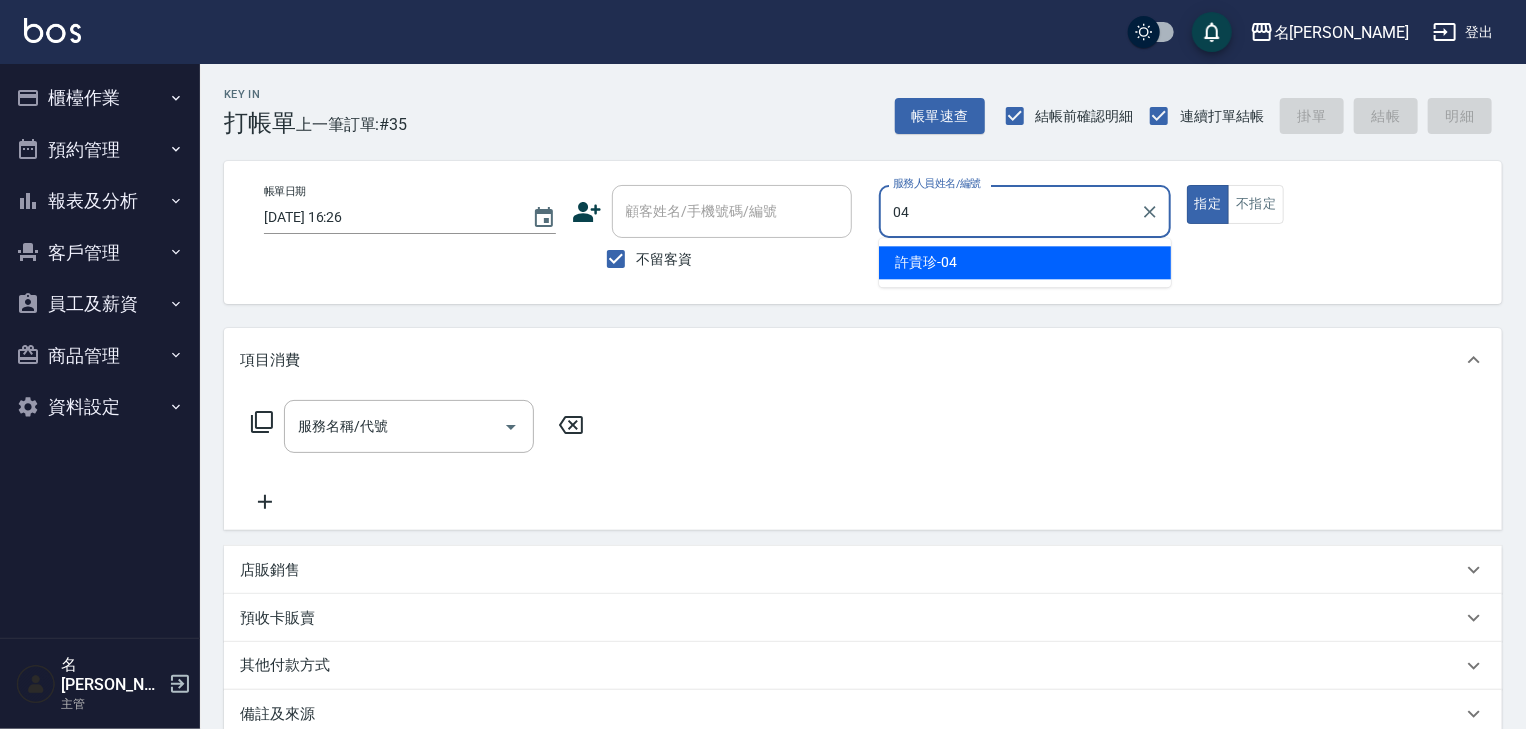 type on "[PERSON_NAME]-04" 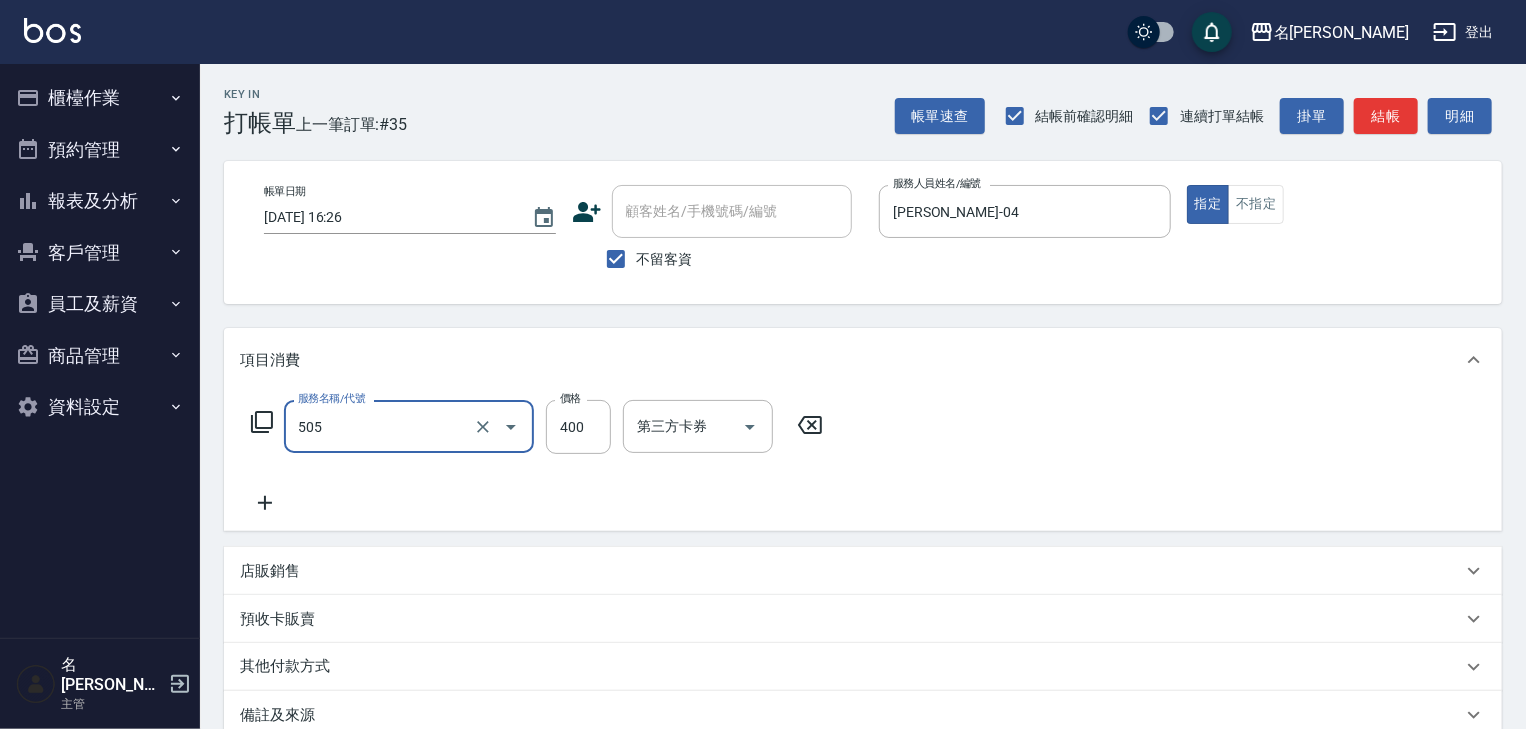 type on "洗髮(505)" 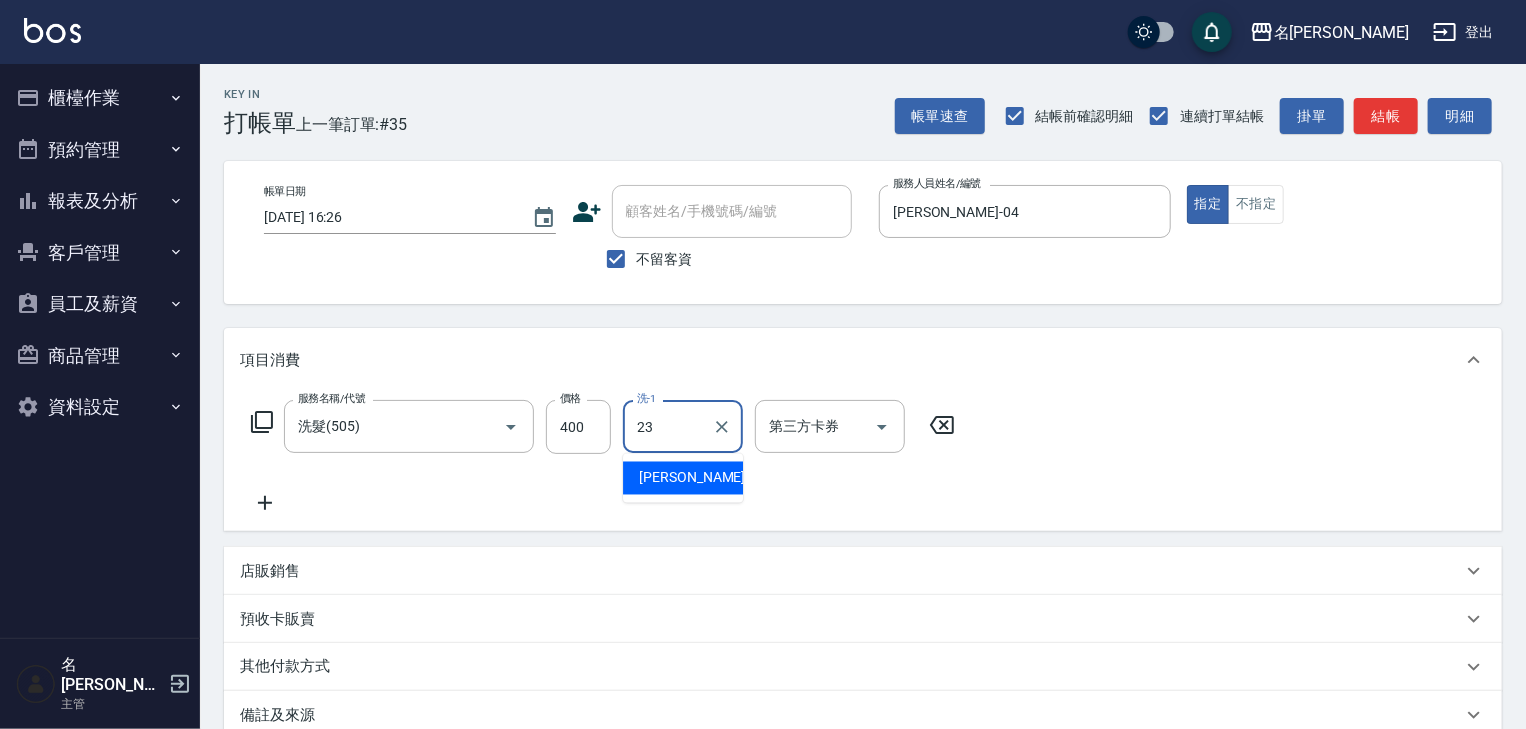 type on "葉敏辰-23" 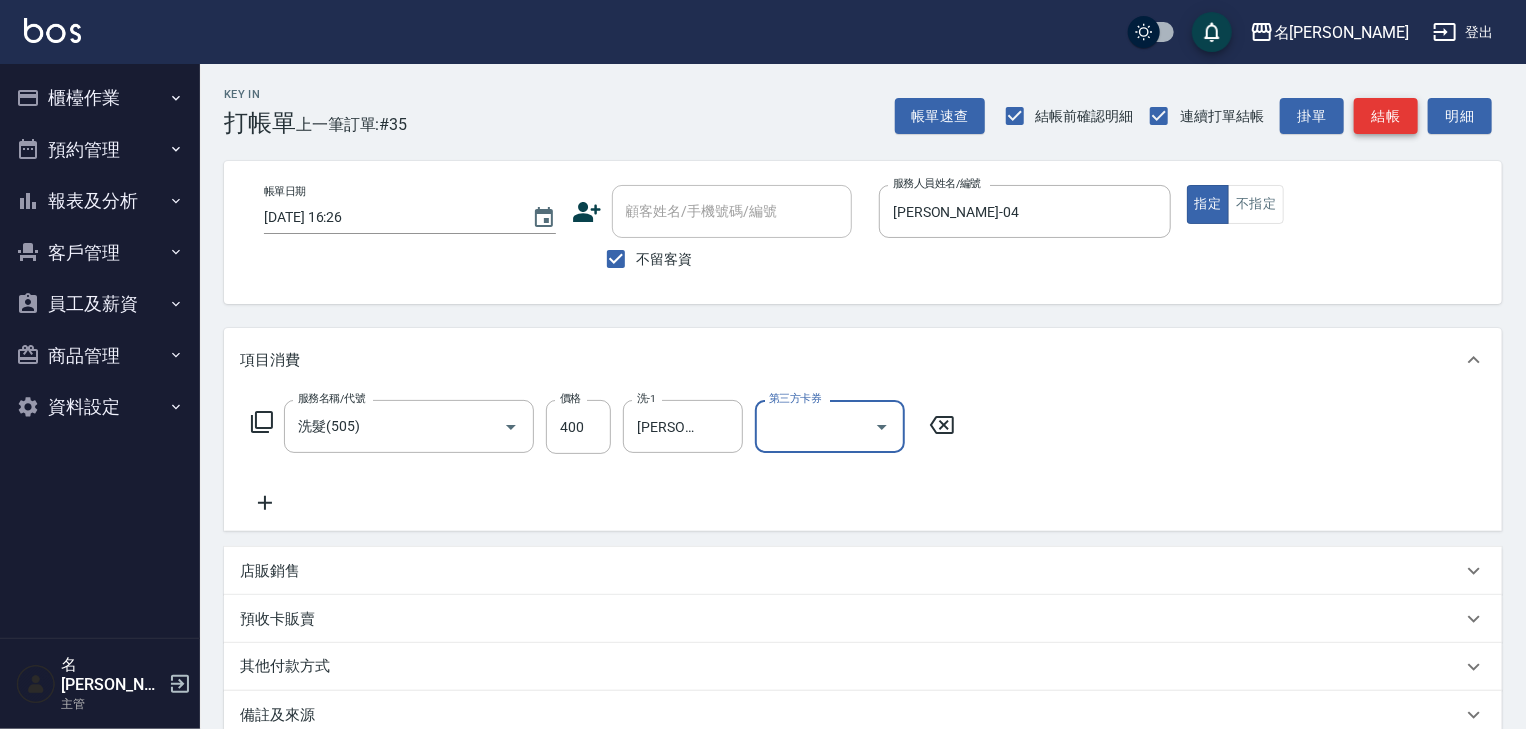 click on "結帳" at bounding box center [1386, 116] 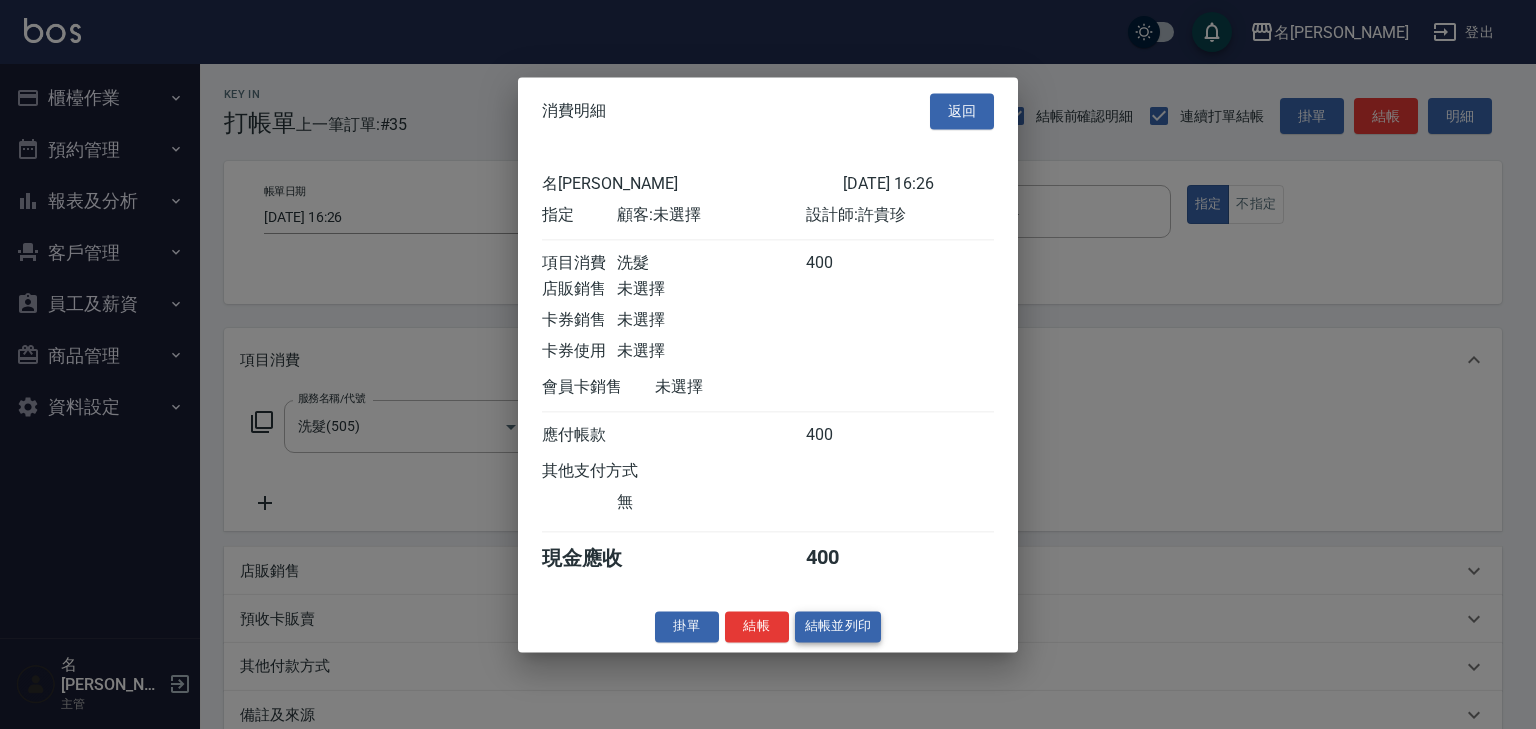 click on "結帳並列印" at bounding box center [838, 626] 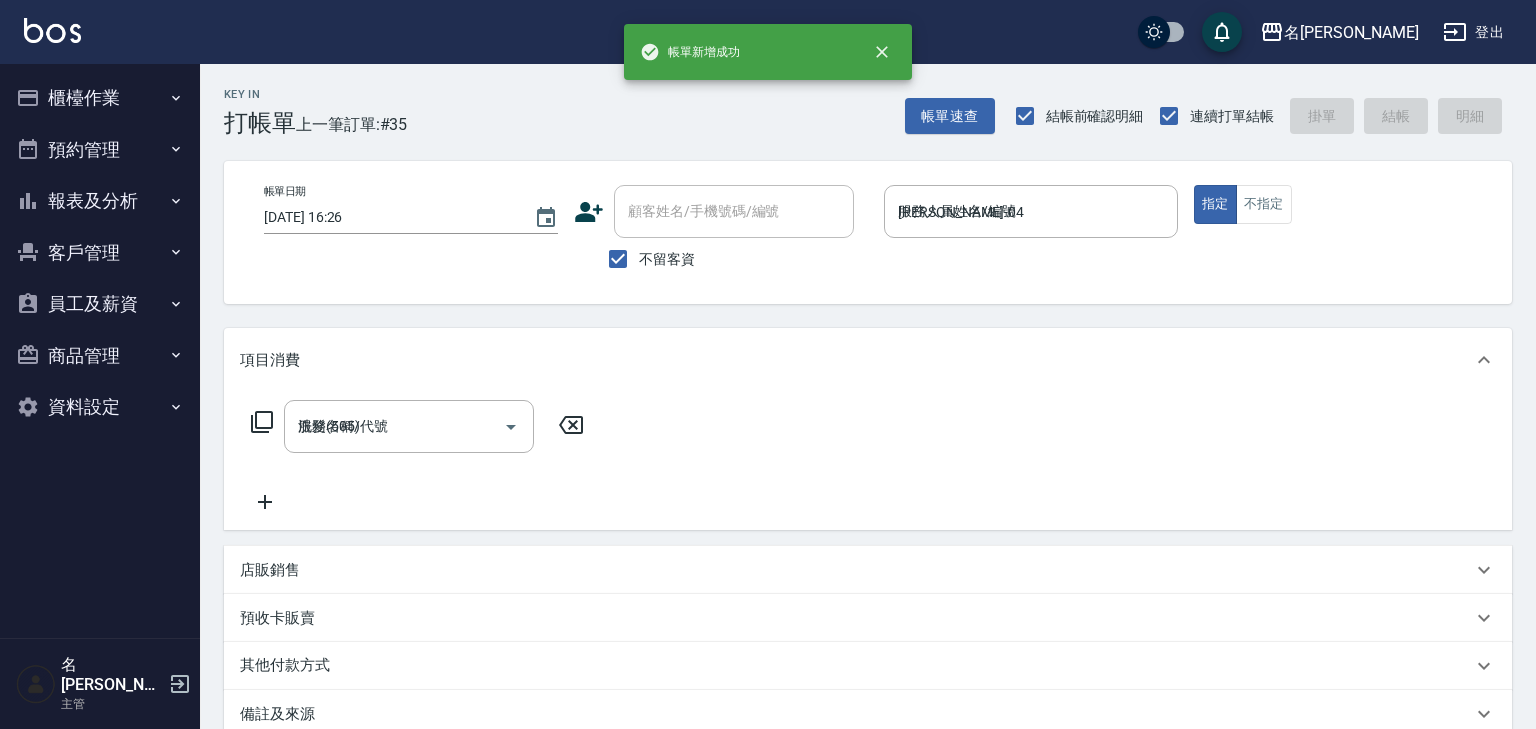 type on "2025/07/16 16:35" 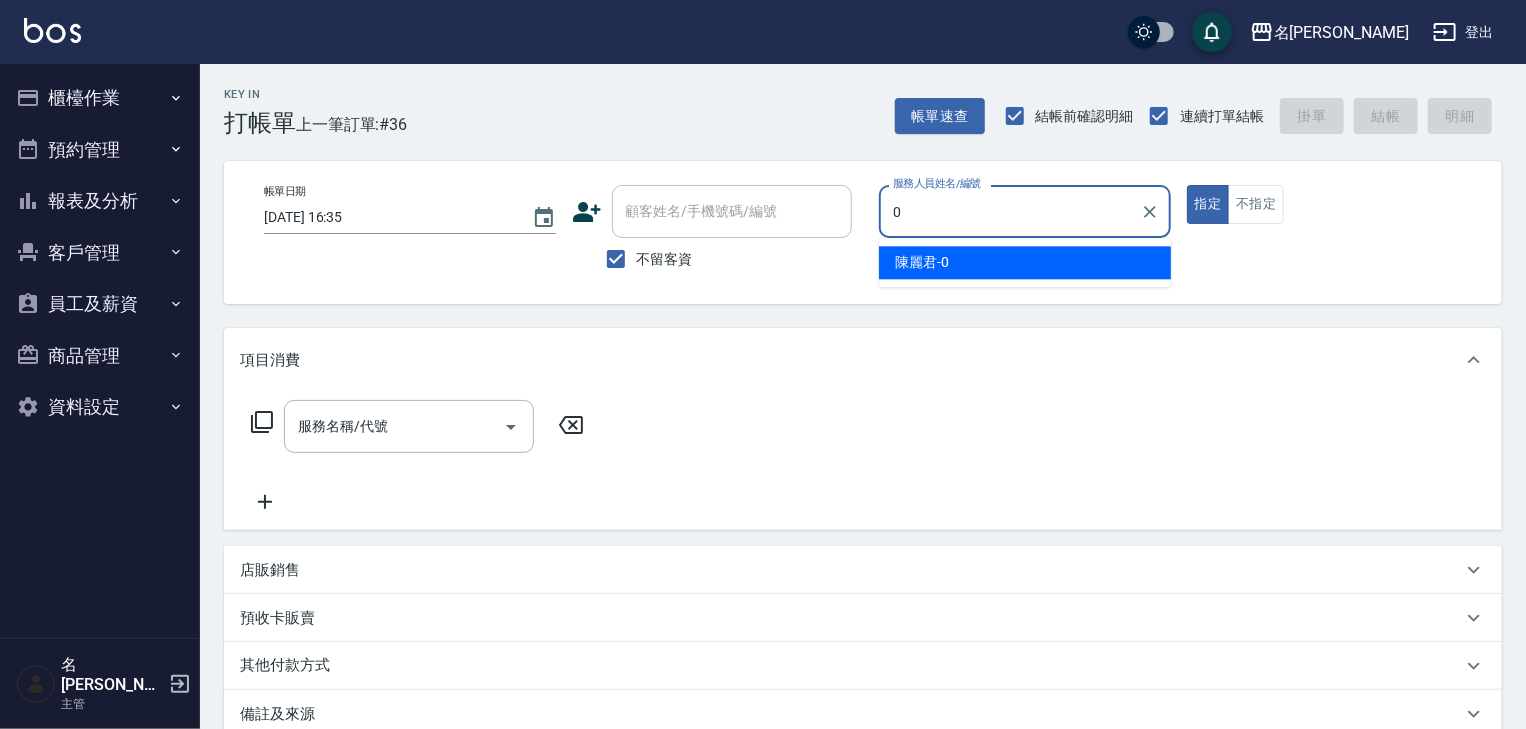 type on "[PERSON_NAME]-0" 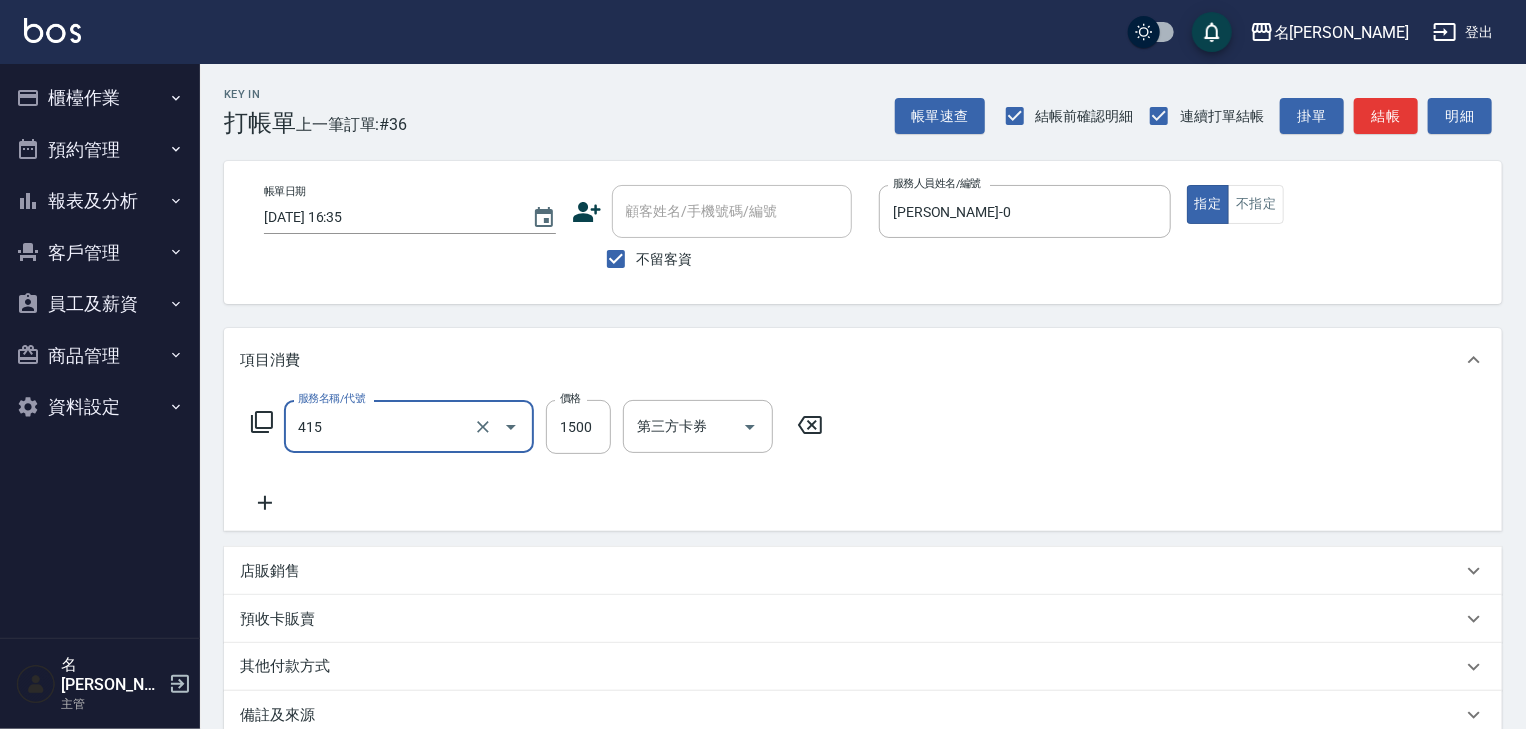 type on "染髮1500↑(415)" 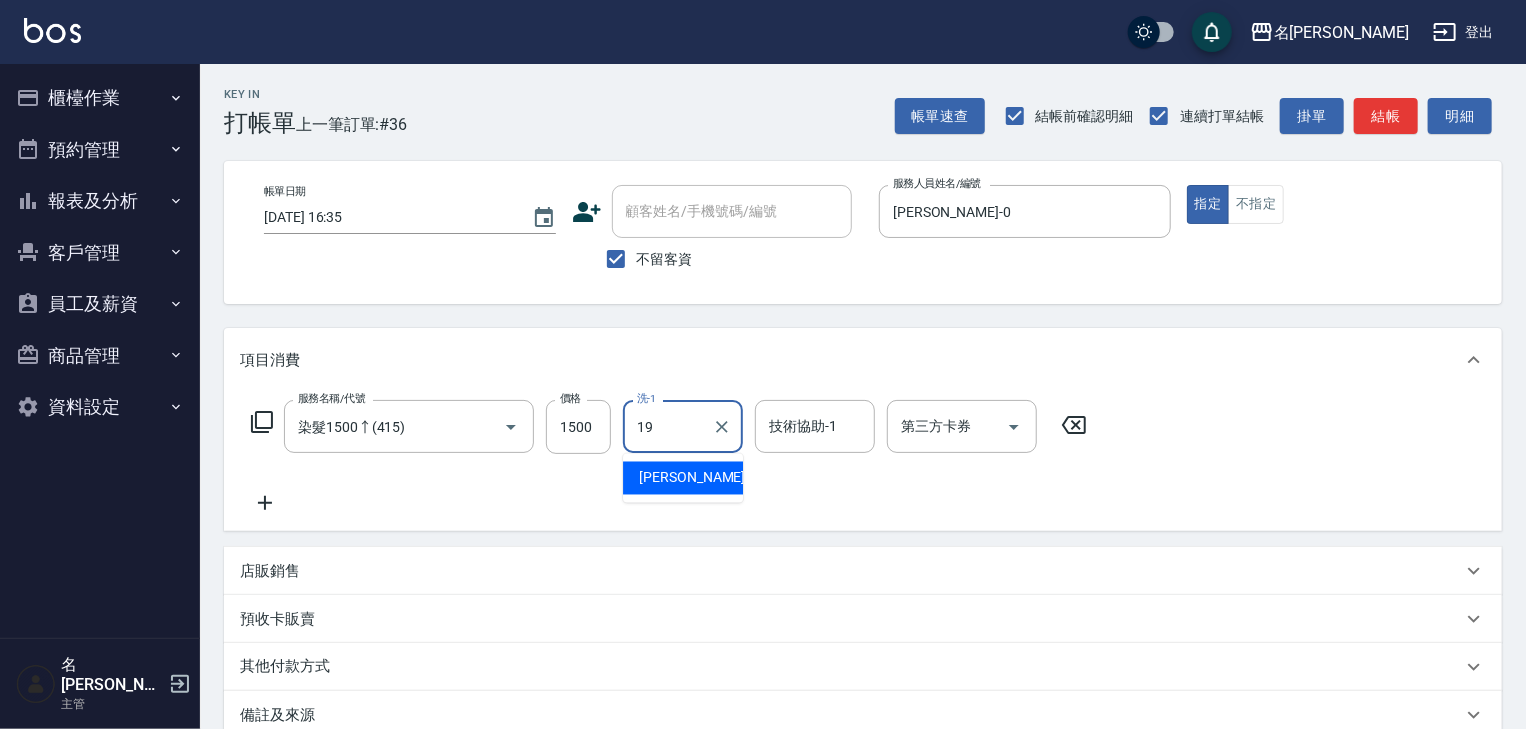 type on "游昕-19" 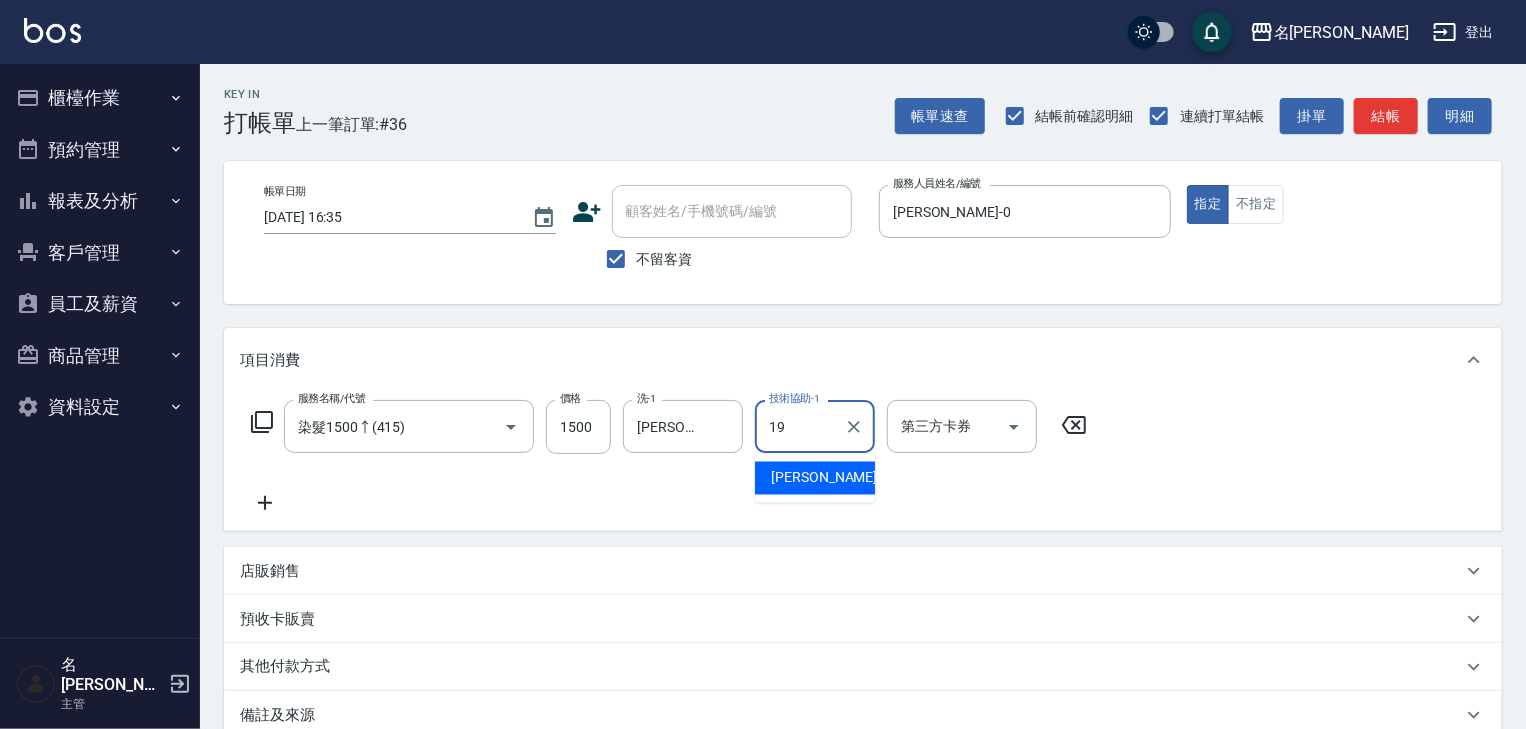 type on "游昕-19" 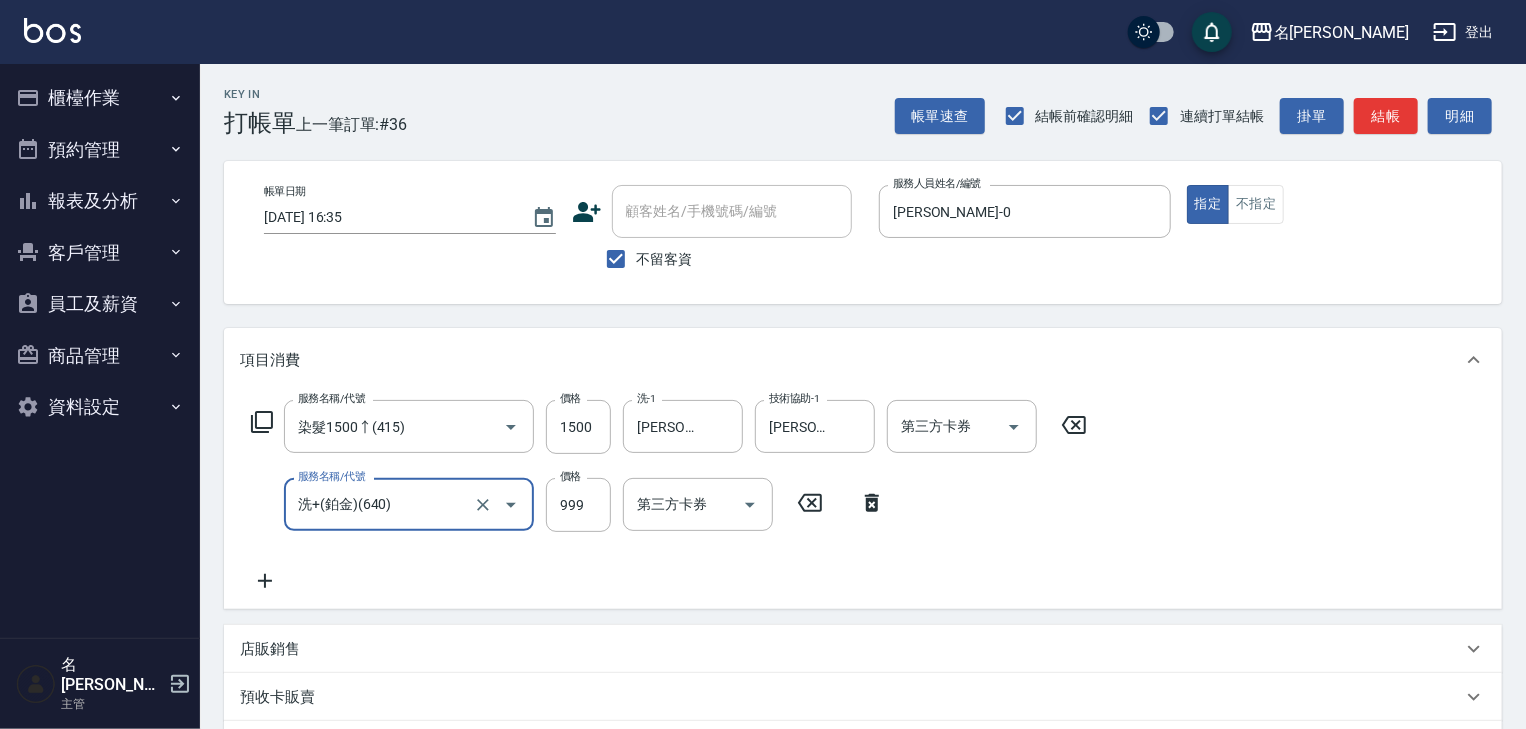 type on "洗+(鉑金)(640)" 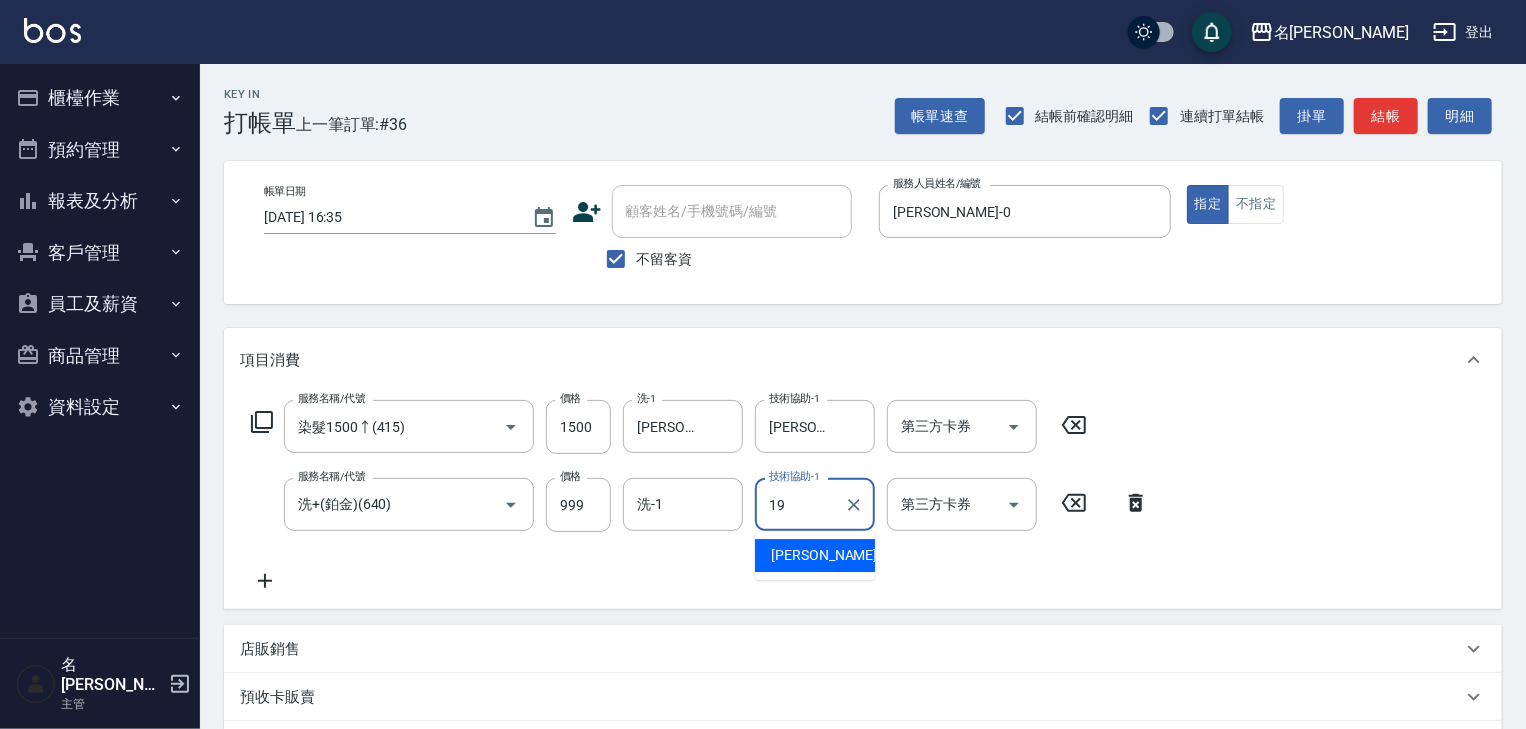 type on "游昕-19" 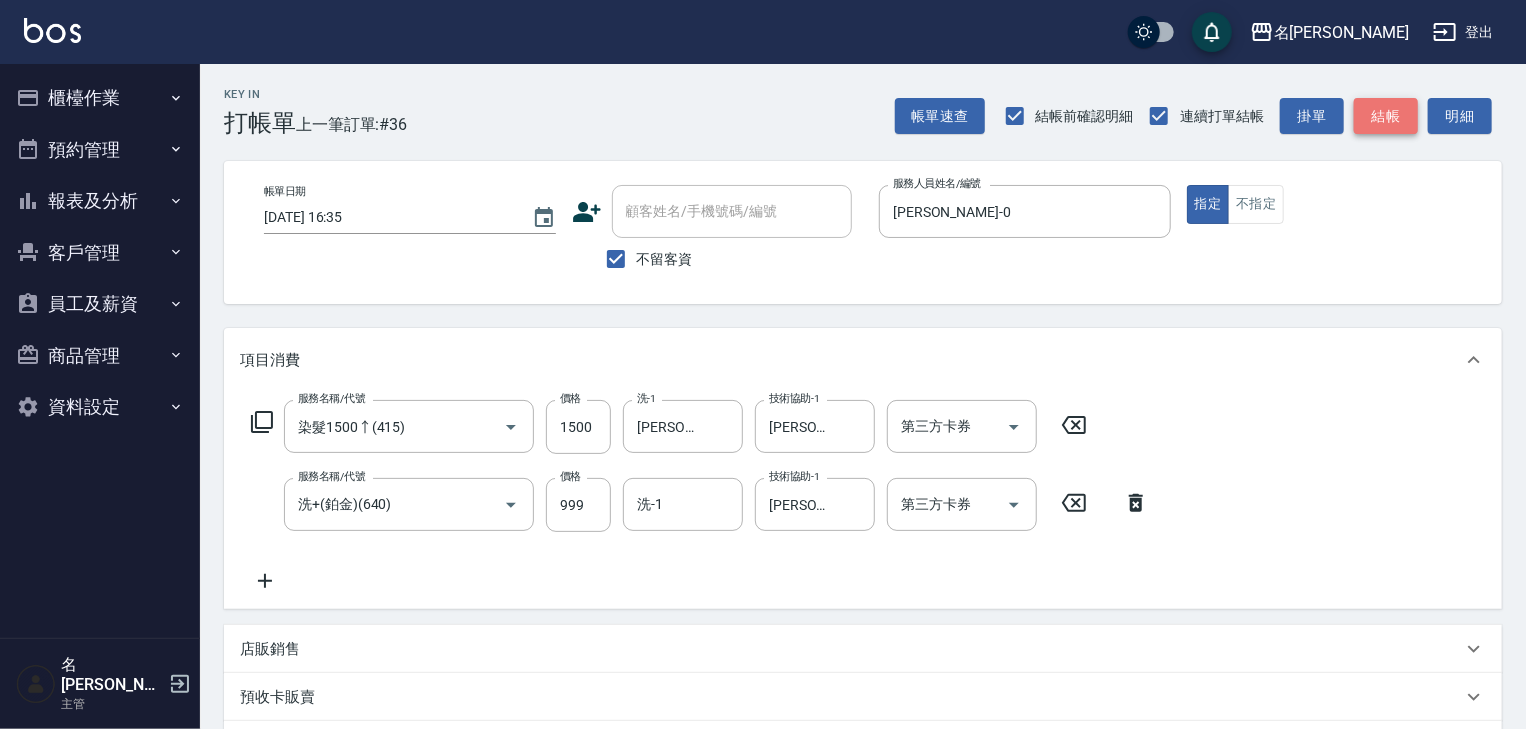 click on "結帳" at bounding box center (1386, 116) 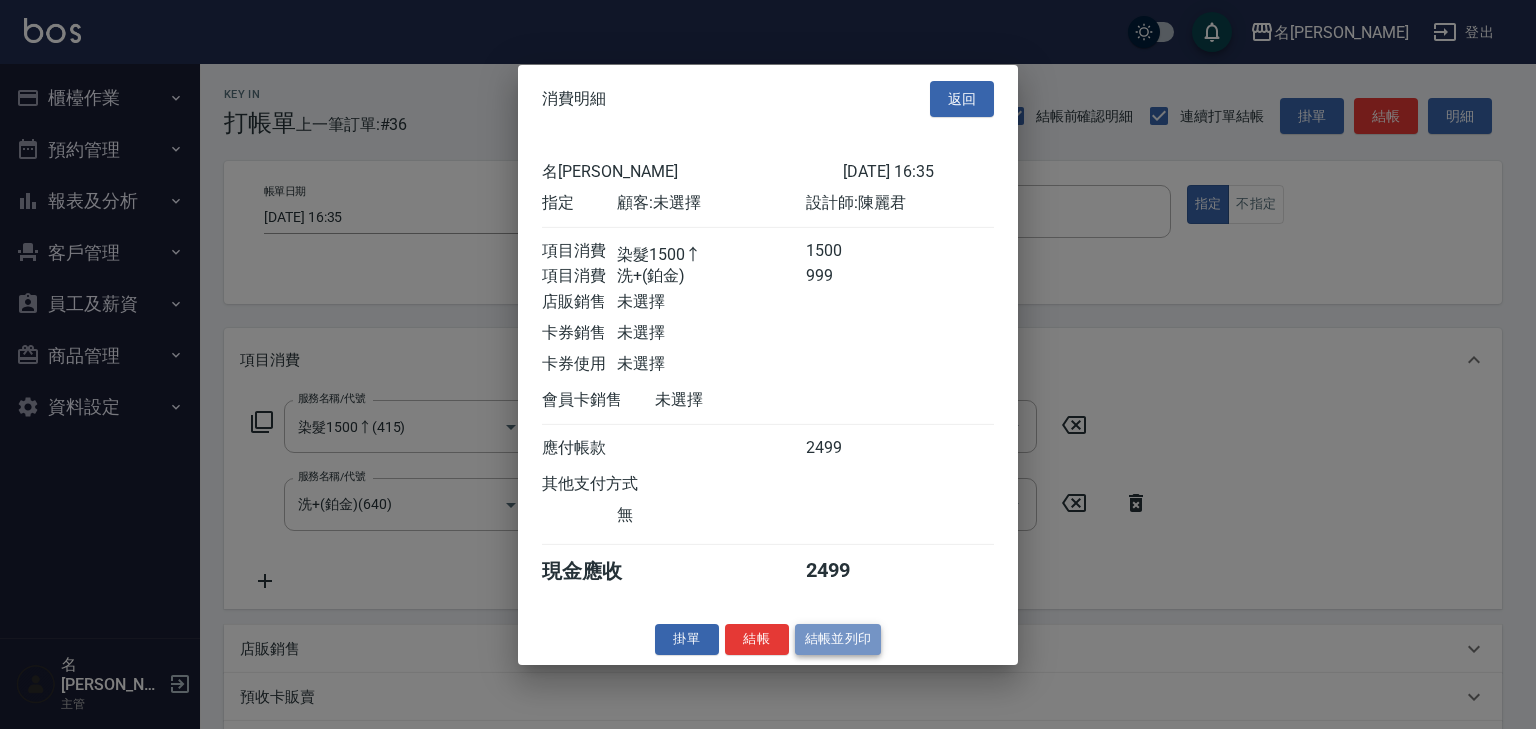 click on "結帳並列印" at bounding box center [838, 639] 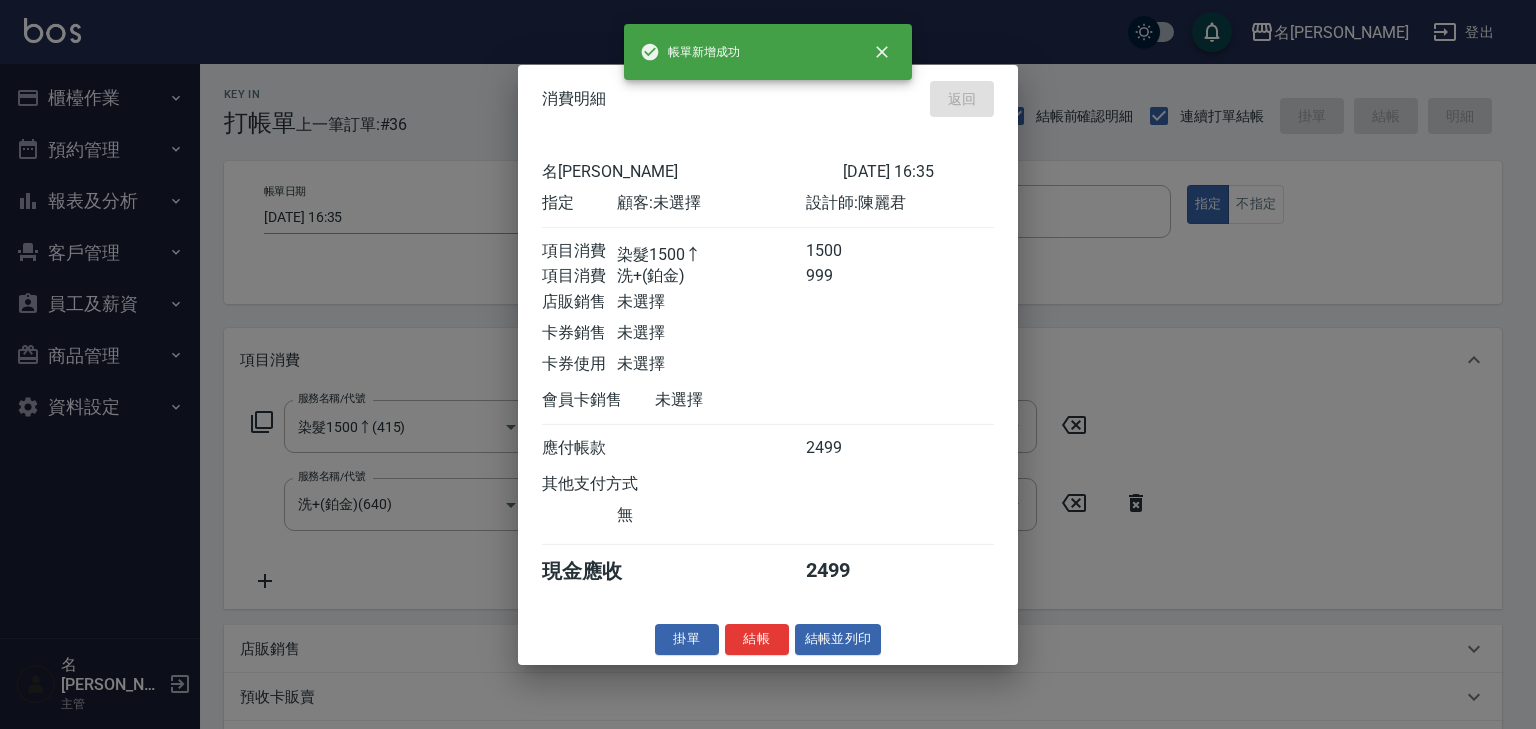 type on "2025/07/16 16:36" 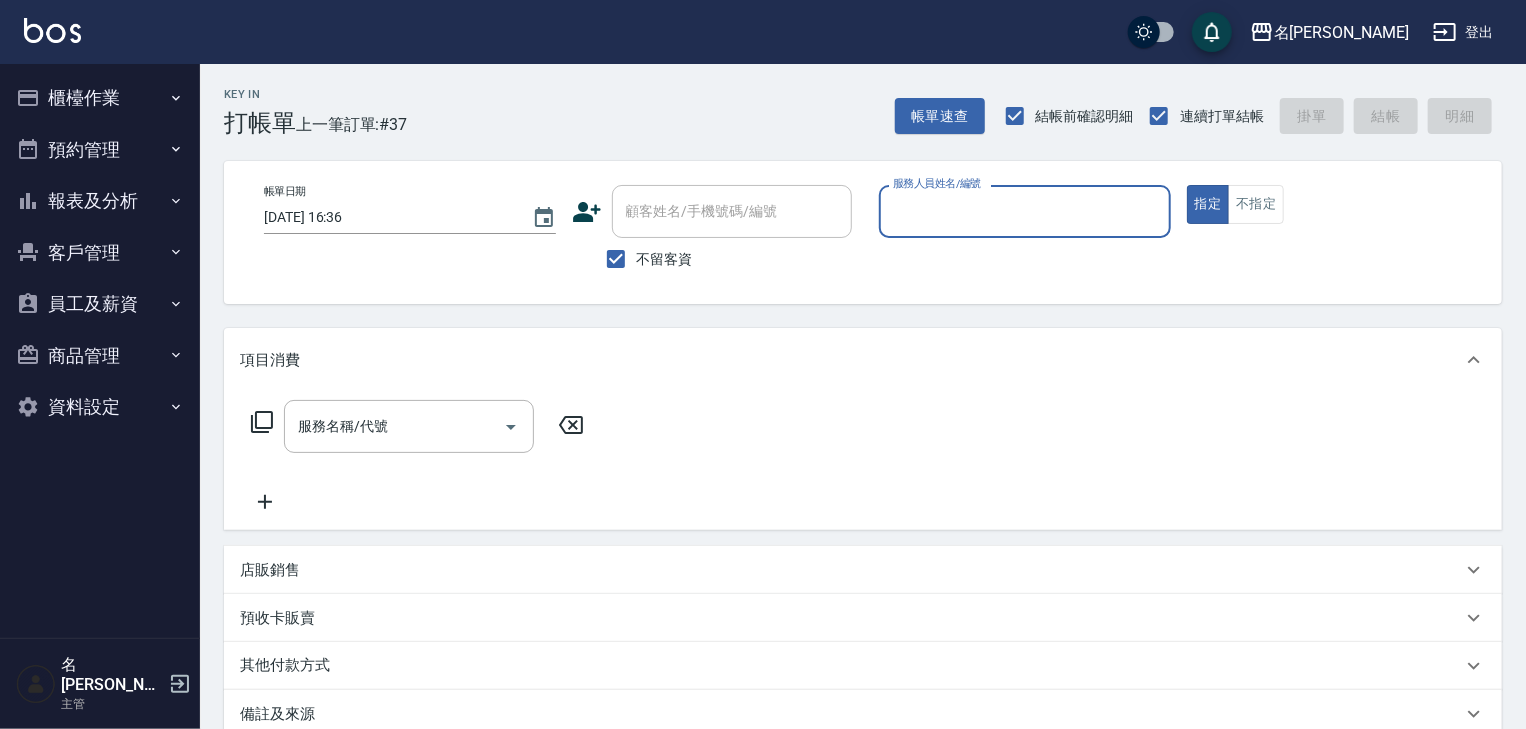 type on "ㄖ" 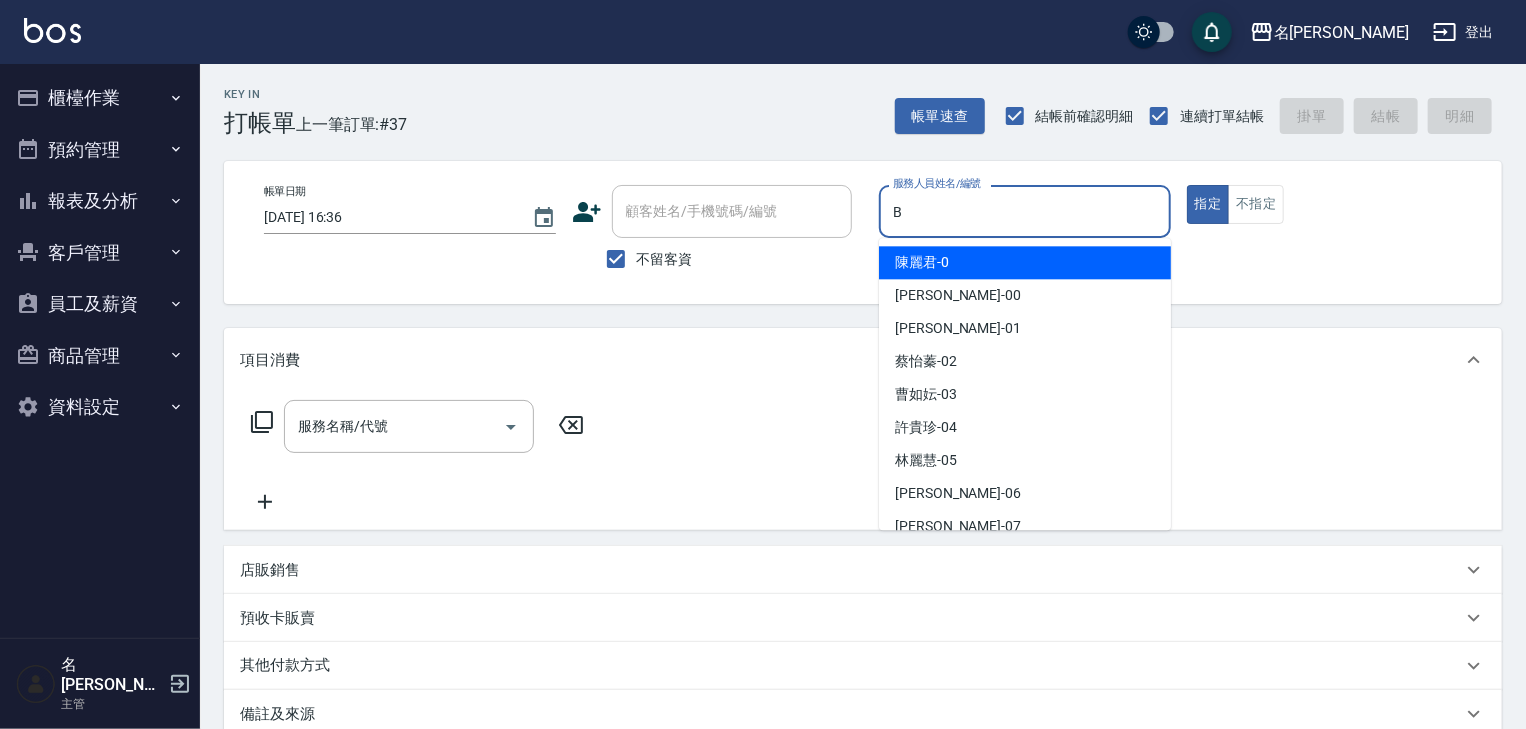 type on "[PERSON_NAME]" 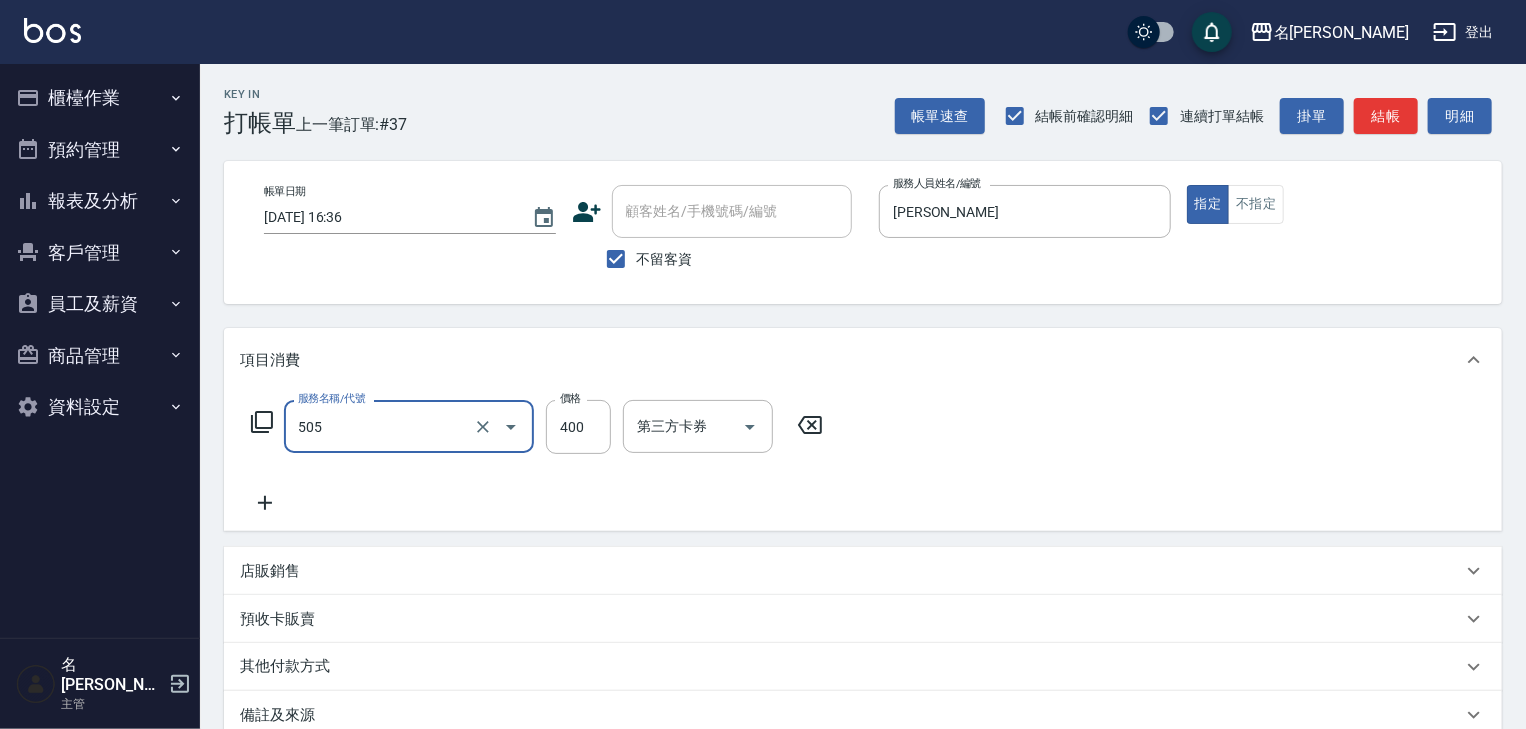 type on "洗髮(505)" 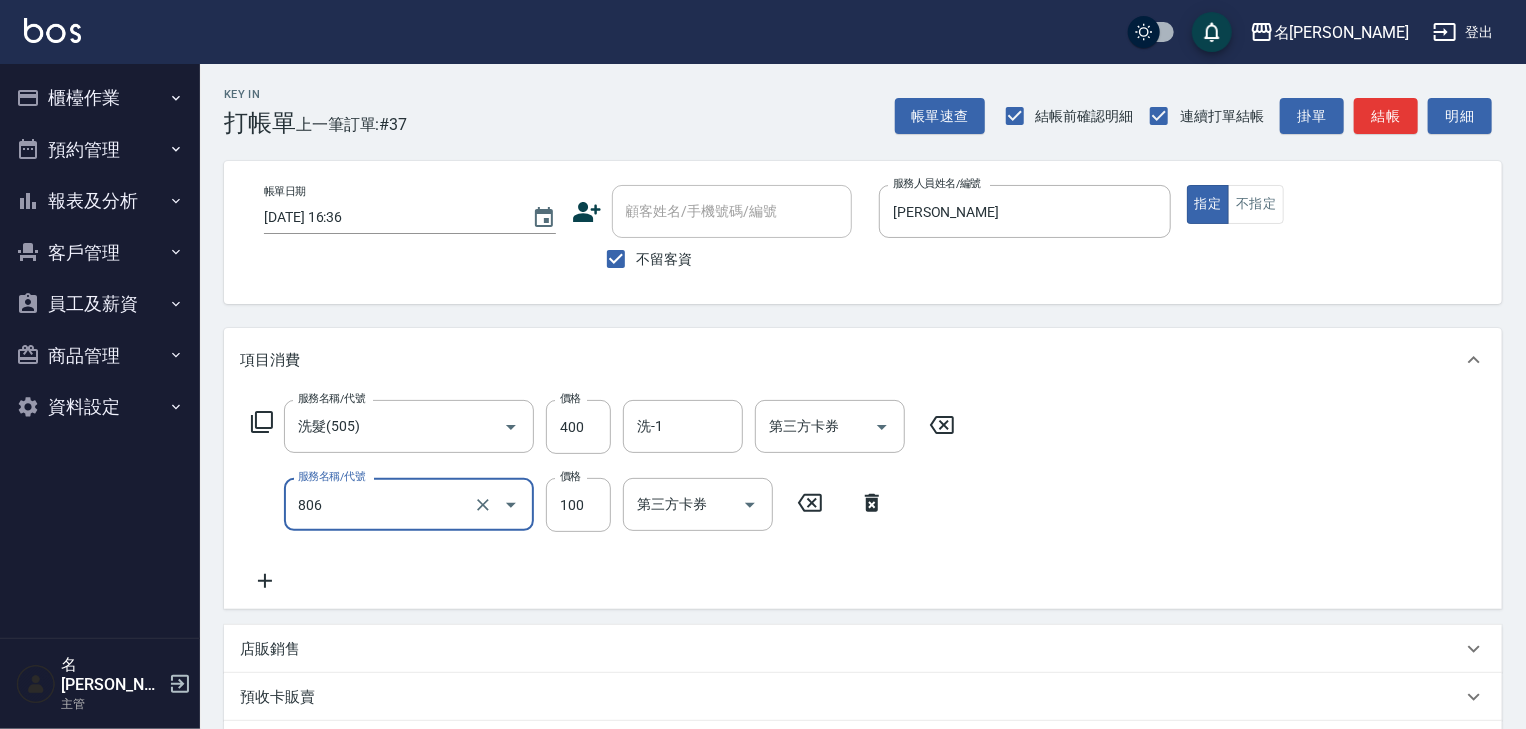 type on "電棒(806)" 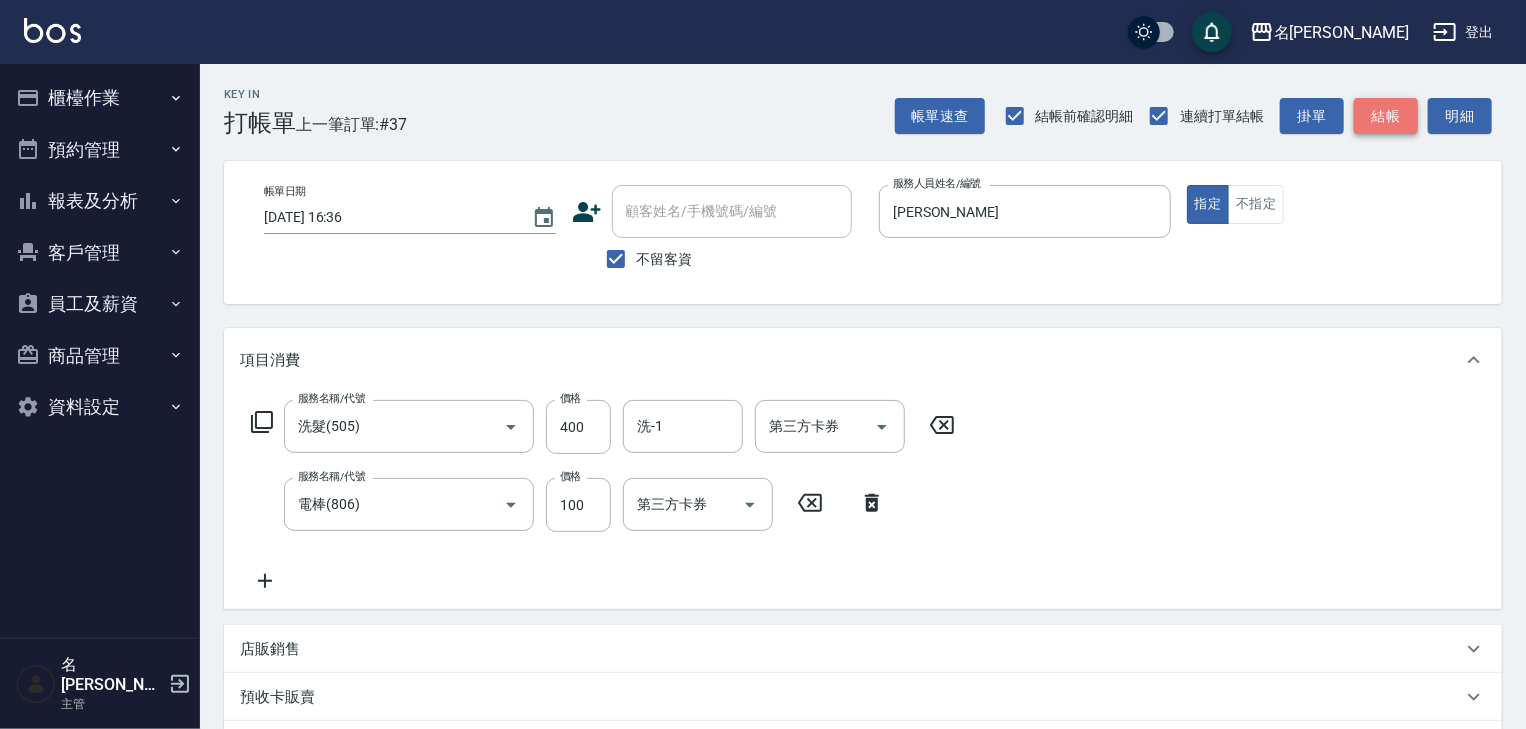 click on "結帳" at bounding box center [1386, 116] 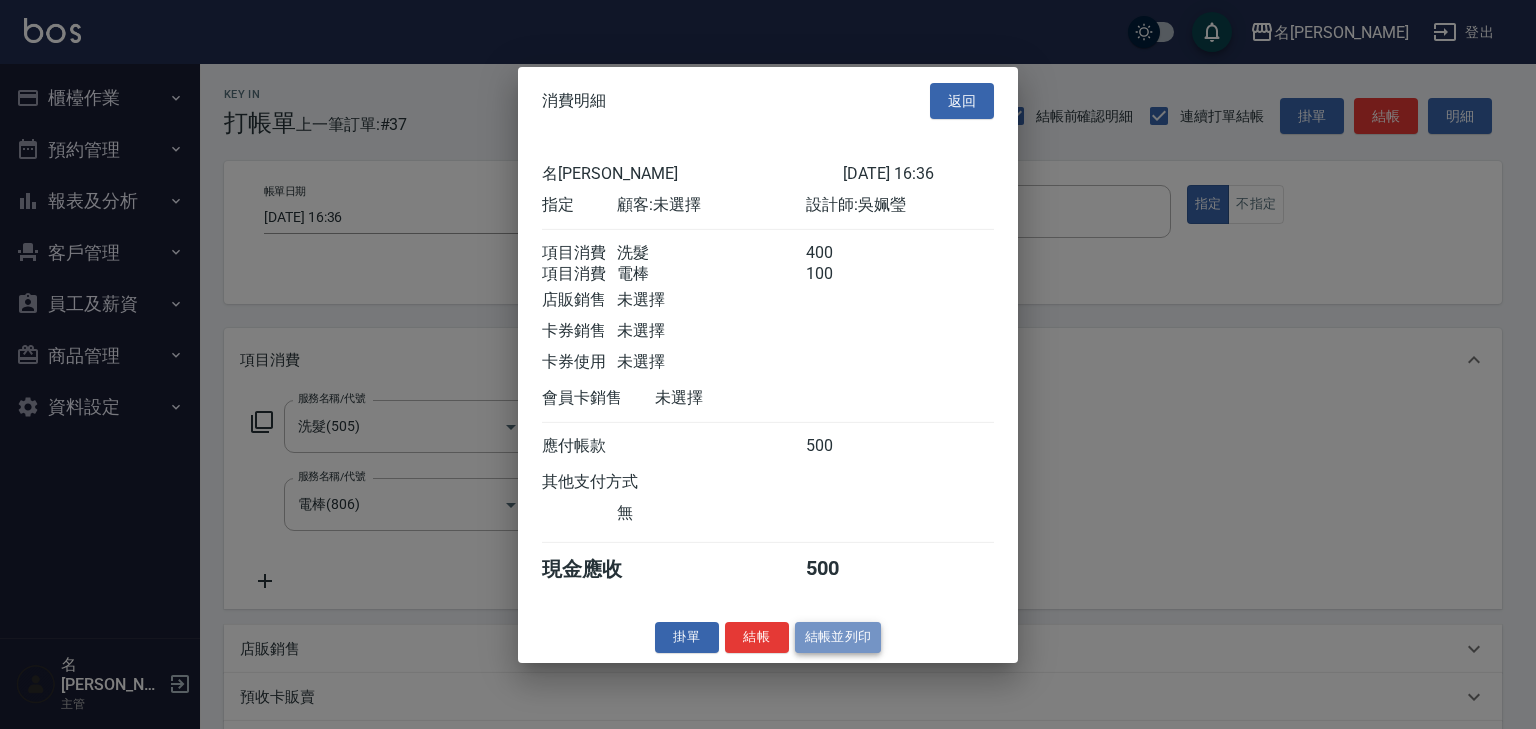 click on "結帳並列印" at bounding box center [838, 637] 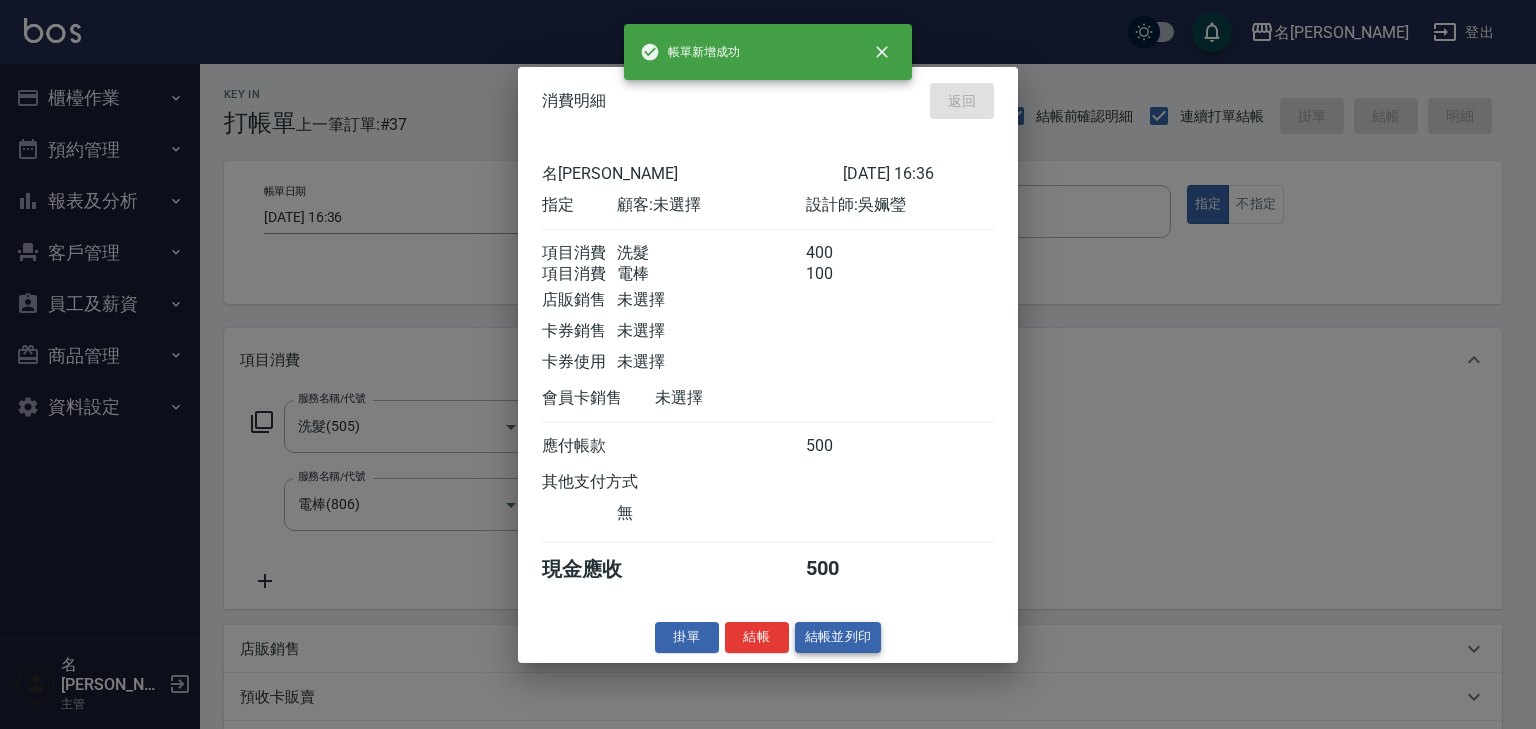 type on "2025/07/16 16:40" 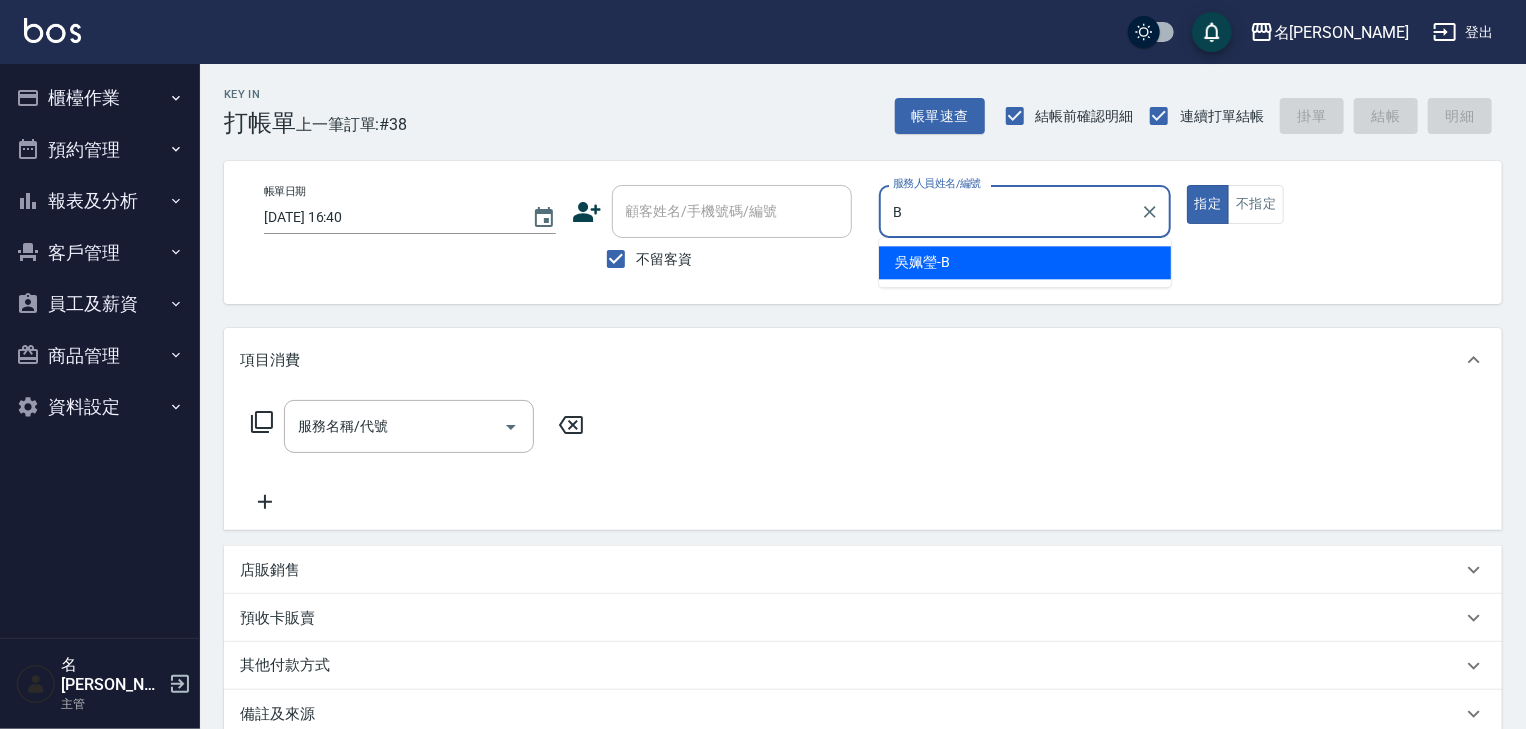 type on "[PERSON_NAME]" 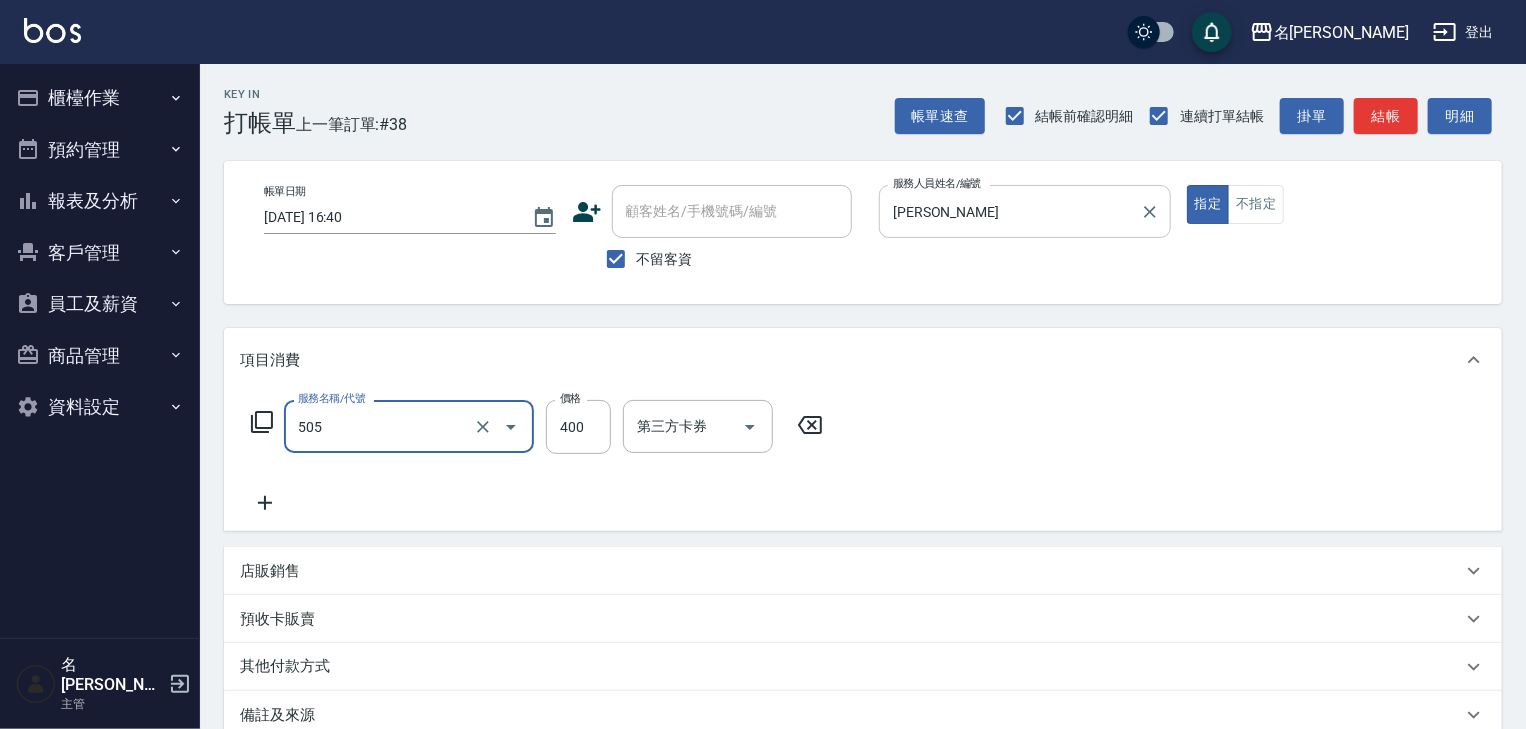 type on "洗髮(505)" 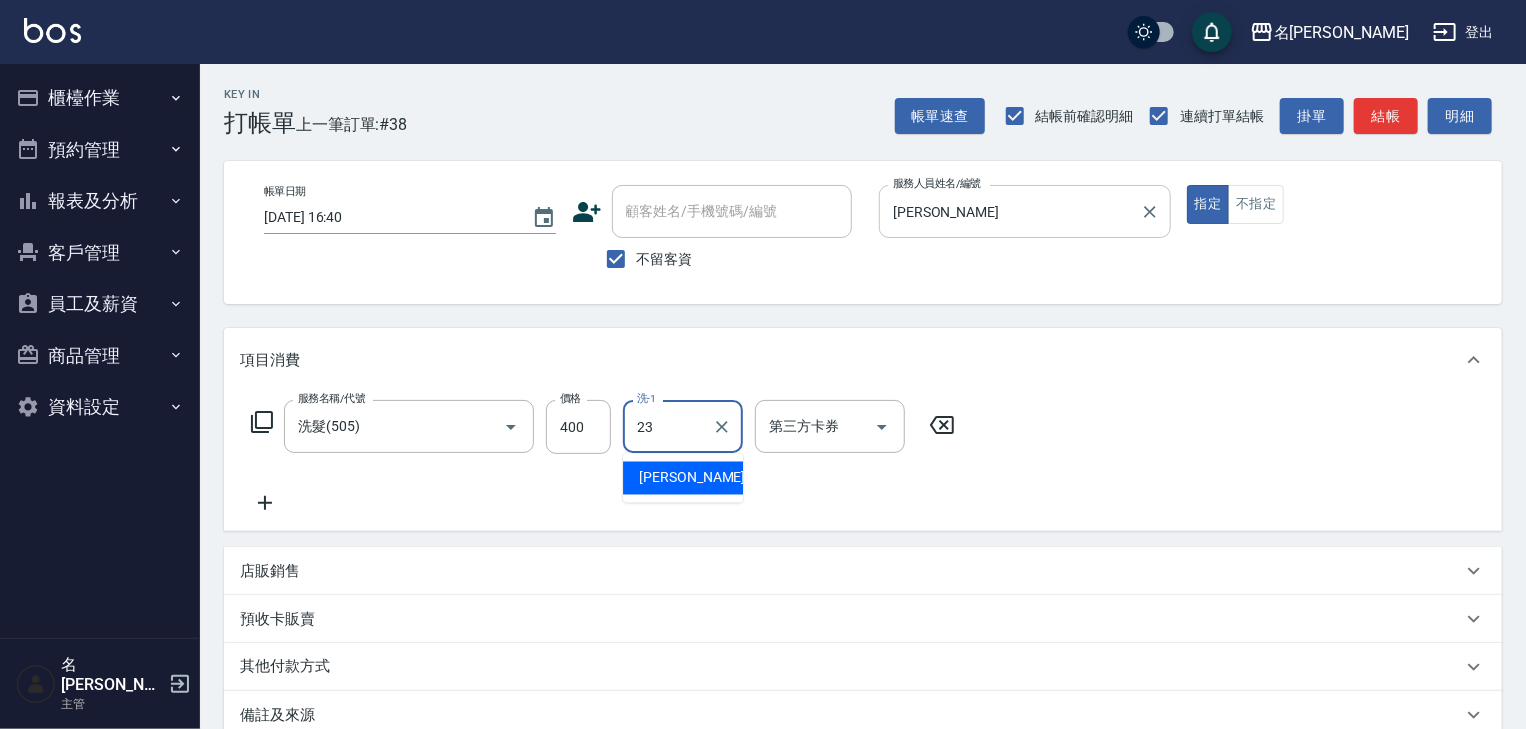 type on "葉敏辰-23" 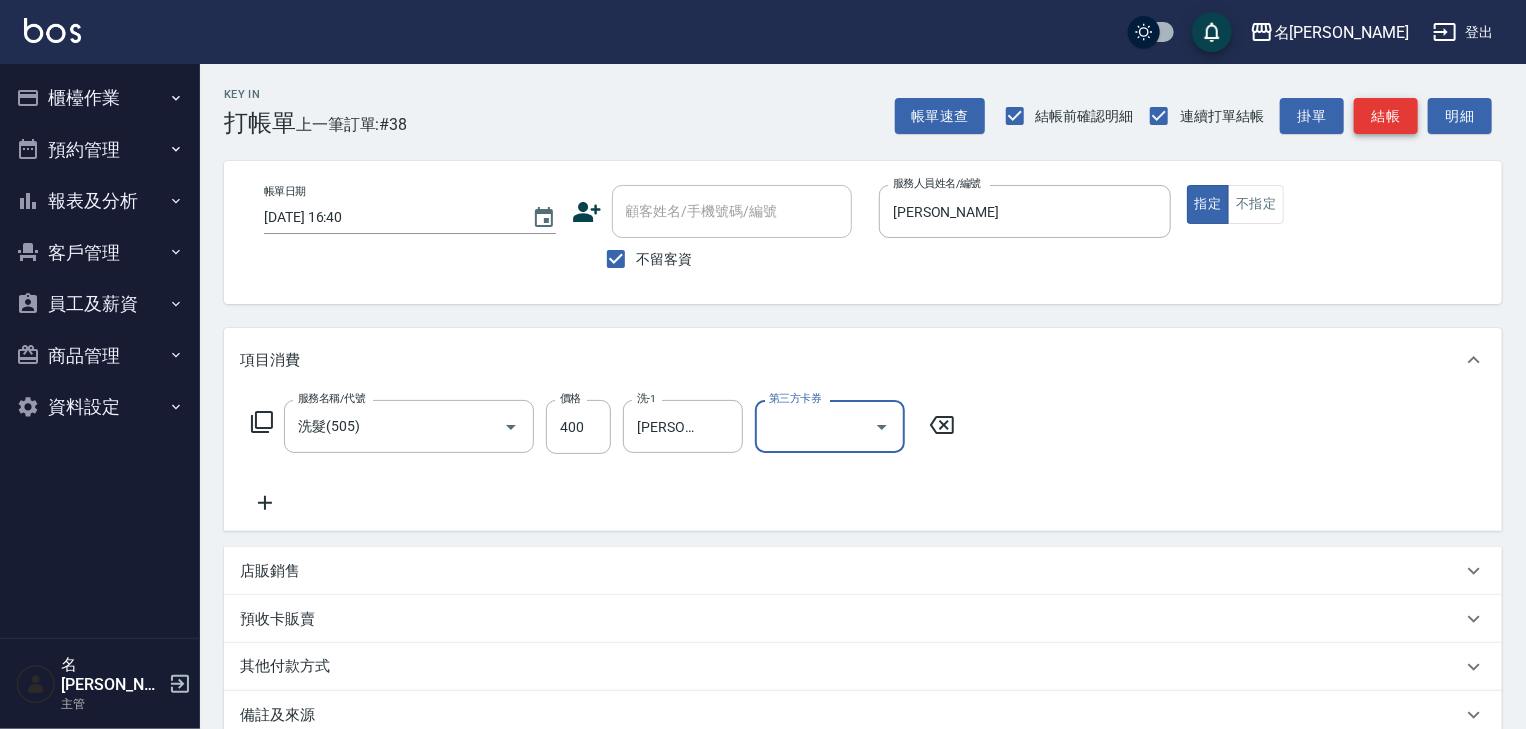 click on "結帳" at bounding box center [1386, 116] 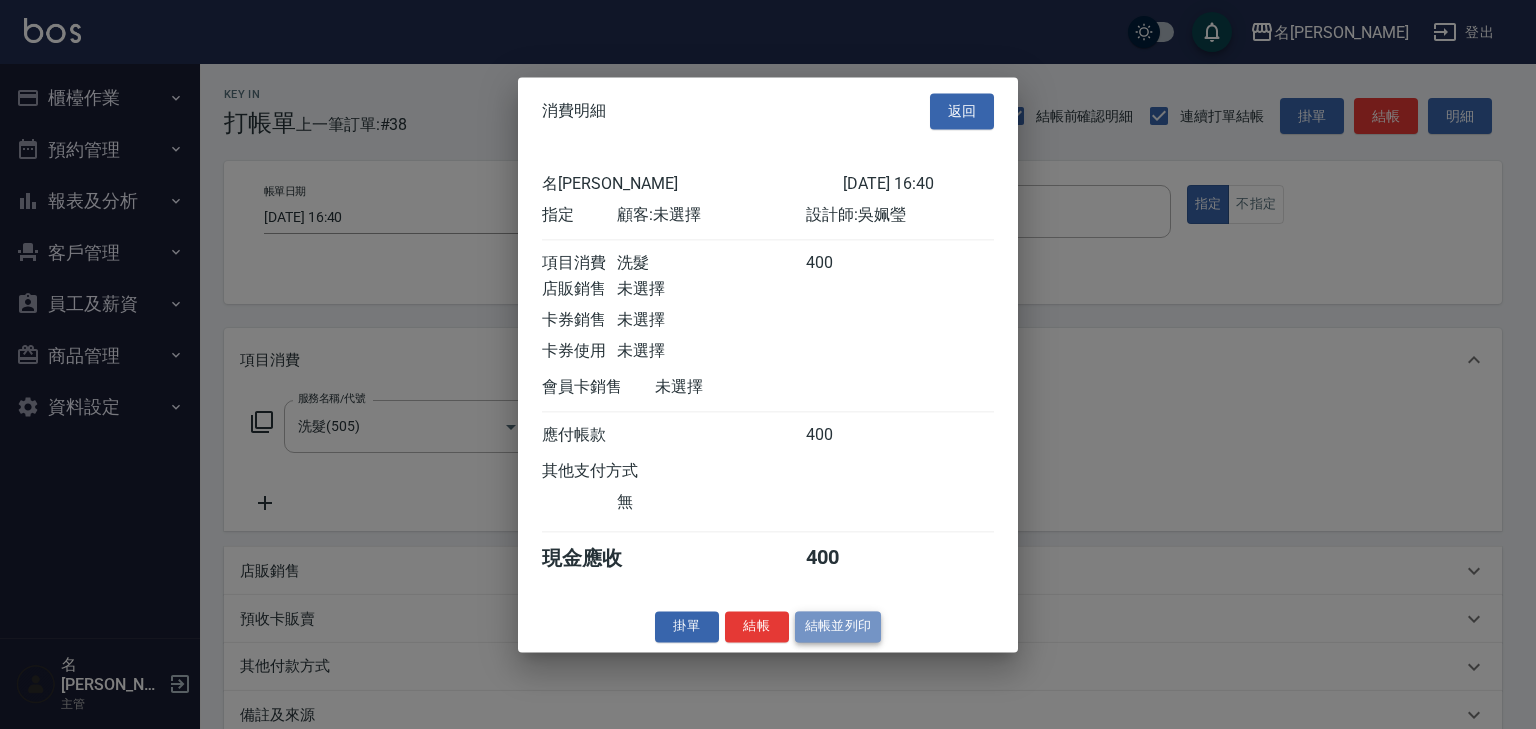 click on "結帳並列印" at bounding box center (838, 626) 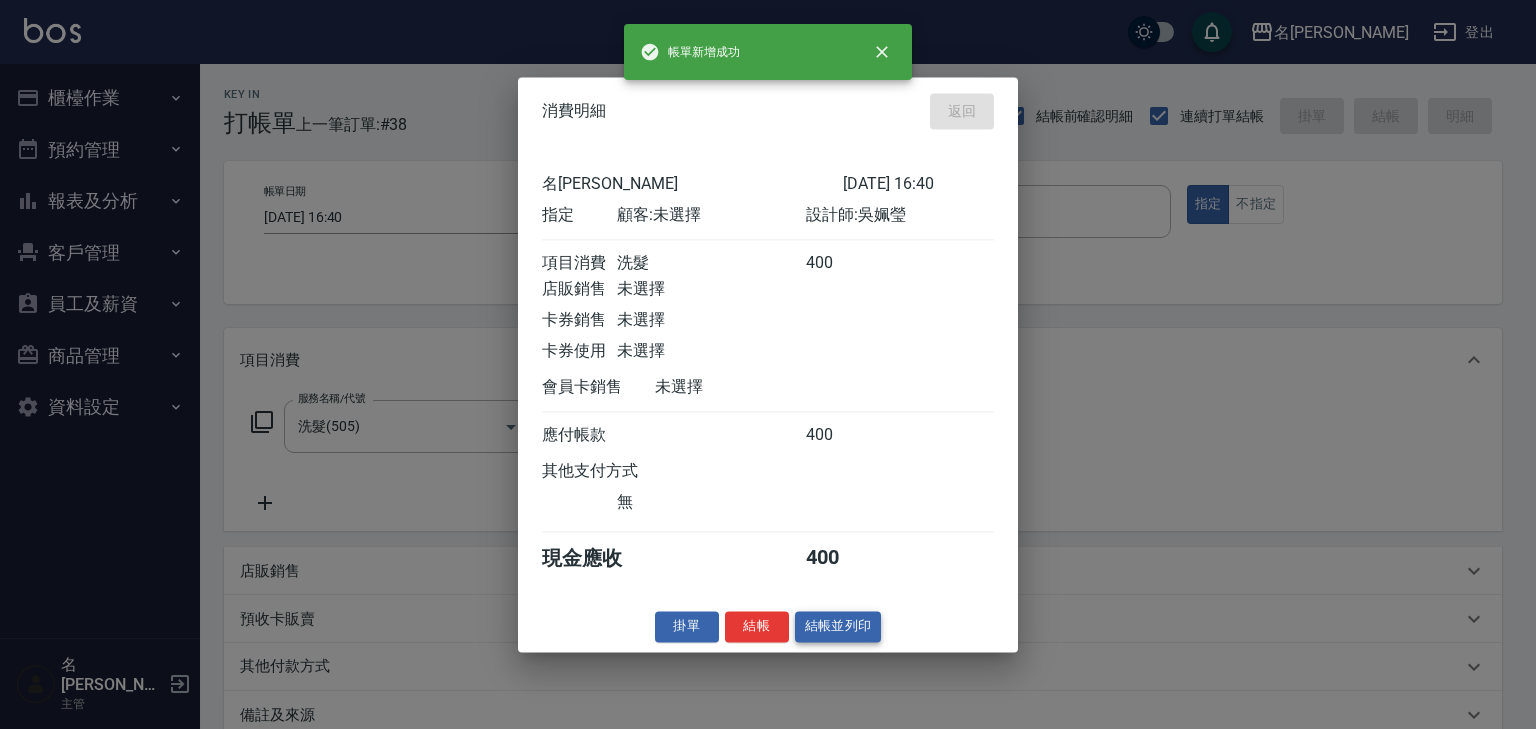 type on "2025/07/16 16:41" 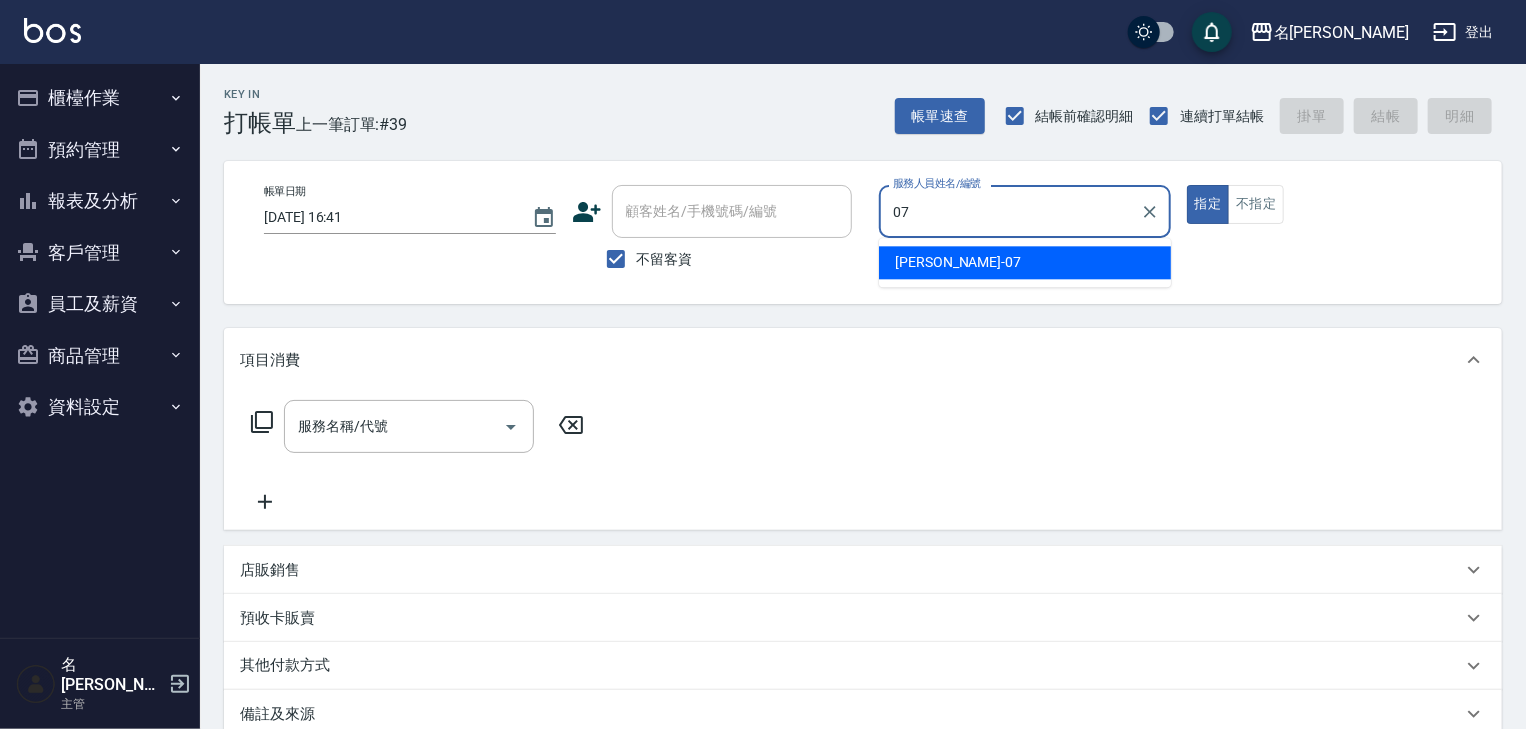 type on "高淳涵-07" 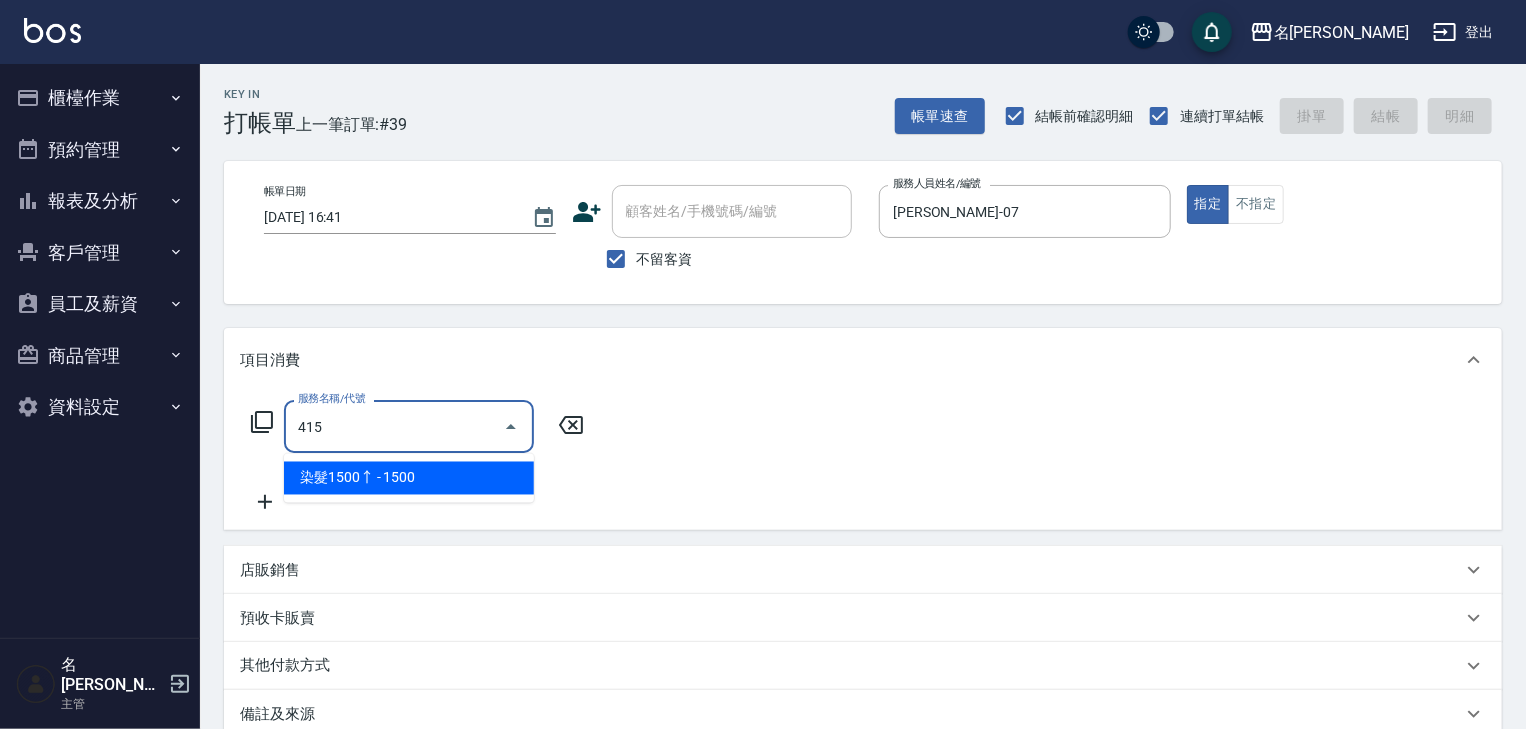 type on "染髮1500↑(415)" 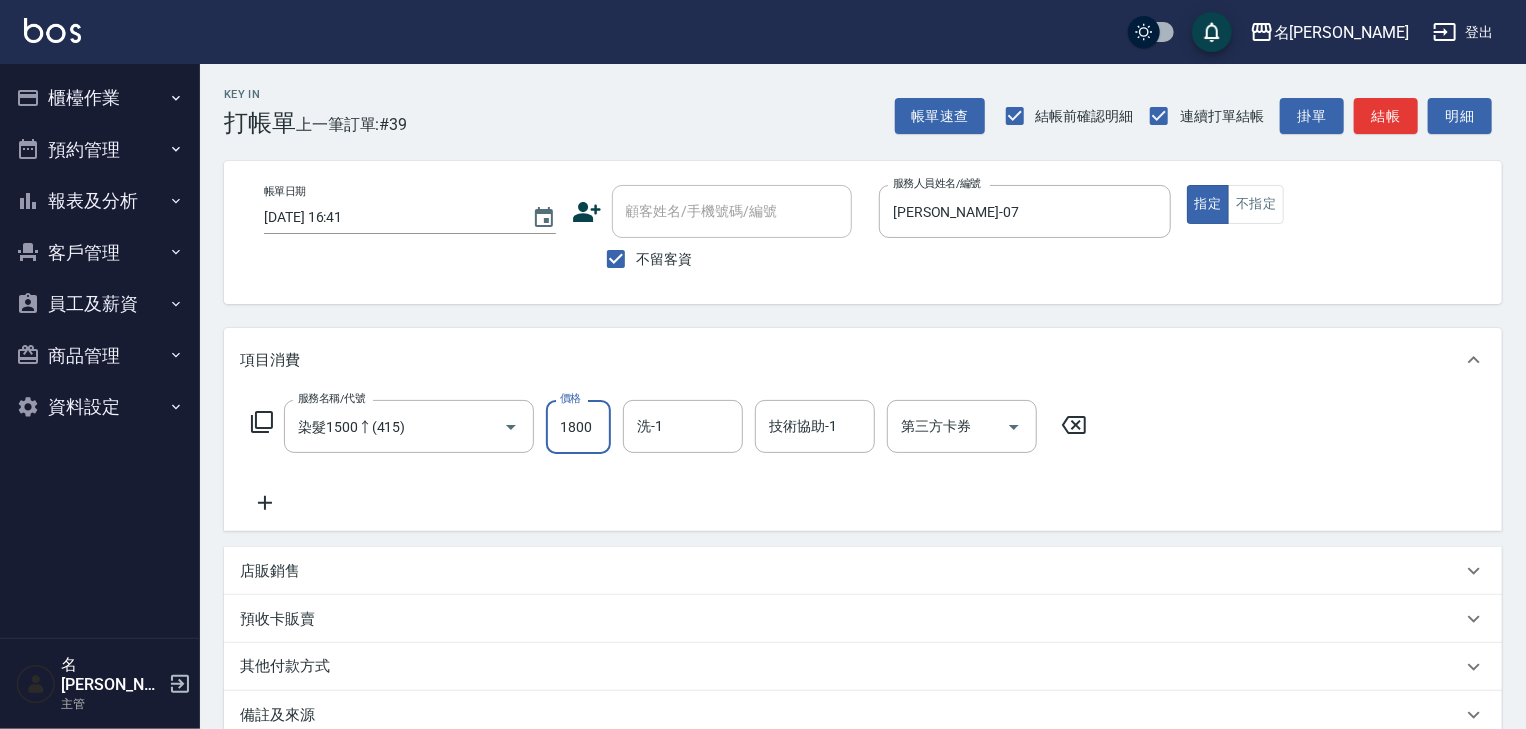 type on "1800" 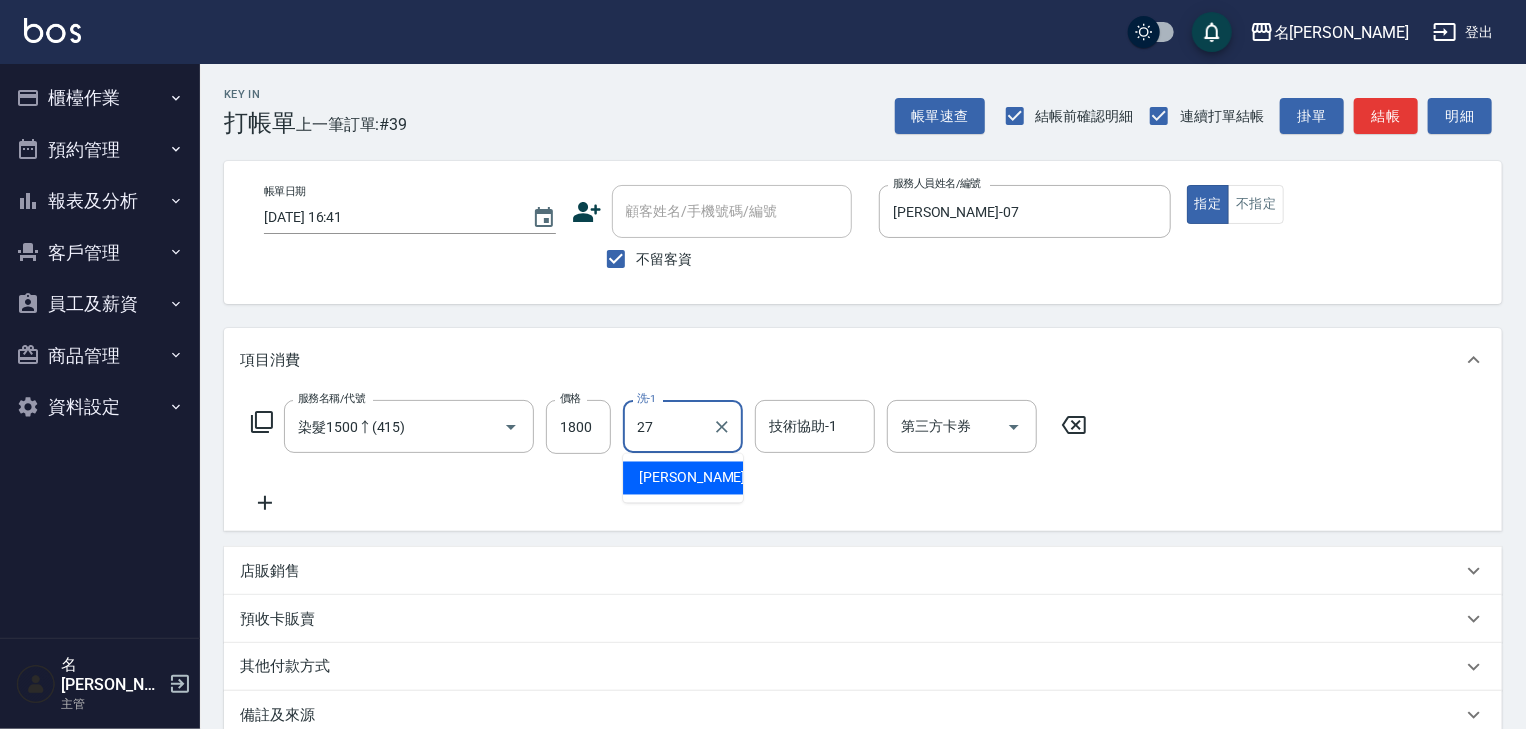 type on "[PERSON_NAME]-27" 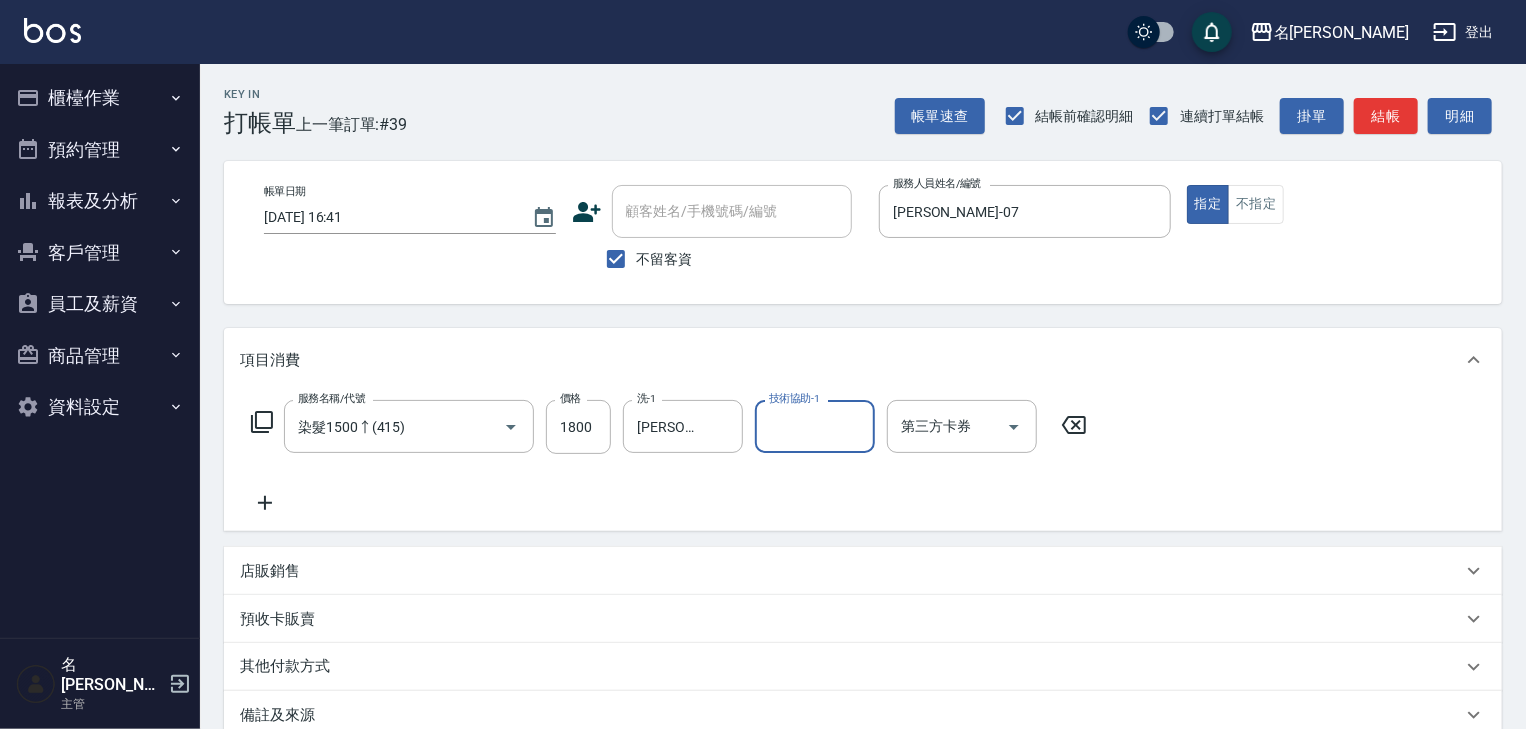 click 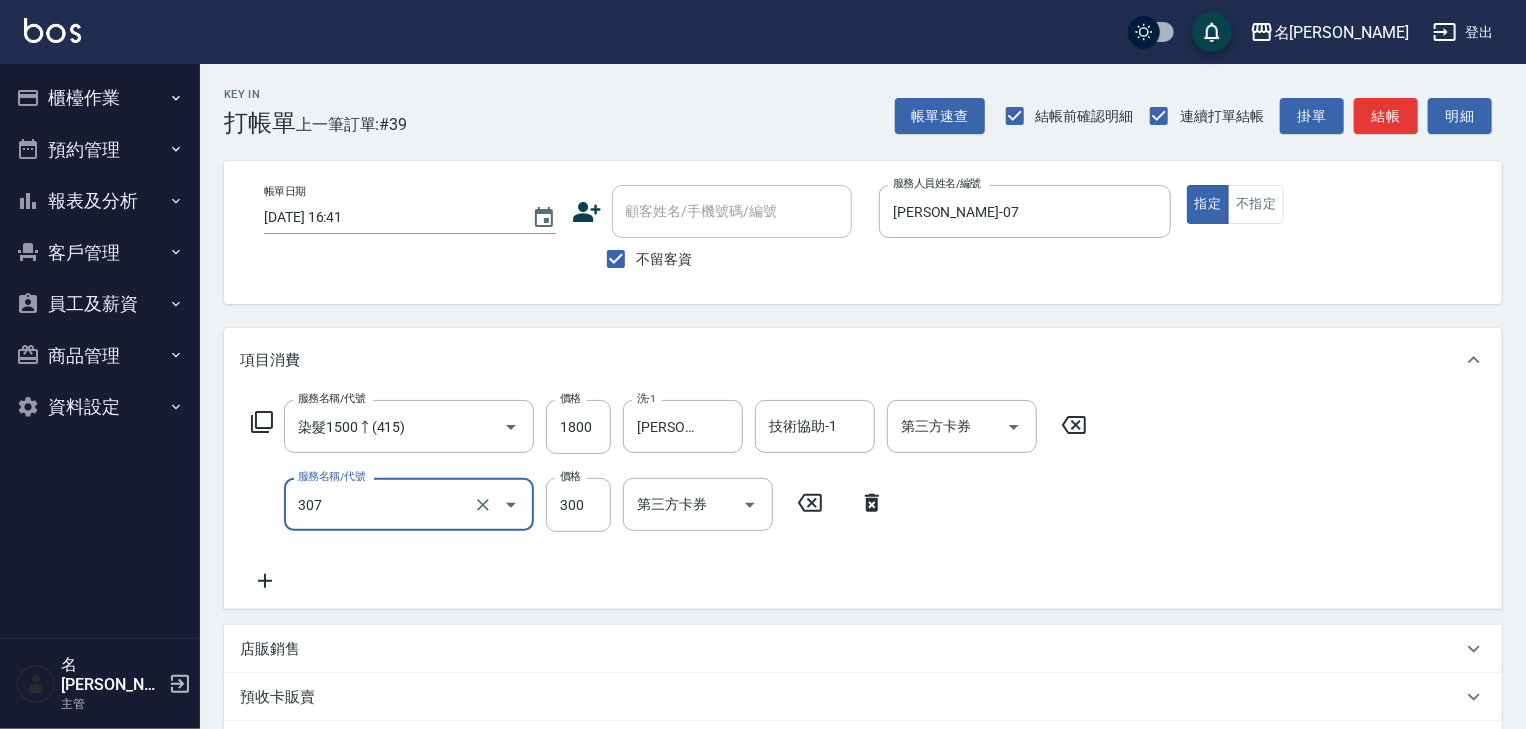 type on "剪髮(307)" 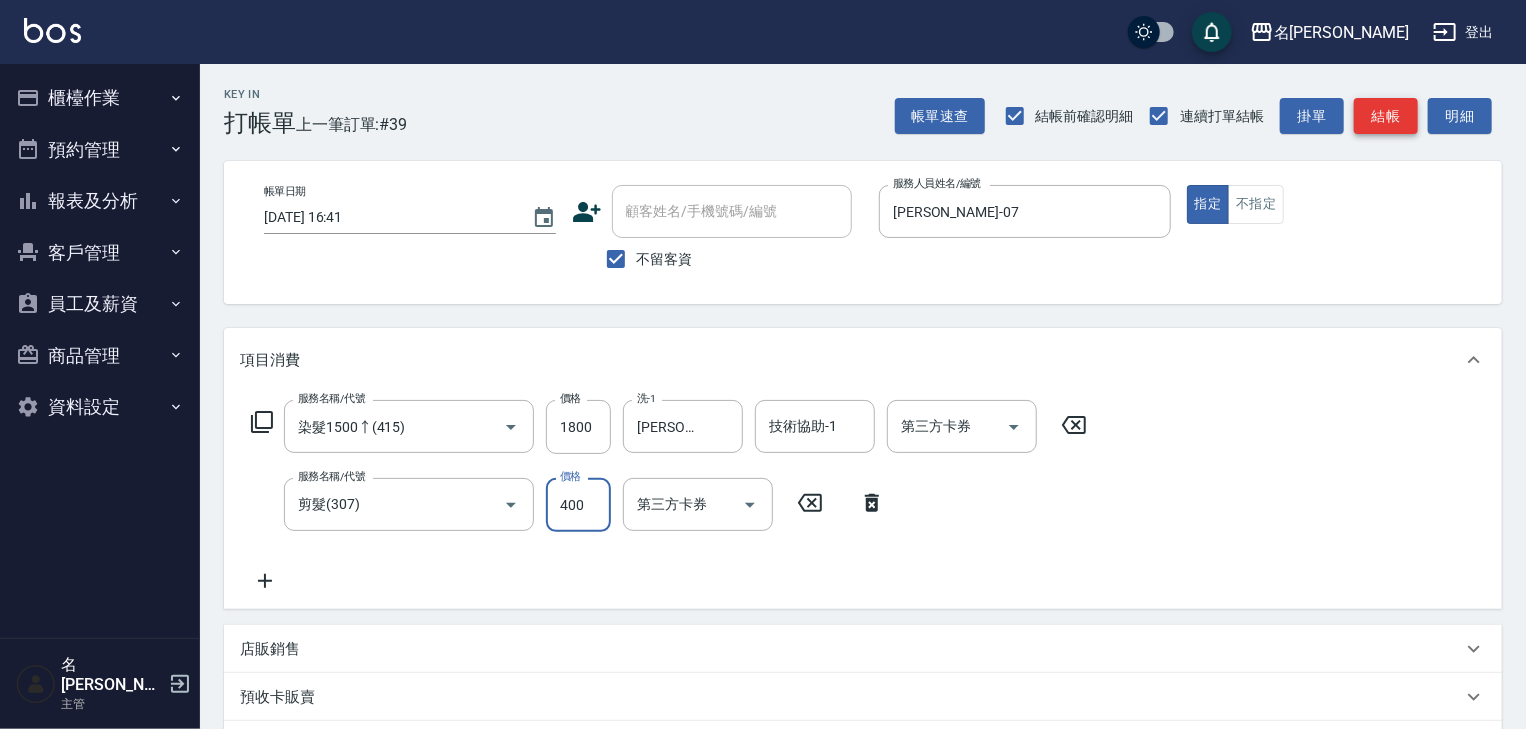type on "400" 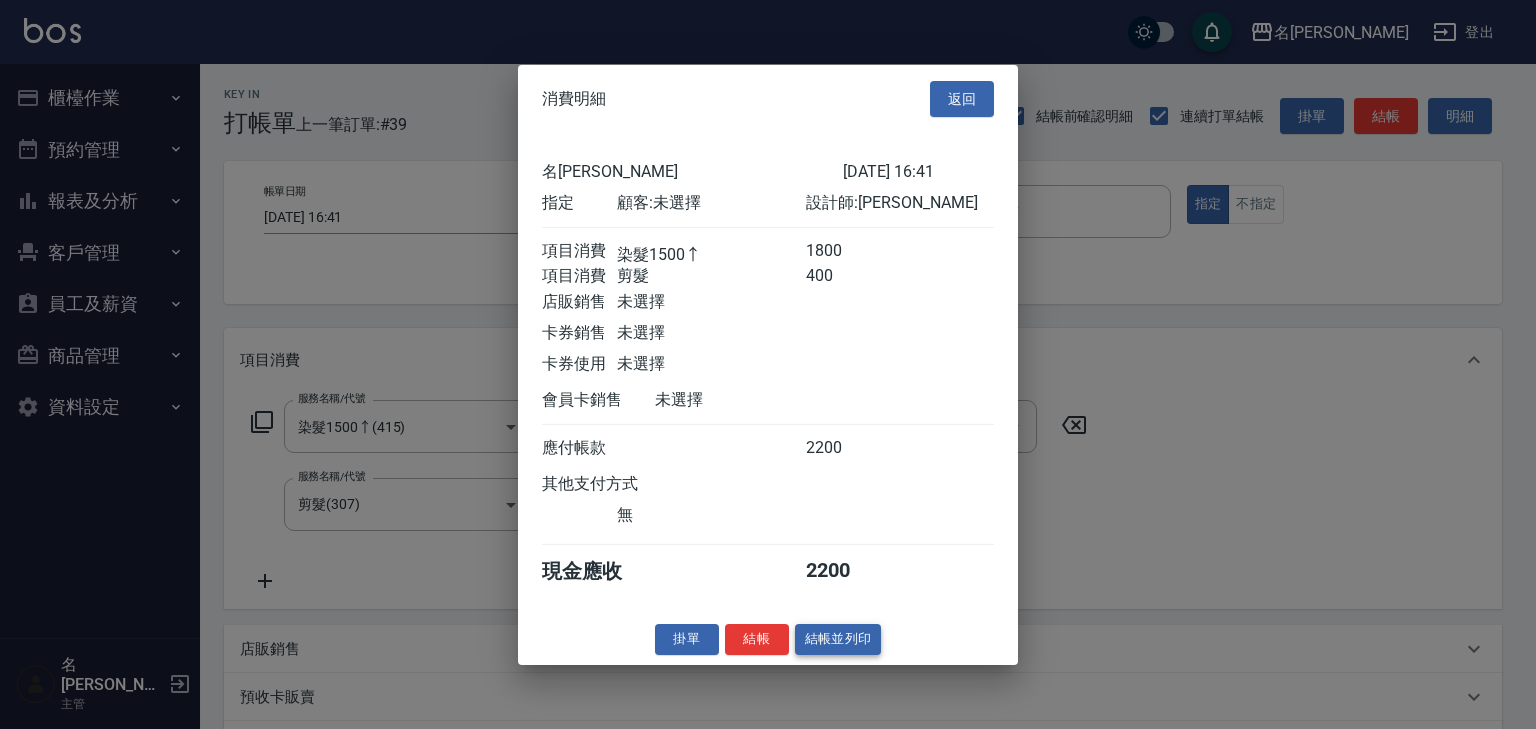 click on "結帳並列印" at bounding box center (838, 639) 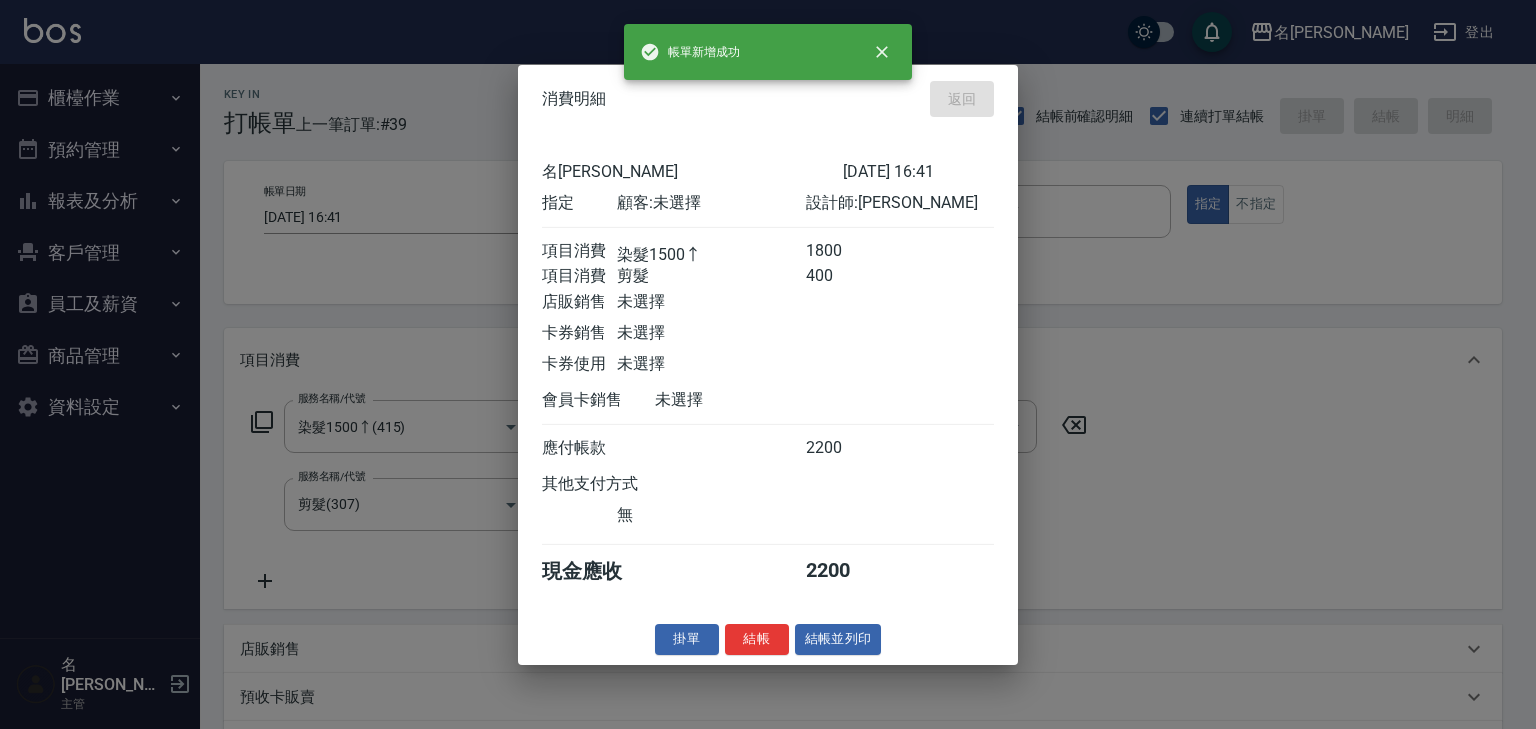 type on "2025/07/16 16:52" 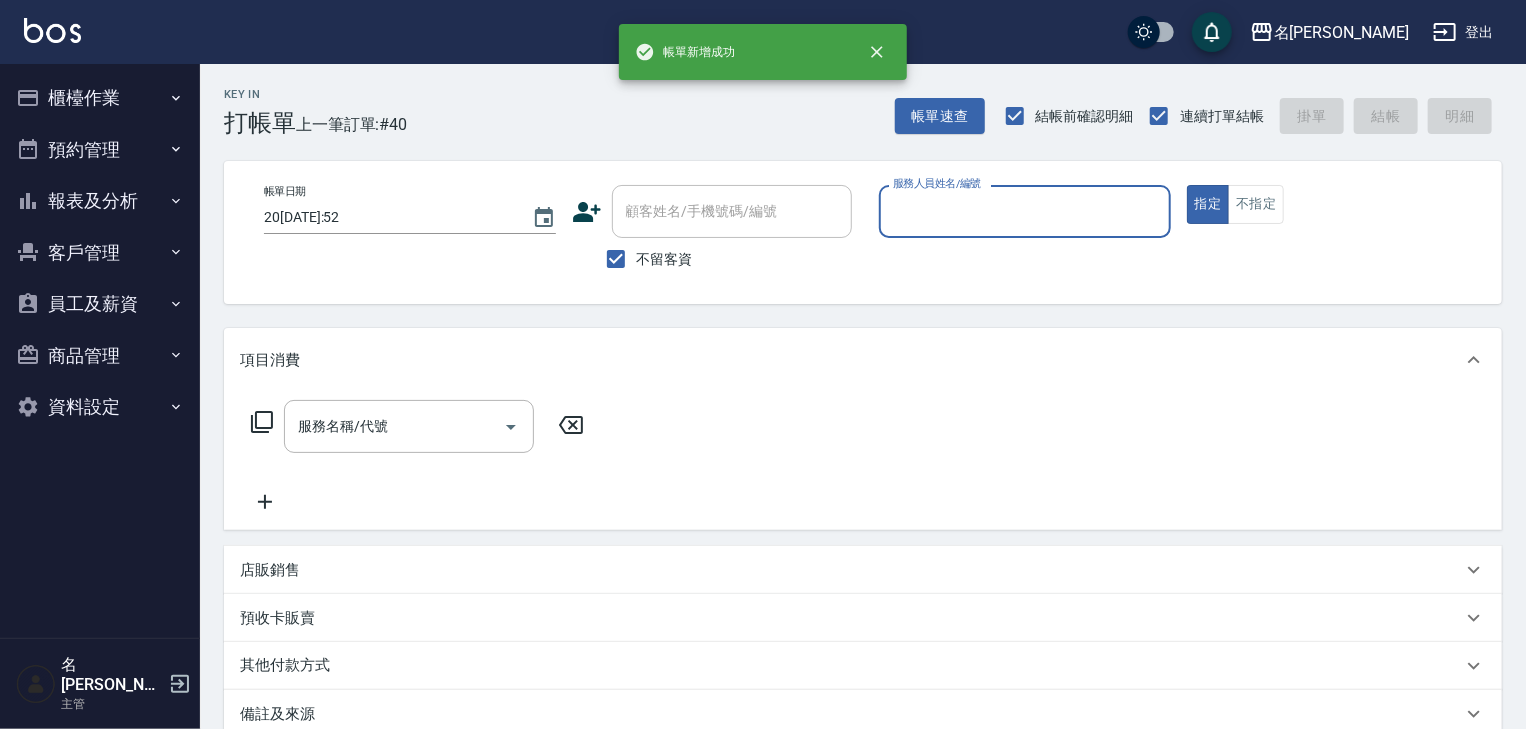 click on "服務人員姓名/編號" at bounding box center (1025, 211) 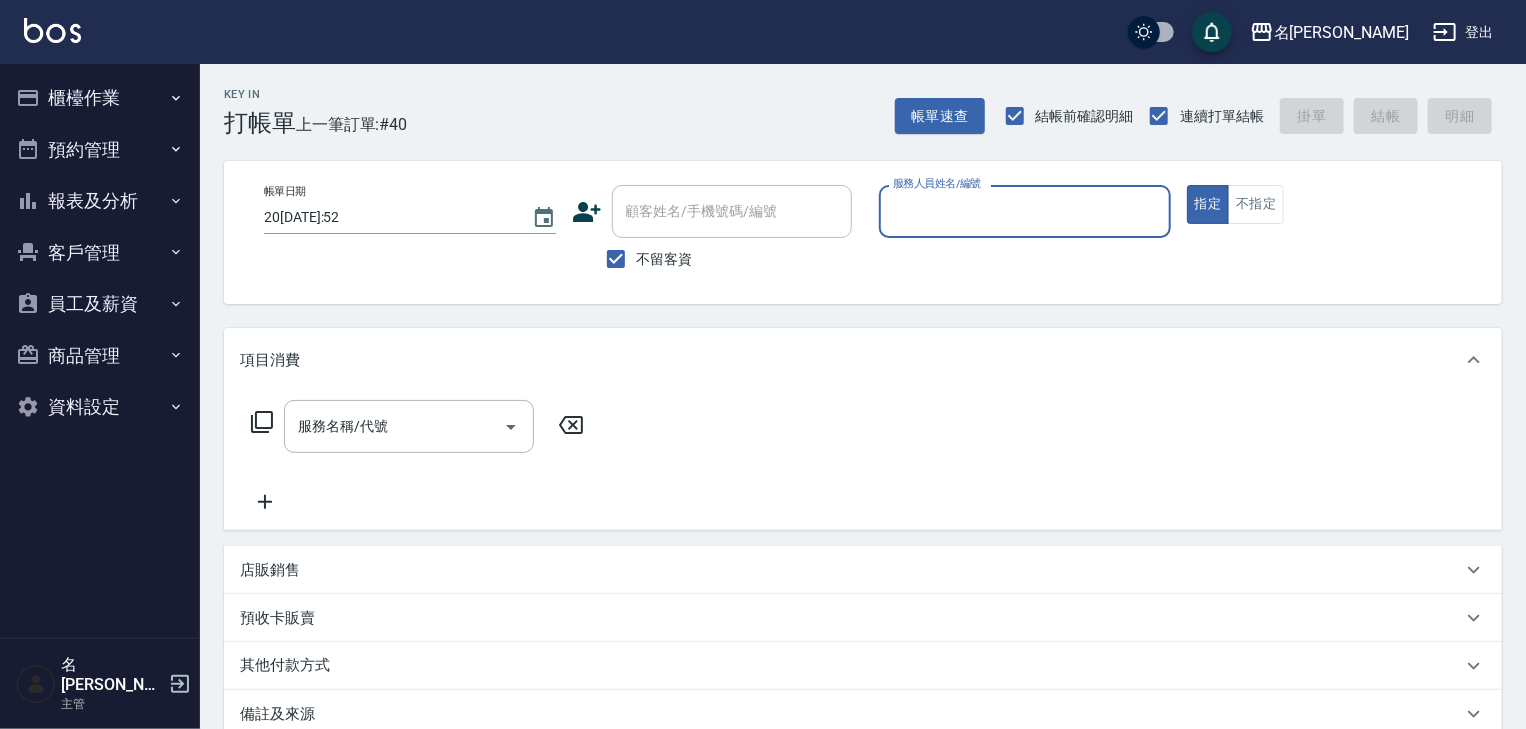 click on "櫃檯作業" at bounding box center (100, 98) 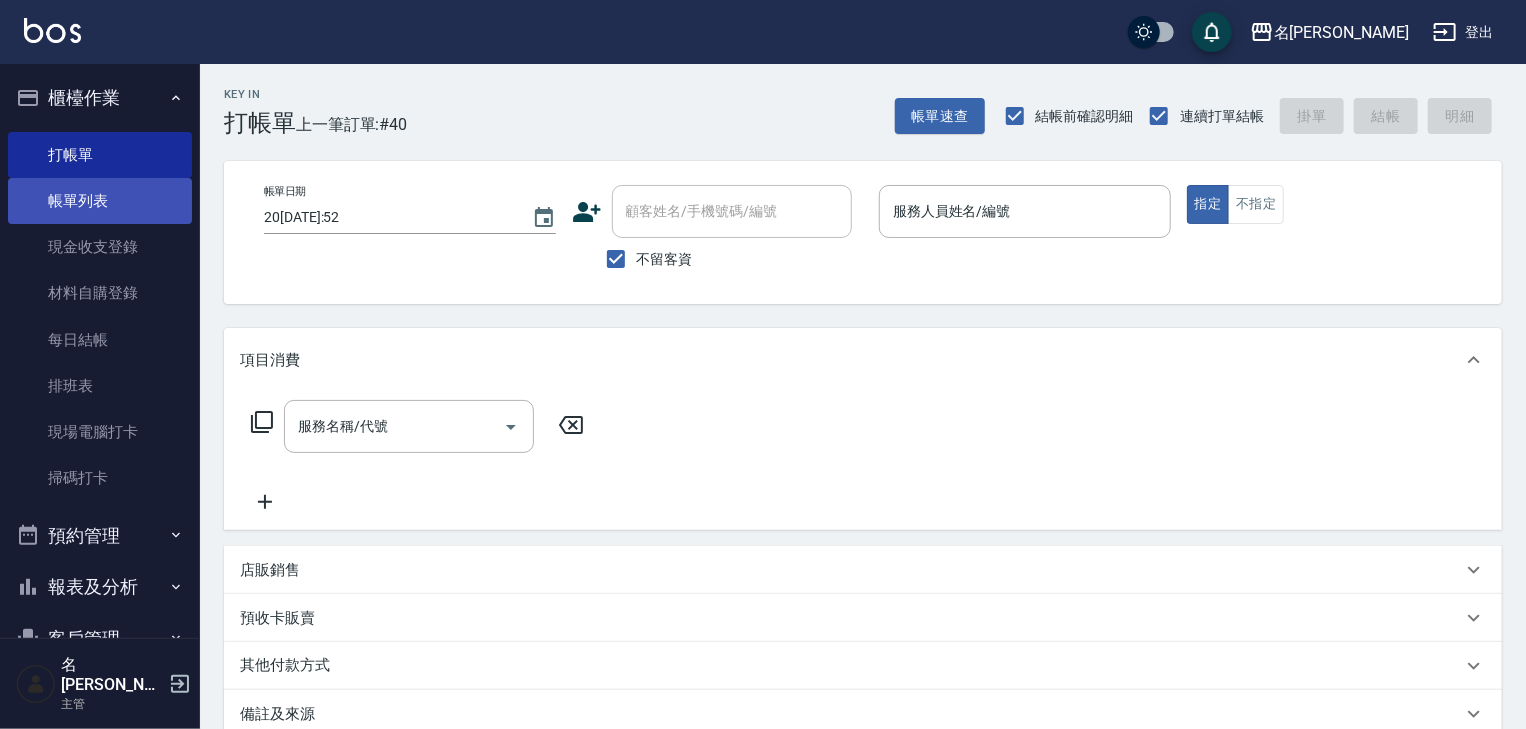 click on "帳單列表" at bounding box center (100, 201) 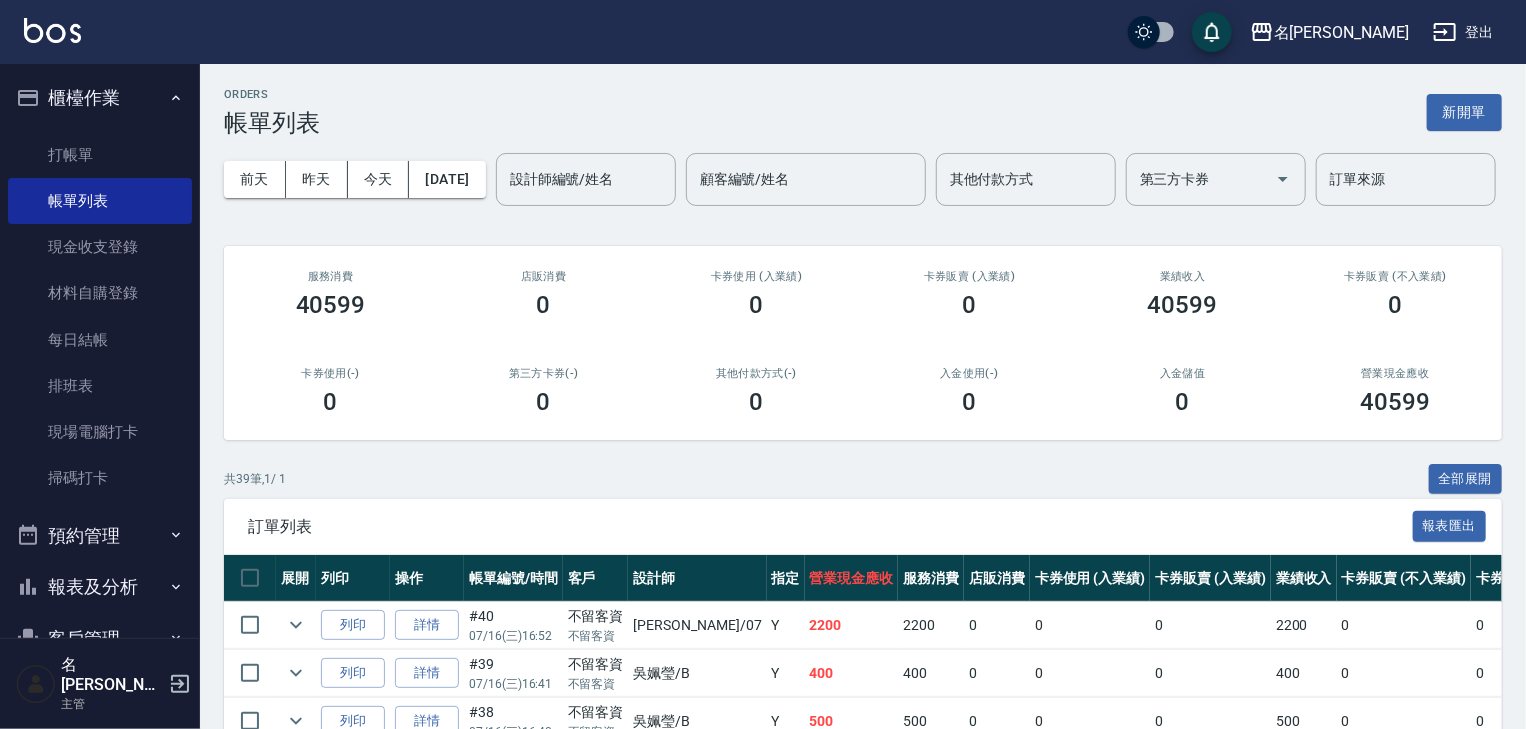 scroll, scrollTop: 106, scrollLeft: 0, axis: vertical 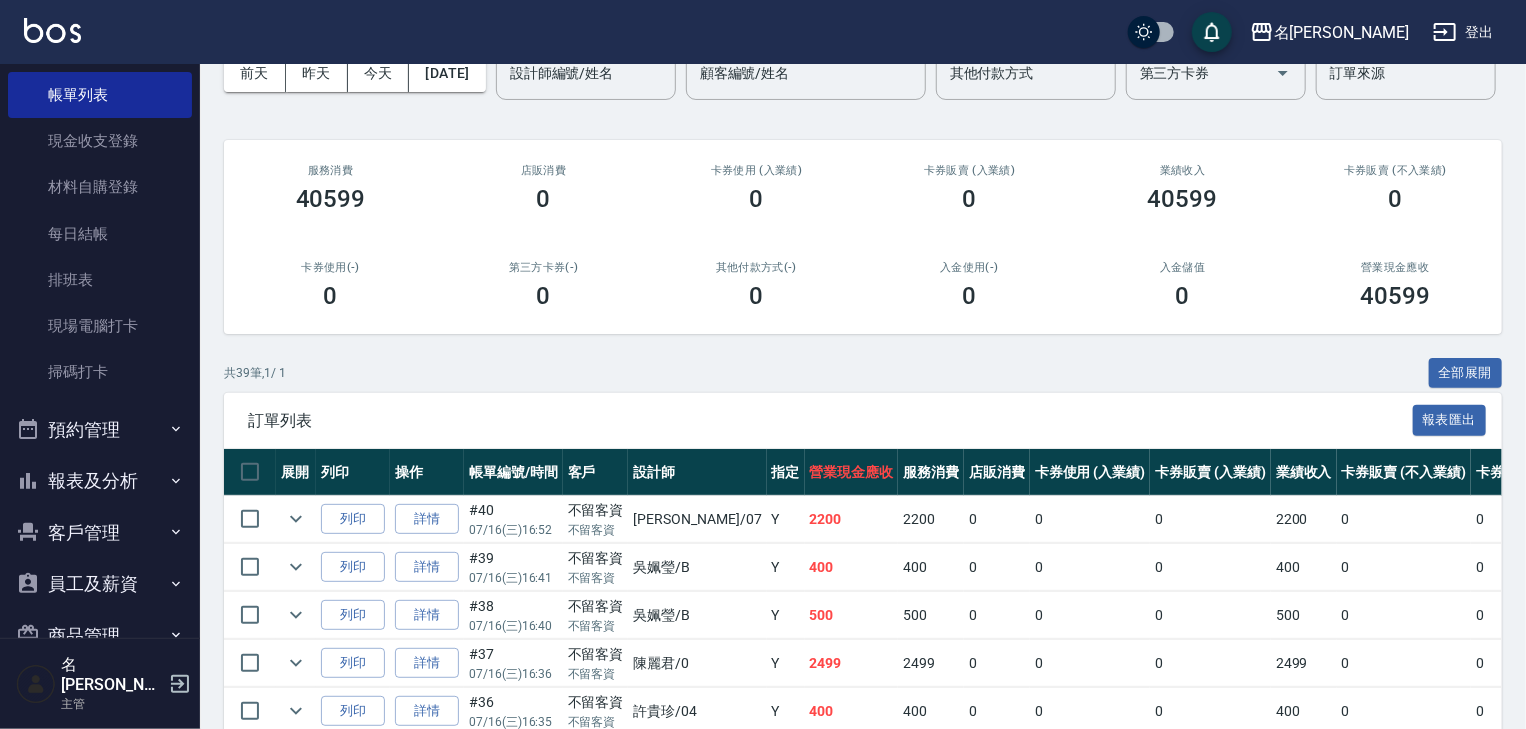 click on "詳情" at bounding box center (427, 519) 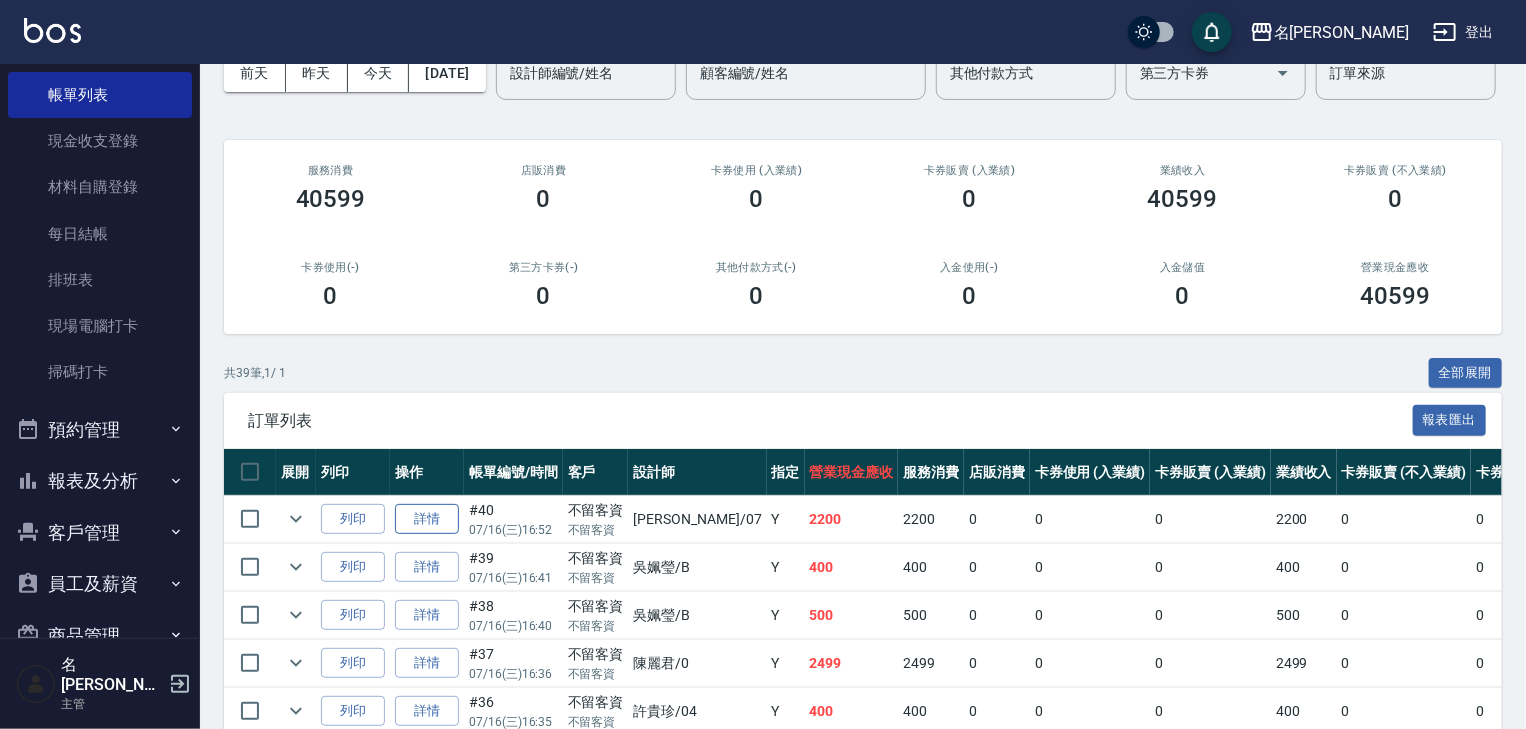 click on "詳情" at bounding box center (427, 519) 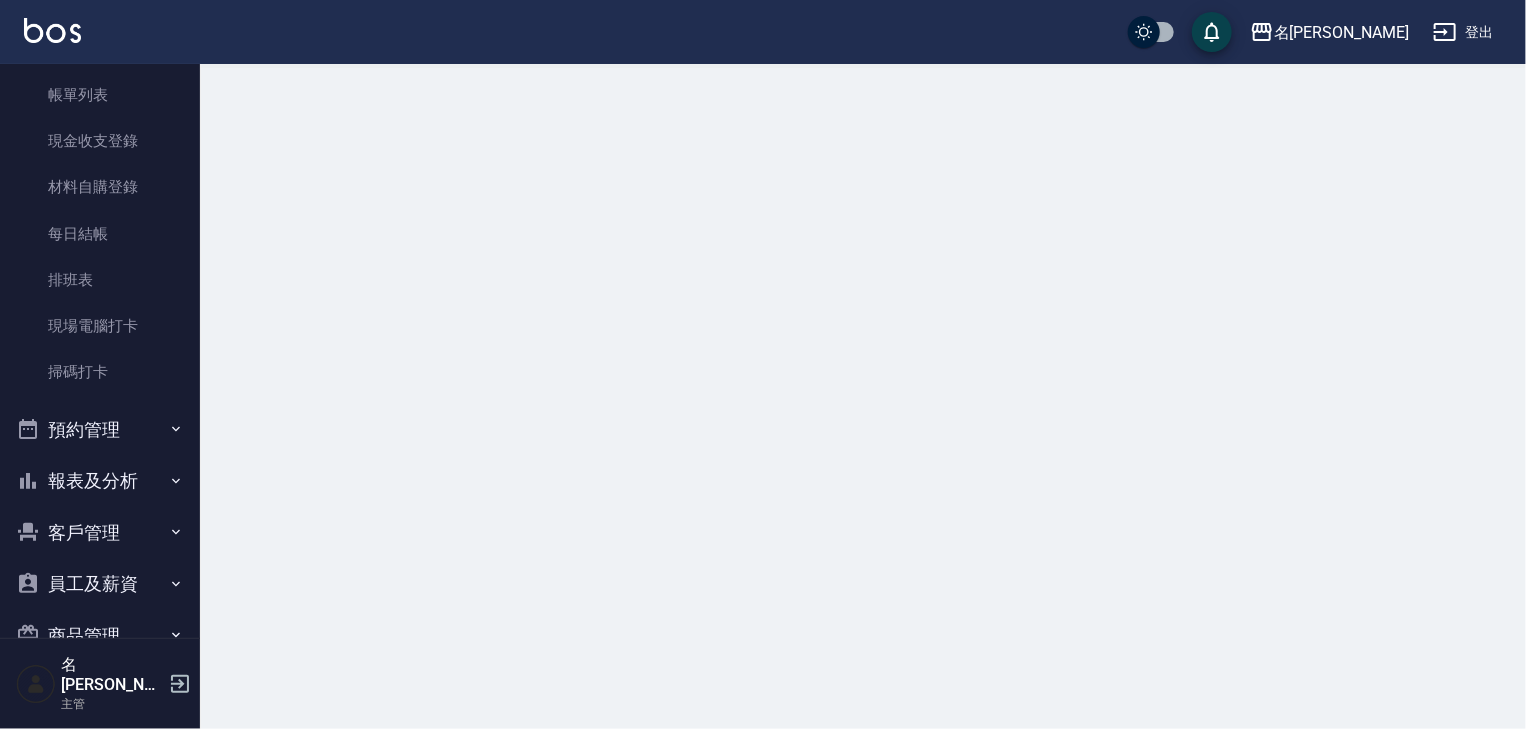 scroll, scrollTop: 0, scrollLeft: 0, axis: both 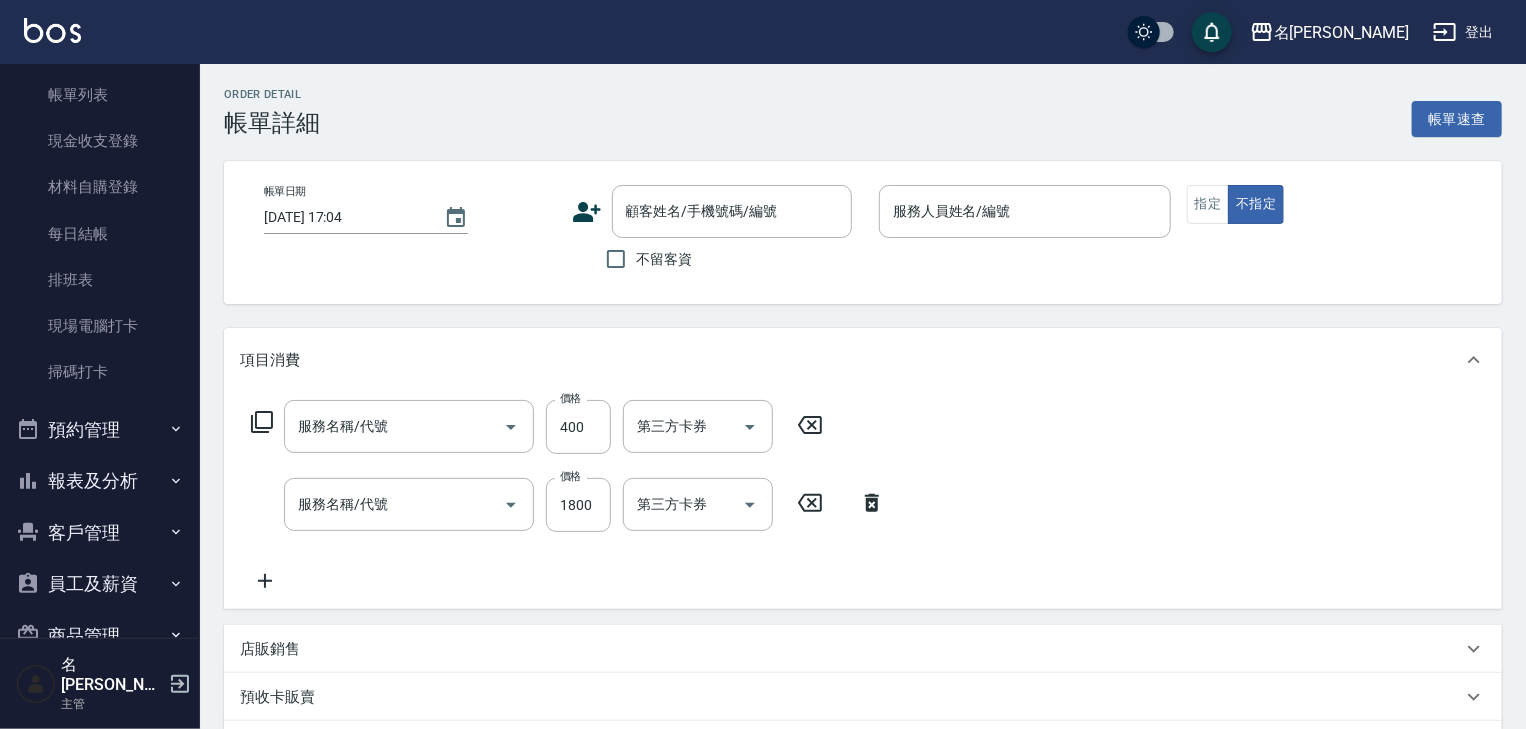 type on "剪髮(307)" 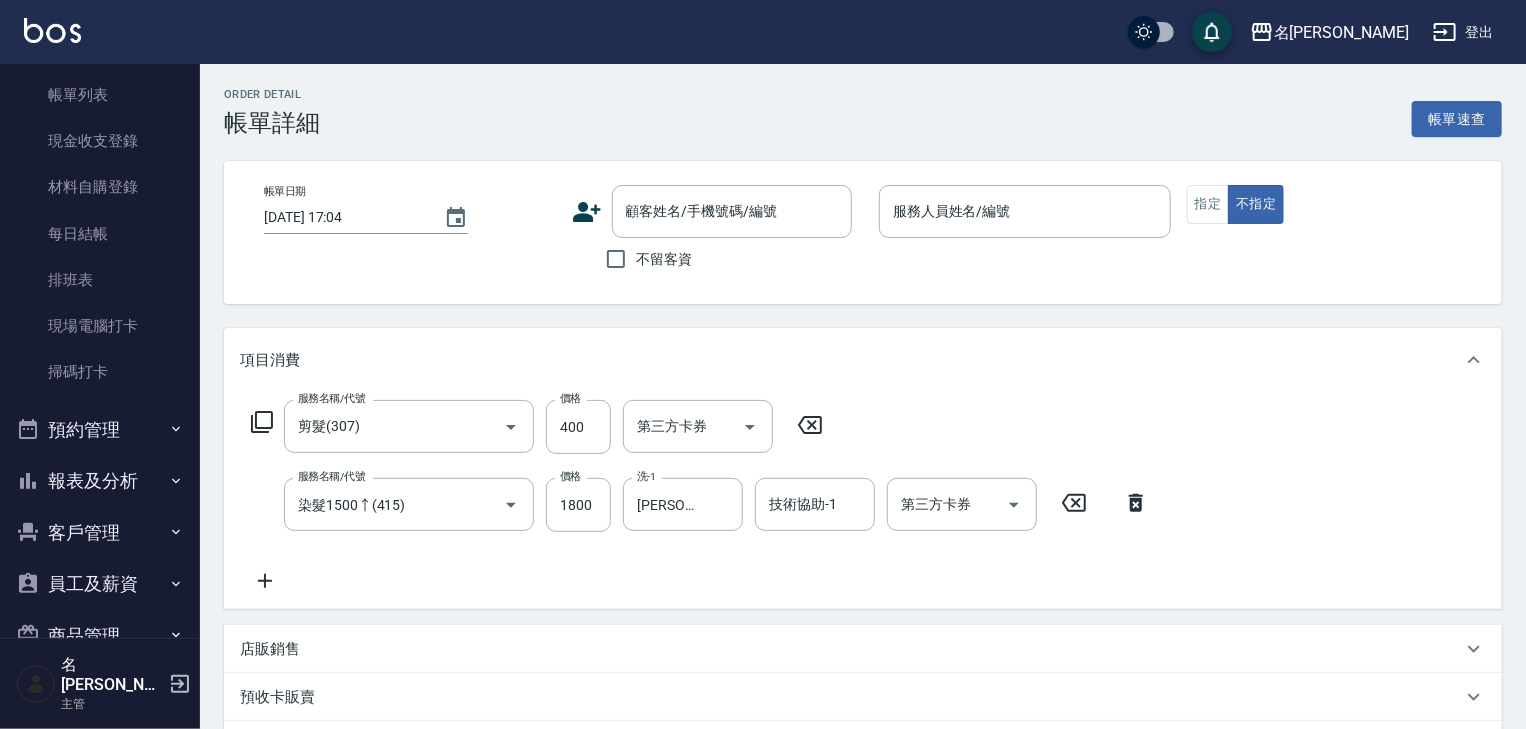 type on "2025/07/16 16:52" 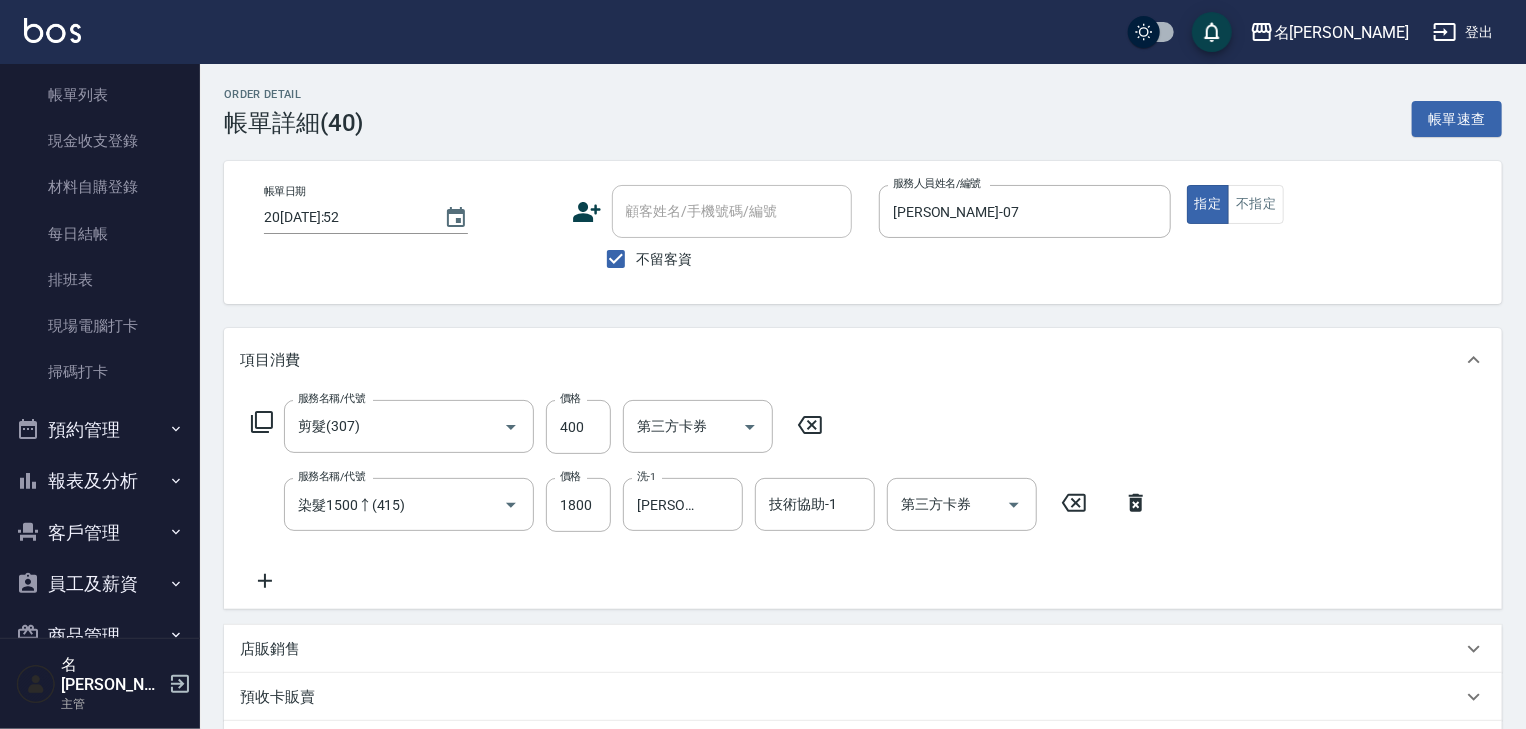 scroll, scrollTop: 320, scrollLeft: 0, axis: vertical 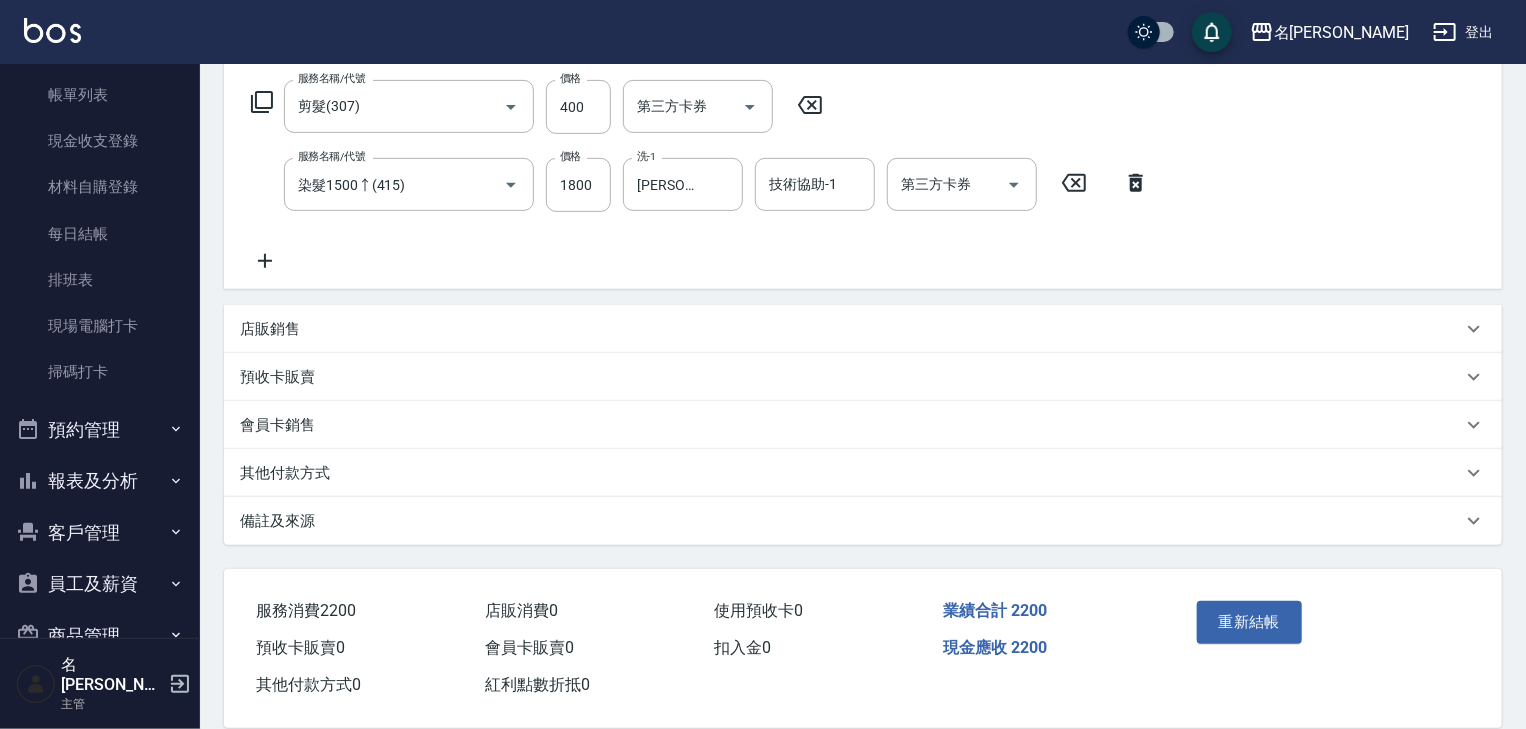 click on "其他付款方式" at bounding box center (851, 473) 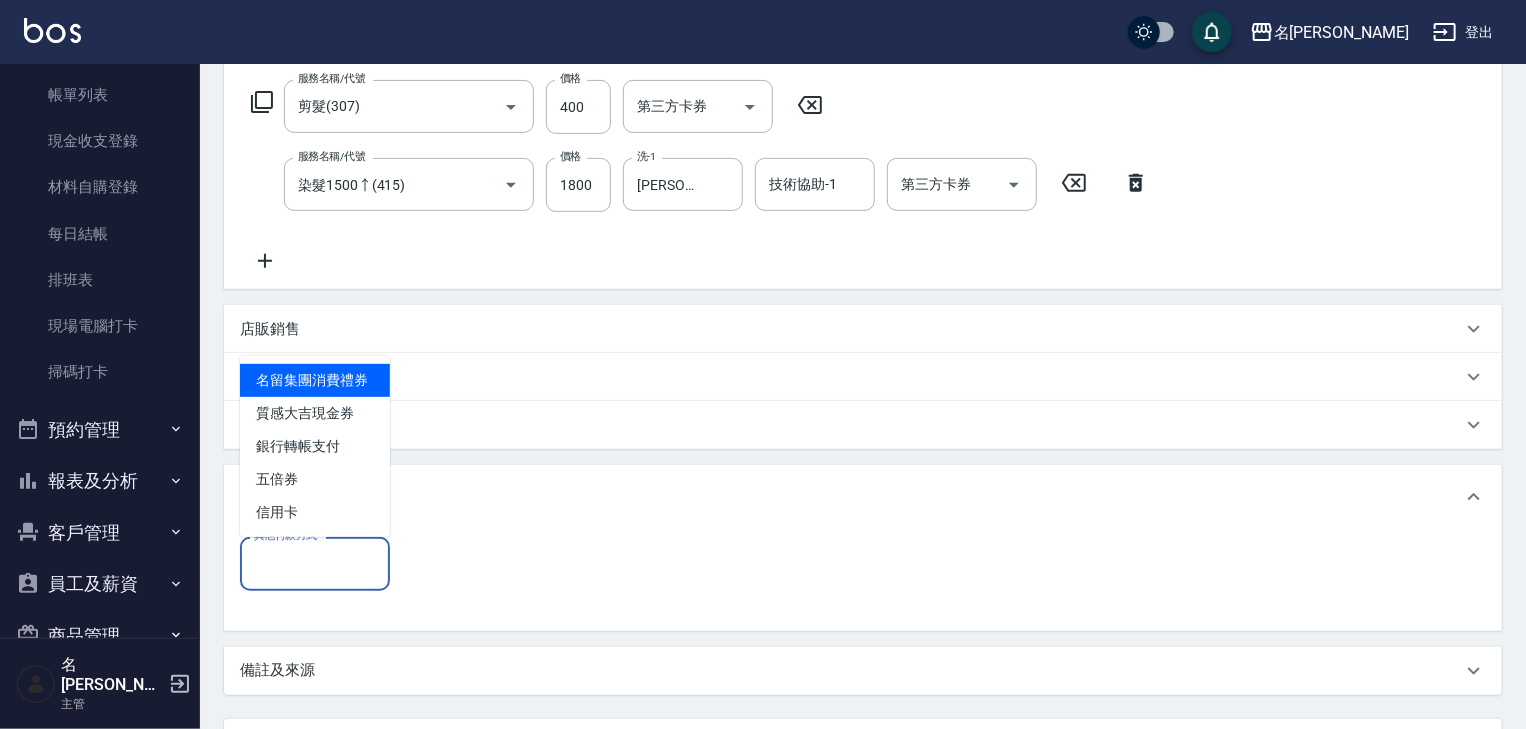 click on "其他付款方式 其他付款方式" at bounding box center (315, 563) 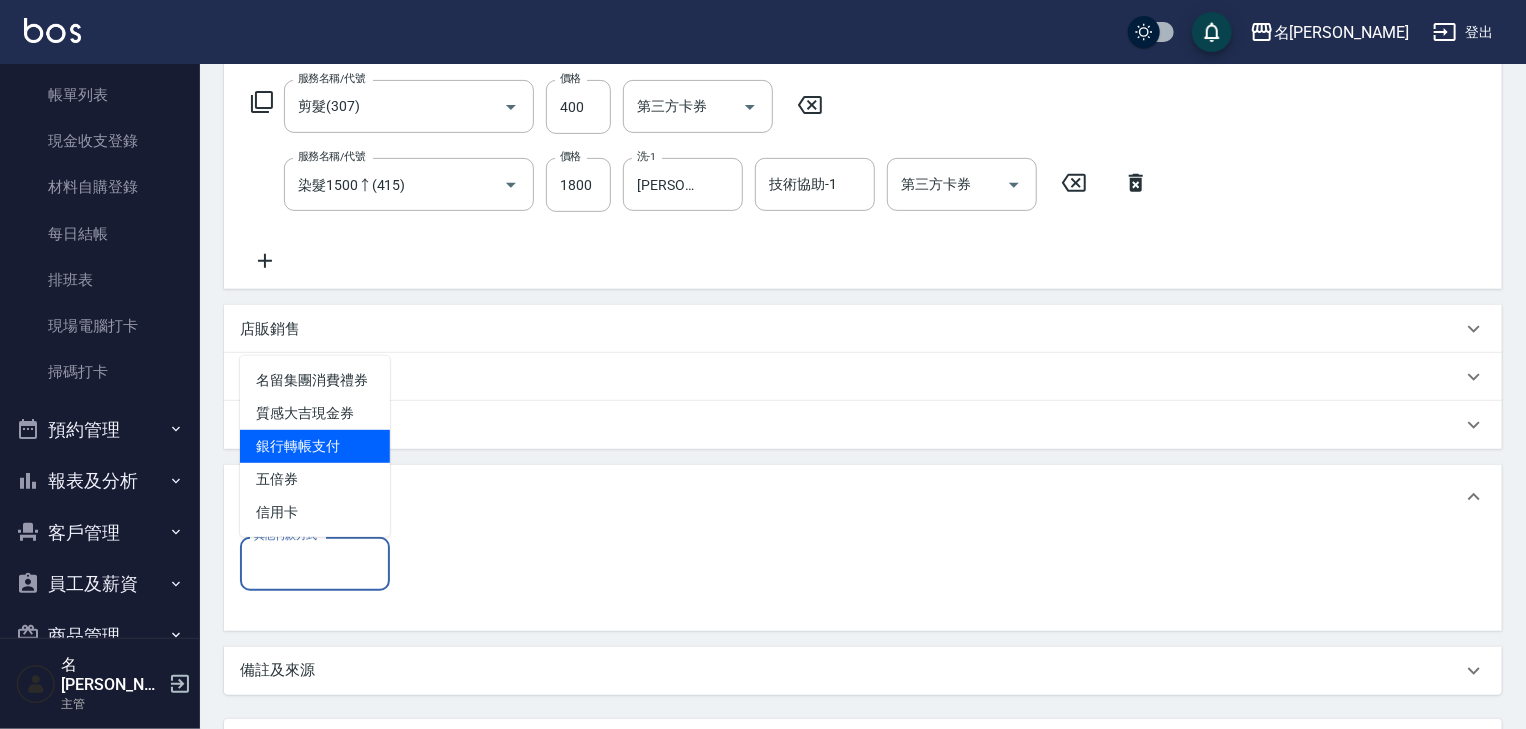 click on "銀行轉帳支付" at bounding box center (315, 446) 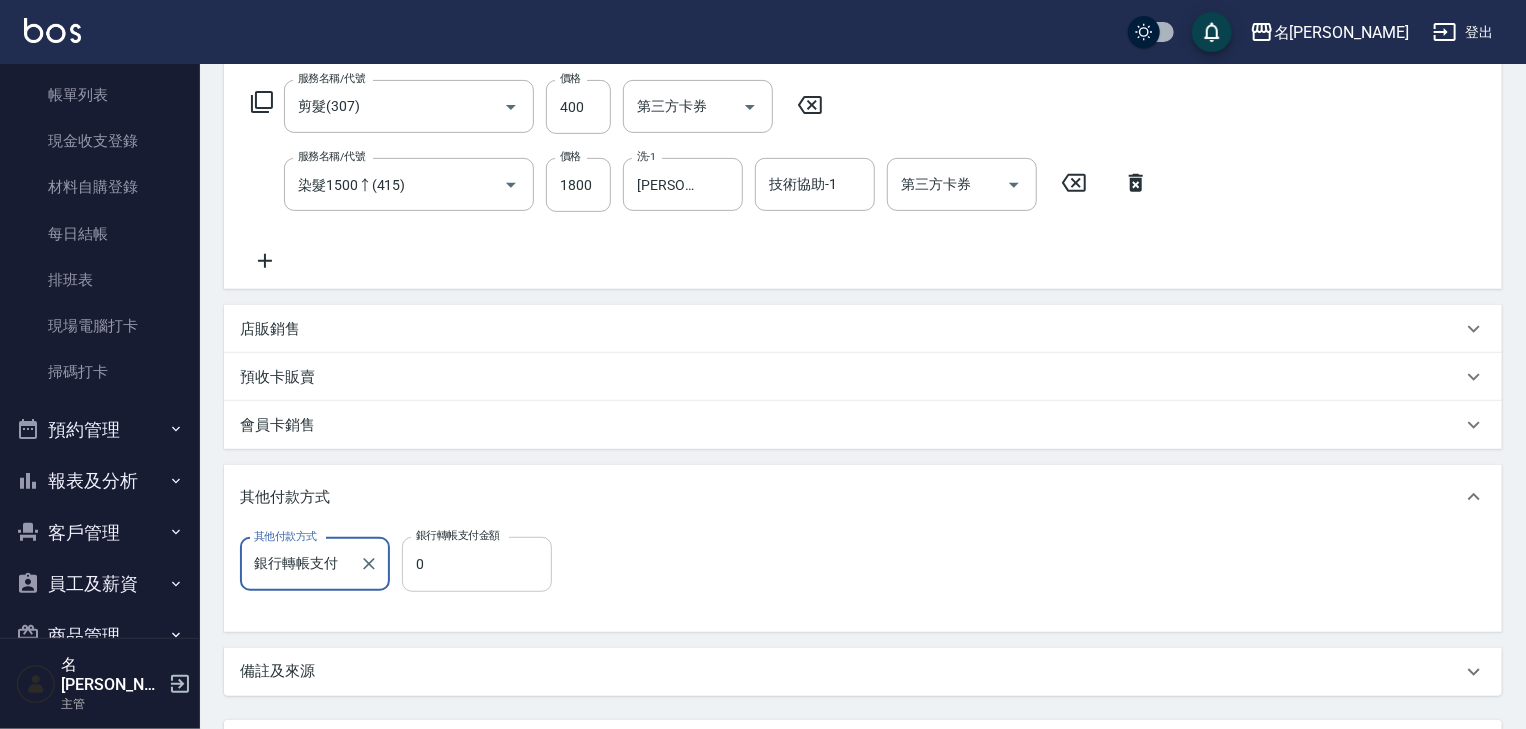 click on "0" at bounding box center [477, 564] 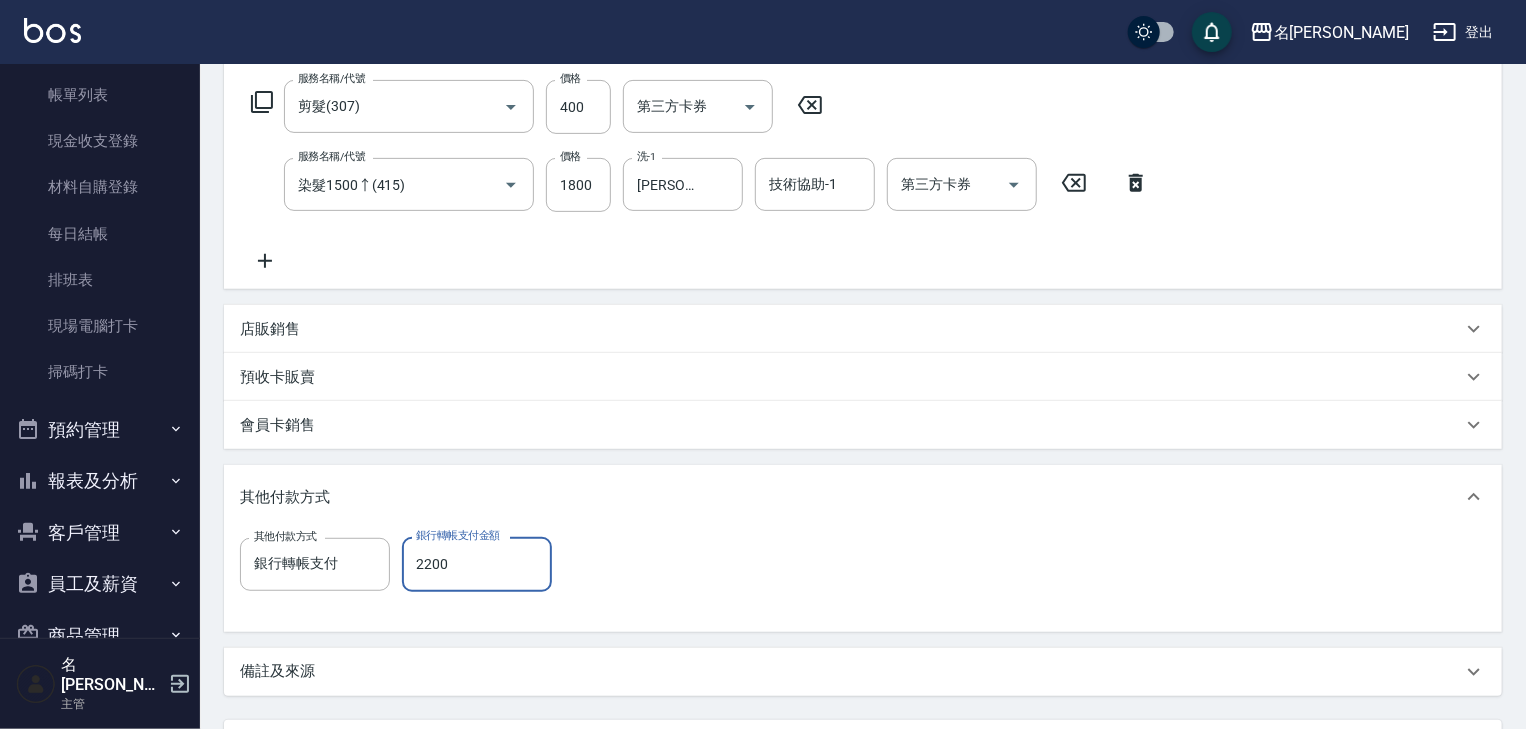 scroll, scrollTop: 500, scrollLeft: 0, axis: vertical 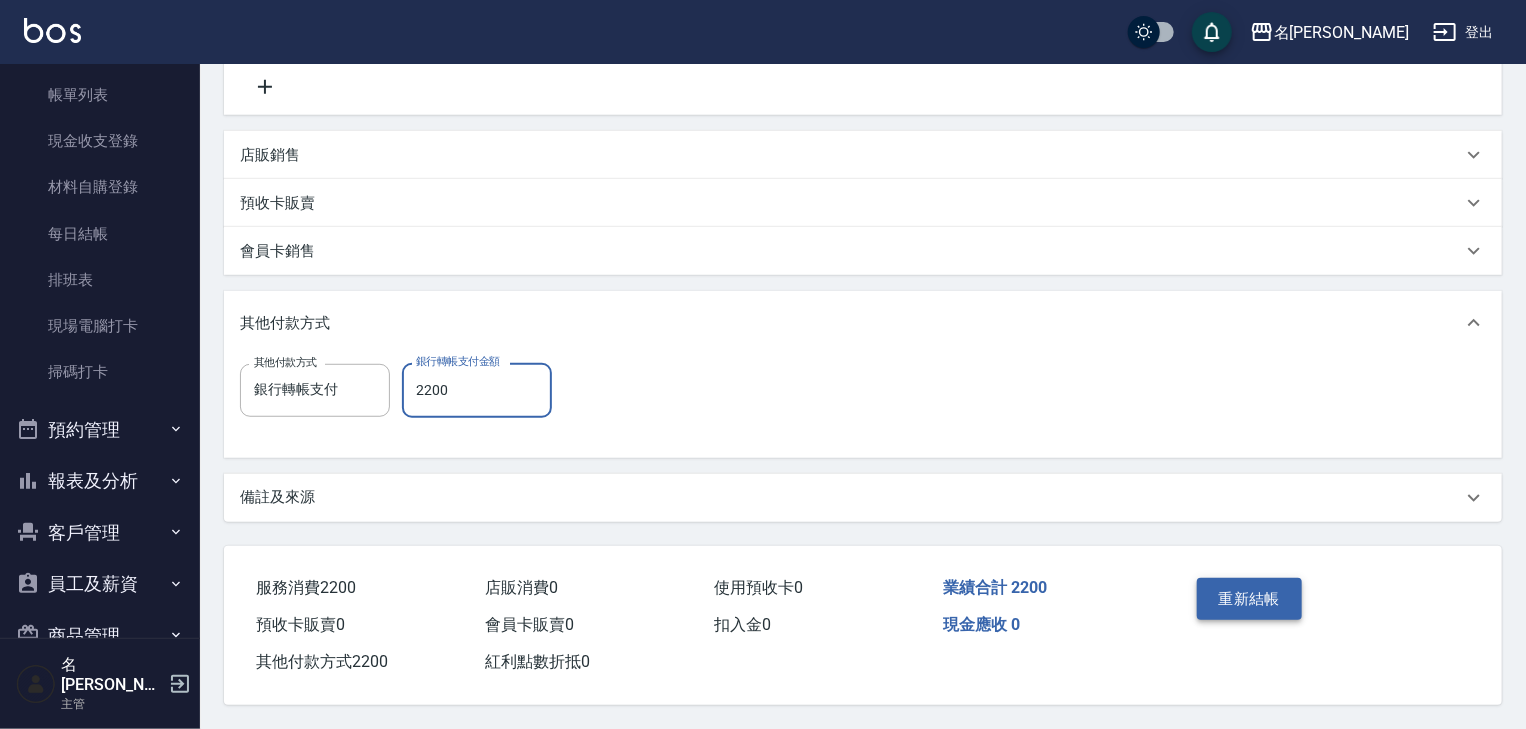 type on "2200" 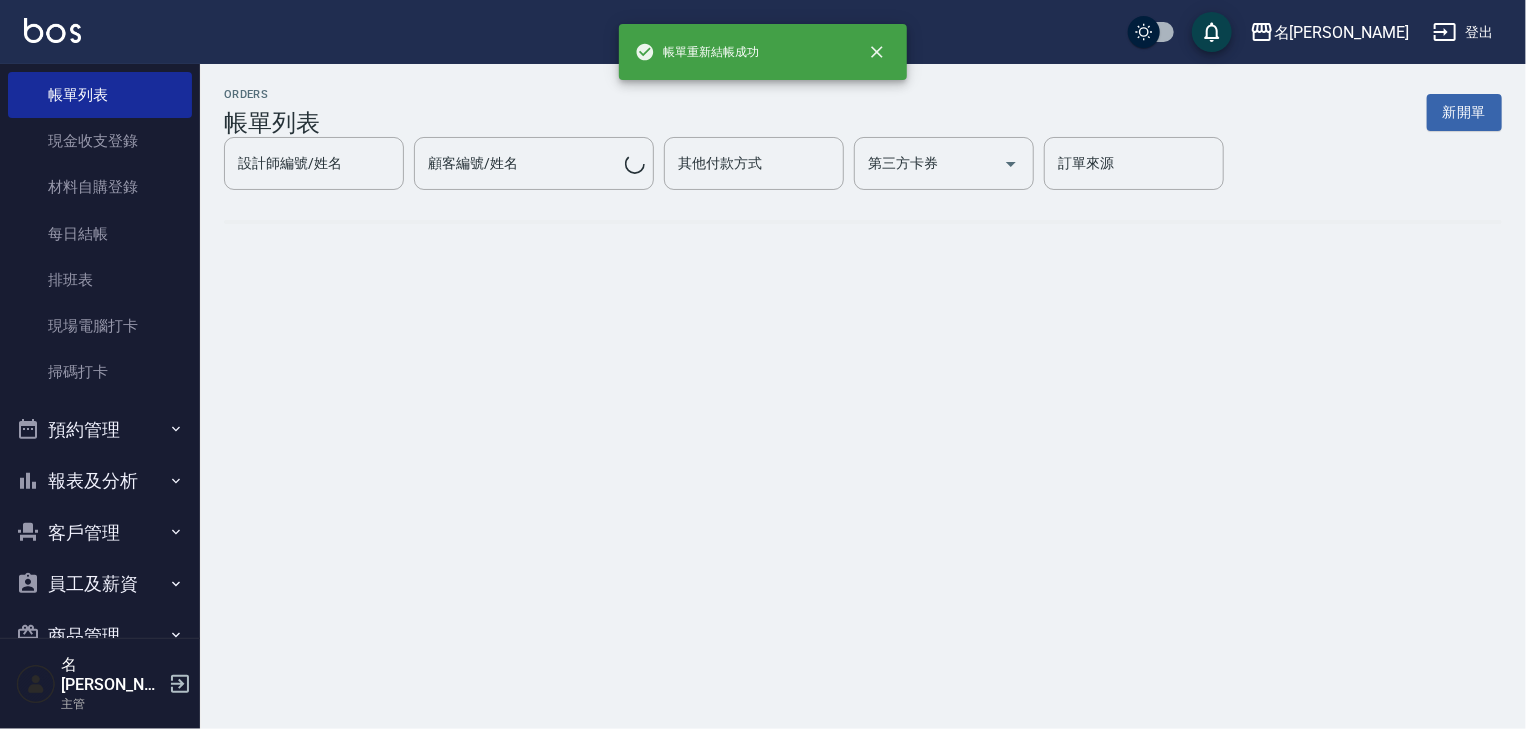 scroll, scrollTop: 0, scrollLeft: 0, axis: both 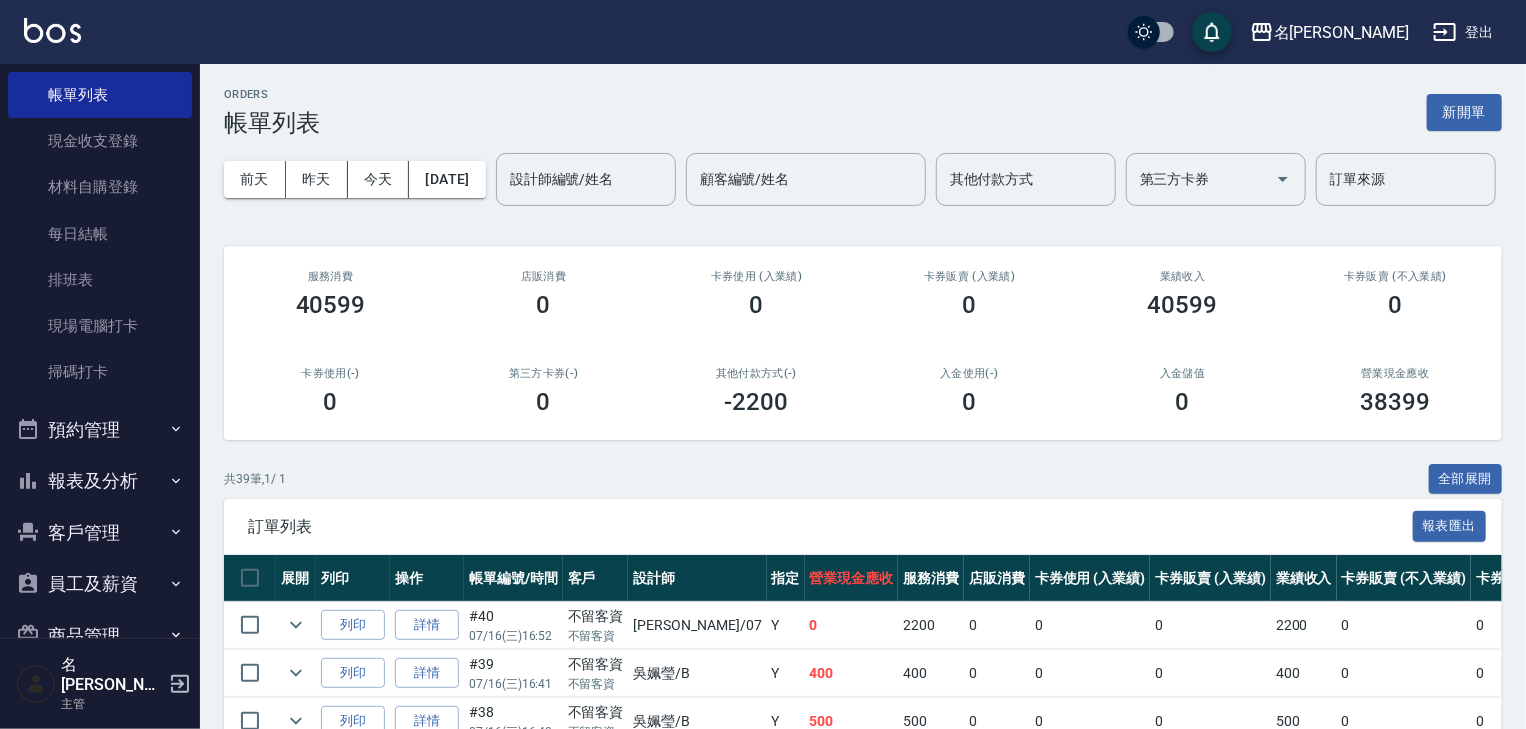 click at bounding box center [52, 30] 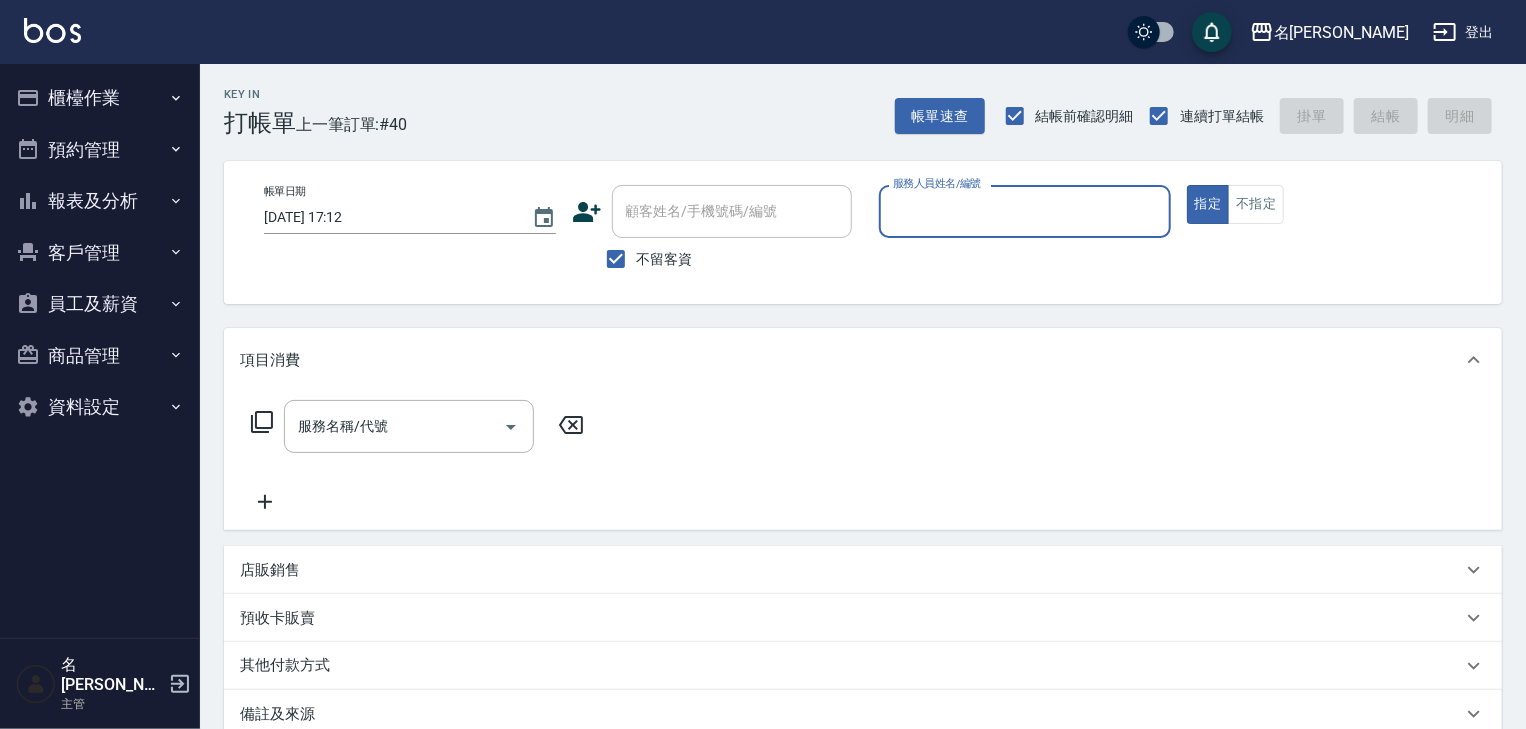 click on "服務人員姓名/編號" at bounding box center (1025, 211) 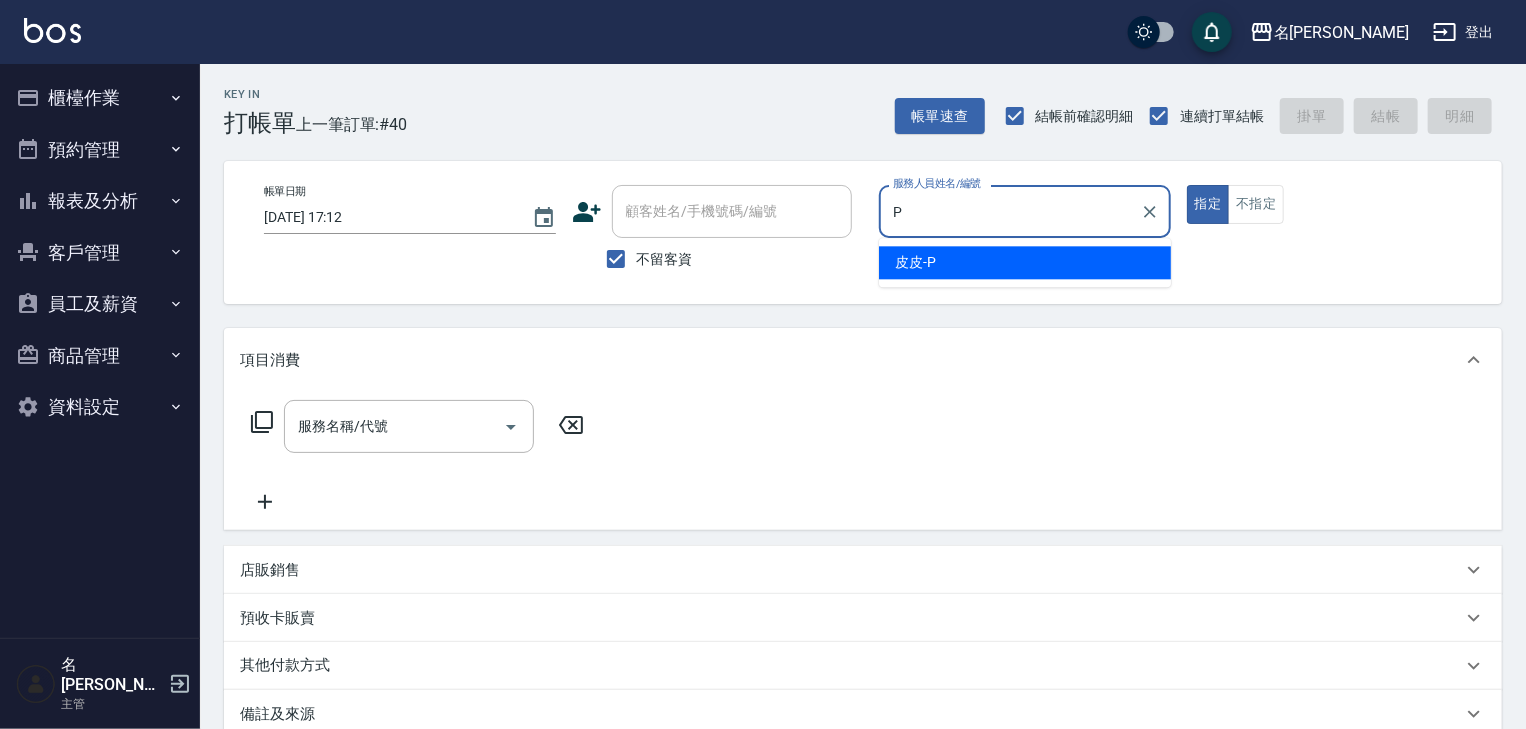 type on "皮皮-P" 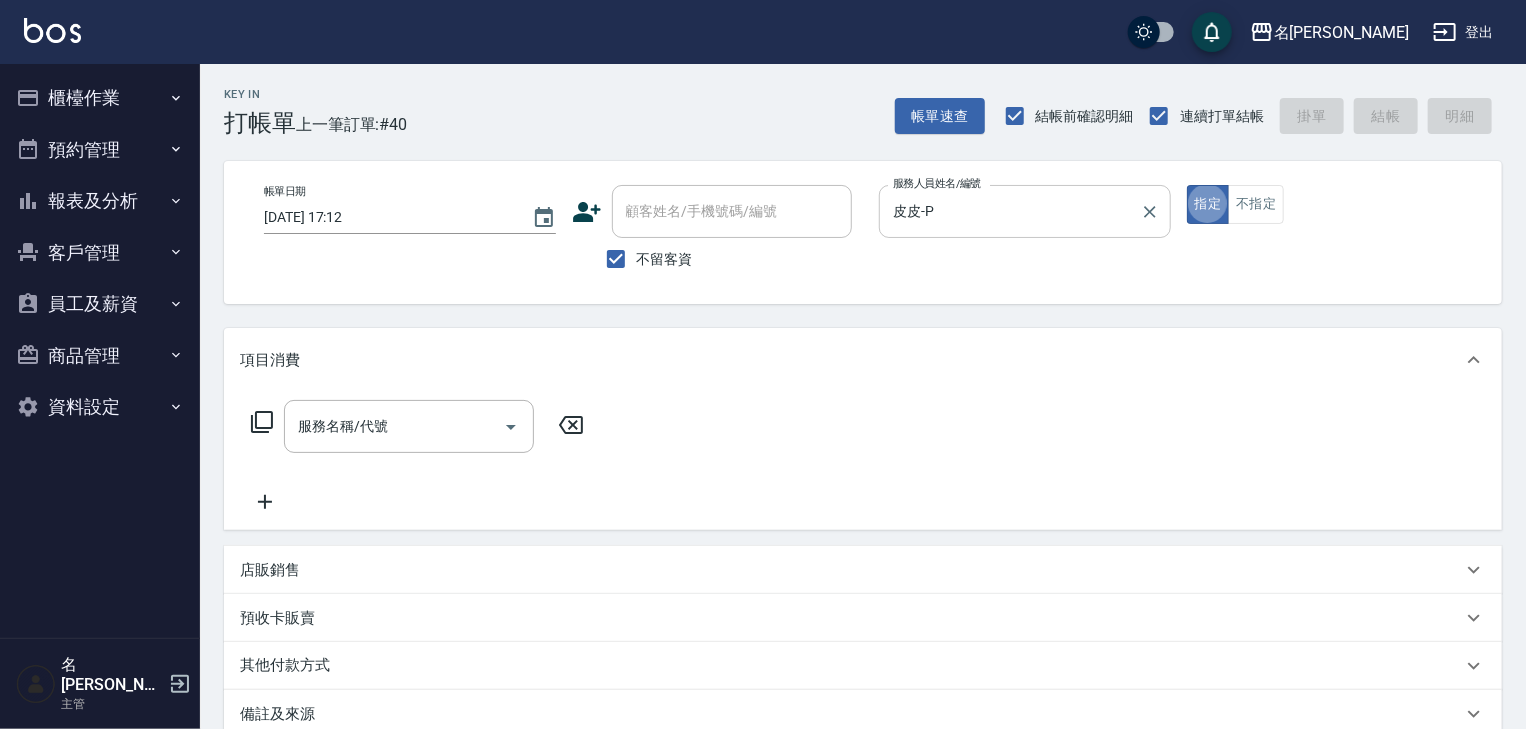 type on "true" 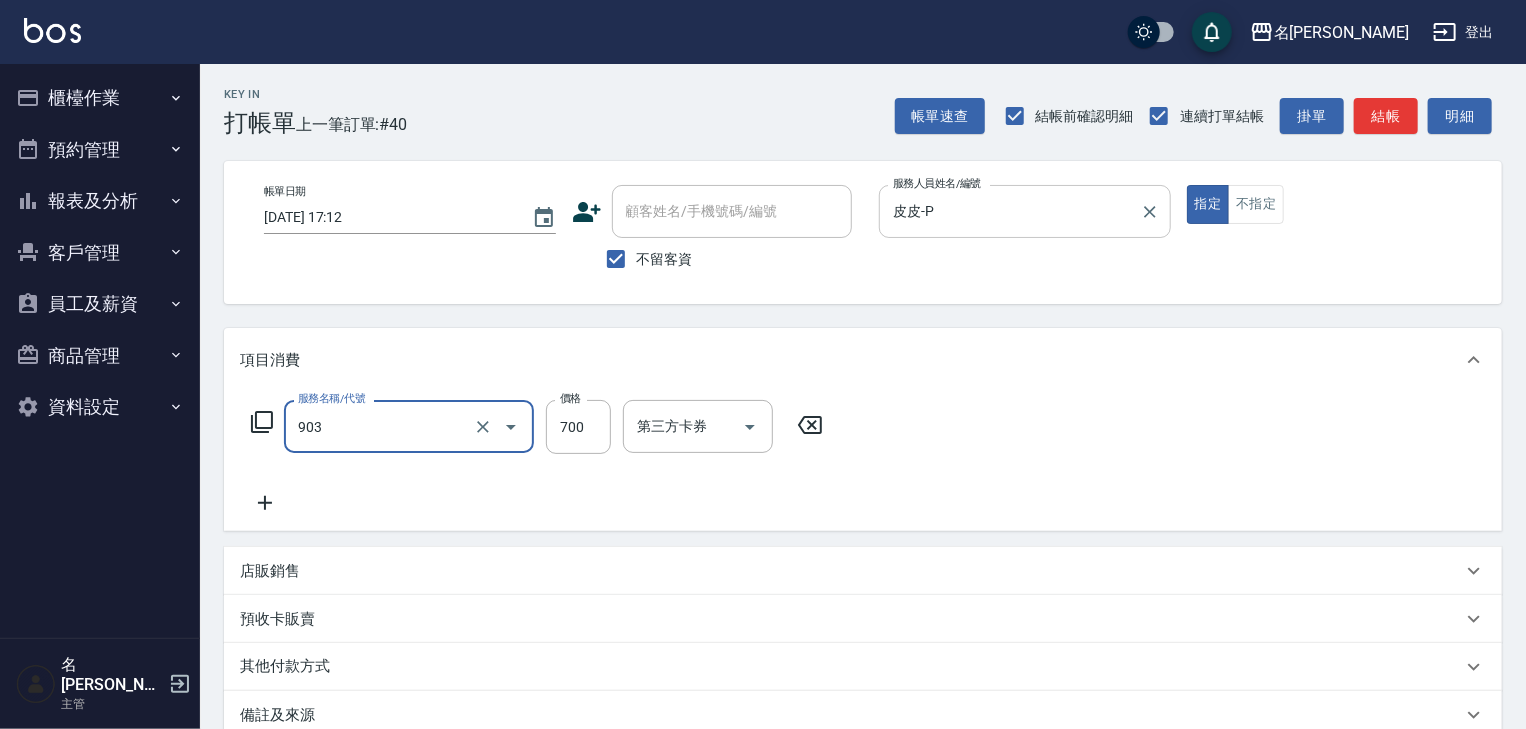 type on "修腳+手(903)" 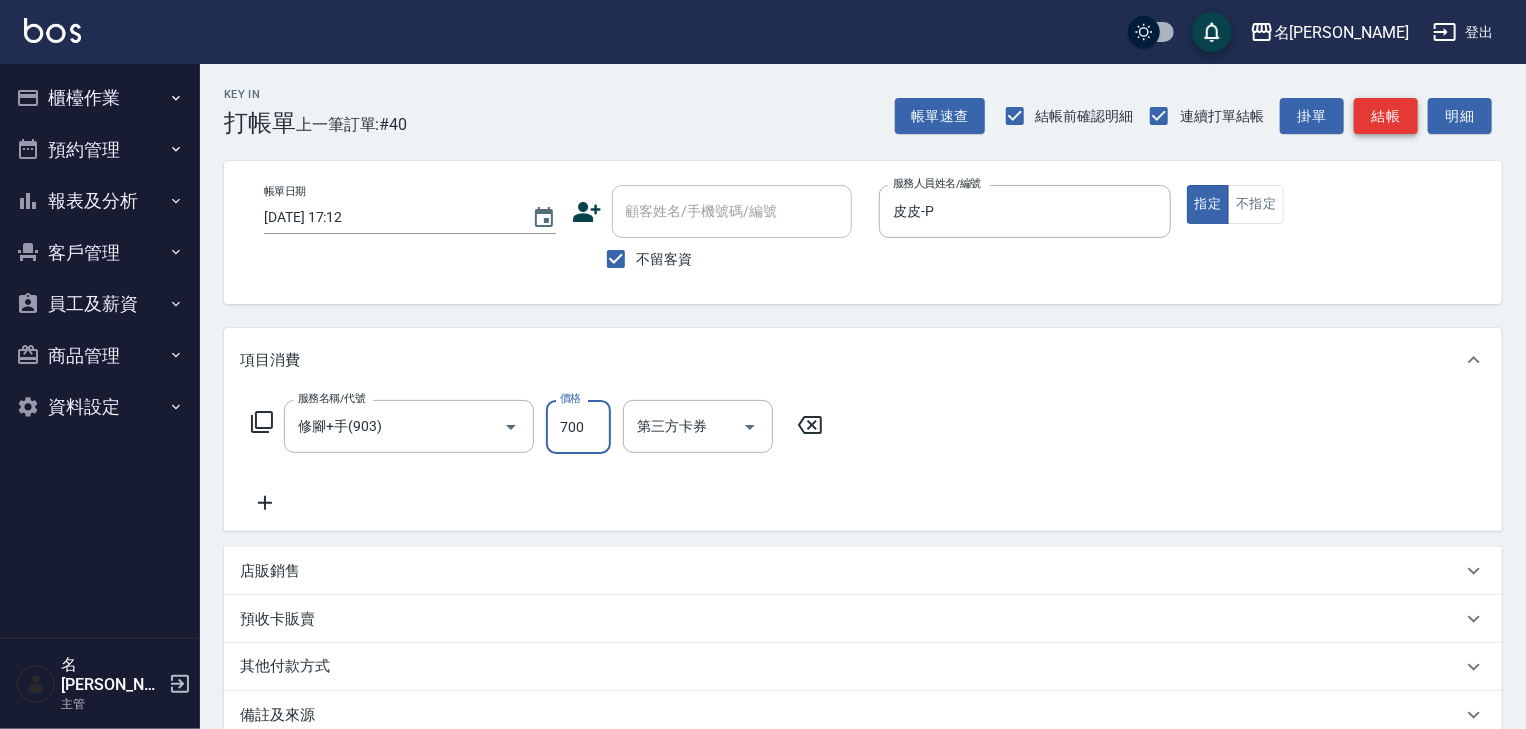 click on "結帳" at bounding box center [1386, 116] 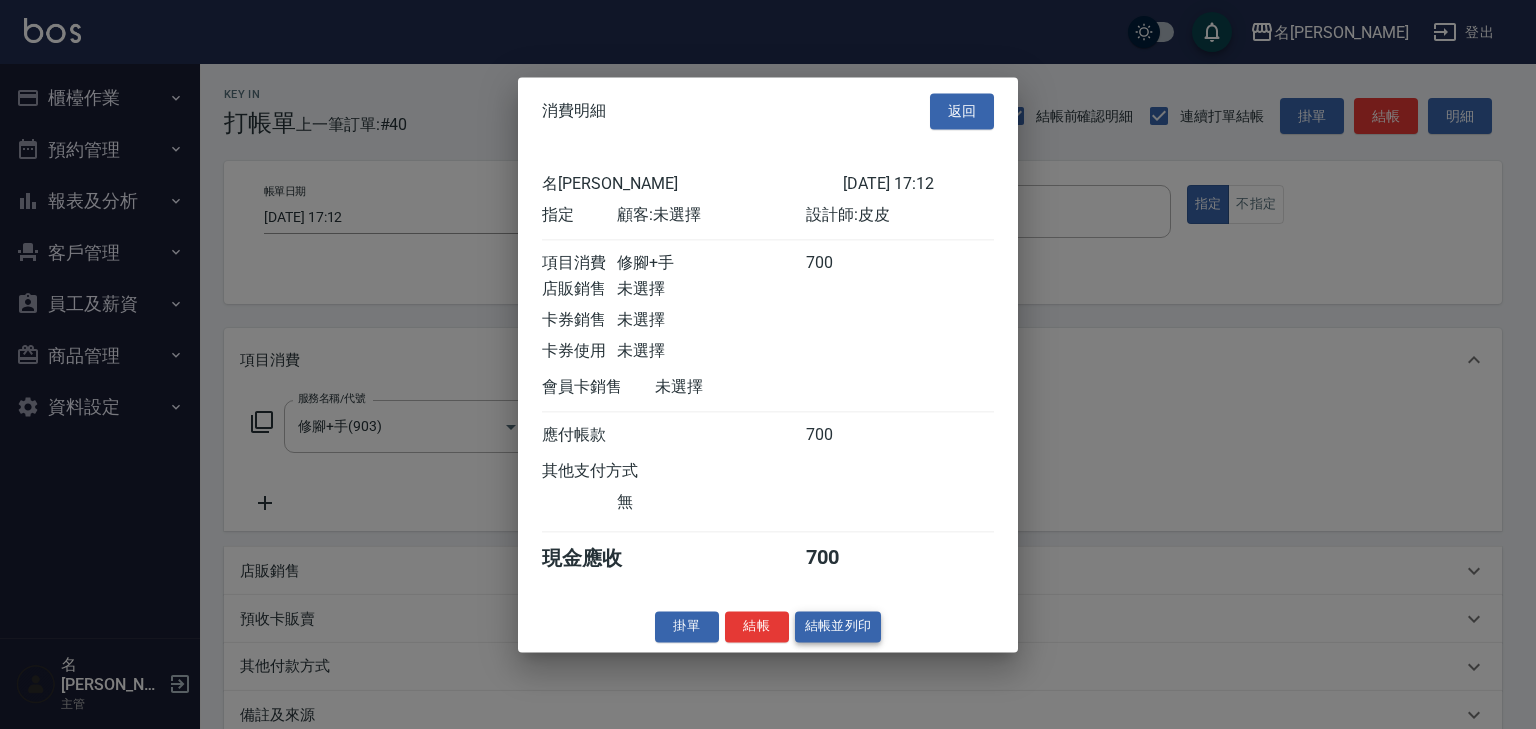 click on "結帳並列印" at bounding box center [838, 626] 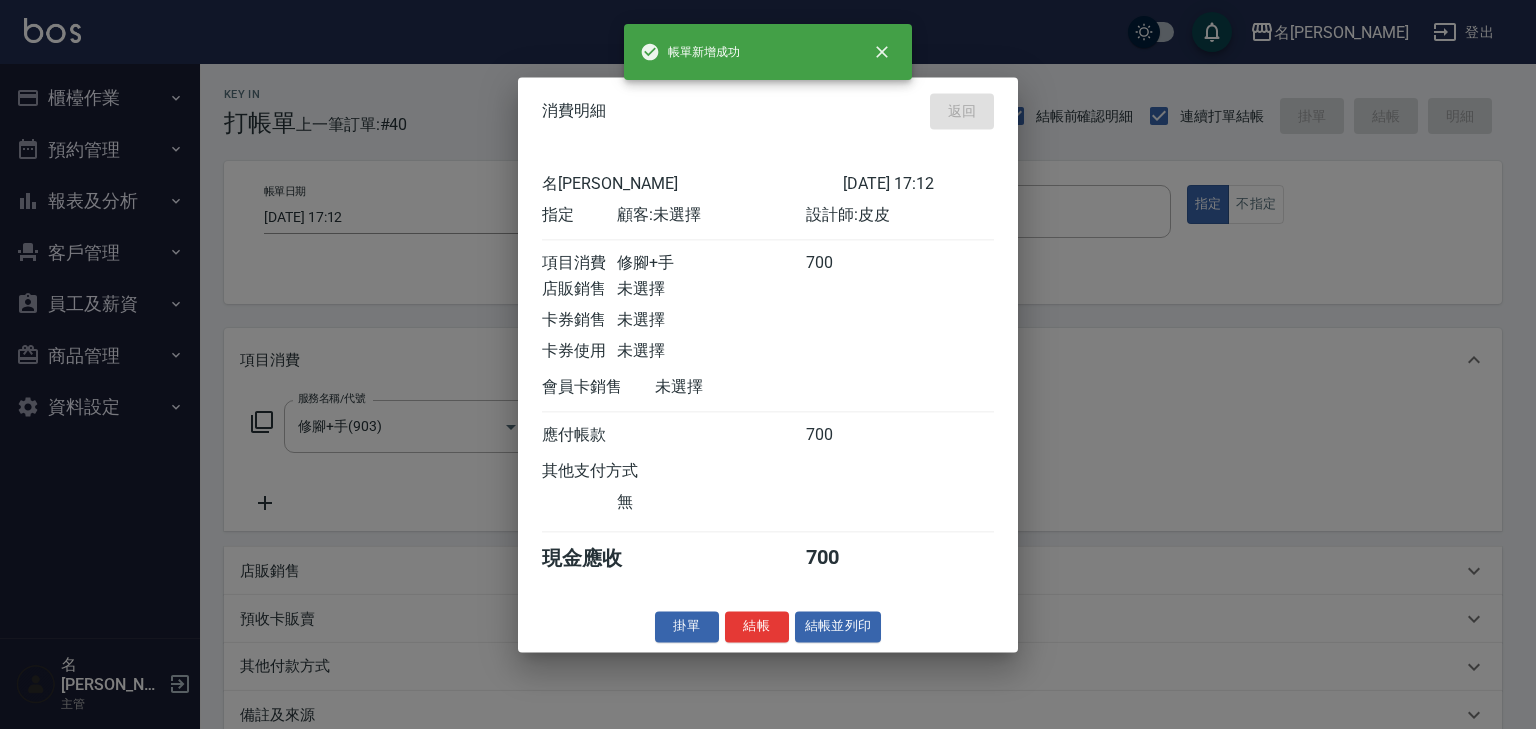 type 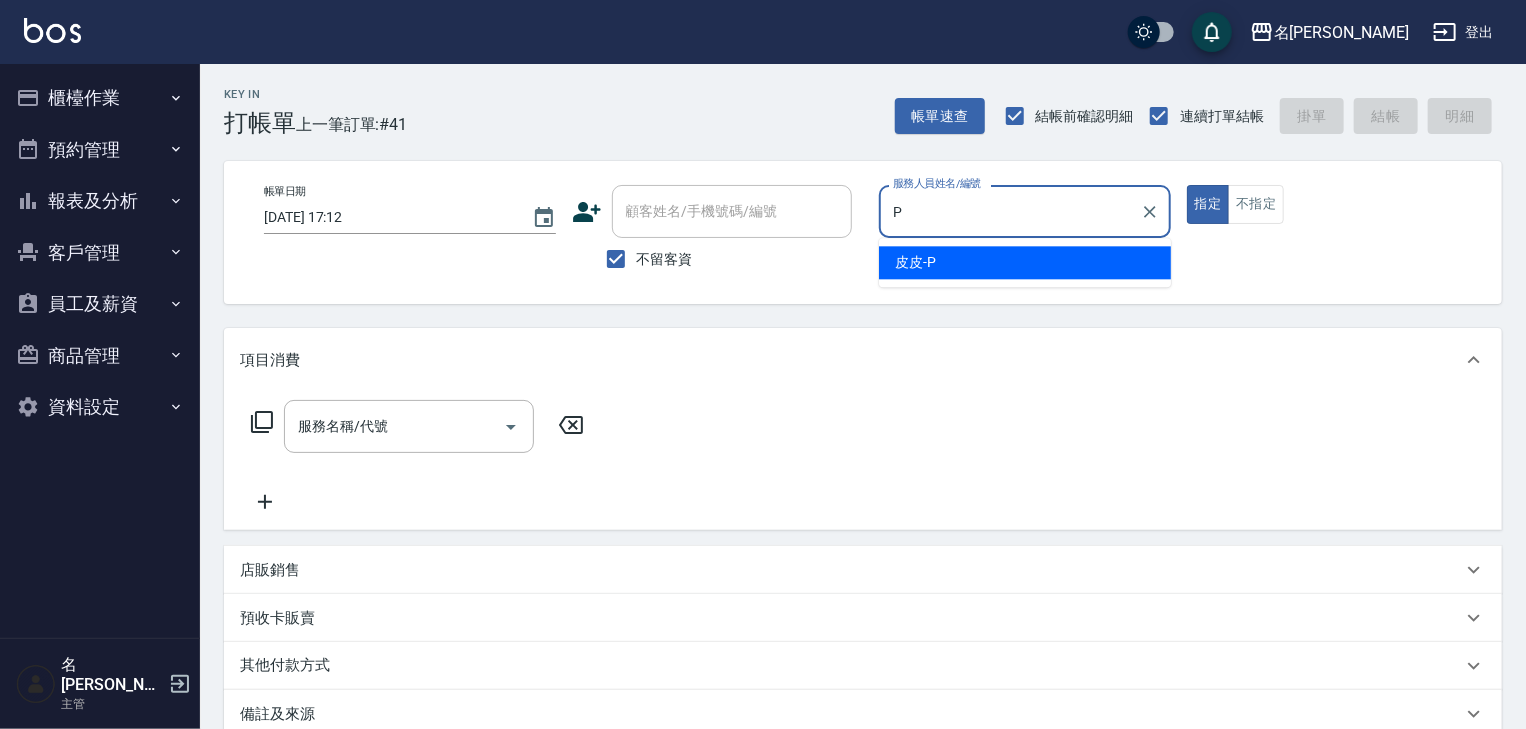 type on "皮皮-P" 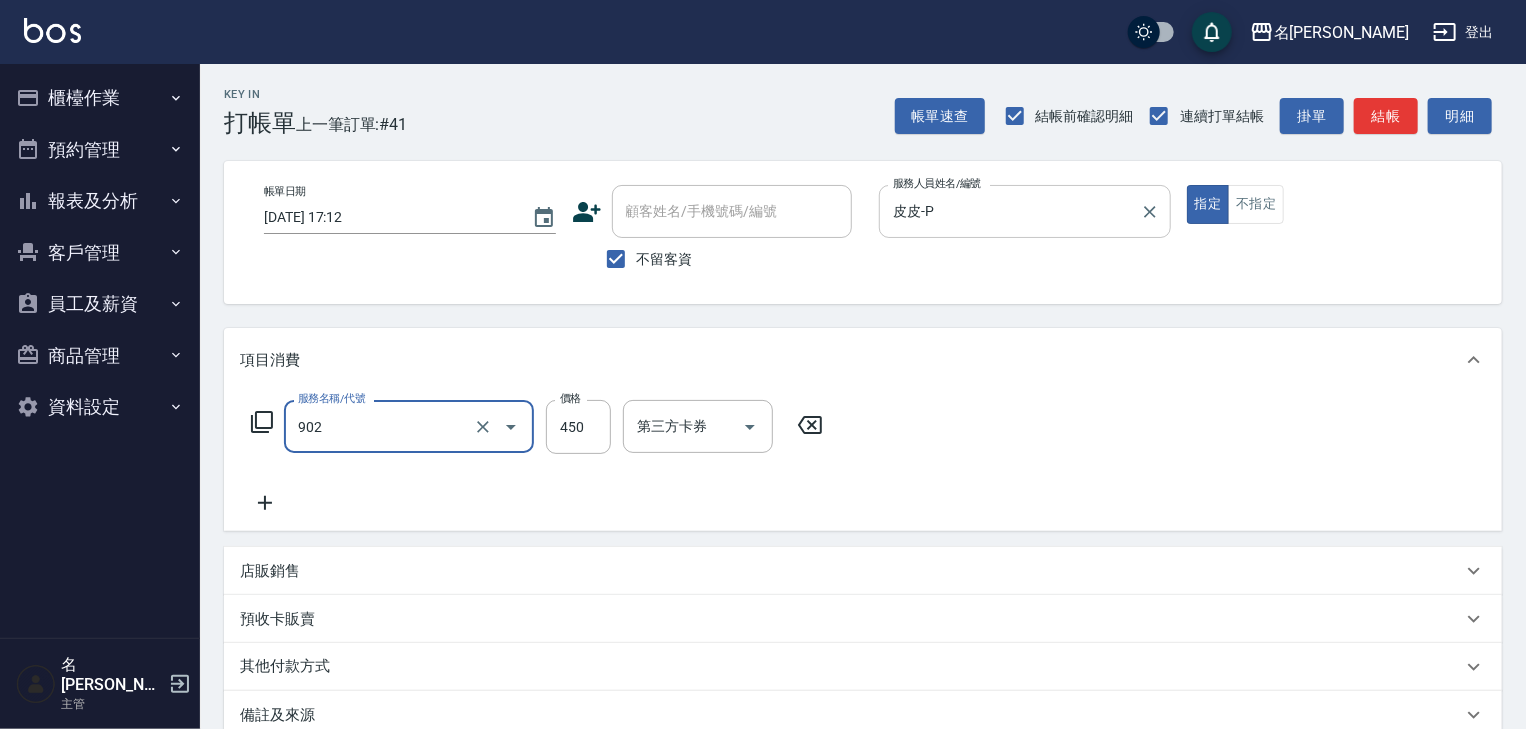 type on "修腳指甲(902)" 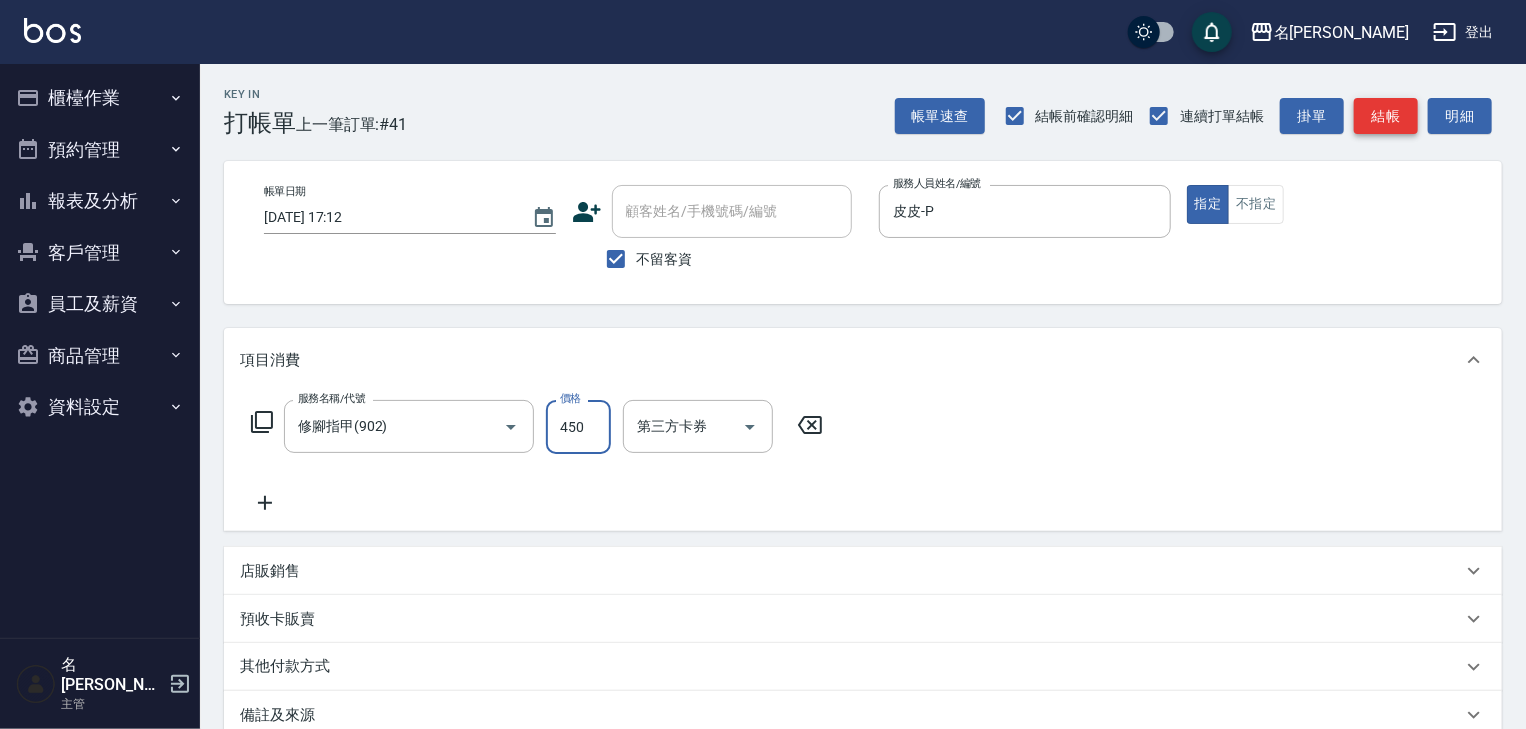 click on "結帳" at bounding box center [1386, 116] 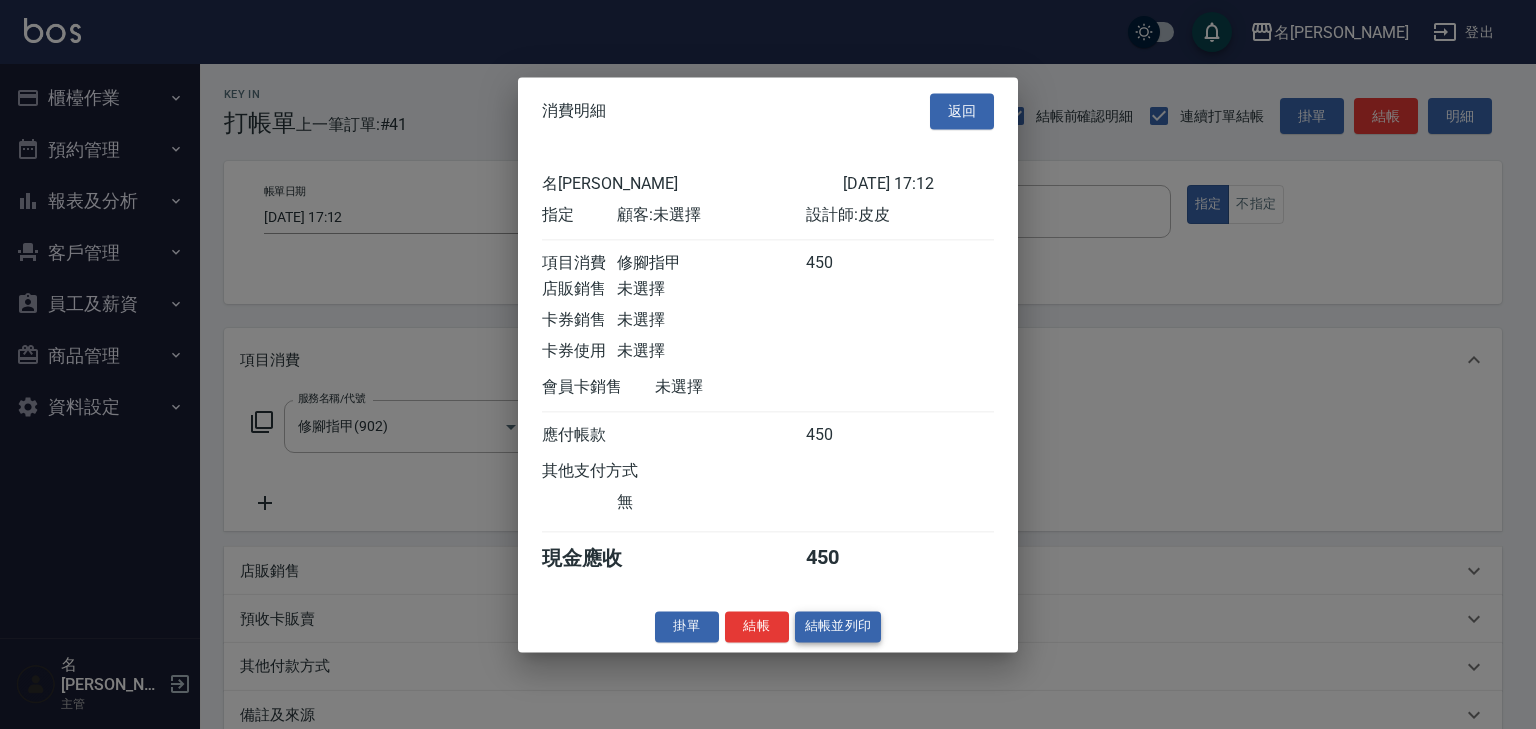 click on "結帳並列印" at bounding box center (838, 626) 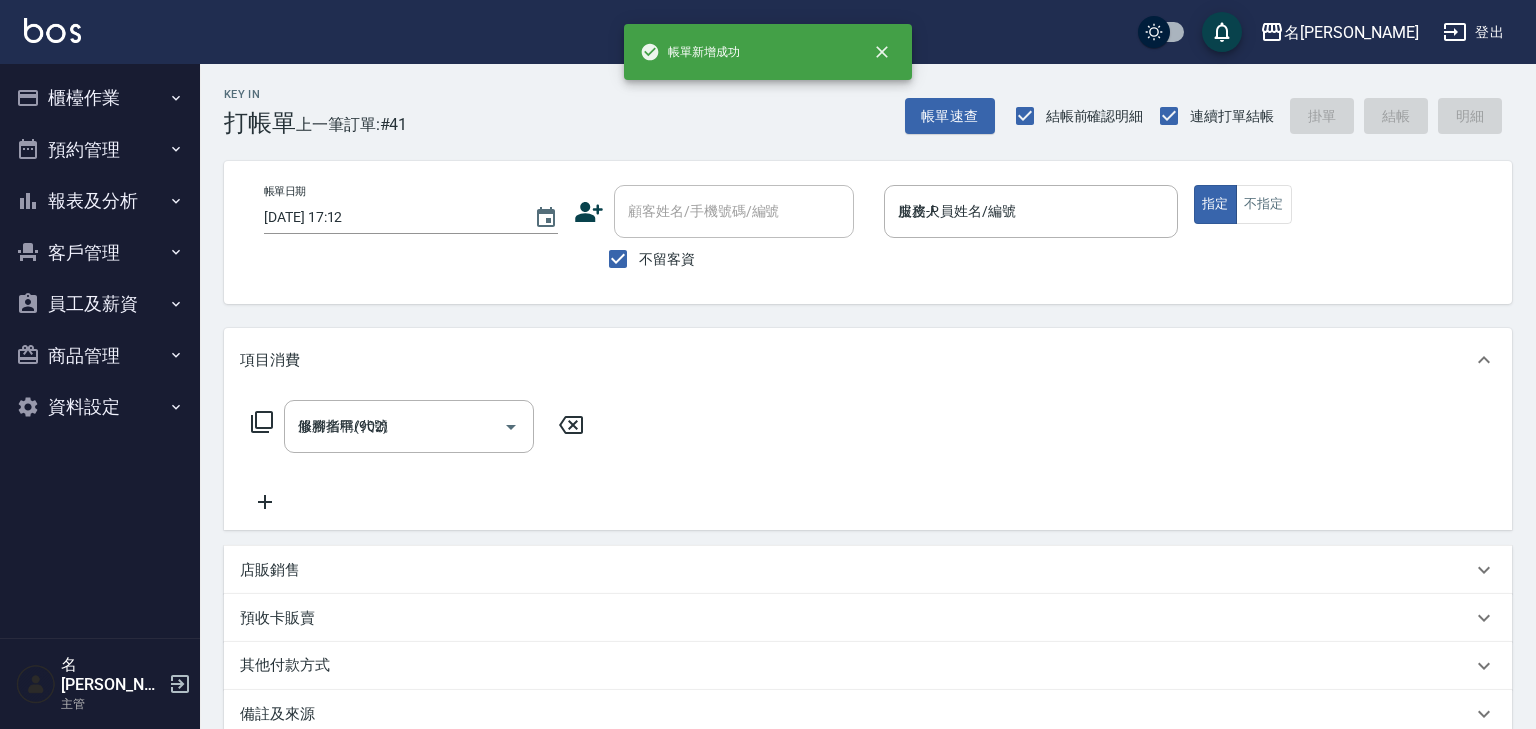 type 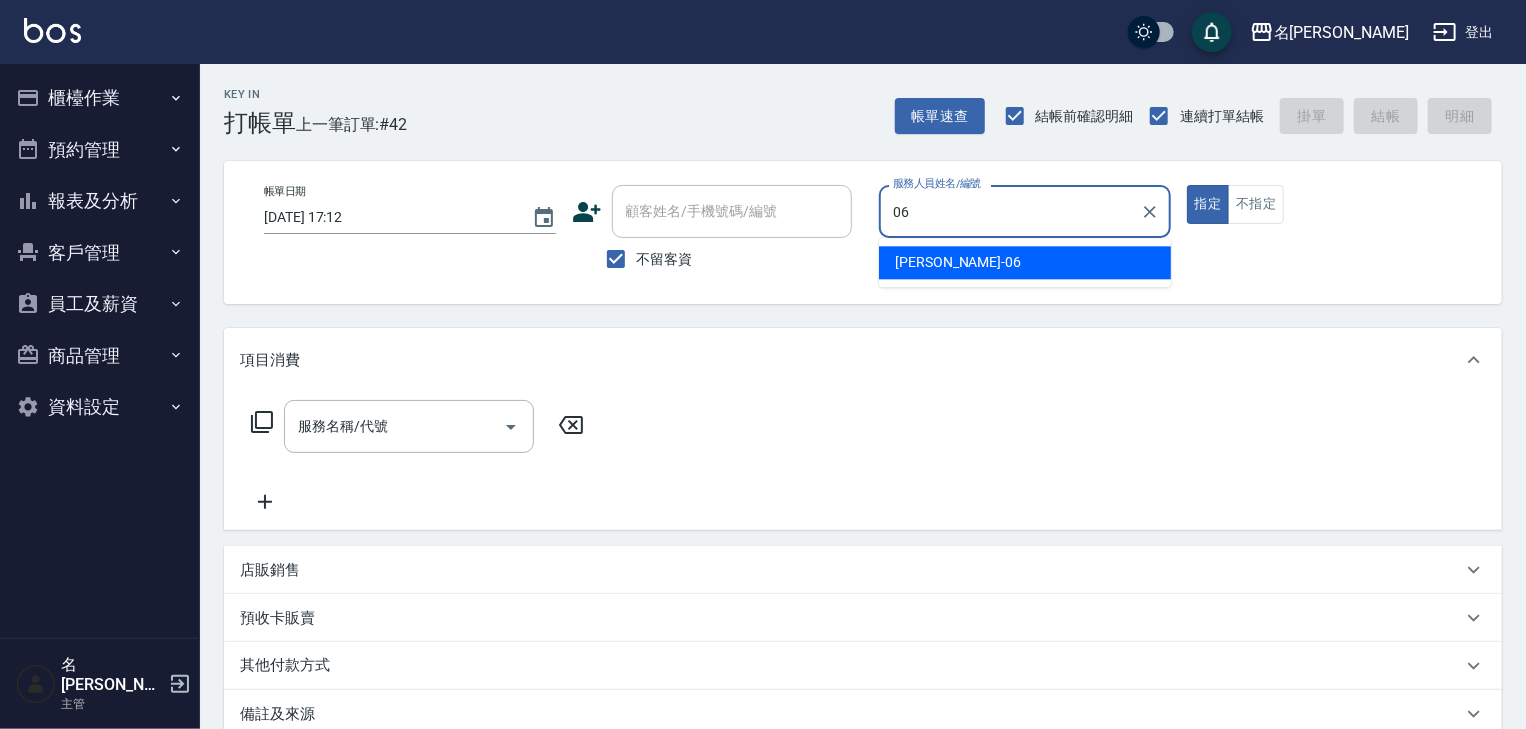 type on "[PERSON_NAME]-06" 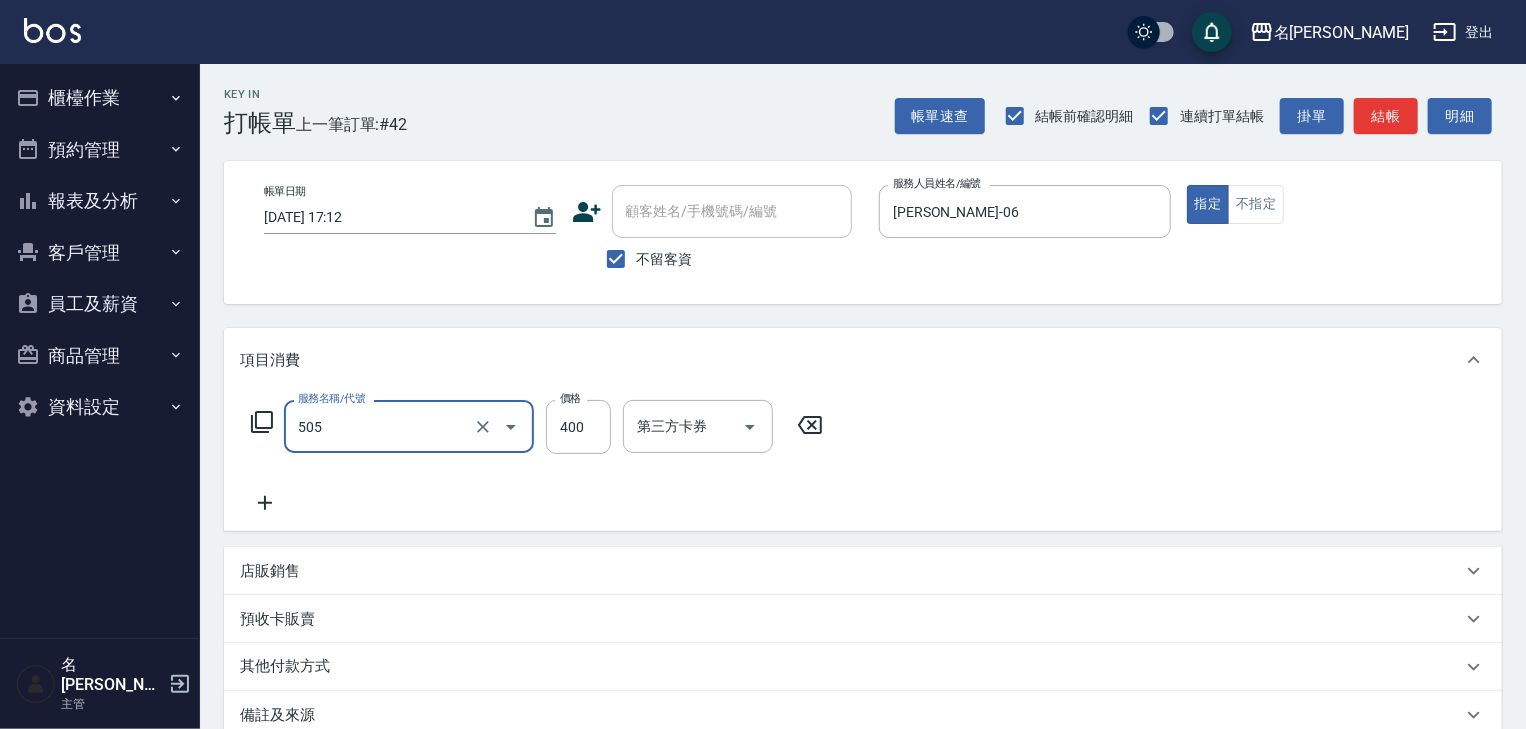 type on "洗髮(505)" 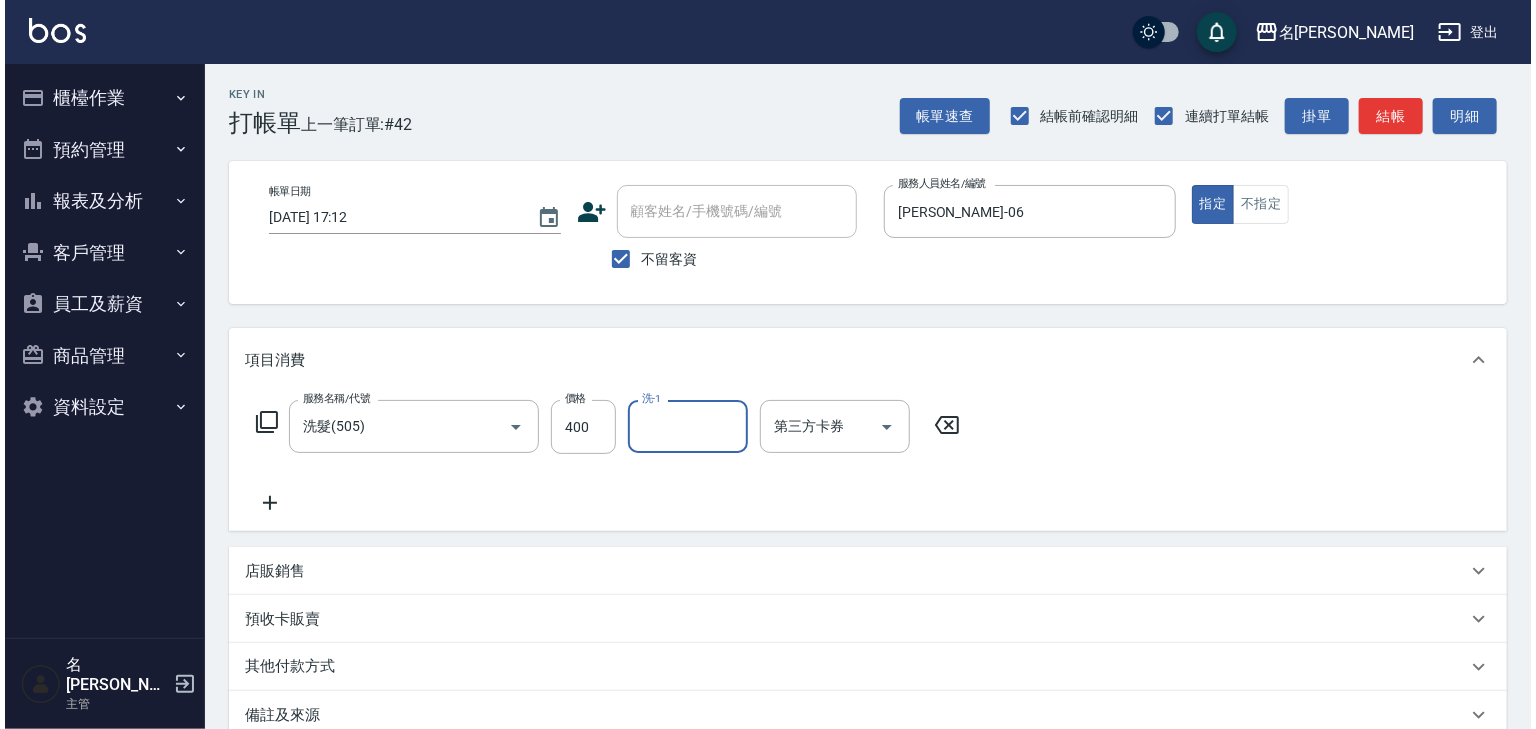 scroll, scrollTop: 234, scrollLeft: 0, axis: vertical 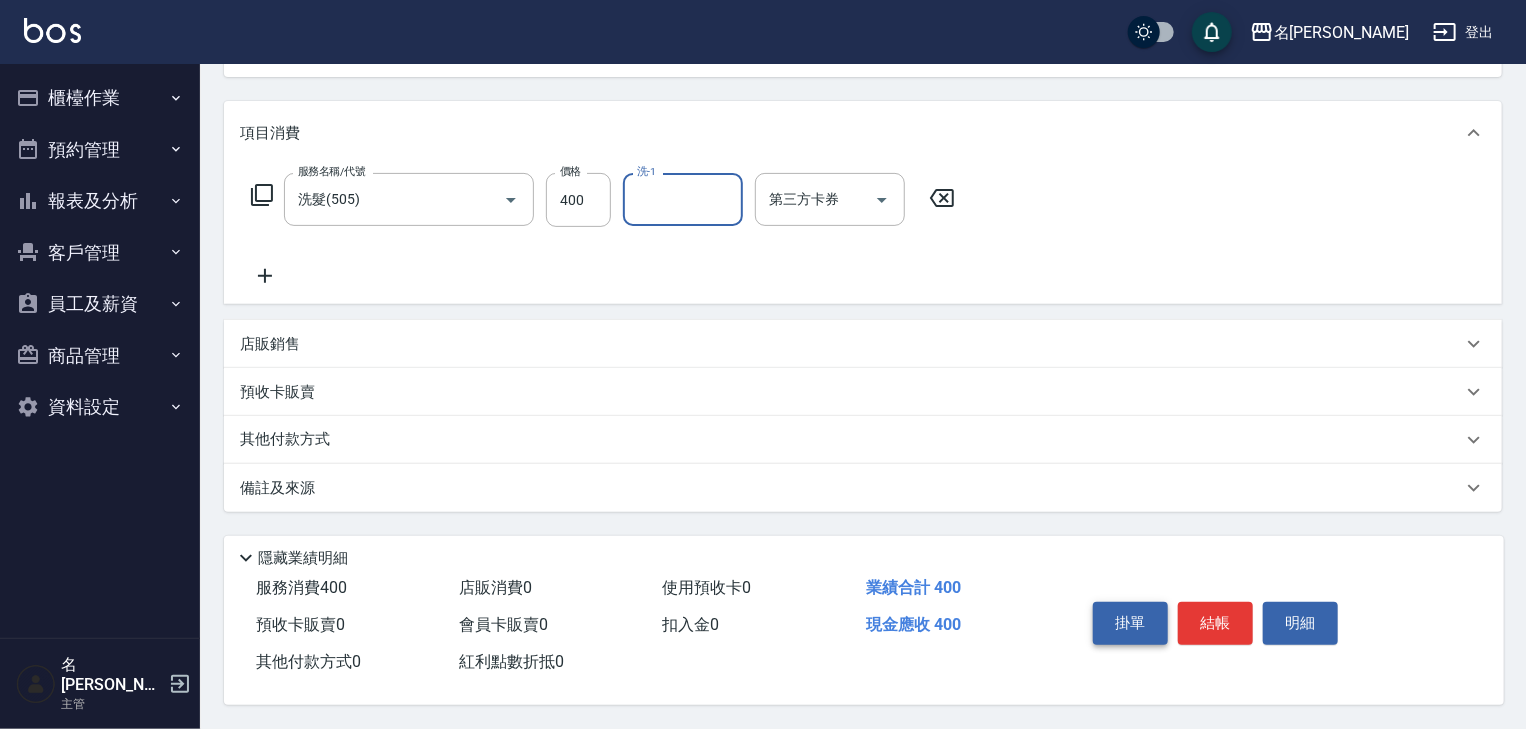 click on "掛單" at bounding box center (1130, 623) 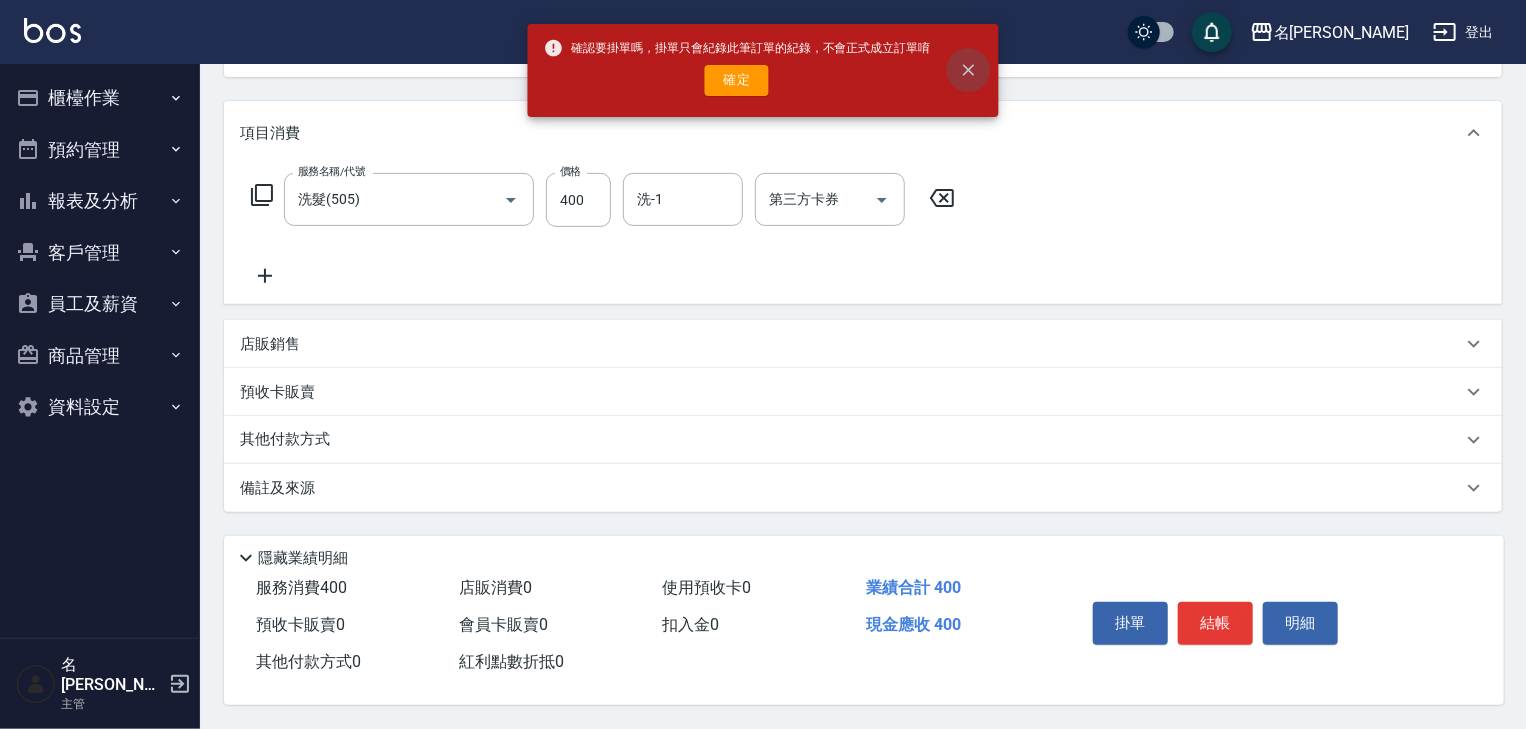 click 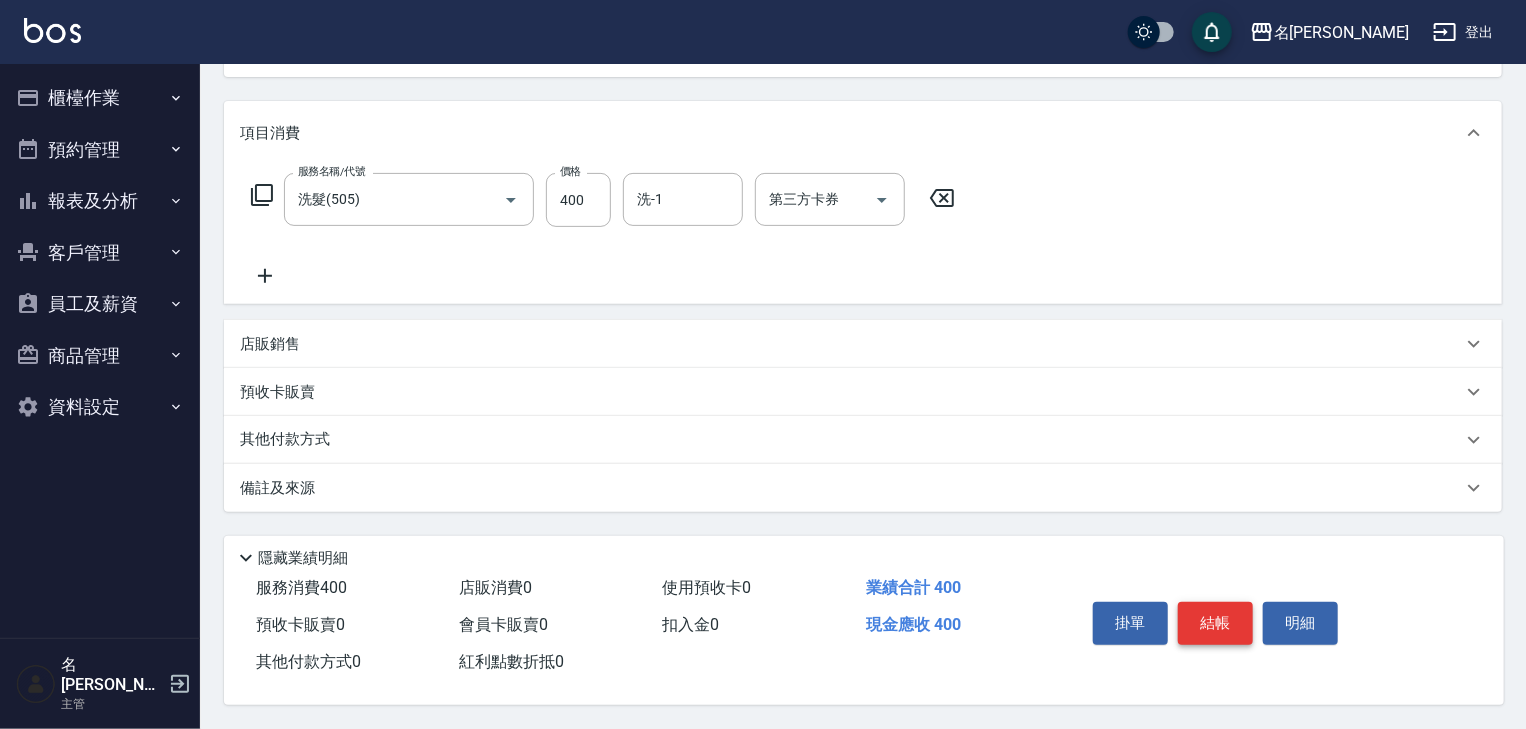 click on "結帳" at bounding box center (1215, 623) 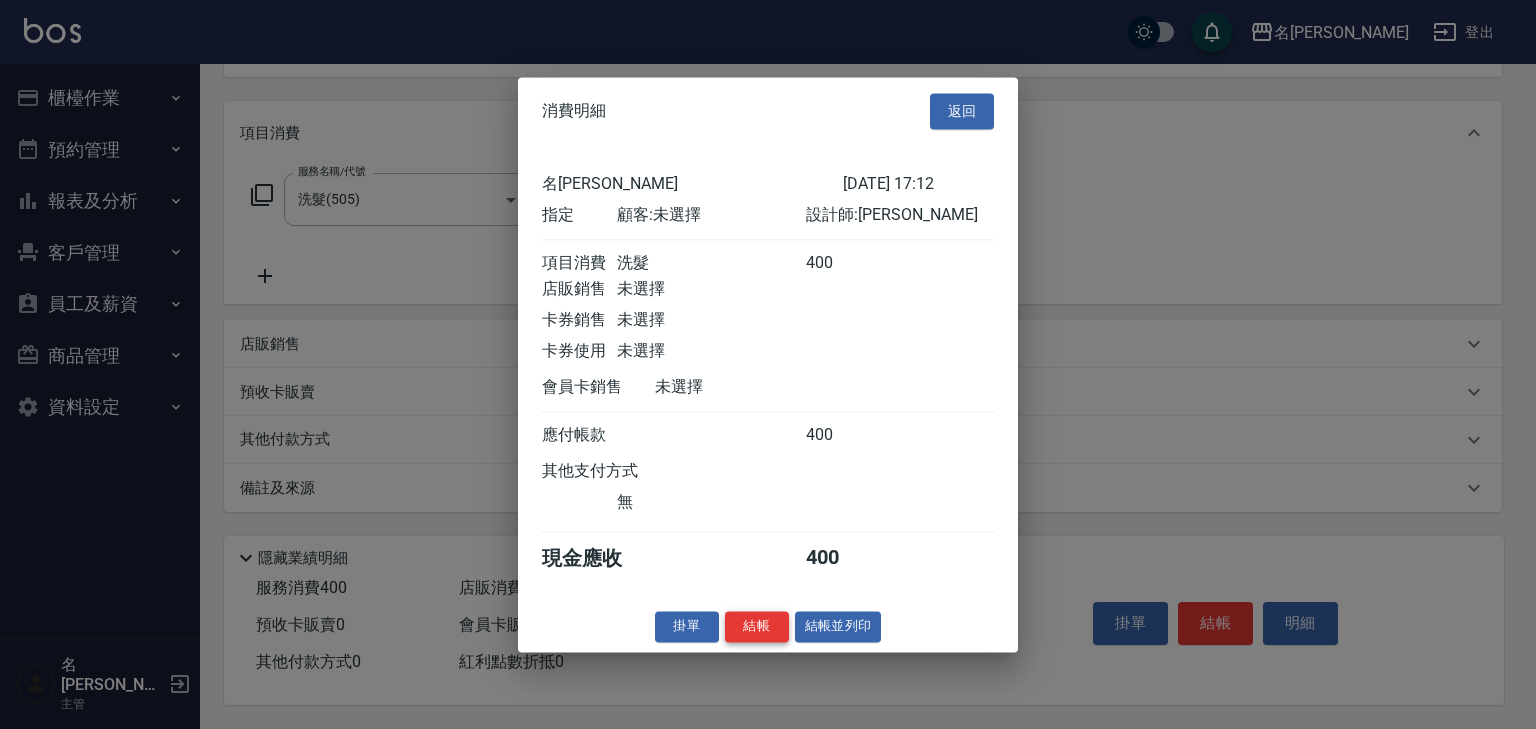 click on "結帳" at bounding box center (757, 626) 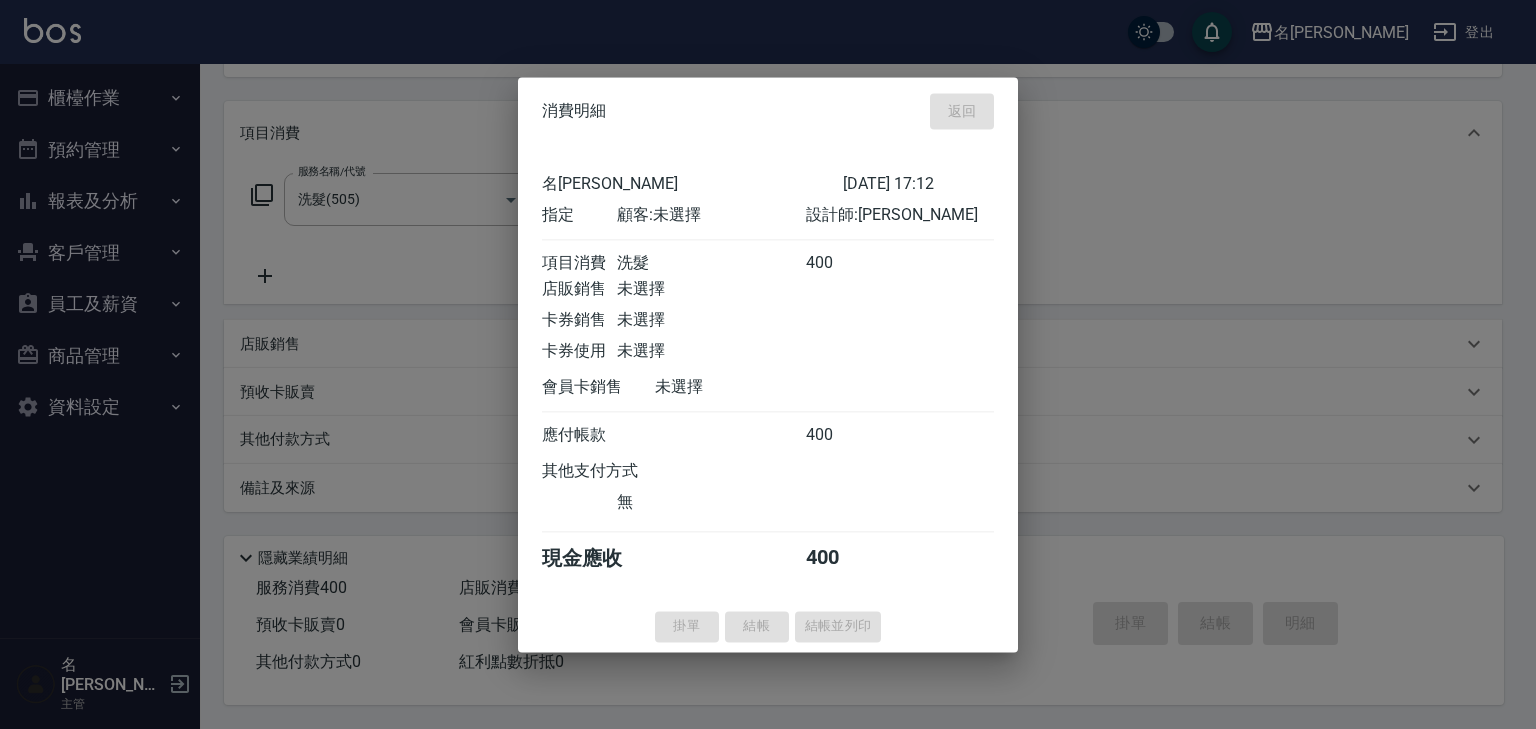 type on "2025/07/16 17:21" 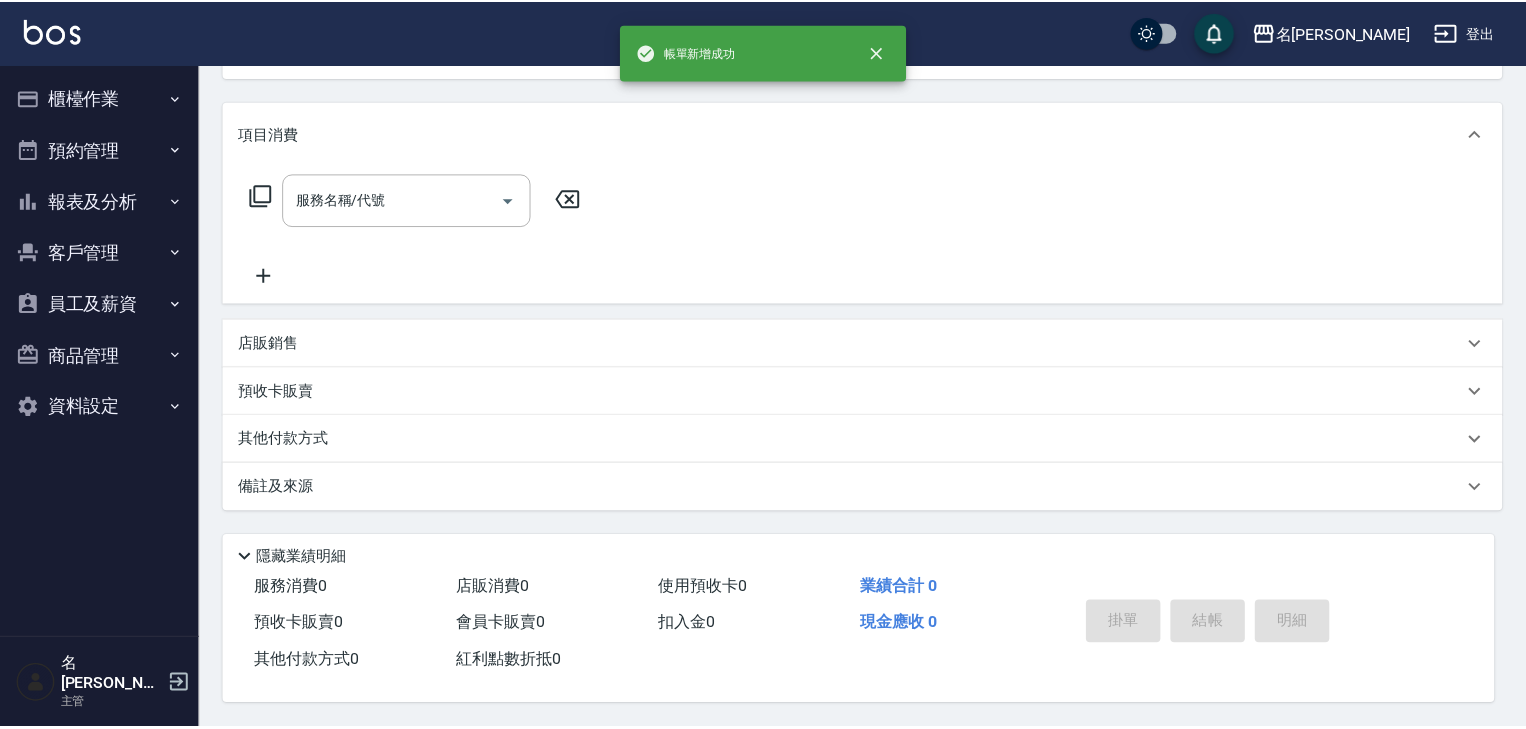 scroll, scrollTop: 0, scrollLeft: 0, axis: both 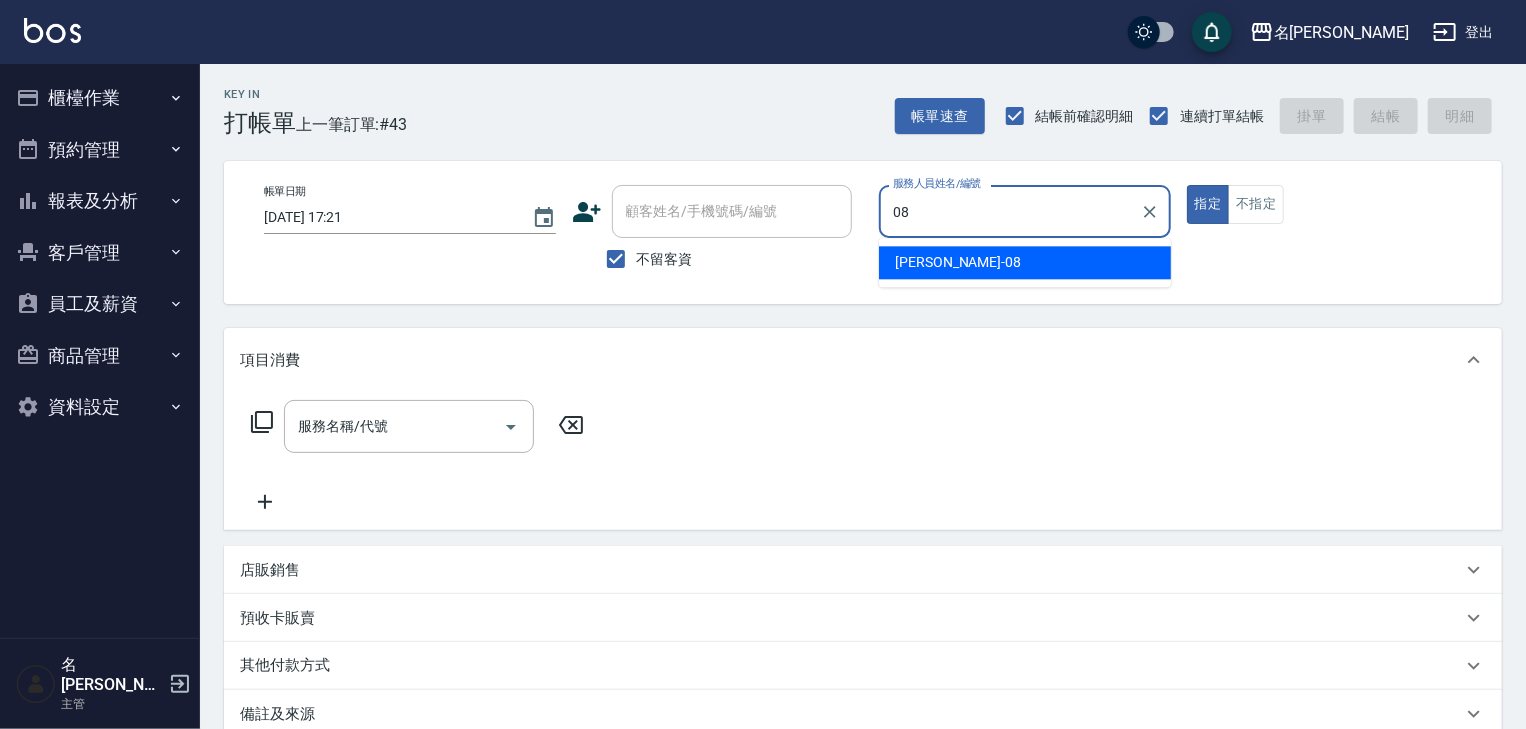 type on "蔡慈恩-08" 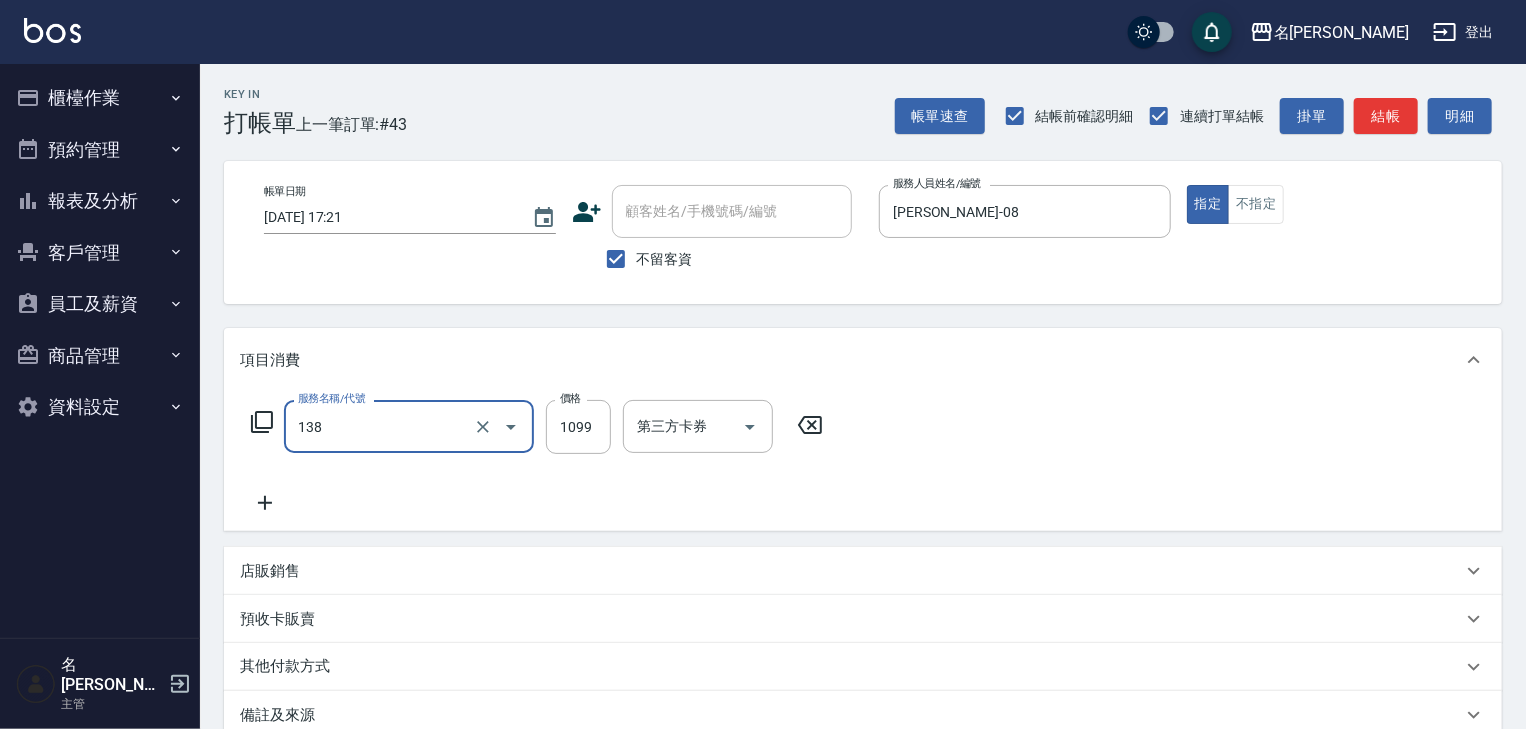 type on "蘊活頭皮(138)" 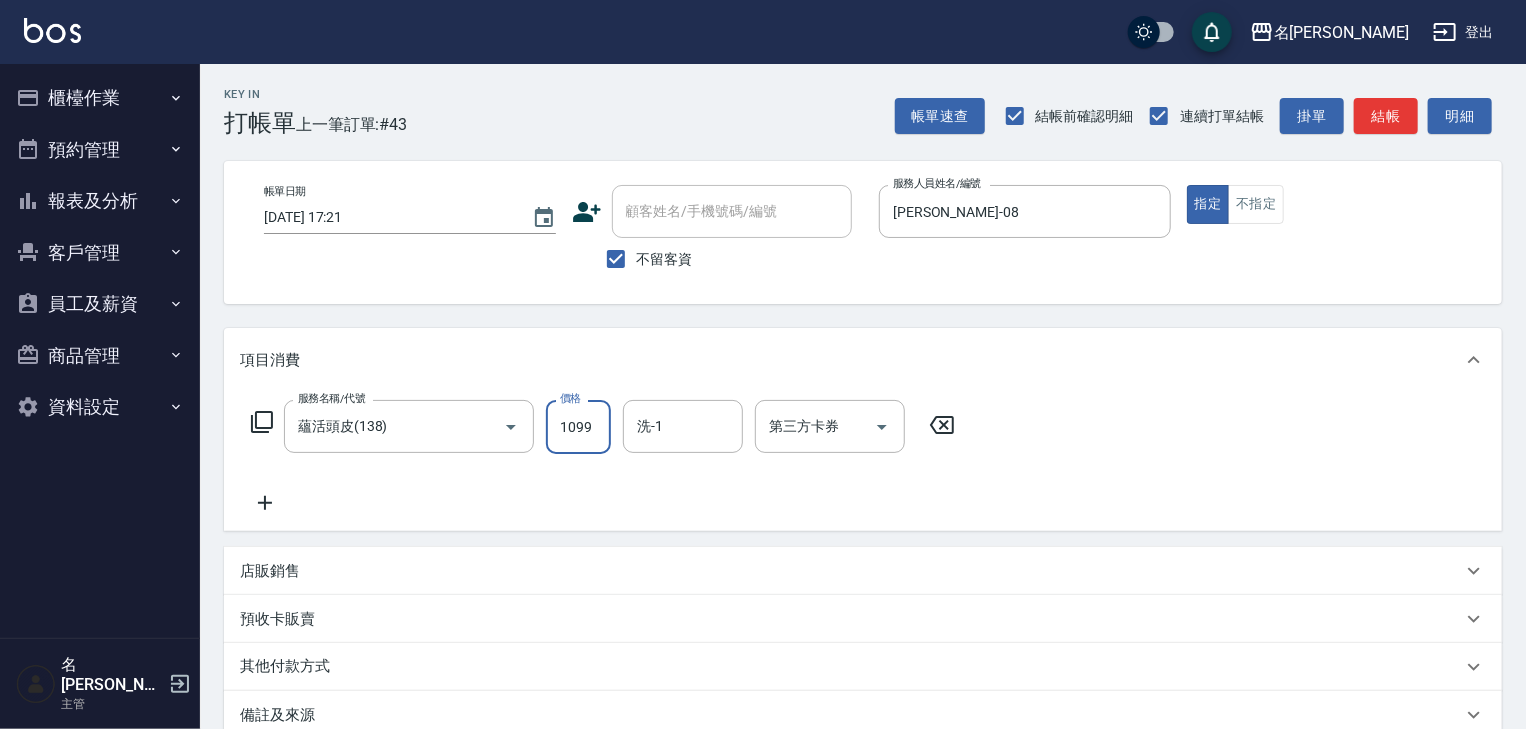 click on "其他付款方式" at bounding box center (863, 667) 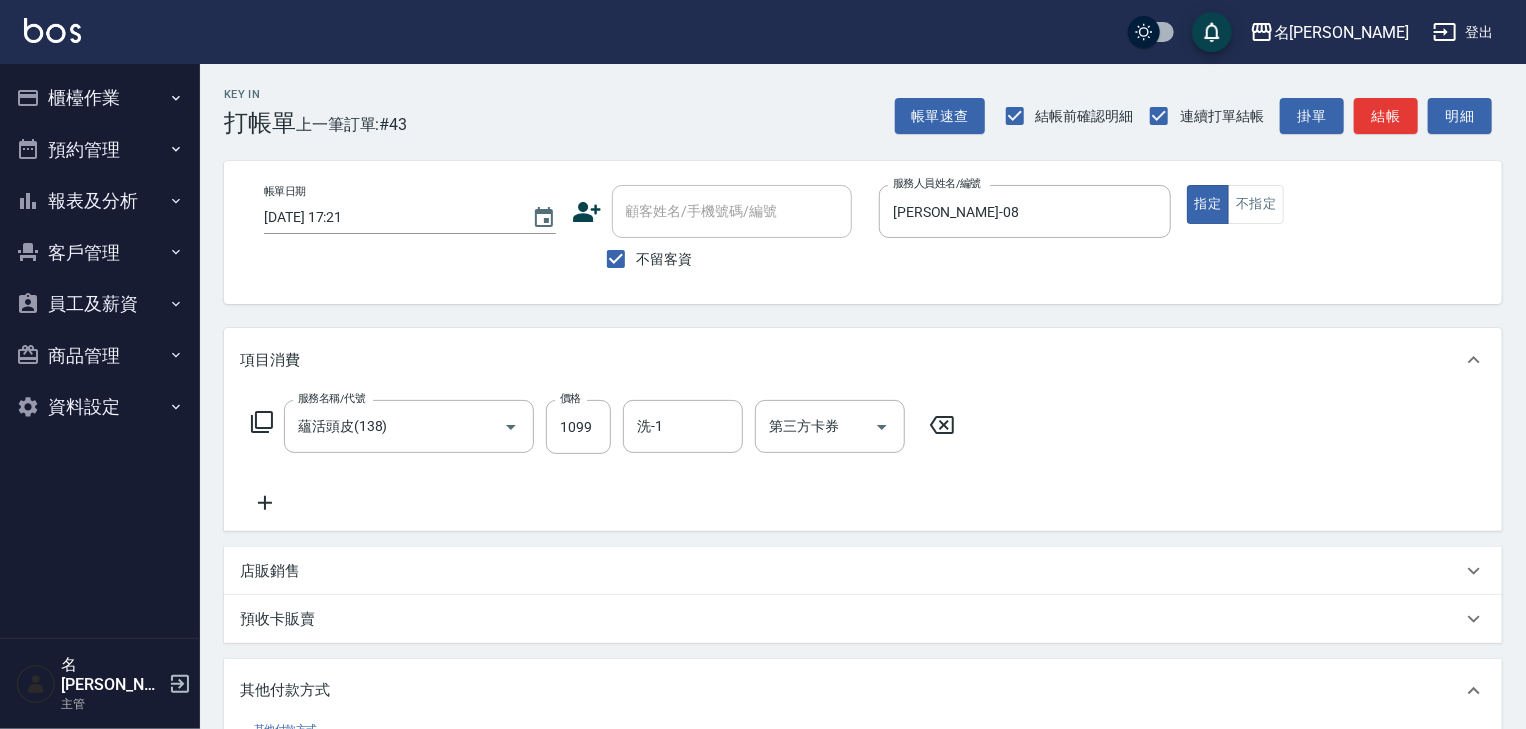 scroll, scrollTop: 0, scrollLeft: 0, axis: both 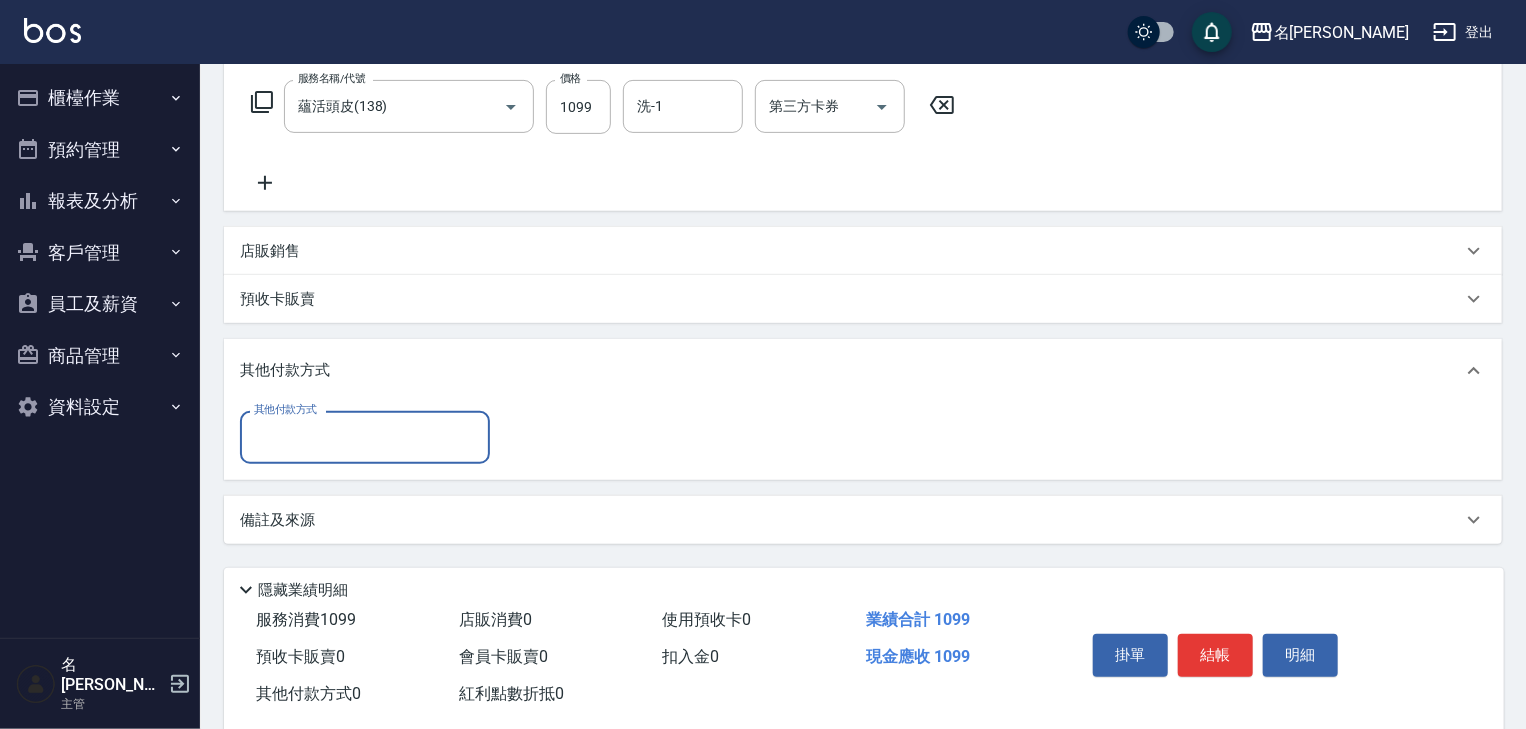 click on "其他付款方式" at bounding box center (365, 437) 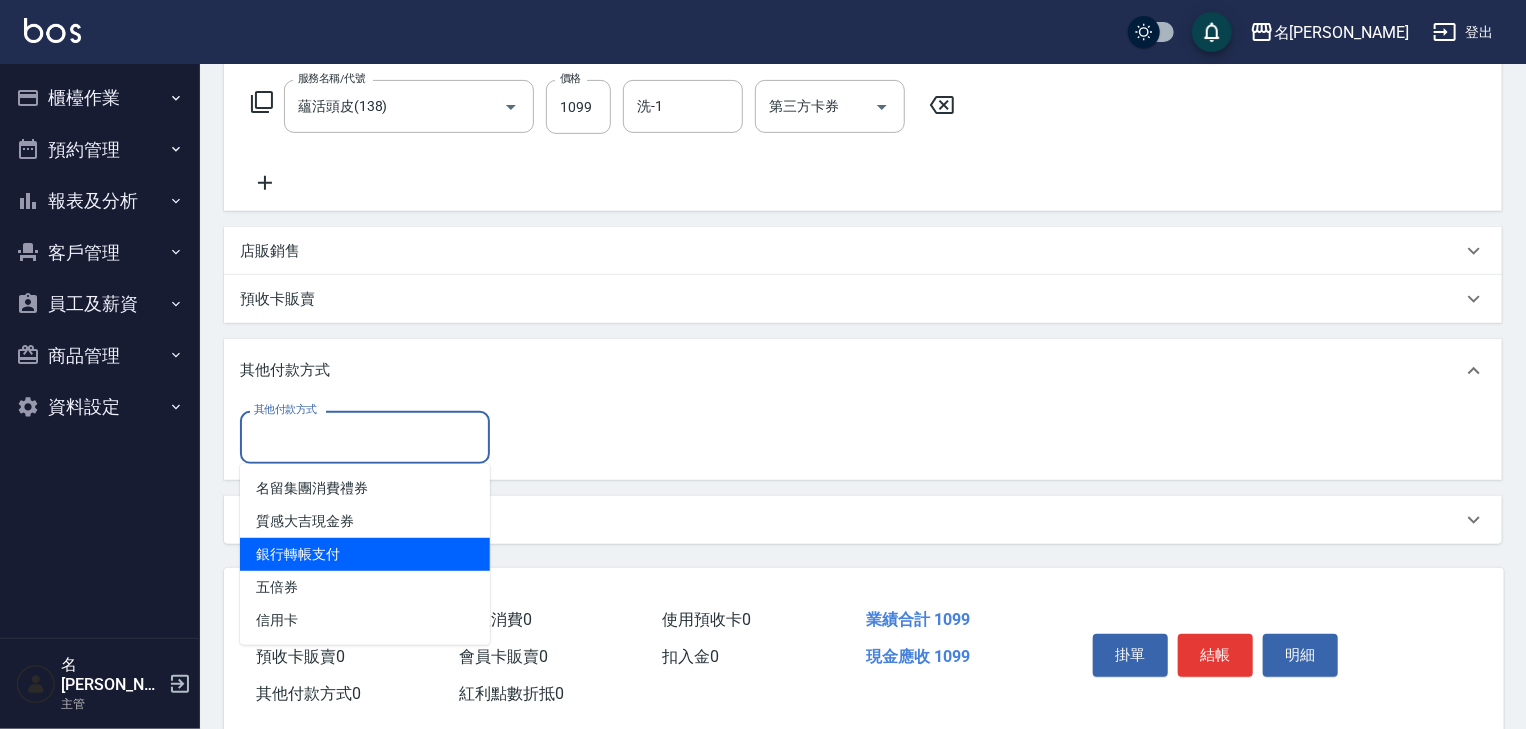 click on "銀行轉帳支付" at bounding box center (365, 554) 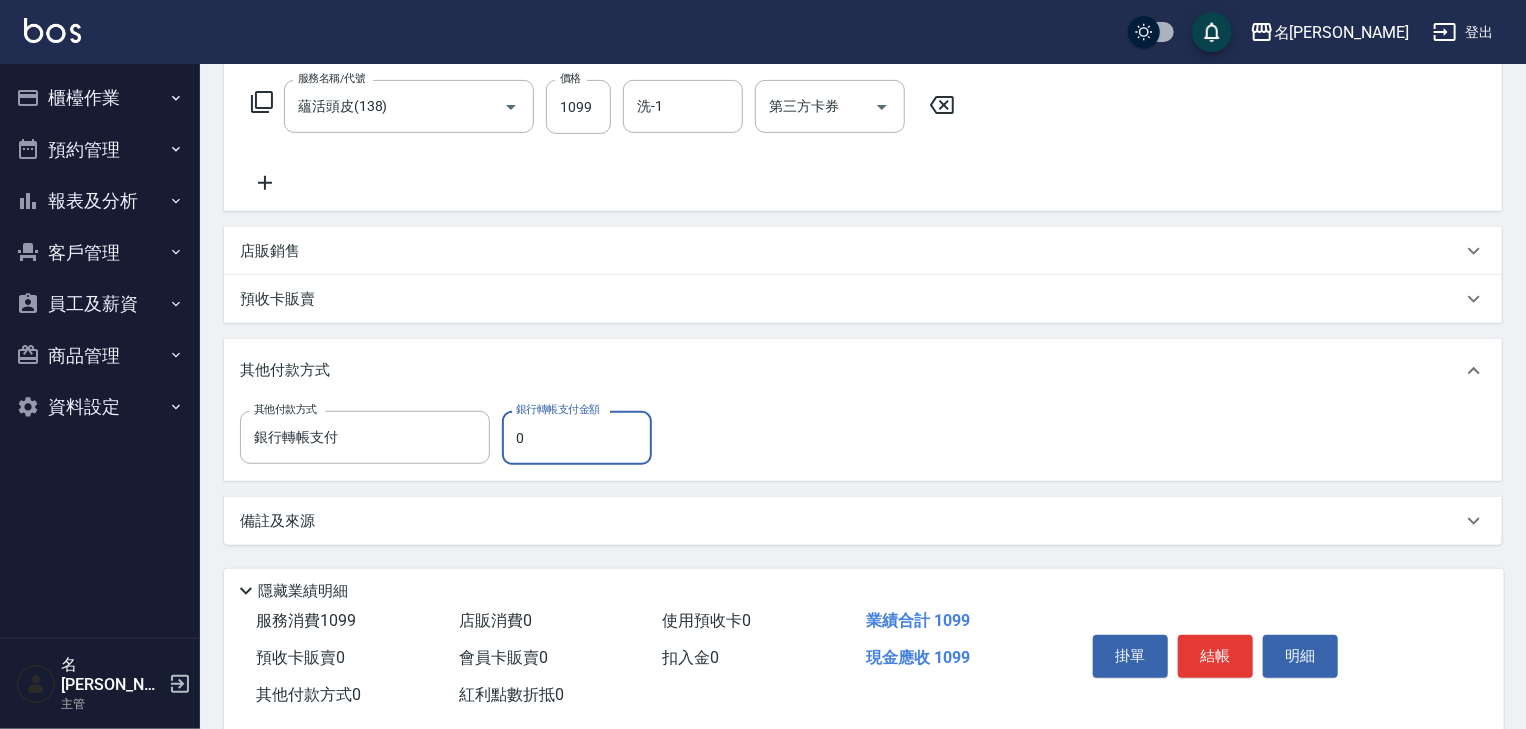 click on "0" at bounding box center (577, 438) 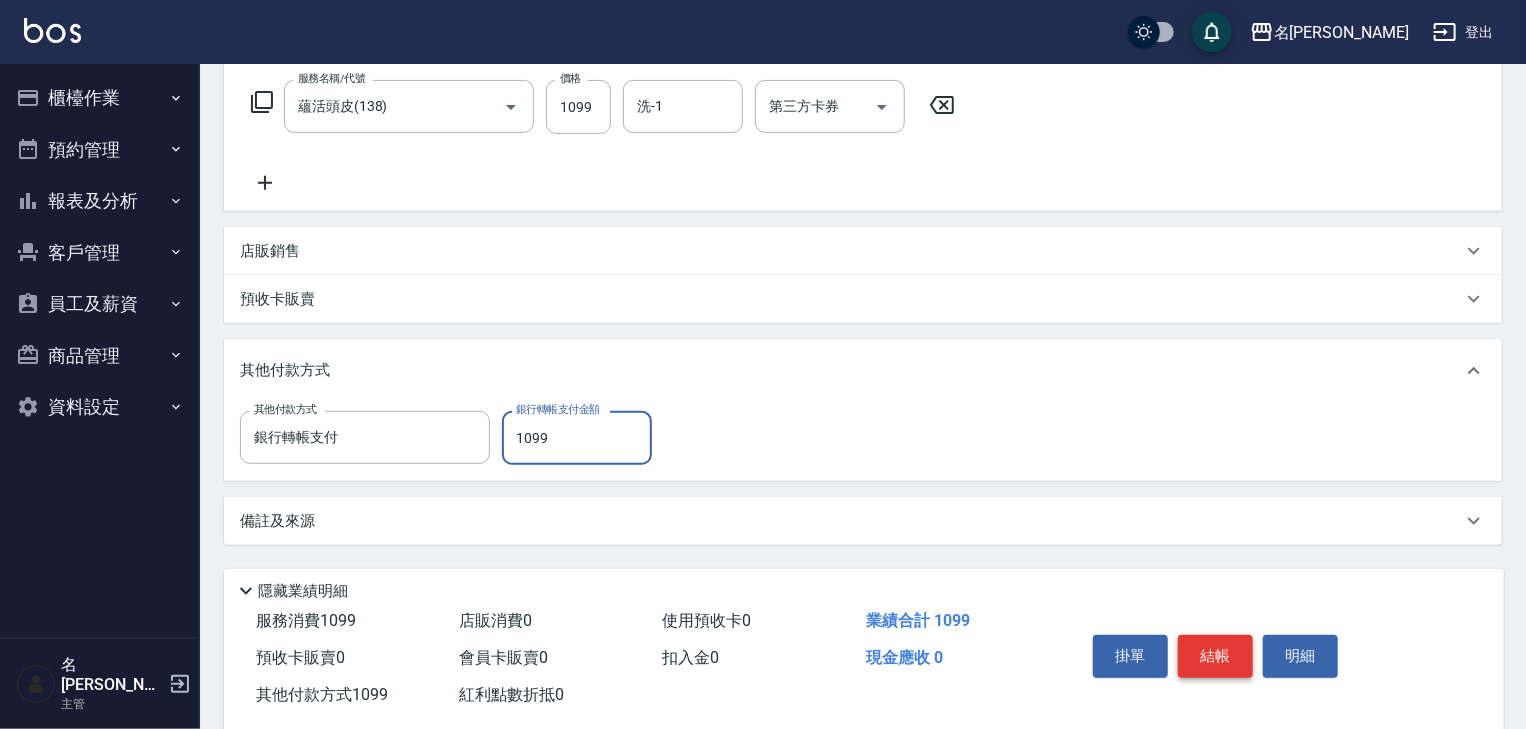 type on "1099" 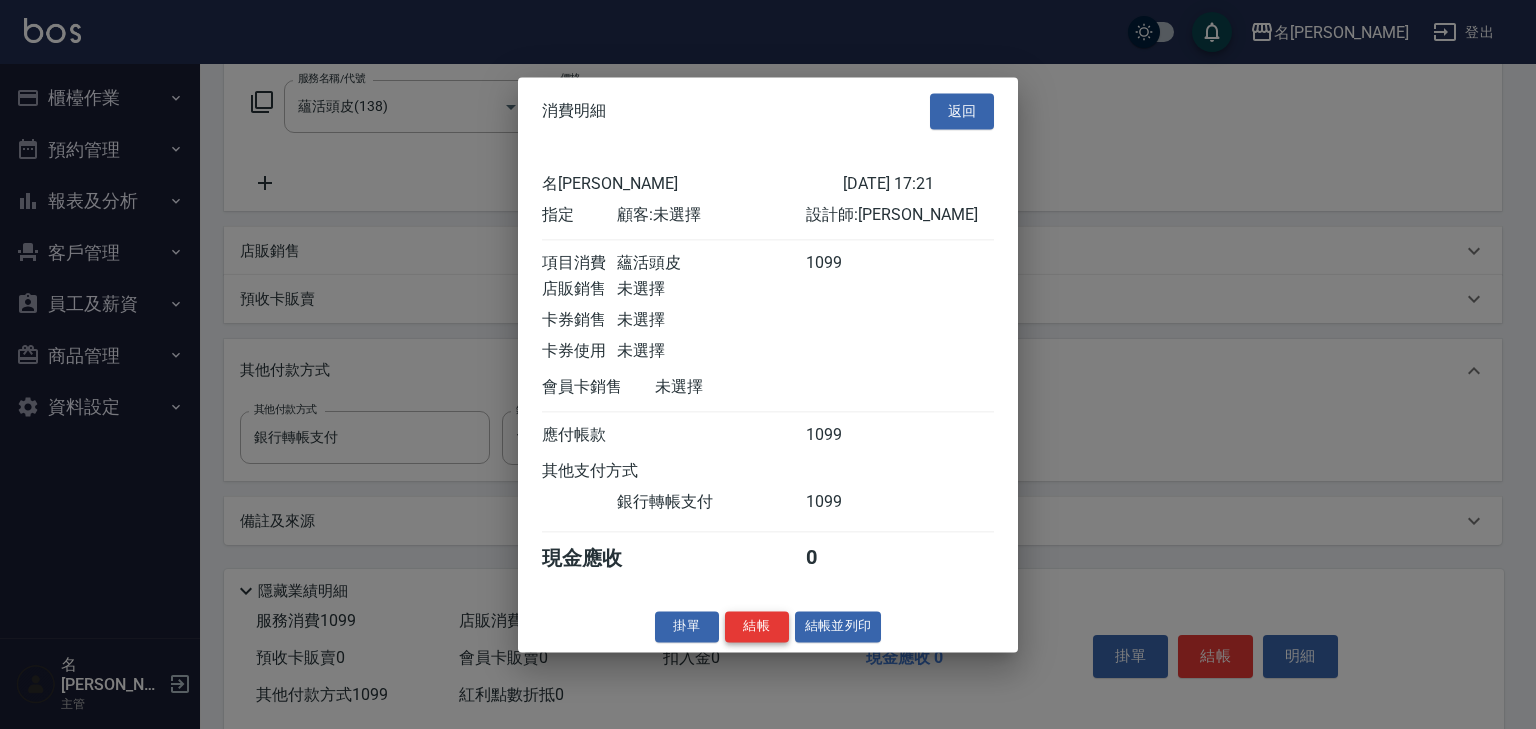 click on "結帳" at bounding box center (757, 626) 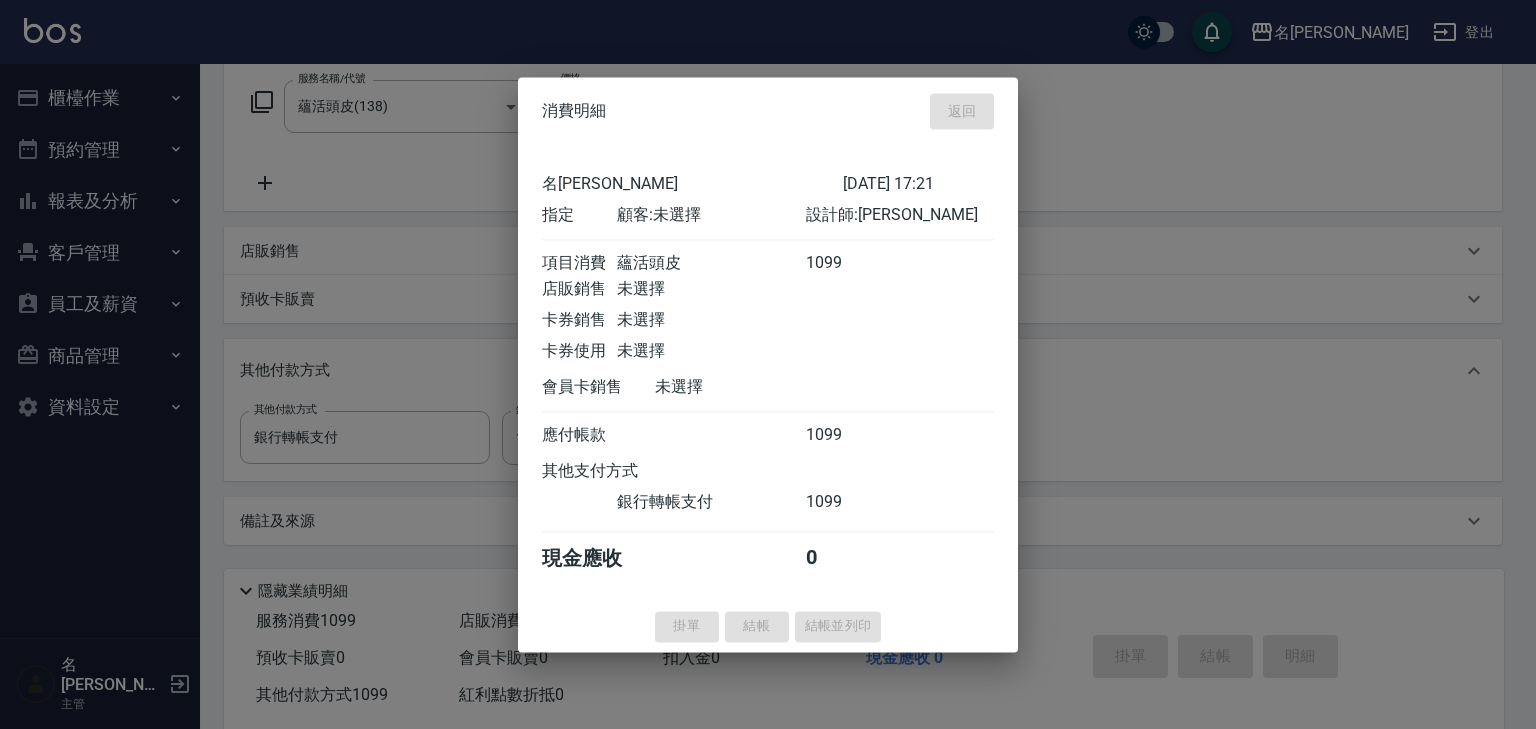 type on "2025/07/16 17:43" 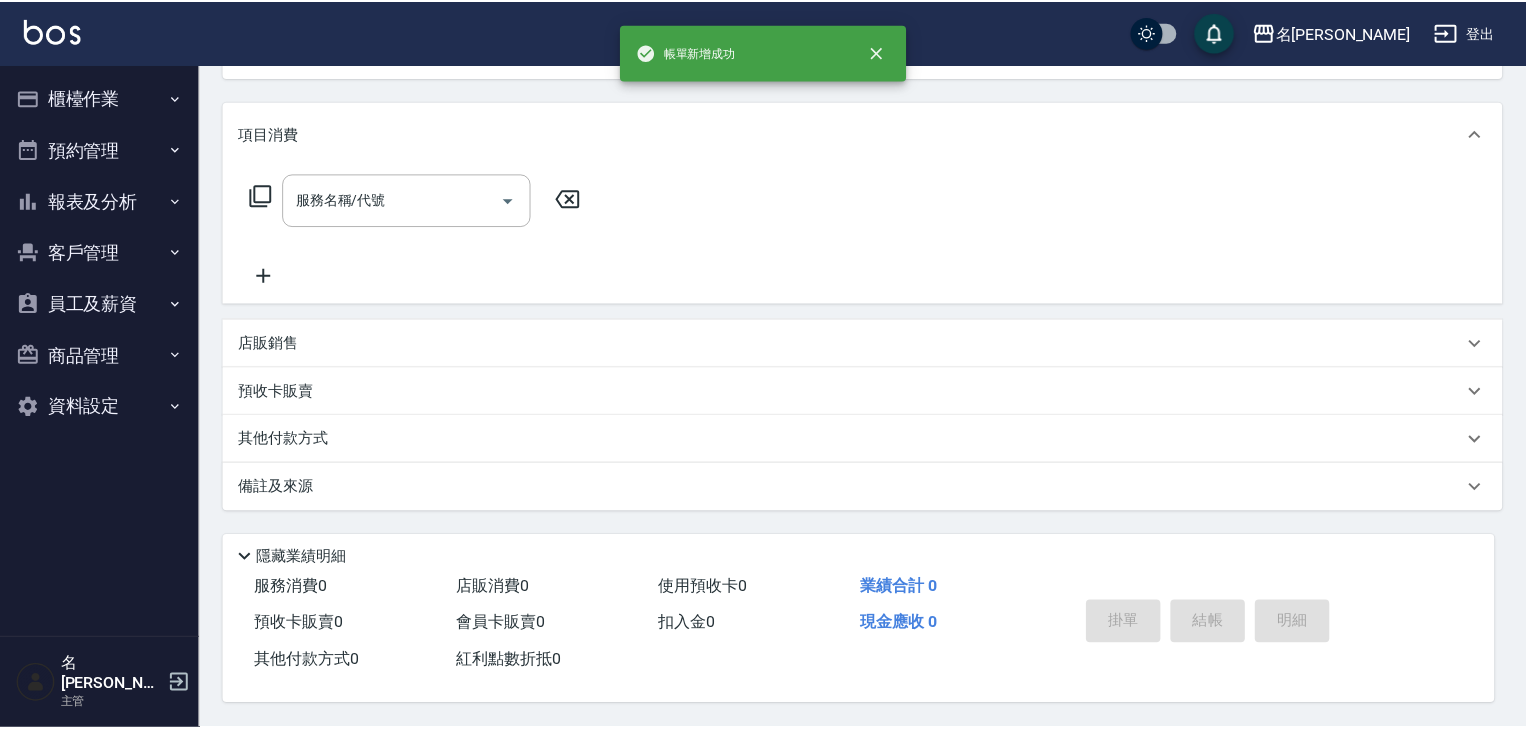 scroll, scrollTop: 0, scrollLeft: 0, axis: both 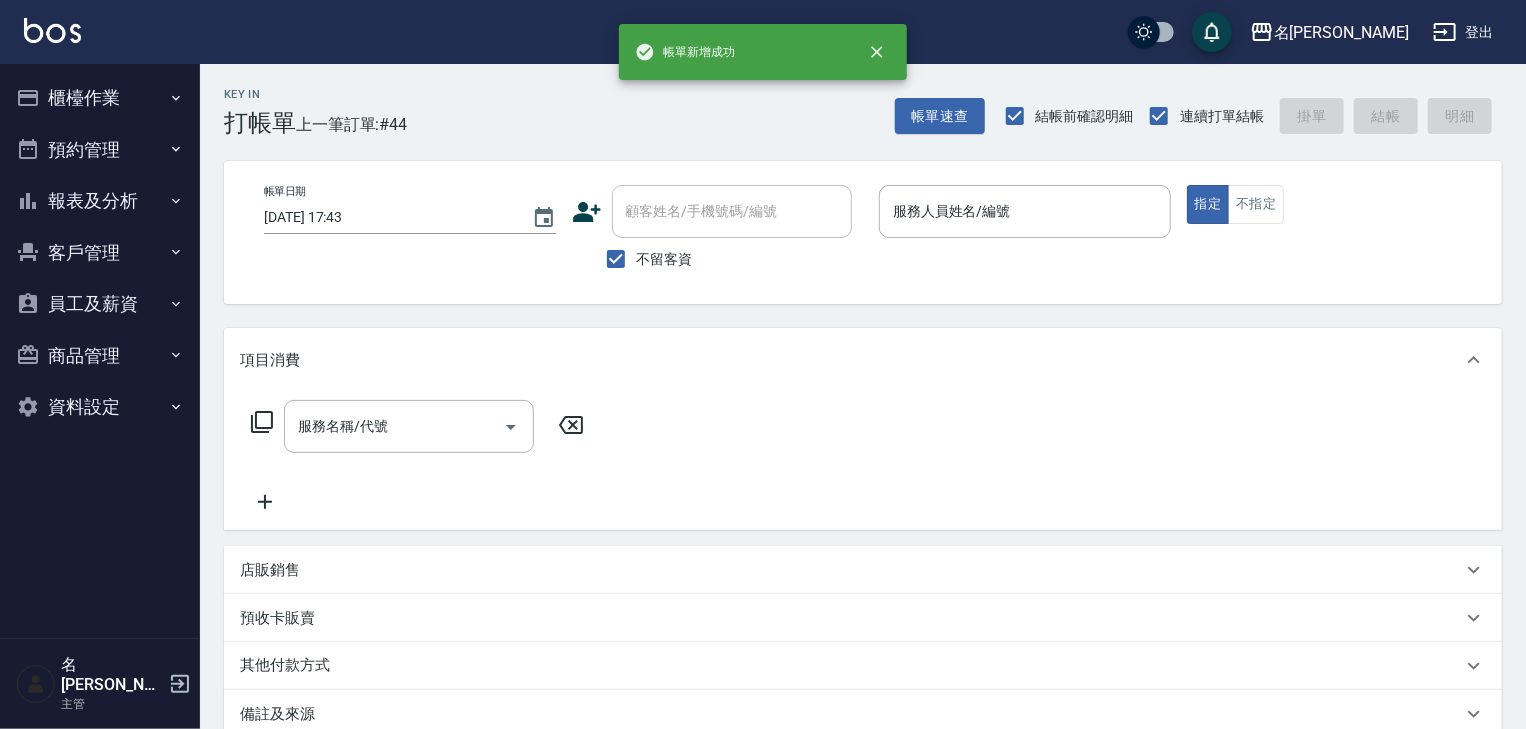 click at bounding box center (1025, 248) 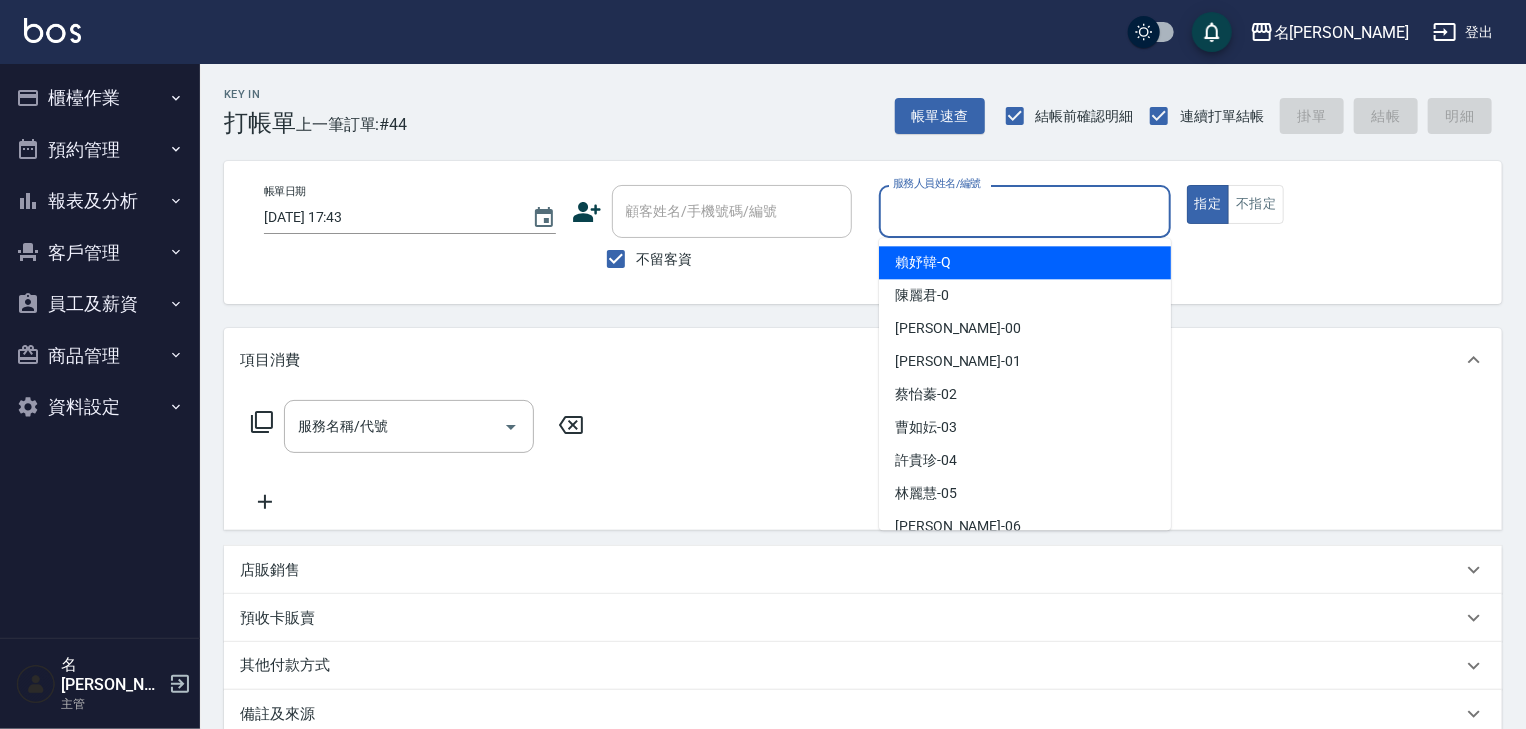 click on "服務人員姓名/編號" at bounding box center [1025, 211] 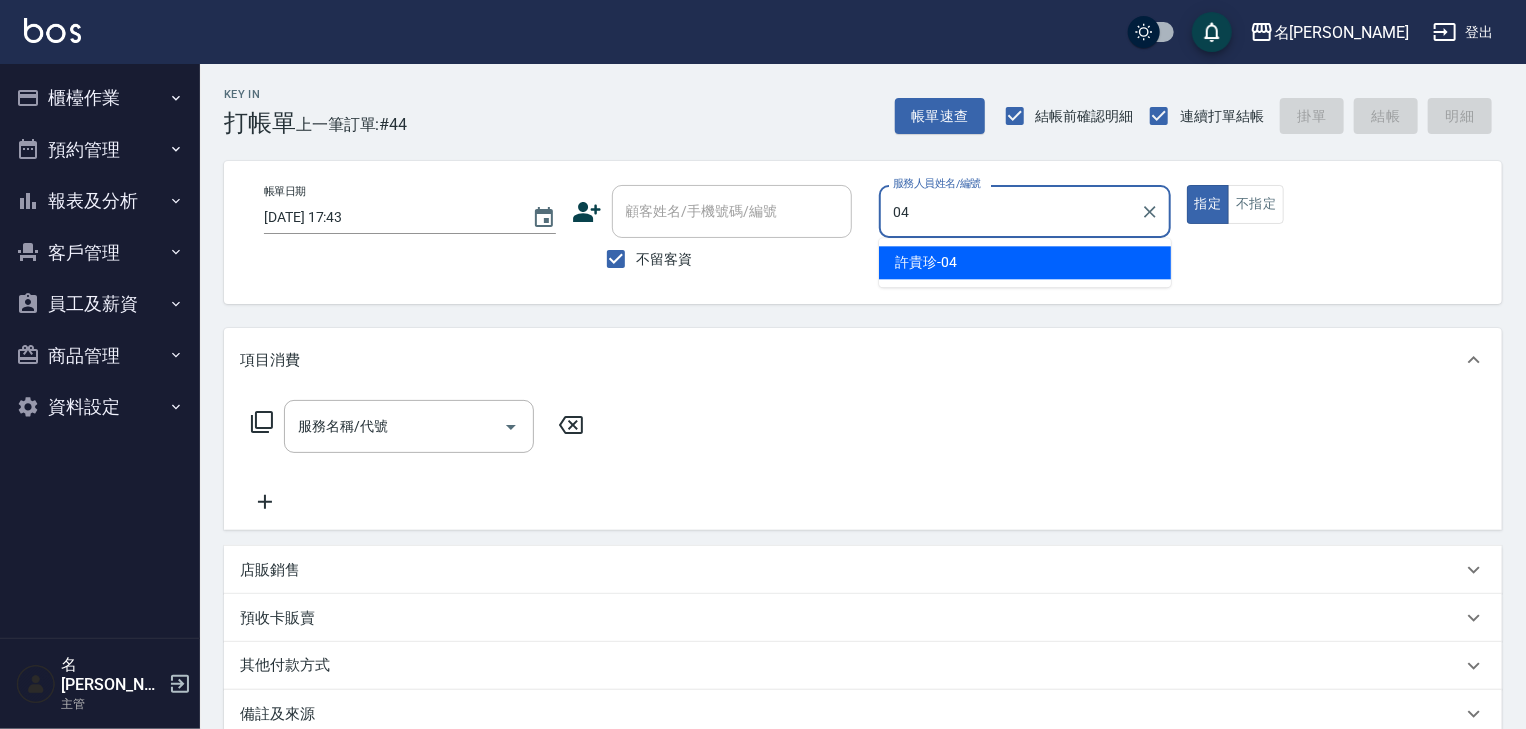 type on "[PERSON_NAME]-04" 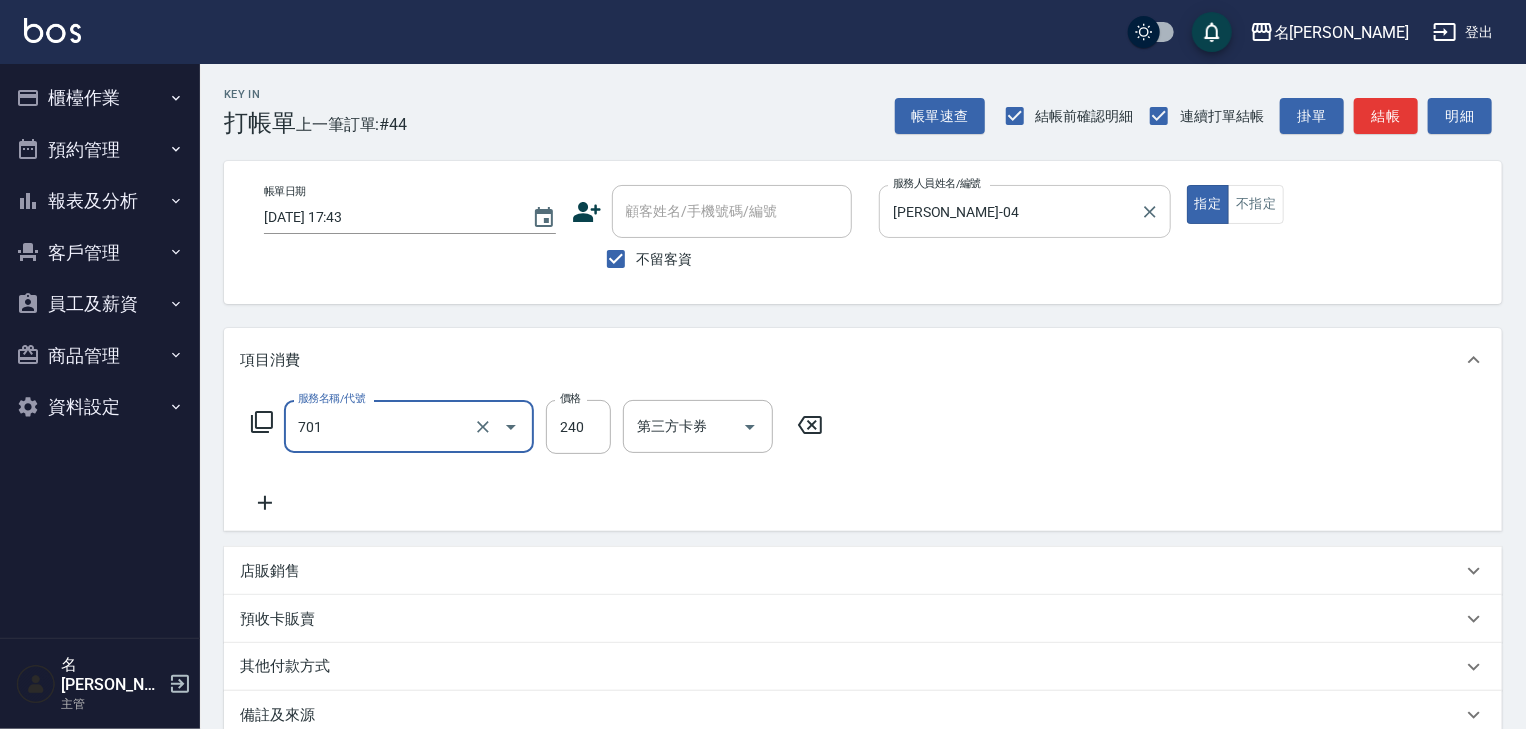 type on "梳髮(701)" 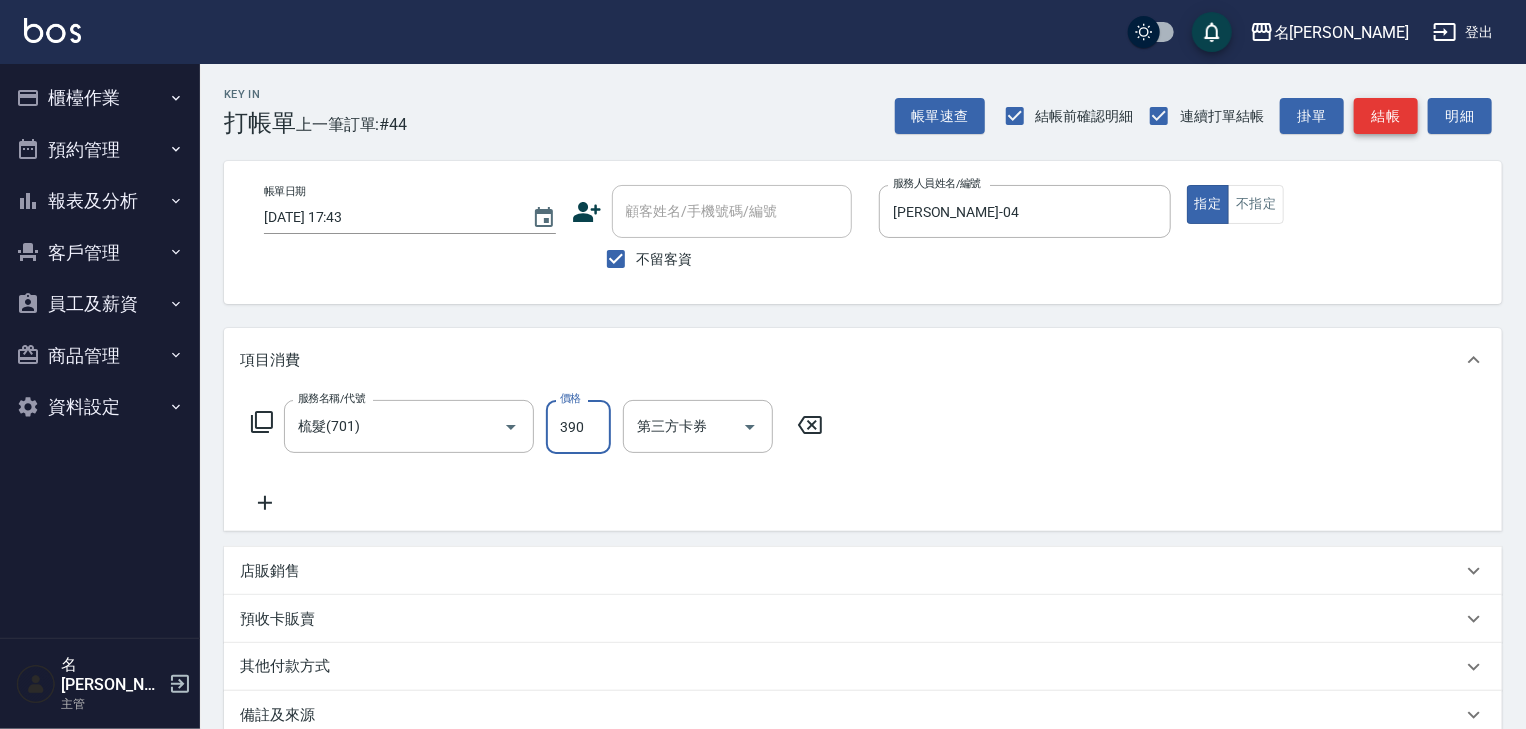 type on "390" 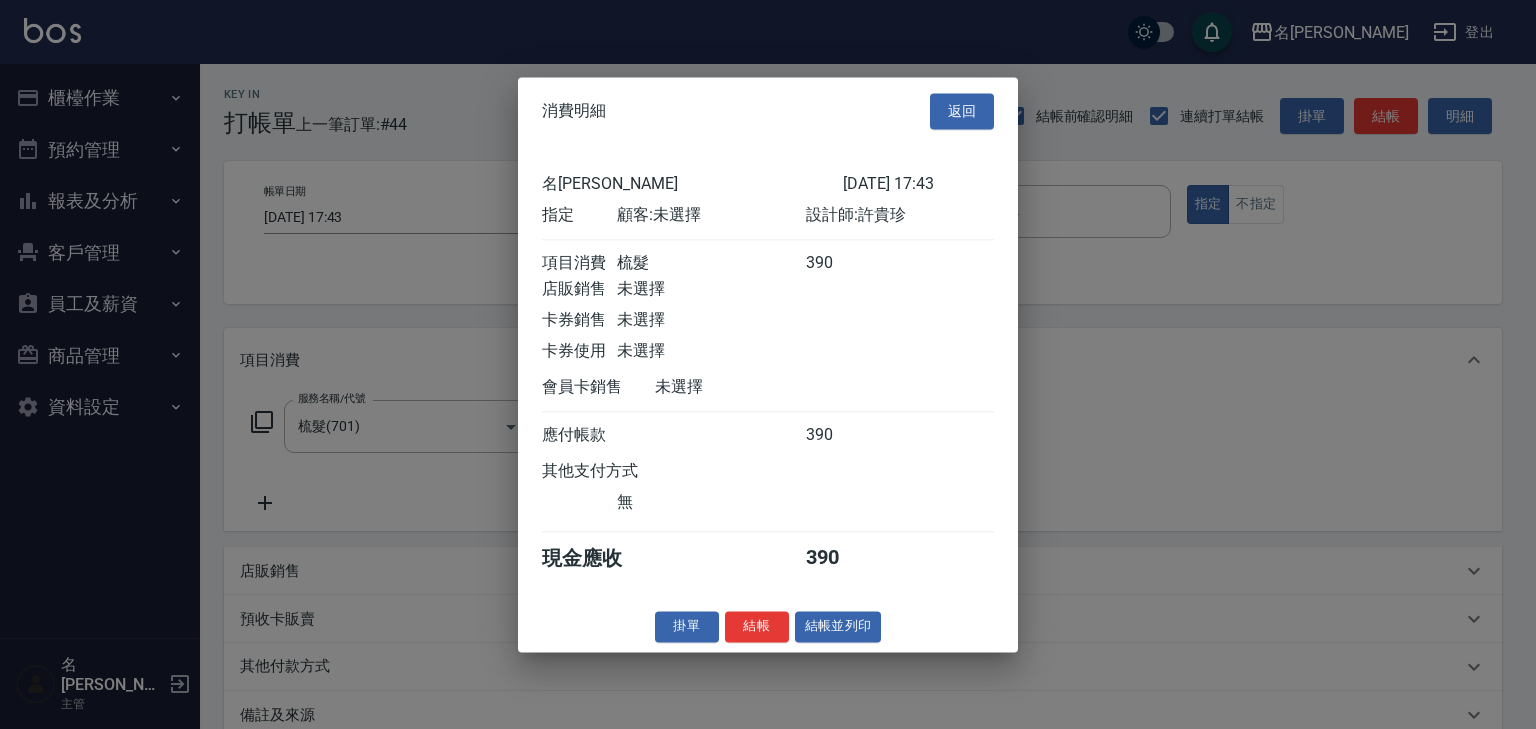 click on "結帳並列印" at bounding box center (838, 626) 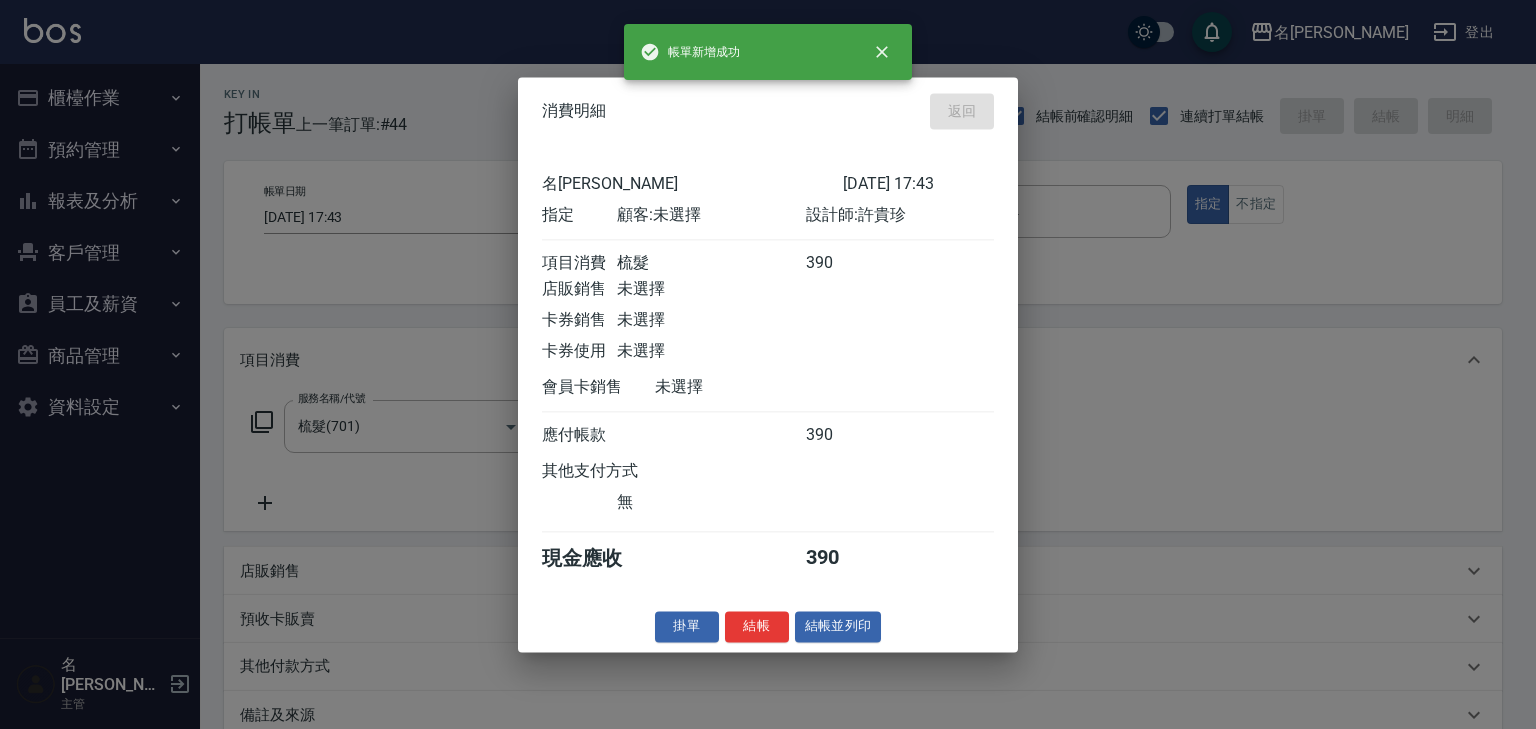 type on "2025/07/16 17:48" 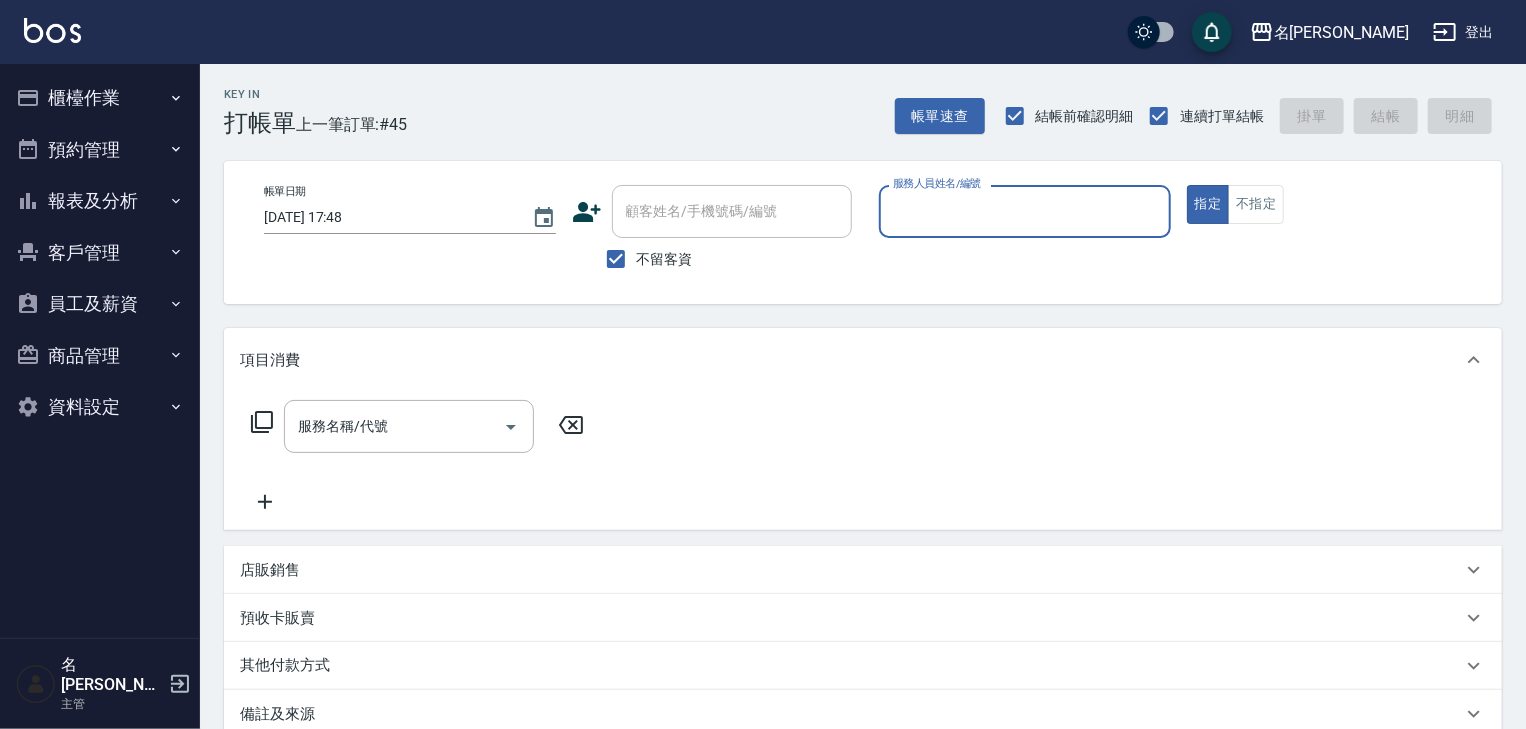 click on "櫃檯作業" at bounding box center (100, 98) 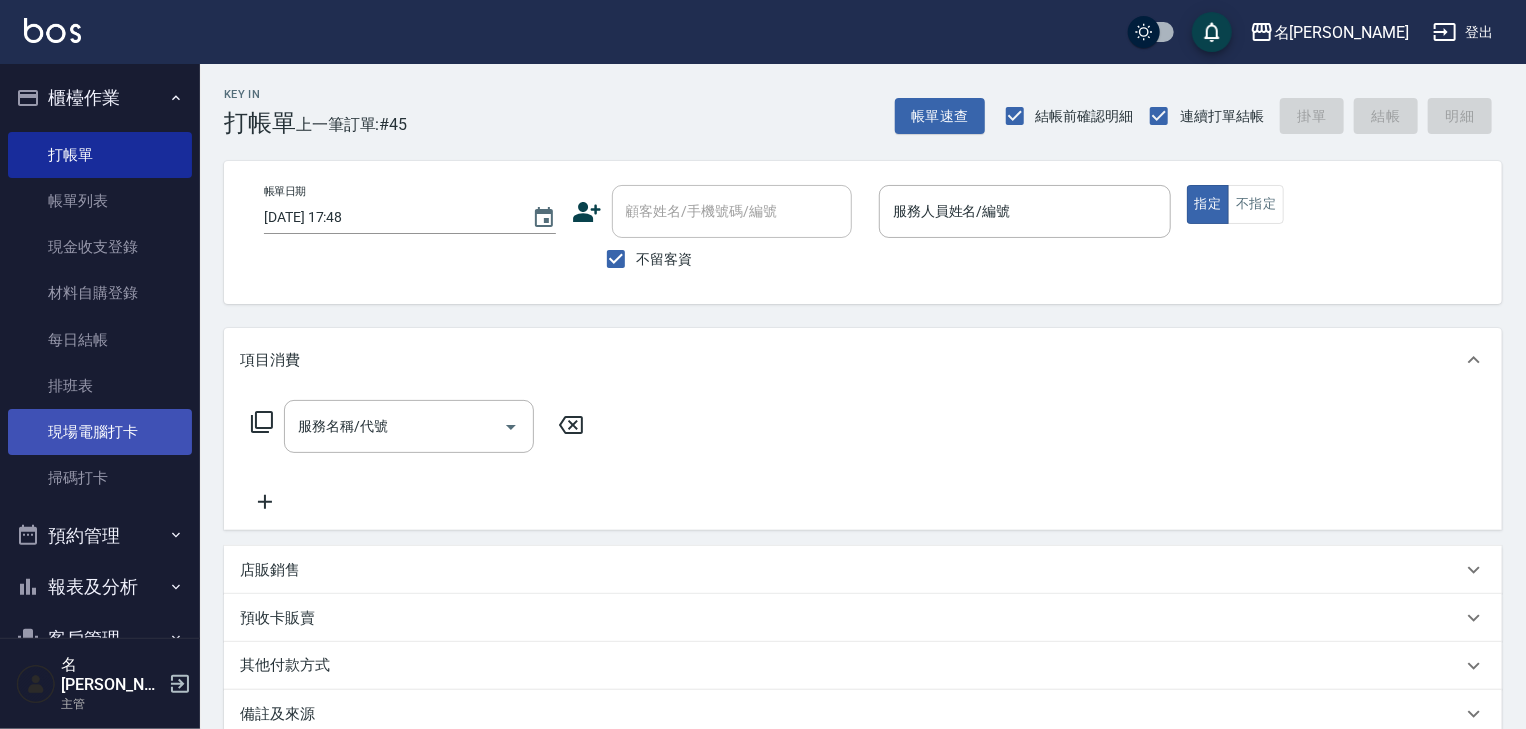 click on "現場電腦打卡" at bounding box center [100, 432] 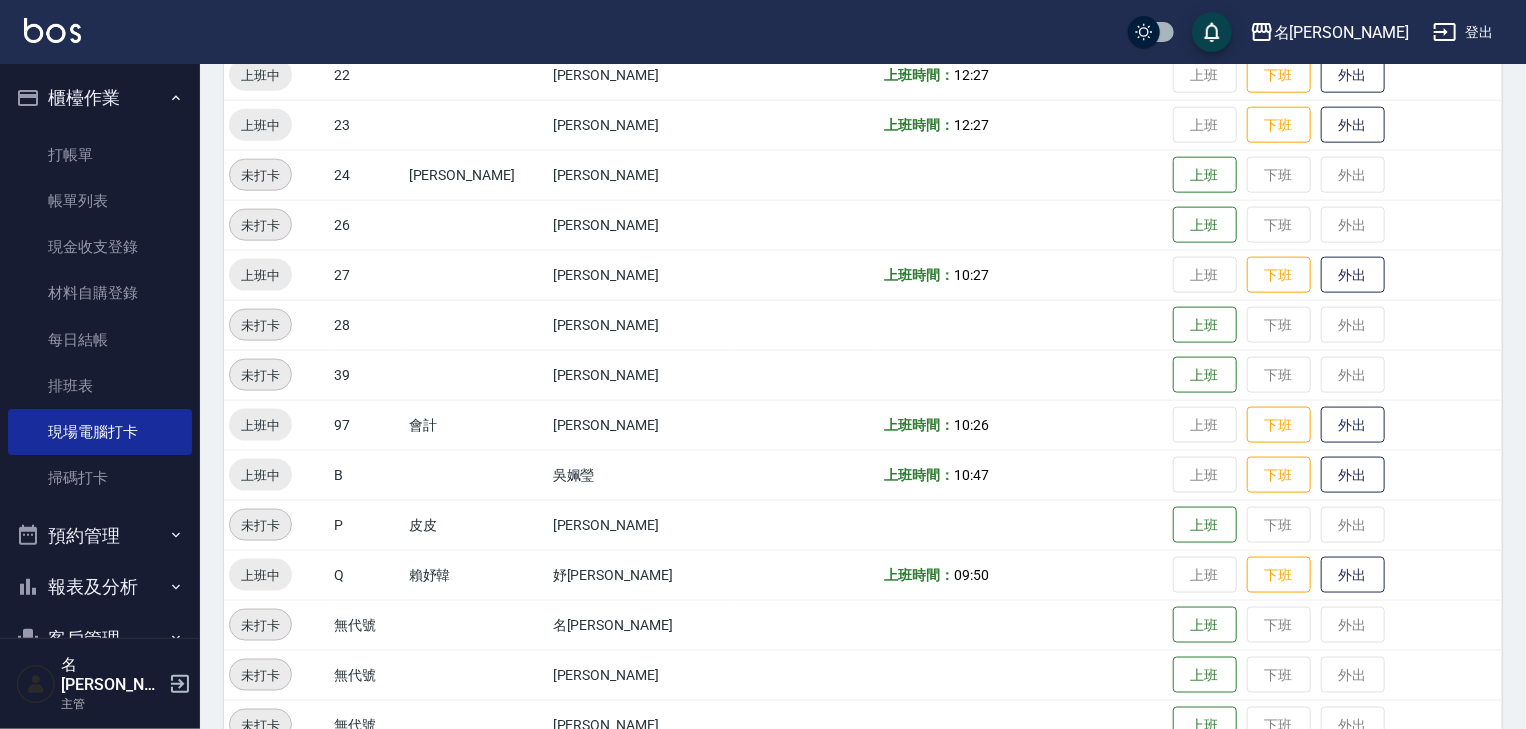 scroll, scrollTop: 1218, scrollLeft: 0, axis: vertical 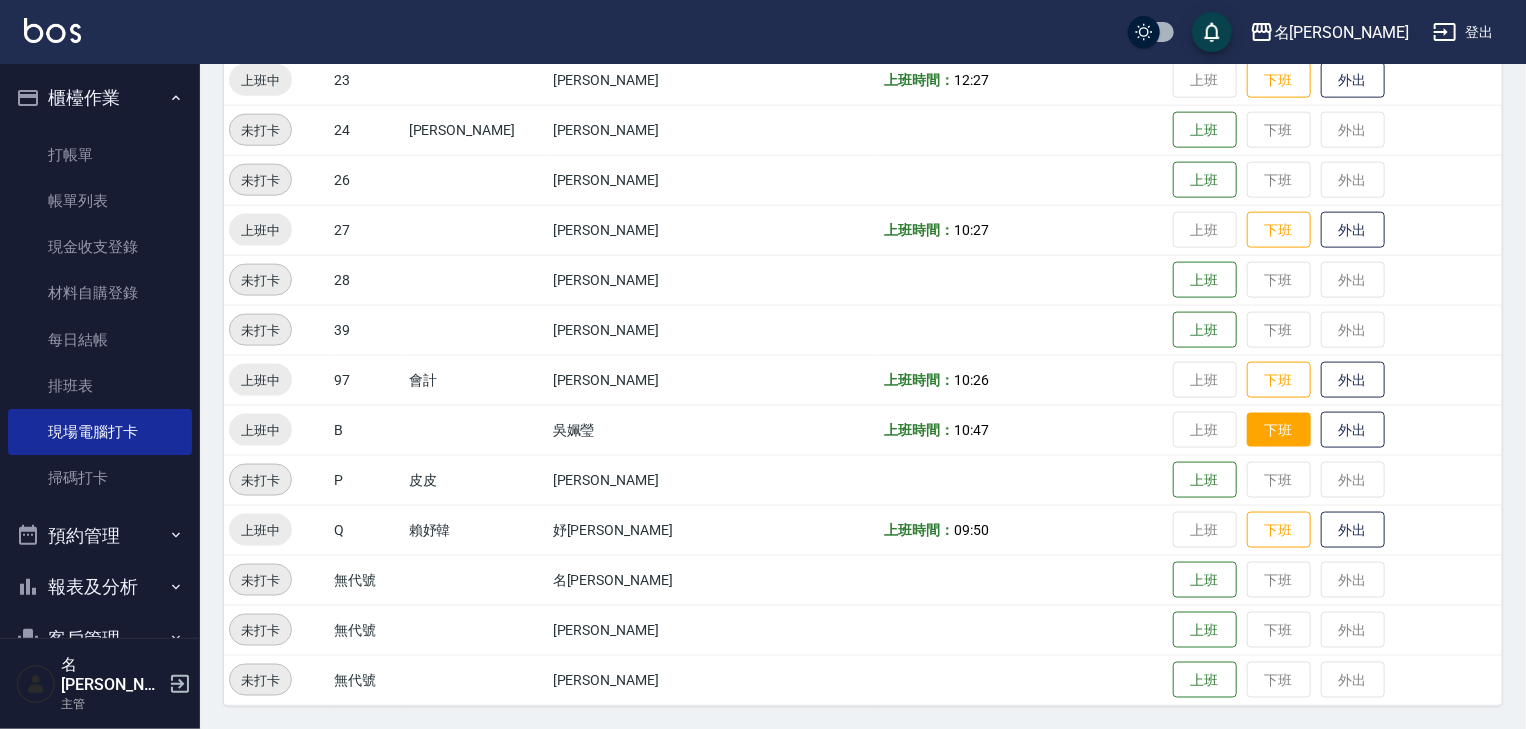 click on "下班" at bounding box center [1279, 430] 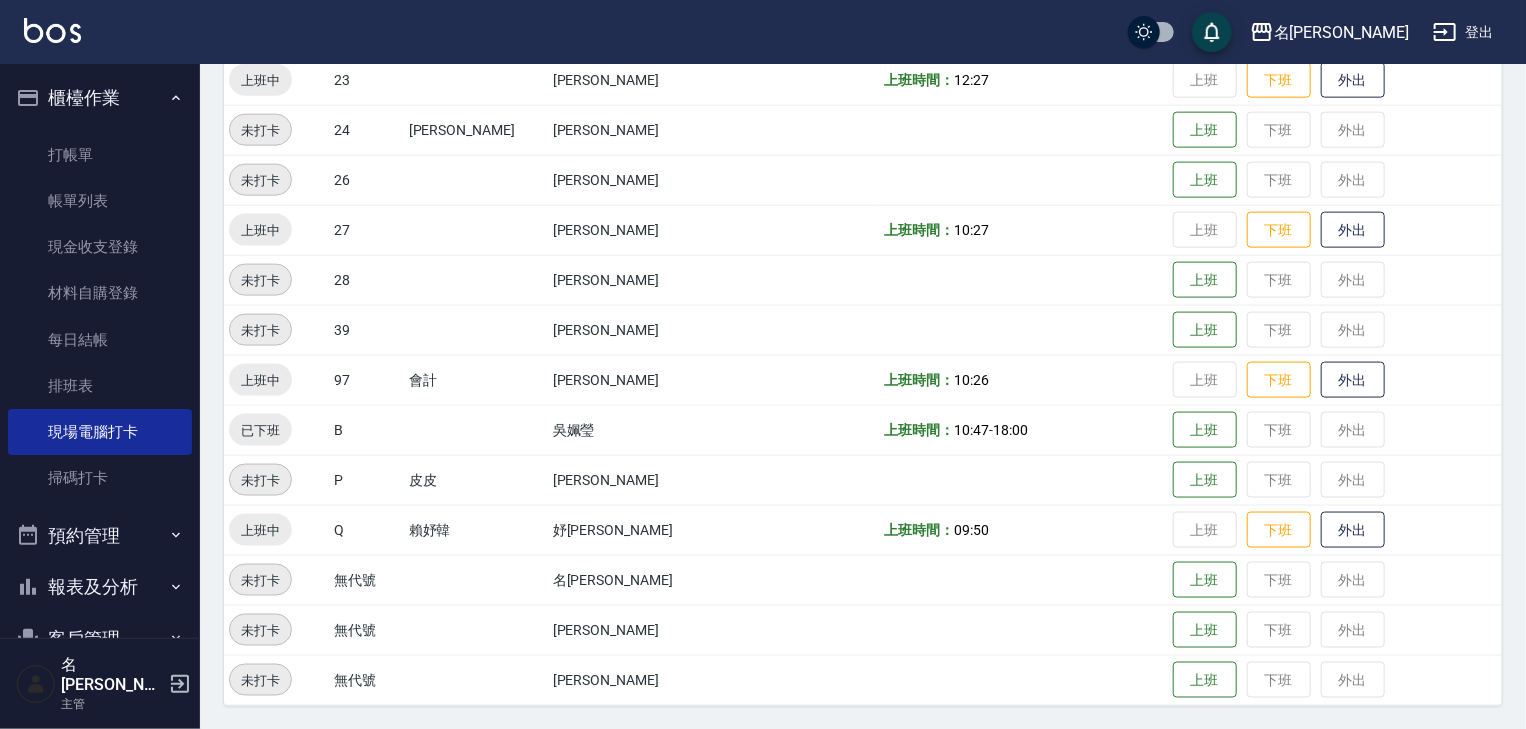 click at bounding box center [52, 30] 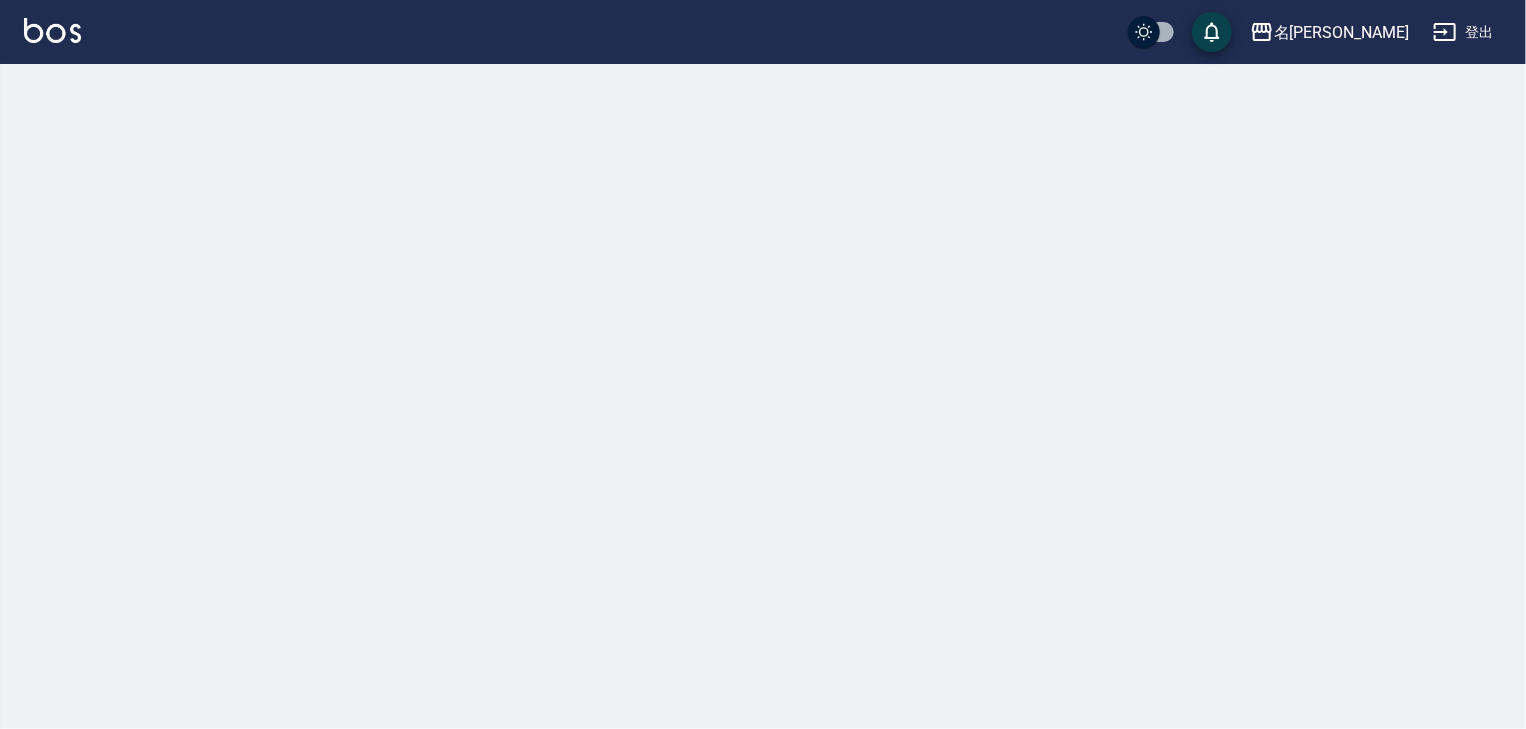 scroll, scrollTop: 0, scrollLeft: 0, axis: both 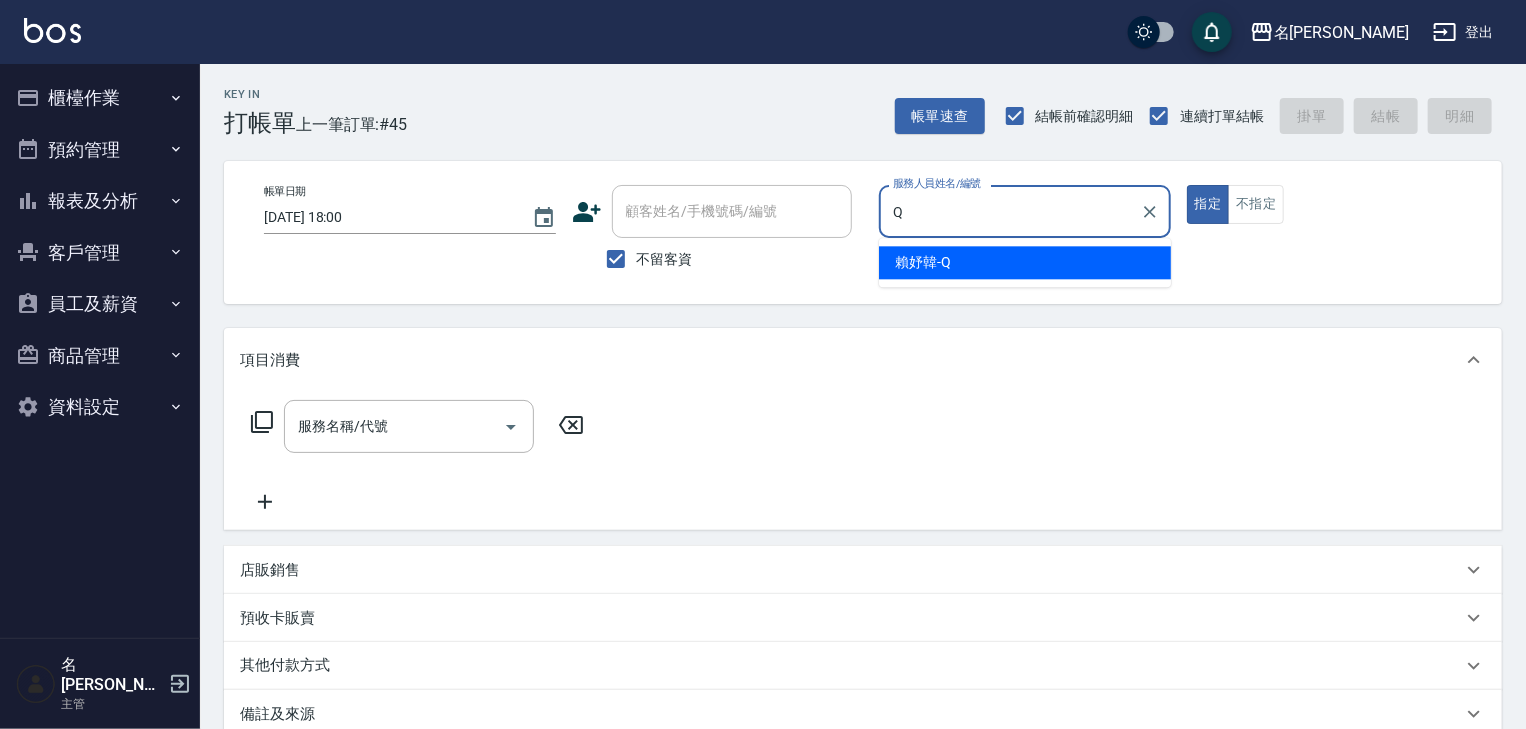 type on "[PERSON_NAME]" 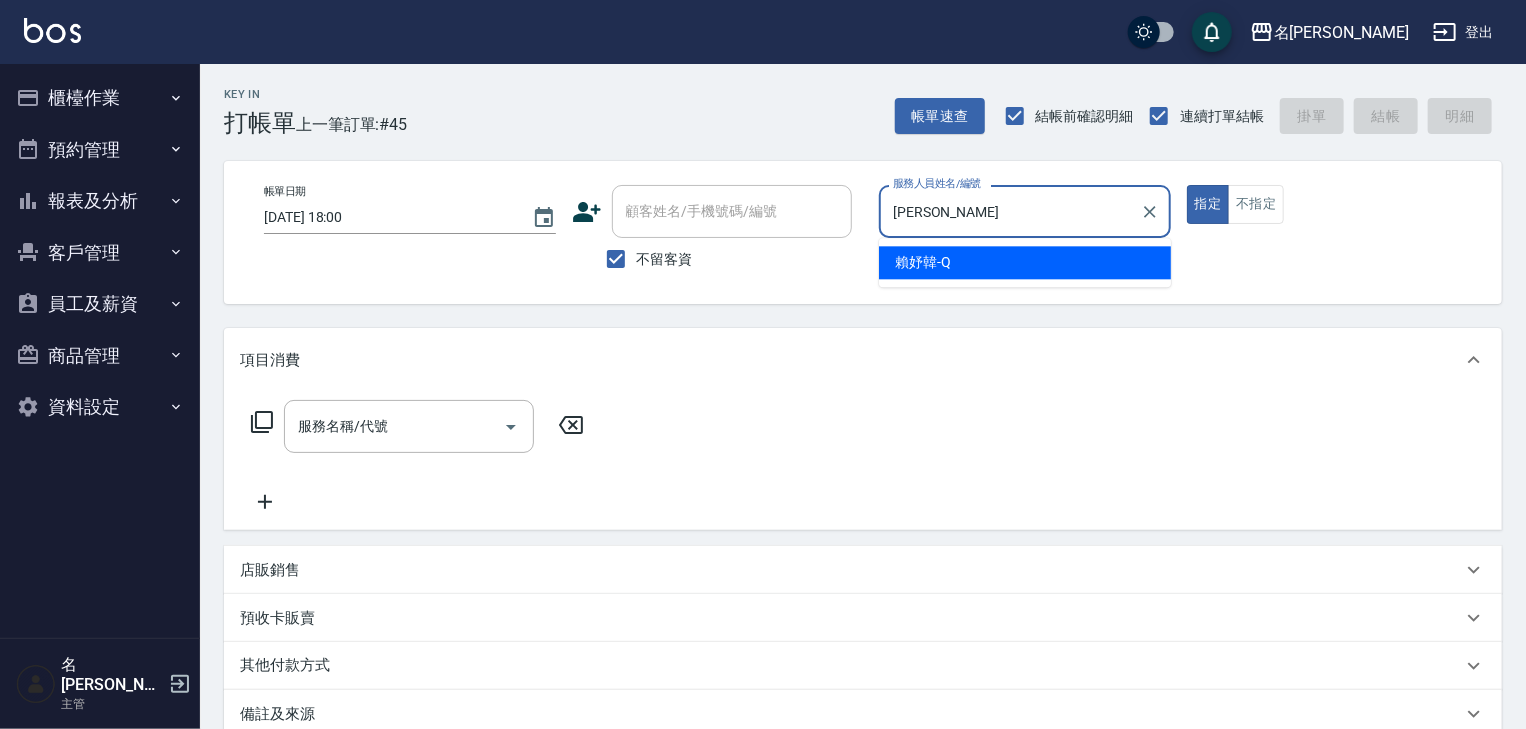 type on "true" 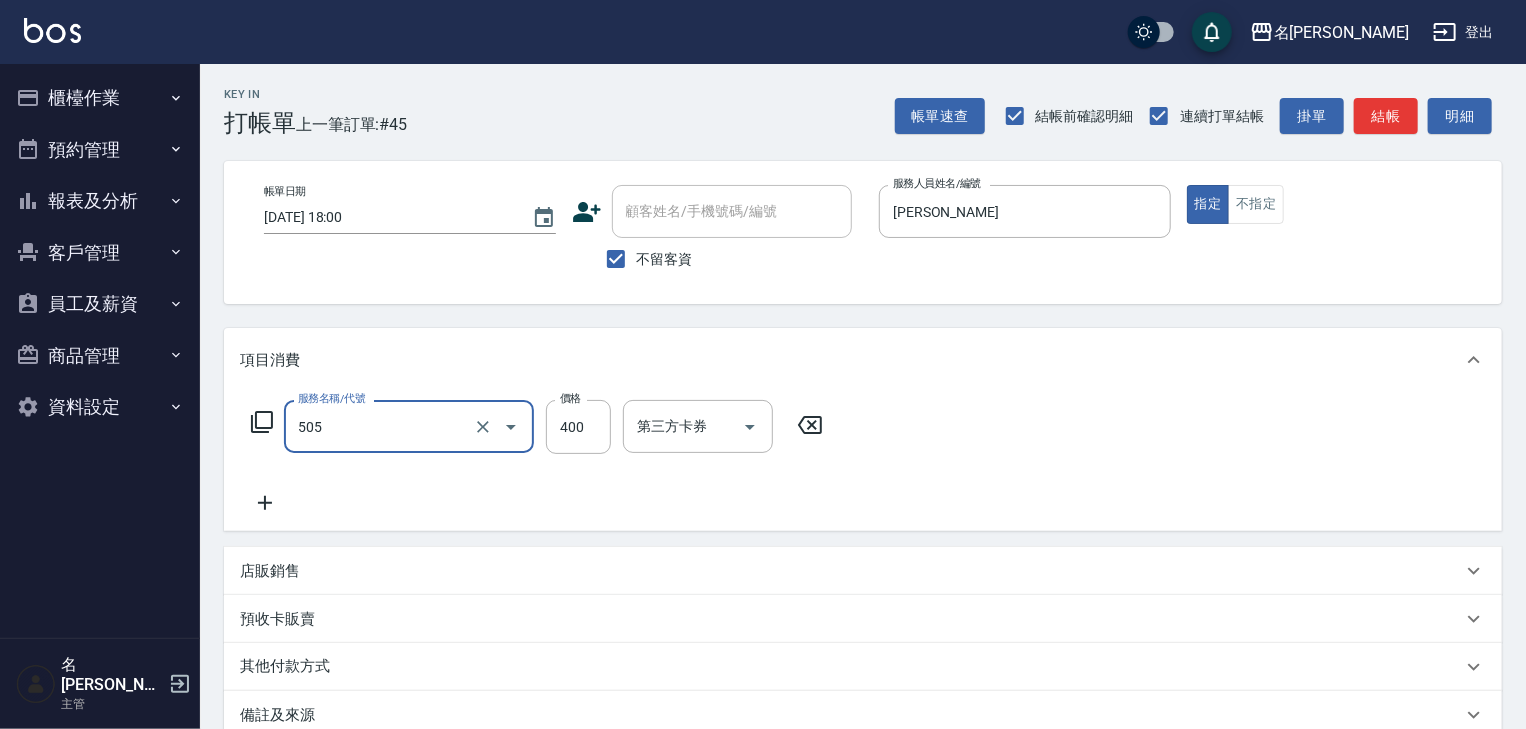 type on "洗髮(505)" 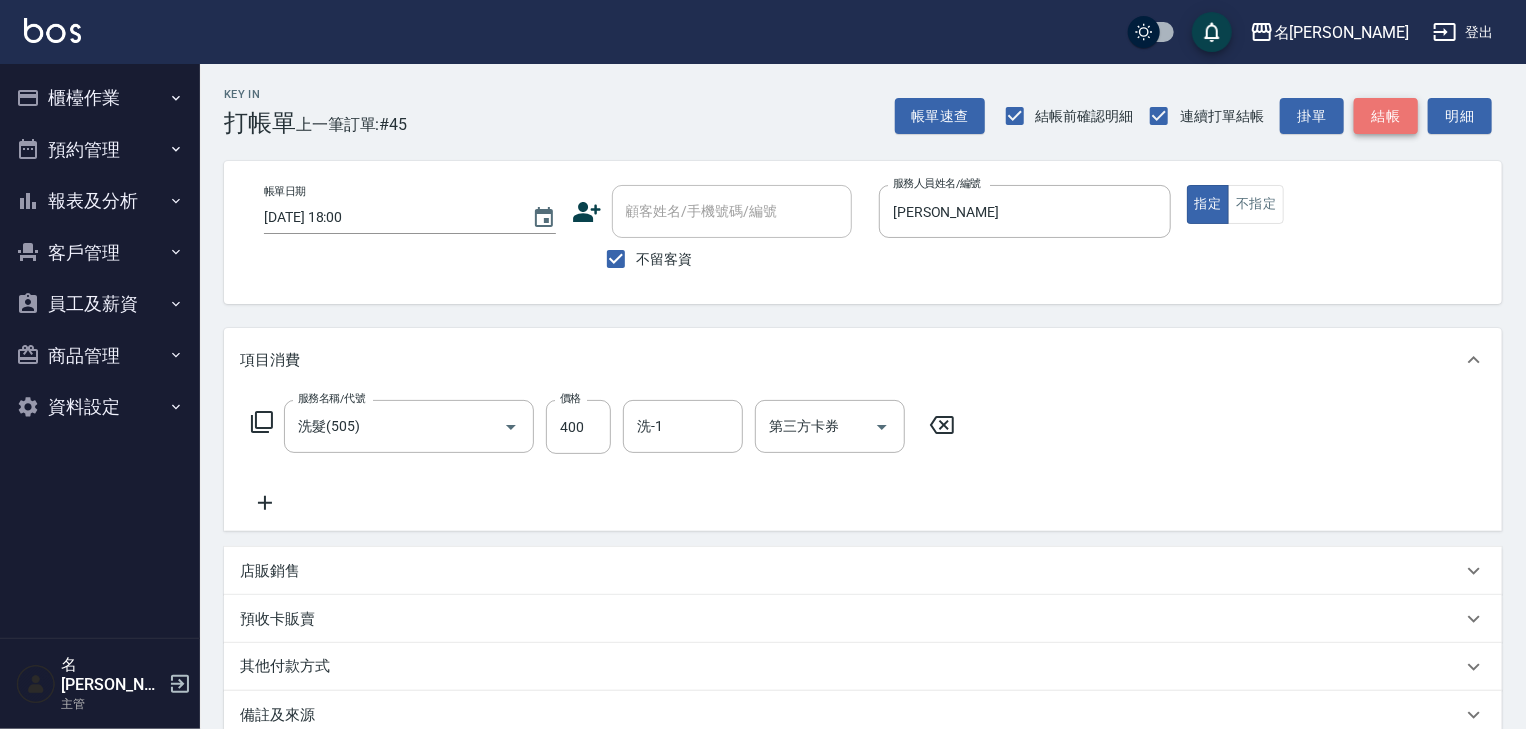 click on "結帳" at bounding box center (1386, 116) 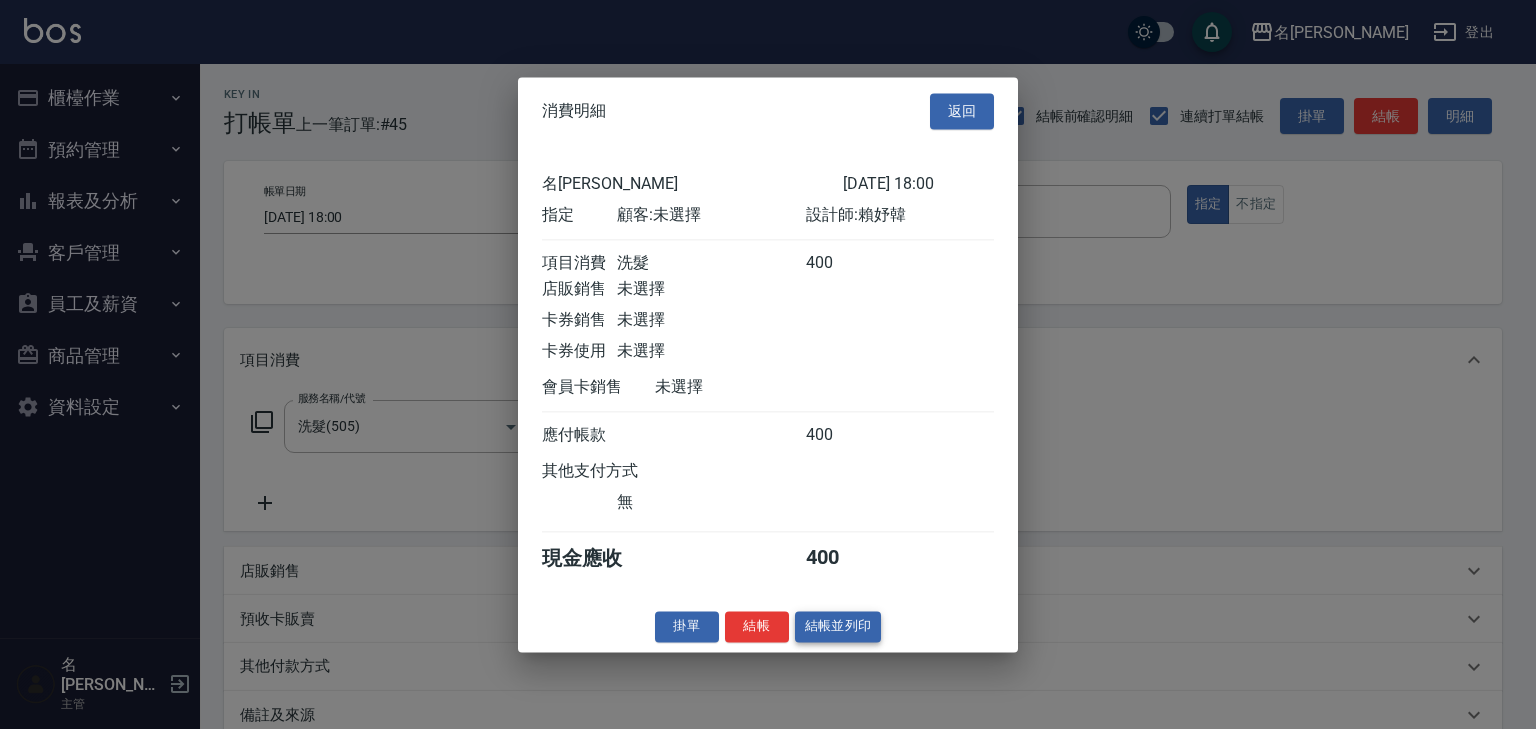 click on "結帳並列印" at bounding box center [838, 626] 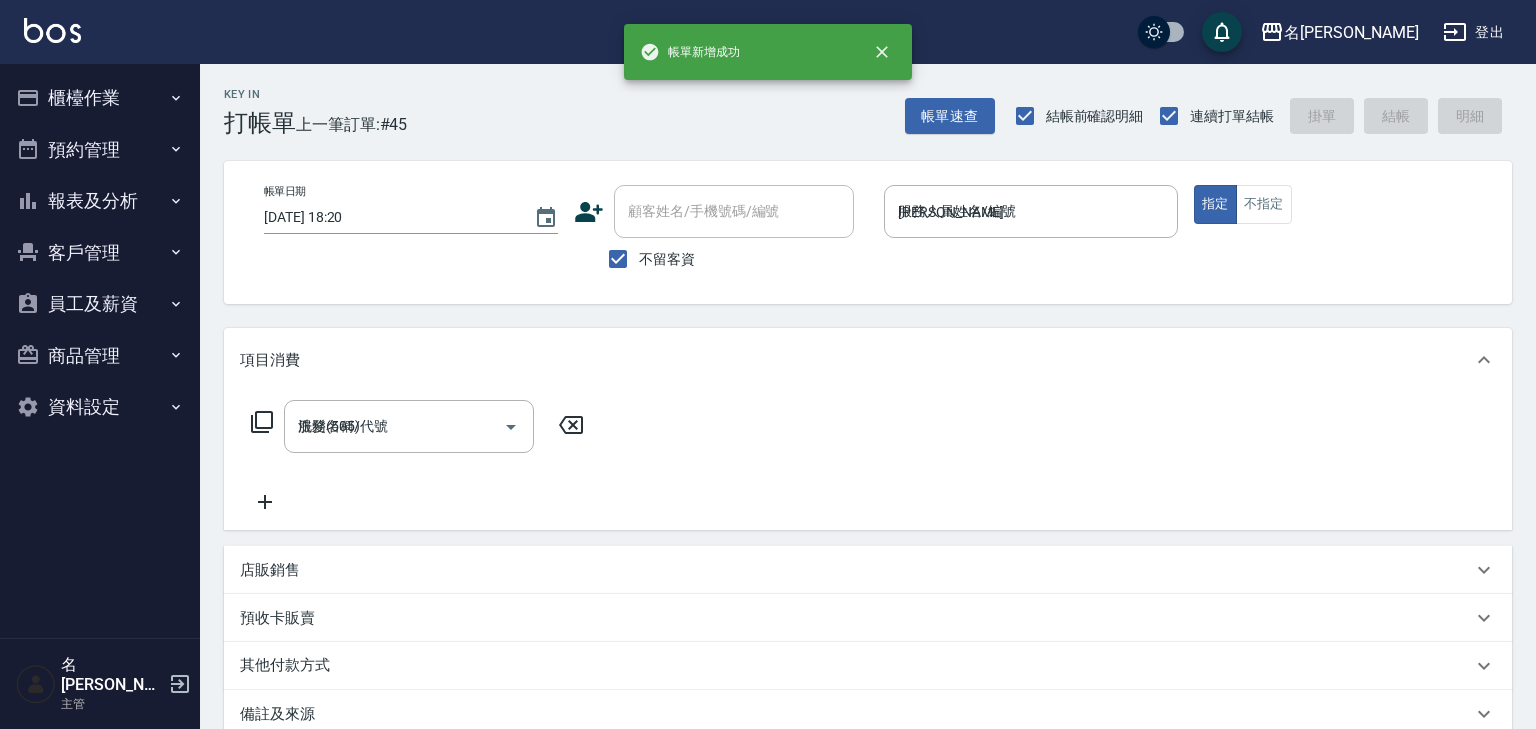 type on "2025/07/16 18:20" 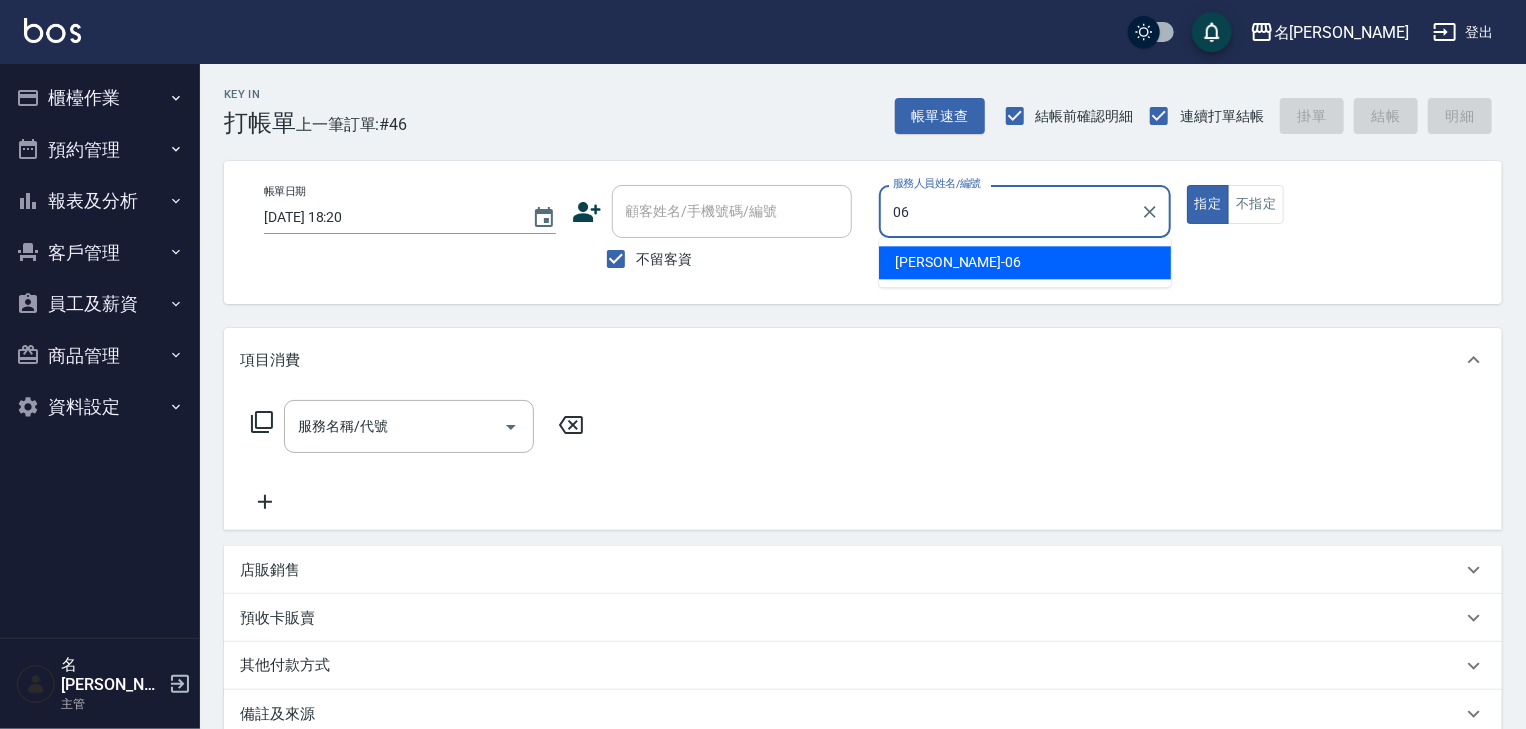 type on "[PERSON_NAME]-06" 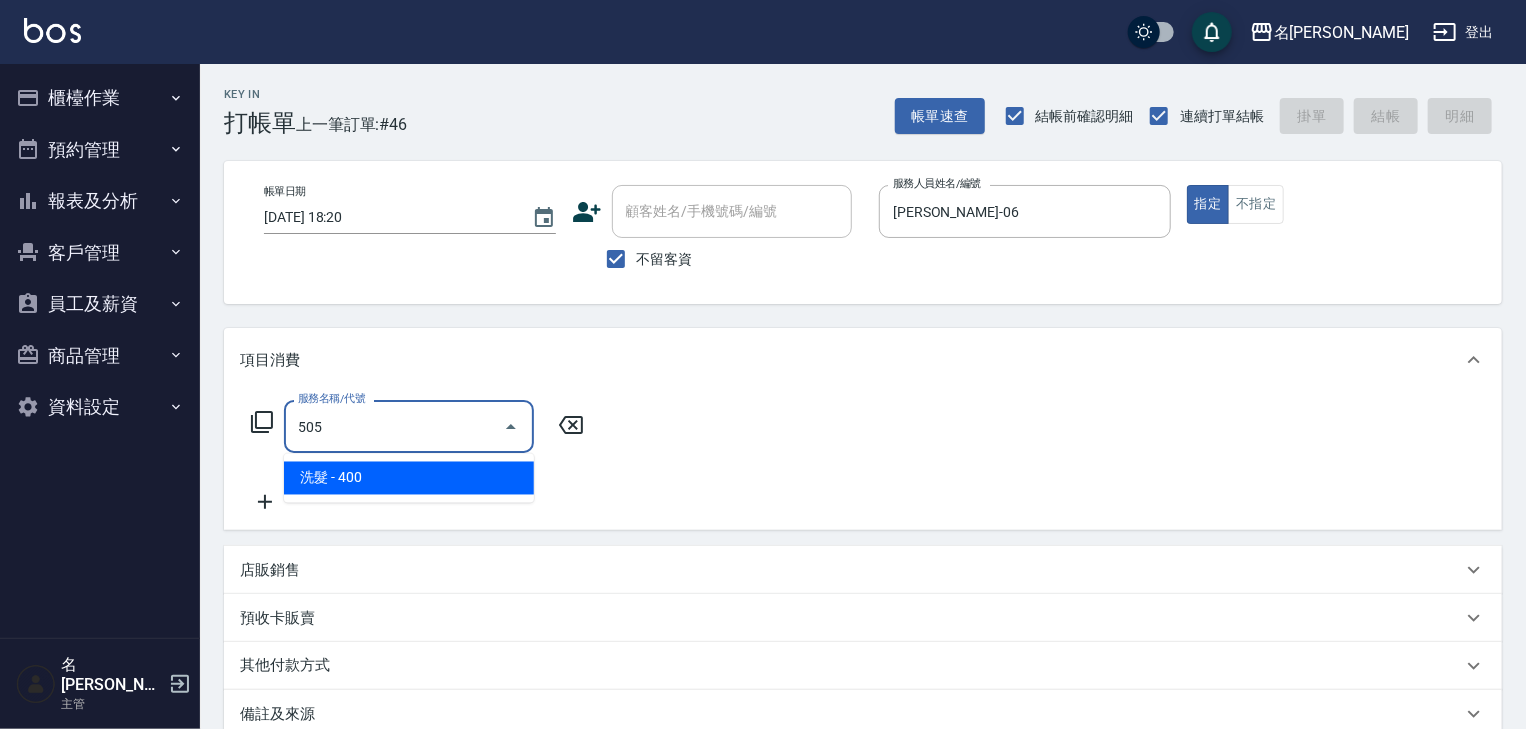 type on "洗髮(505)" 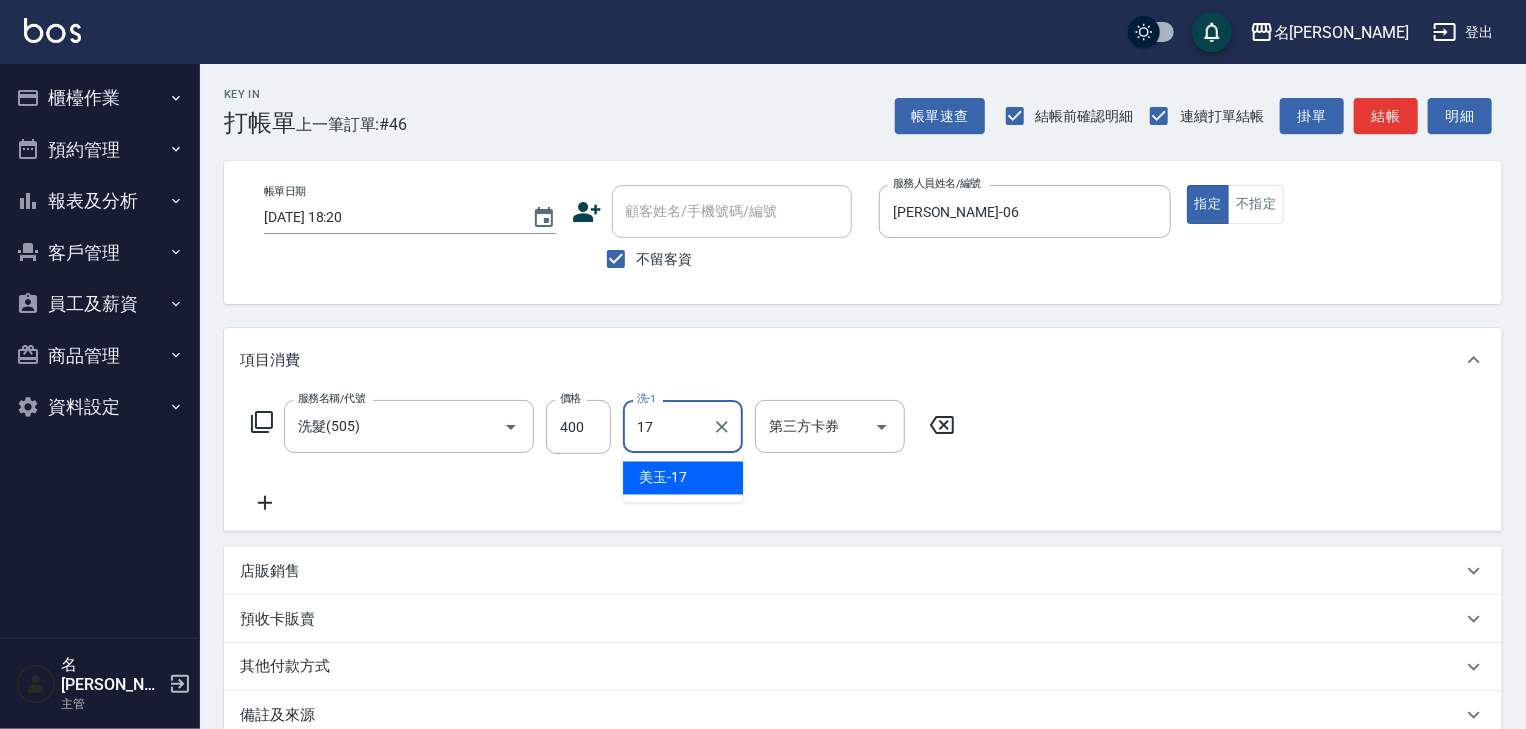type on "美玉-17" 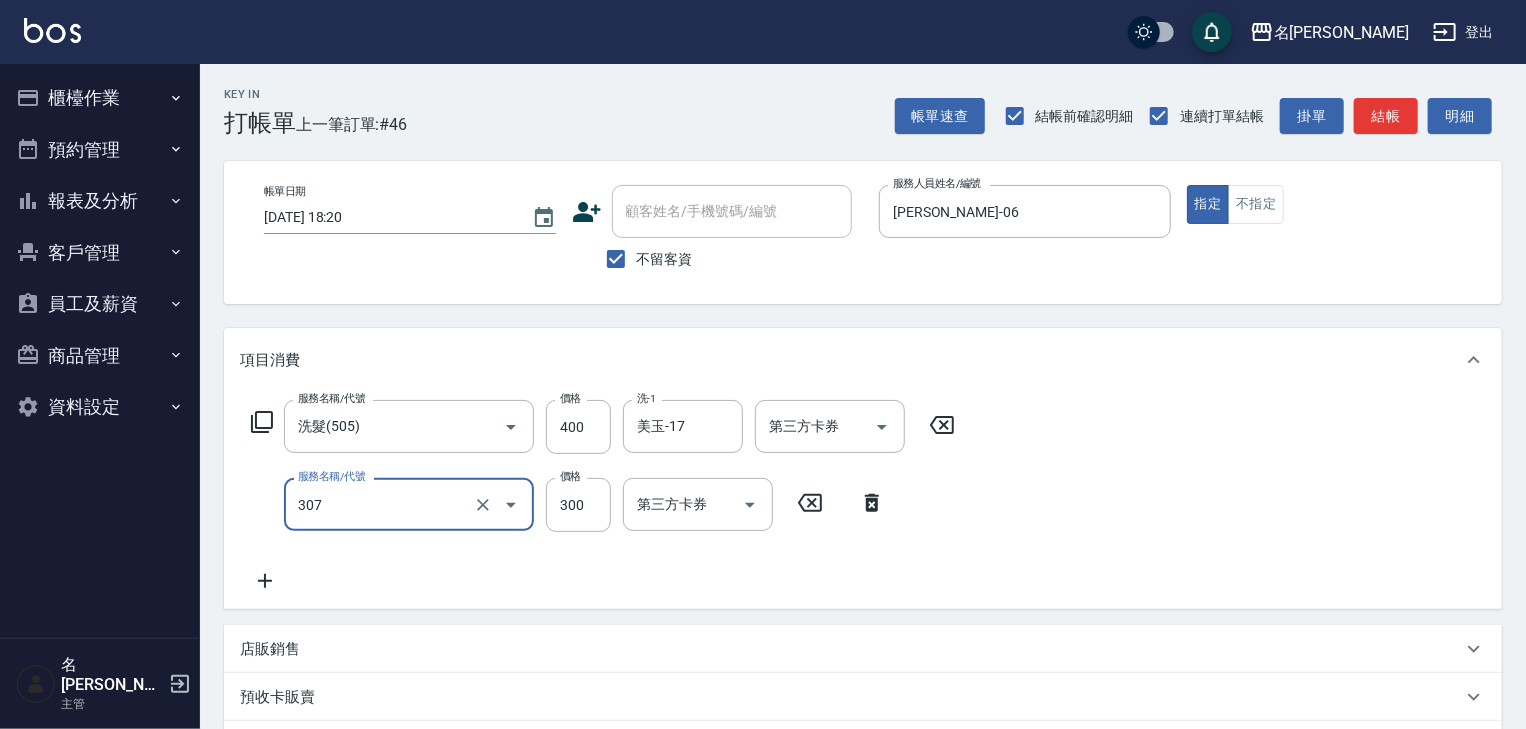 type 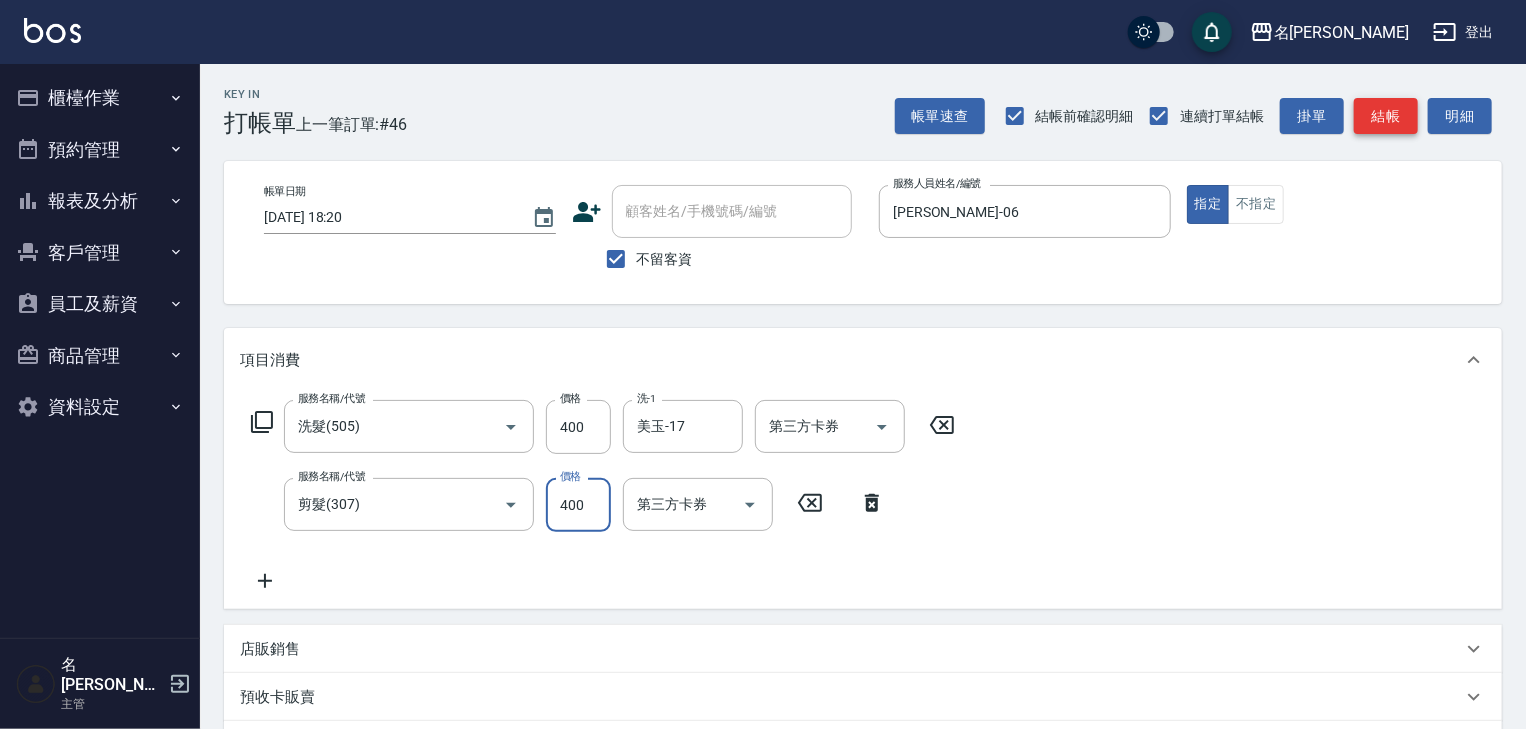 click on "結帳" at bounding box center [1386, 116] 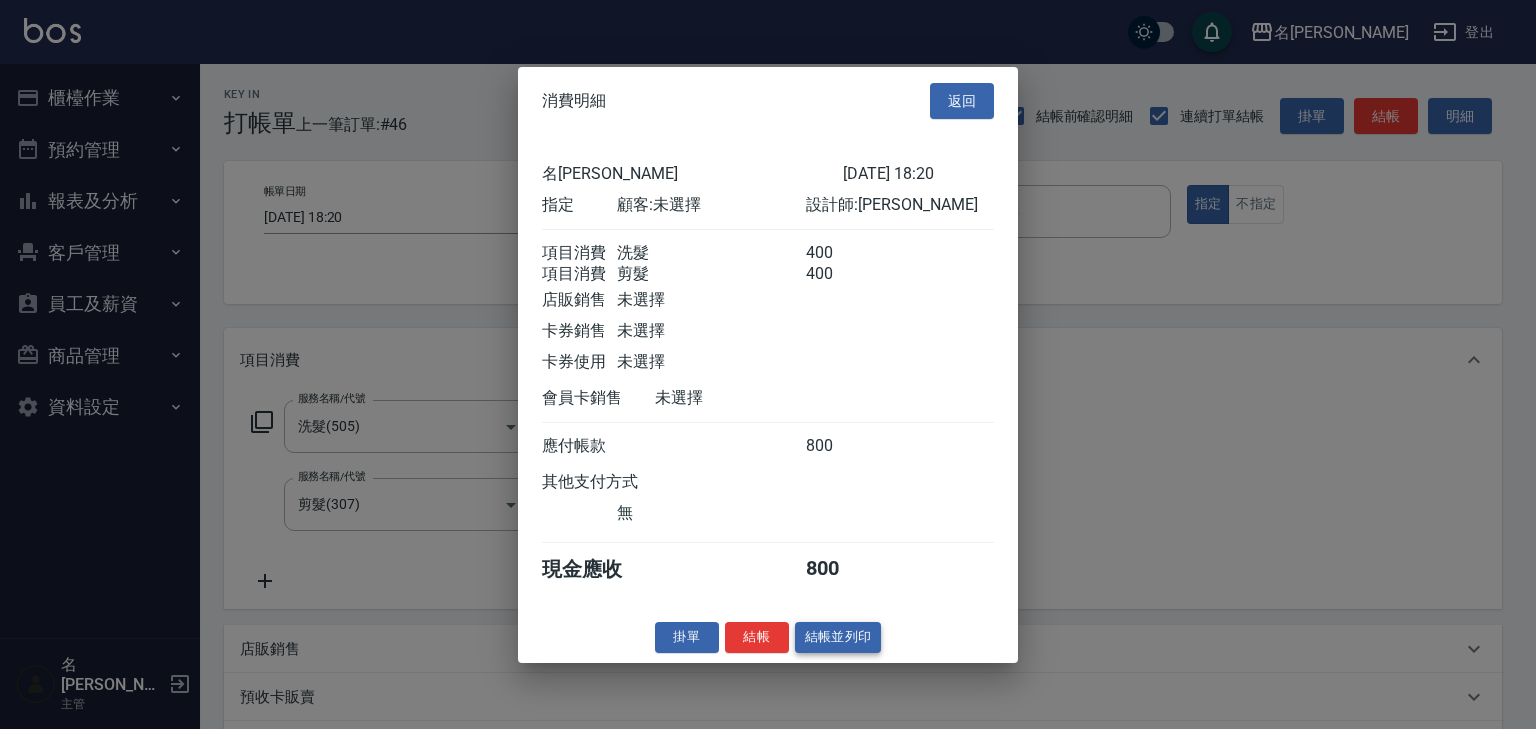 click on "結帳並列印" at bounding box center [838, 637] 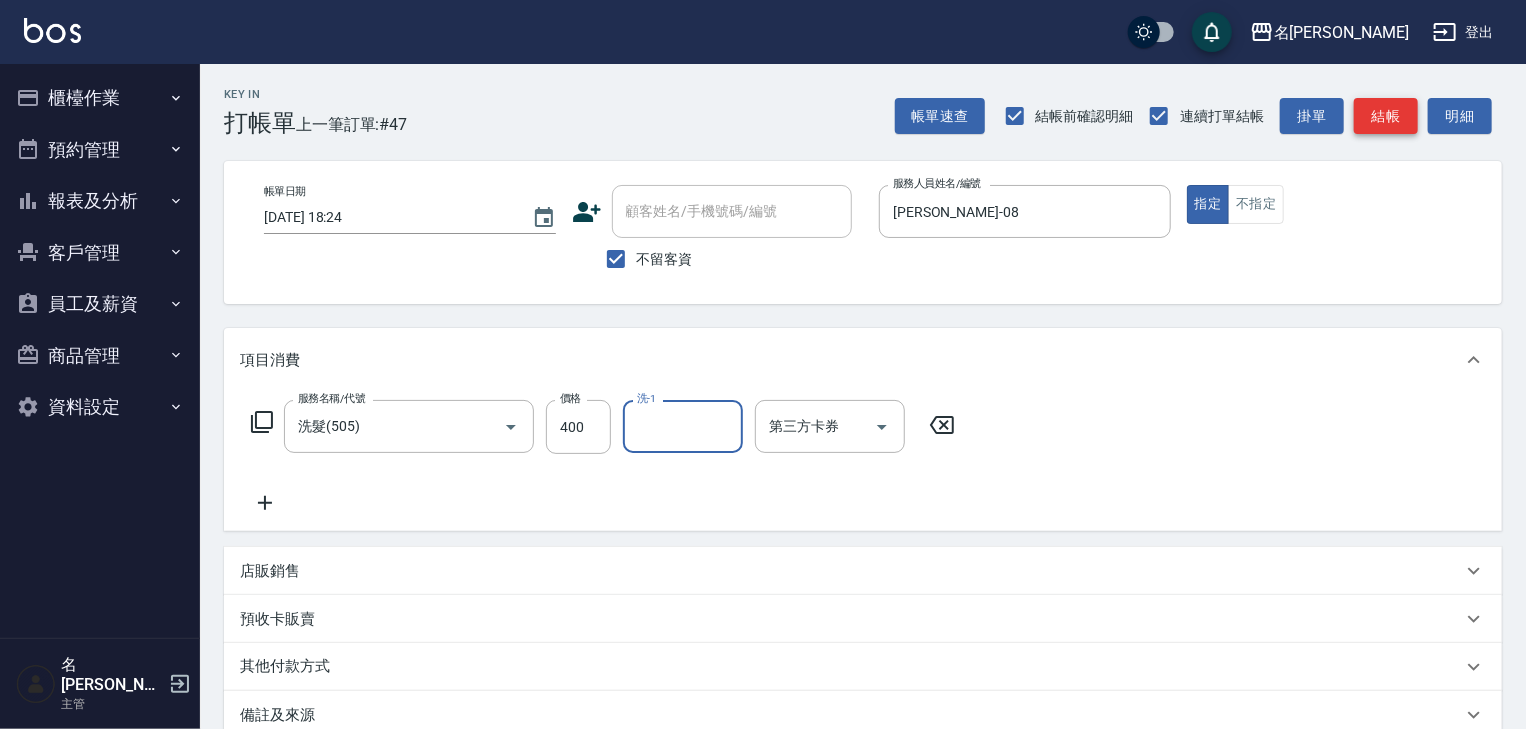 click on "結帳" at bounding box center [1386, 116] 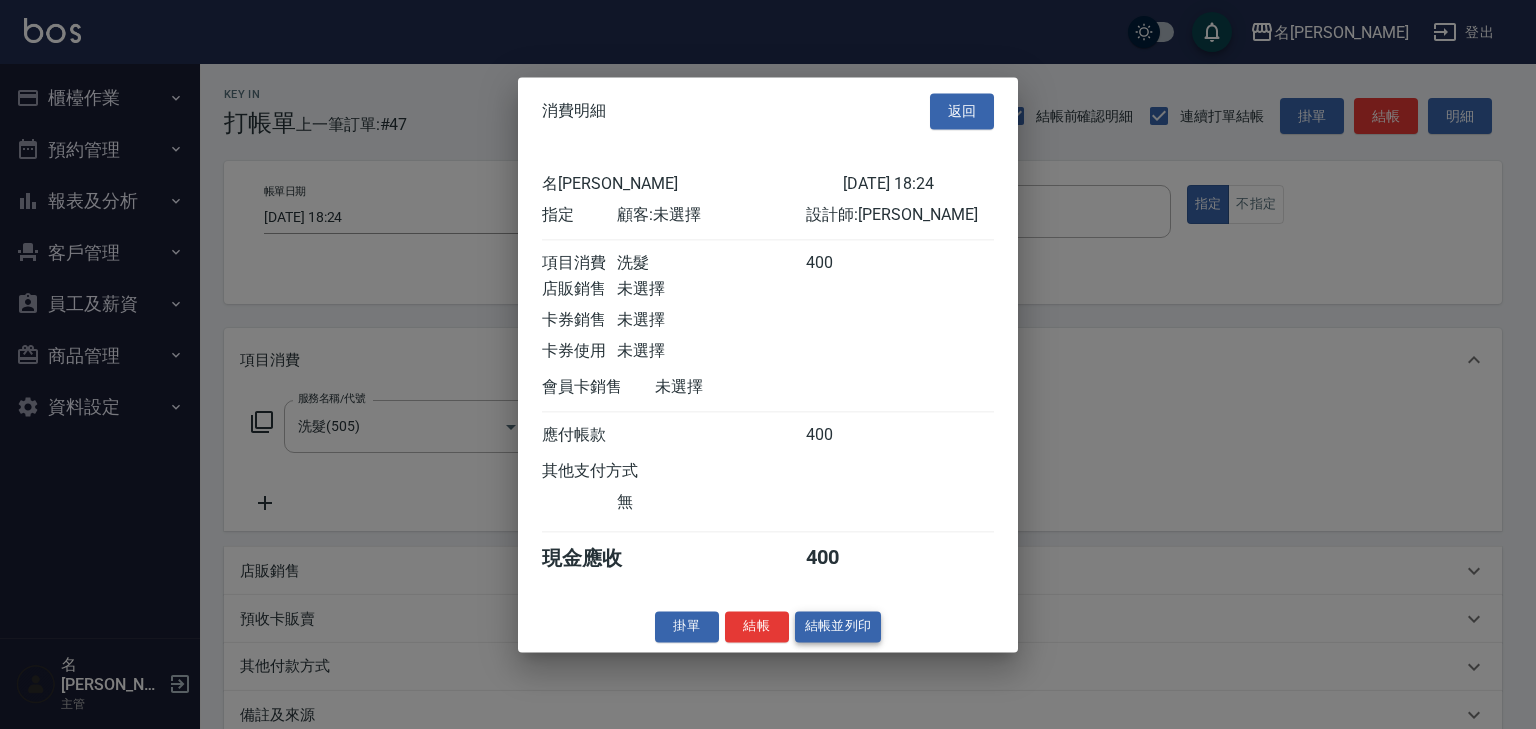 click on "結帳並列印" at bounding box center [838, 626] 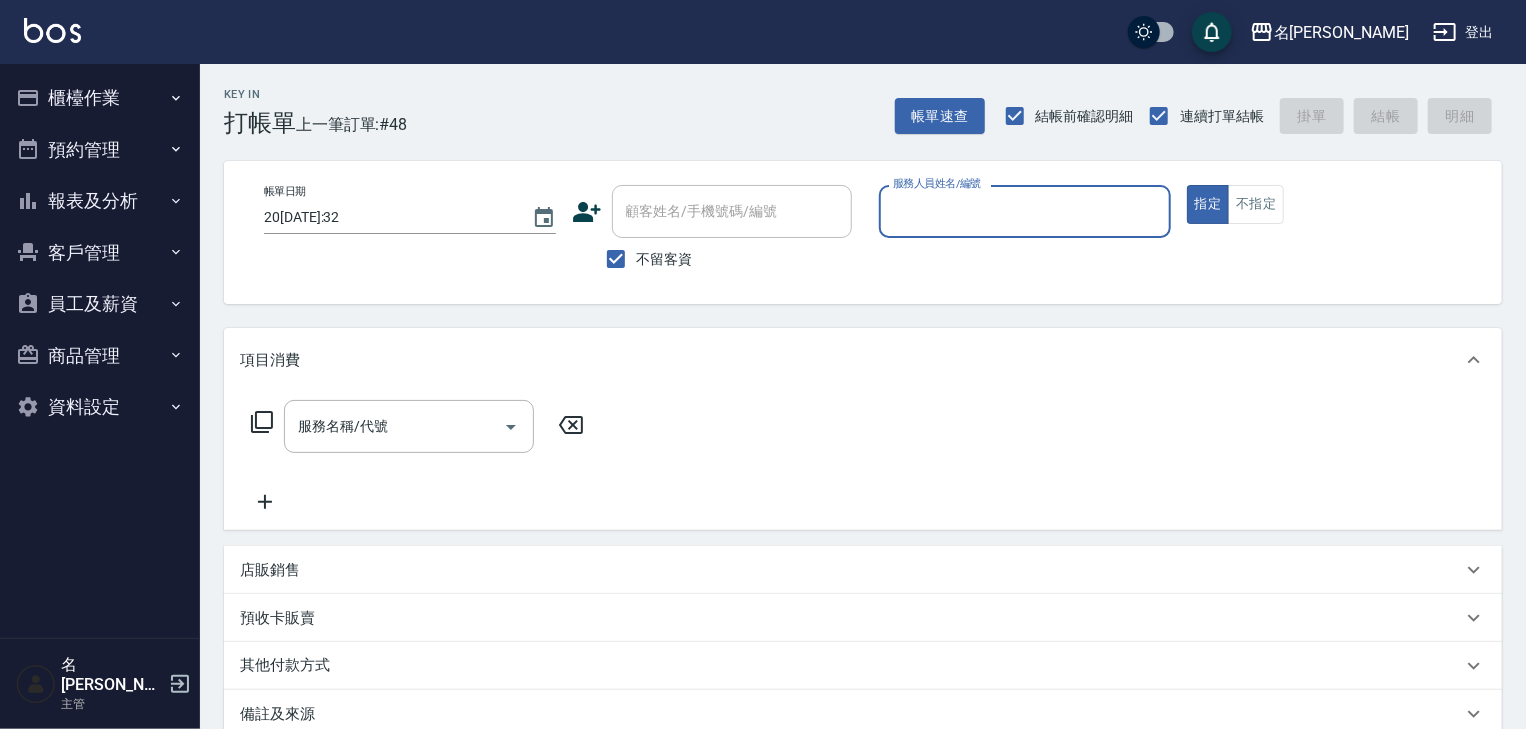 click on "櫃檯作業" at bounding box center (100, 98) 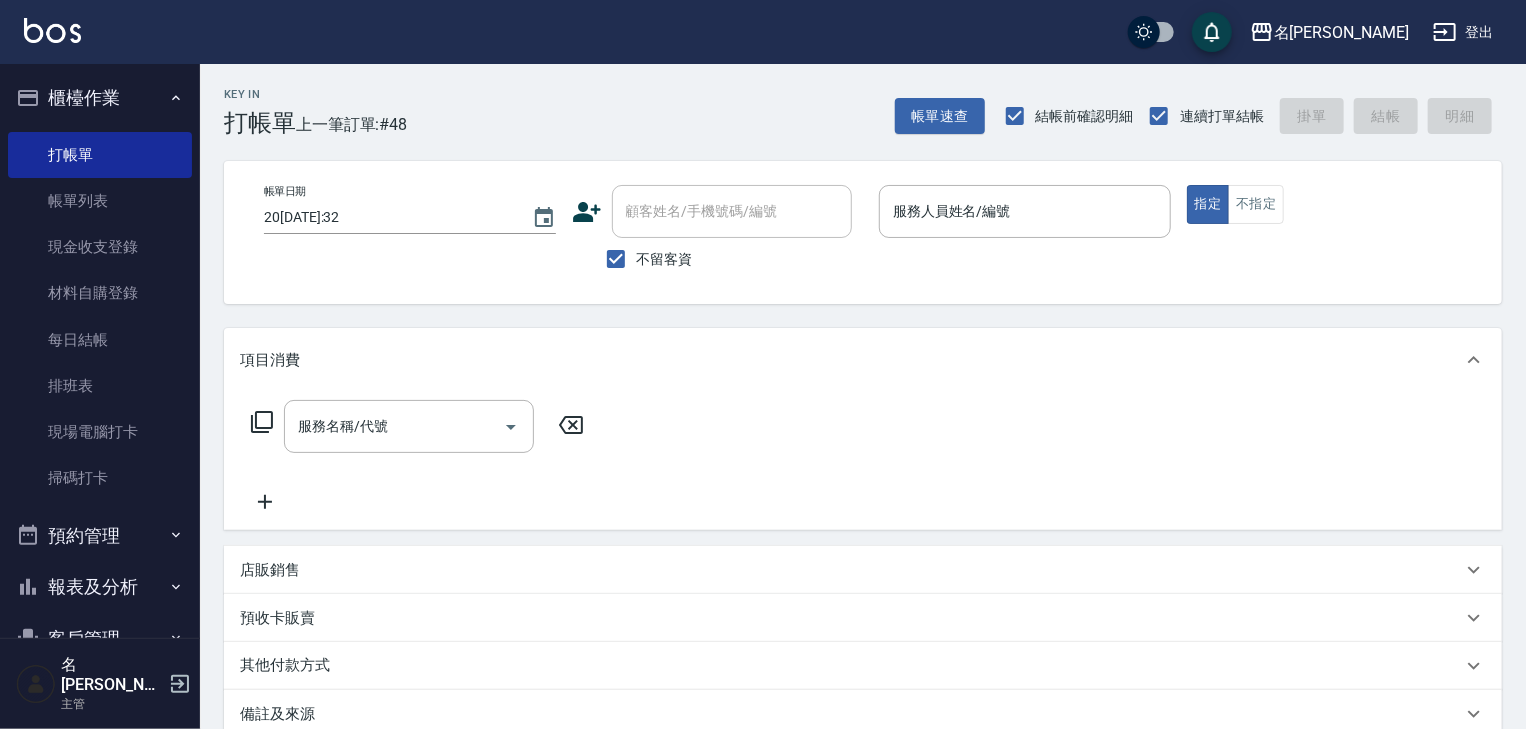 click on "帳單列表" at bounding box center [100, 201] 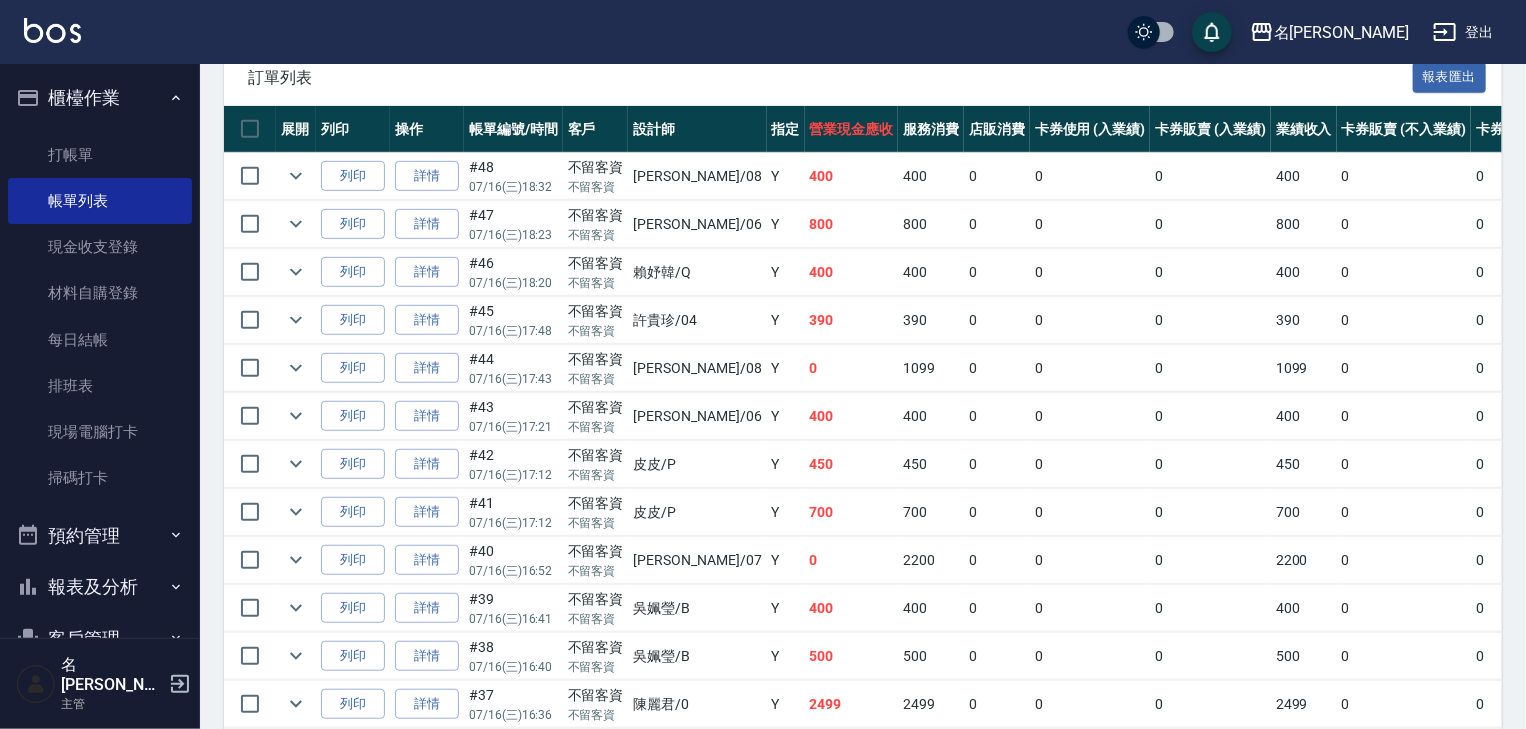 scroll, scrollTop: 236, scrollLeft: 0, axis: vertical 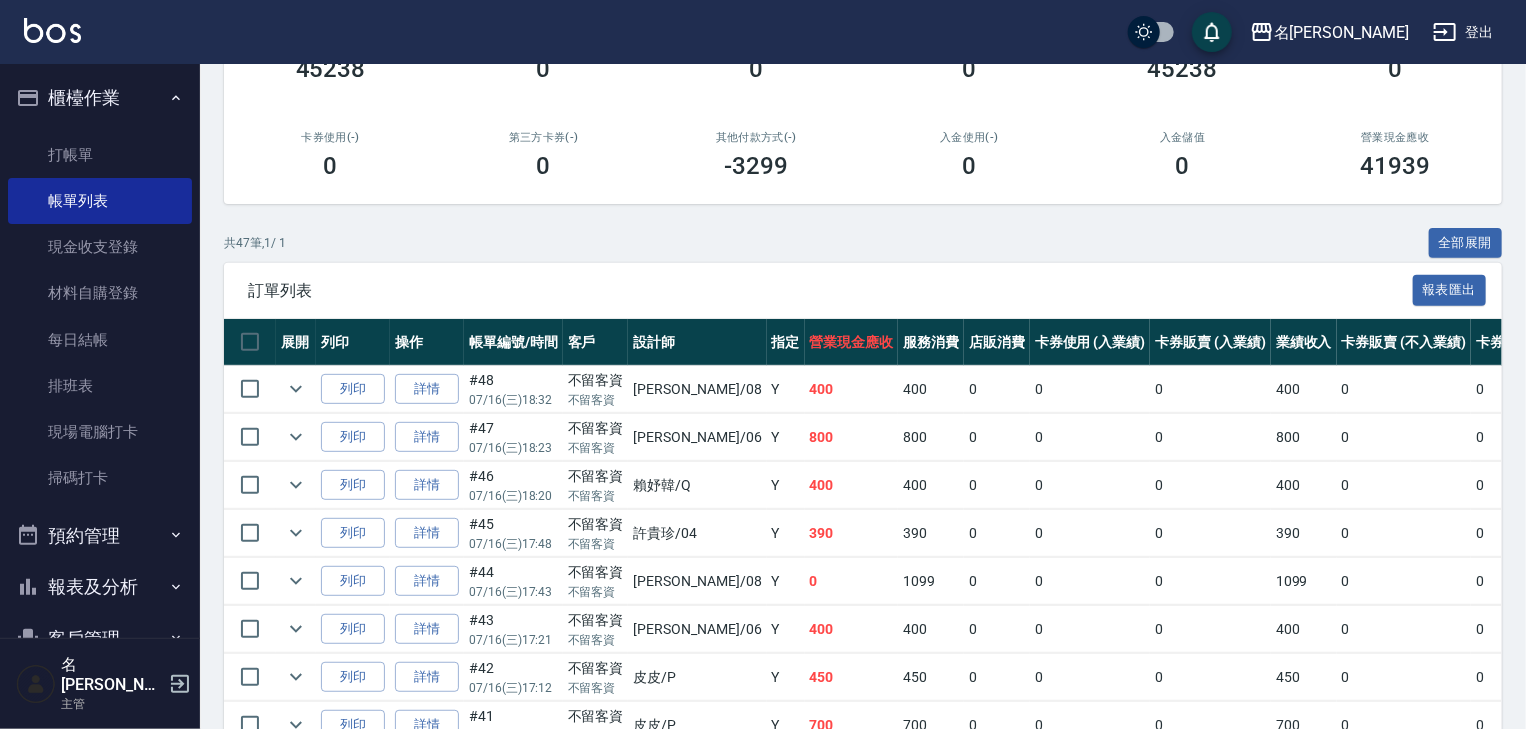 click at bounding box center [52, 30] 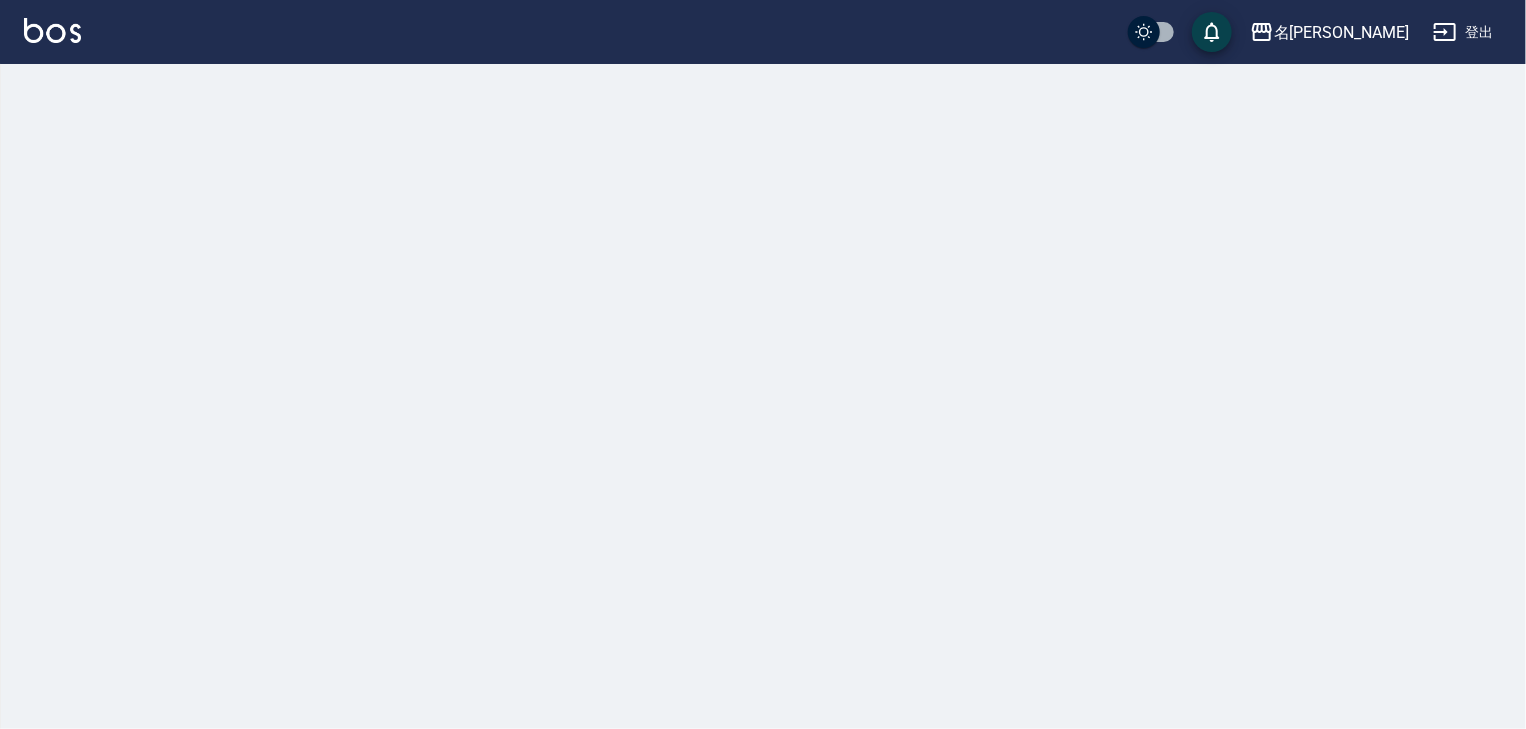 scroll, scrollTop: 0, scrollLeft: 0, axis: both 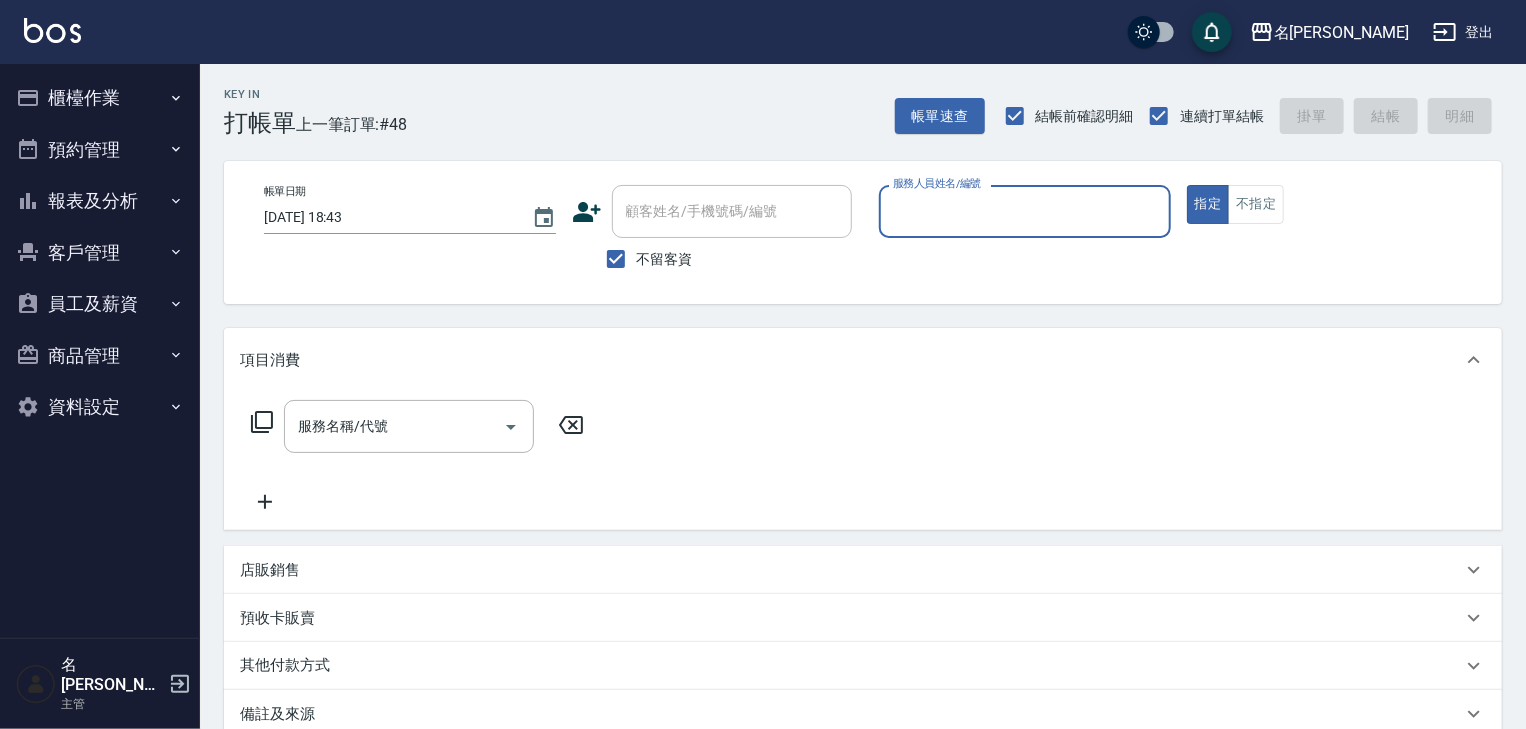 click on "服務人員姓名/編號" at bounding box center (937, 183) 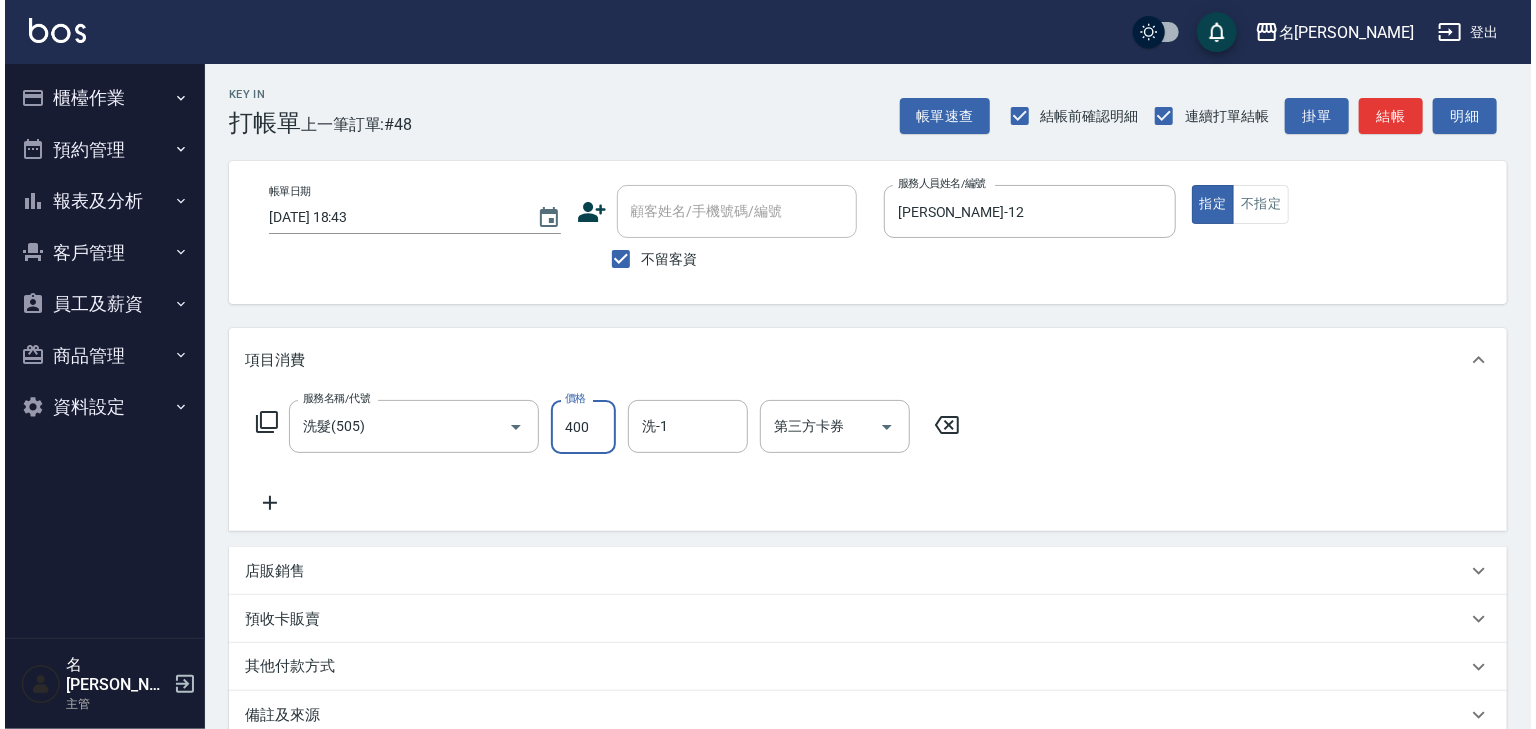 scroll, scrollTop: 234, scrollLeft: 0, axis: vertical 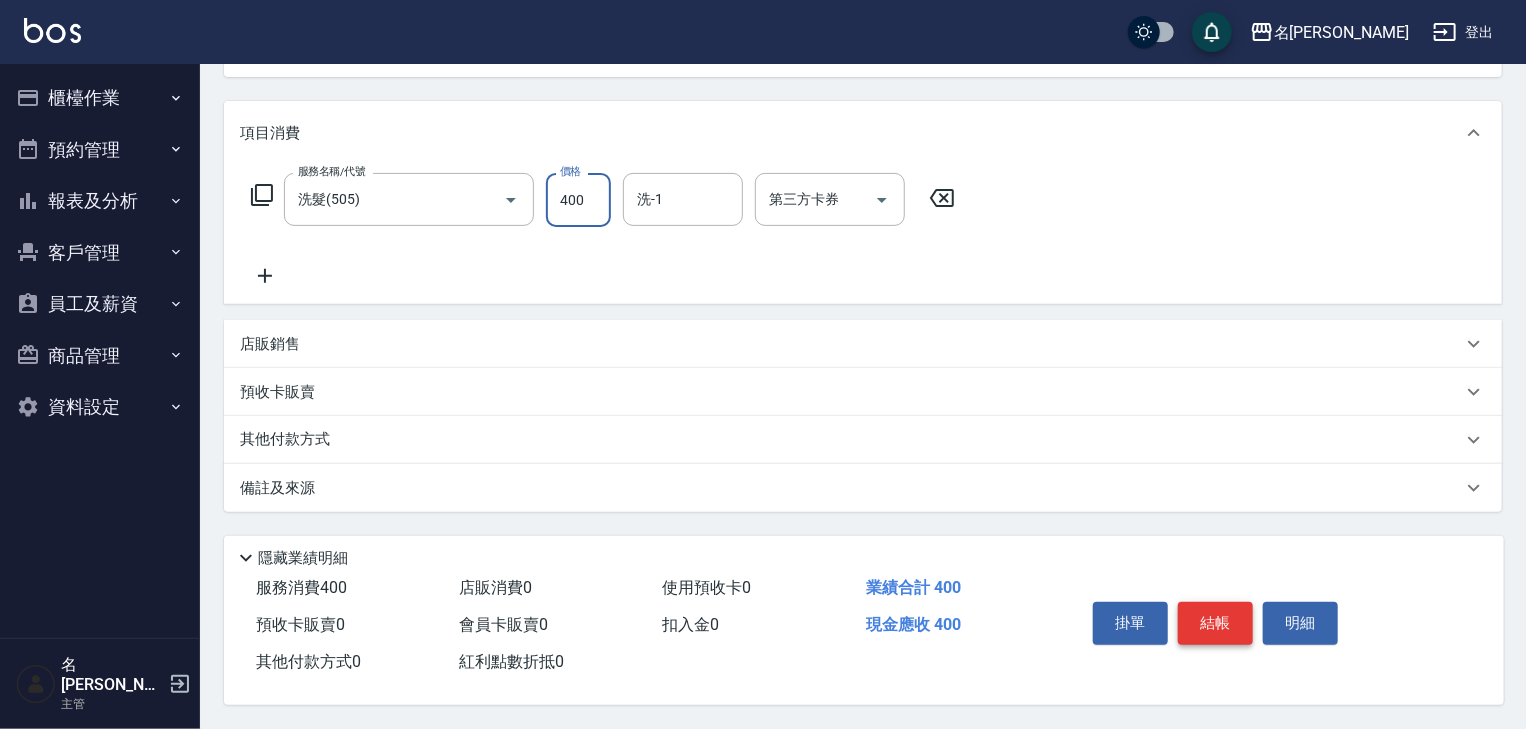 click on "結帳" at bounding box center (1215, 623) 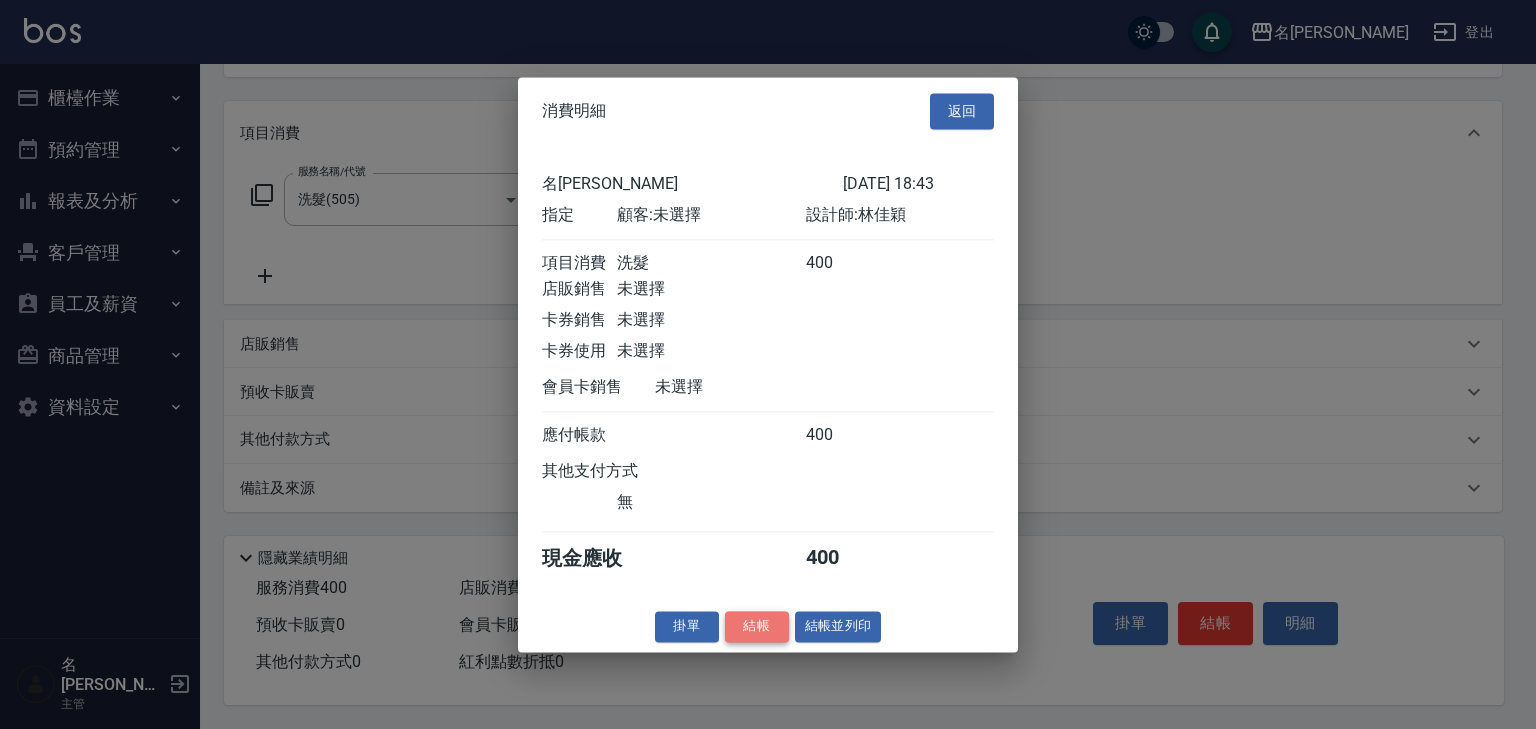click on "結帳" at bounding box center [757, 626] 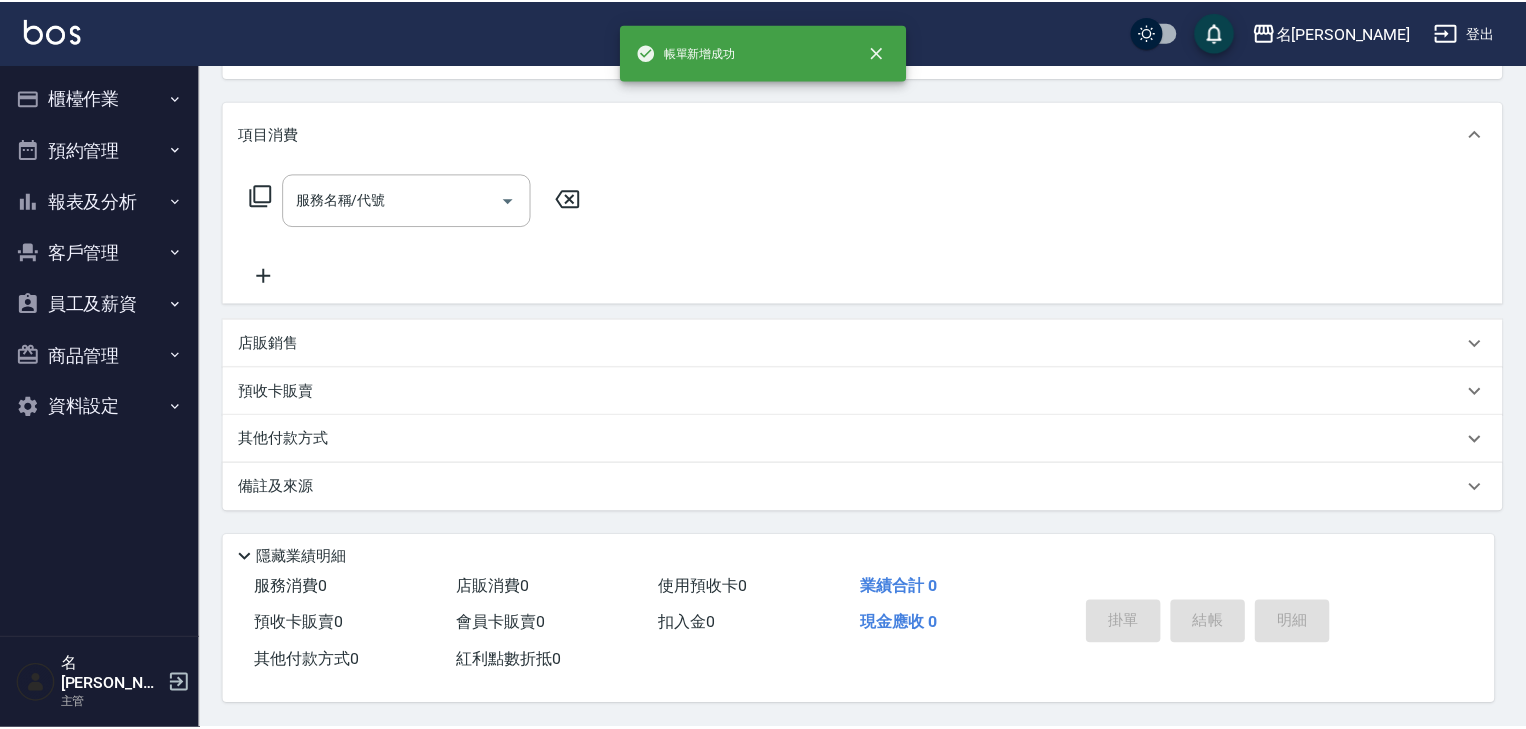 scroll, scrollTop: 0, scrollLeft: 0, axis: both 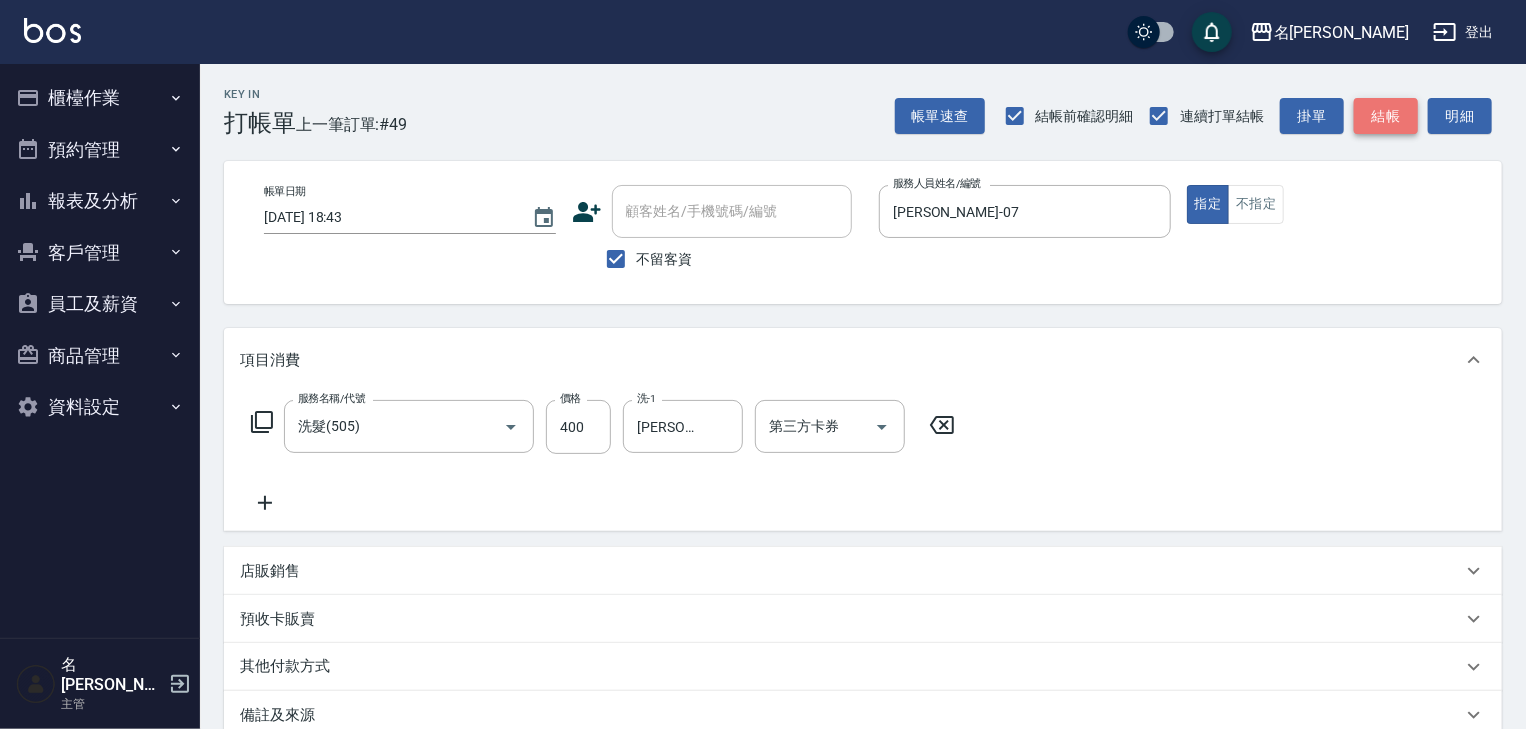 click on "結帳" at bounding box center [1386, 116] 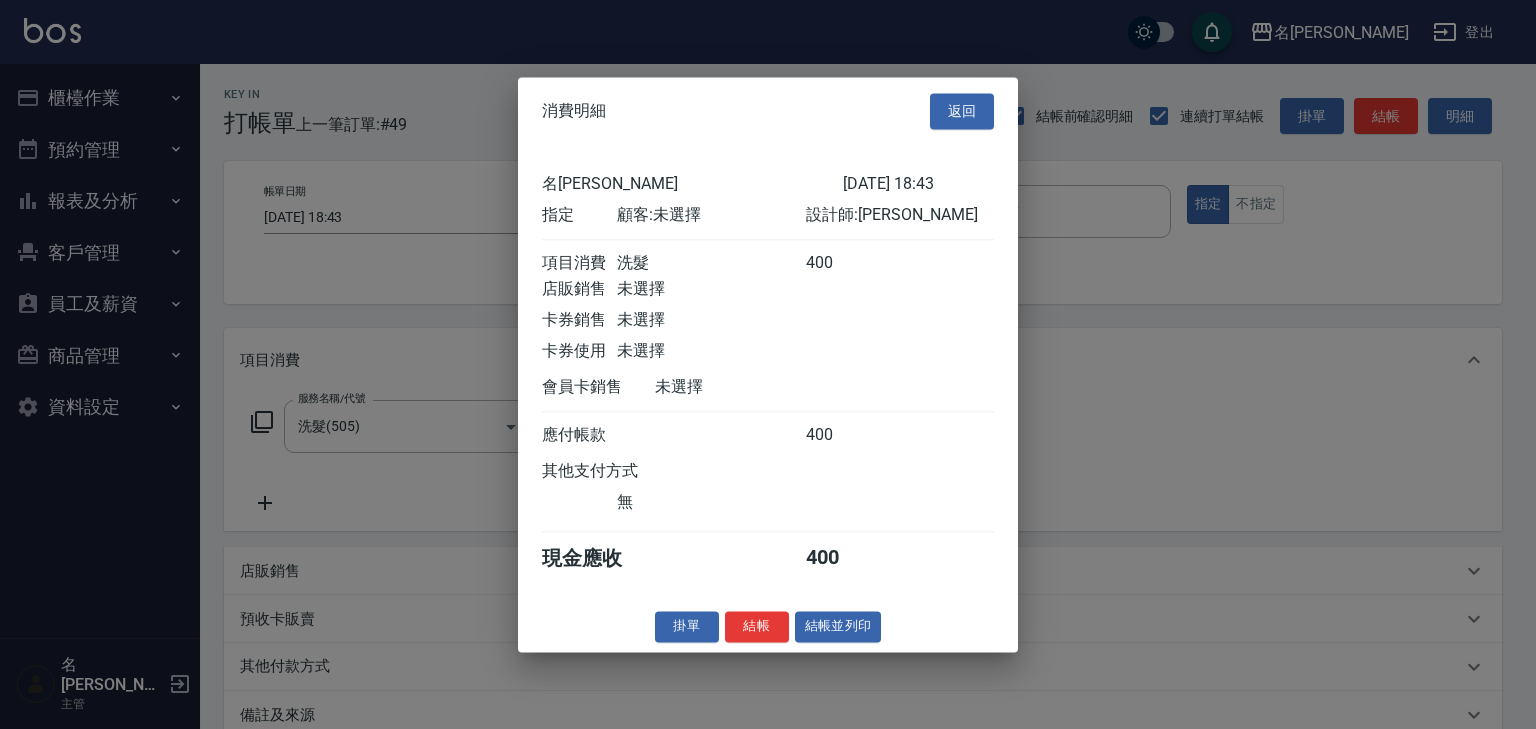 click on "消費明細 返回 名留林森 2025/07/16 18:43 指定 顧客: 未選擇 設計師: 高淳涵 項目消費 洗髮 400 店販銷售 未選擇 卡券銷售 未選擇 卡券使用 未選擇 會員卡銷售 未選擇 應付帳款 400 其他支付方式 無 現金應收 400 掛單 結帳 結帳並列印 名留林森 結帳單 日期： 2025/07/16 18:43 帳單編號： 0 設計師: 高淳涵 顧客： 未選擇 洗髮 助理: 19 400 x1 合計： 400 結帳： 扣入金： 0 入金餘額： 0 卡券金額： 0 付現金額： 400 名留林森 結帳單 日期： 2025/07/16 18:43 帳單編號： 設計師: 高淳涵 顧客： 未選擇 名稱 單價 數量 小計 洗髮 400 1 400 助理: 19 合計： 400 扣入金： 0 入金餘額： 0 卡券金額： 0 付現金額： 400 謝謝惠顧,歡迎下次光臨!" at bounding box center (768, 364) 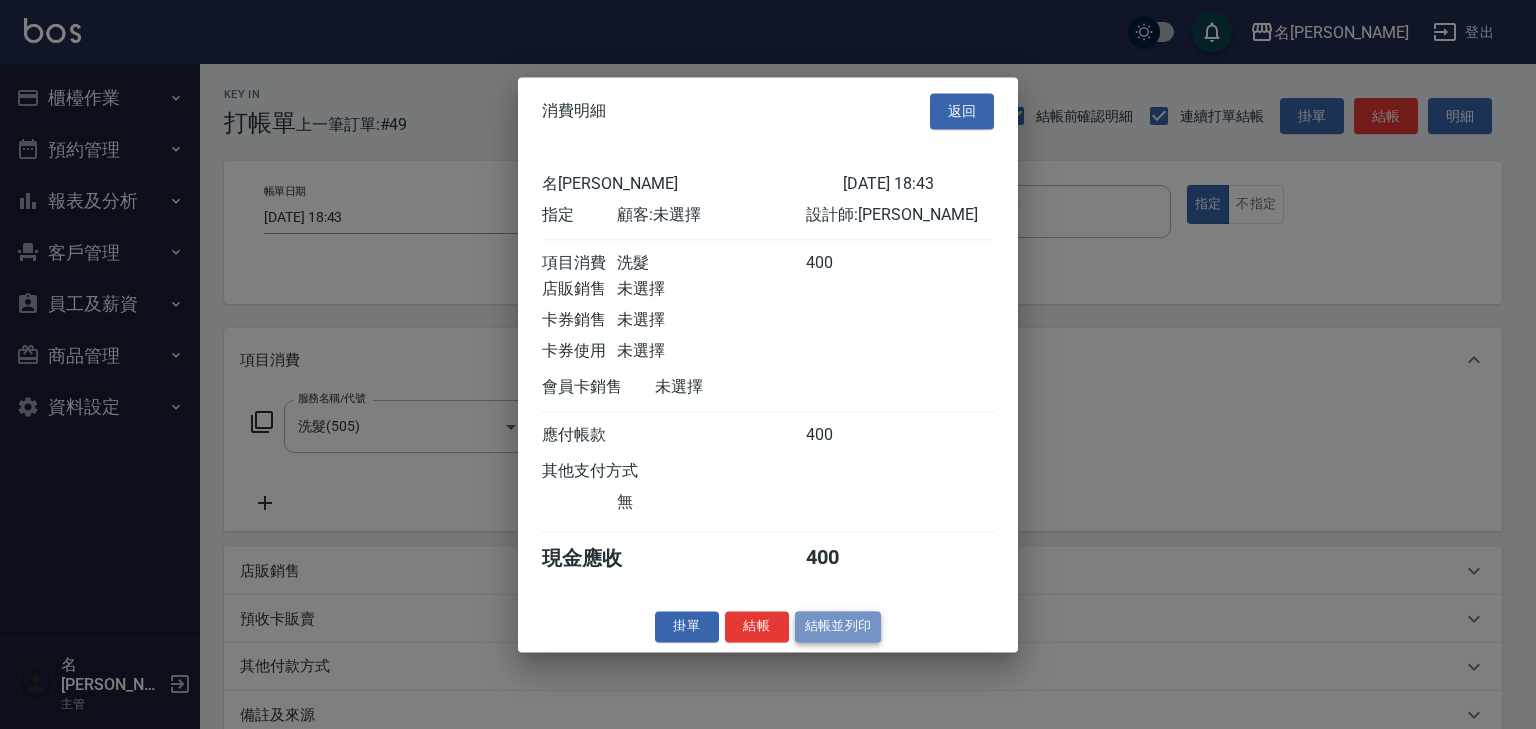 click on "結帳並列印" at bounding box center (838, 626) 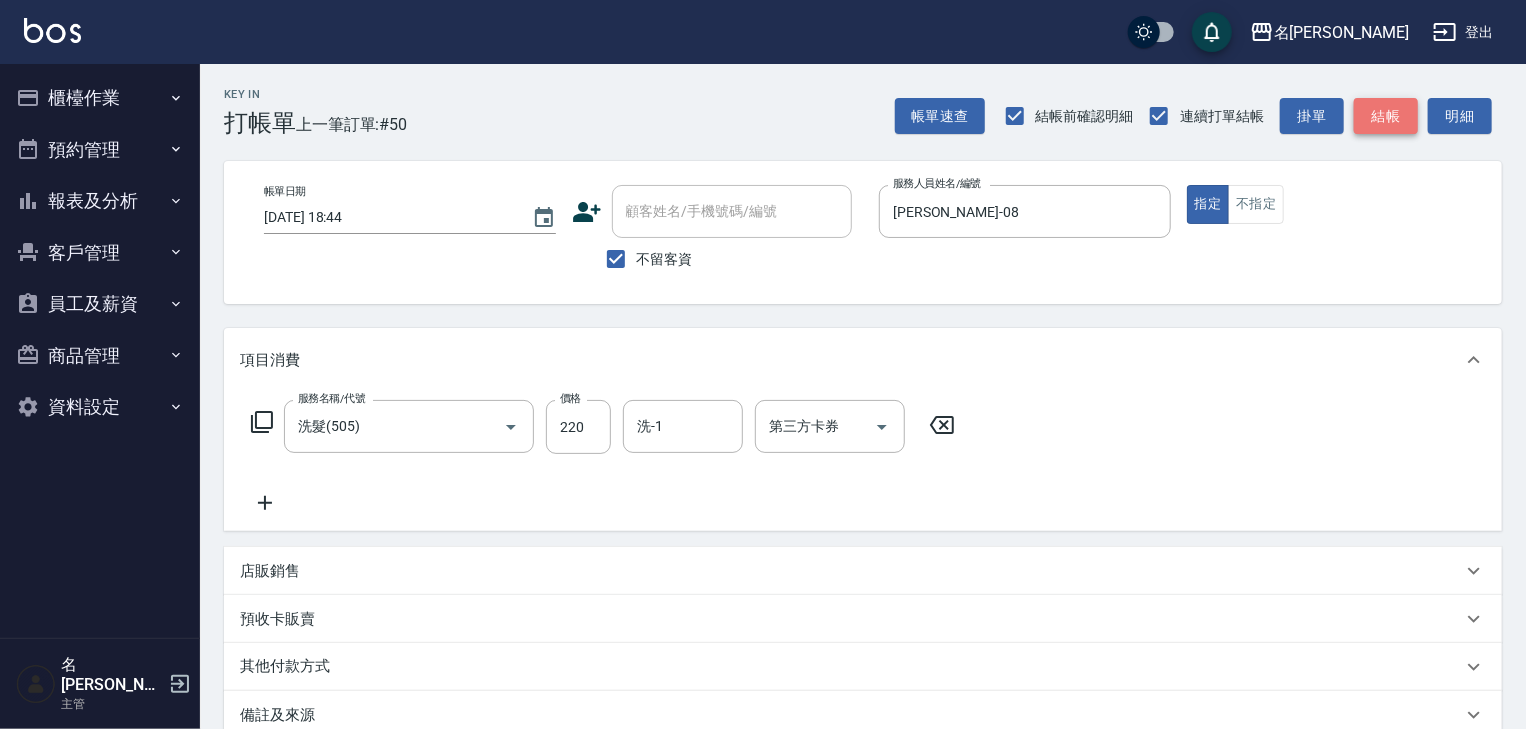 click on "結帳" at bounding box center [1386, 116] 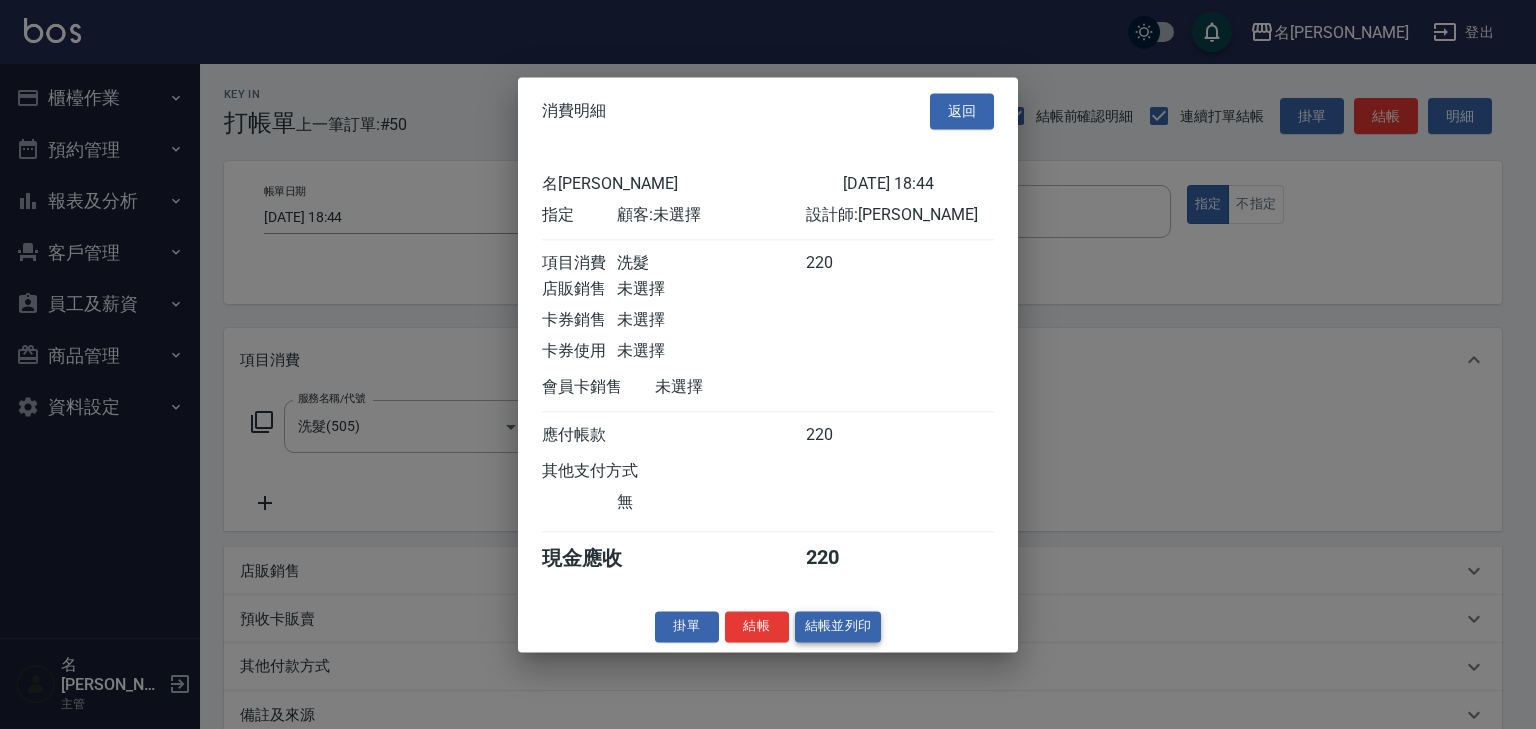 click on "結帳並列印" at bounding box center (838, 626) 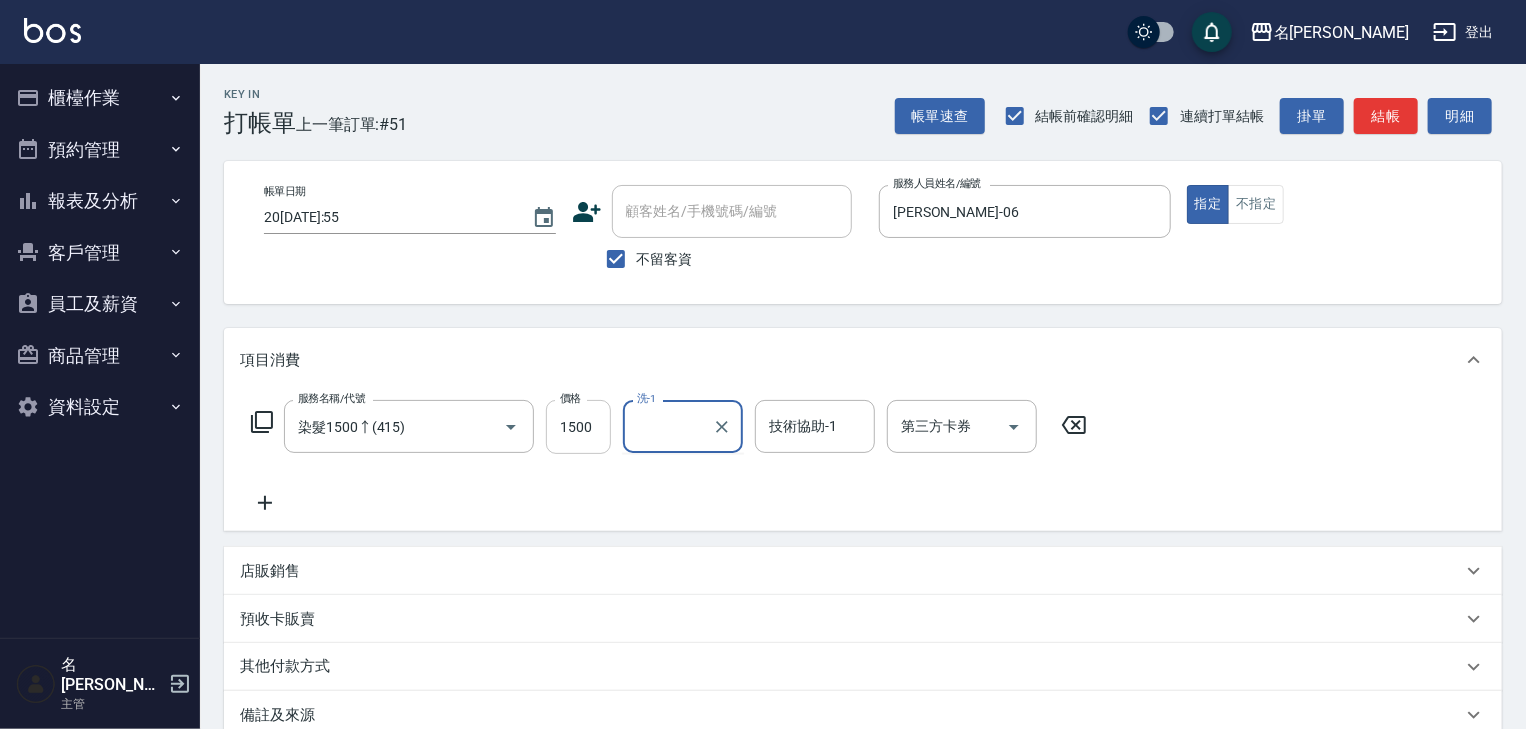click on "1500" at bounding box center (578, 427) 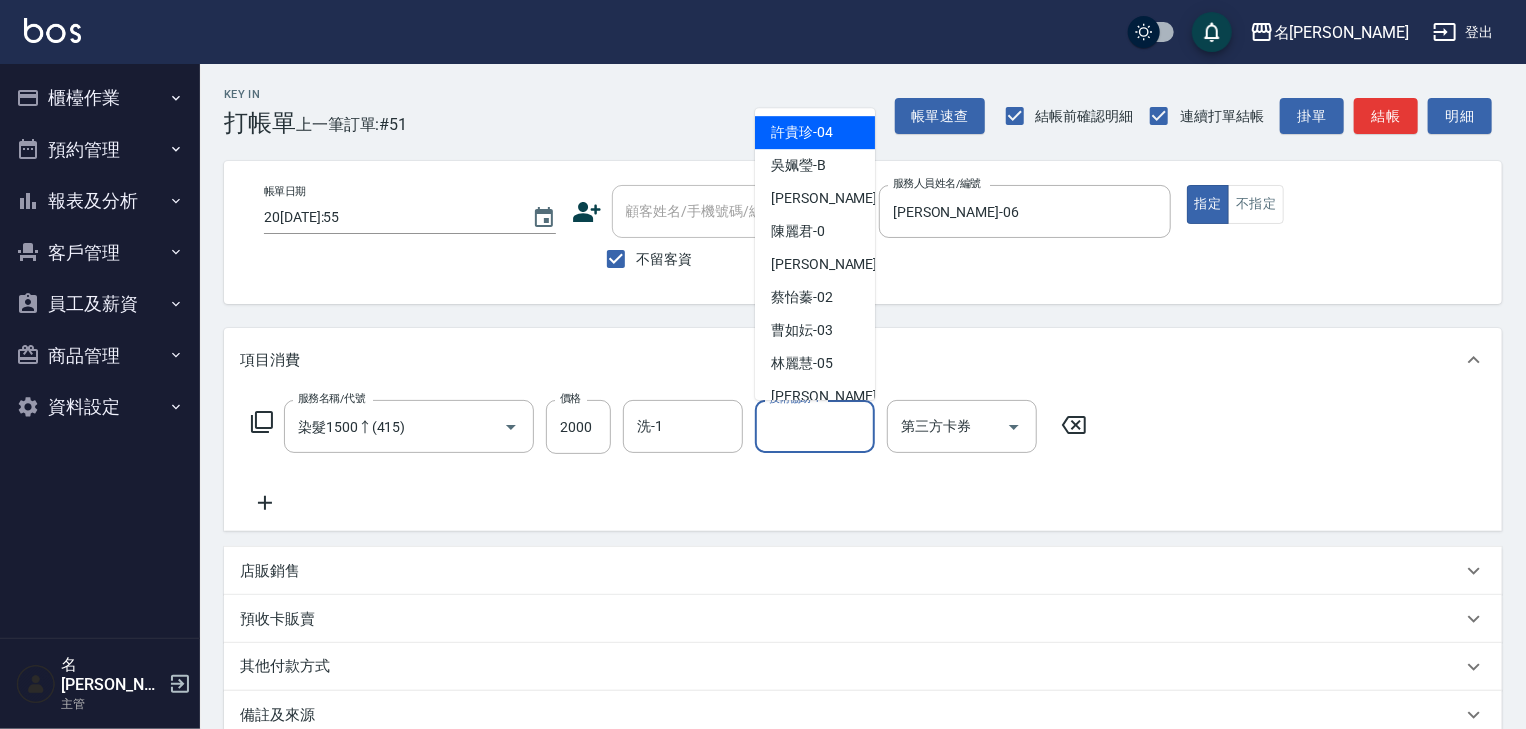click on "技術協助-1 技術協助-1" at bounding box center [815, 426] 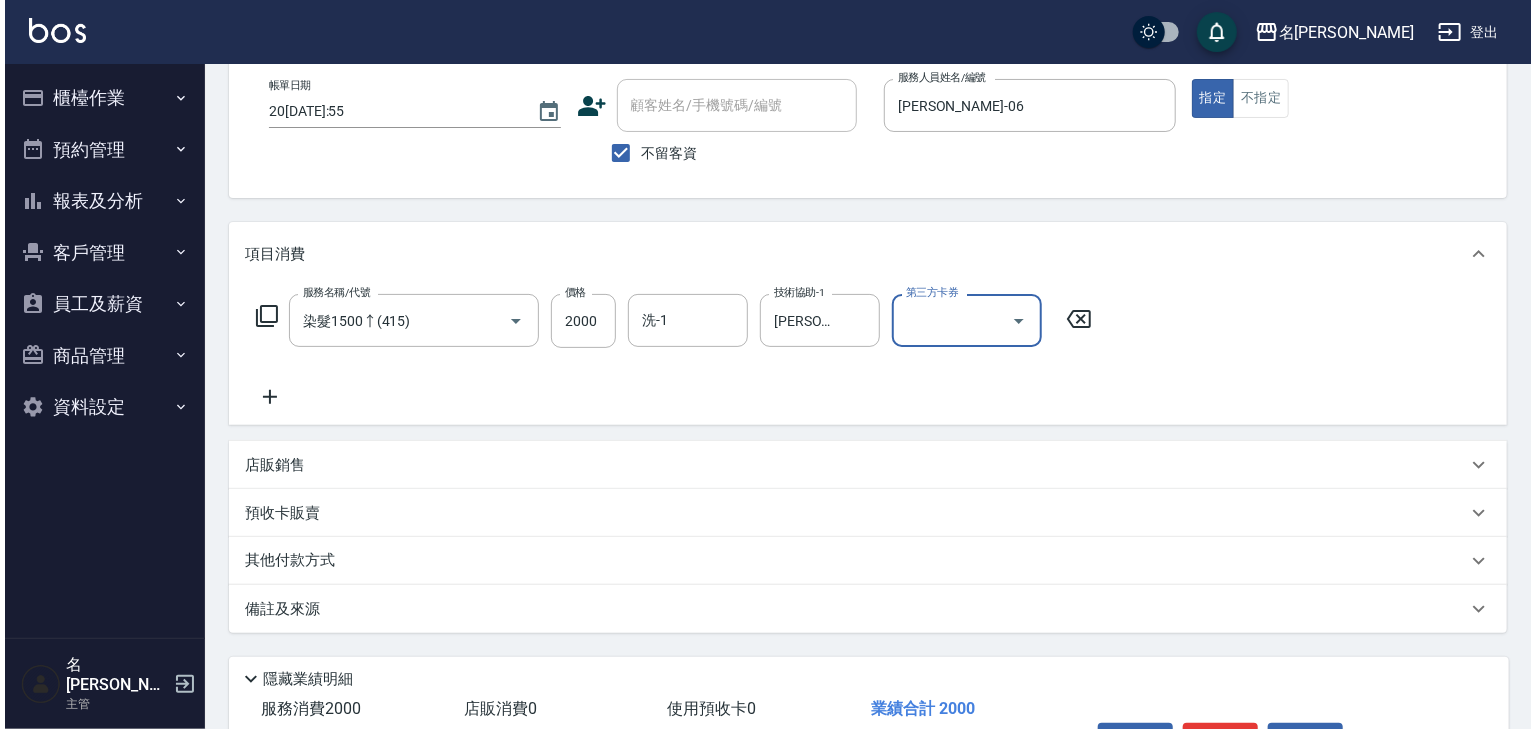 scroll, scrollTop: 234, scrollLeft: 0, axis: vertical 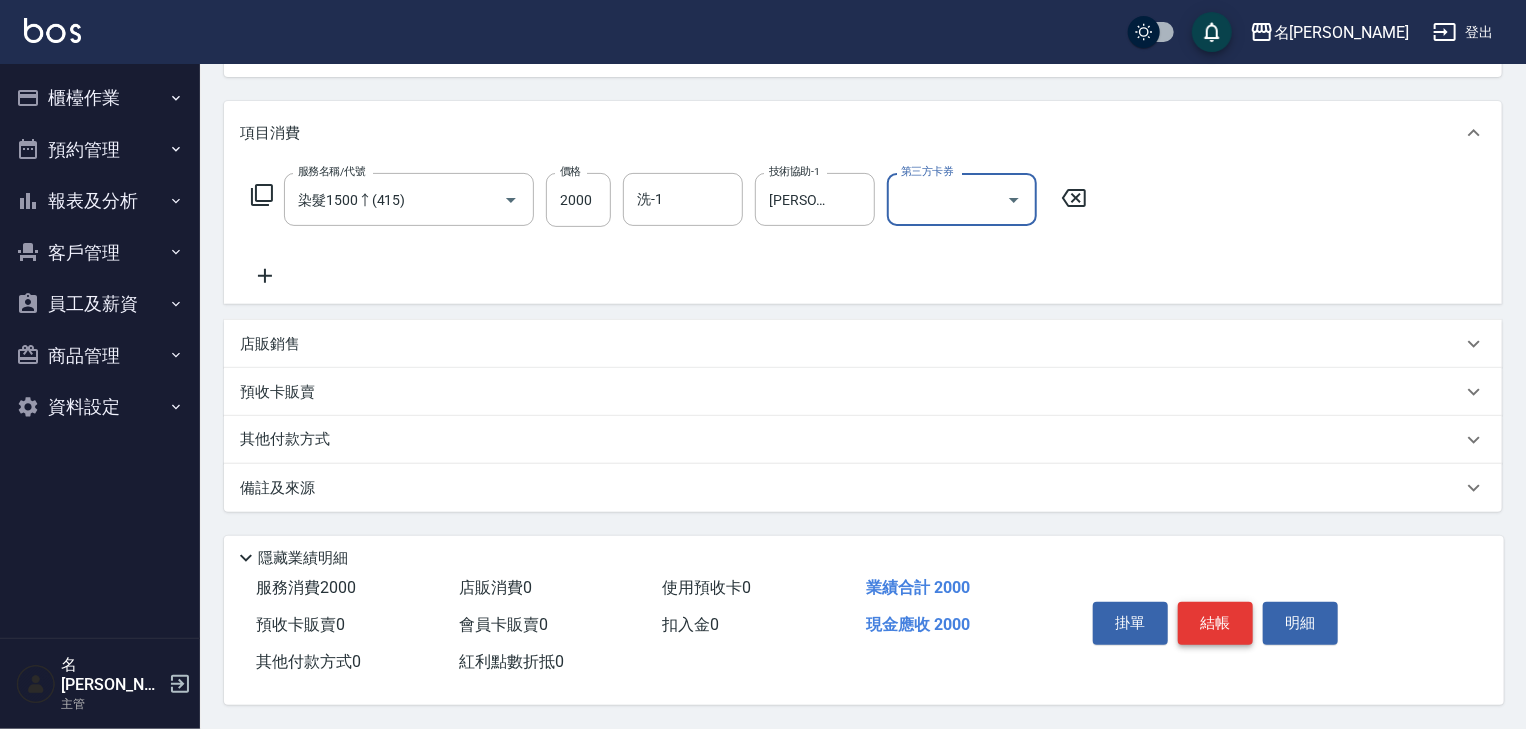 click on "結帳" at bounding box center [1215, 623] 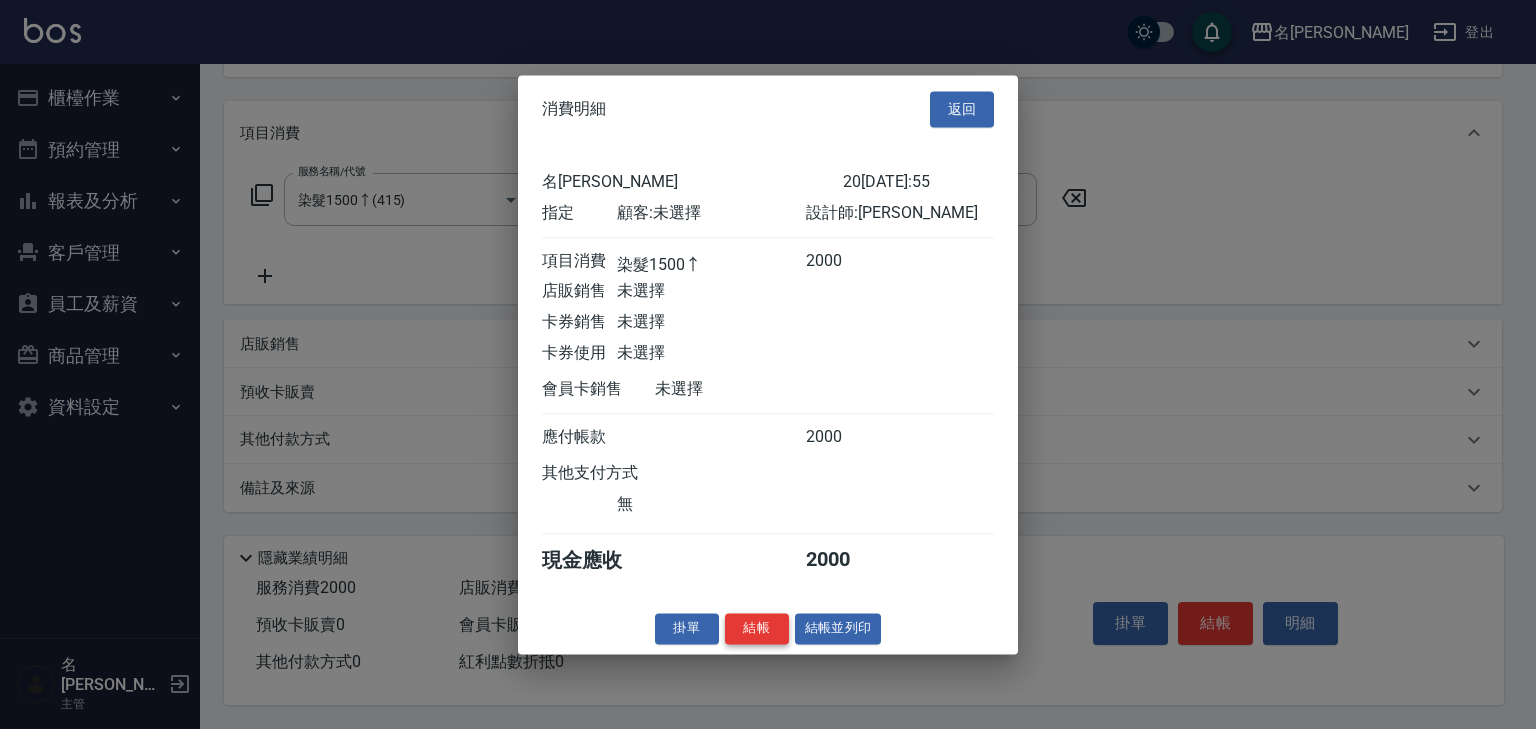 click on "結帳" at bounding box center (757, 628) 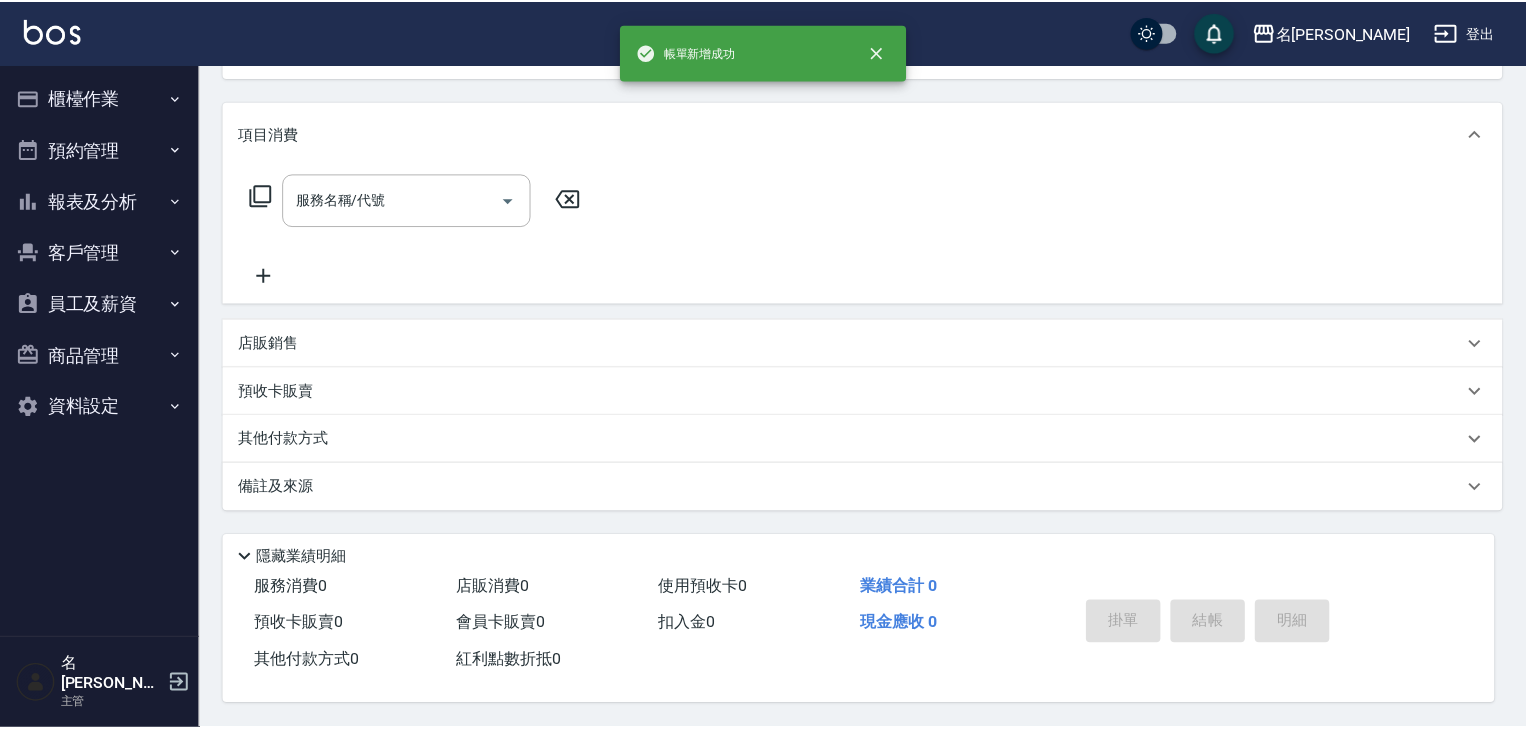 scroll, scrollTop: 0, scrollLeft: 0, axis: both 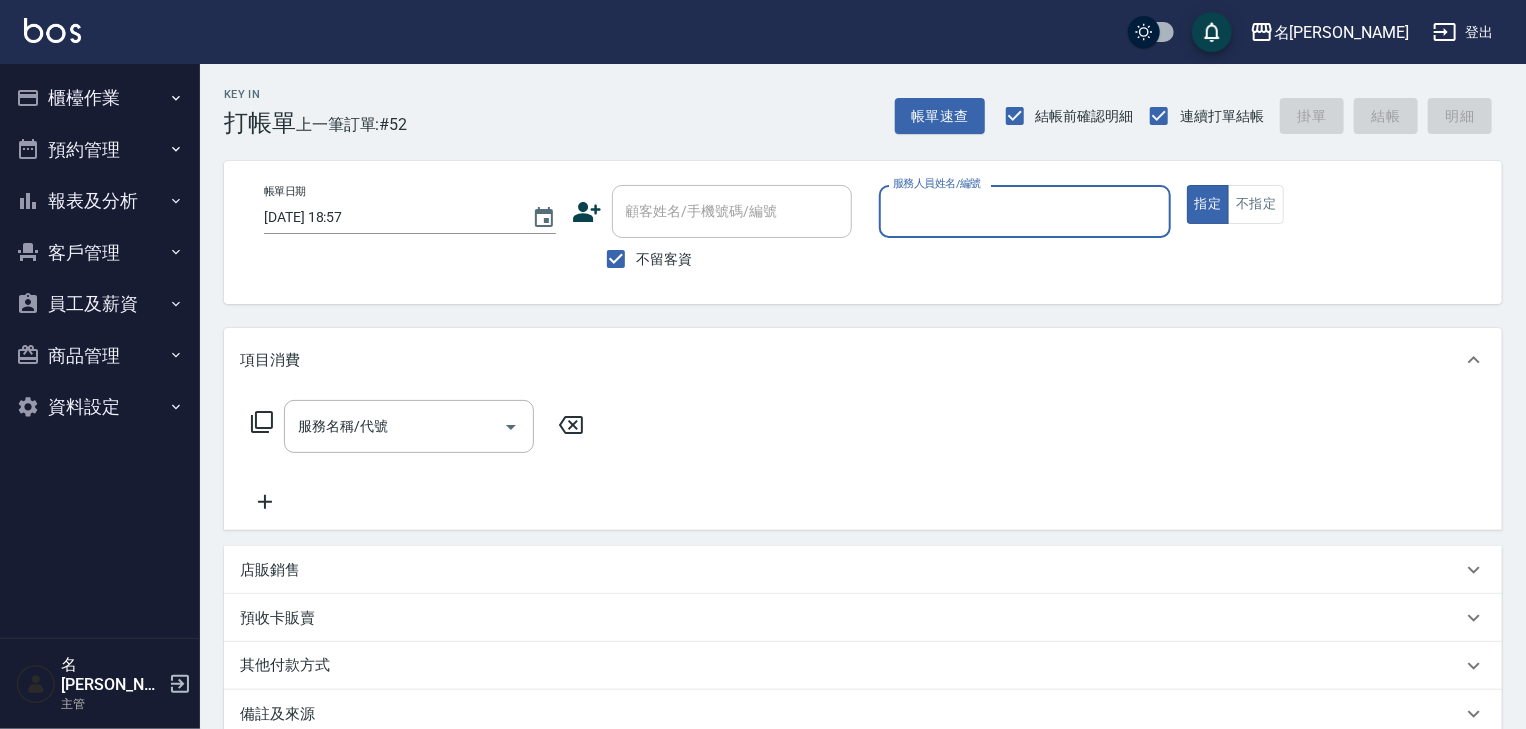 click on "報表及分析" at bounding box center (100, 201) 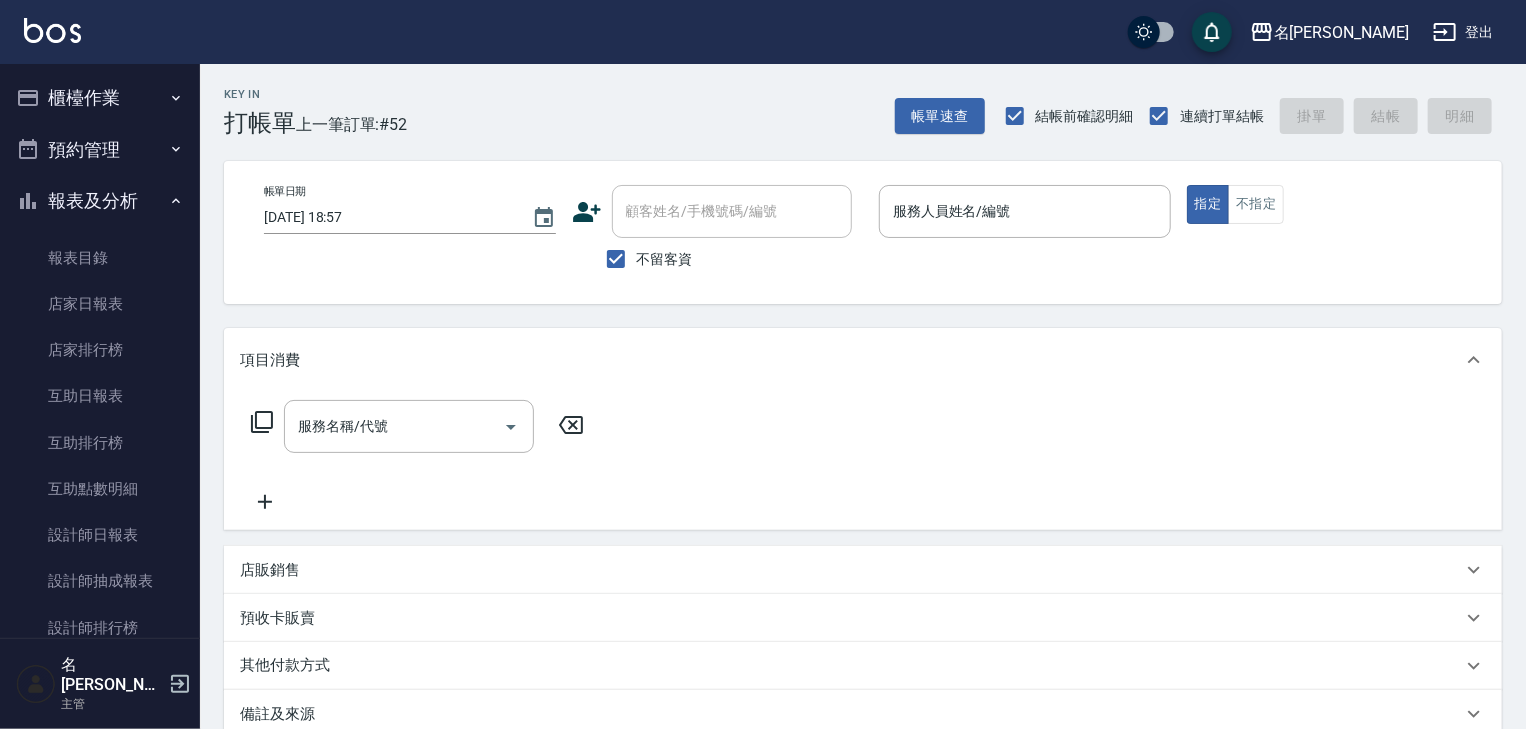 click on "櫃檯作業" at bounding box center [100, 98] 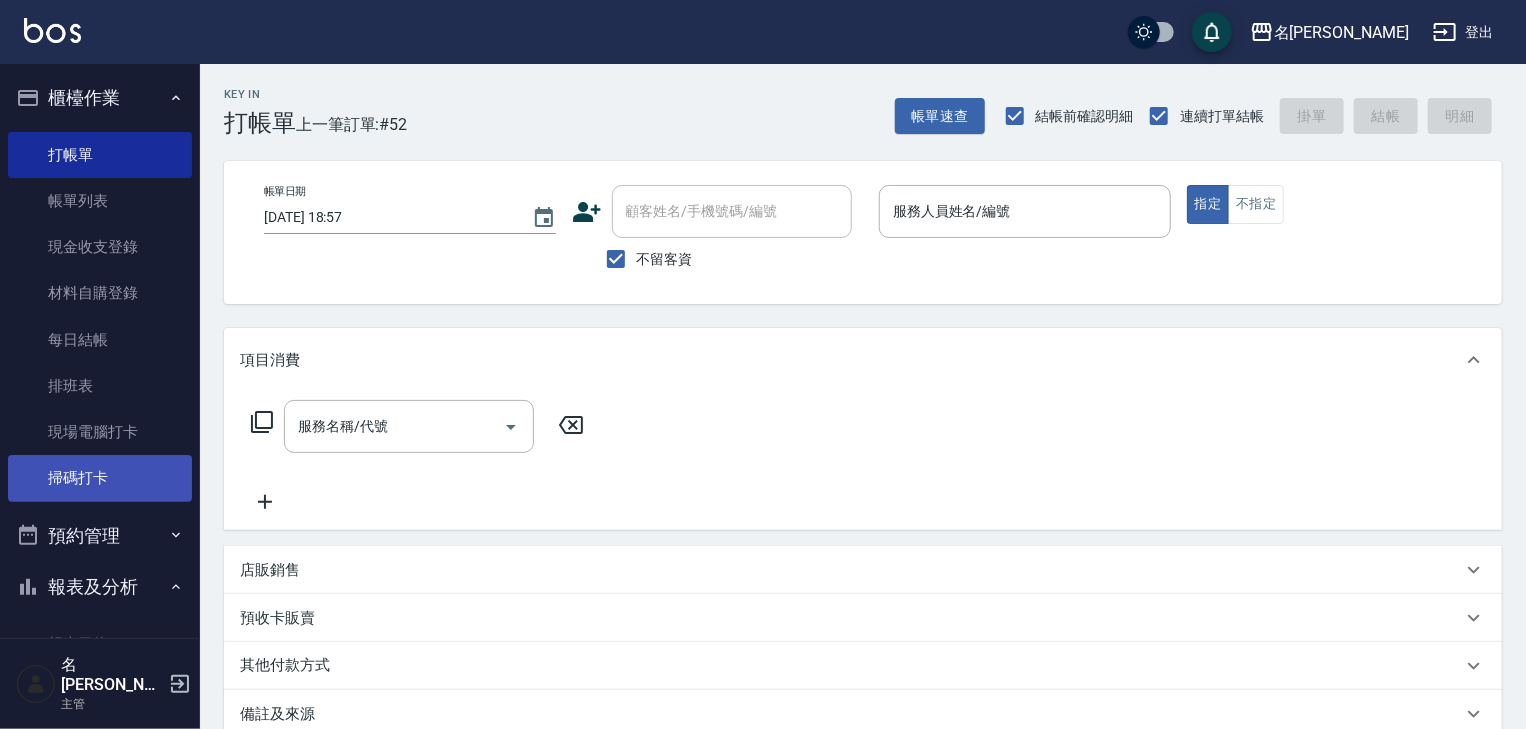 click on "掃碼打卡" at bounding box center [100, 478] 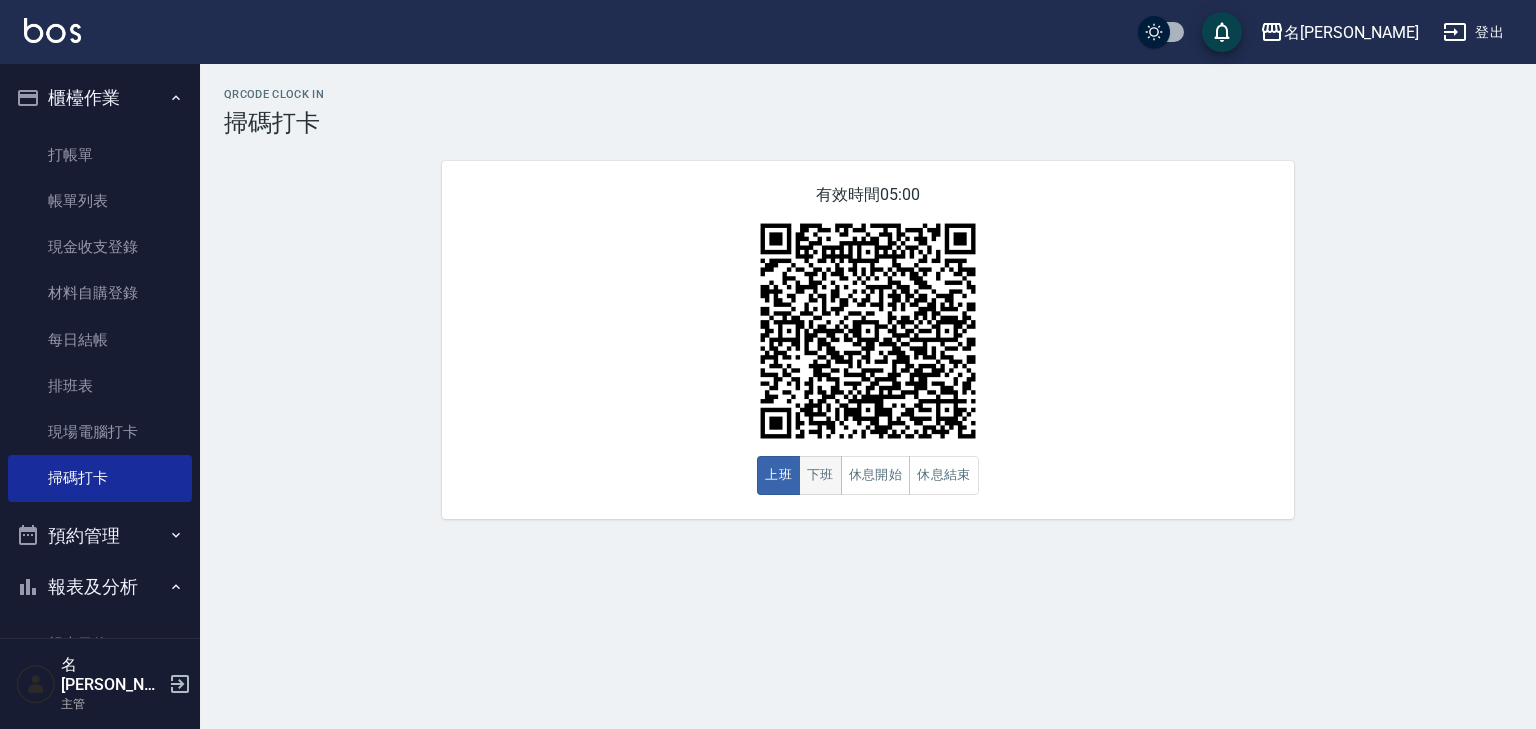 click on "下班" at bounding box center [820, 475] 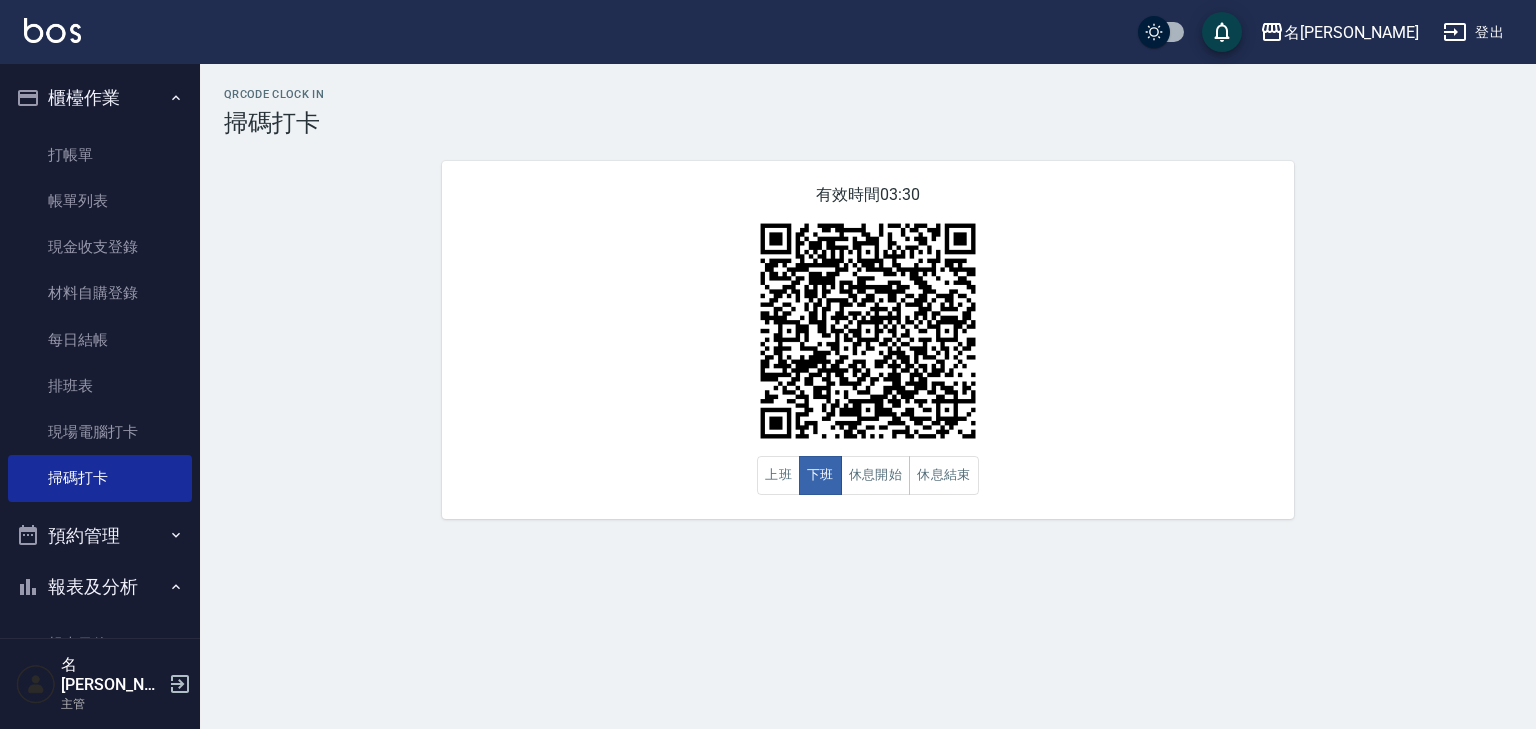 click at bounding box center (52, 32) 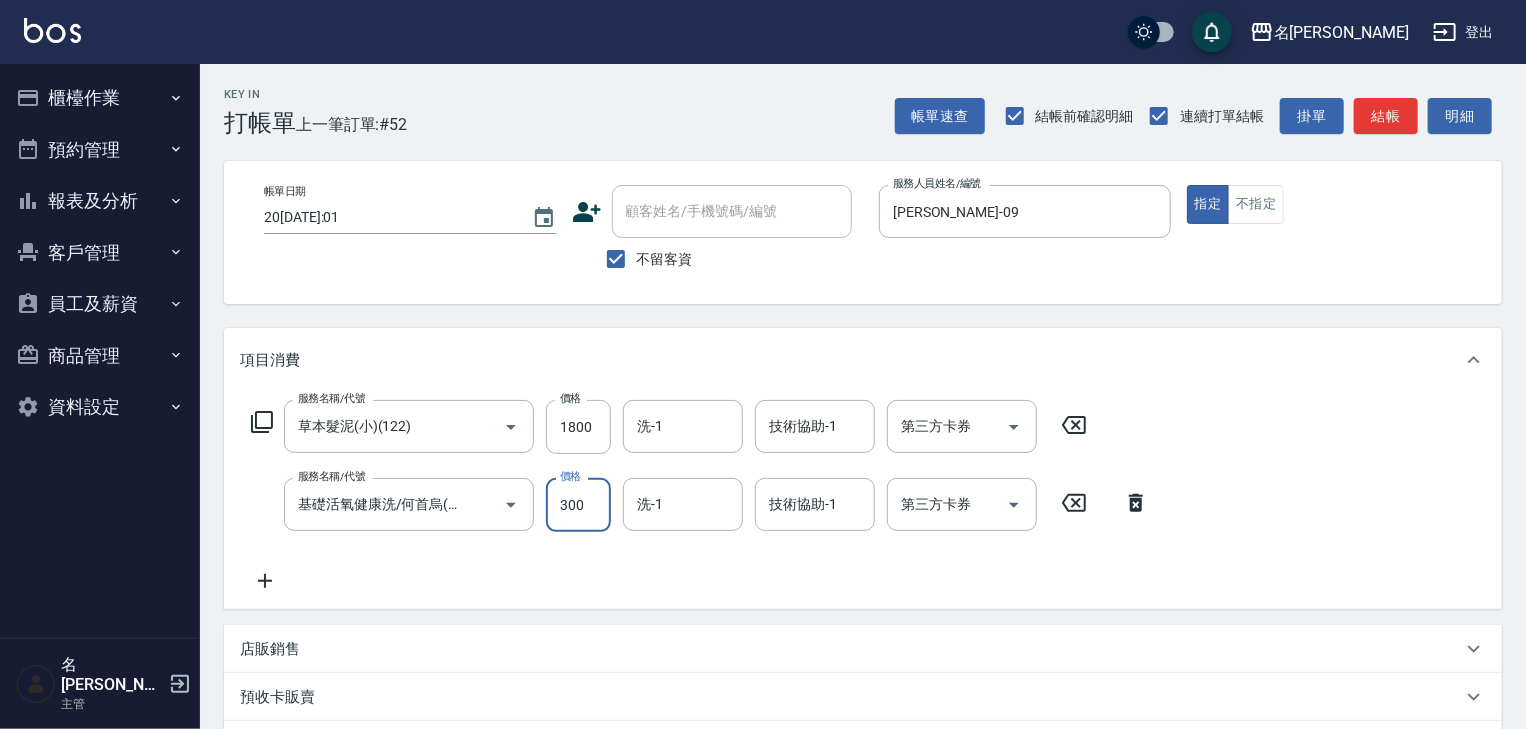 click 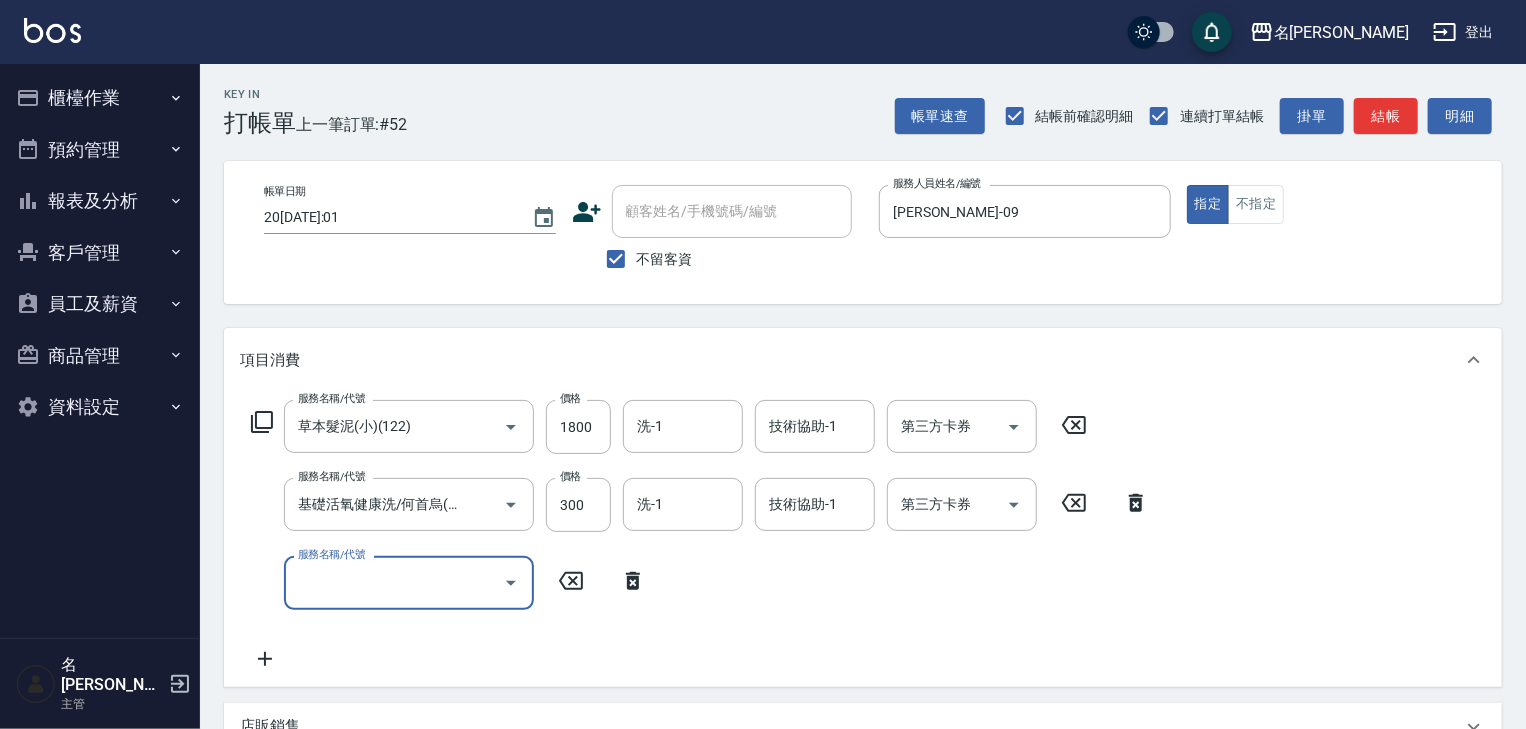 scroll, scrollTop: 0, scrollLeft: 0, axis: both 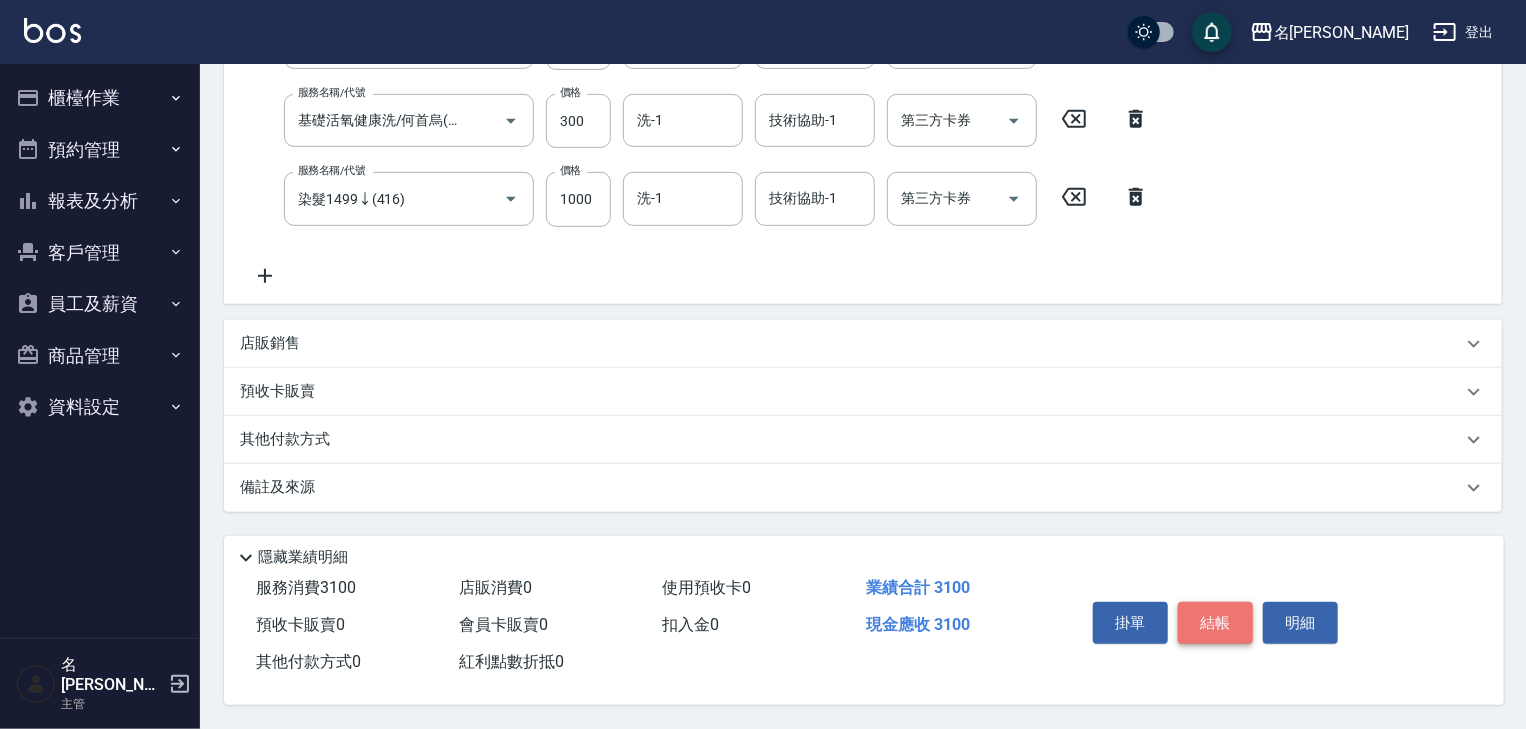 click on "結帳" at bounding box center (1215, 623) 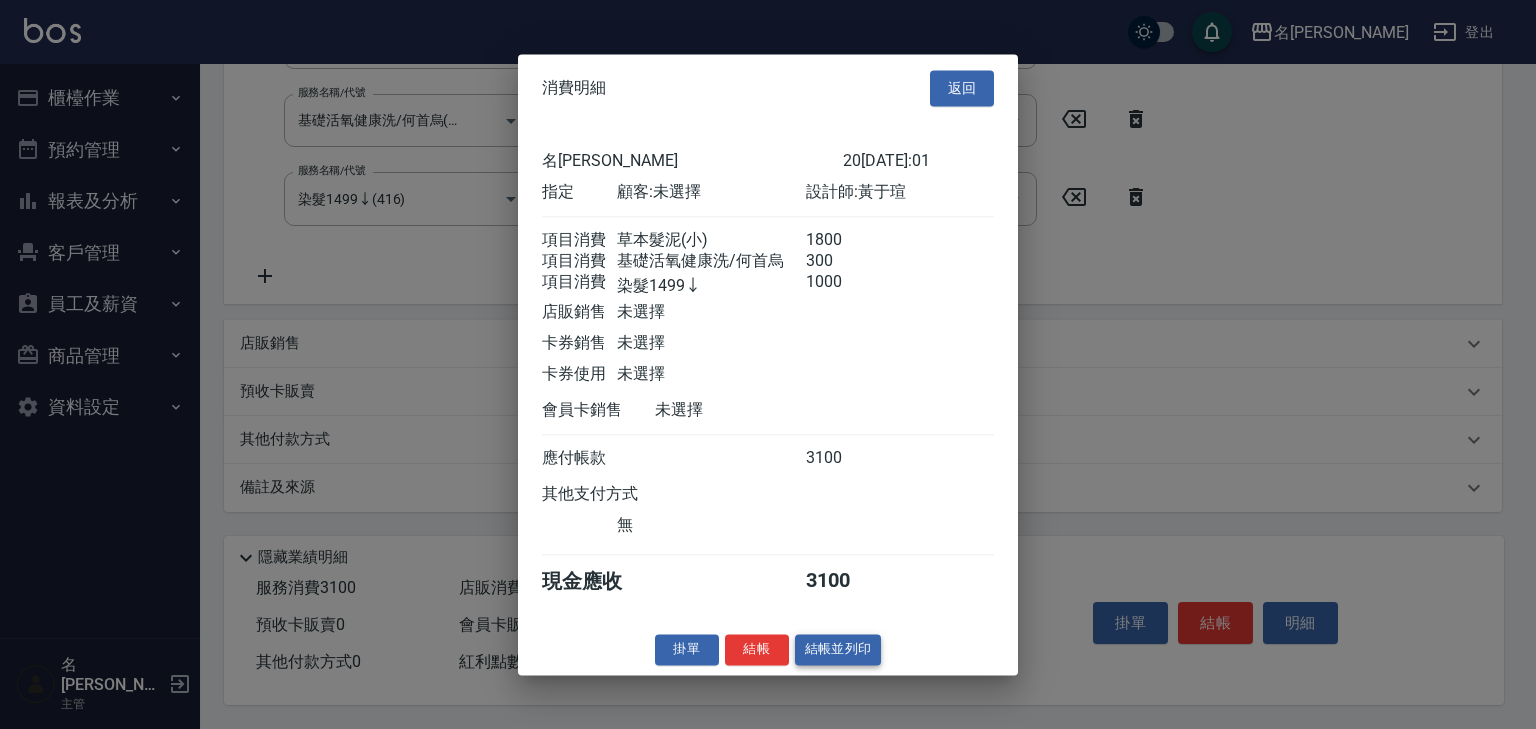 click on "結帳並列印" at bounding box center (838, 649) 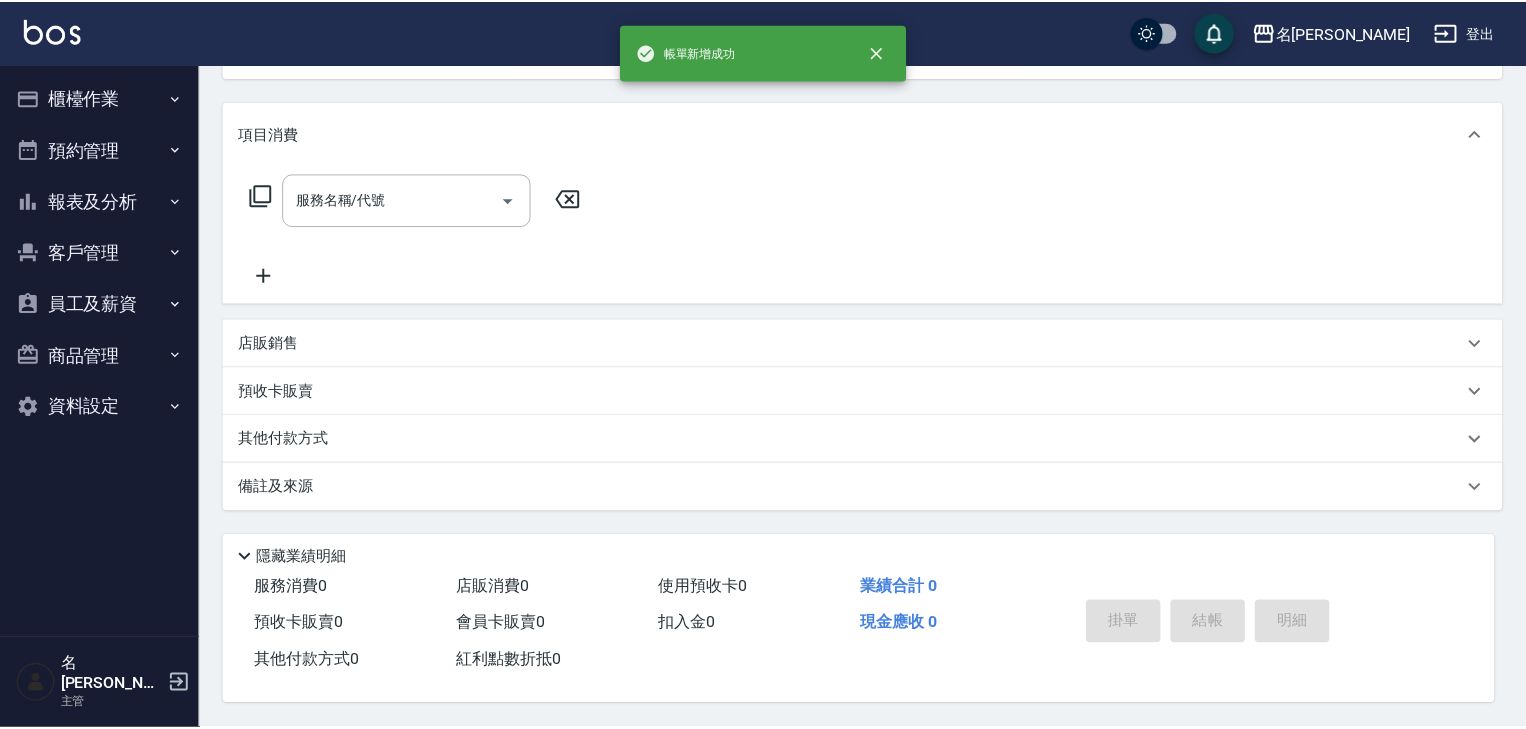 scroll, scrollTop: 0, scrollLeft: 0, axis: both 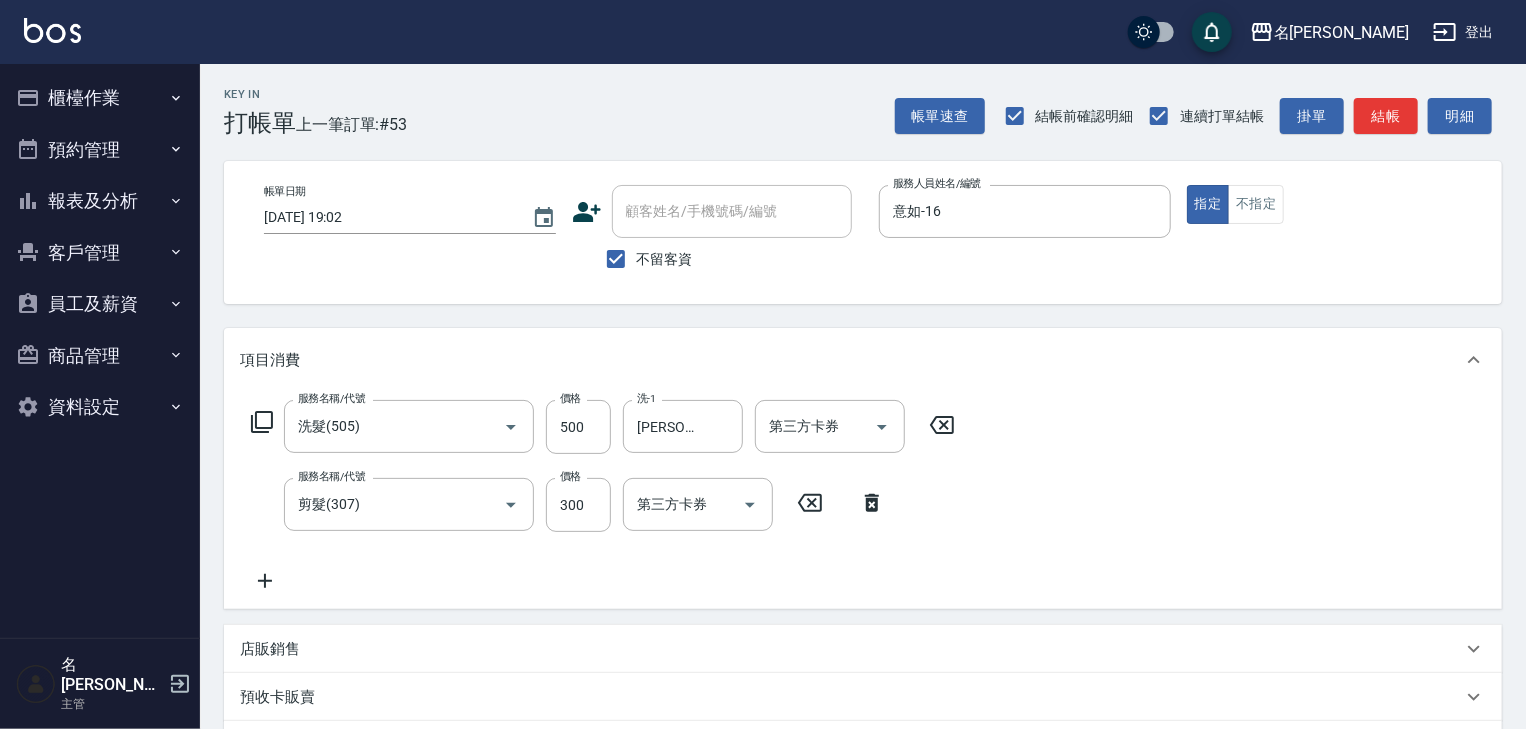 click 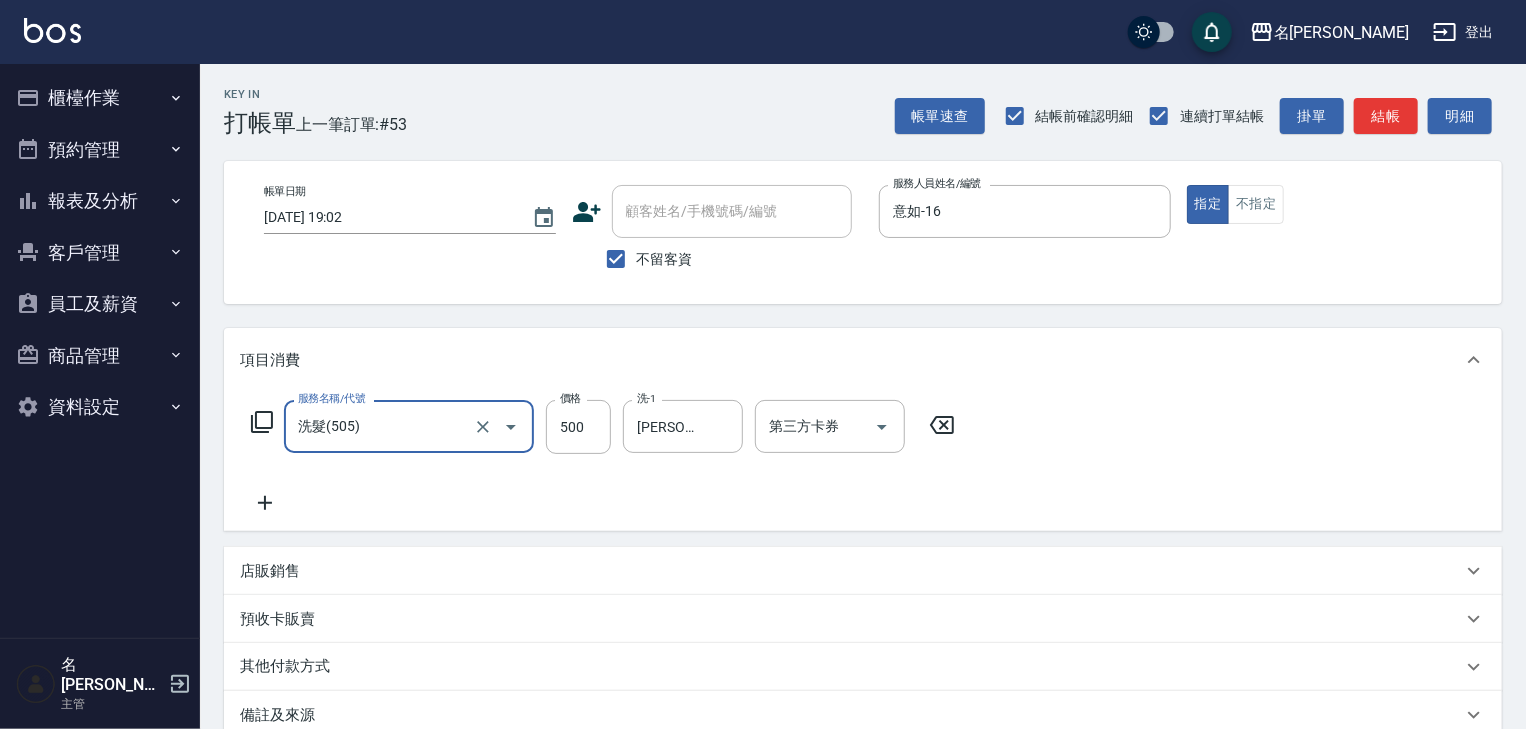 click 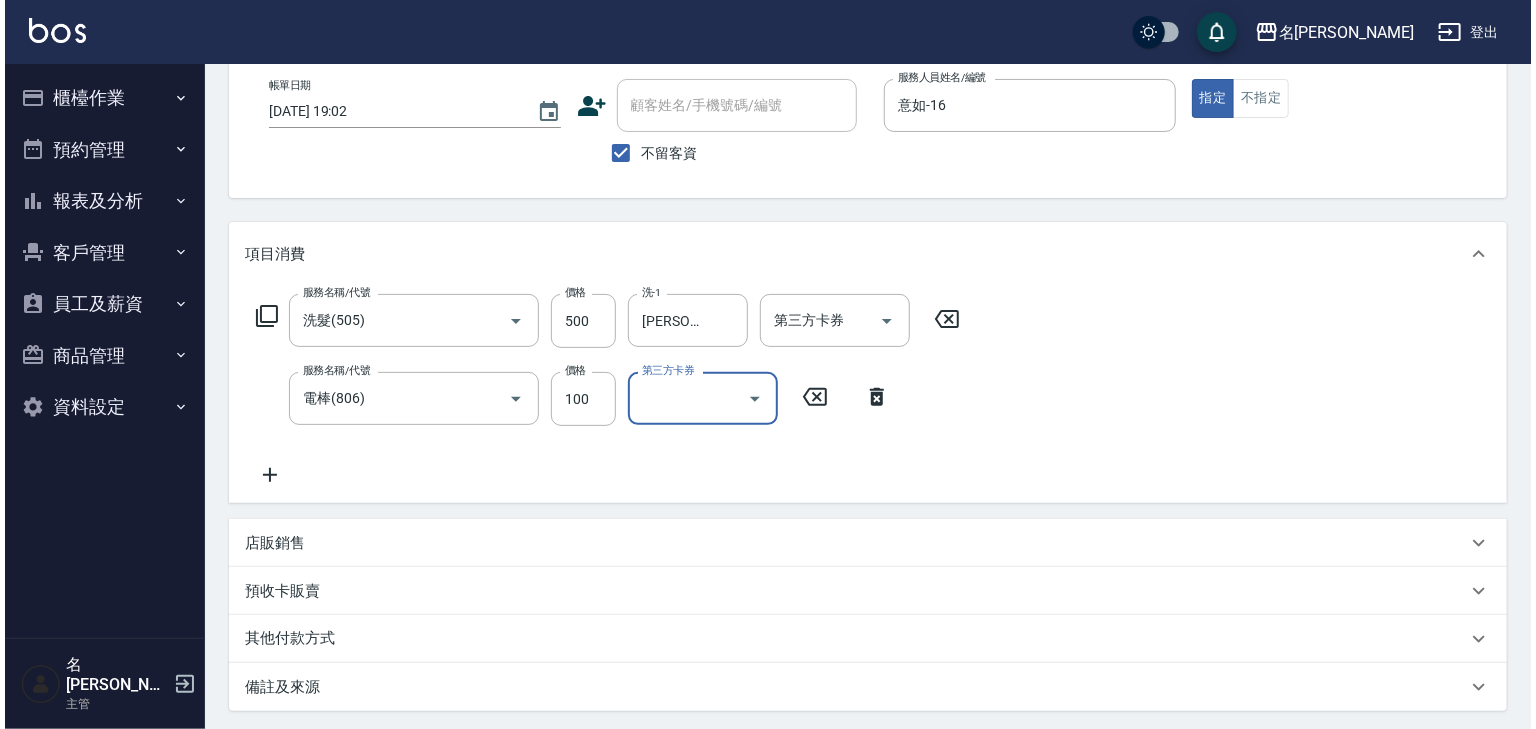 scroll, scrollTop: 312, scrollLeft: 0, axis: vertical 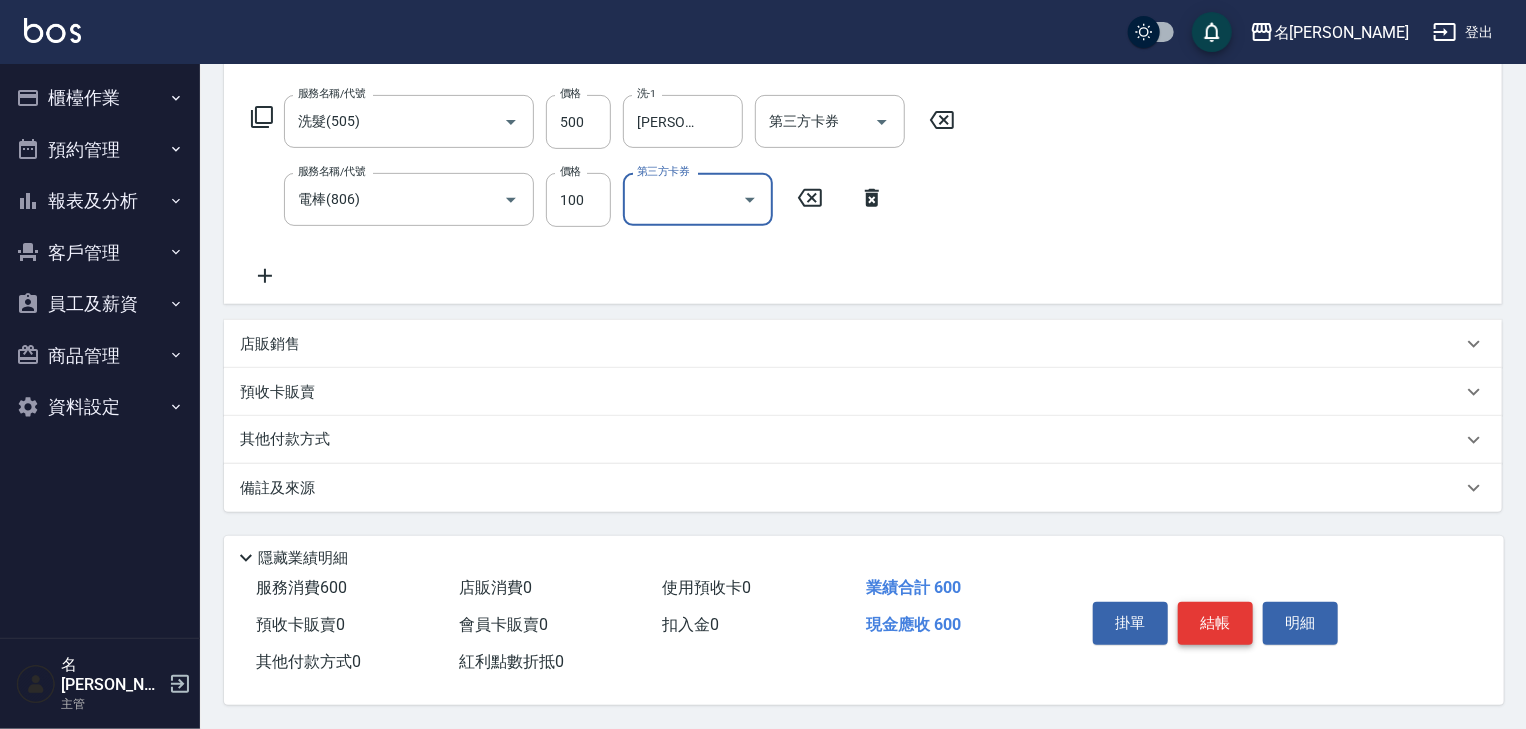 click on "結帳" at bounding box center [1215, 623] 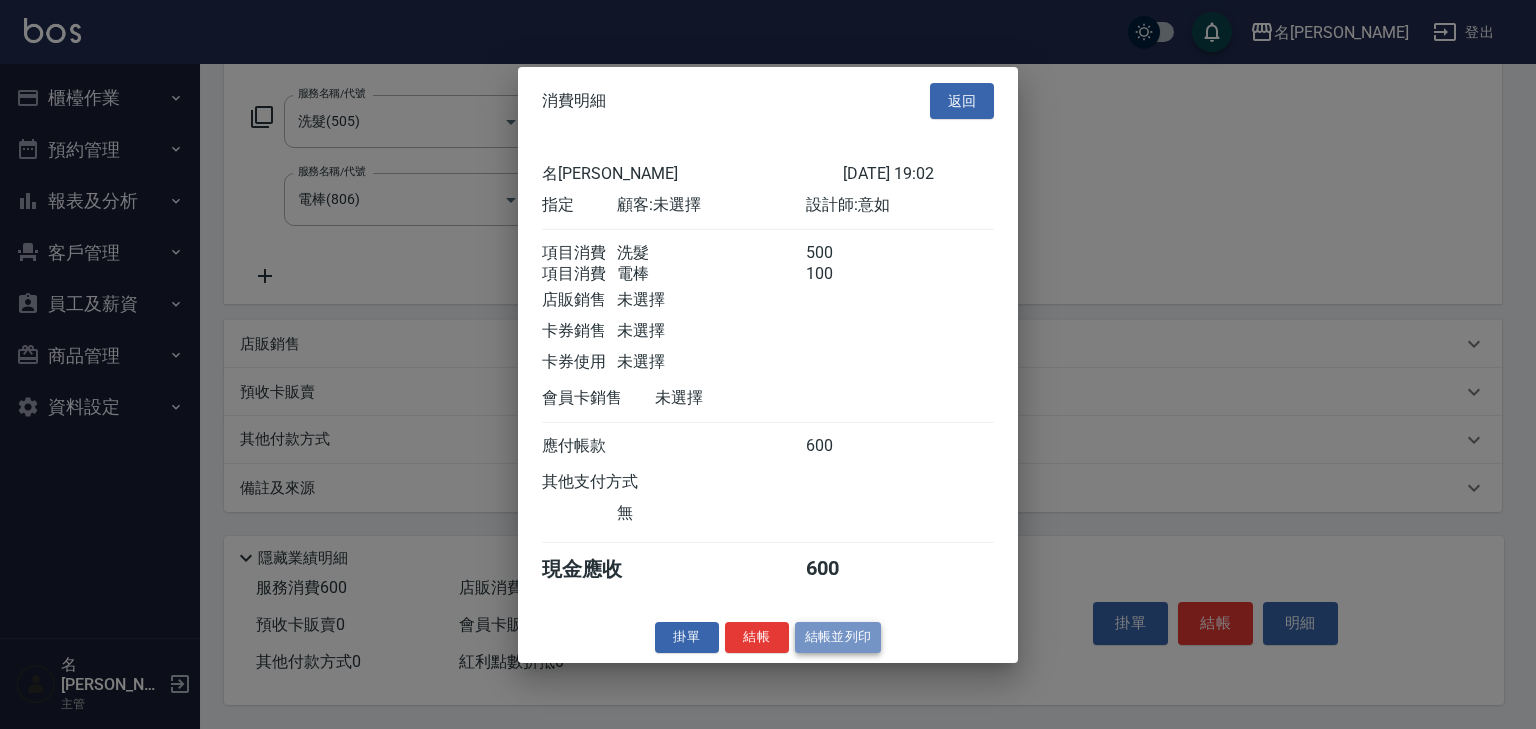 click on "結帳並列印" at bounding box center (838, 637) 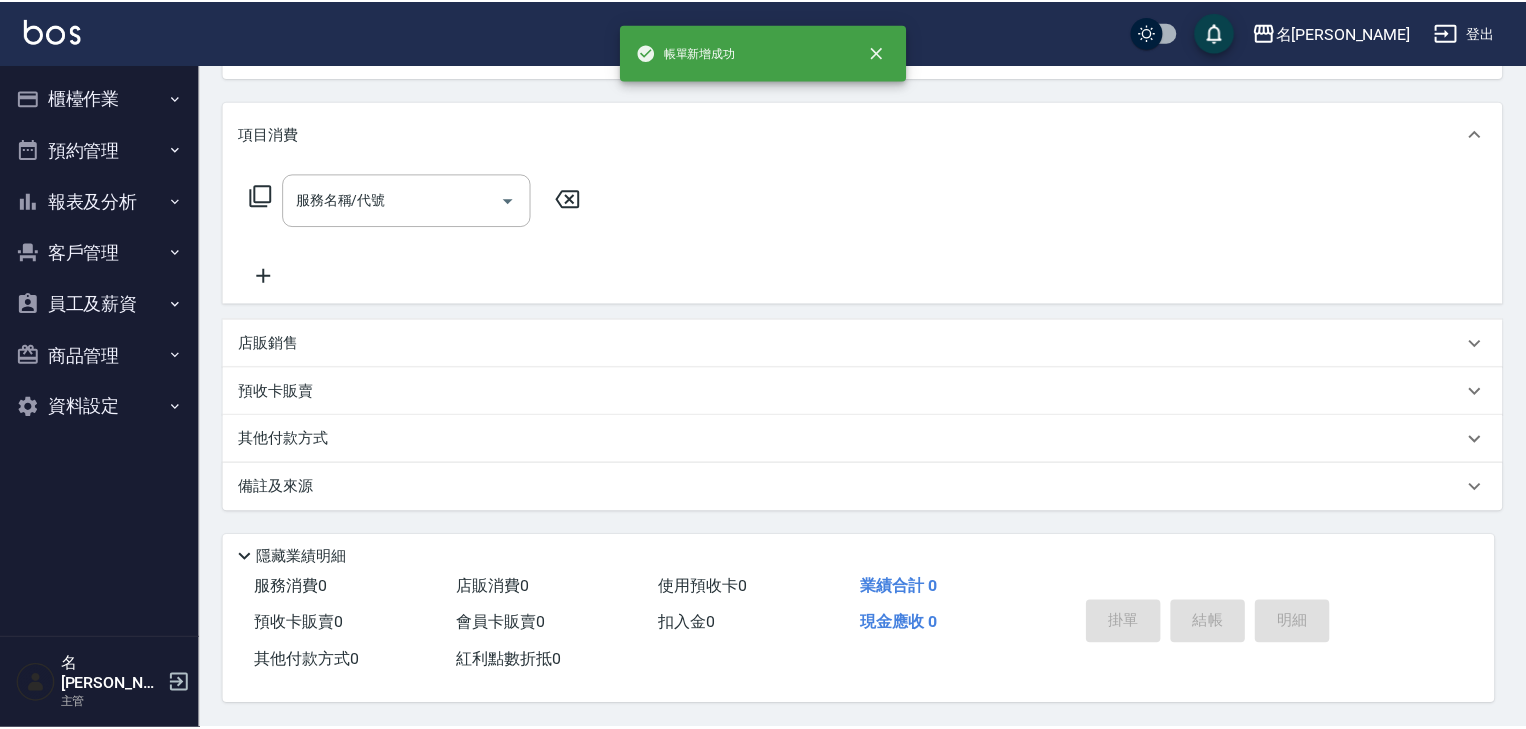scroll, scrollTop: 0, scrollLeft: 0, axis: both 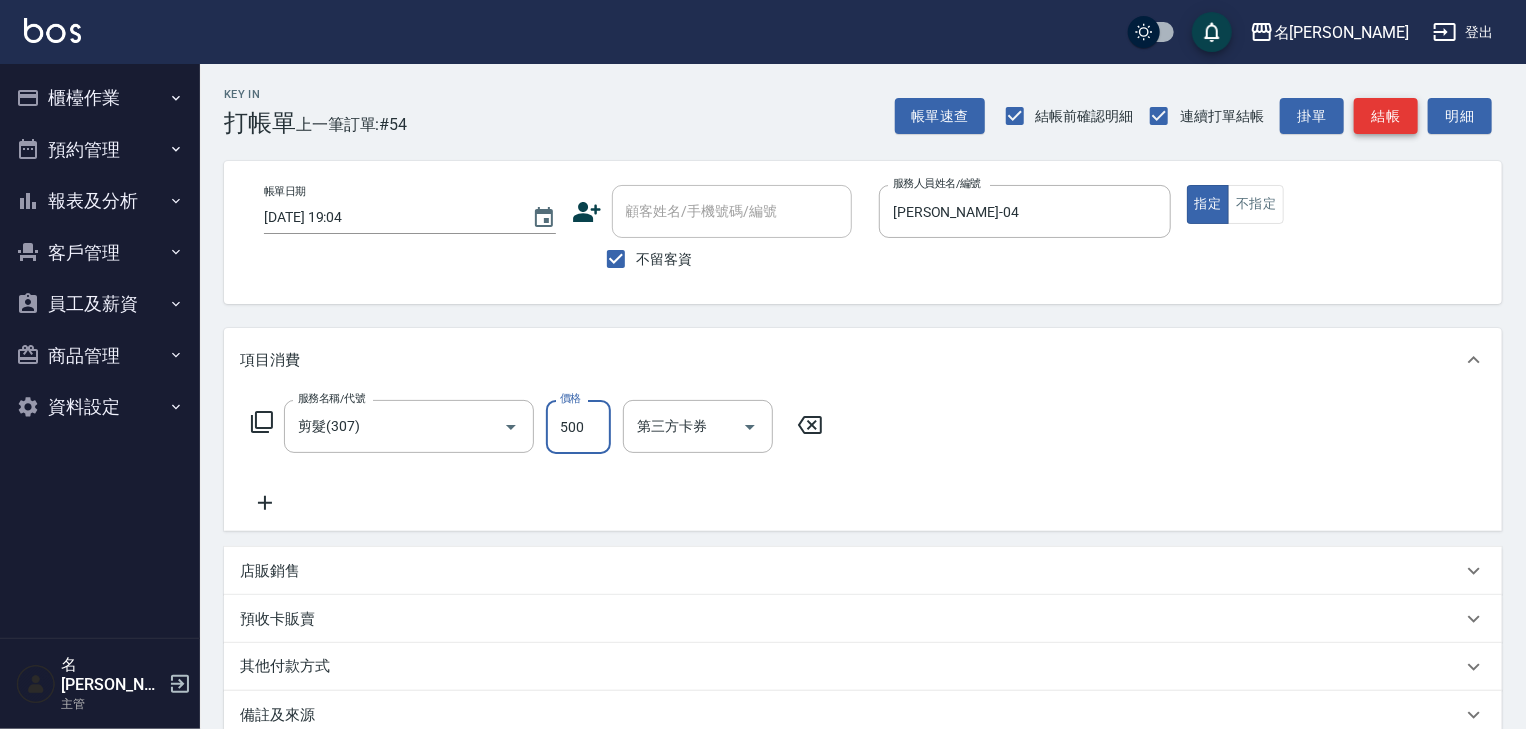 click on "結帳" at bounding box center (1386, 116) 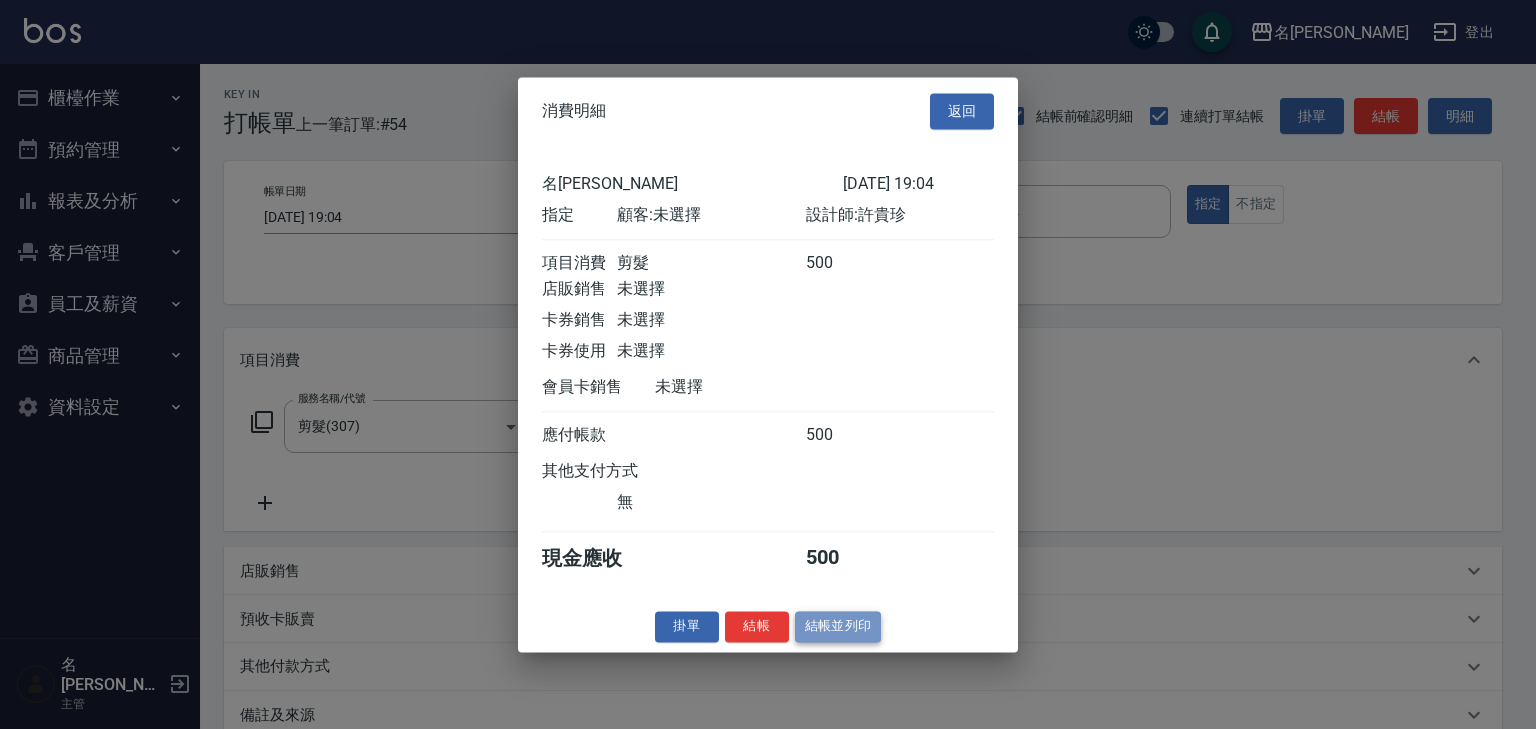 click on "結帳並列印" at bounding box center [838, 626] 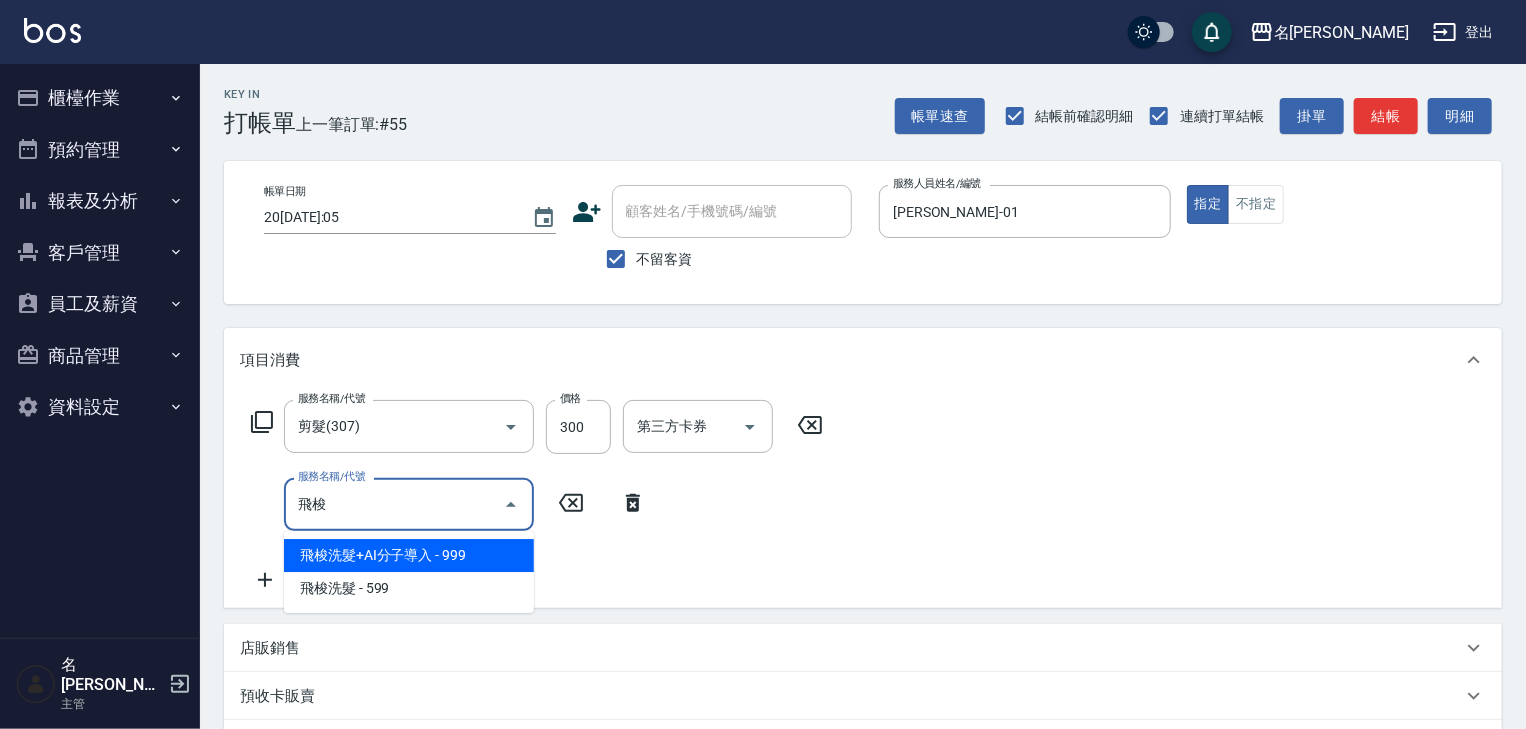 click on "飛梭洗髮+AI分子導入 - 999" at bounding box center [409, 555] 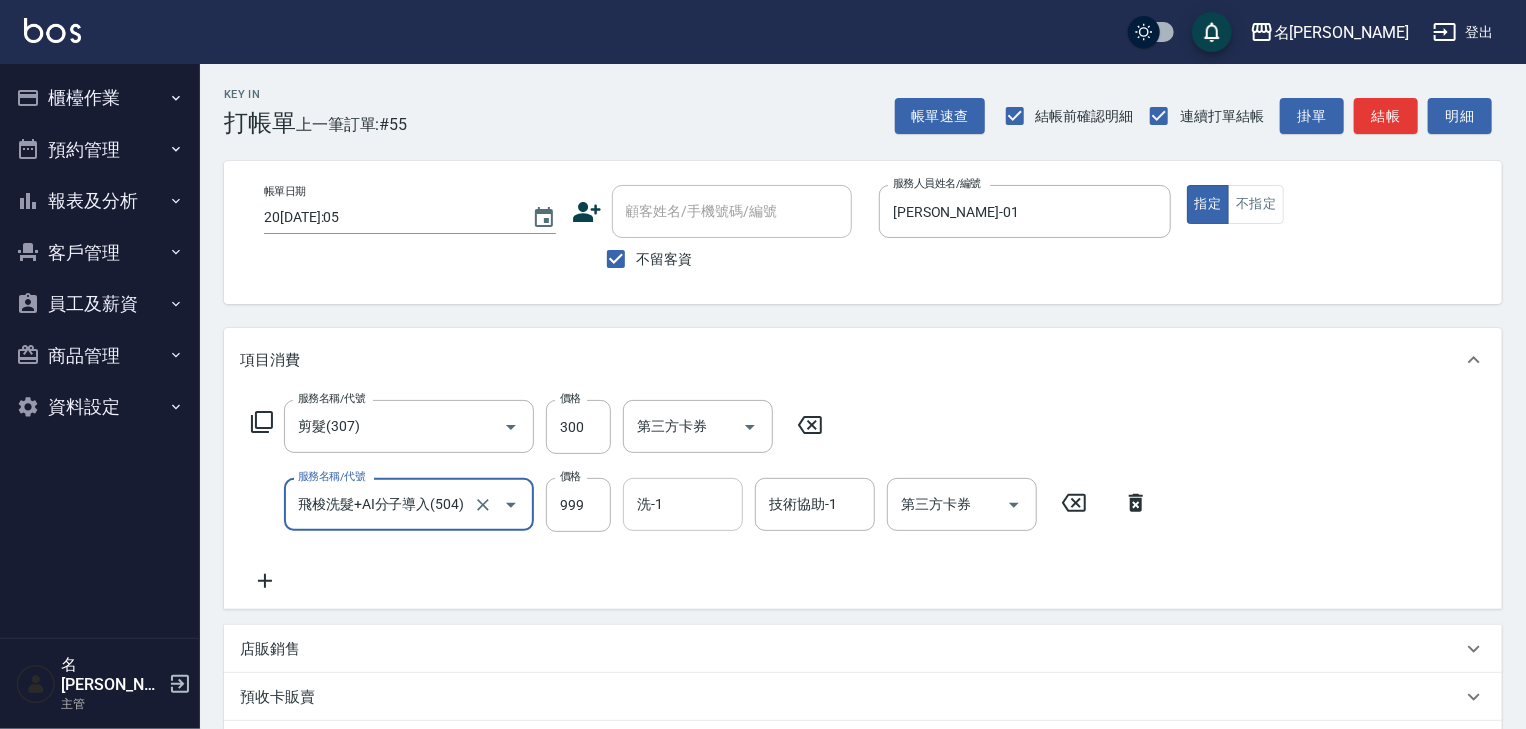 click on "洗-1" at bounding box center (683, 504) 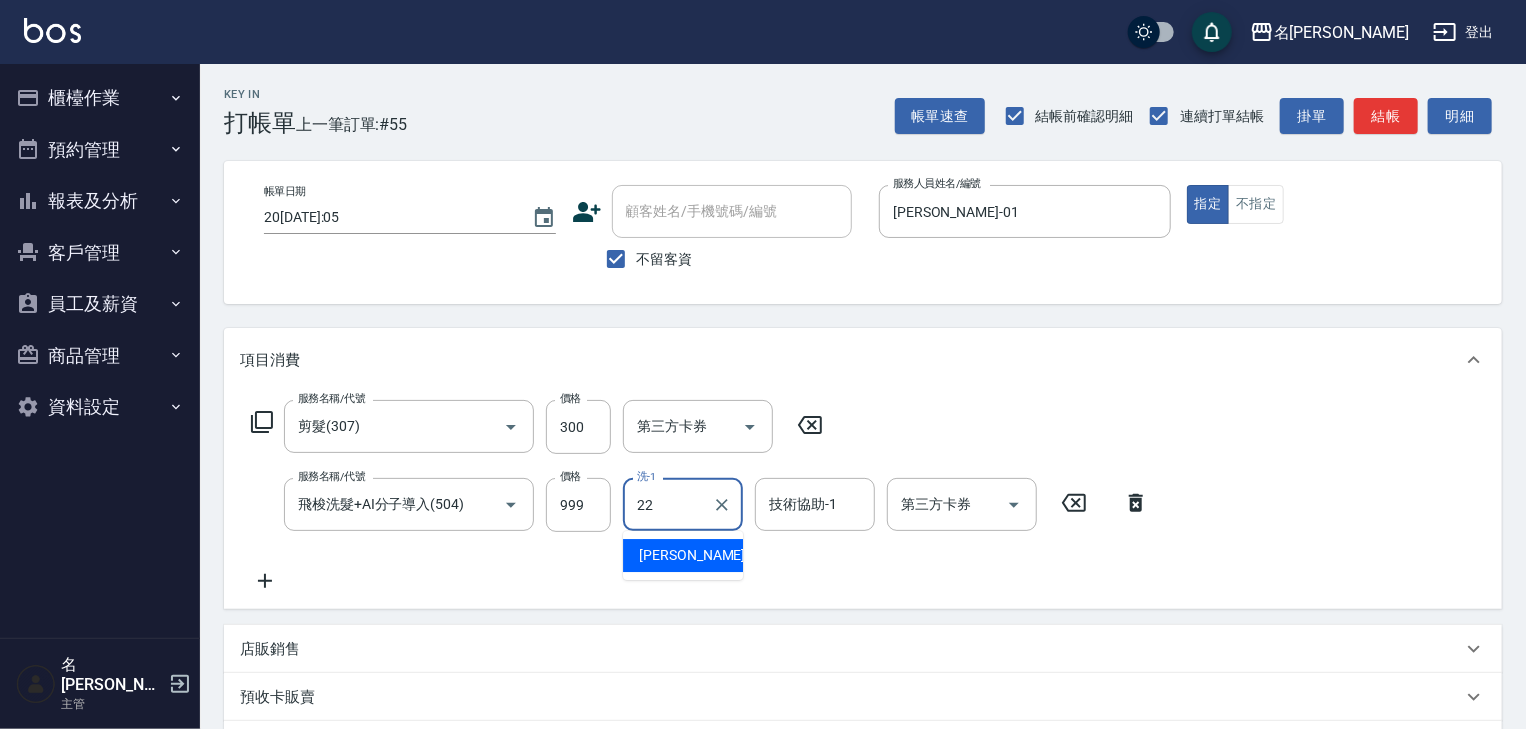click on "王婕宇 -22" at bounding box center (683, 555) 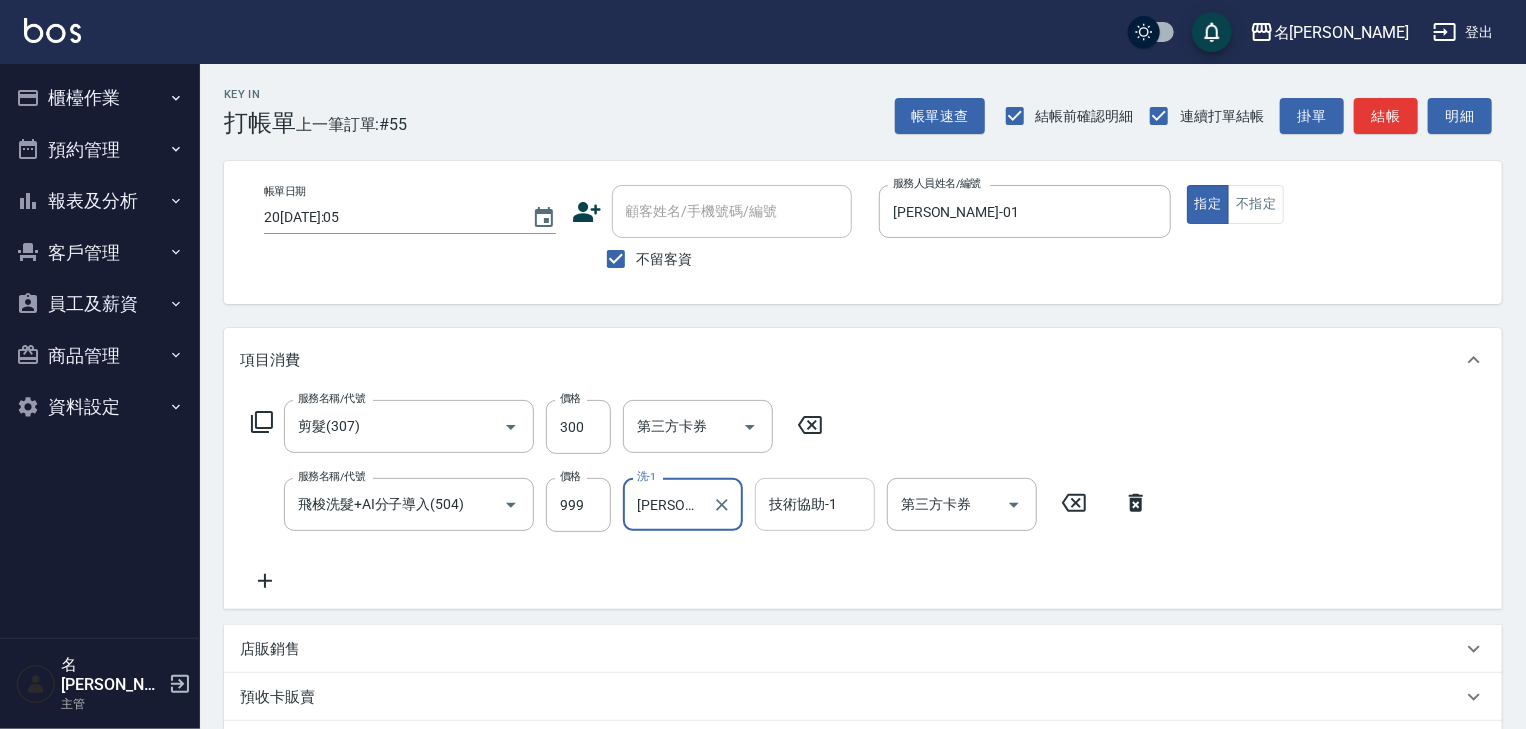 click on "技術協助-1 技術協助-1" at bounding box center [815, 504] 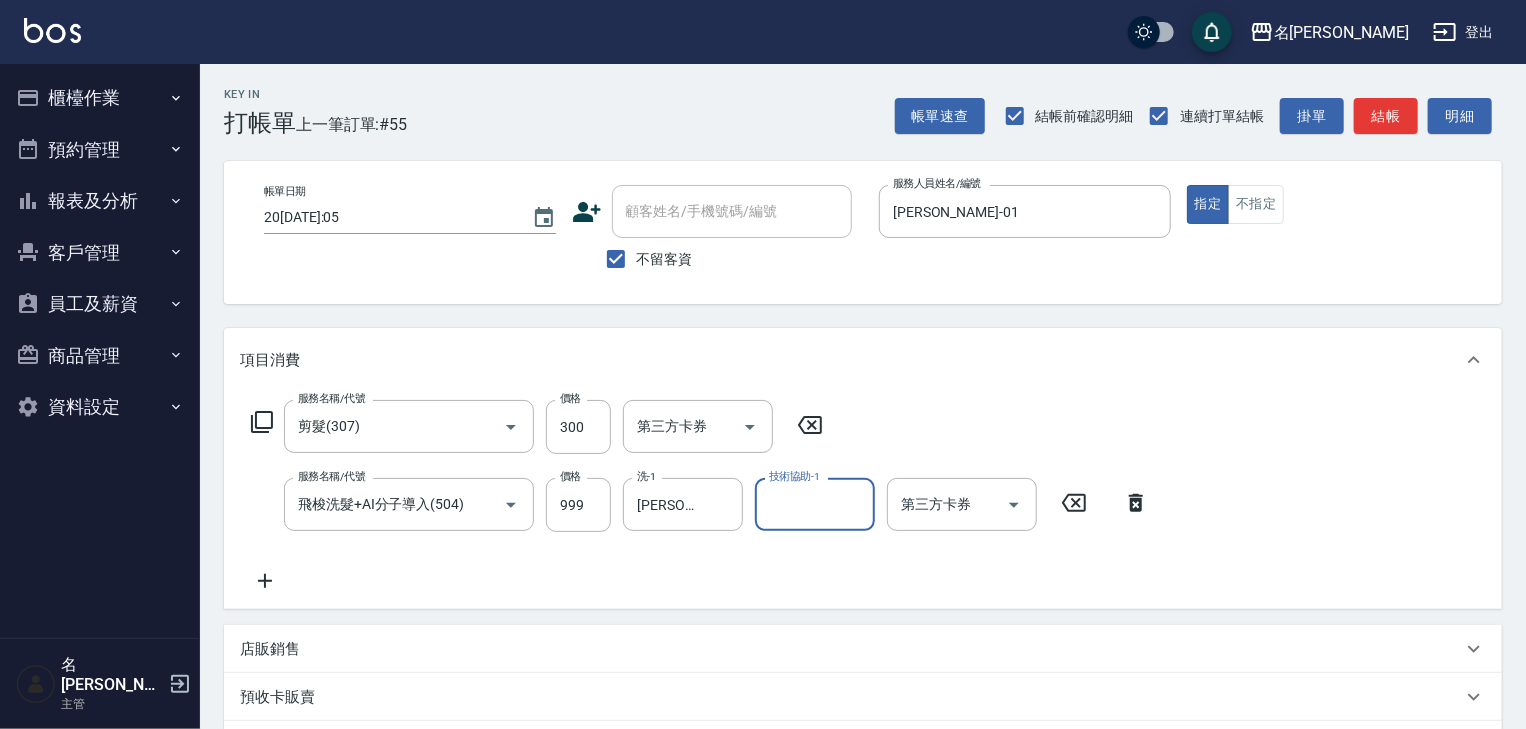 click on "技術協助-1" at bounding box center [815, 504] 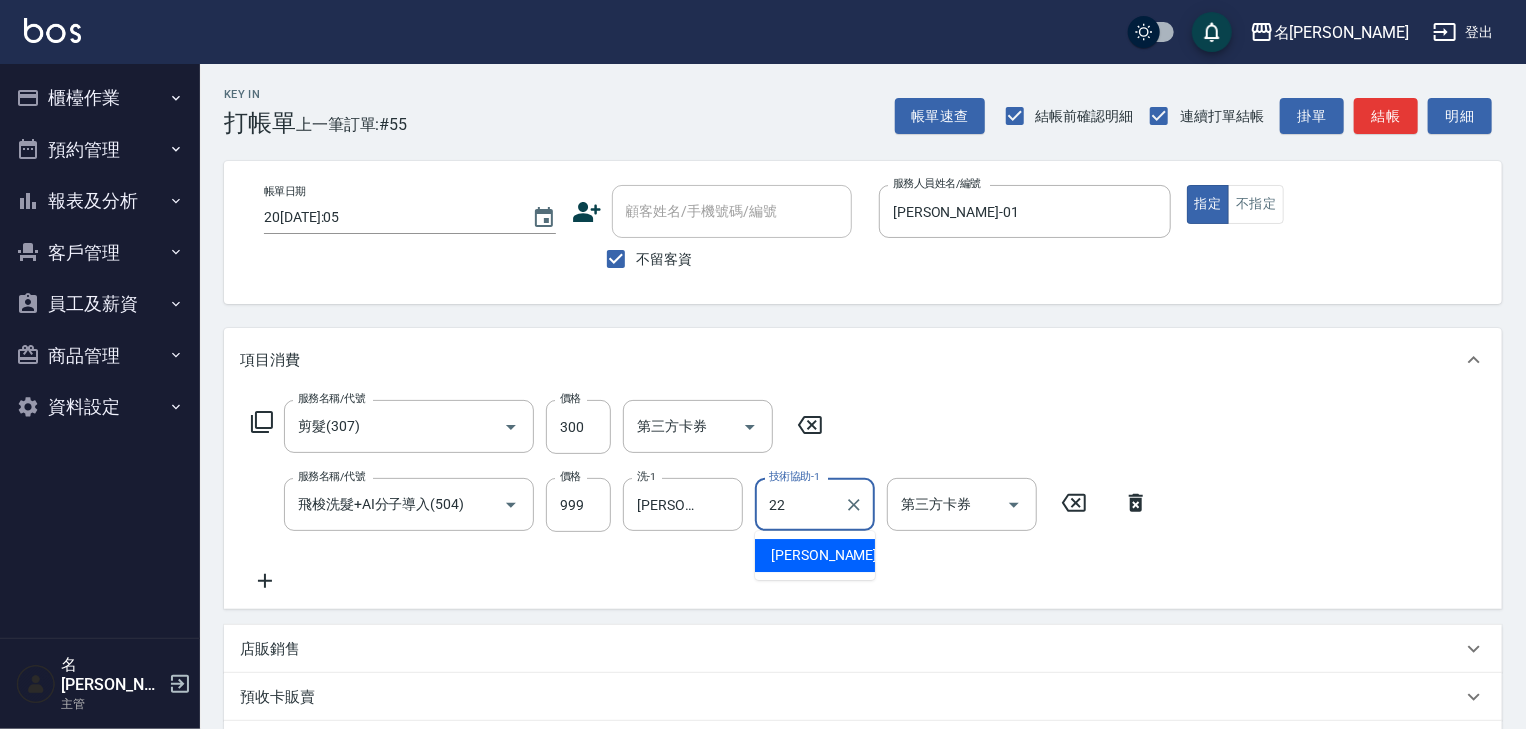click on "王婕宇 -22" at bounding box center [834, 555] 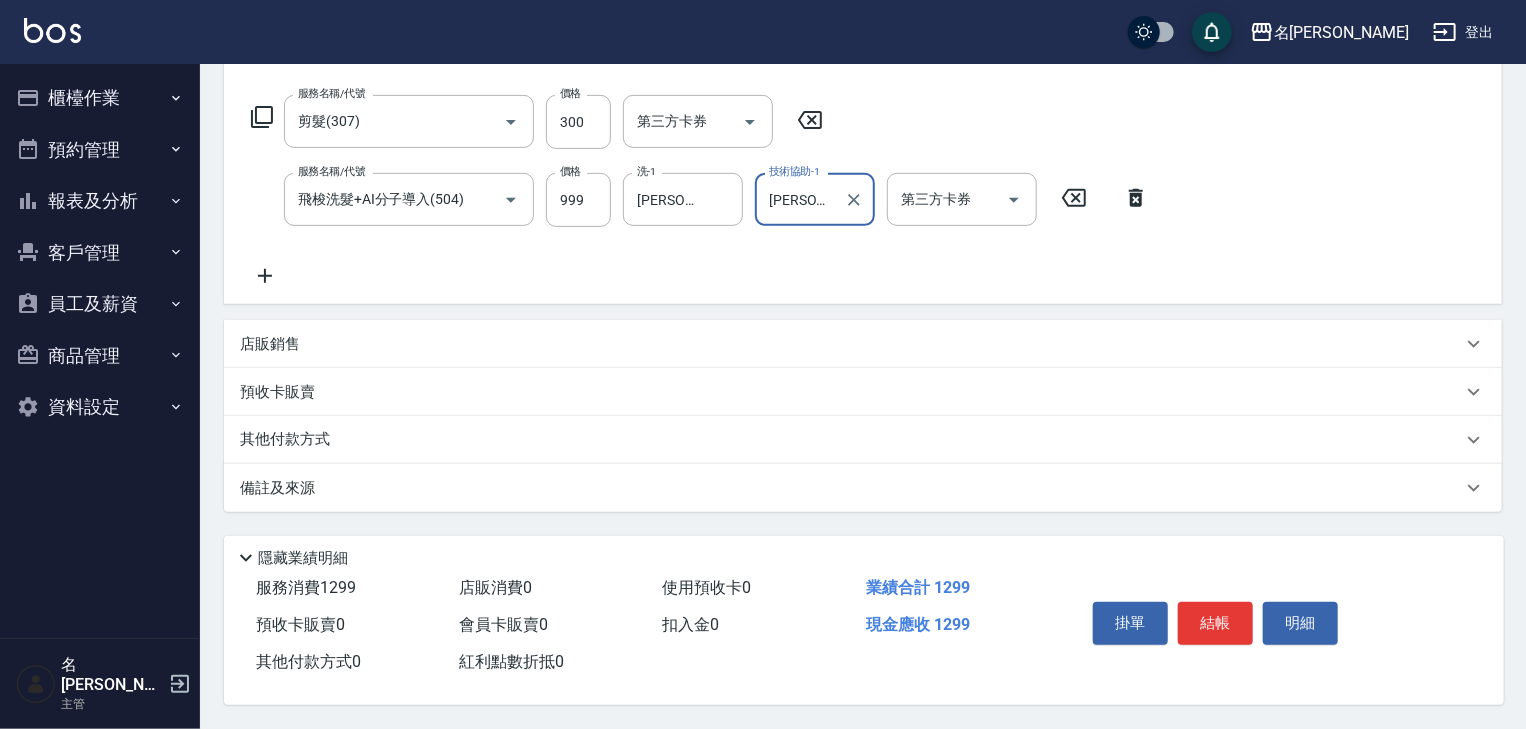 scroll, scrollTop: 0, scrollLeft: 0, axis: both 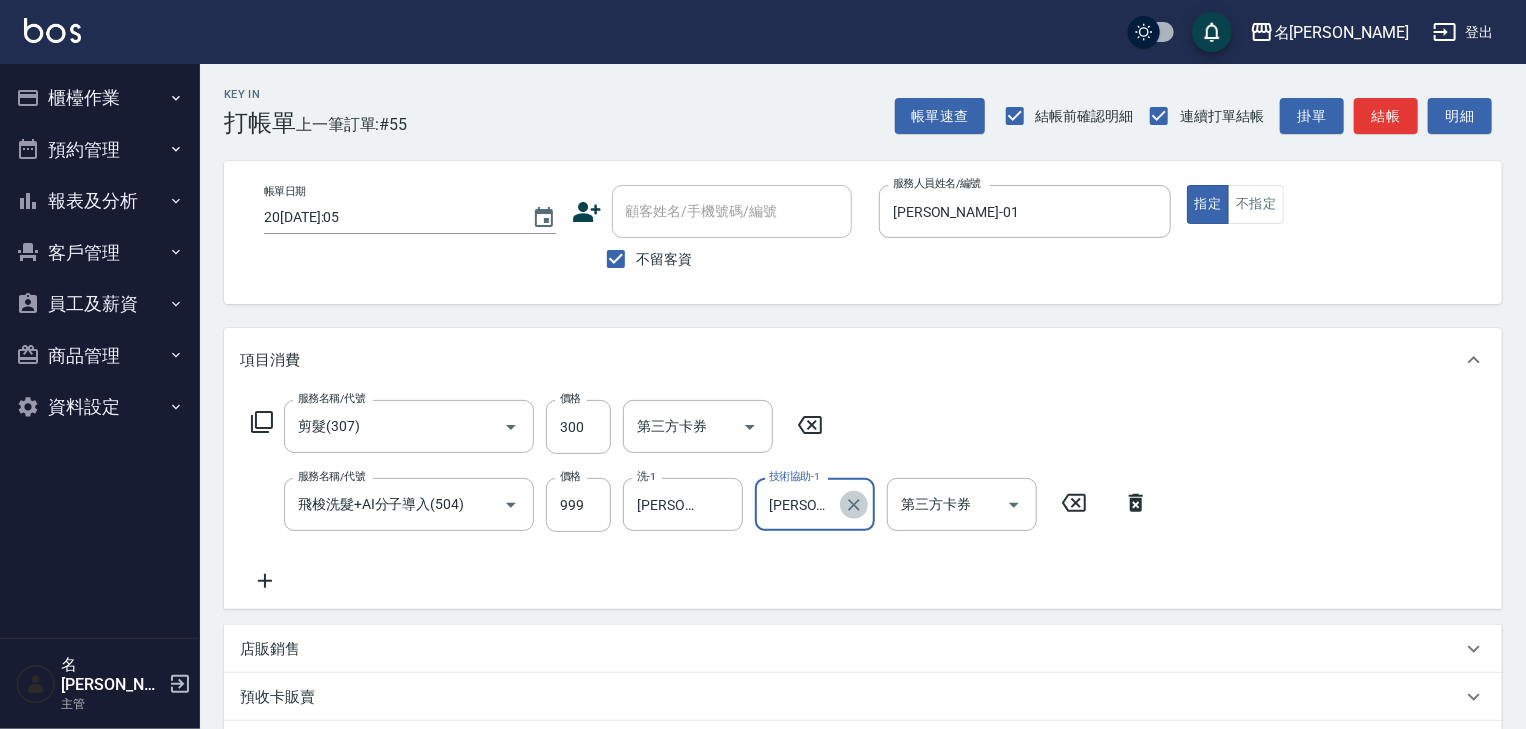 click 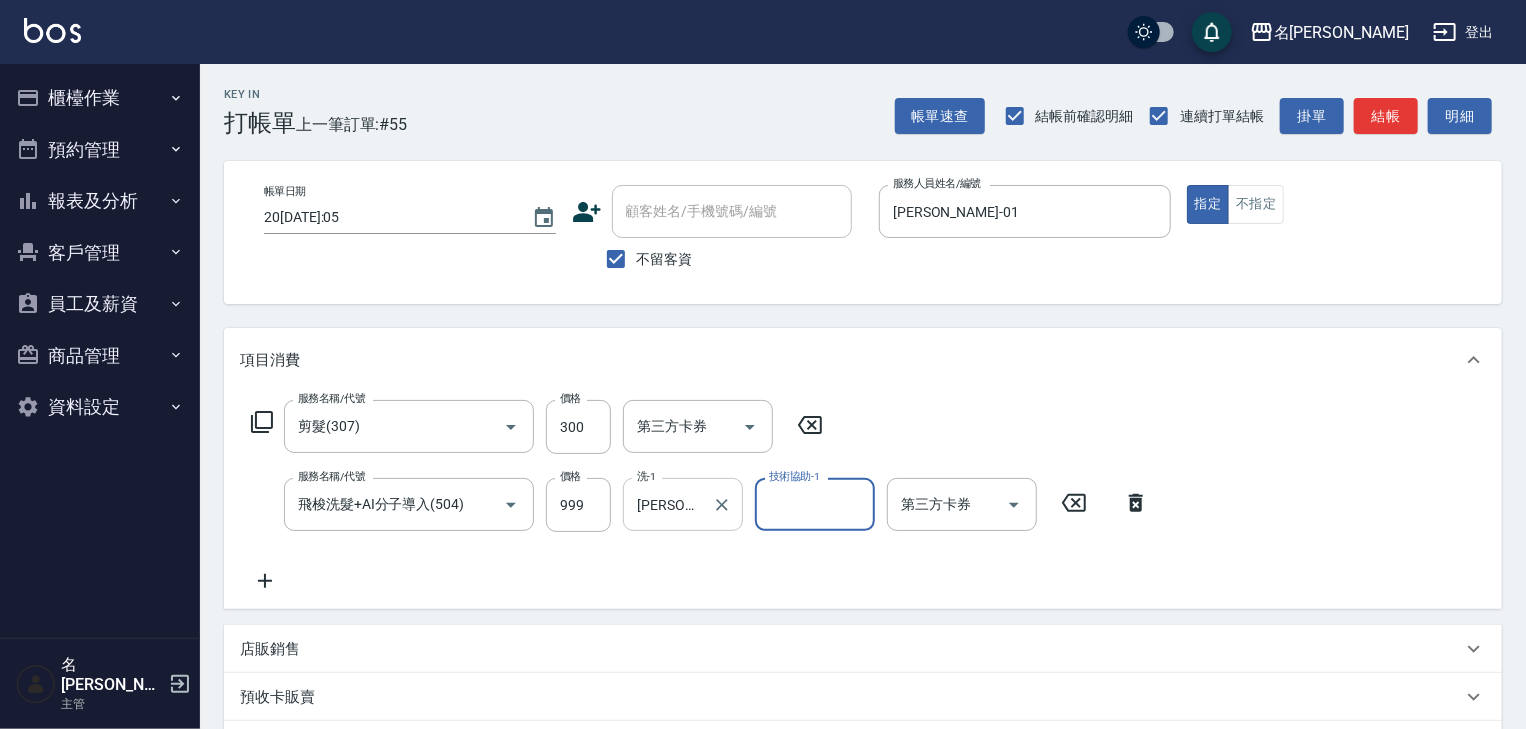 click 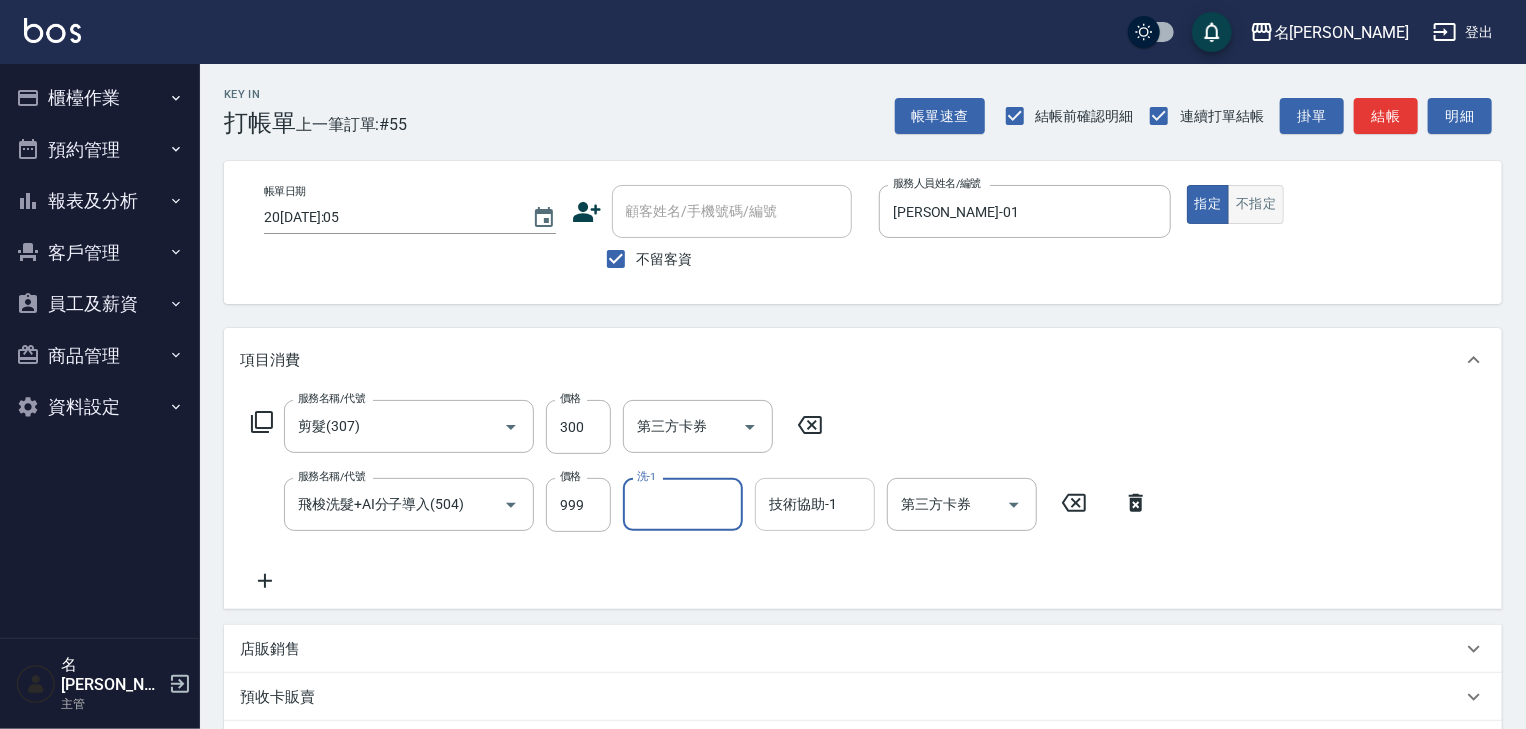 click on "不指定" at bounding box center (1256, 204) 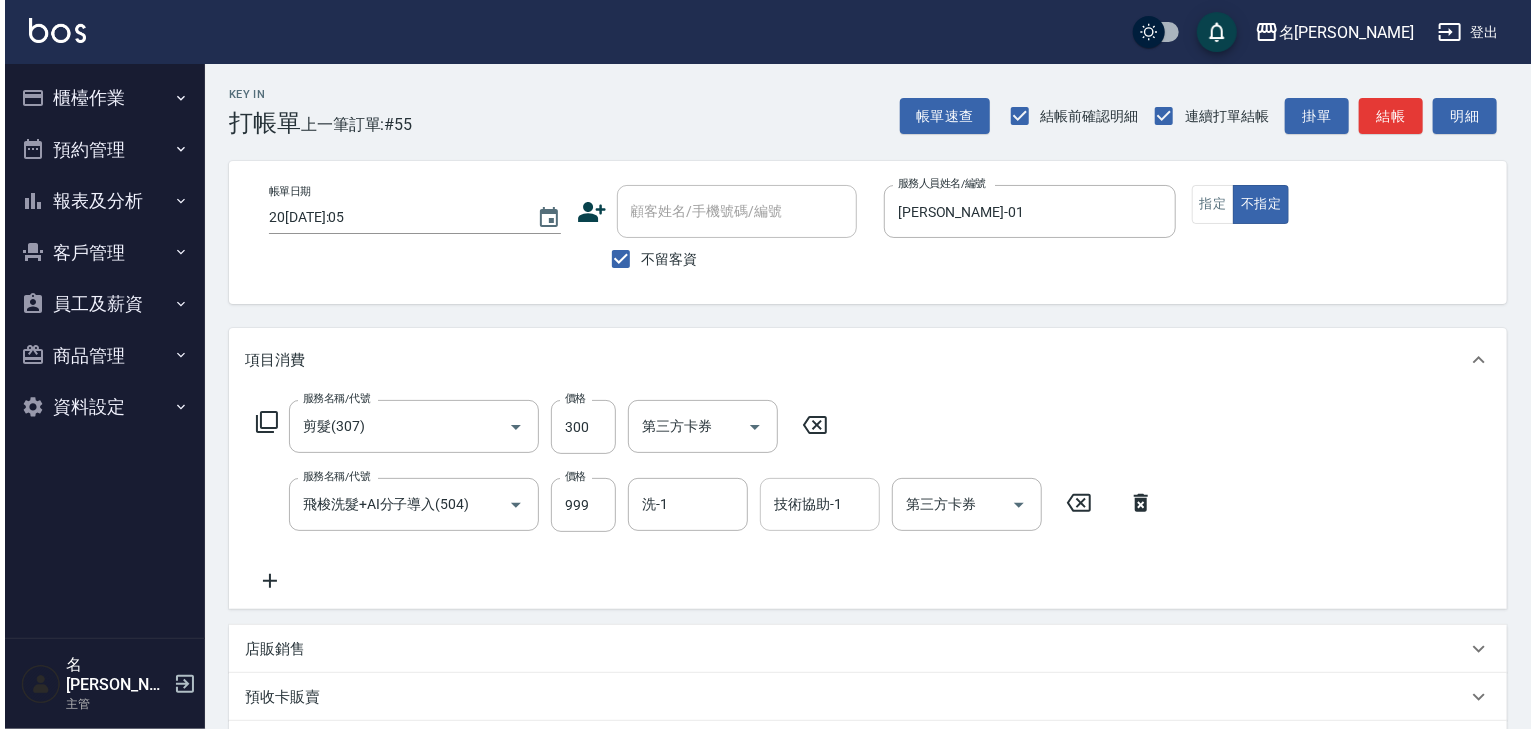 scroll, scrollTop: 312, scrollLeft: 0, axis: vertical 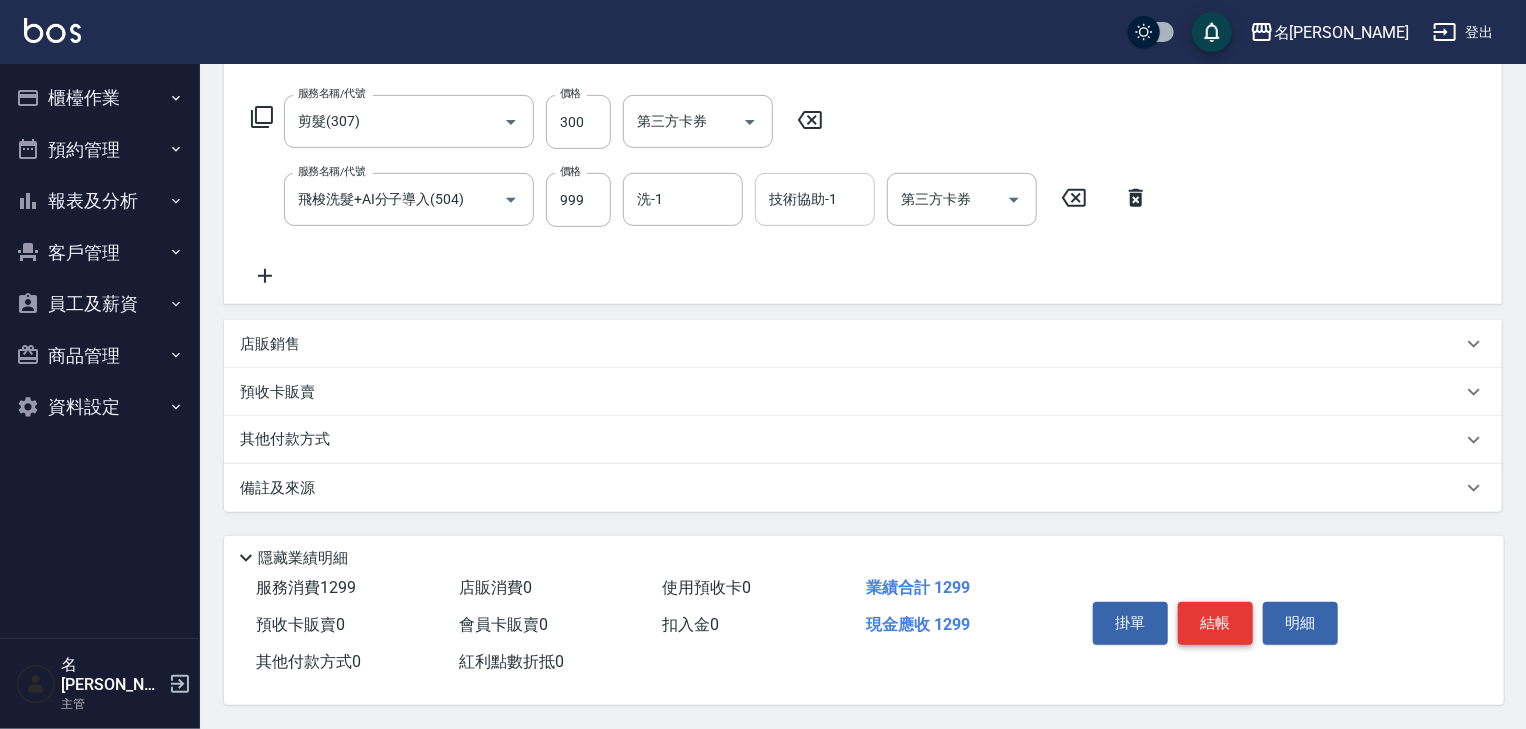 click on "結帳" at bounding box center (1215, 623) 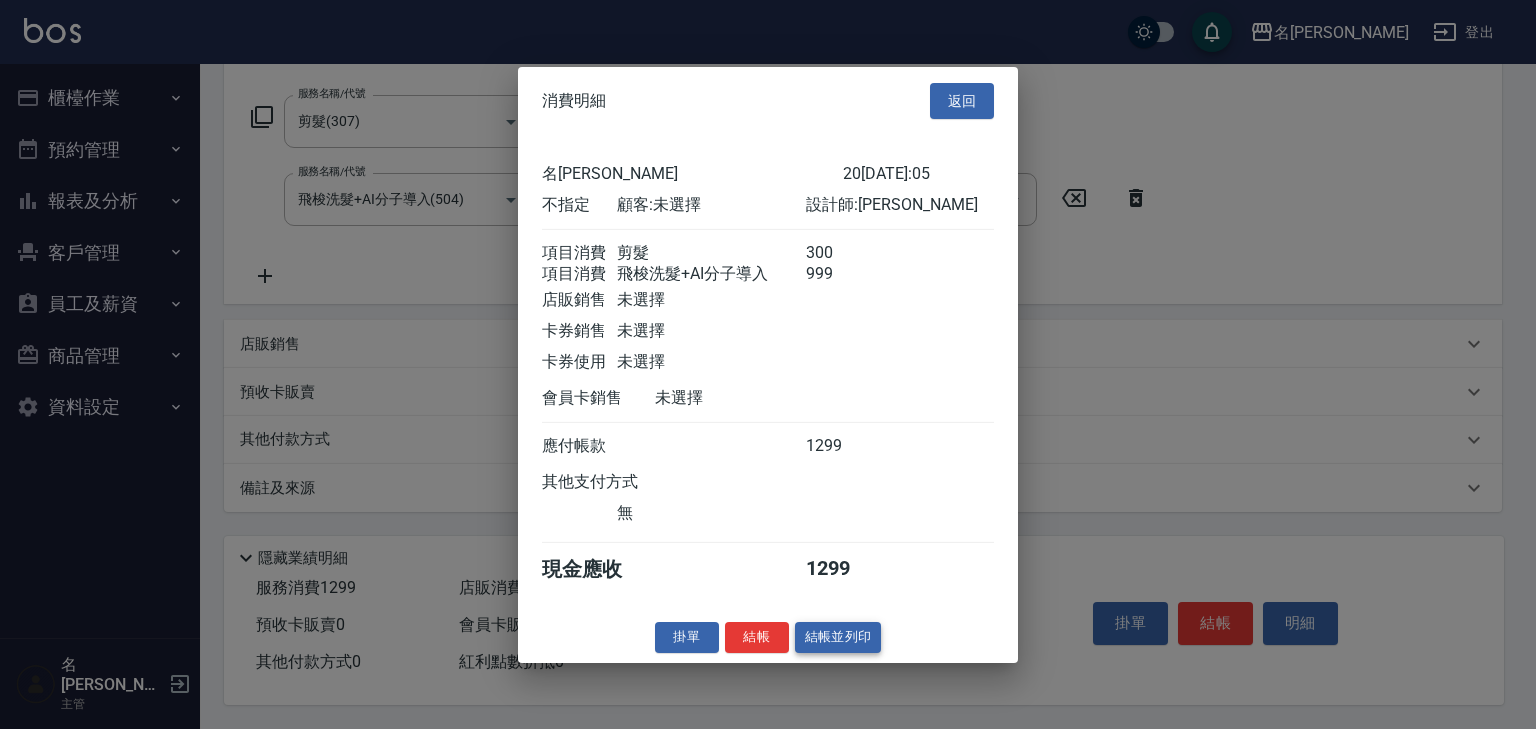click on "結帳並列印" at bounding box center [838, 637] 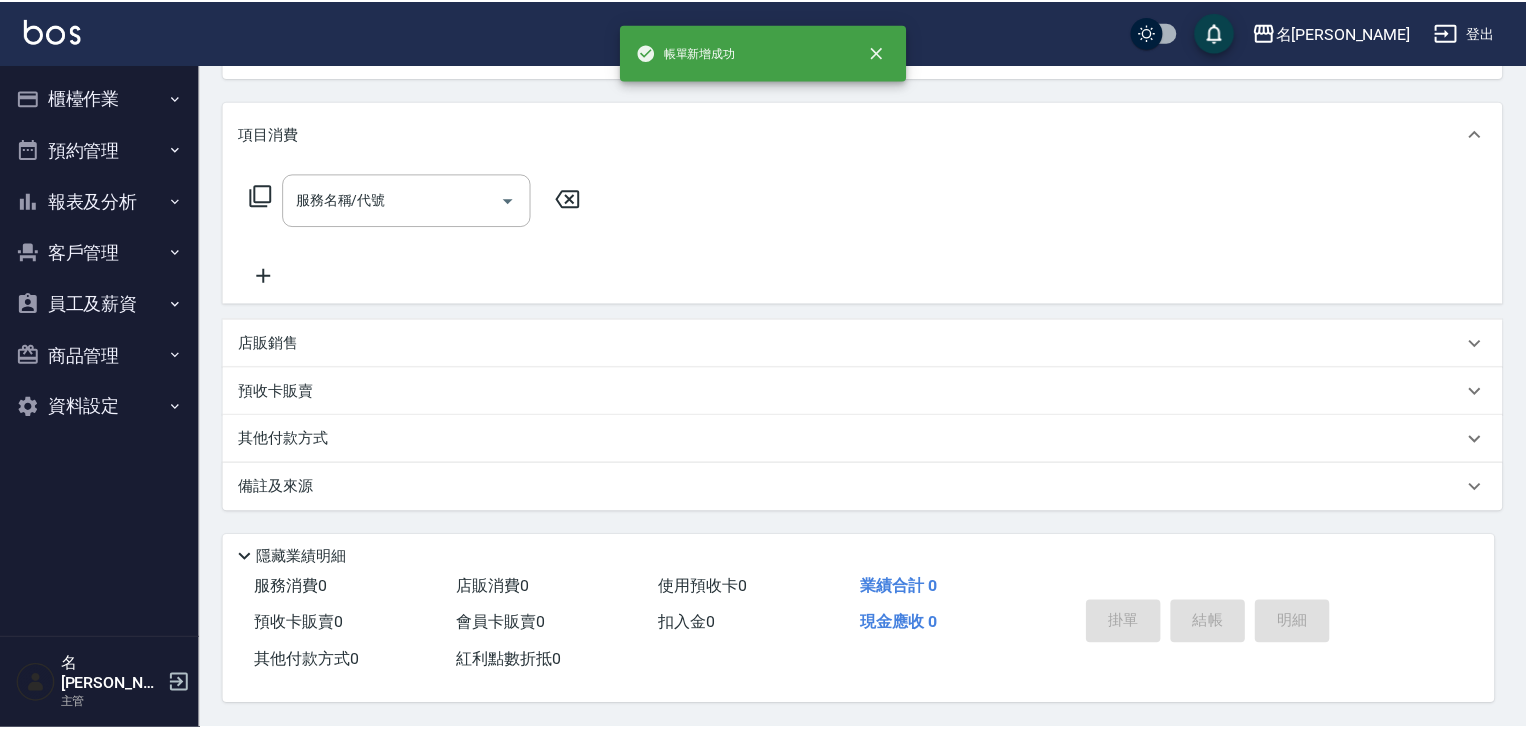 scroll, scrollTop: 0, scrollLeft: 0, axis: both 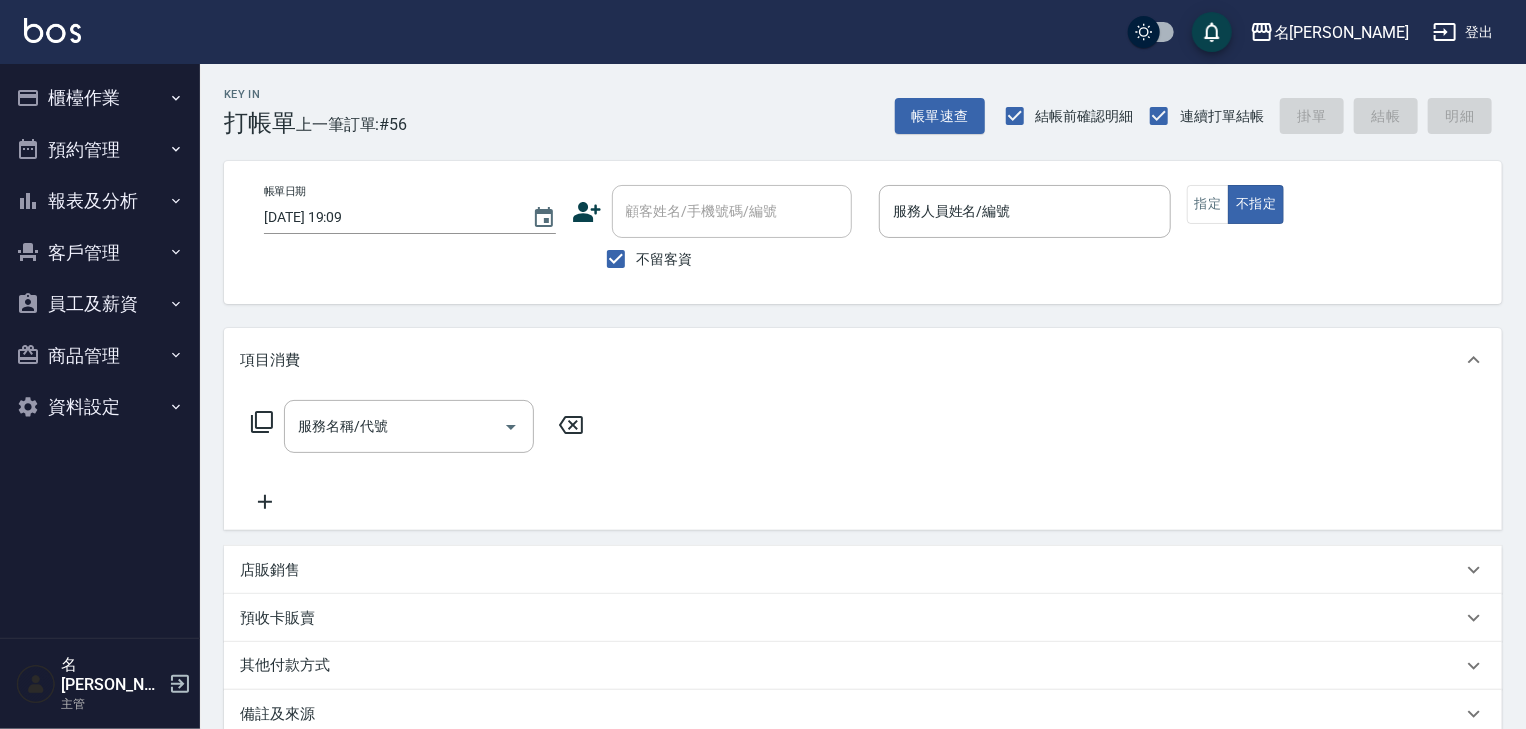 click at bounding box center [1025, 248] 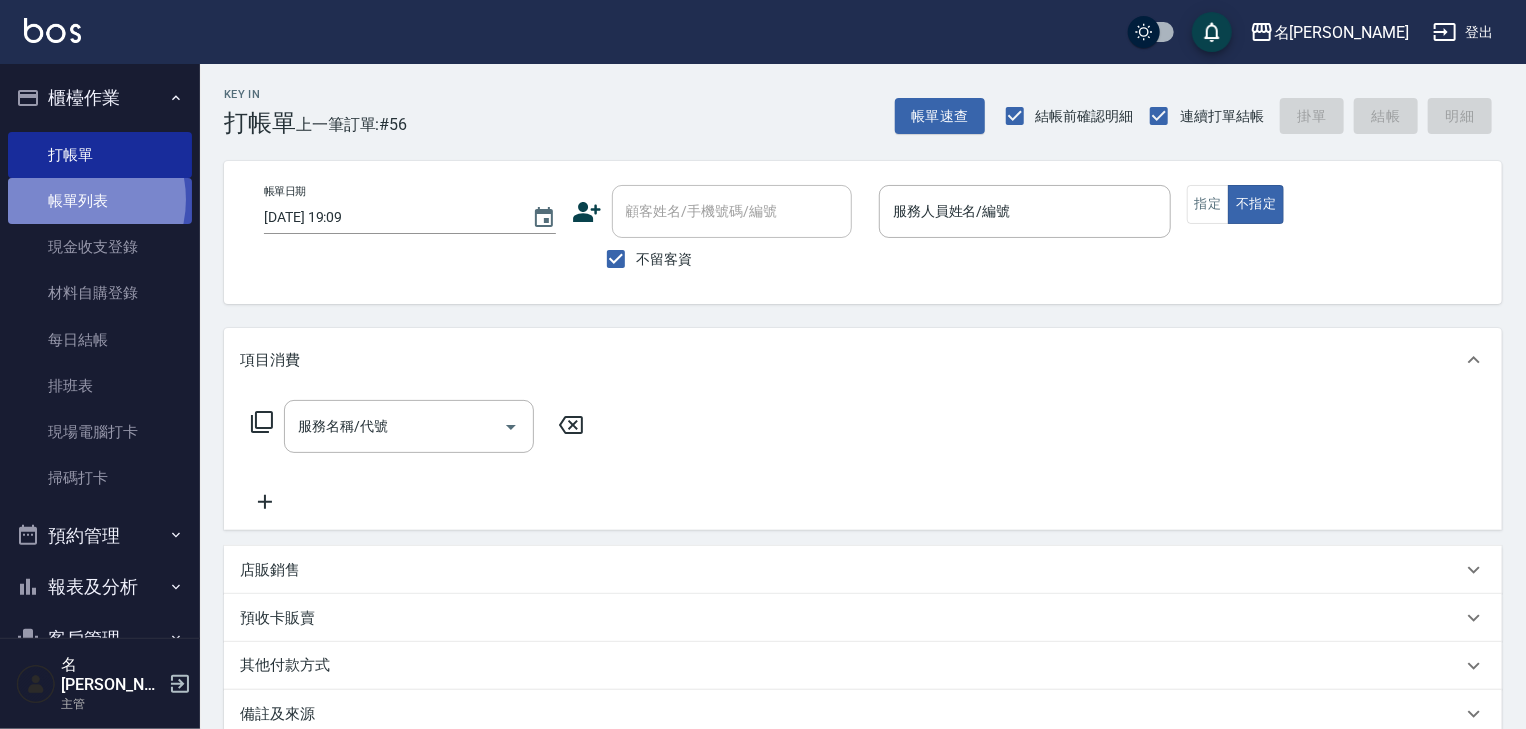 click on "帳單列表" at bounding box center (100, 201) 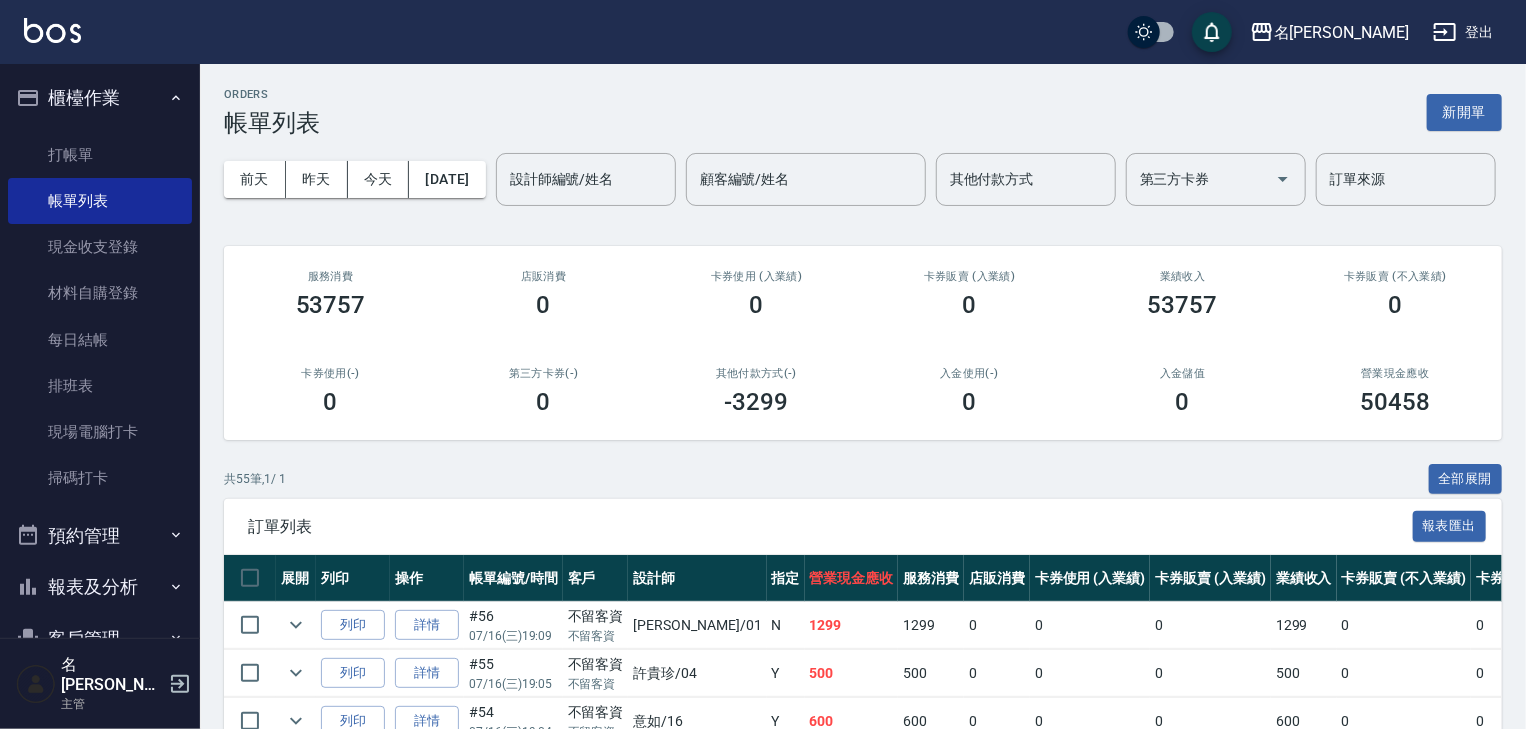 drag, startPoint x: 1038, startPoint y: 543, endPoint x: 992, endPoint y: 561, distance: 49.396355 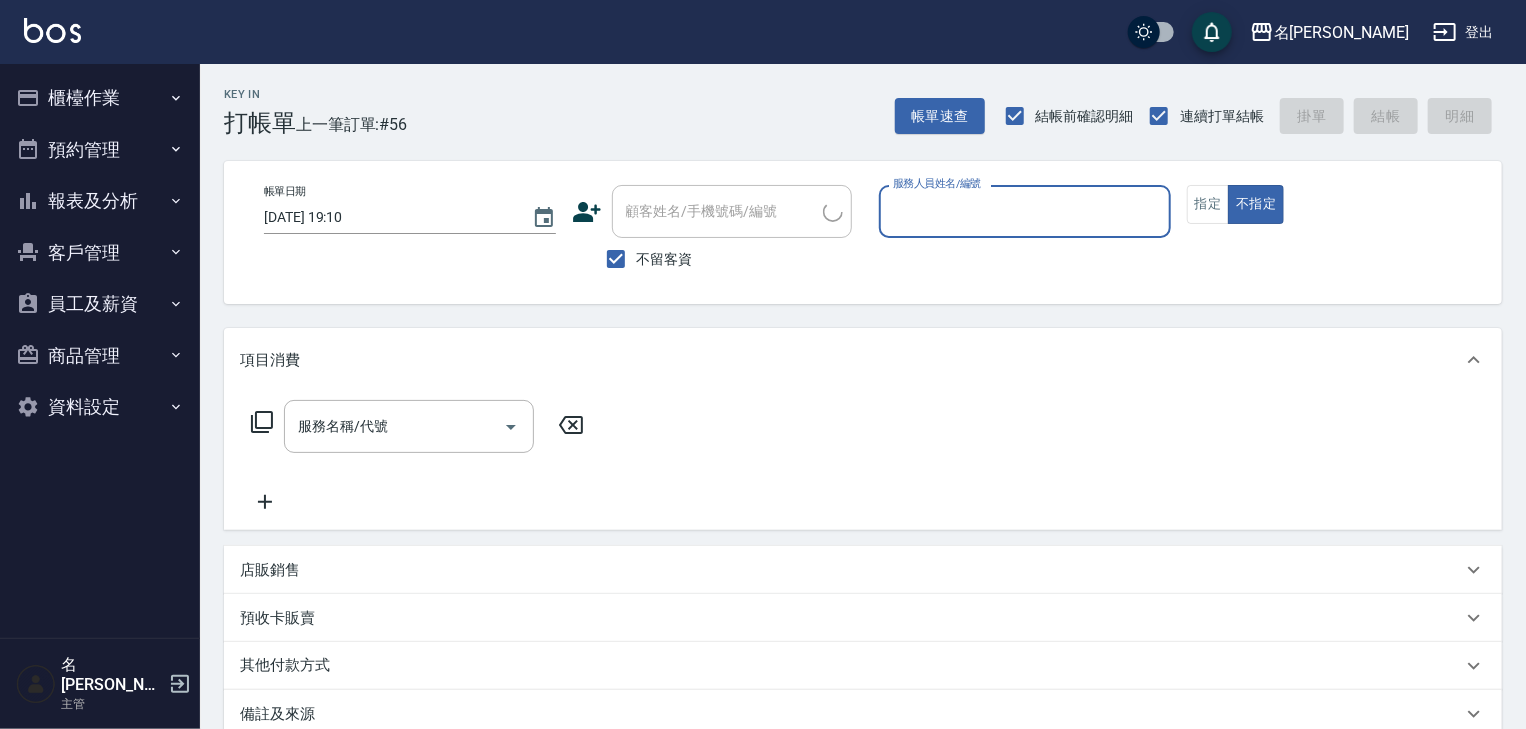 click on "服務人員姓名/編號" at bounding box center (1025, 211) 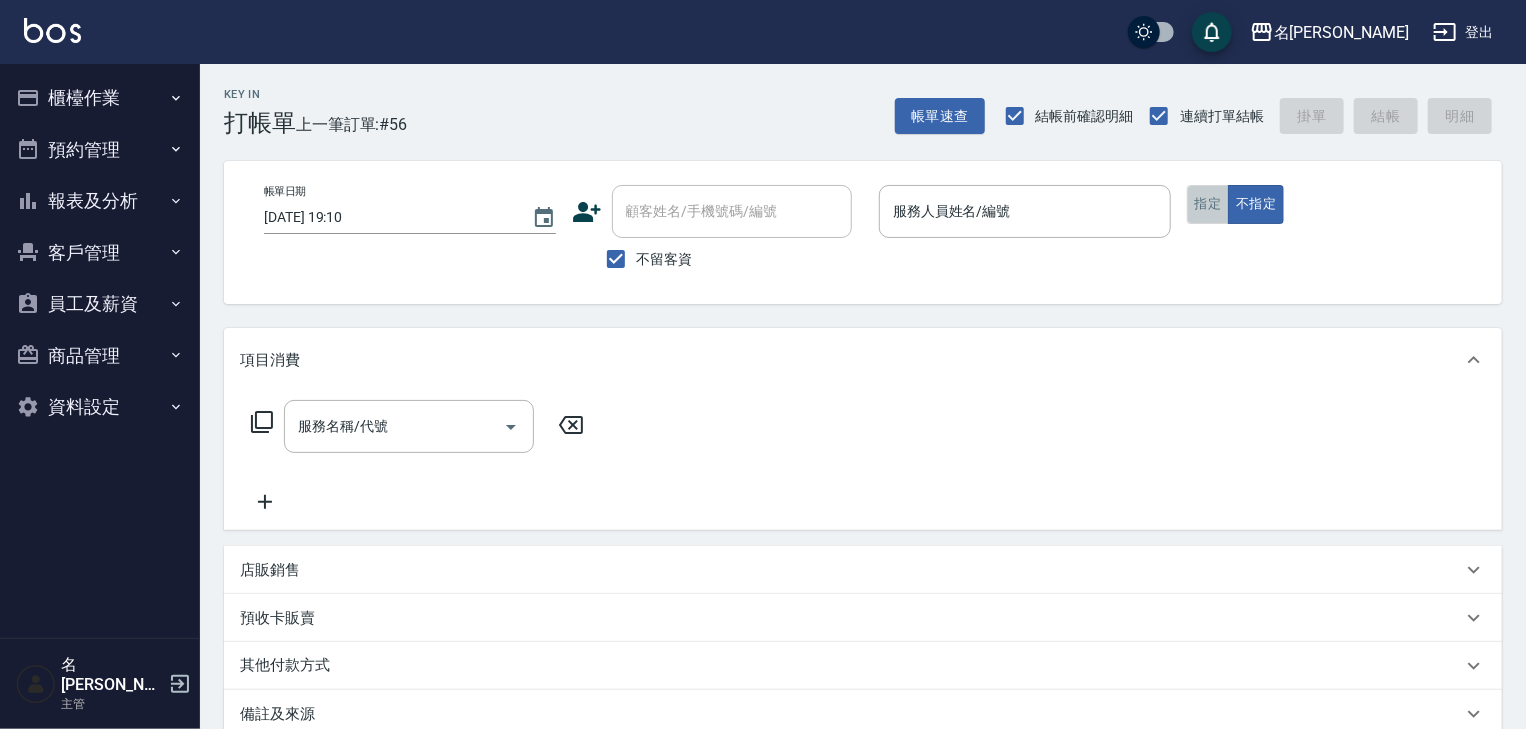 click on "指定" at bounding box center (1208, 204) 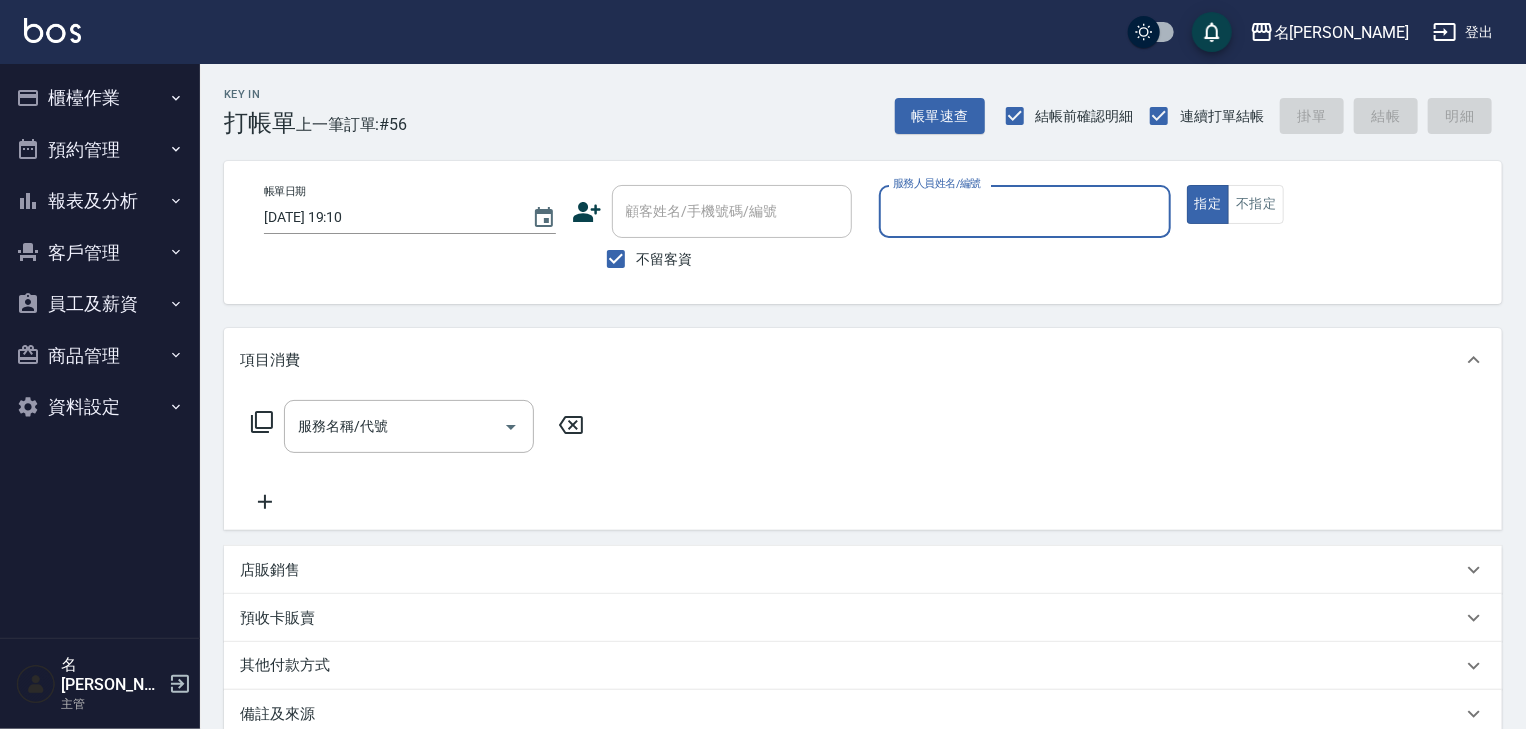 click on "服務人員姓名/編號" at bounding box center (1025, 211) 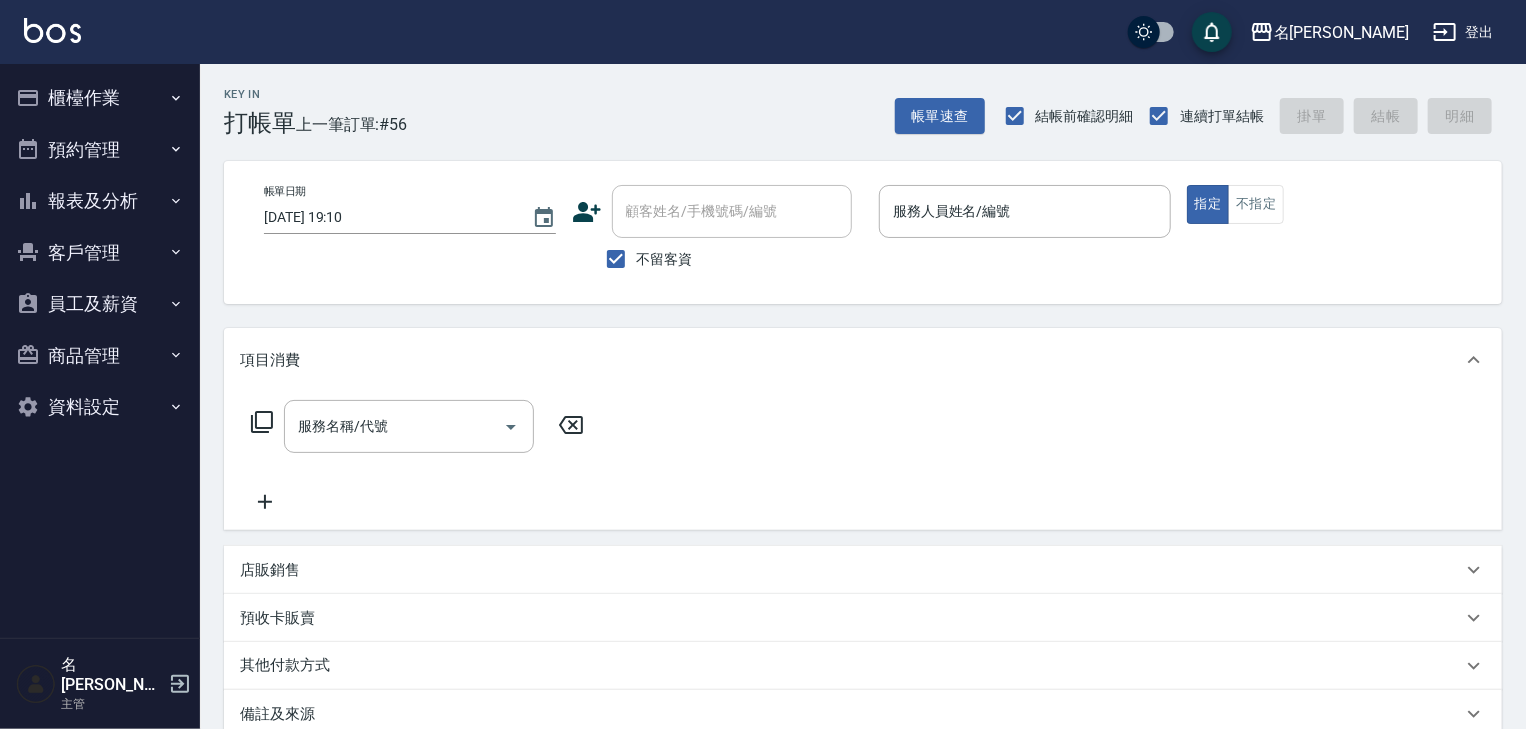 drag, startPoint x: 1232, startPoint y: 458, endPoint x: 952, endPoint y: 241, distance: 354.24426 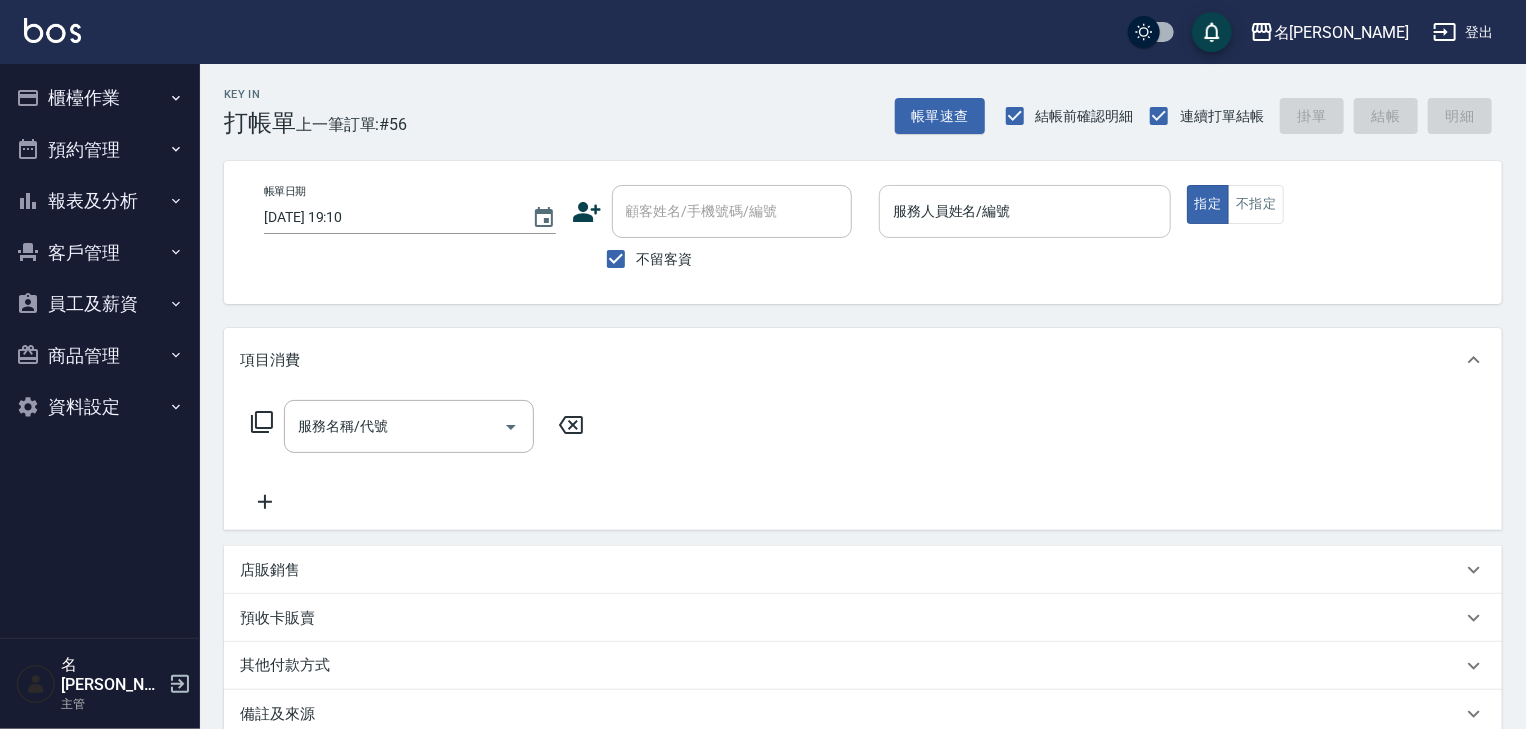 click on "服務人員姓名/編號" at bounding box center (1025, 211) 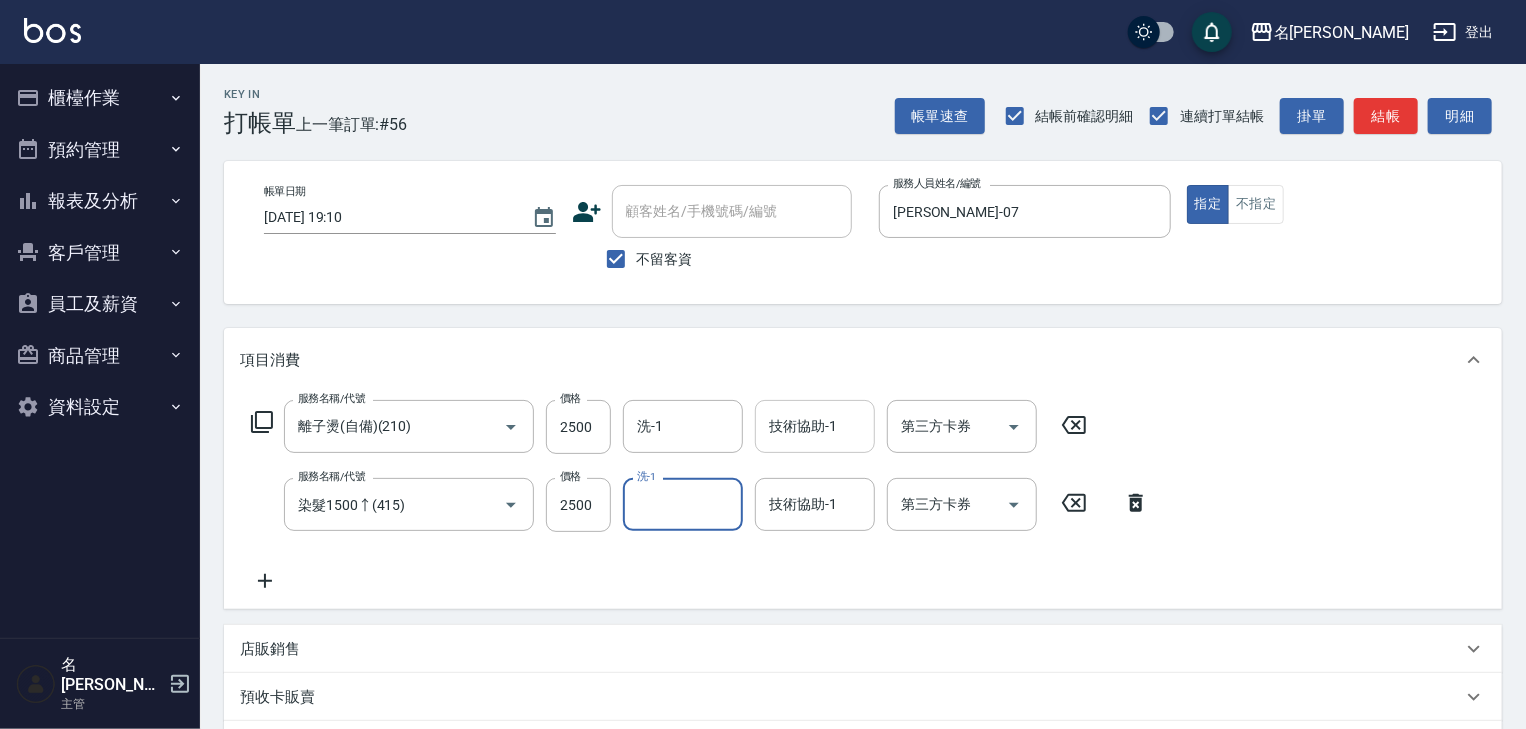 click on "技術協助-1" at bounding box center (815, 426) 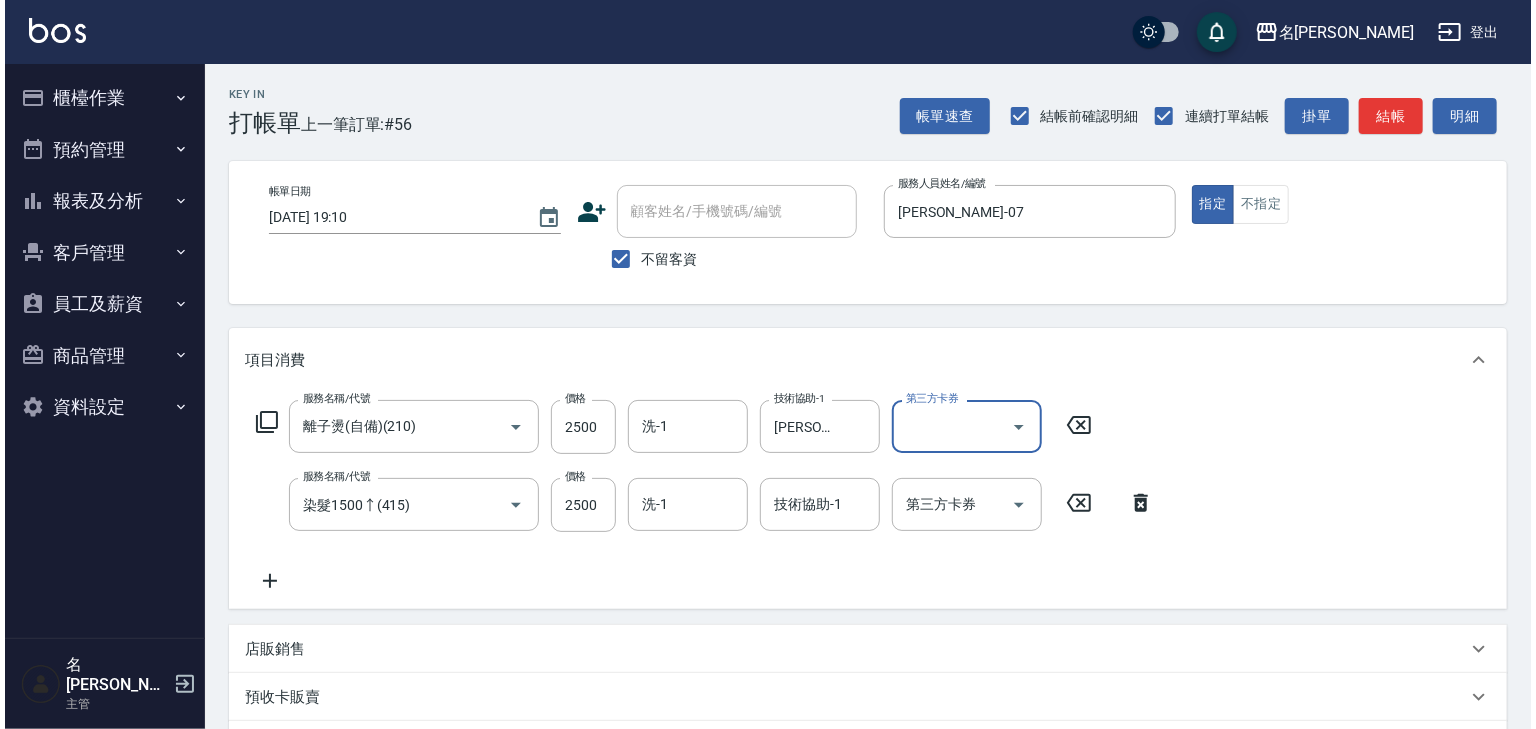 scroll, scrollTop: 312, scrollLeft: 0, axis: vertical 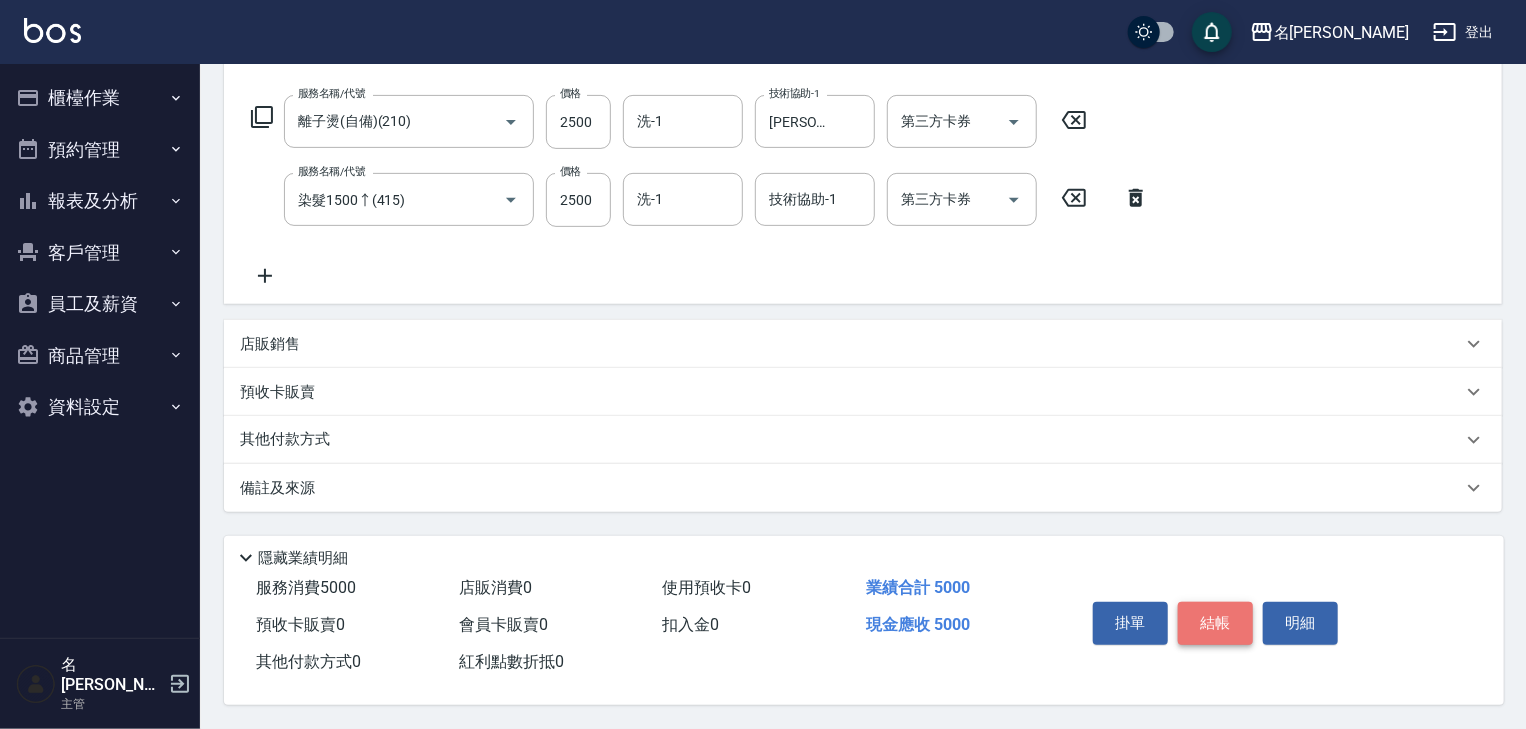 click on "結帳" at bounding box center [1215, 623] 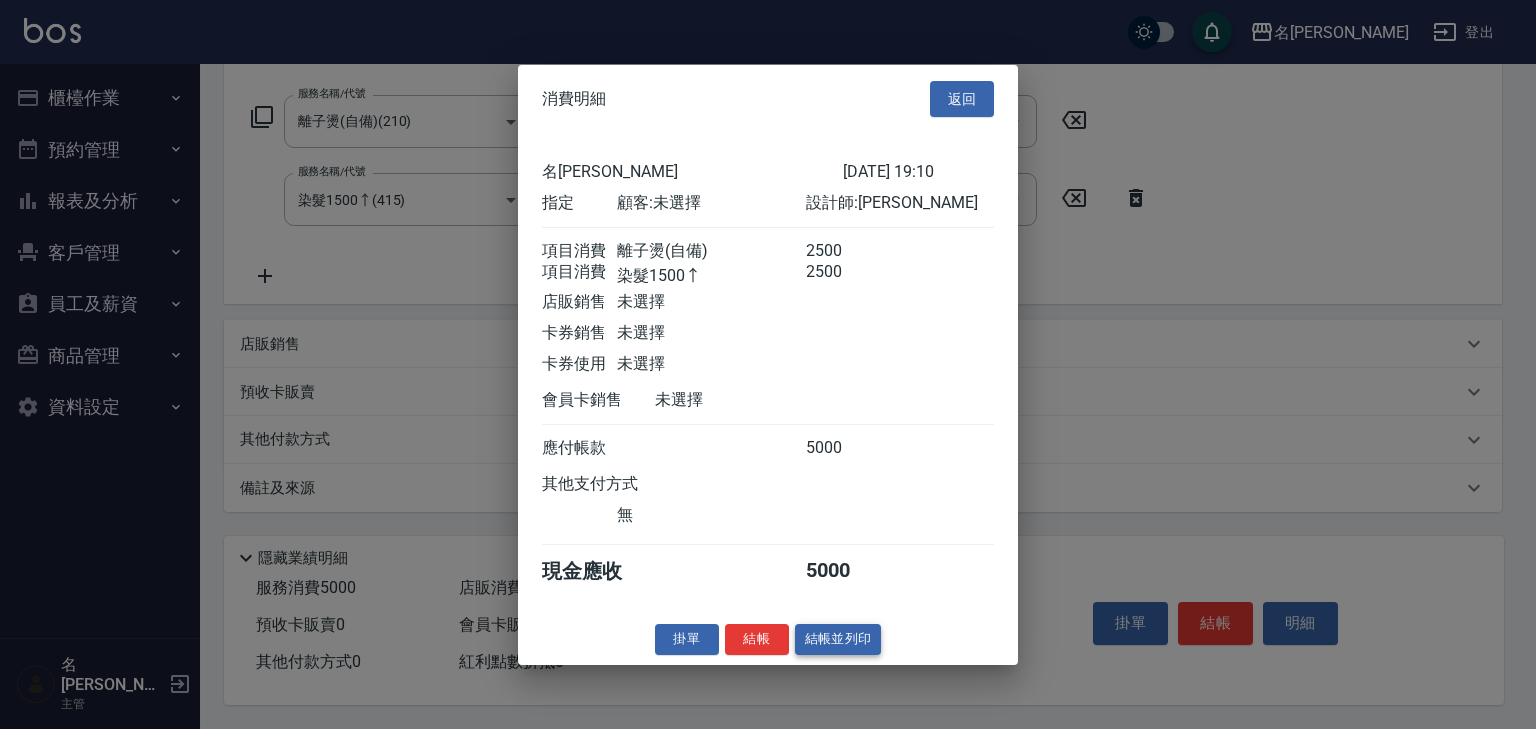 click on "結帳並列印" at bounding box center (838, 639) 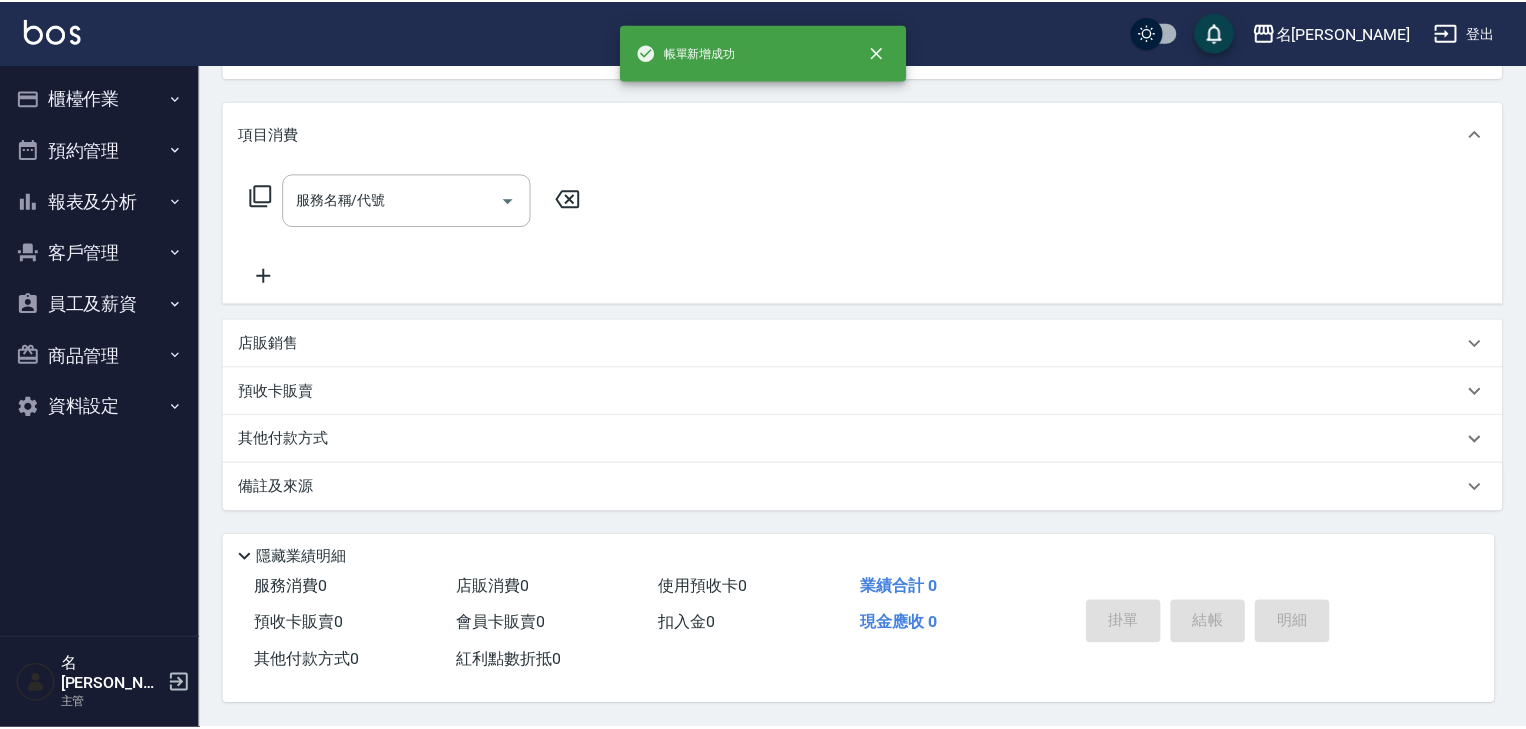 scroll, scrollTop: 0, scrollLeft: 0, axis: both 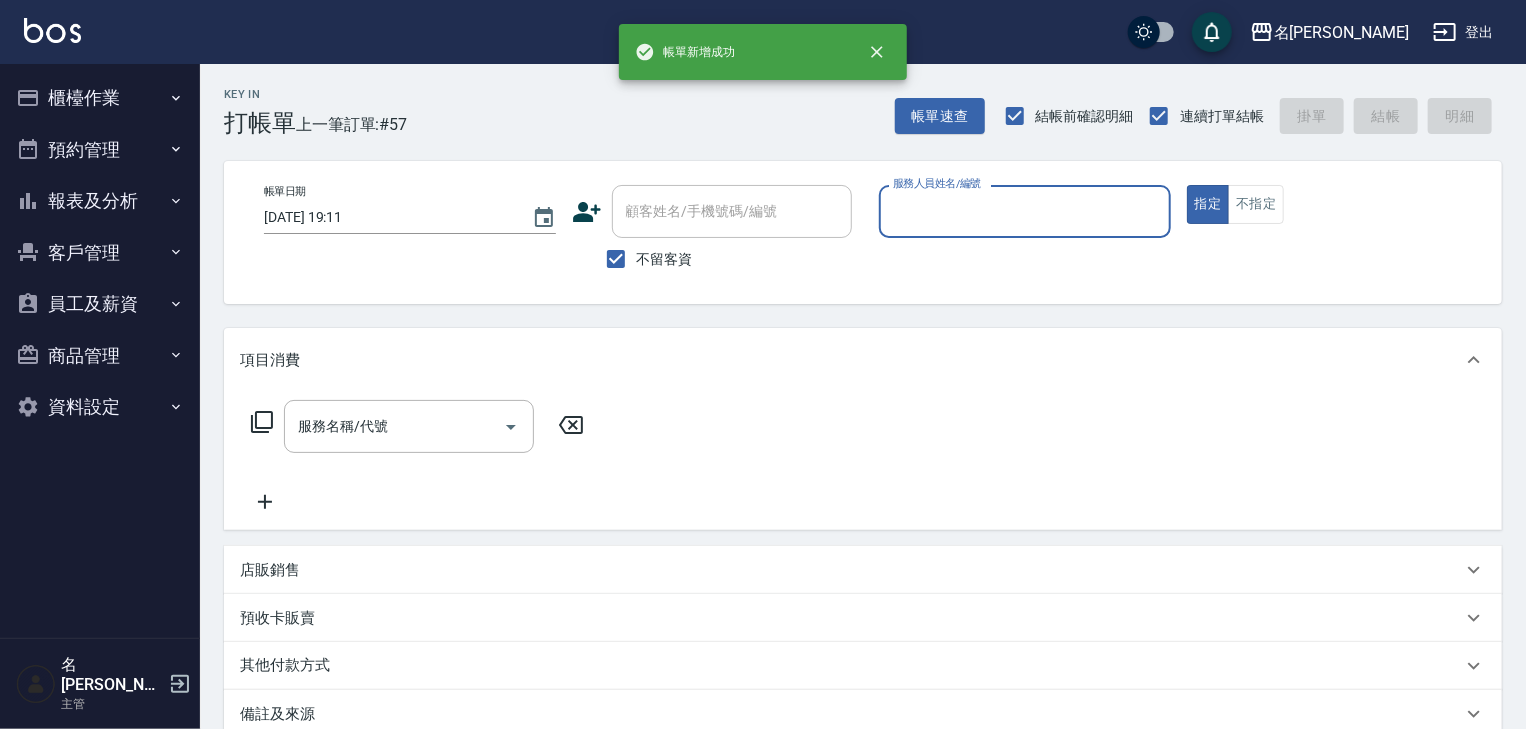click on "櫃檯作業" at bounding box center (100, 98) 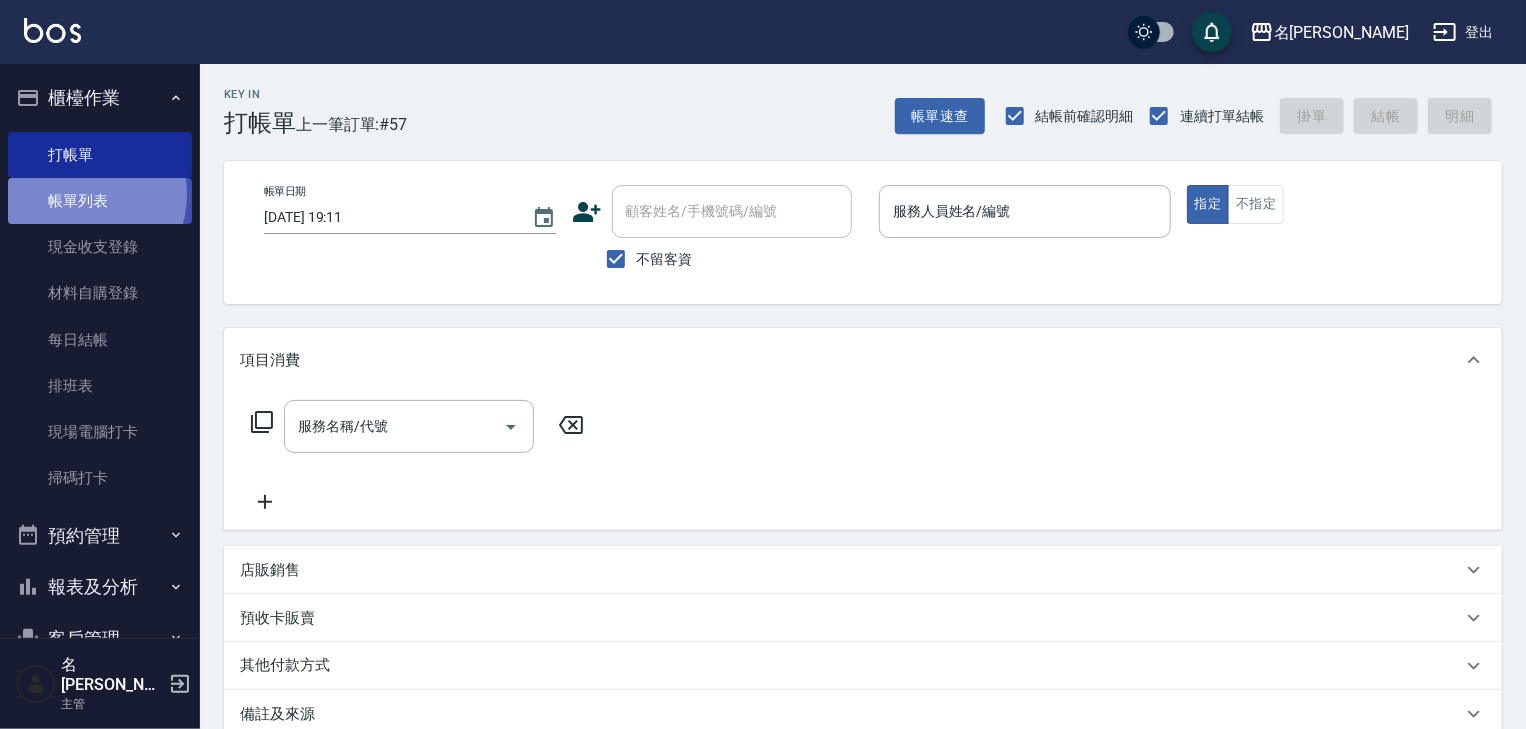 click on "帳單列表" at bounding box center (100, 201) 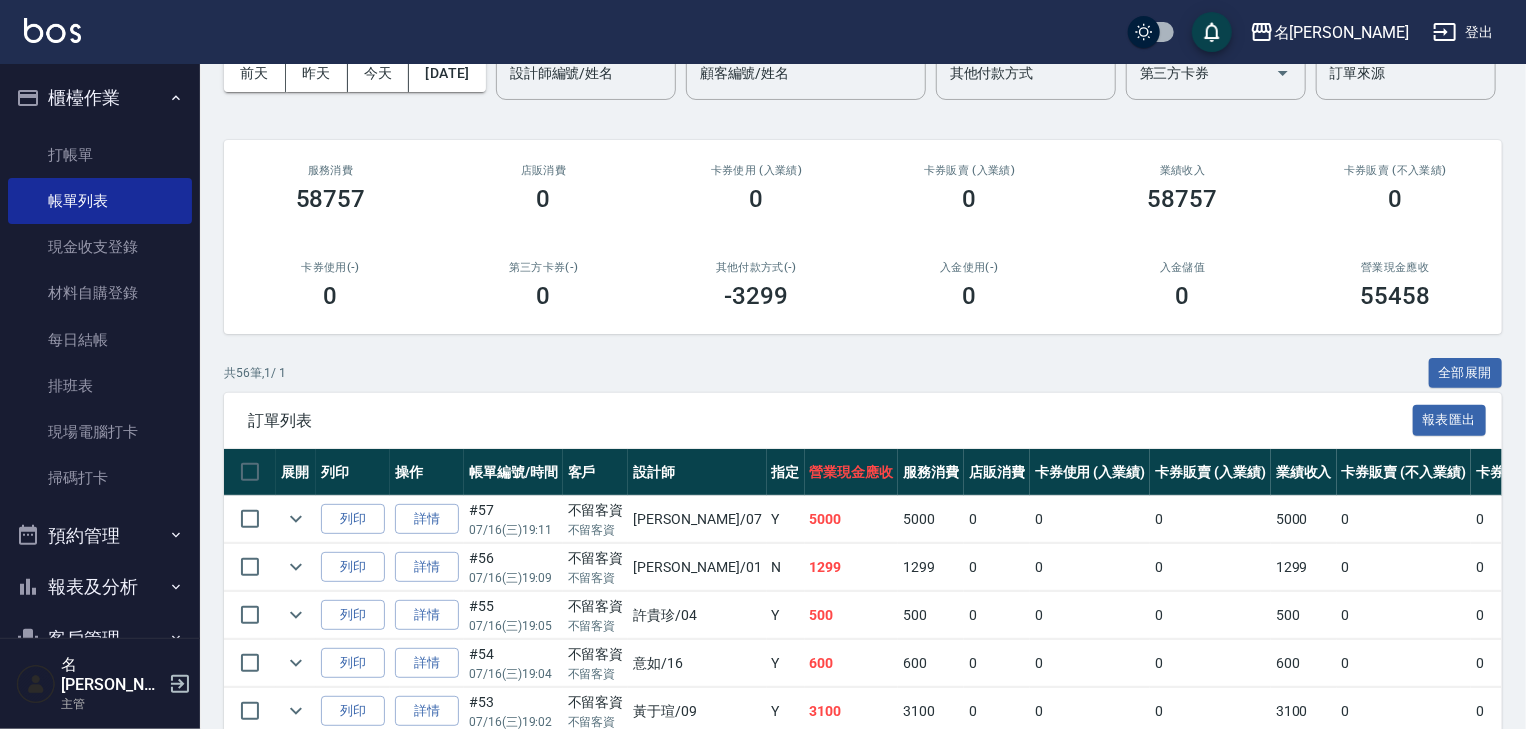 scroll, scrollTop: 213, scrollLeft: 0, axis: vertical 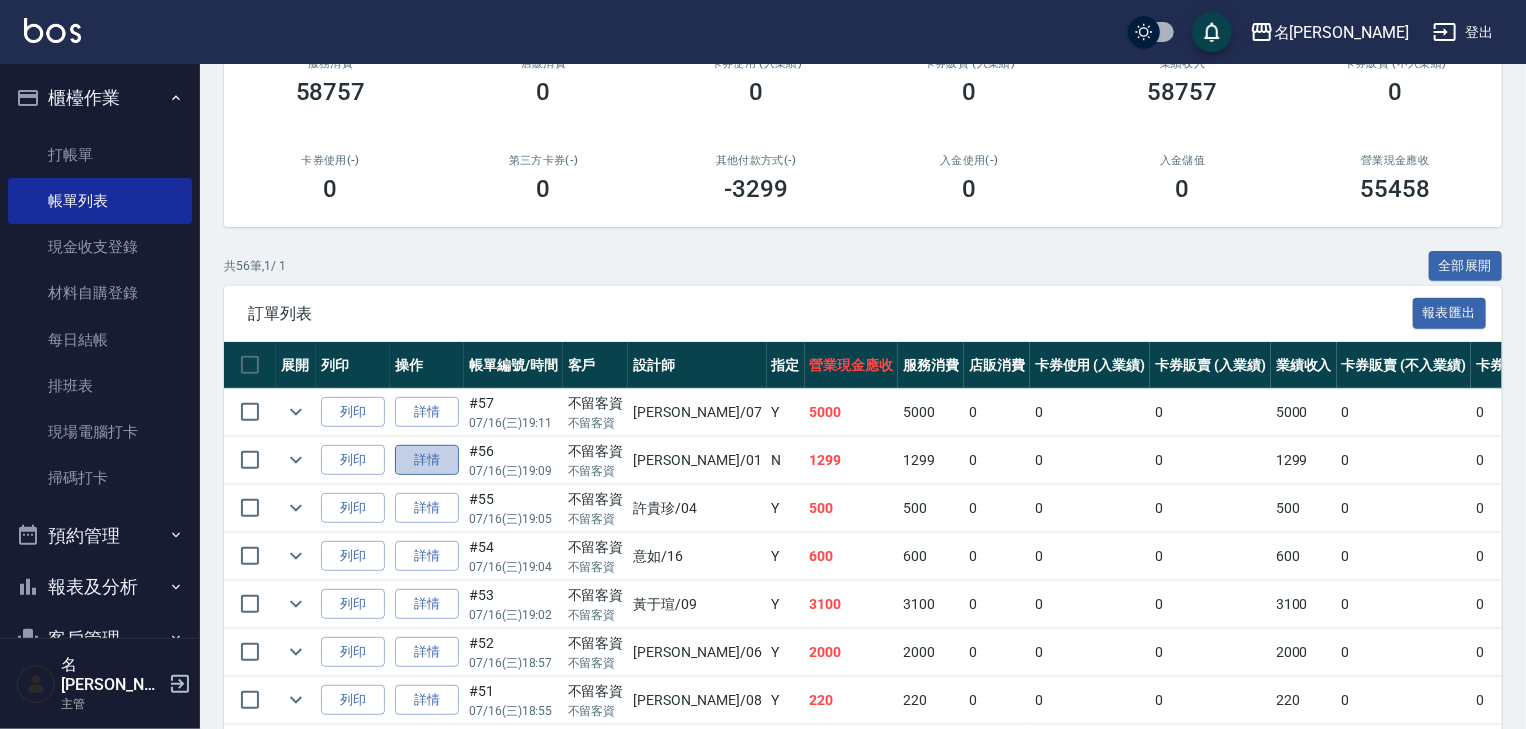 click on "詳情" at bounding box center [427, 460] 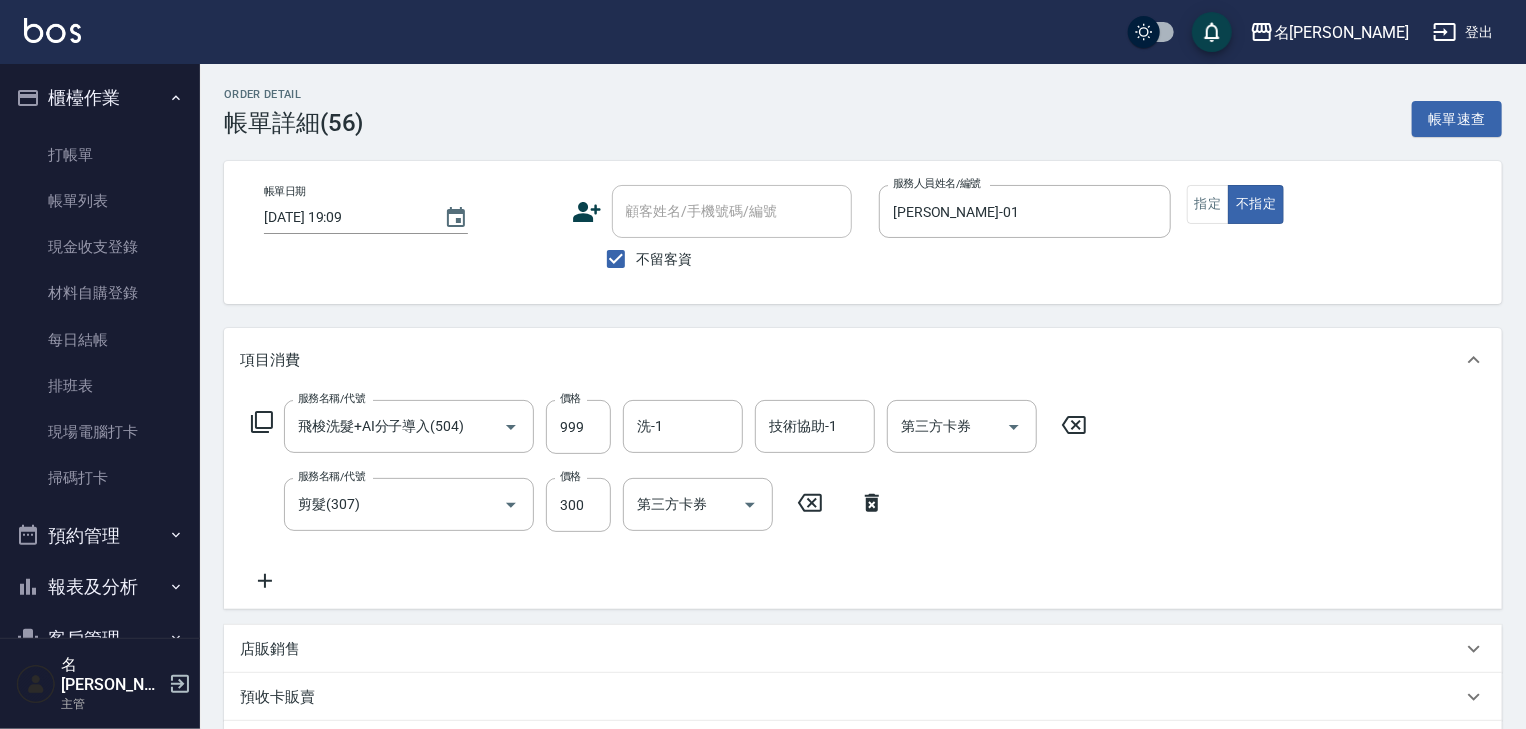 scroll, scrollTop: 350, scrollLeft: 0, axis: vertical 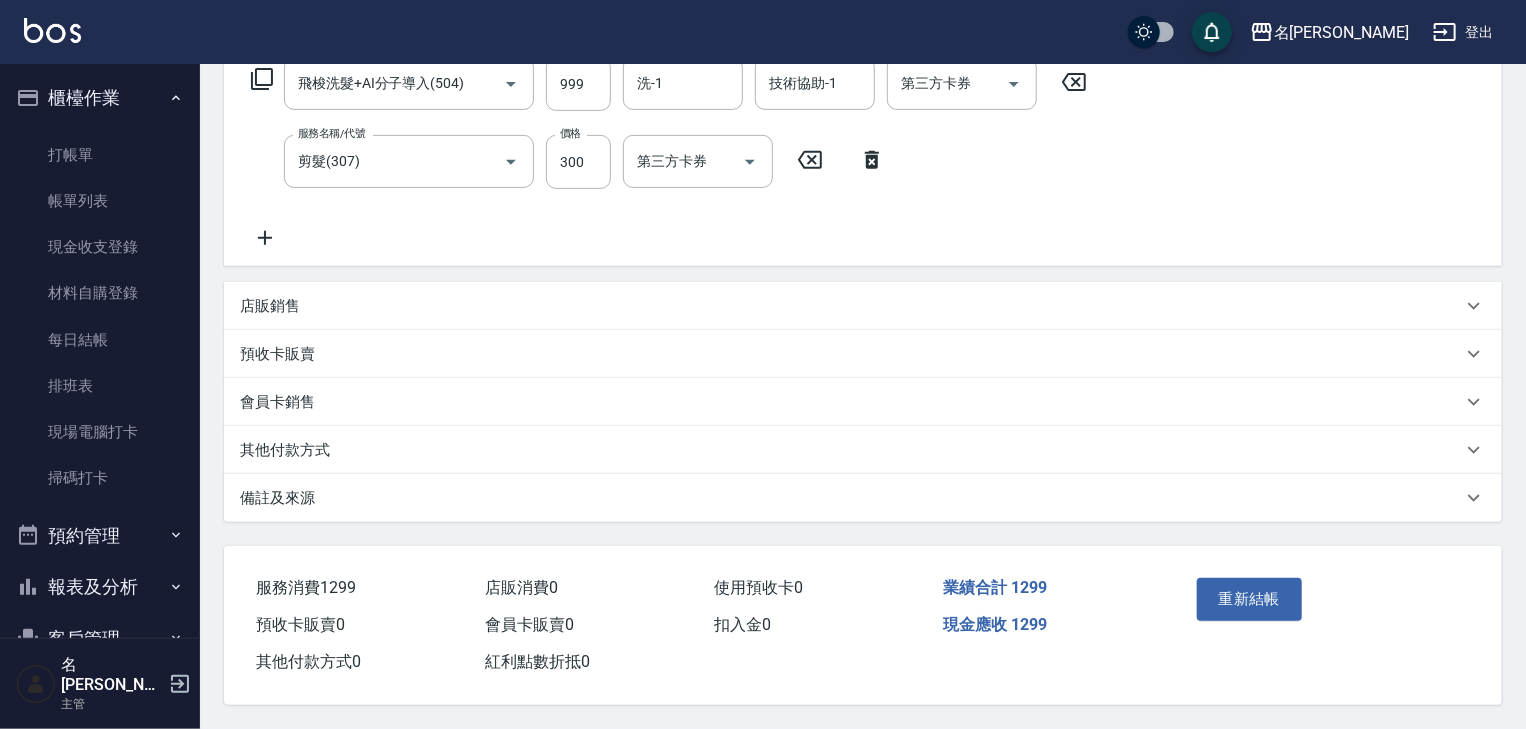 click on "其他付款方式" at bounding box center (863, 450) 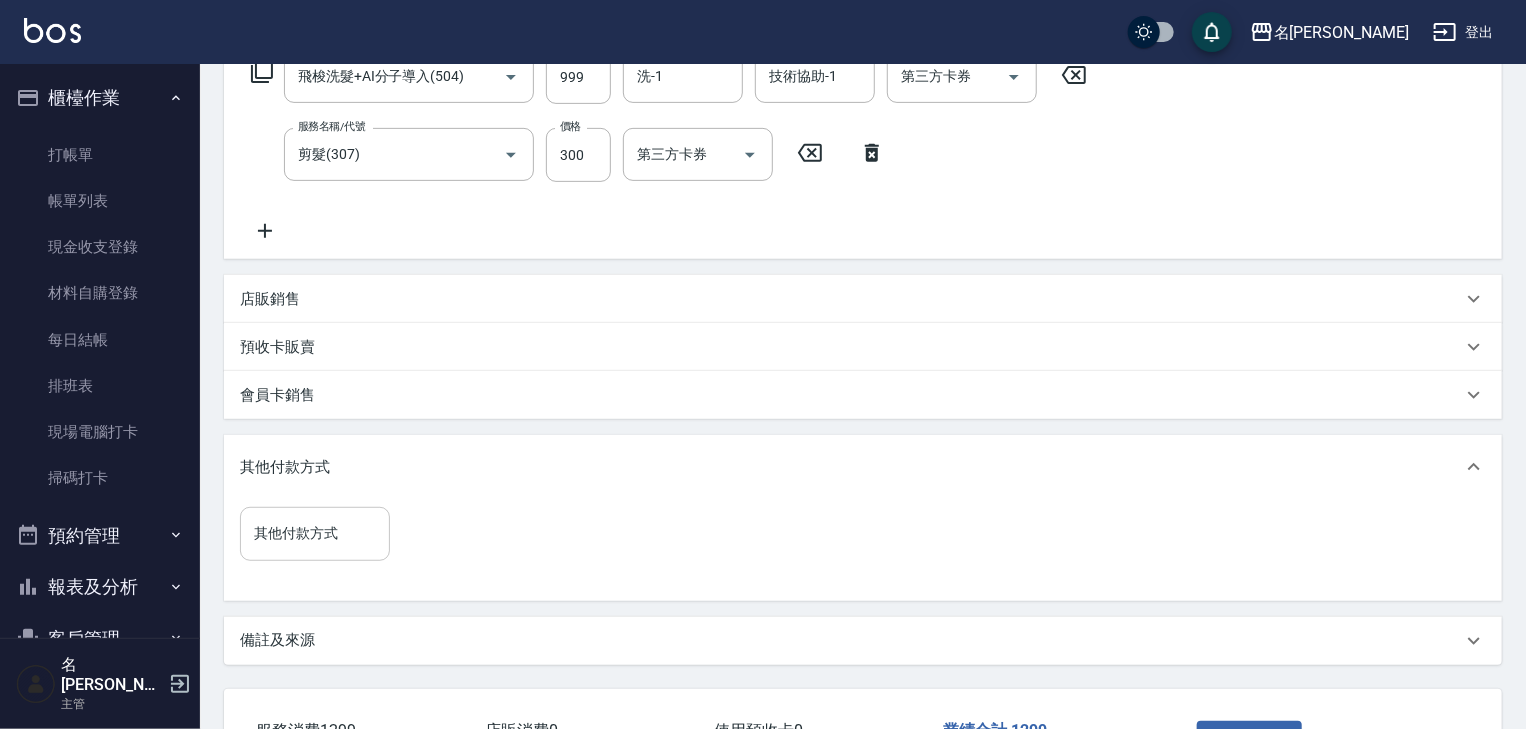 click on "其他付款方式" at bounding box center [315, 533] 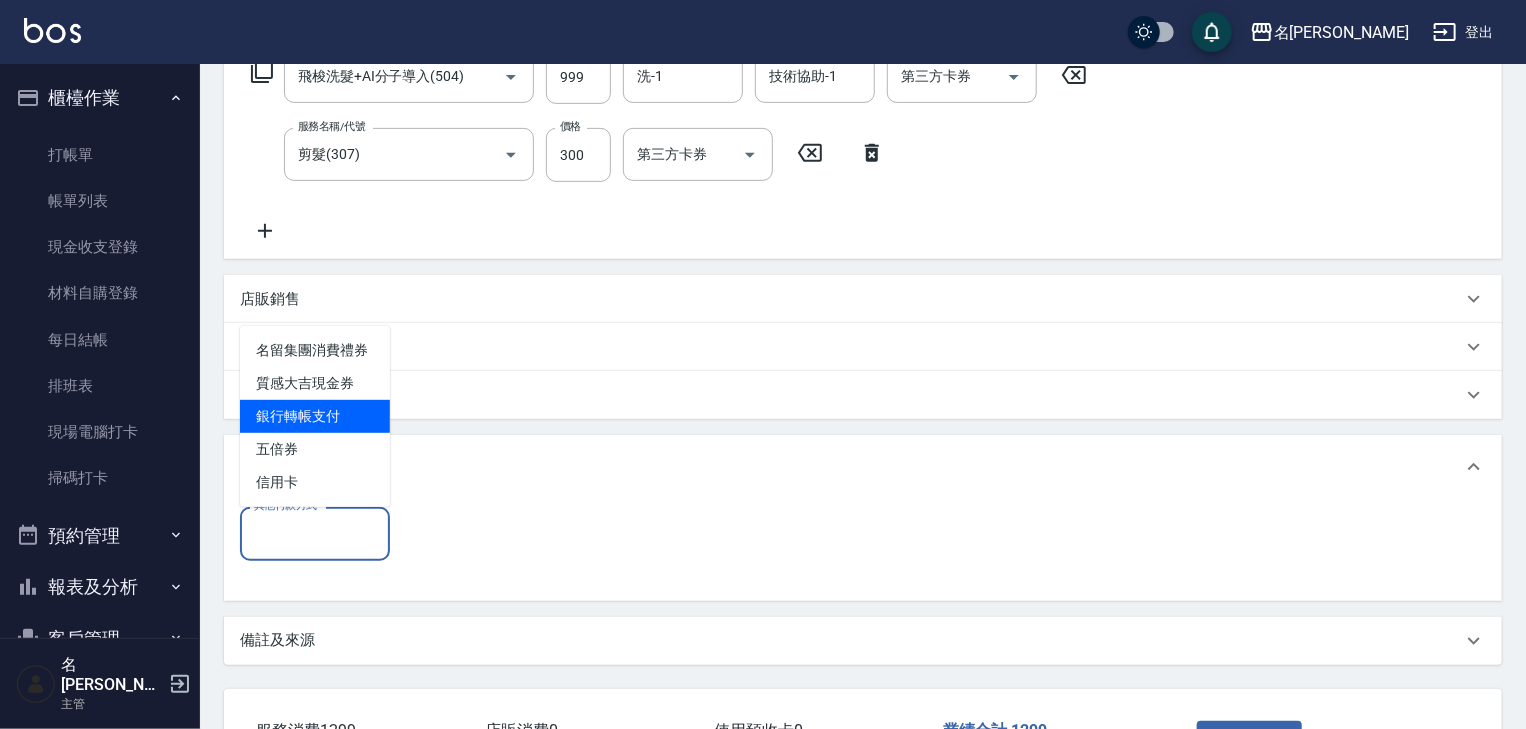click on "銀行轉帳支付" at bounding box center [315, 416] 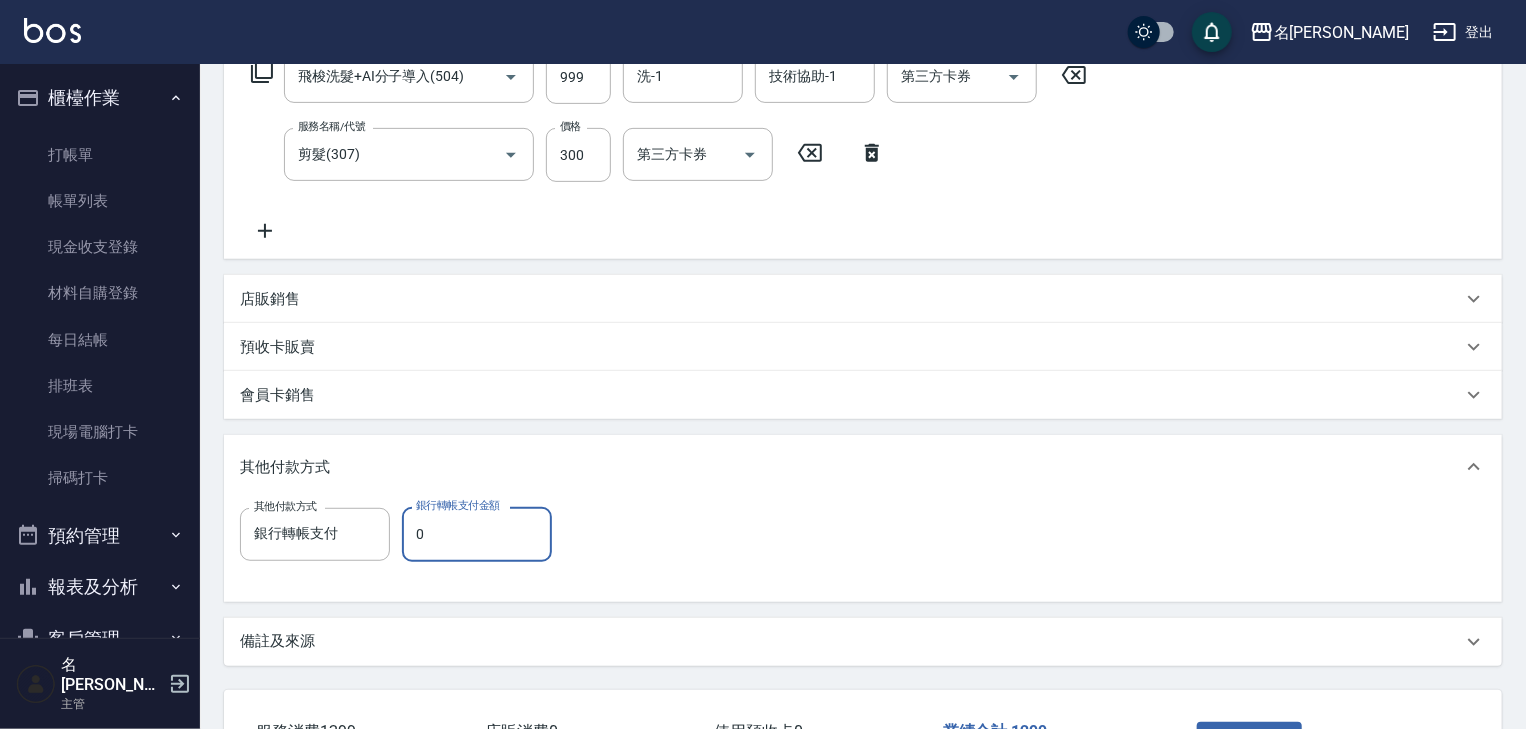 click on "0" at bounding box center [477, 534] 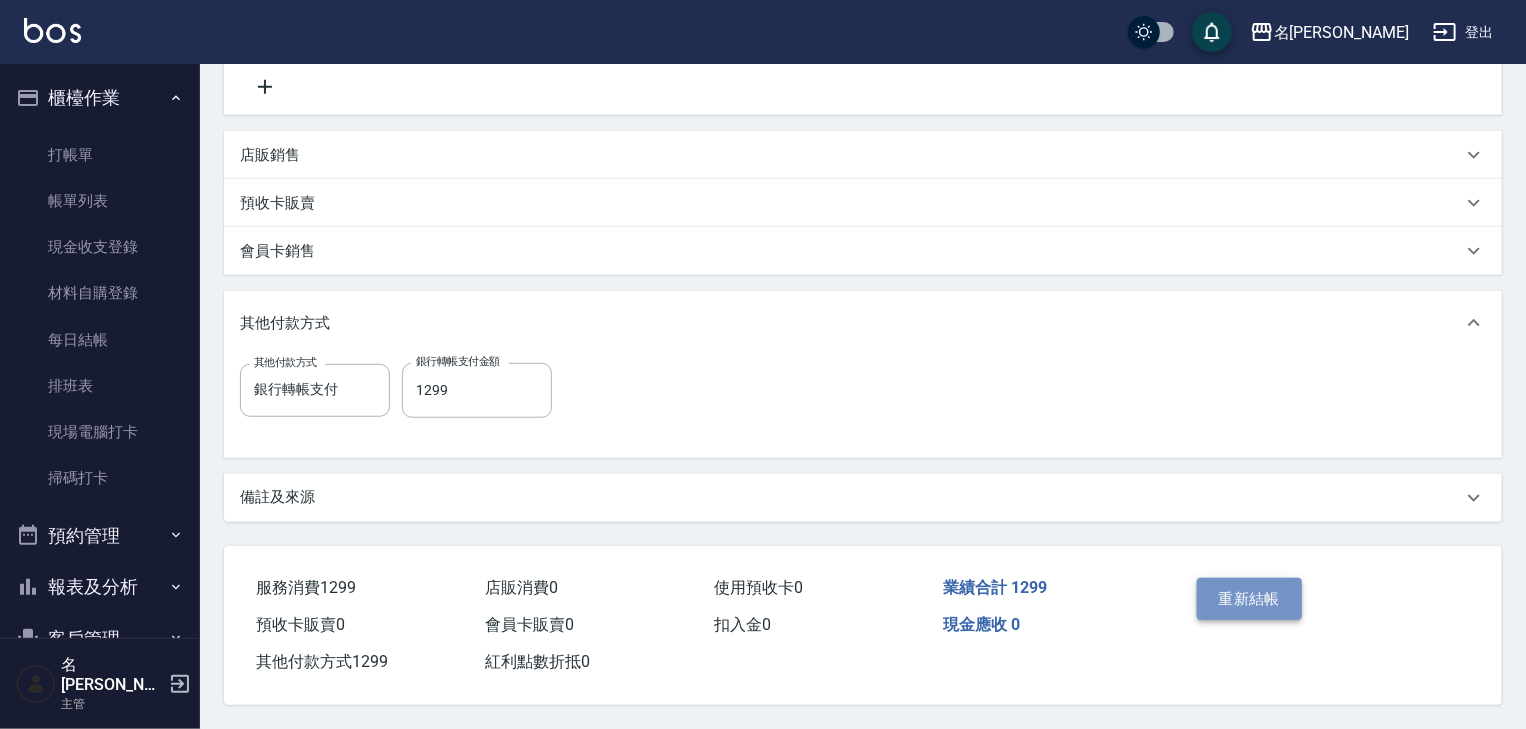 click on "重新結帳" at bounding box center (1250, 599) 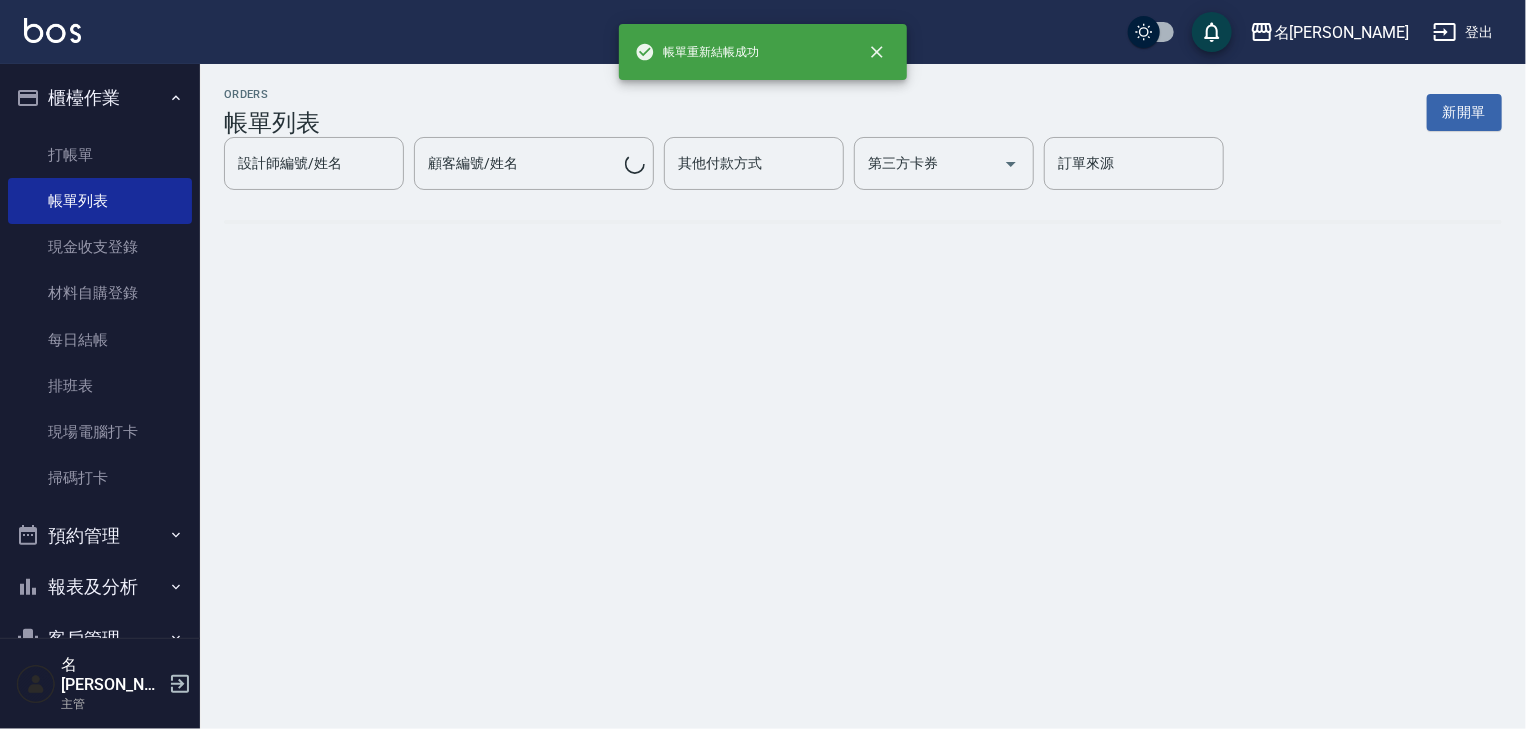 scroll, scrollTop: 0, scrollLeft: 0, axis: both 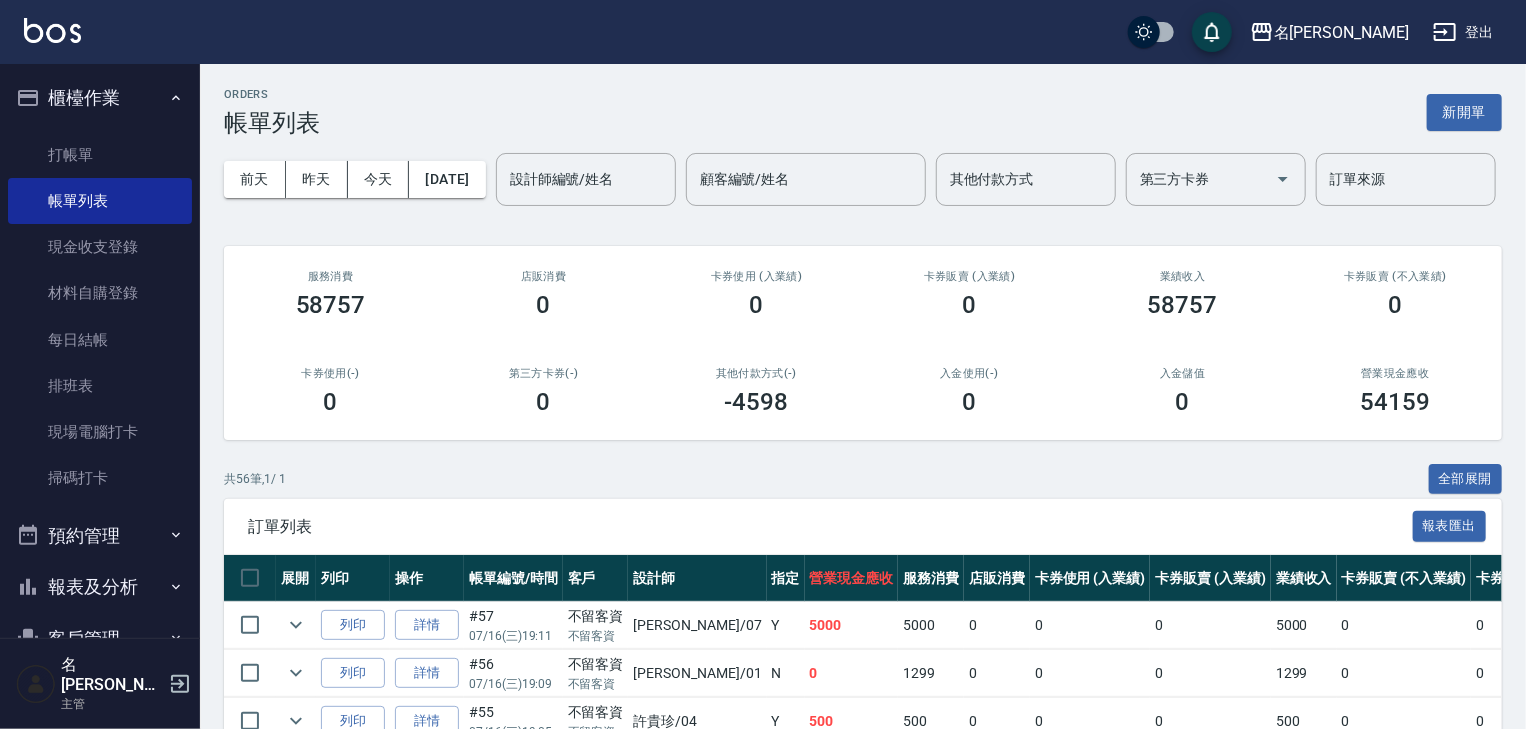 click on "名留林森 登出" at bounding box center (763, 32) 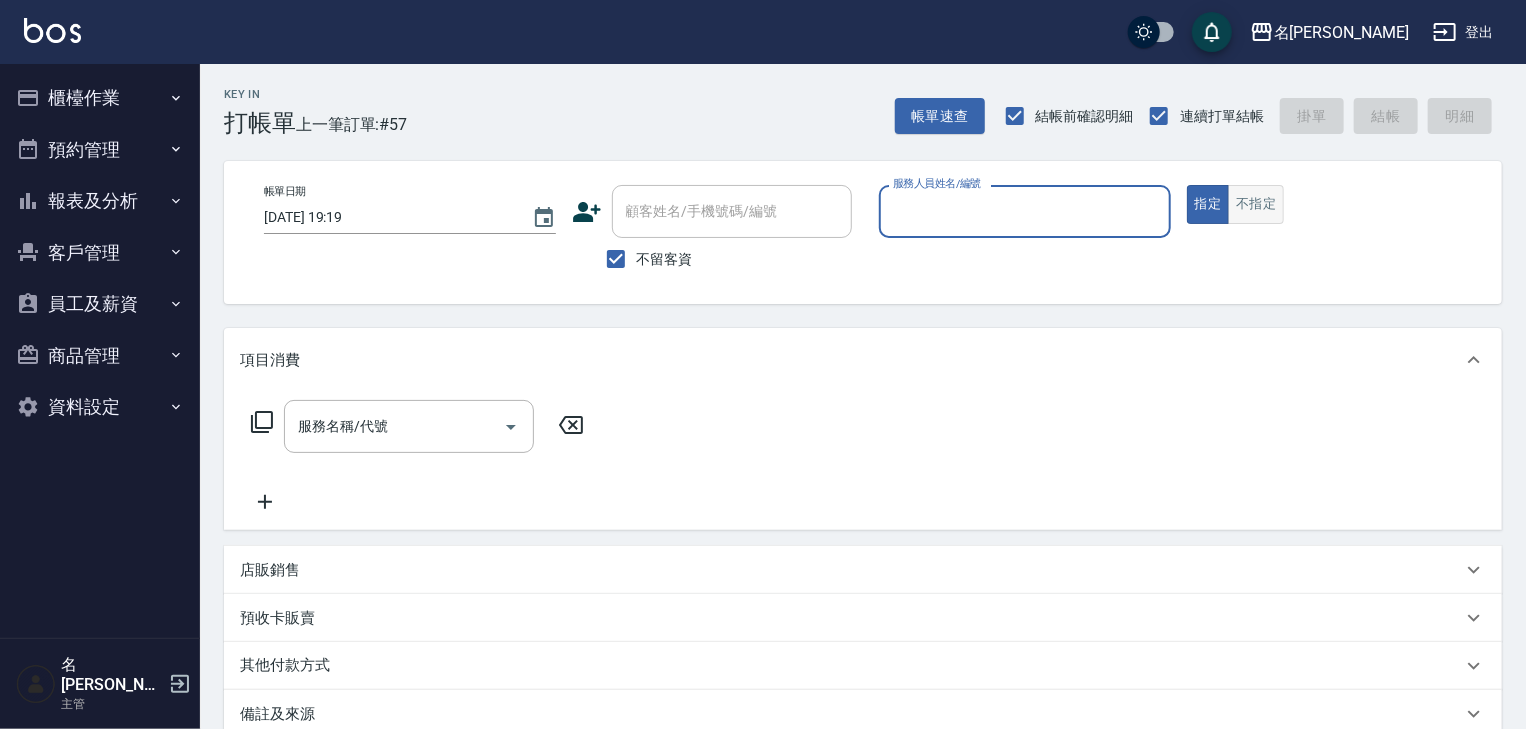 click on "不指定" at bounding box center [1256, 204] 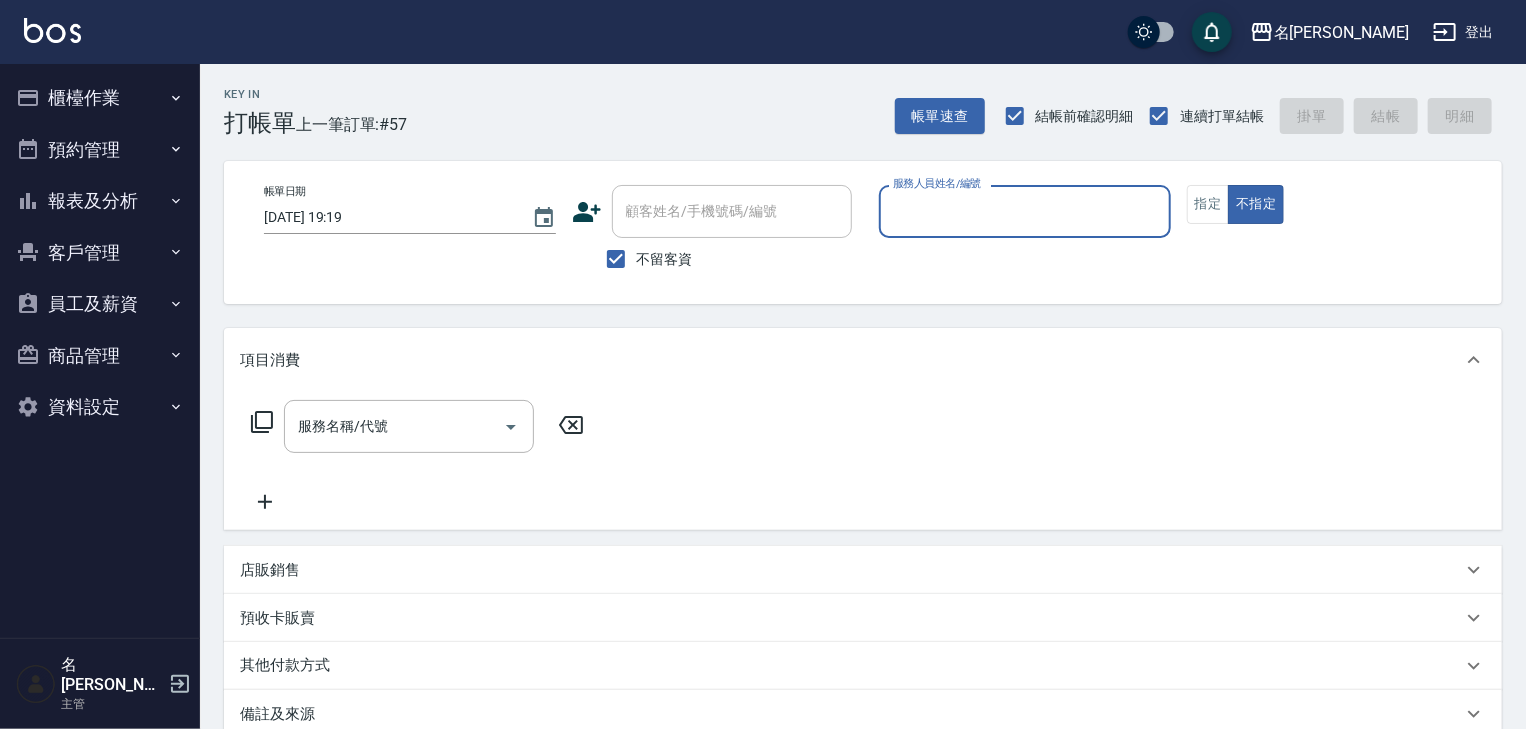 click on "服務人員姓名/編號" at bounding box center (1025, 211) 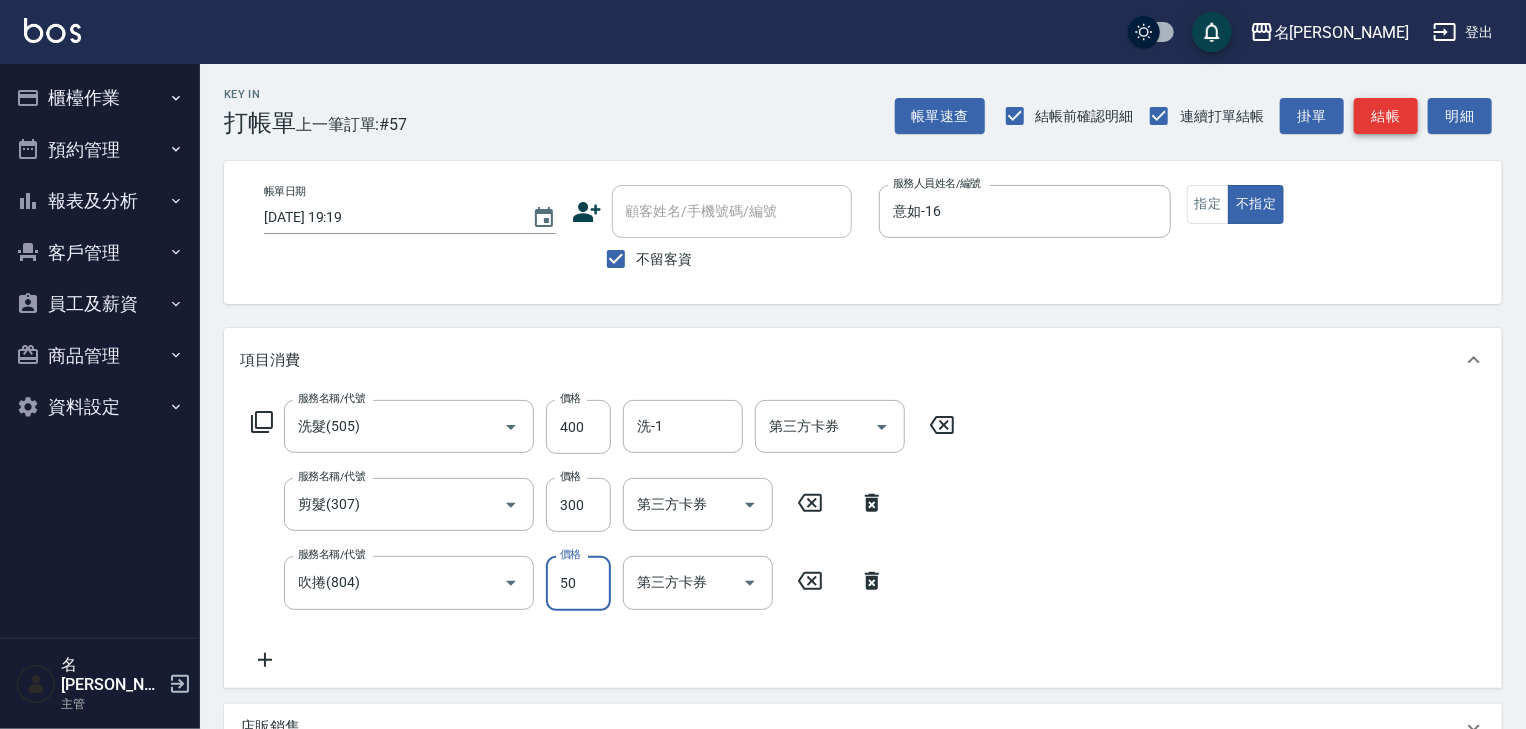 click on "結帳" at bounding box center [1386, 116] 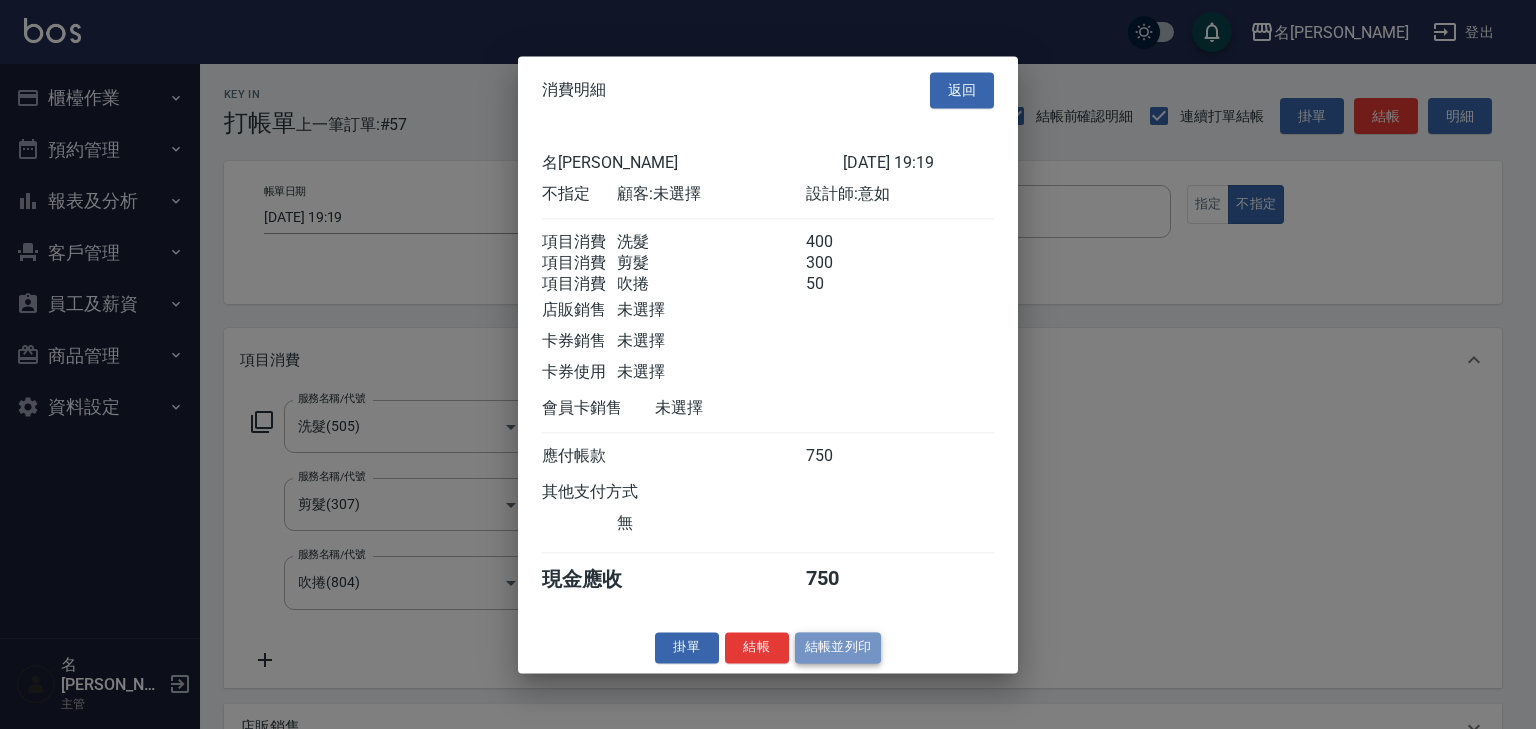 click on "結帳並列印" at bounding box center [838, 647] 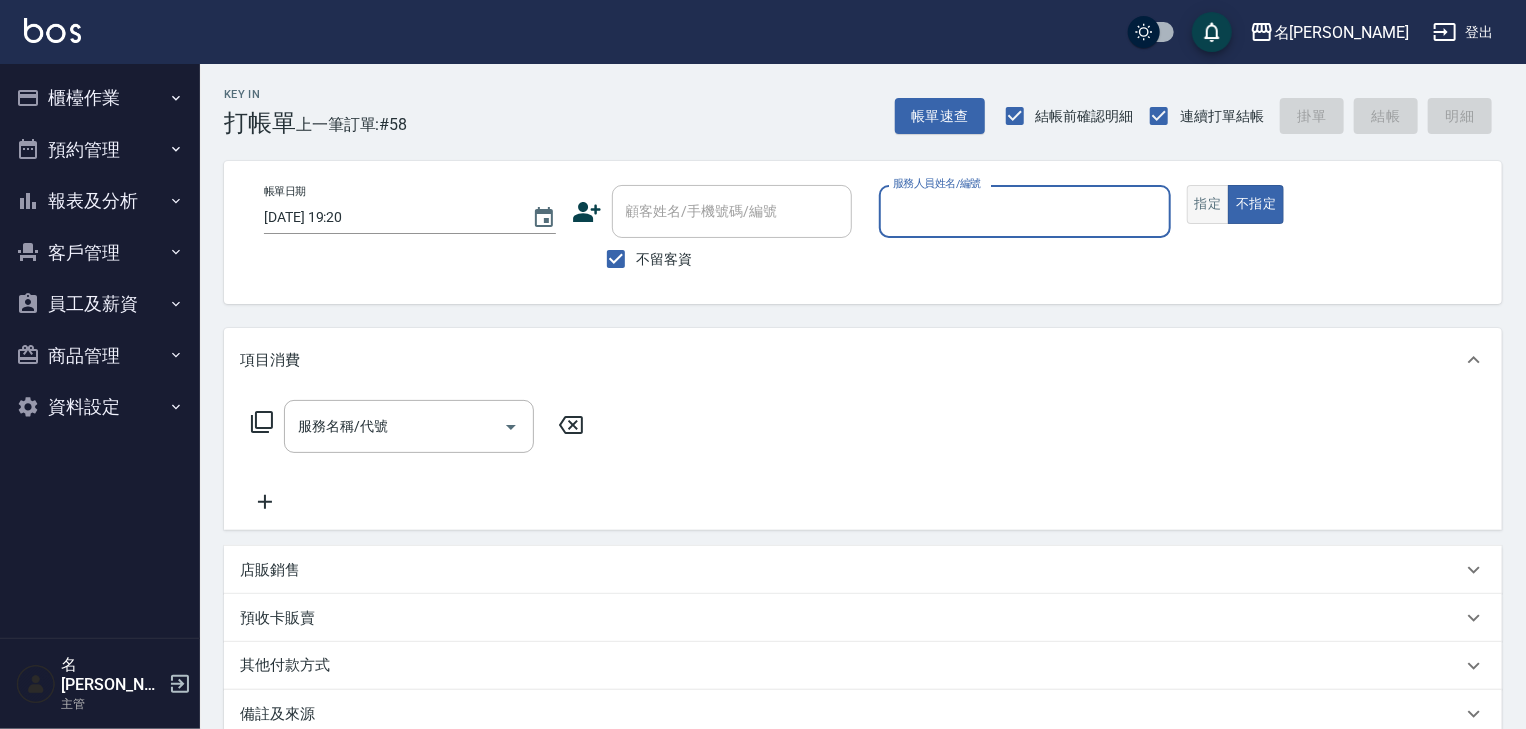 click on "指定" at bounding box center [1208, 204] 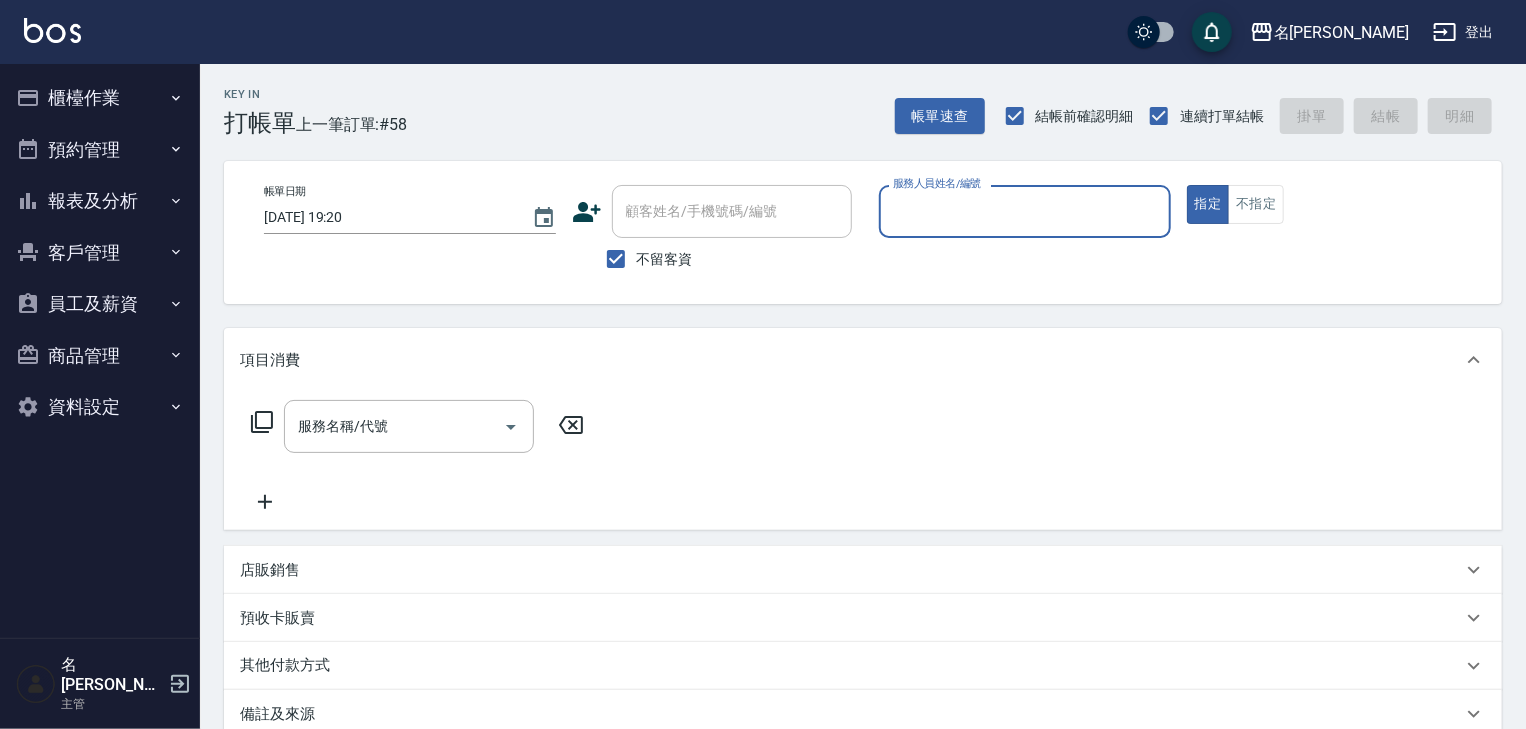 click on "服務人員姓名/編號" at bounding box center (1025, 211) 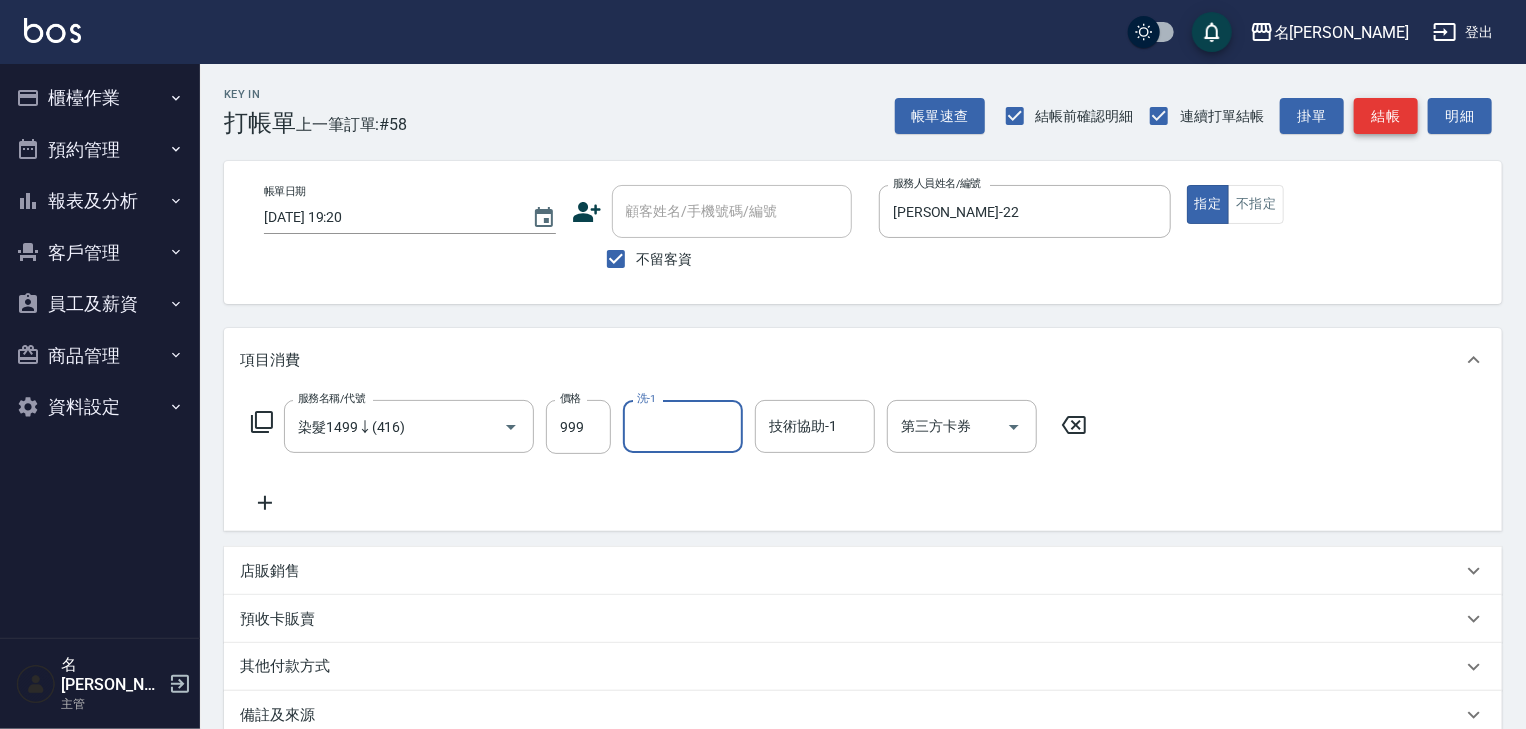 click on "結帳" at bounding box center [1386, 116] 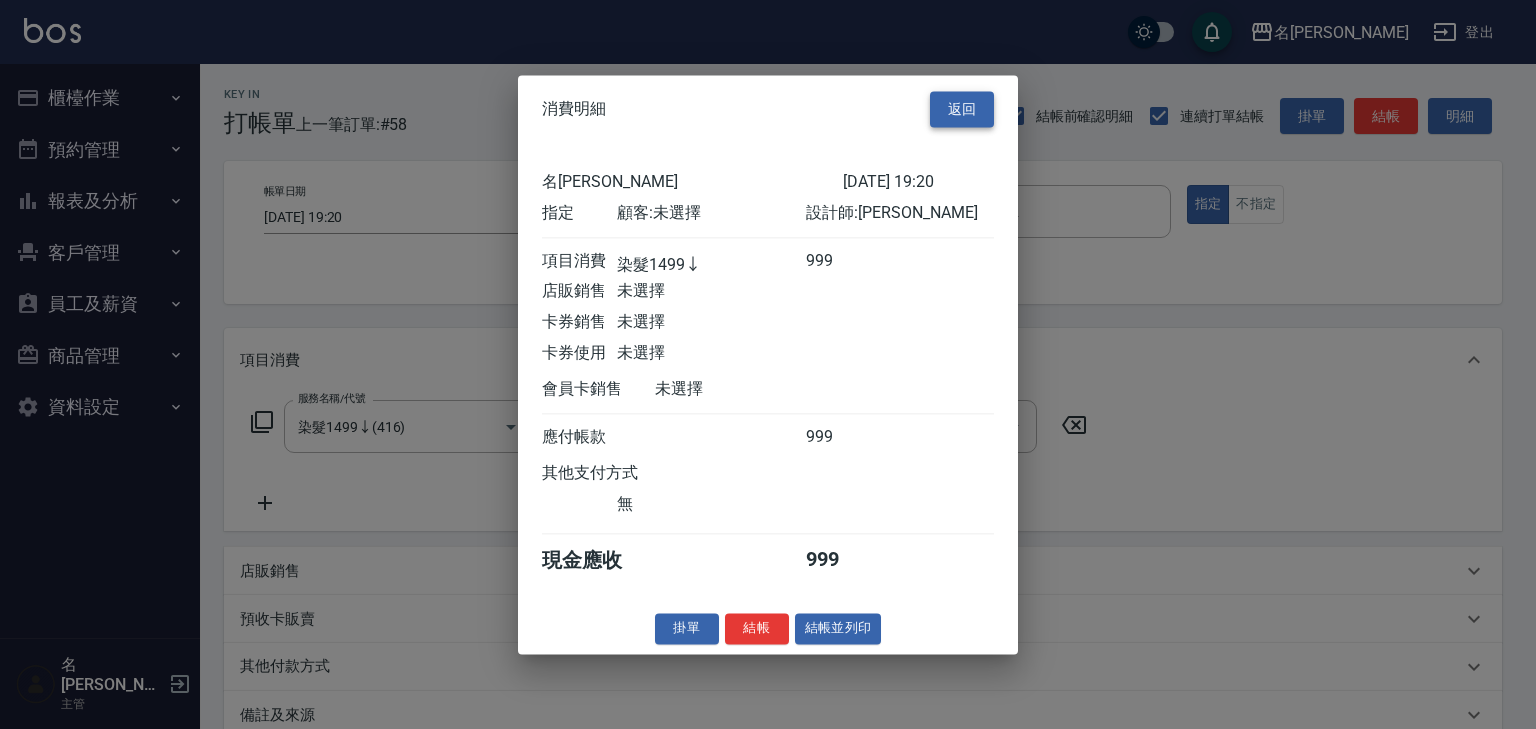 click on "返回" at bounding box center (962, 109) 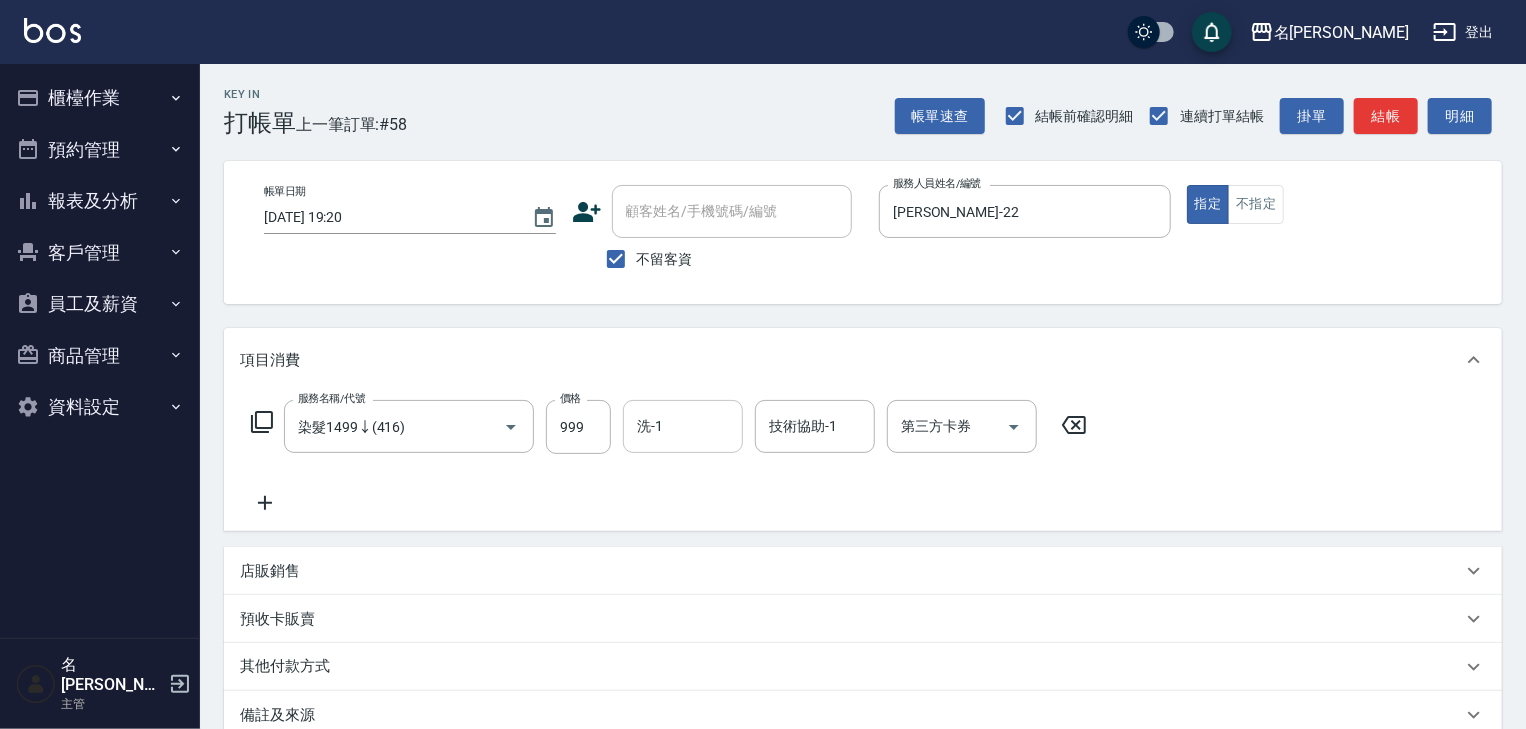 click on "洗-1 洗-1" at bounding box center [683, 426] 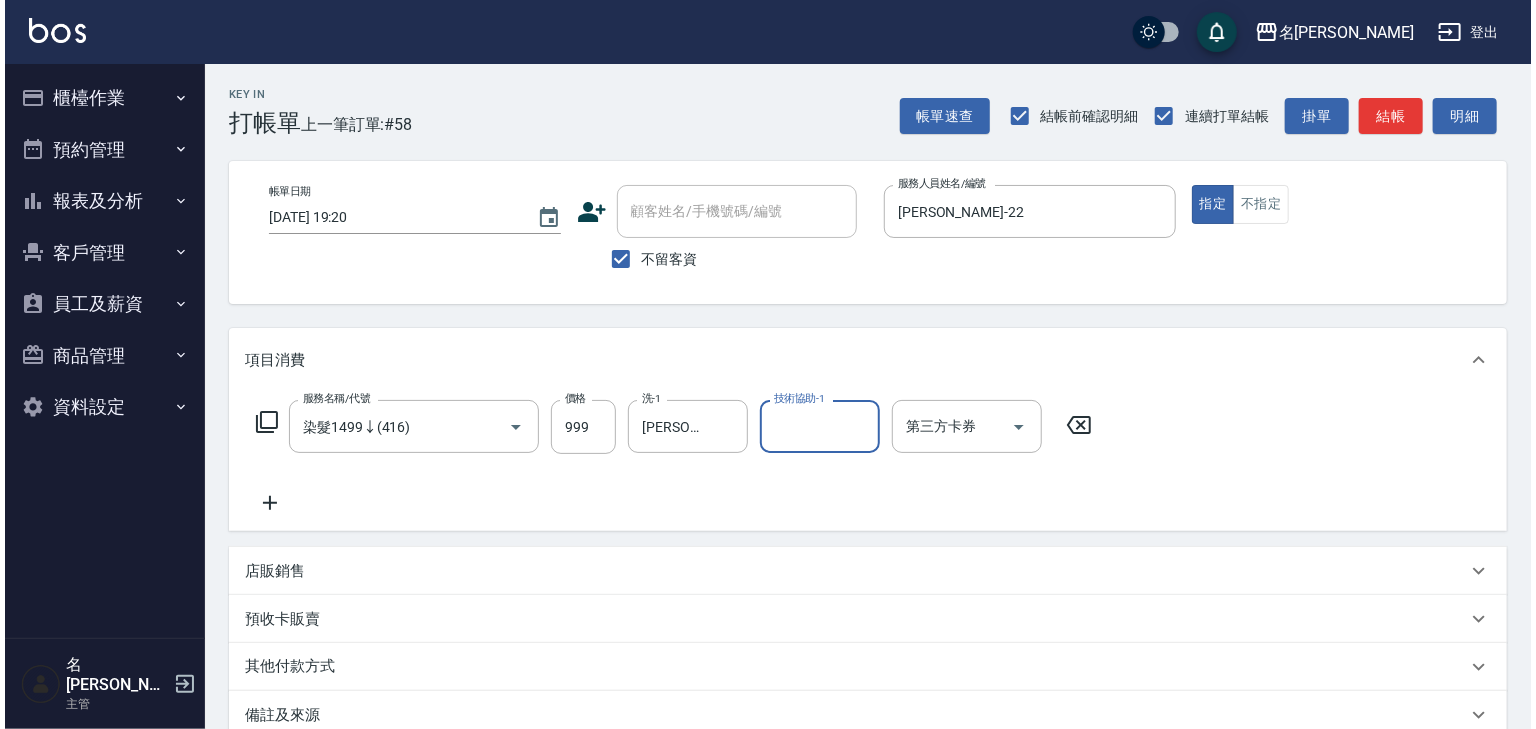 scroll, scrollTop: 234, scrollLeft: 0, axis: vertical 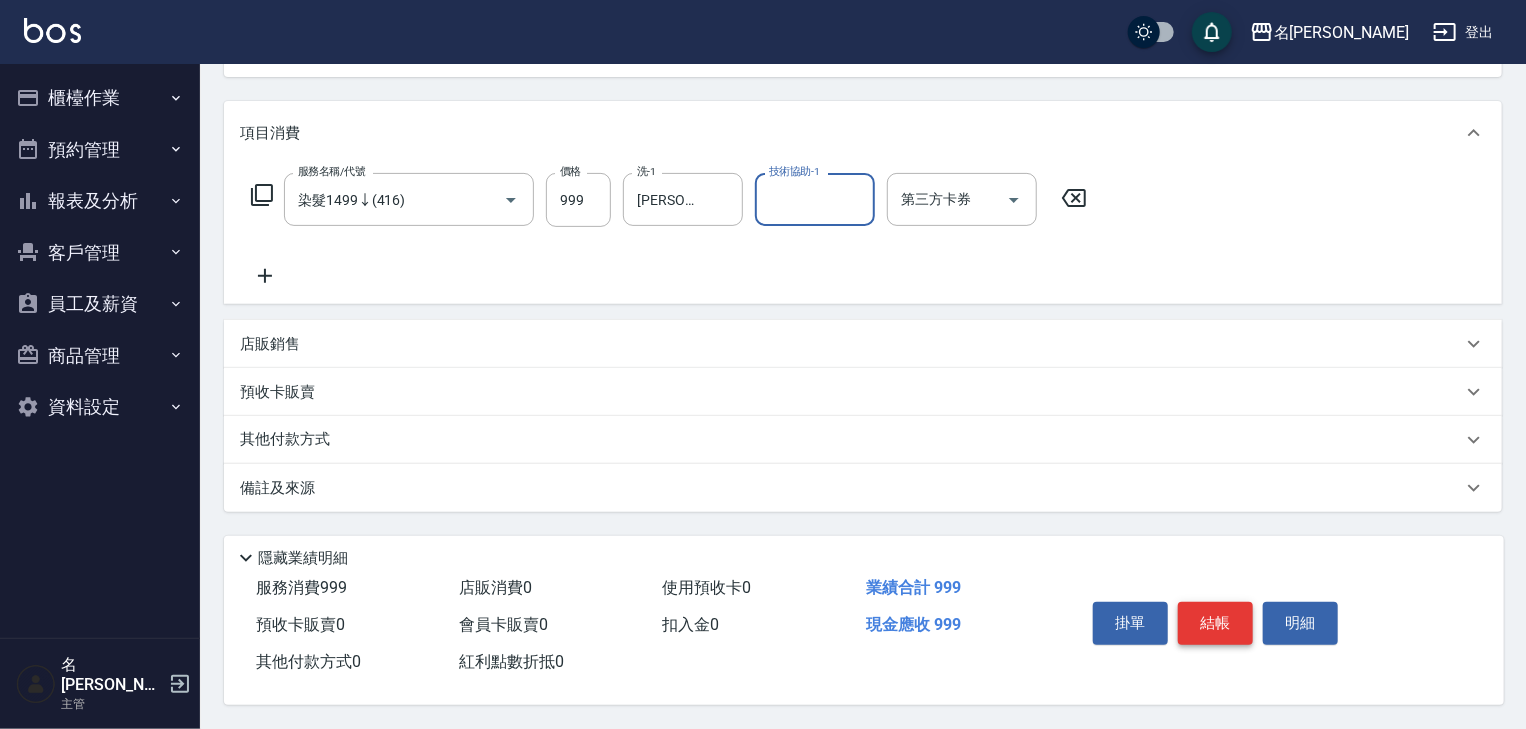 click on "結帳" at bounding box center (1215, 623) 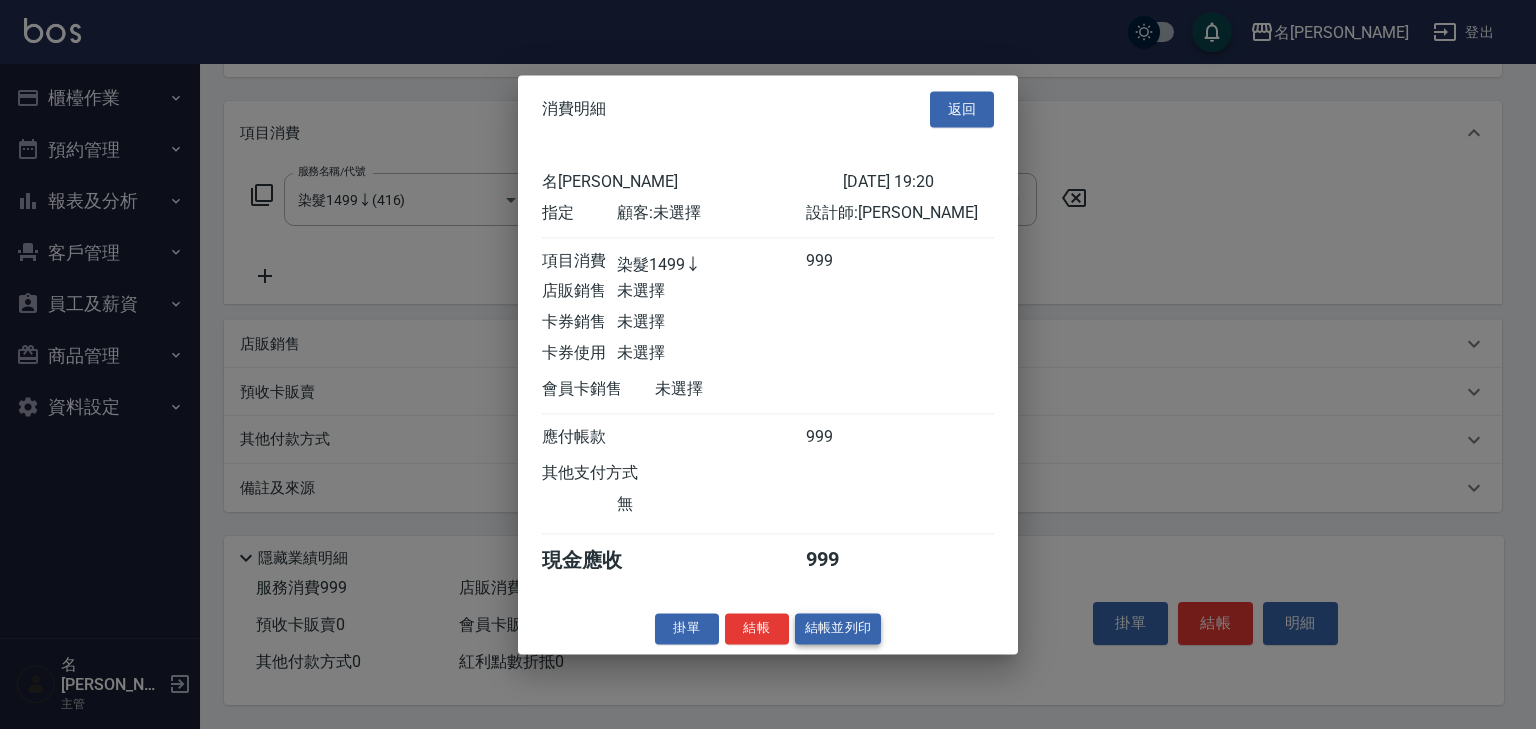 click on "結帳並列印" at bounding box center [838, 628] 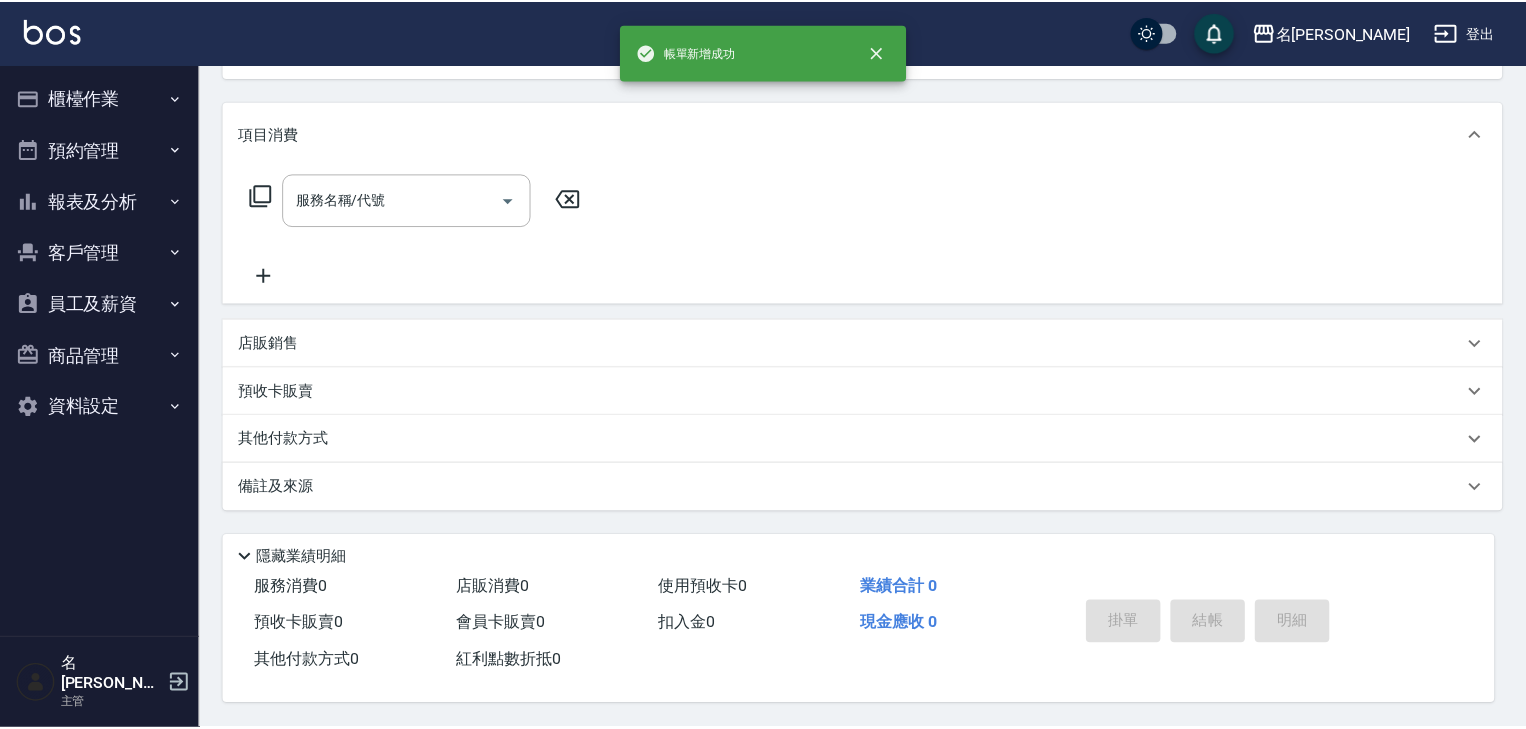 scroll, scrollTop: 0, scrollLeft: 0, axis: both 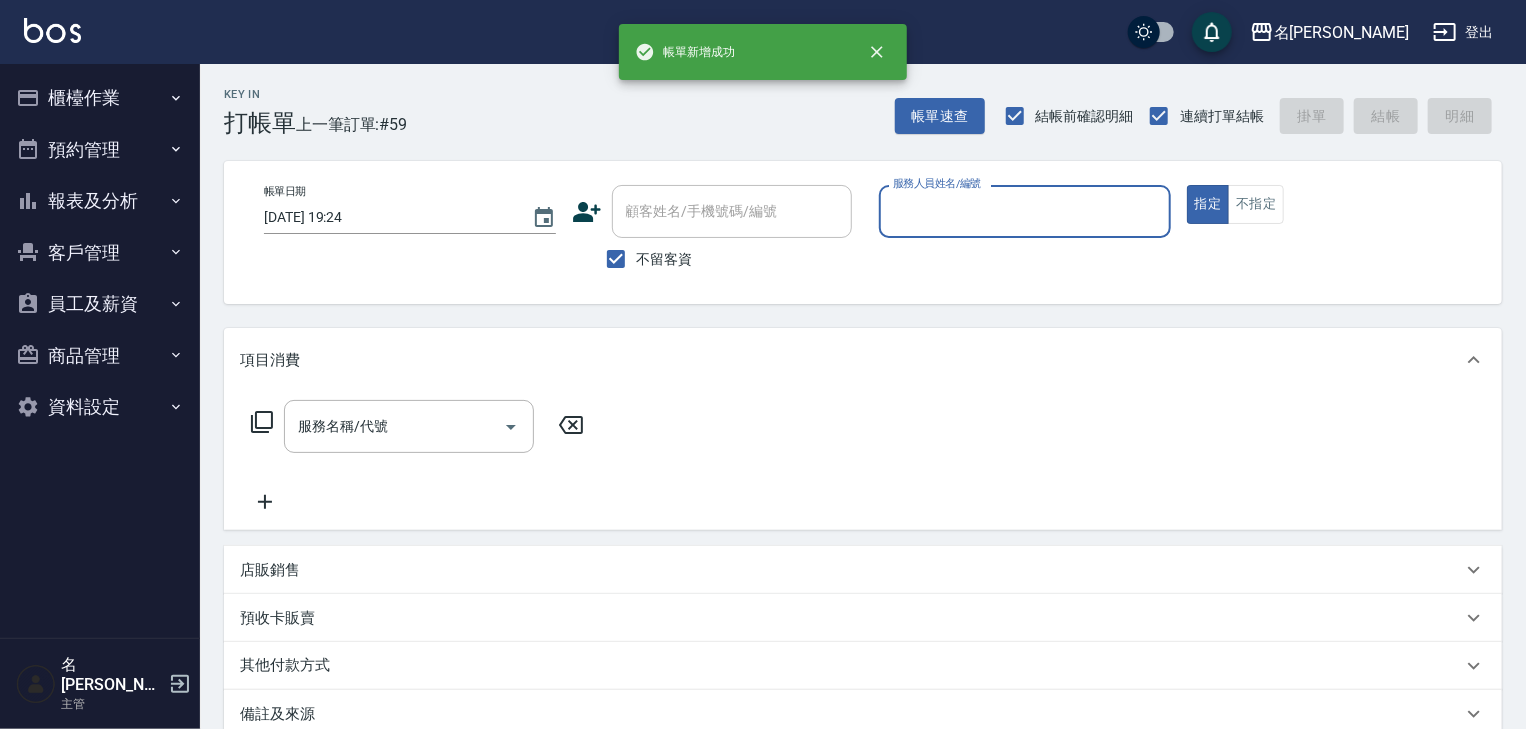 click on "服務人員姓名/編號" at bounding box center [1025, 211] 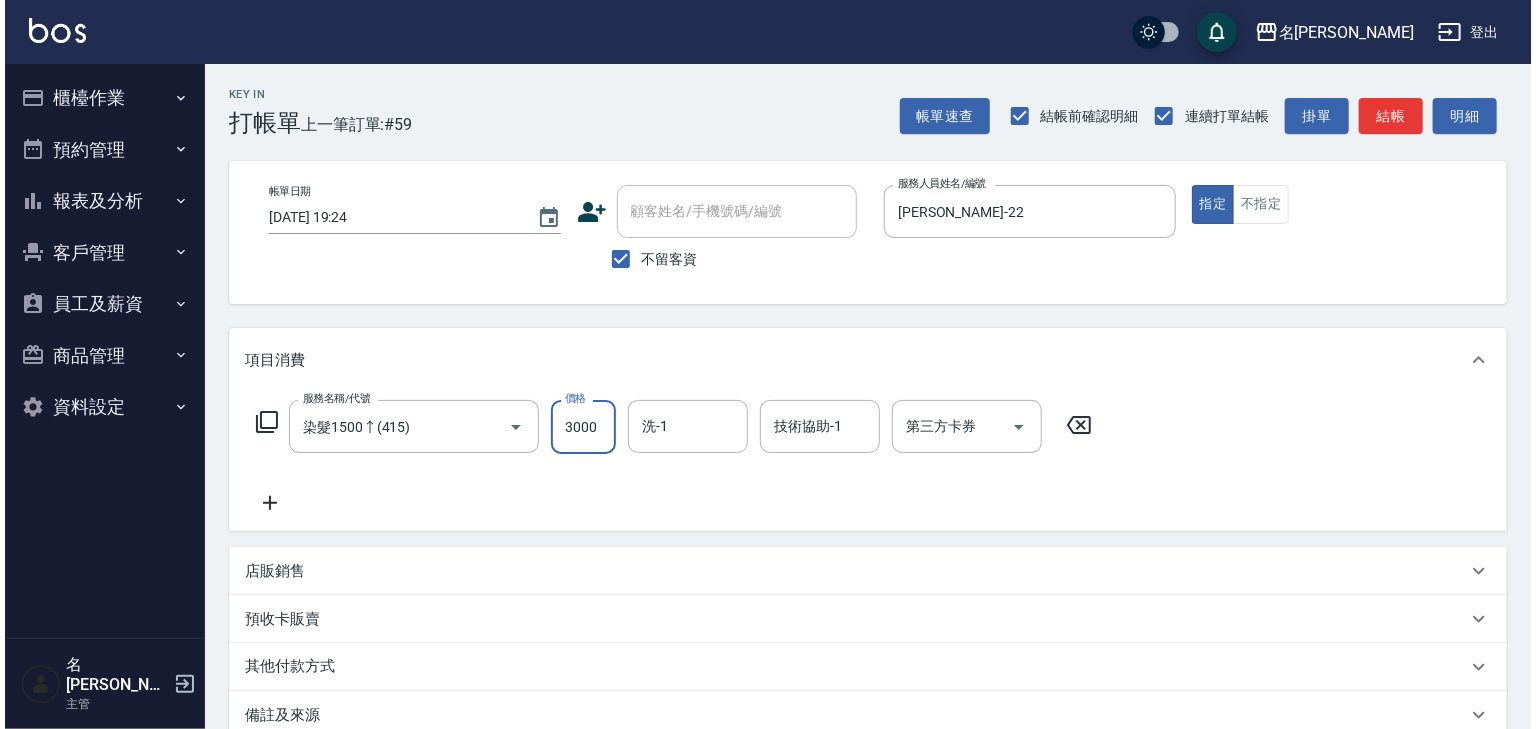 scroll, scrollTop: 234, scrollLeft: 0, axis: vertical 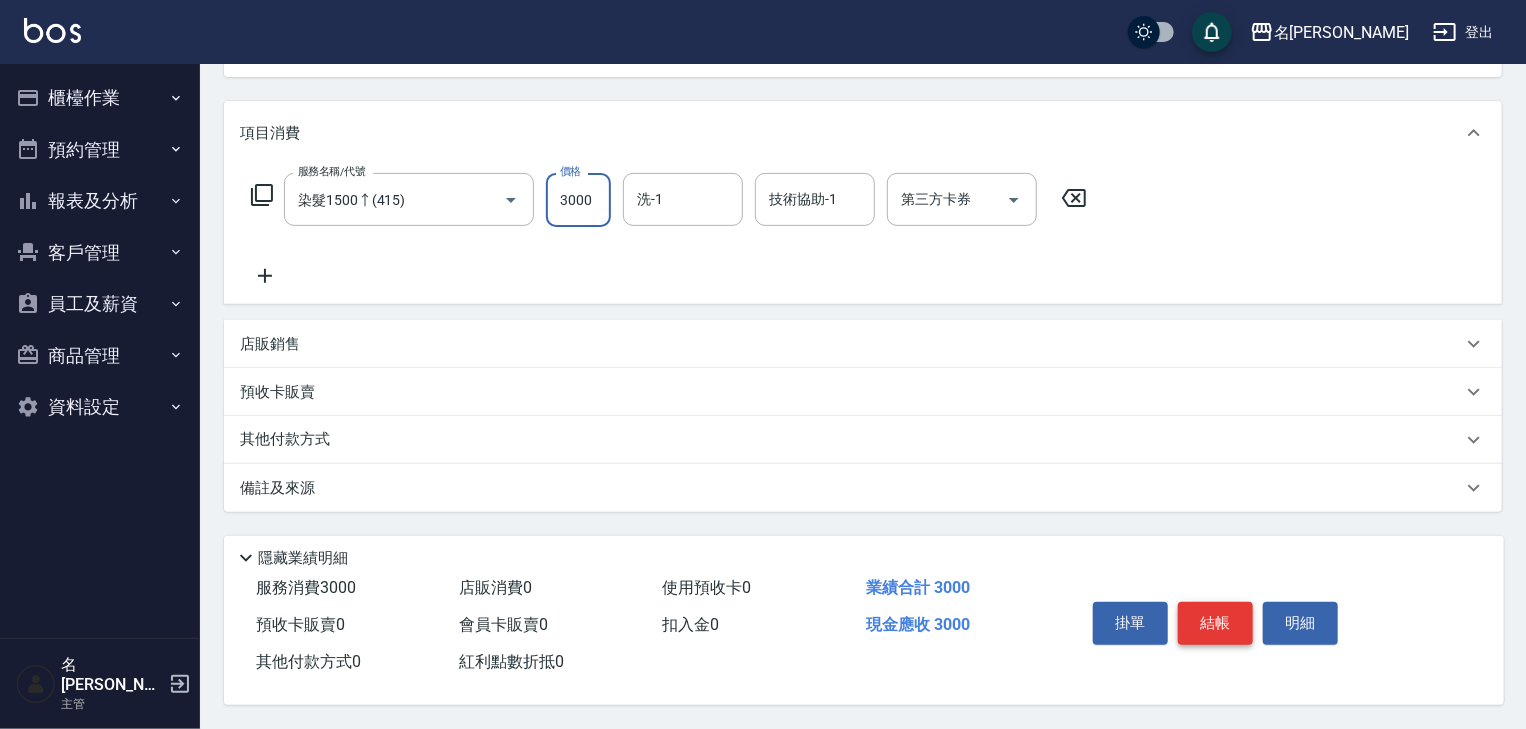 click on "結帳" at bounding box center [1215, 623] 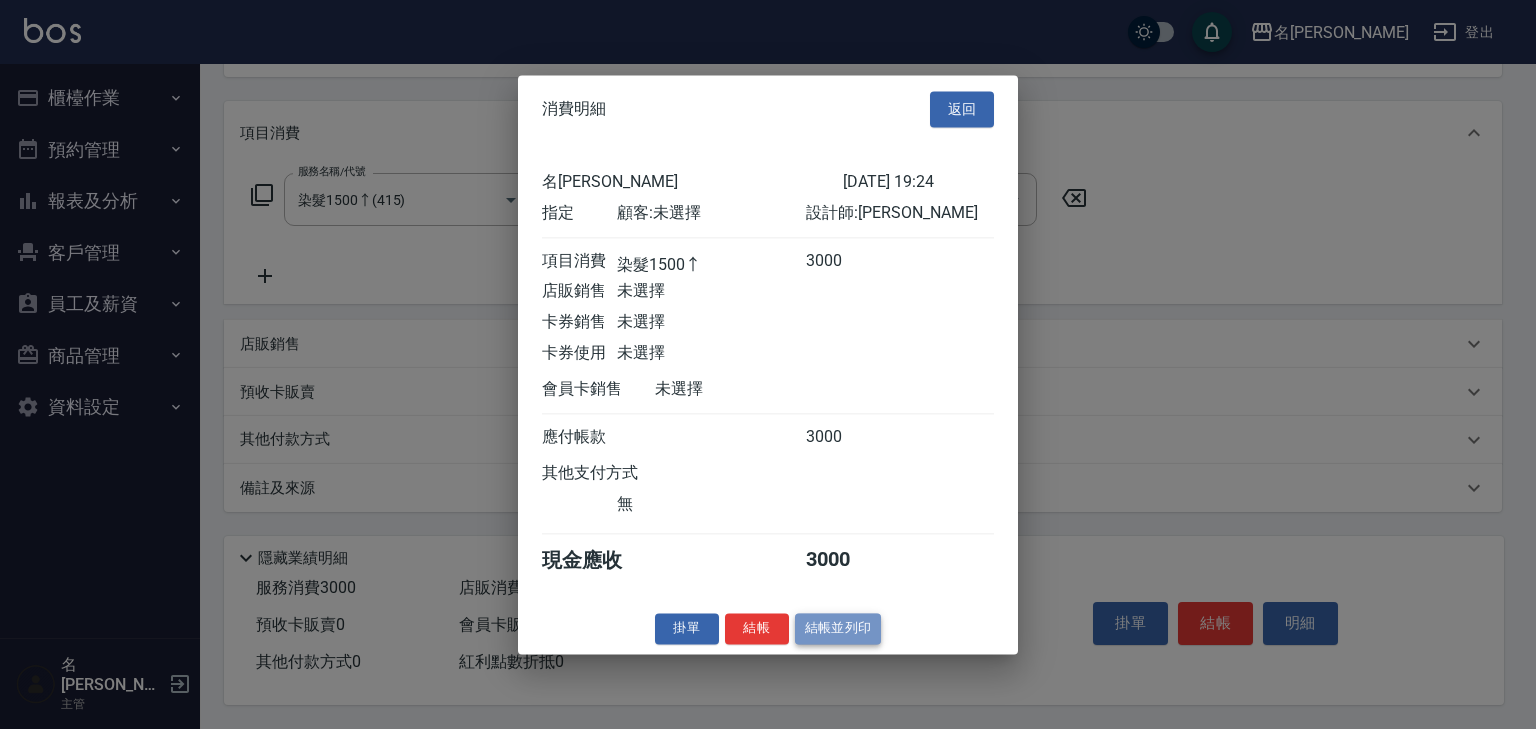 click on "結帳並列印" at bounding box center (838, 628) 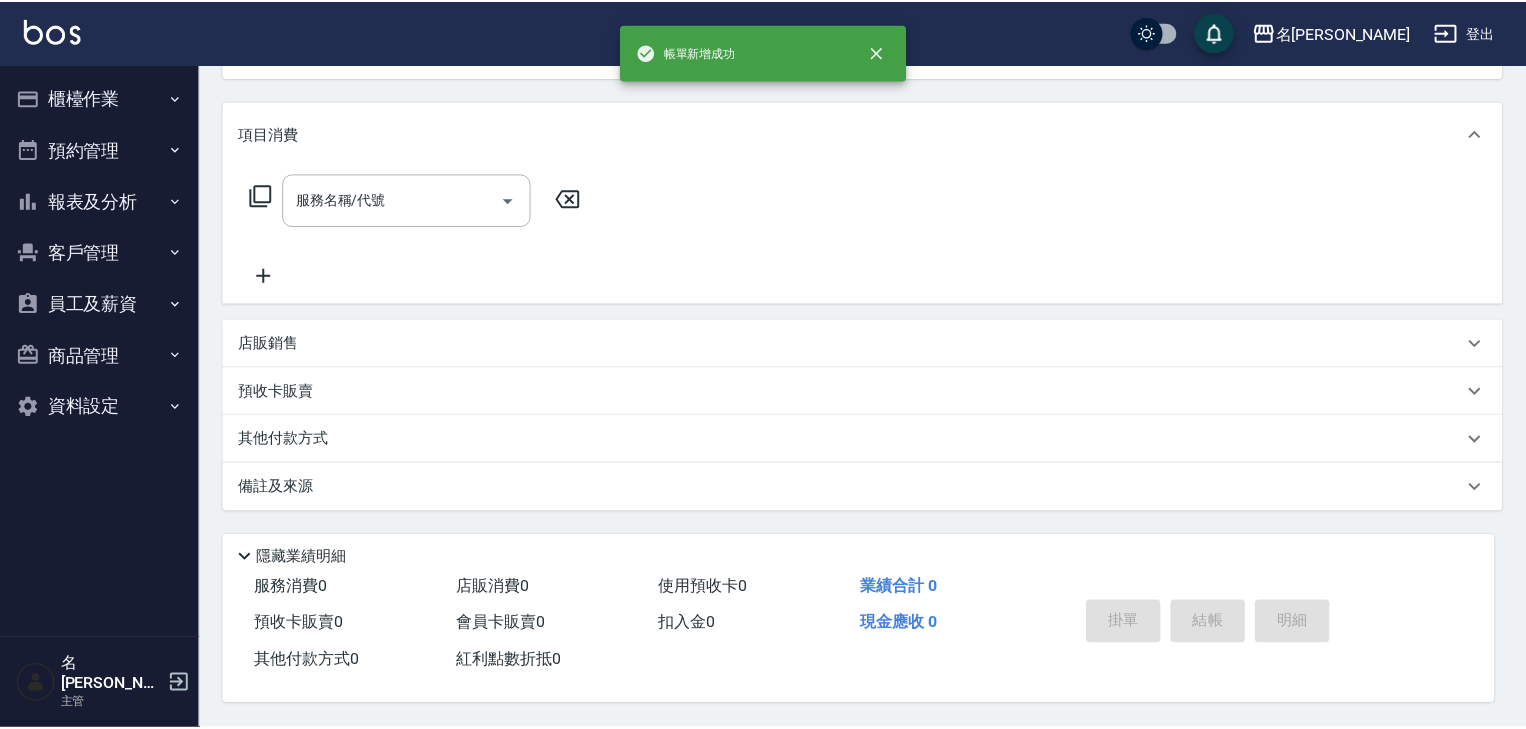 scroll, scrollTop: 0, scrollLeft: 0, axis: both 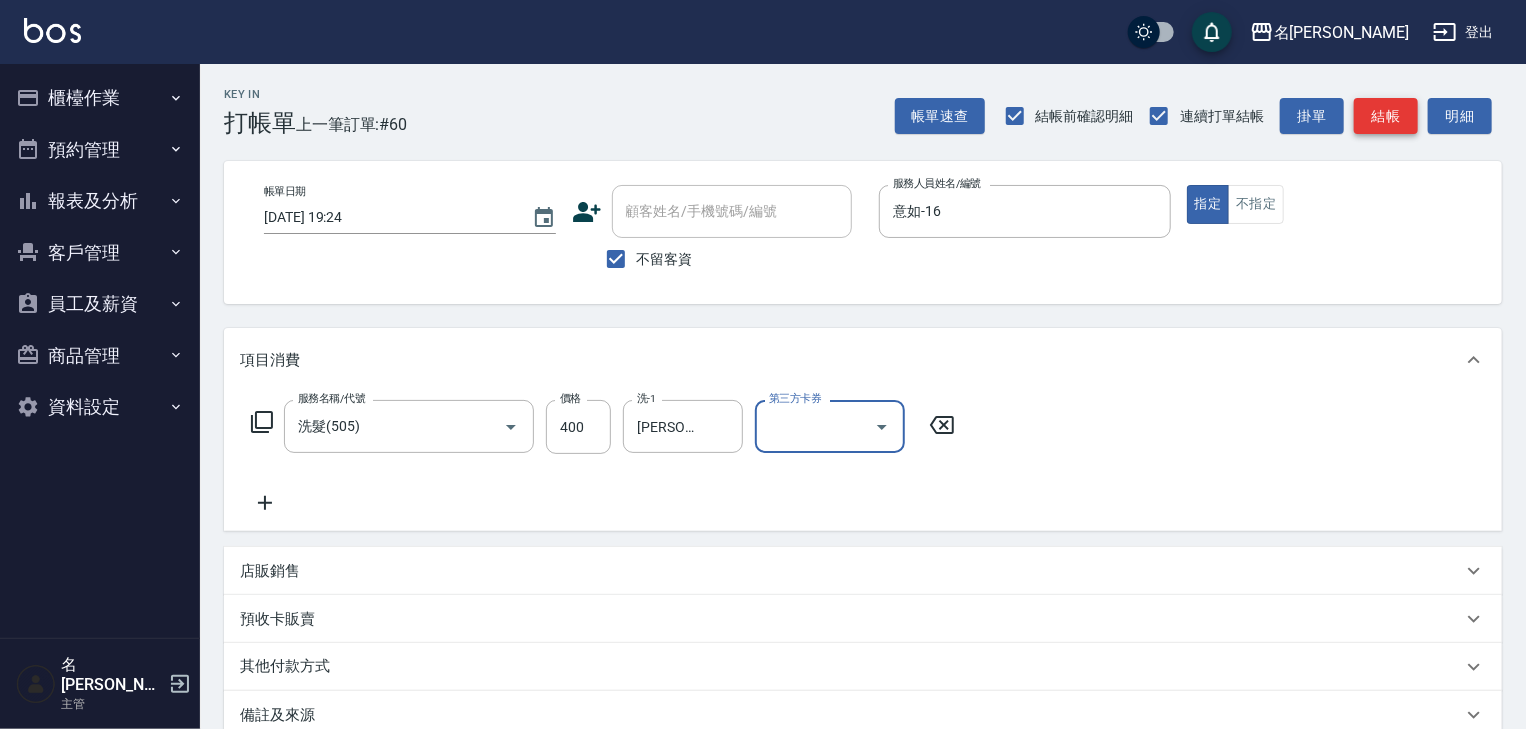 click on "結帳" at bounding box center [1386, 116] 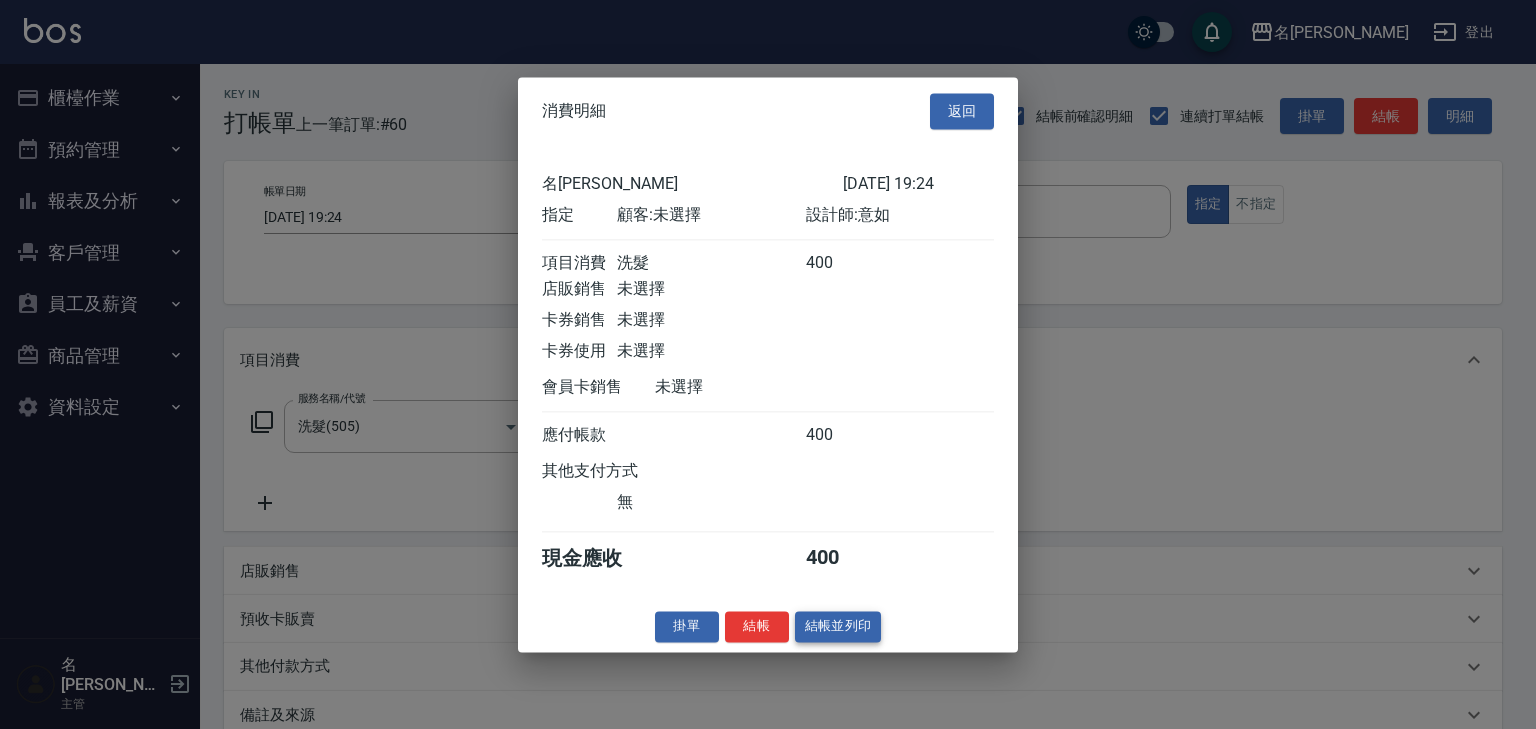 click on "結帳並列印" at bounding box center [838, 626] 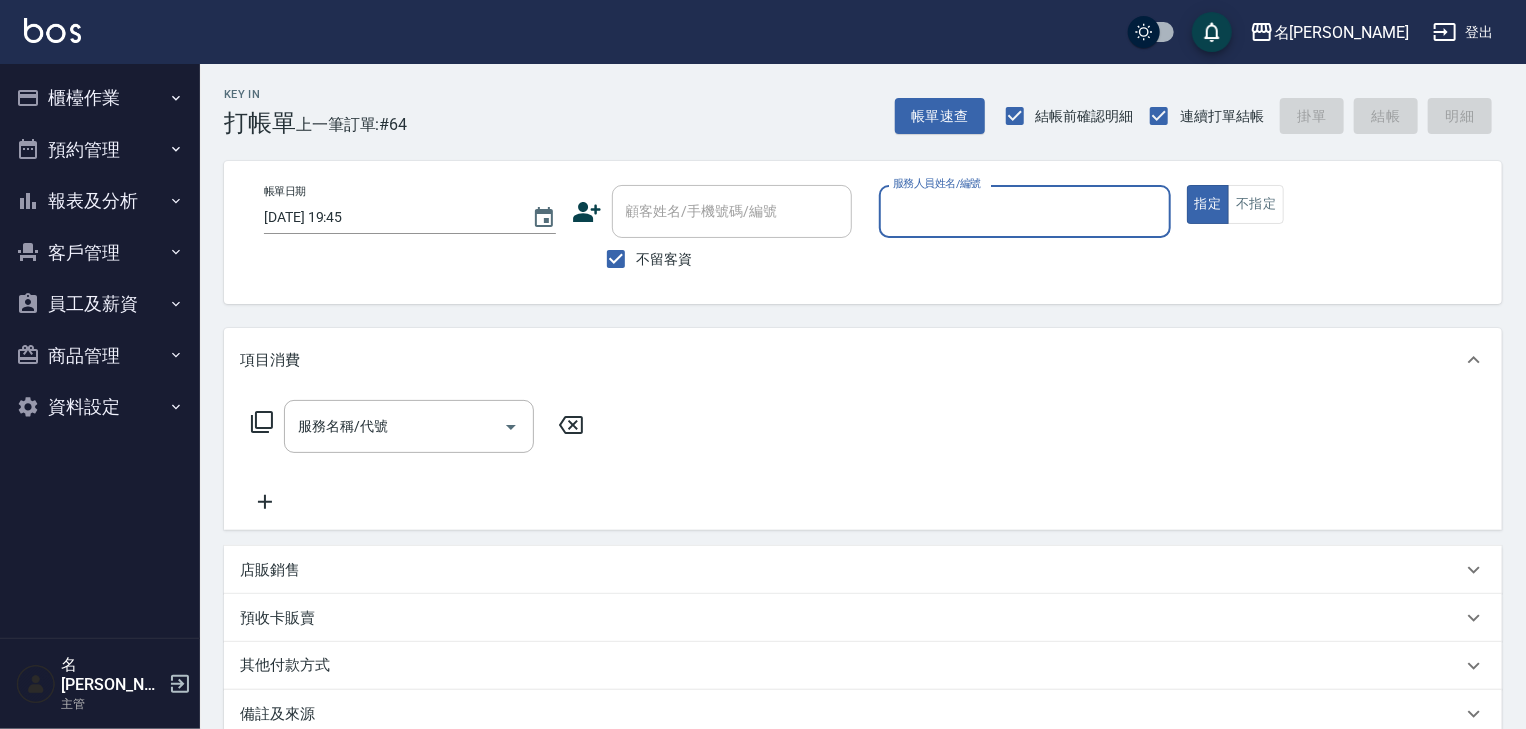 click on "報表及分析" at bounding box center [100, 201] 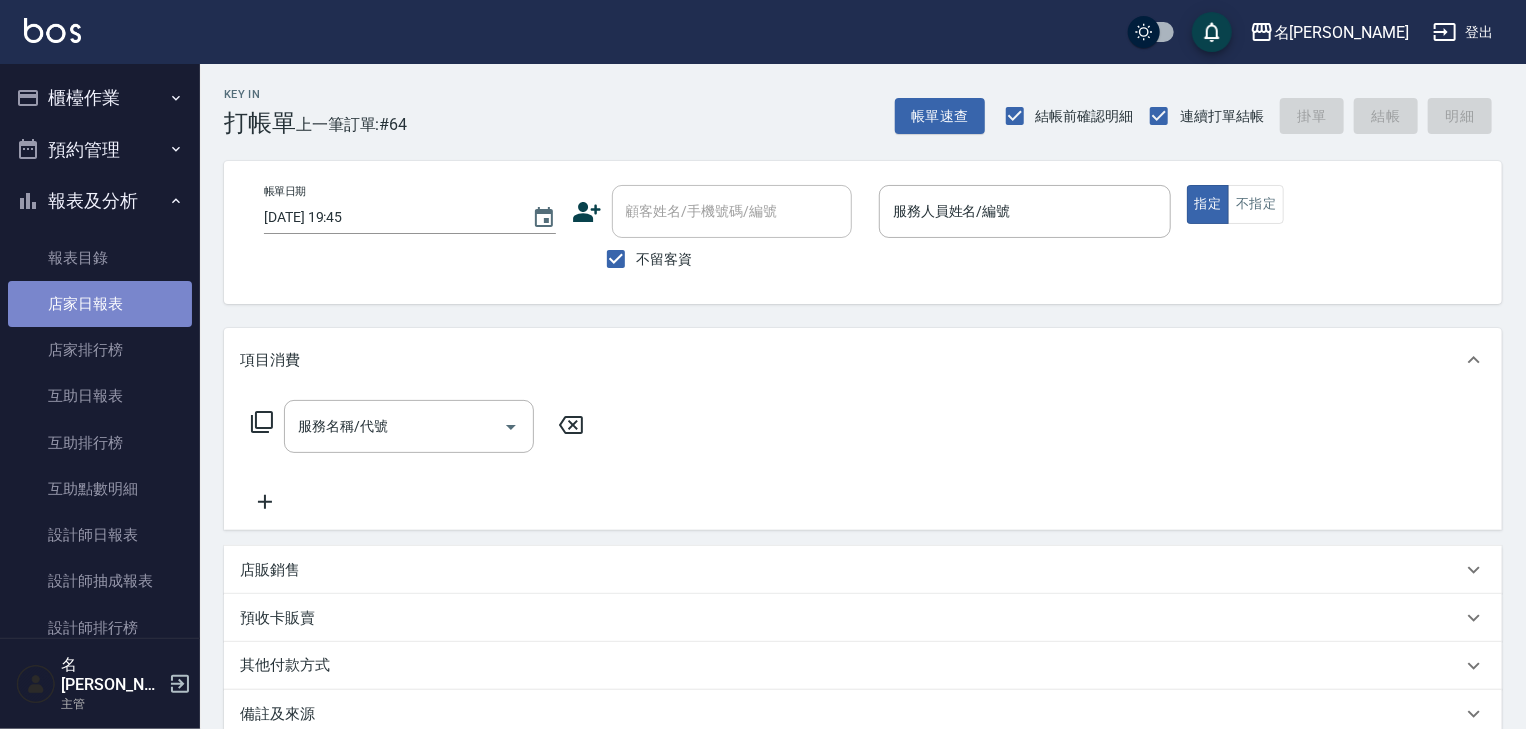 click on "店家日報表" at bounding box center [100, 304] 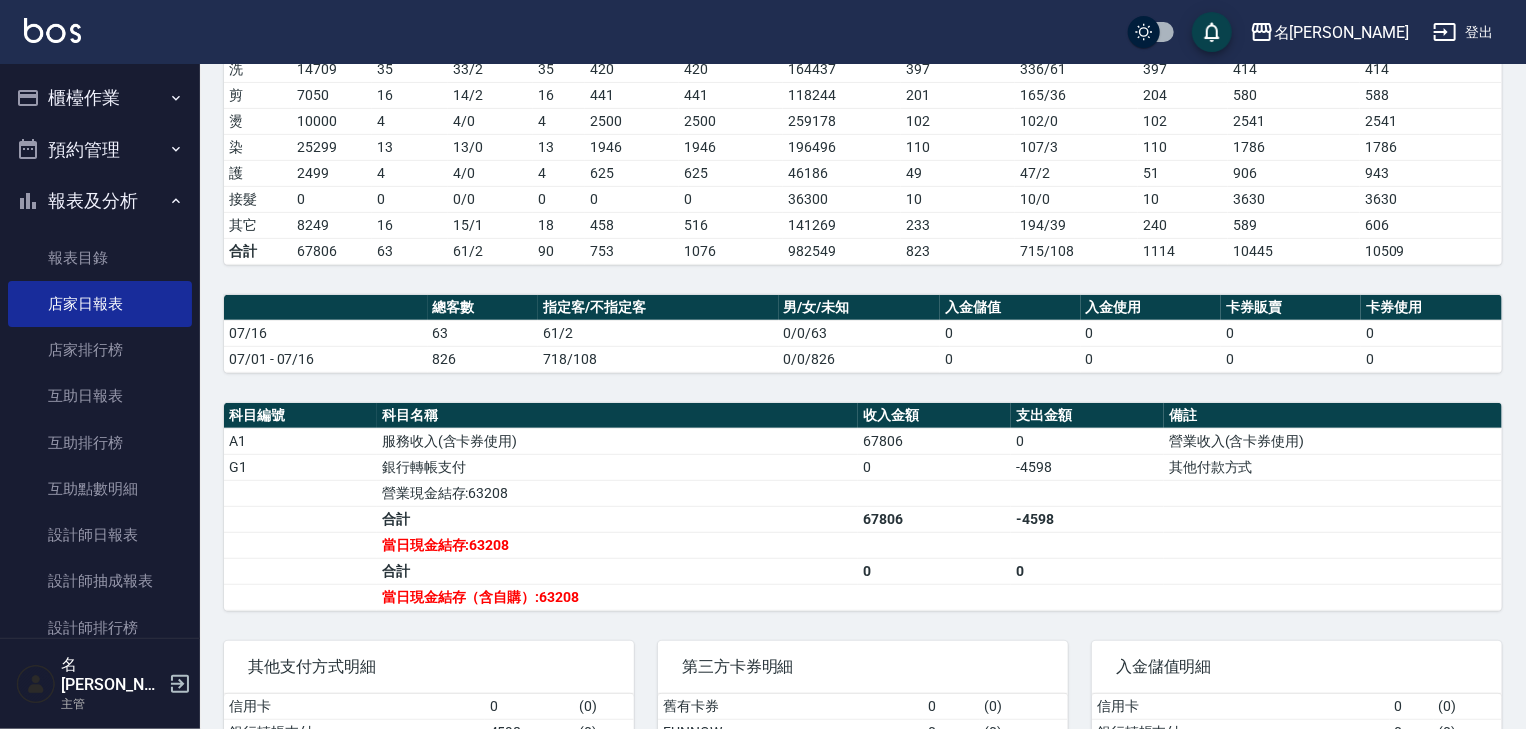 scroll, scrollTop: 0, scrollLeft: 0, axis: both 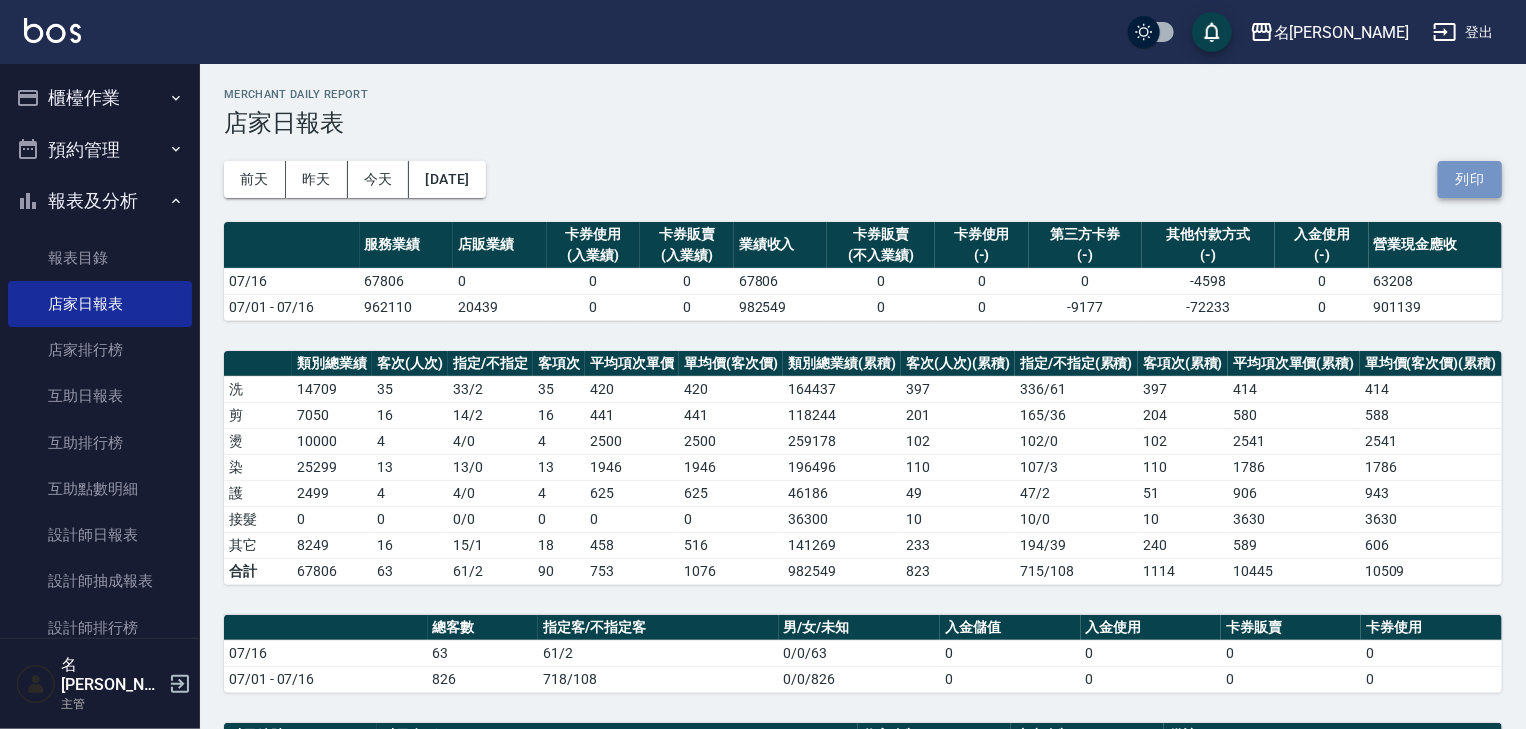 click on "列印" at bounding box center [1470, 179] 